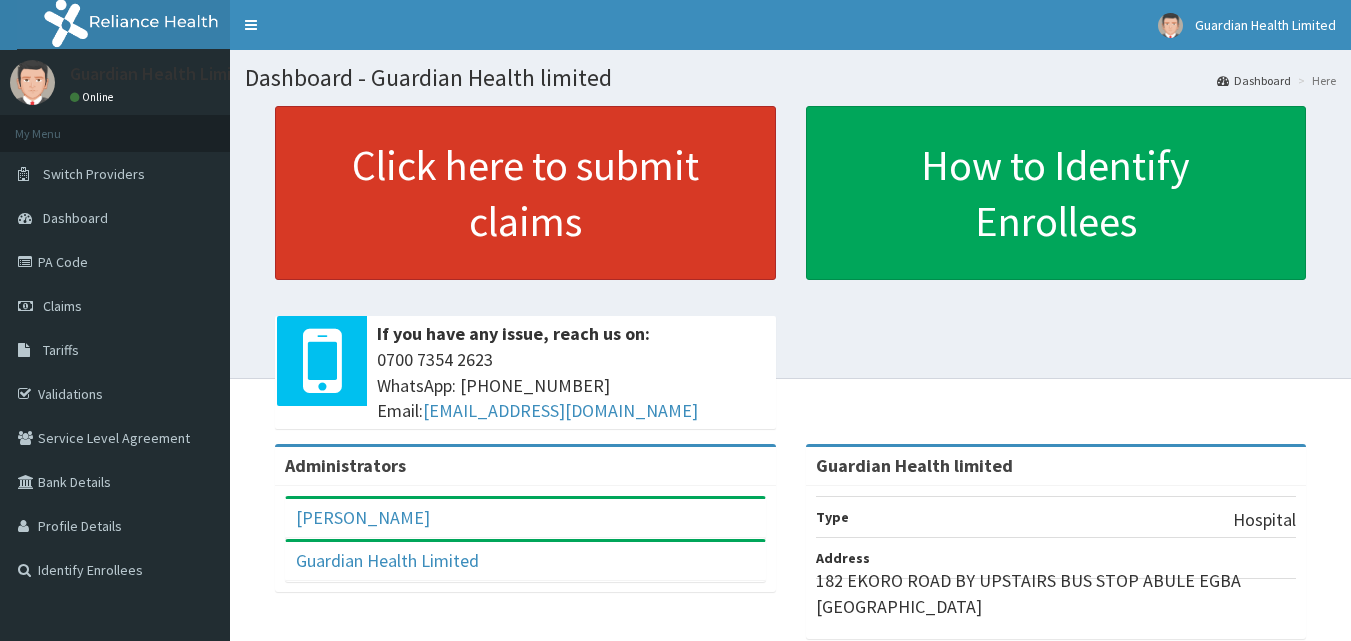 scroll, scrollTop: 0, scrollLeft: 0, axis: both 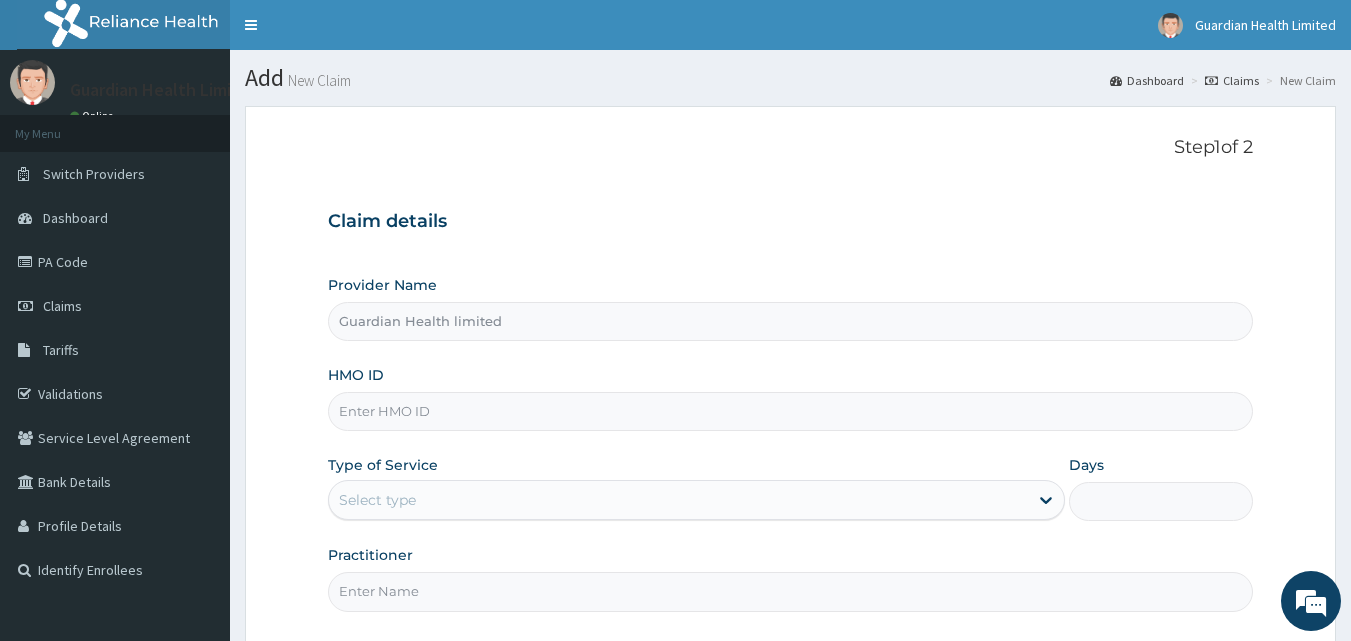click on "Provider Name Guardian Health limited HMO ID Type of Service Select type Days Practitioner" at bounding box center (791, 443) 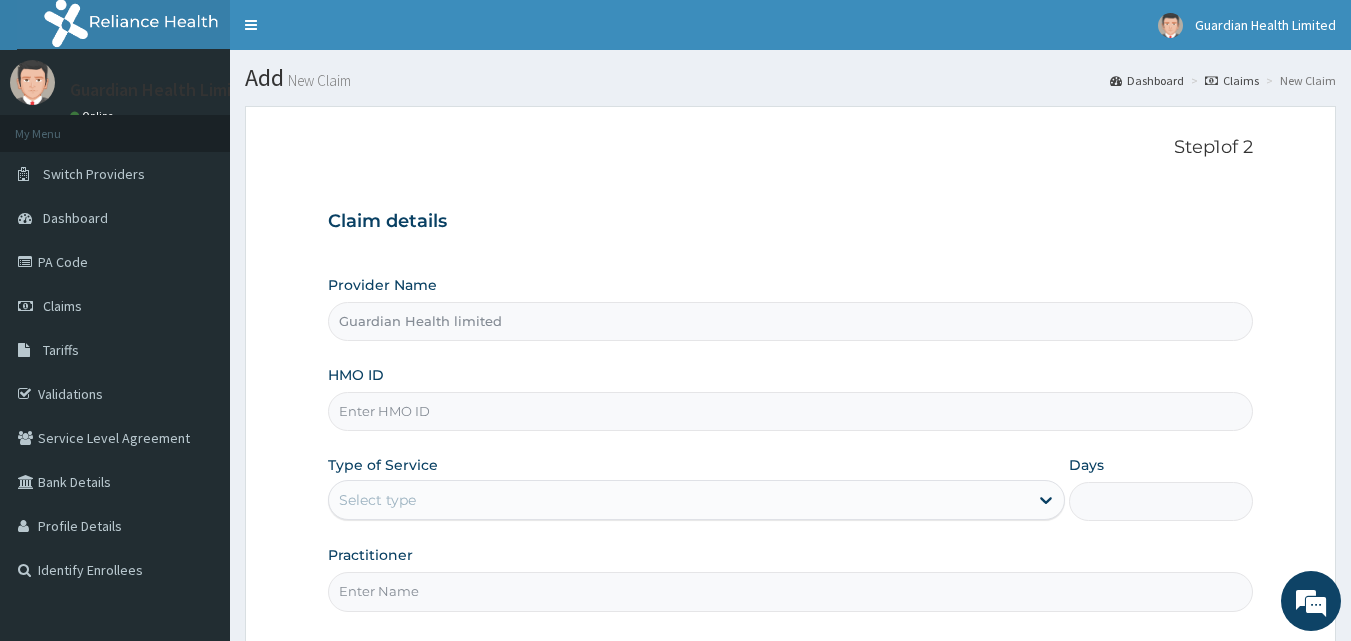 paste on "OKB/11074/A" 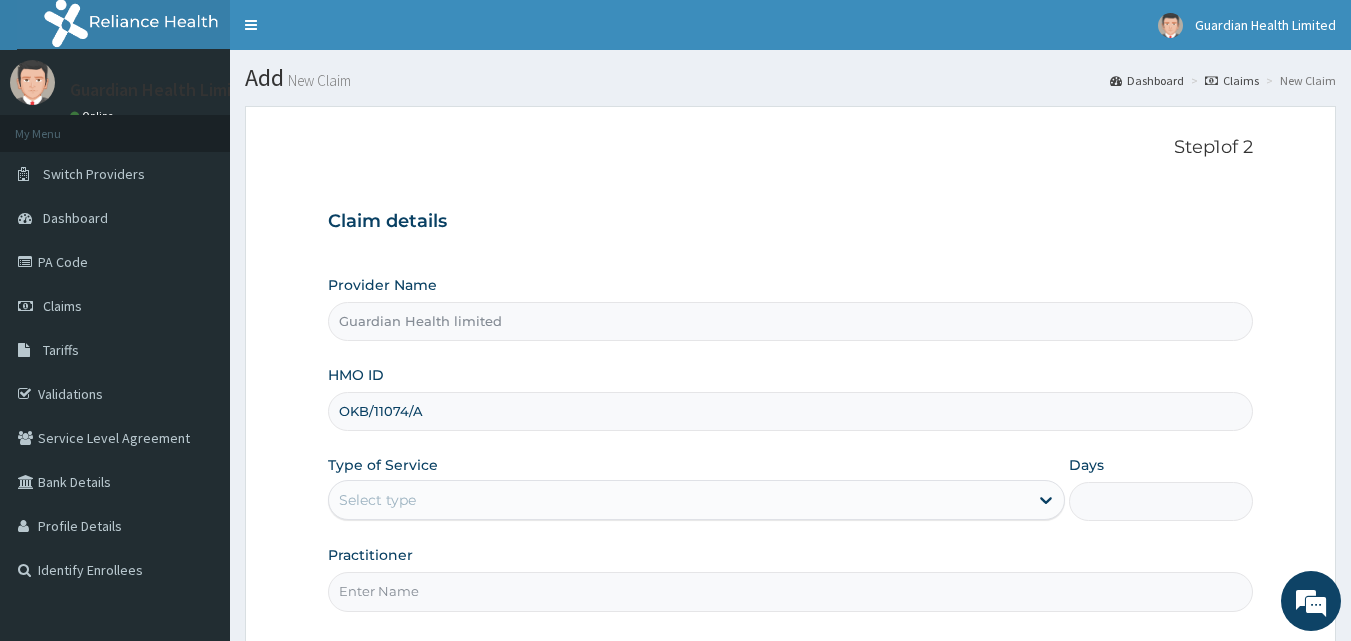 type on "OKB/11074/A" 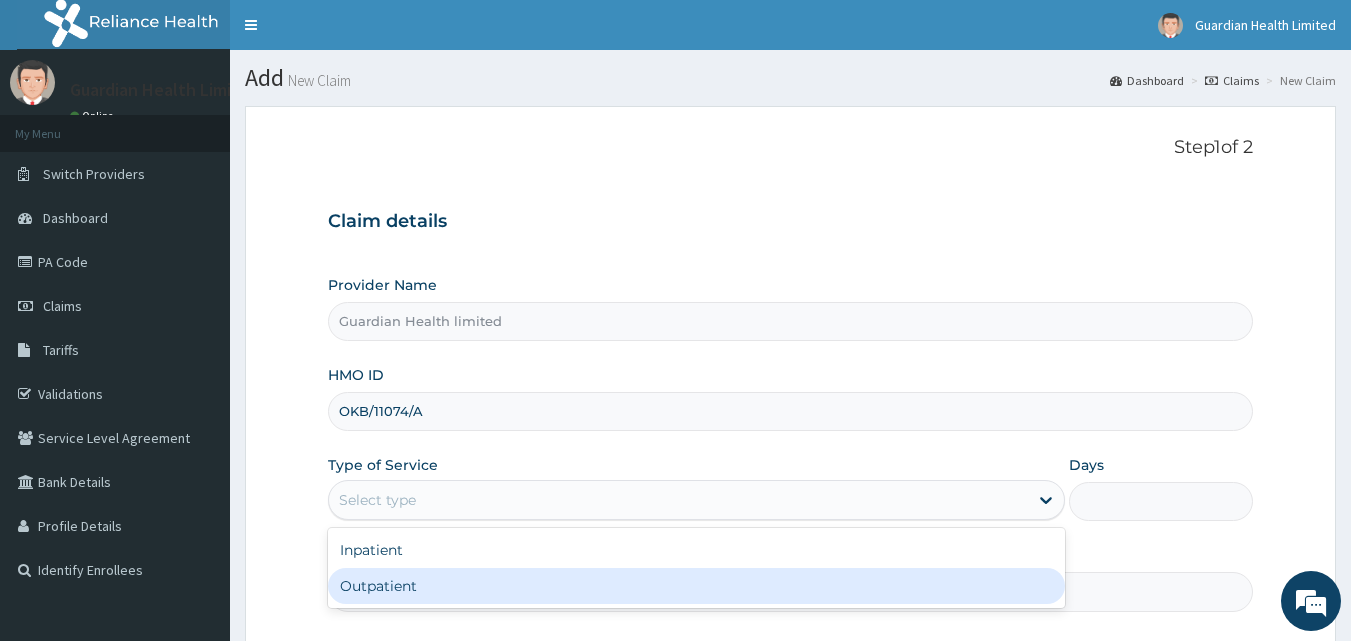 click on "Outpatient" at bounding box center [696, 586] 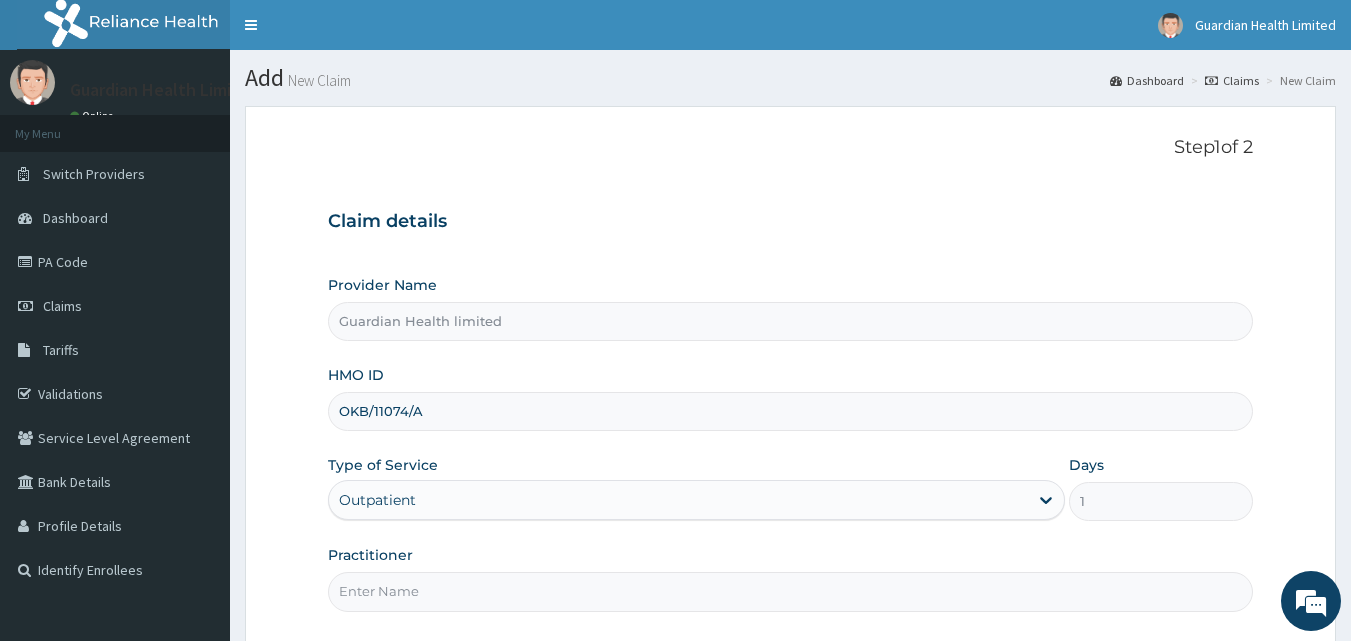 click on "Practitioner" at bounding box center (791, 591) 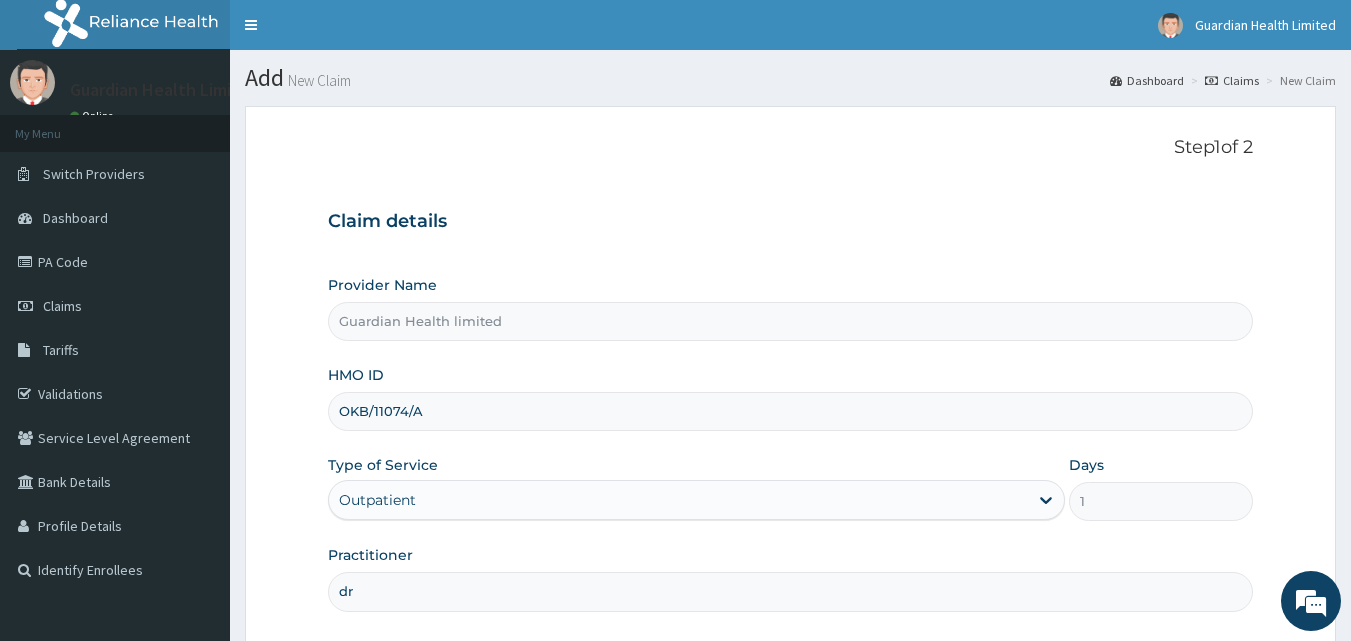 type on "d" 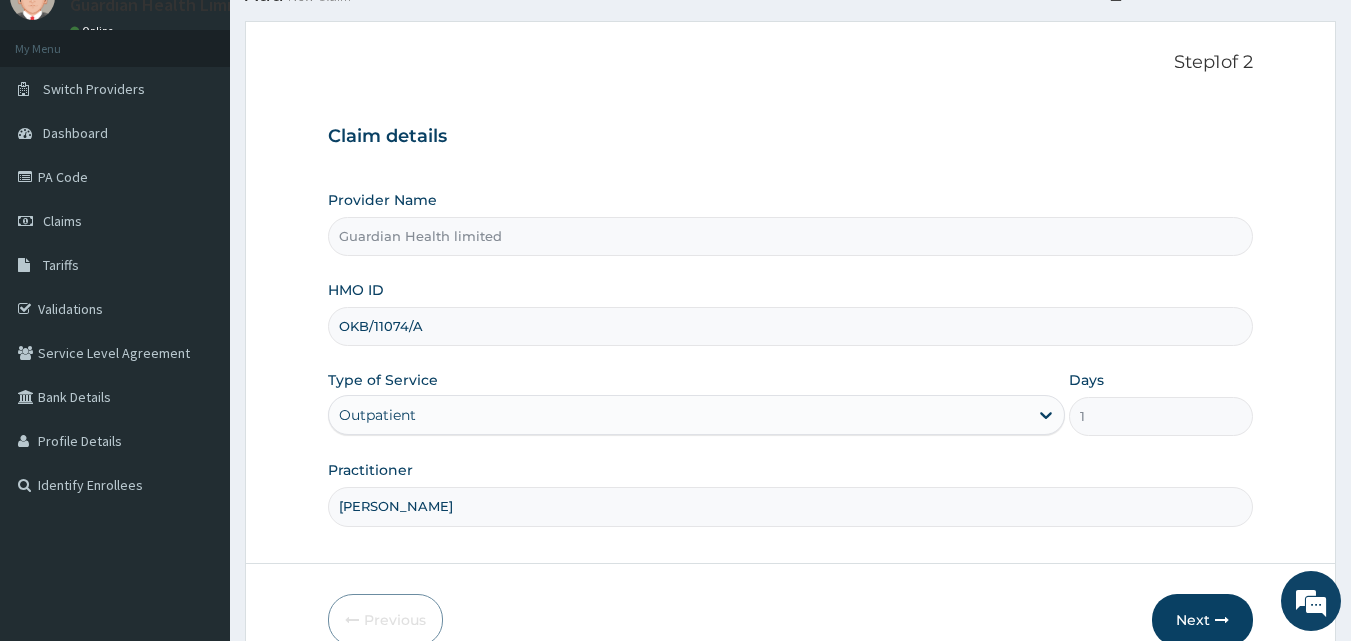 scroll, scrollTop: 87, scrollLeft: 0, axis: vertical 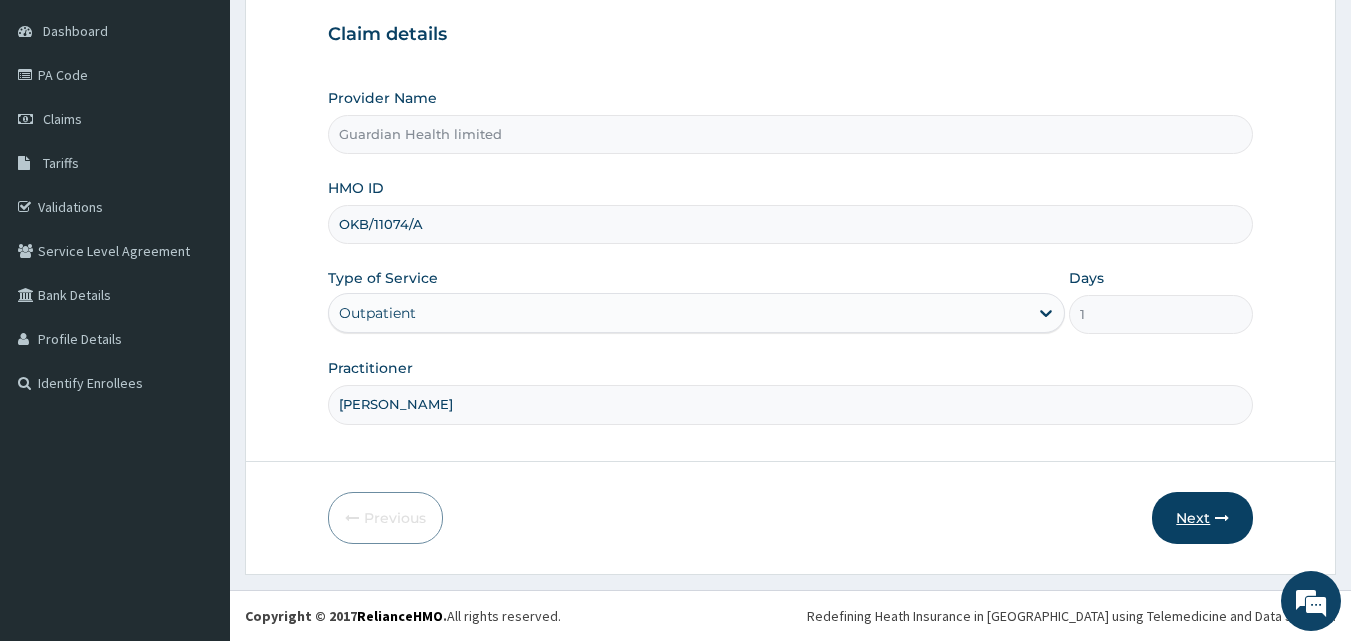 type on "[PERSON_NAME]" 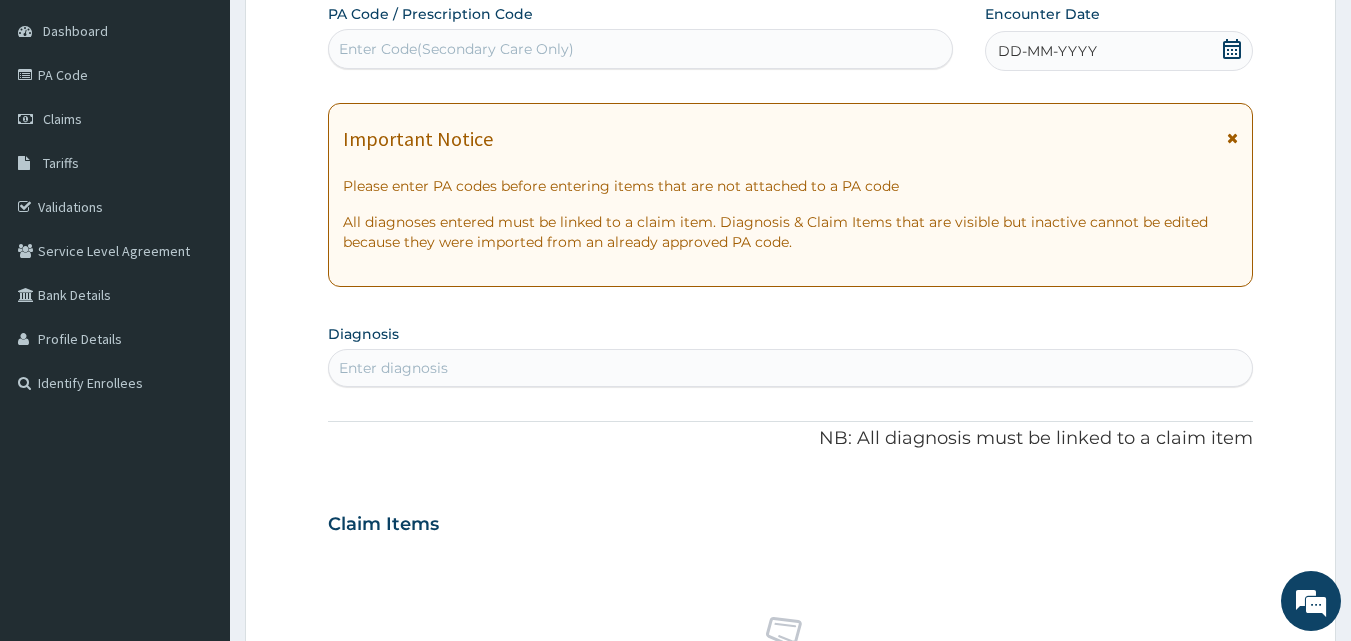 click on "Enter Code(Secondary Care Only)" at bounding box center (641, 49) 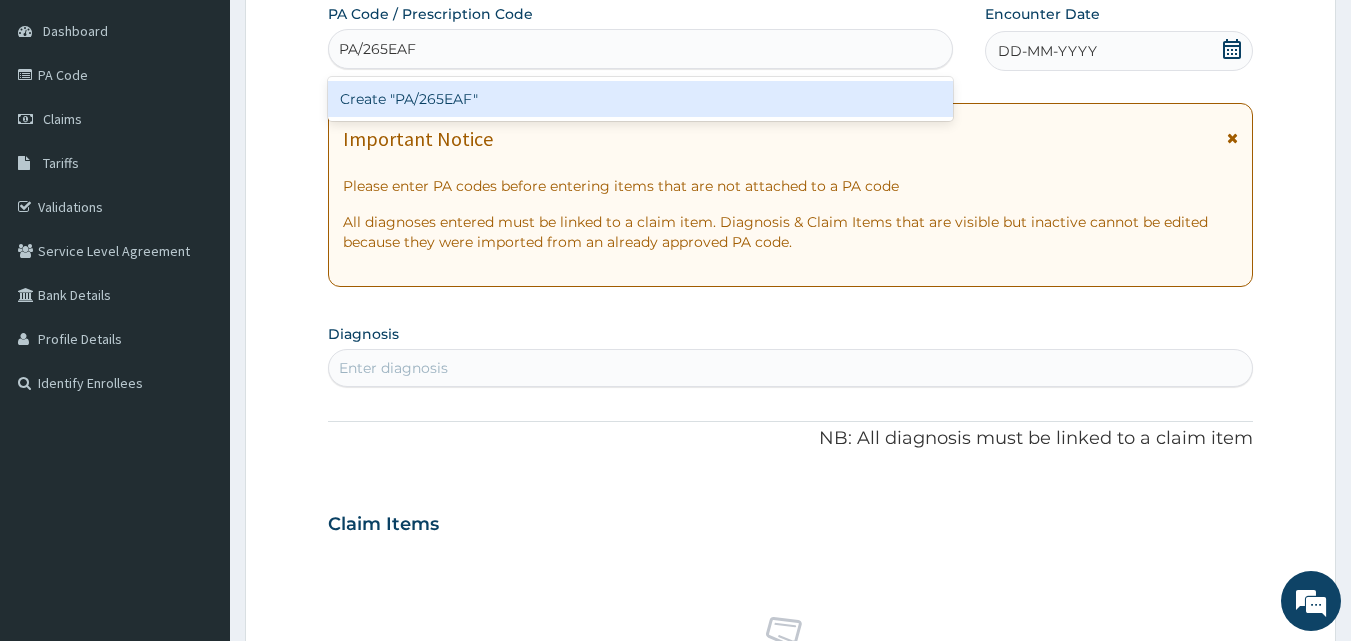 click on "Create "PA/265EAF"" at bounding box center (641, 99) 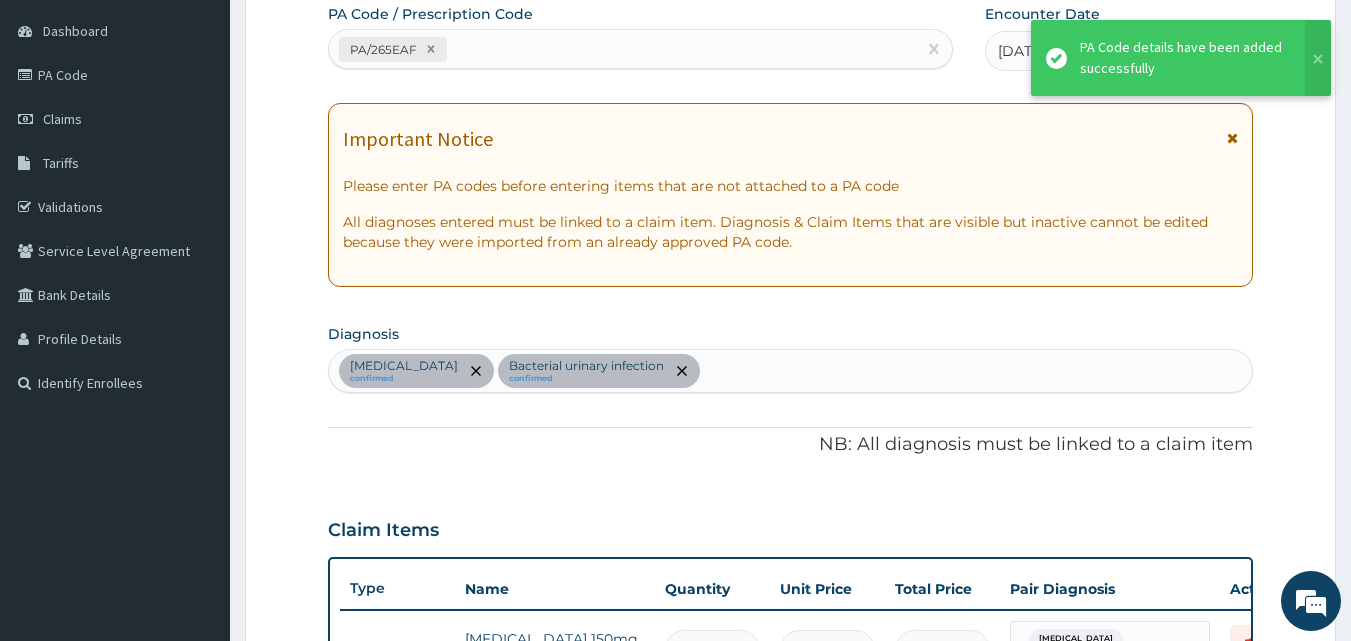 scroll, scrollTop: 585, scrollLeft: 0, axis: vertical 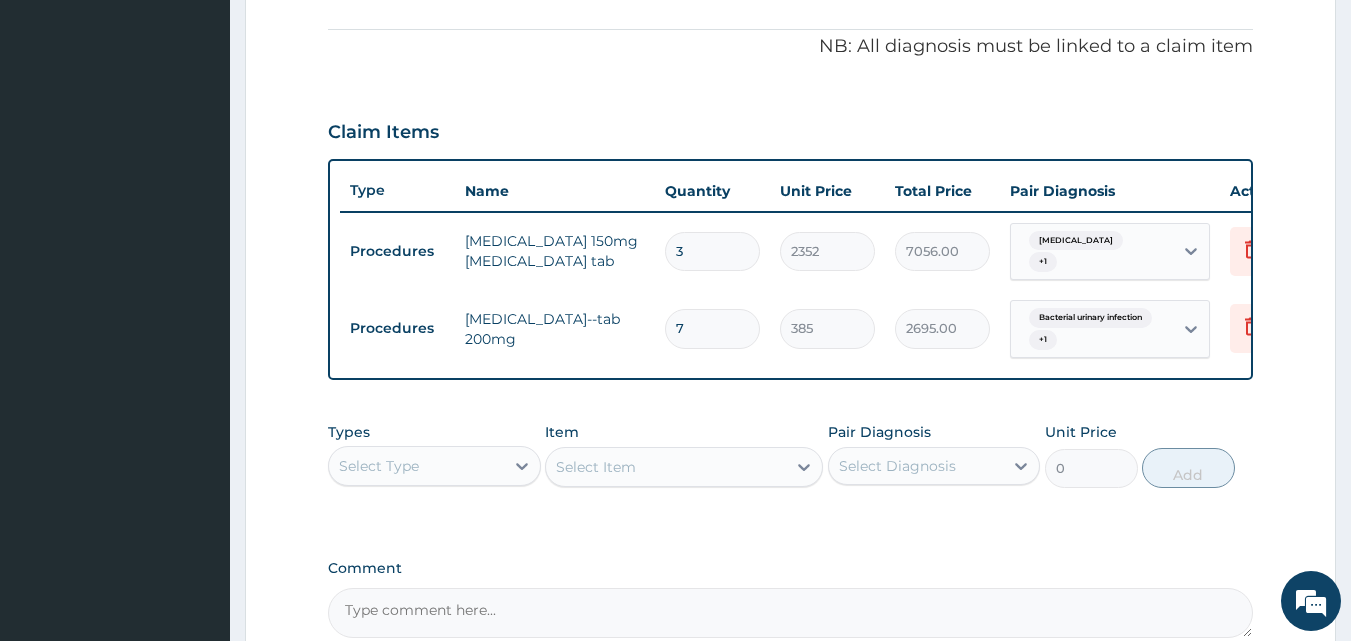 click on "Select Type" at bounding box center (416, 466) 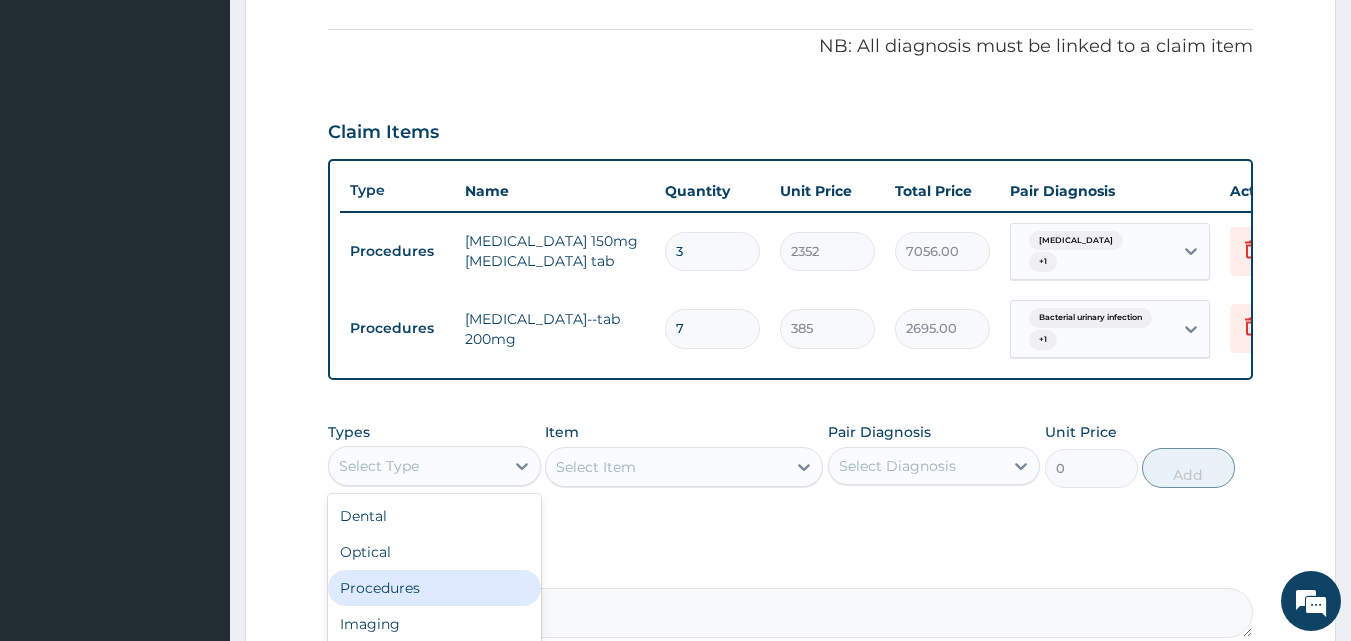 click on "Procedures" at bounding box center [434, 588] 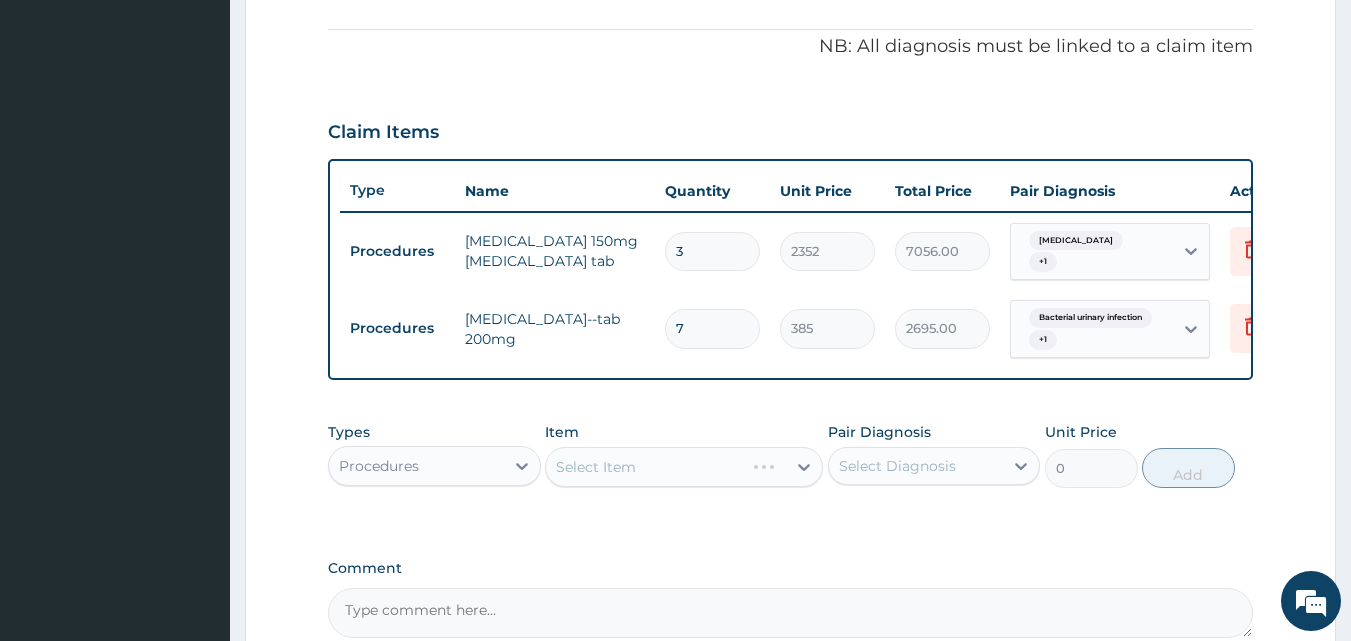 click on "Select Diagnosis" at bounding box center [916, 466] 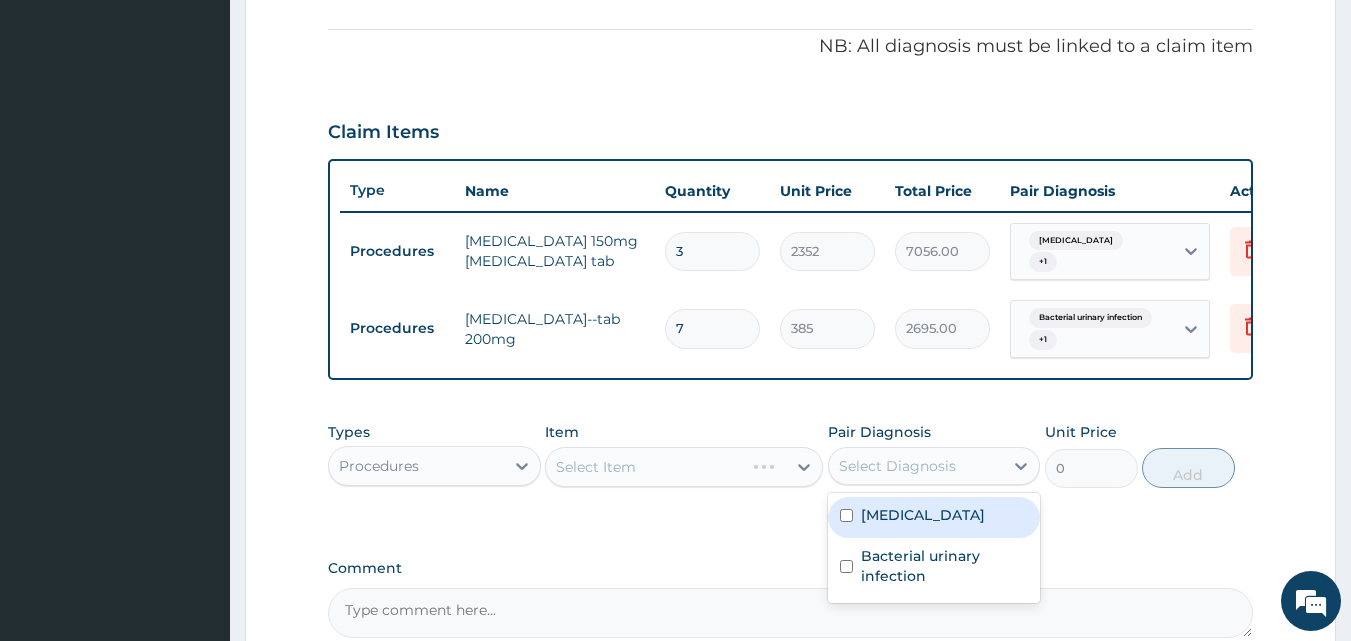 click on "Candidiasis" at bounding box center (934, 517) 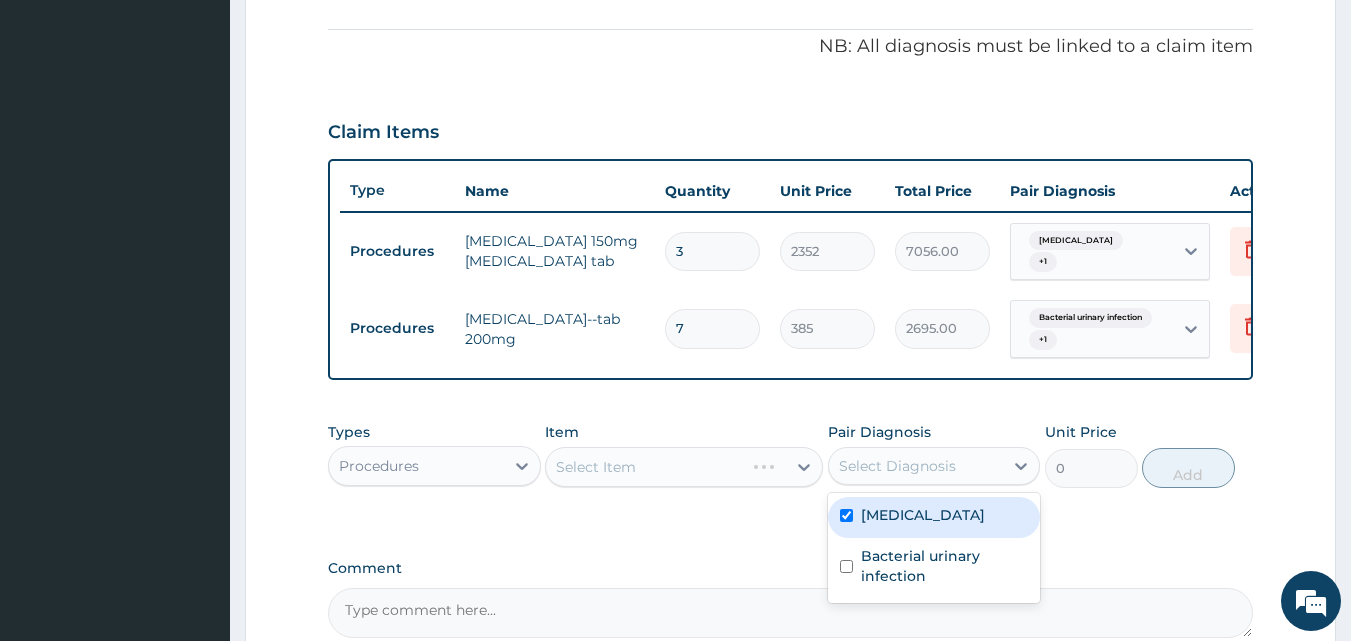 checkbox on "true" 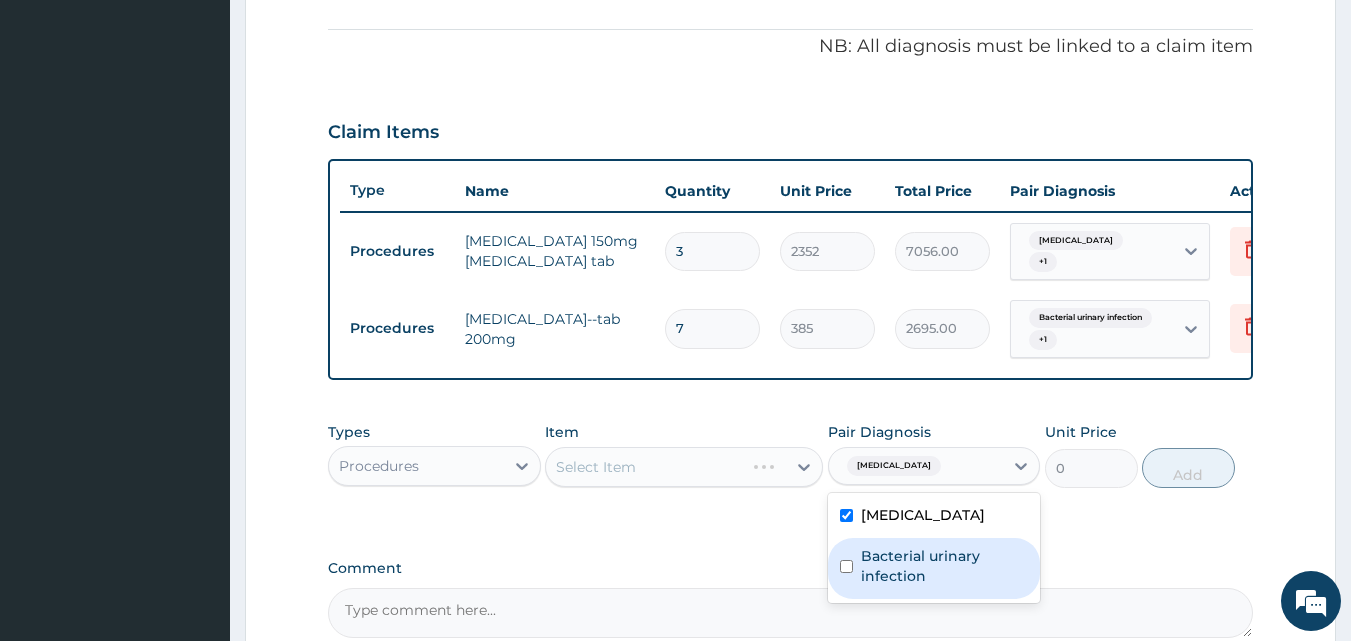 click on "Bacterial urinary infection" at bounding box center [945, 566] 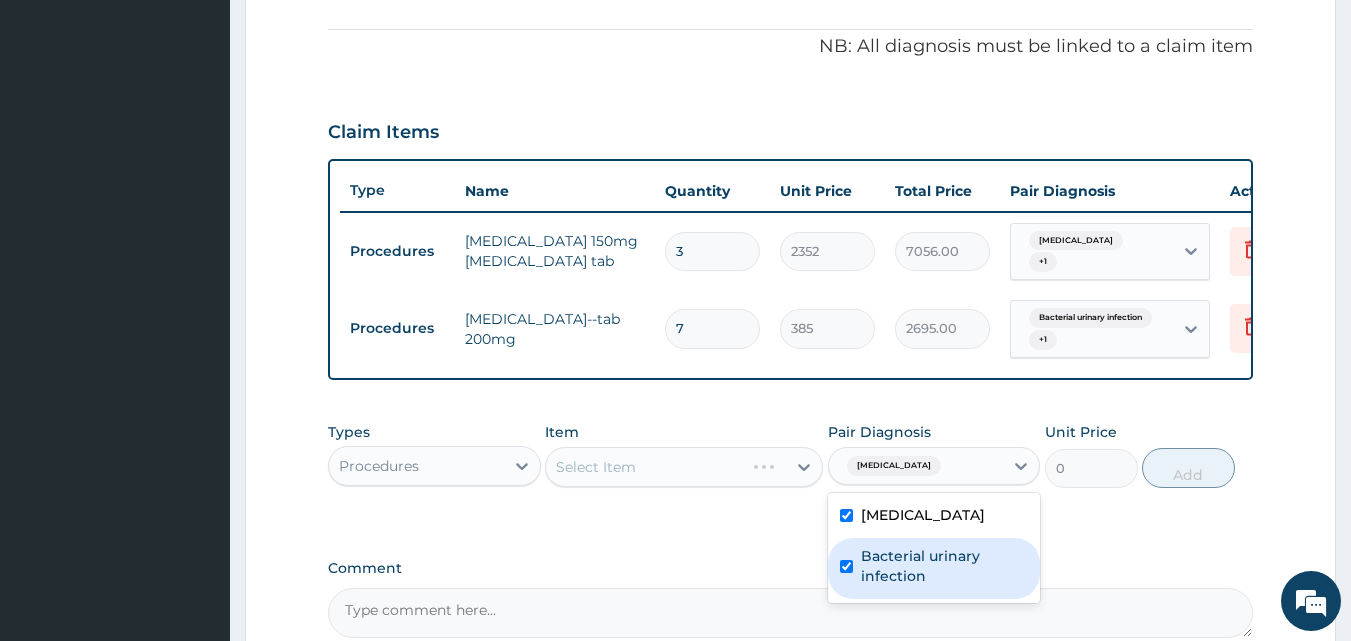 checkbox on "true" 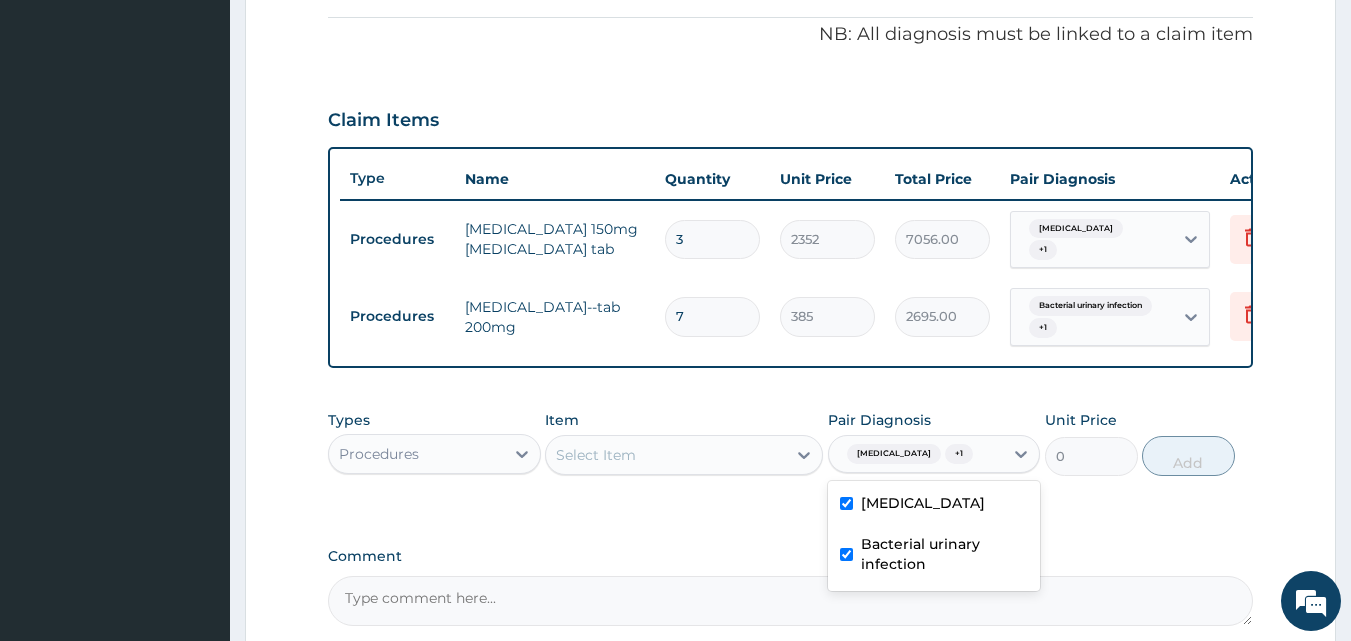 scroll, scrollTop: 0, scrollLeft: 0, axis: both 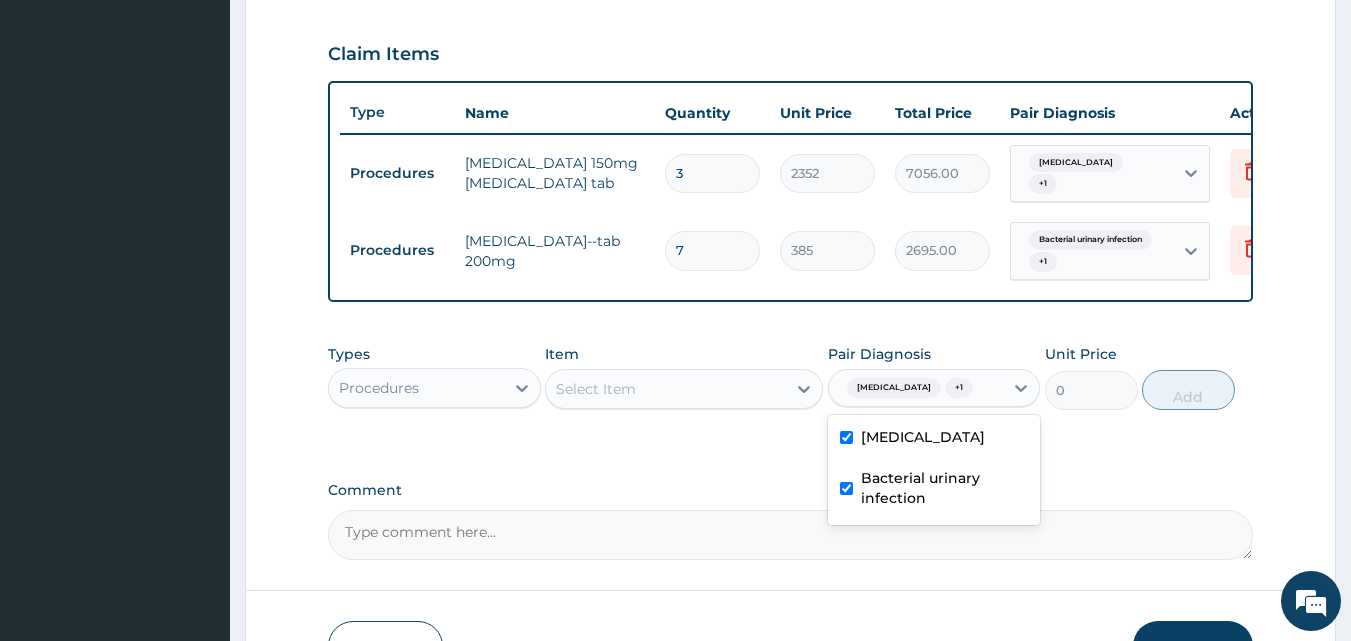 click on "Select Item" at bounding box center (596, 389) 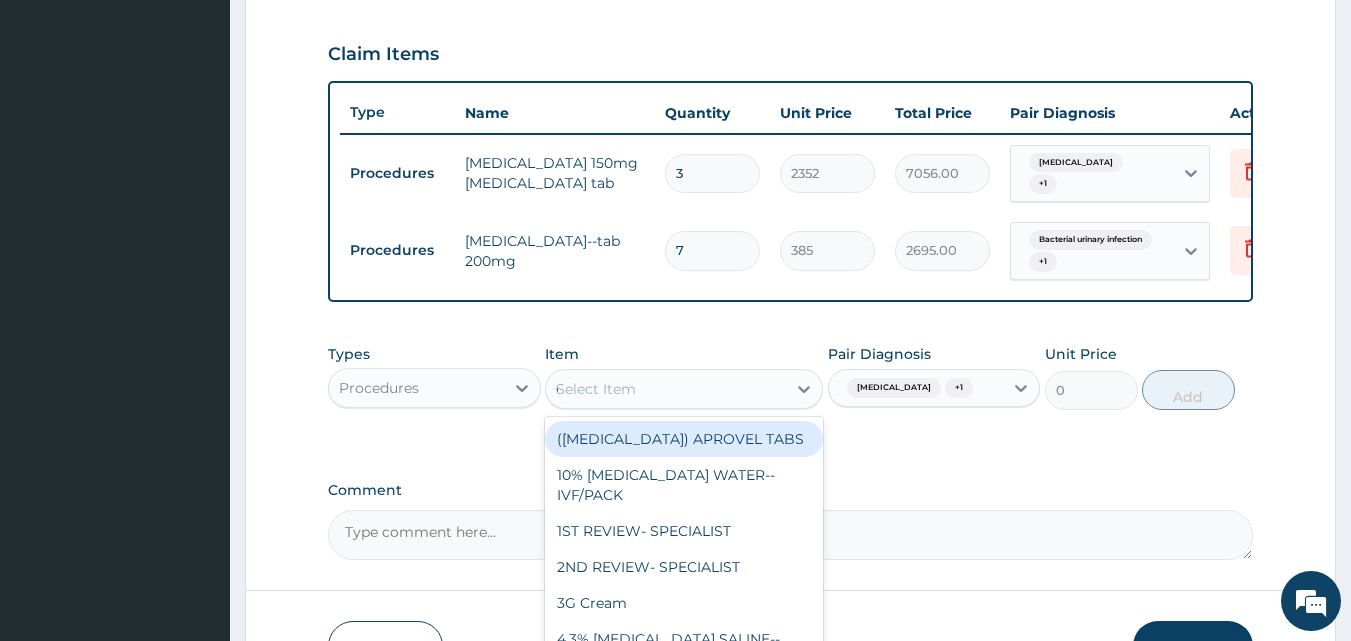 type on "GP" 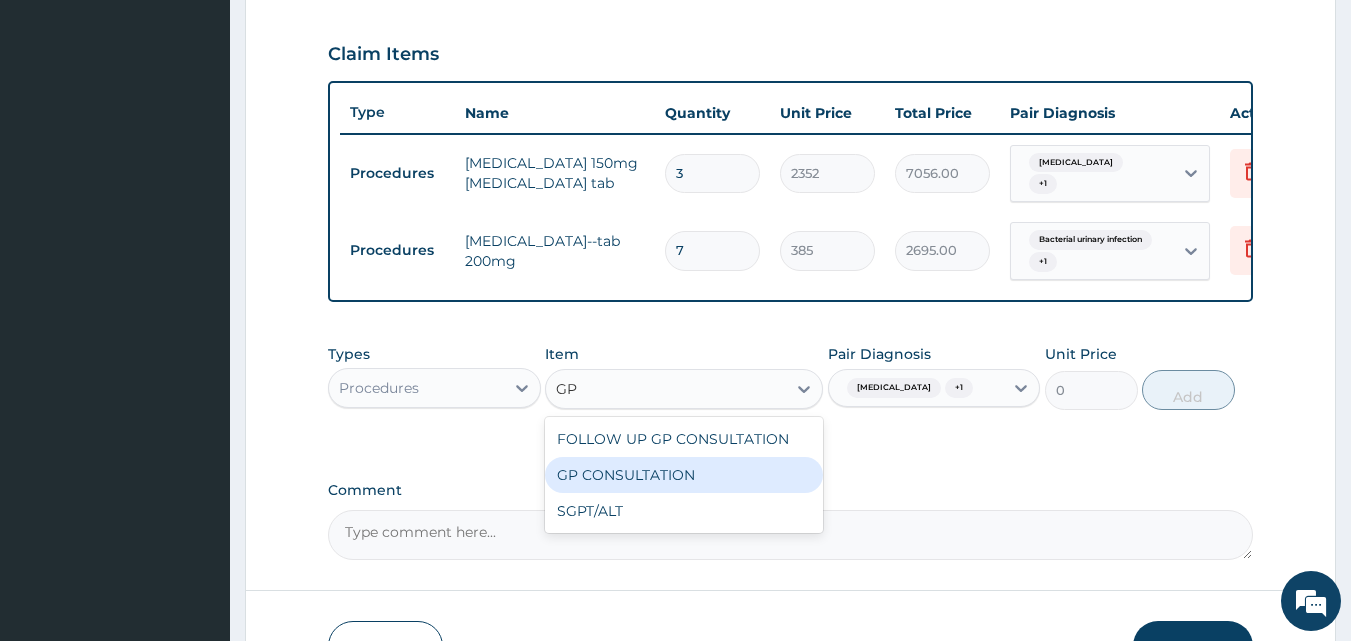 click on "GP CONSULTATION" at bounding box center [684, 475] 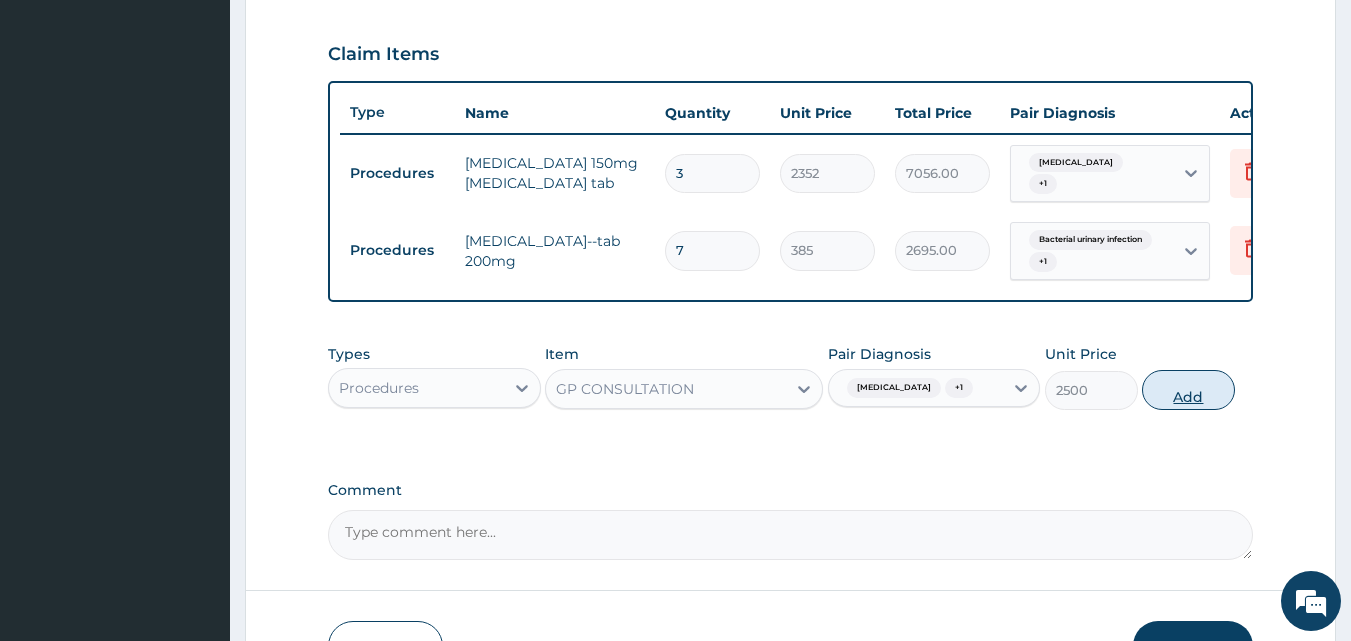 click on "Add" at bounding box center (1188, 390) 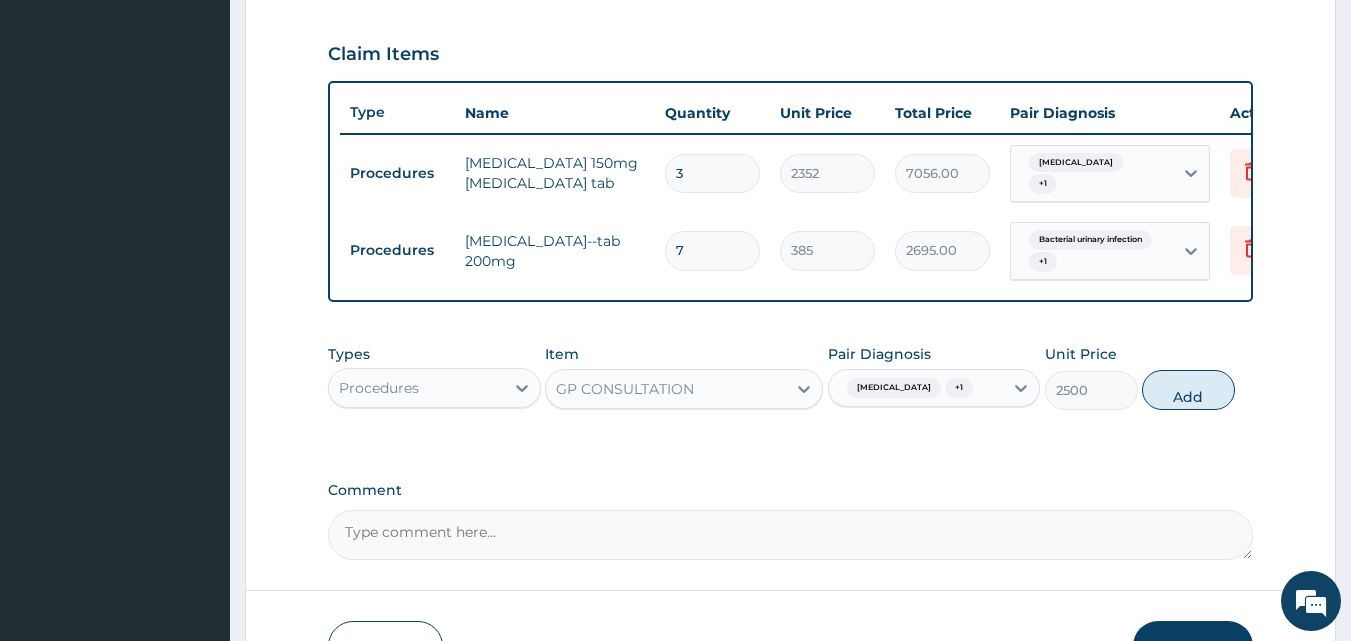 type on "0" 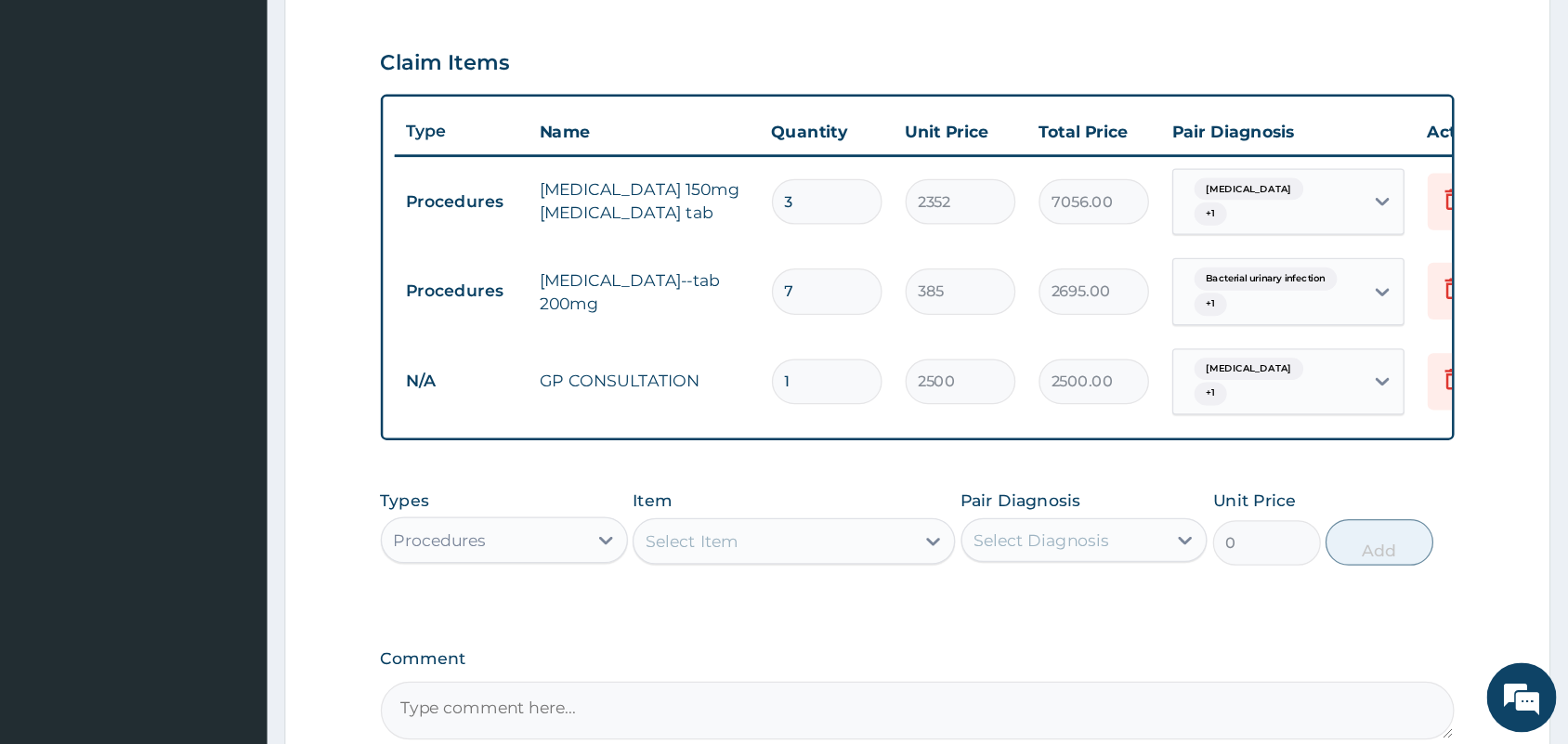 scroll, scrollTop: 616, scrollLeft: 0, axis: vertical 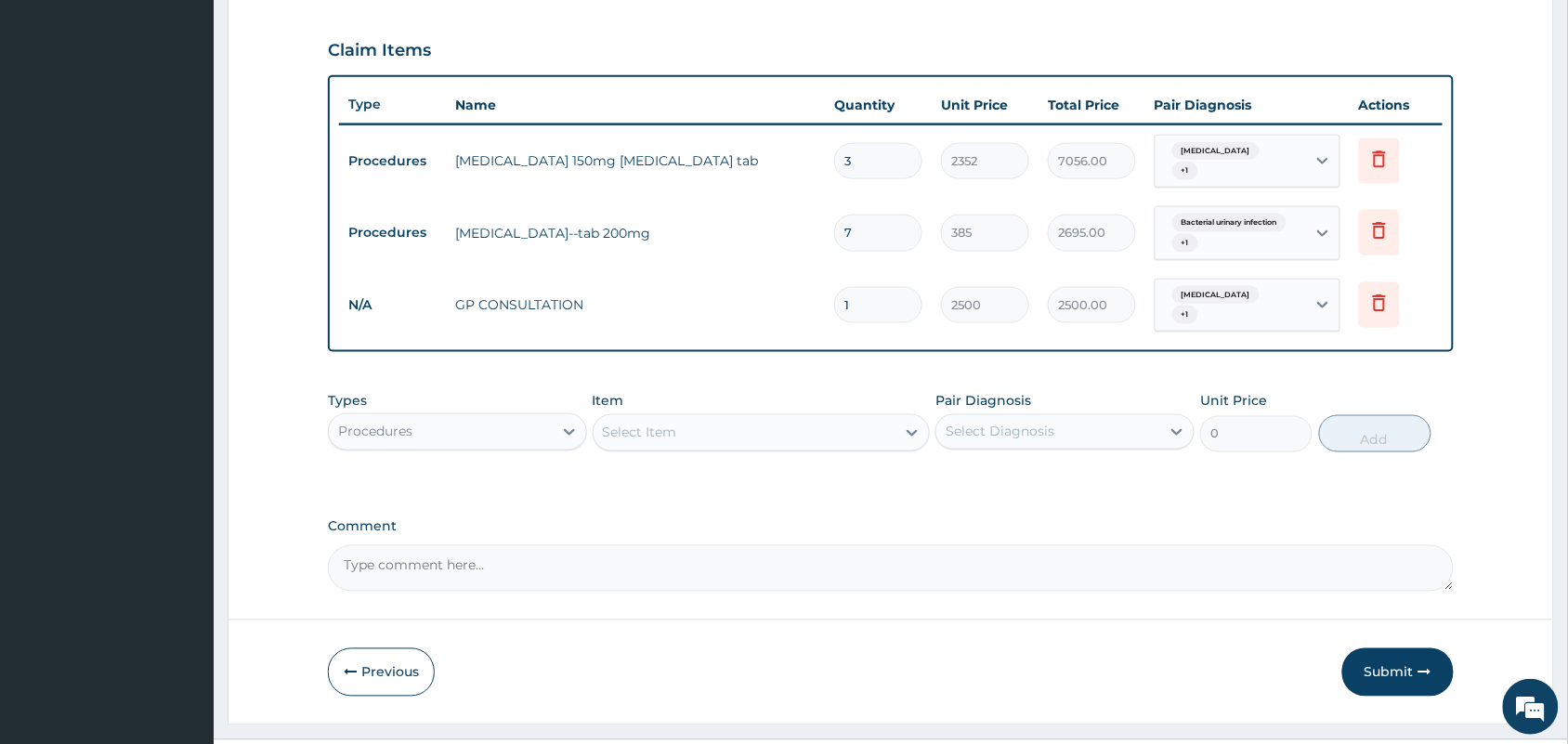 click on "Select Item" at bounding box center (745, 433) 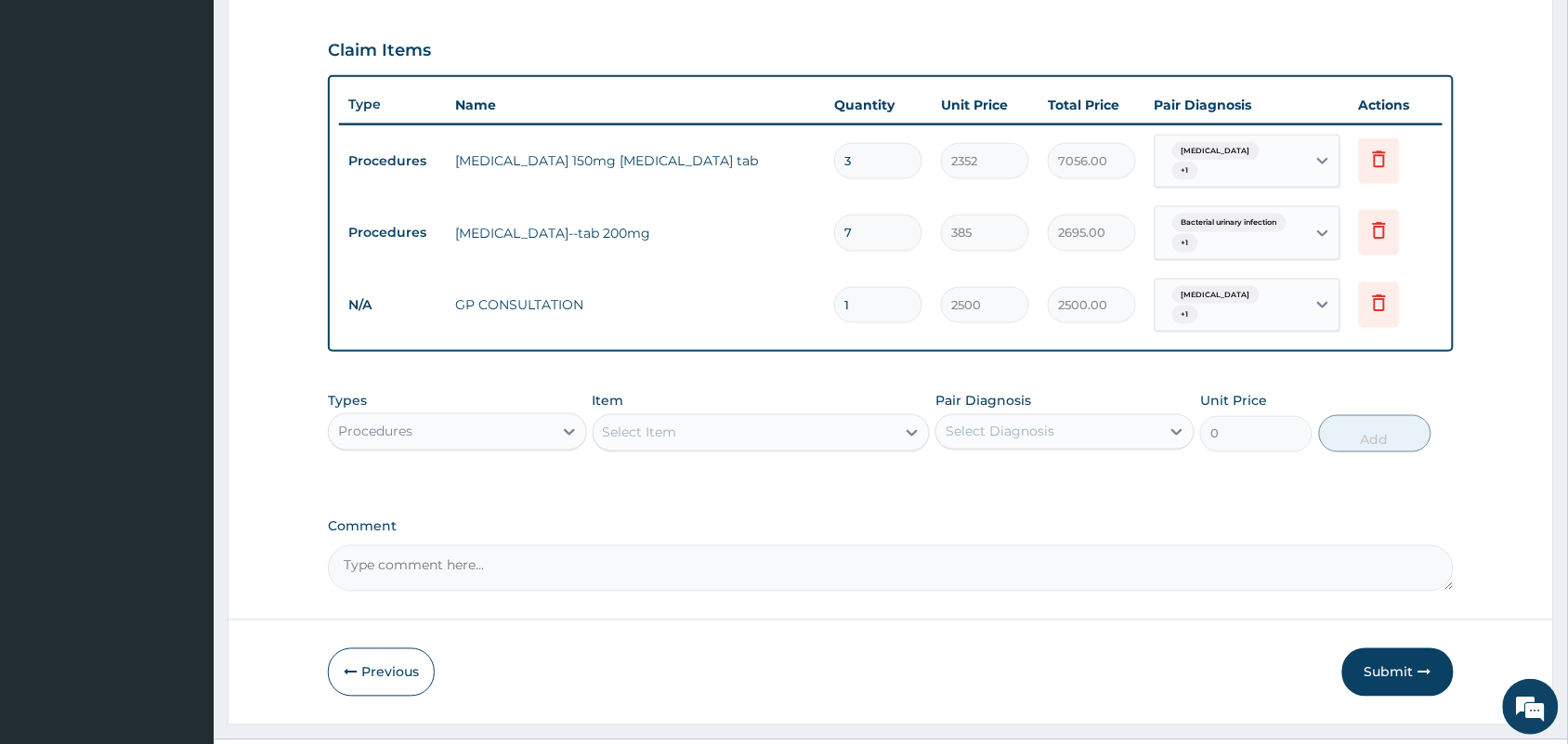 type on "REGIS" 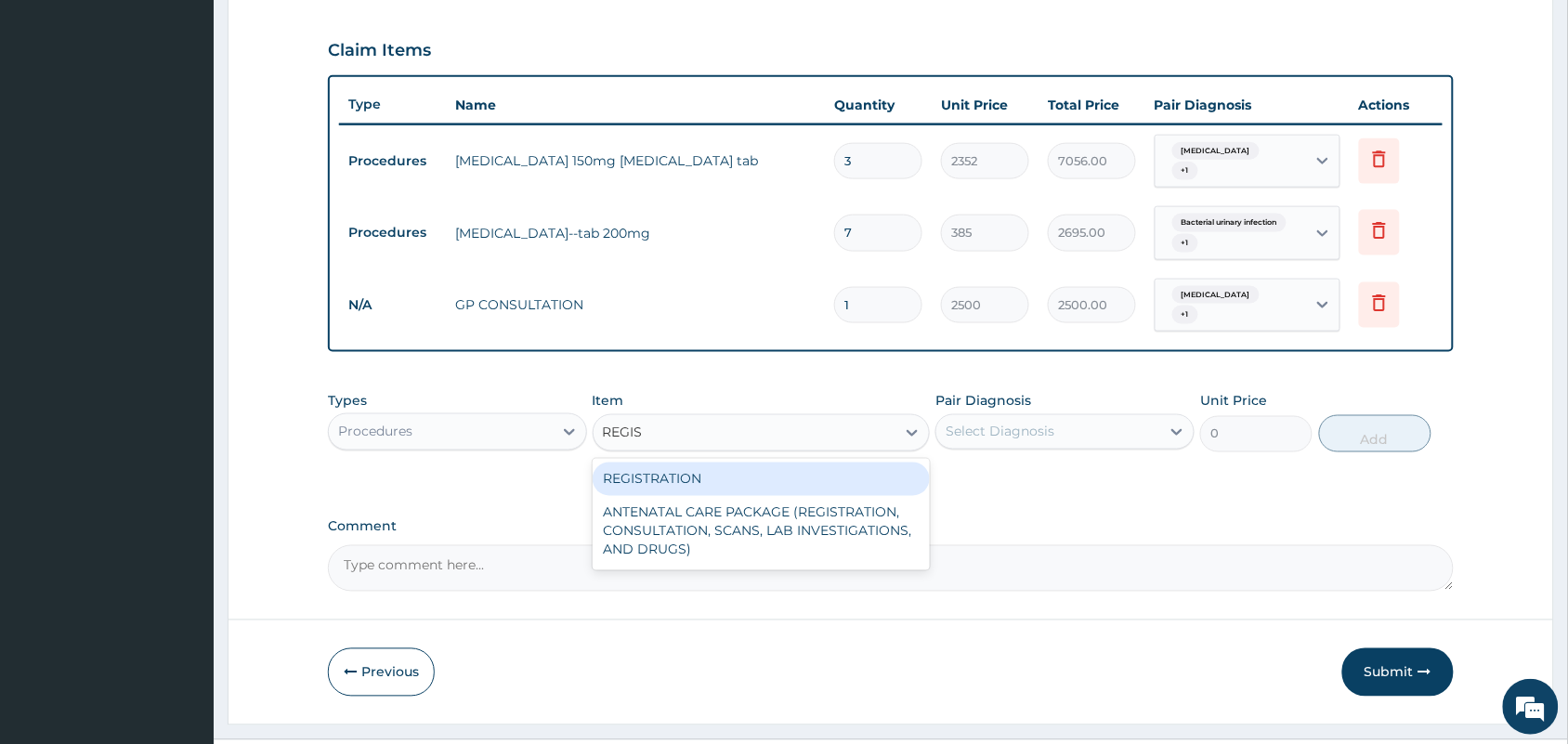 click on "REGISTRATION" at bounding box center [762, 479] 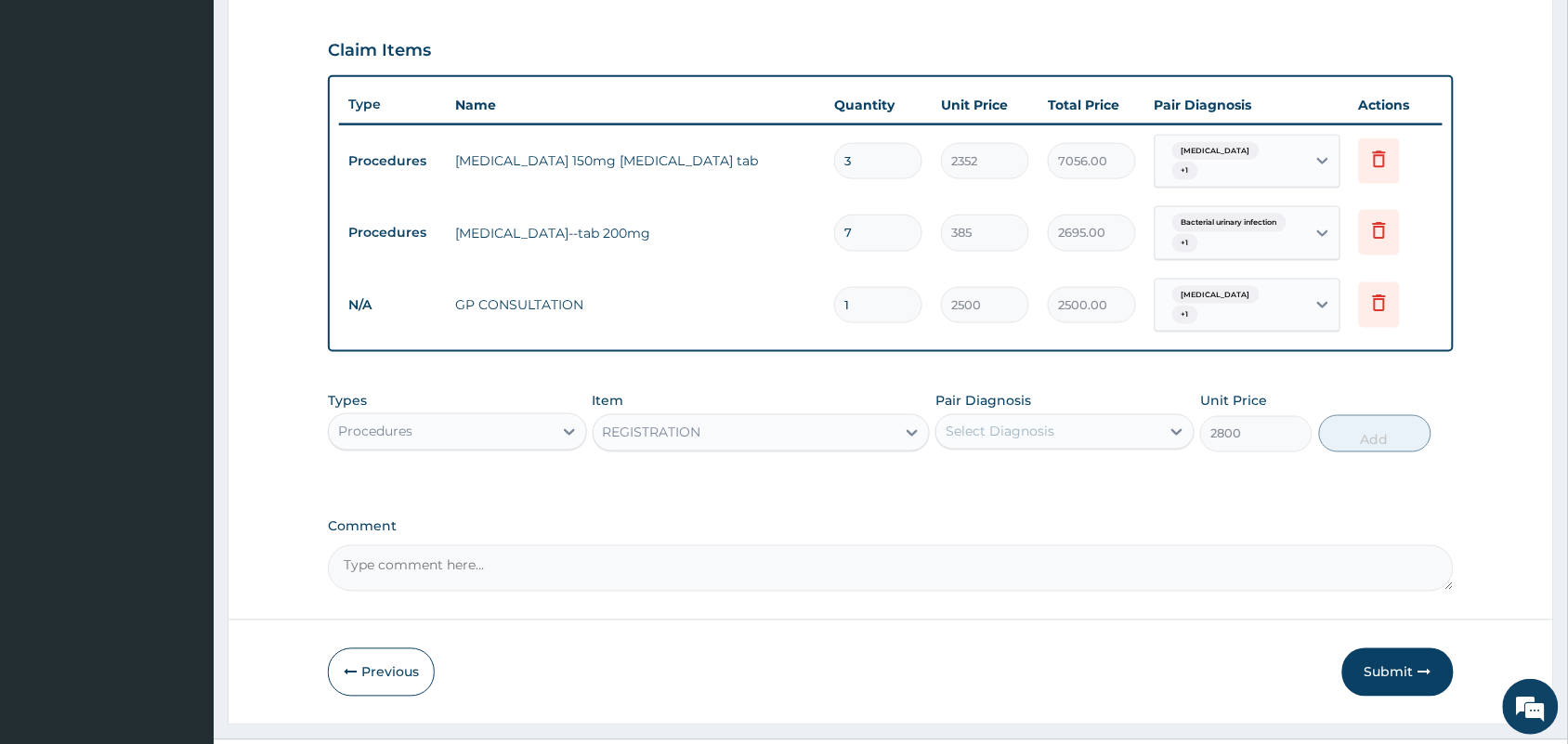 click on "Select Diagnosis" at bounding box center [1065, 432] 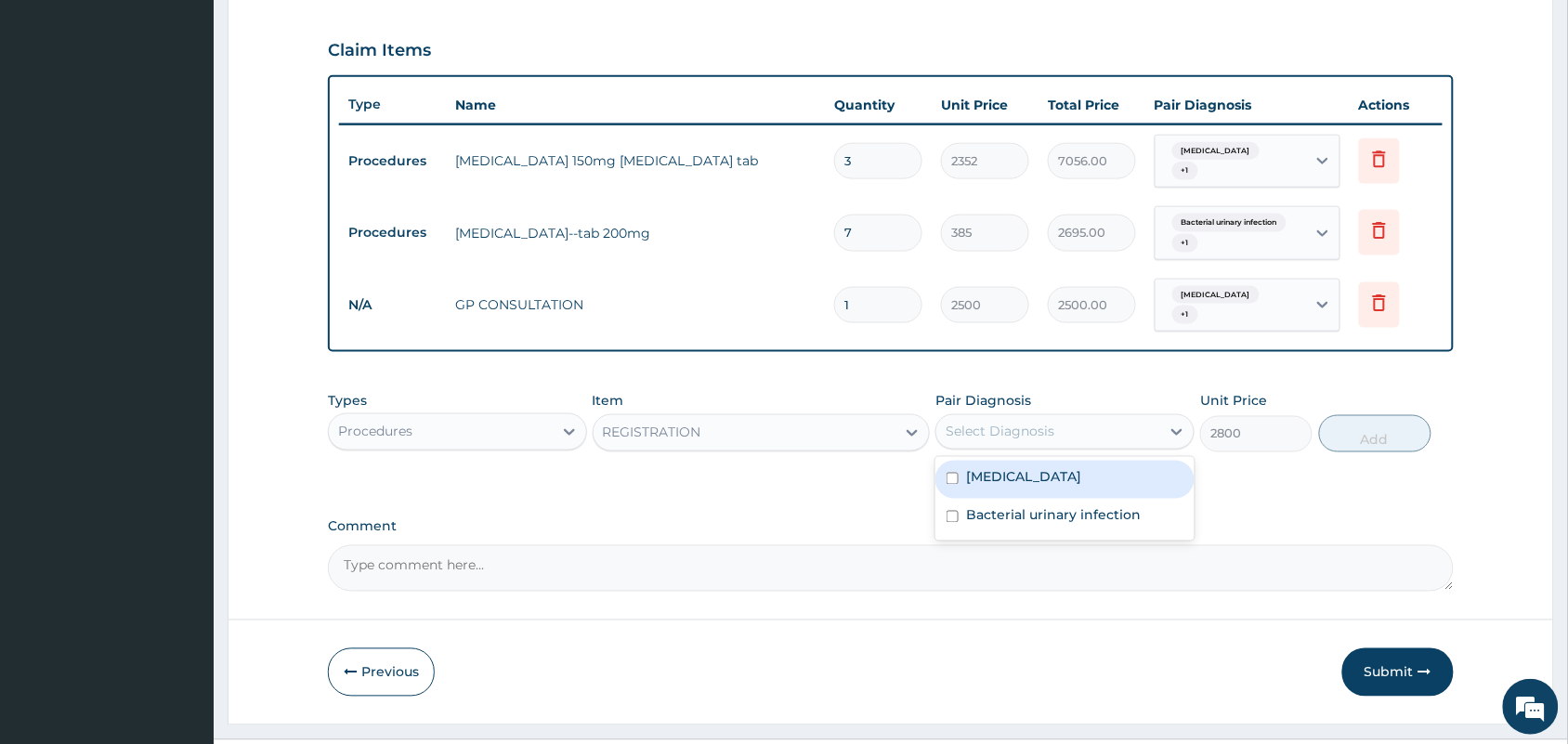 click on "Candidiasis" at bounding box center (1065, 479) 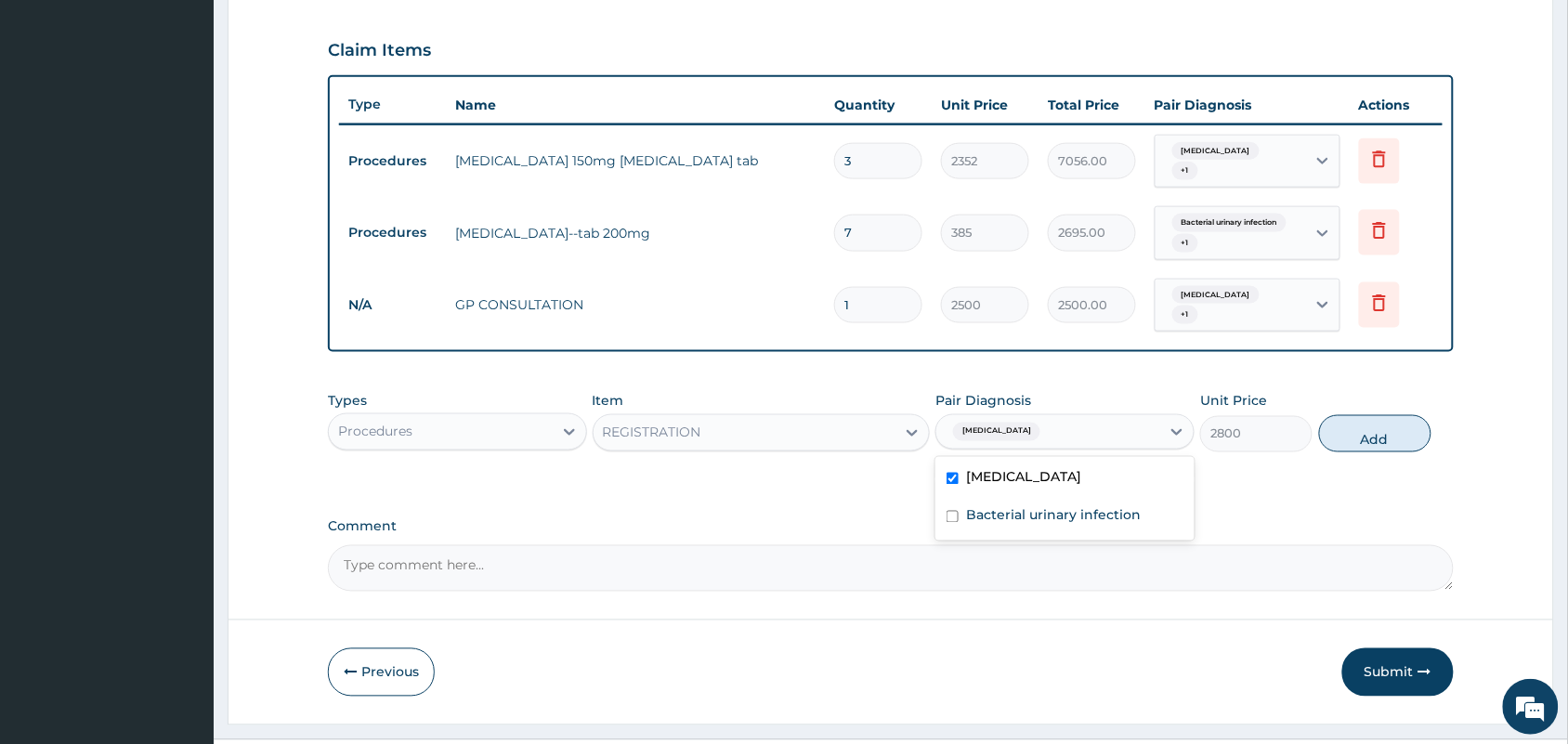 checkbox on "true" 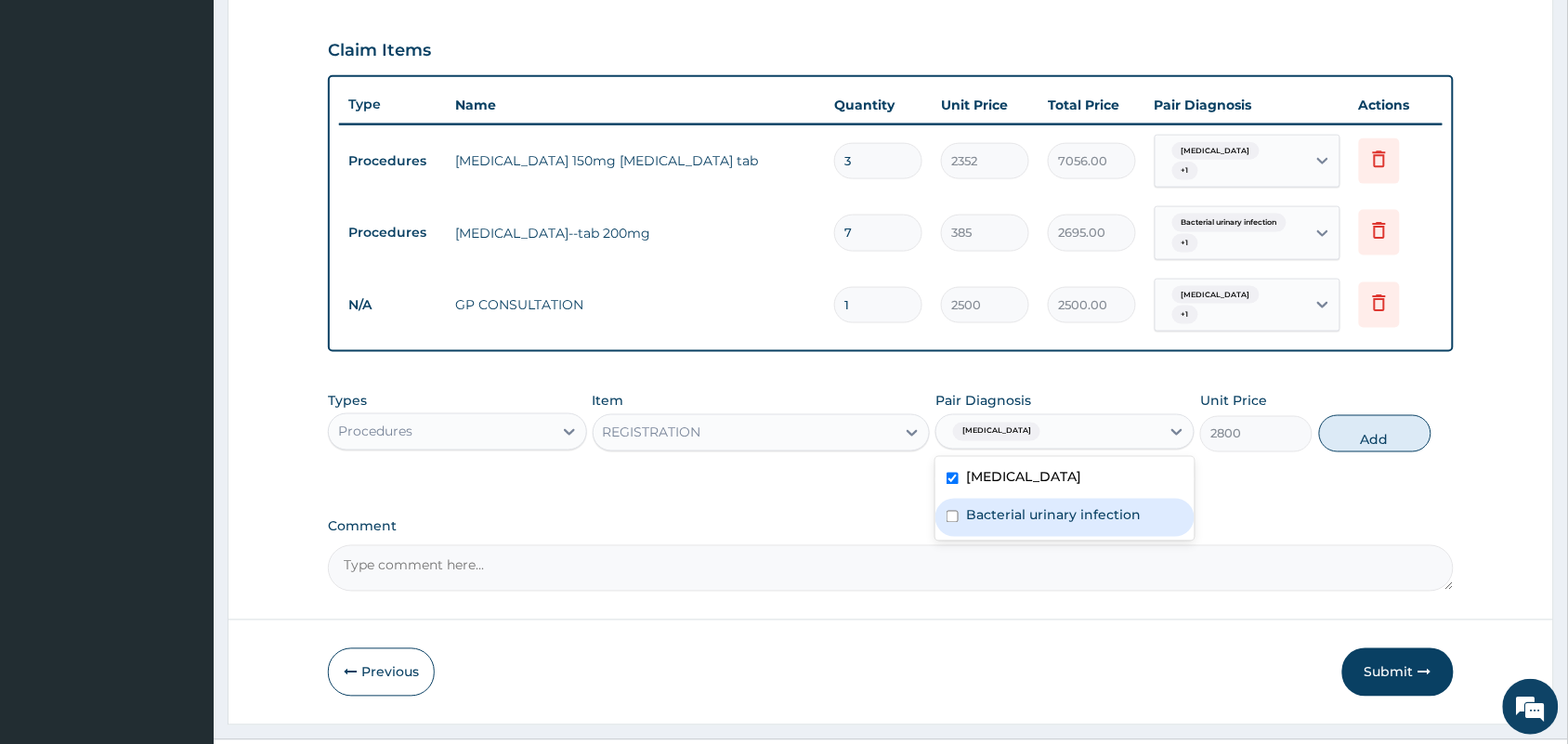 click on "Bacterial urinary infection" at bounding box center (1053, 516) 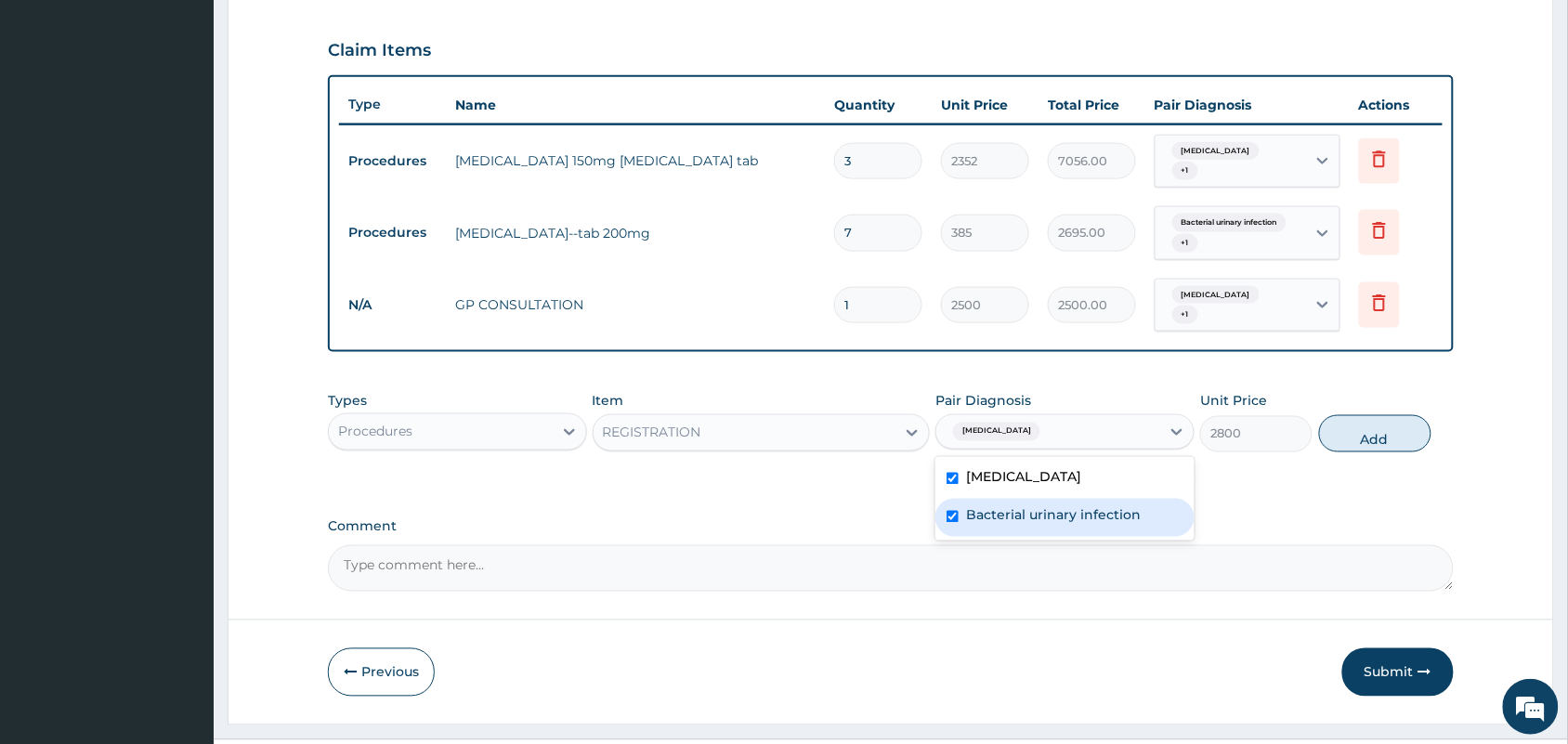 checkbox on "true" 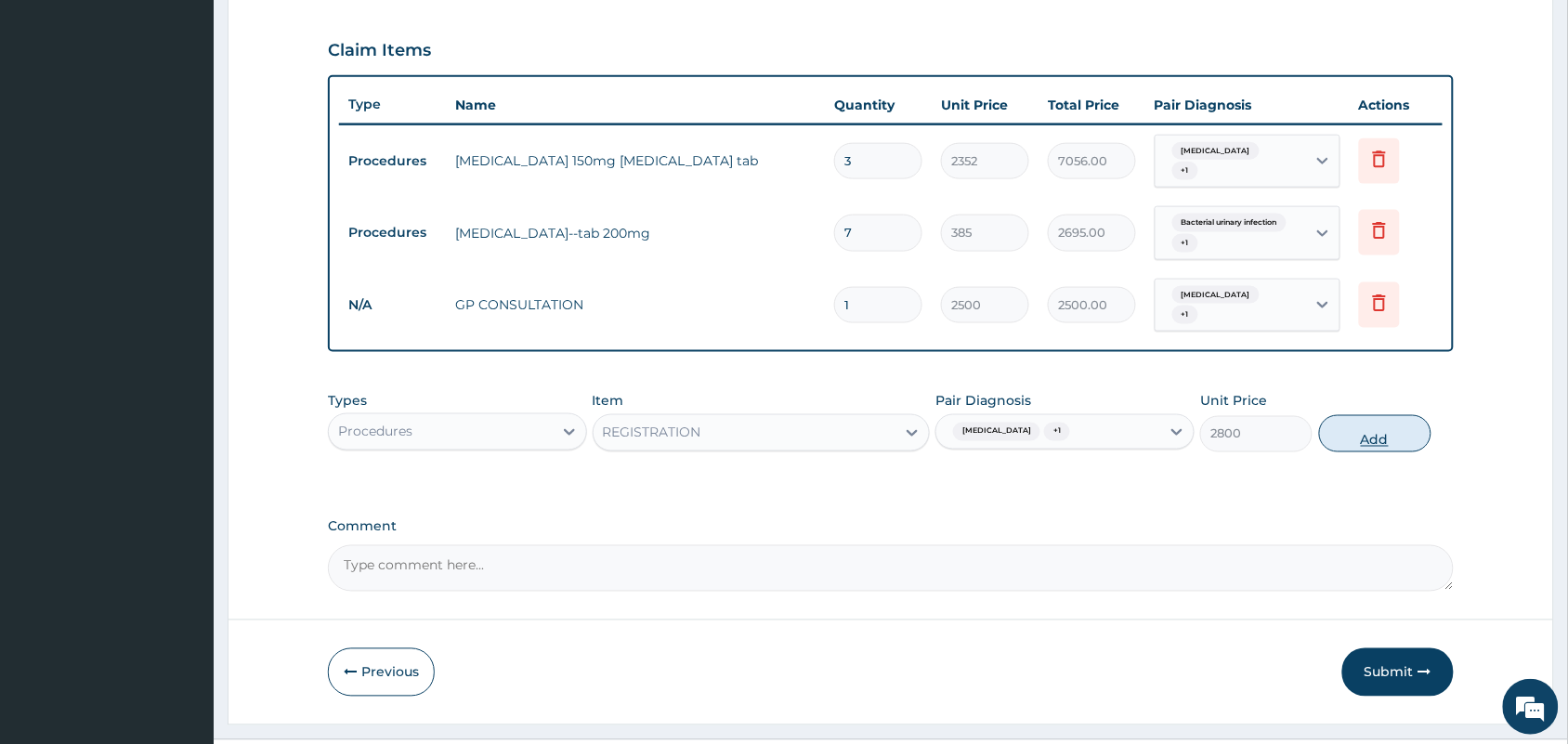 click on "Add" at bounding box center [1375, 434] 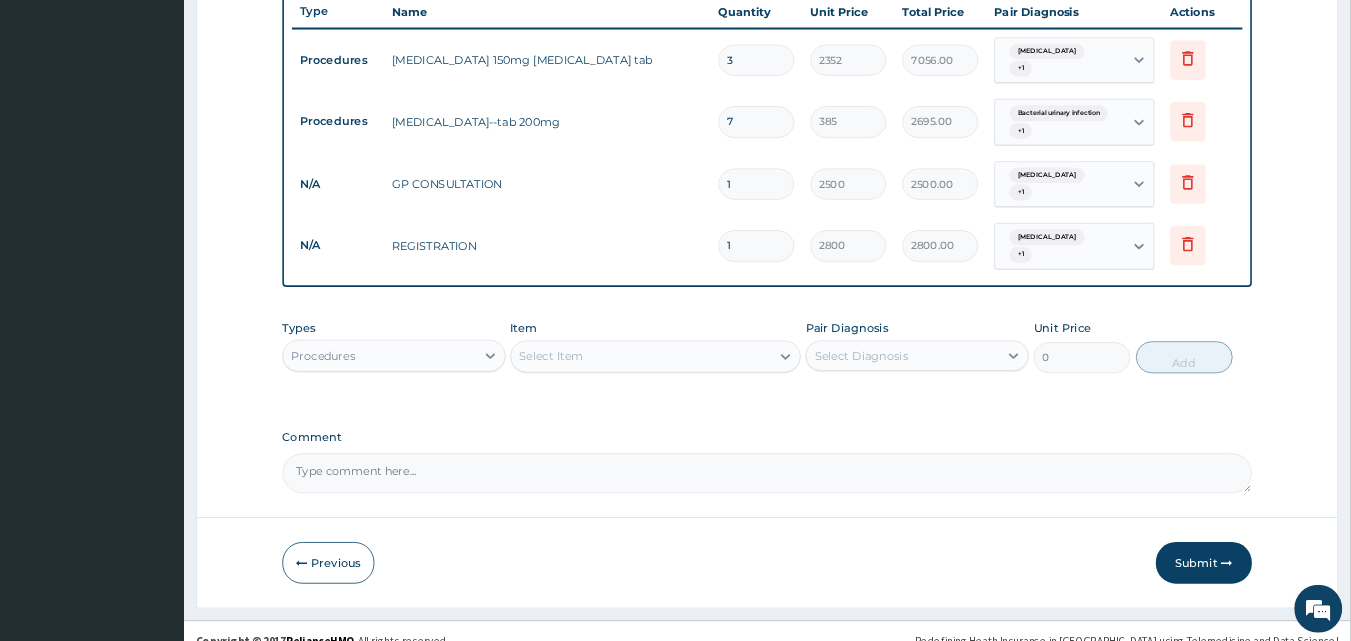 scroll, scrollTop: 761, scrollLeft: 0, axis: vertical 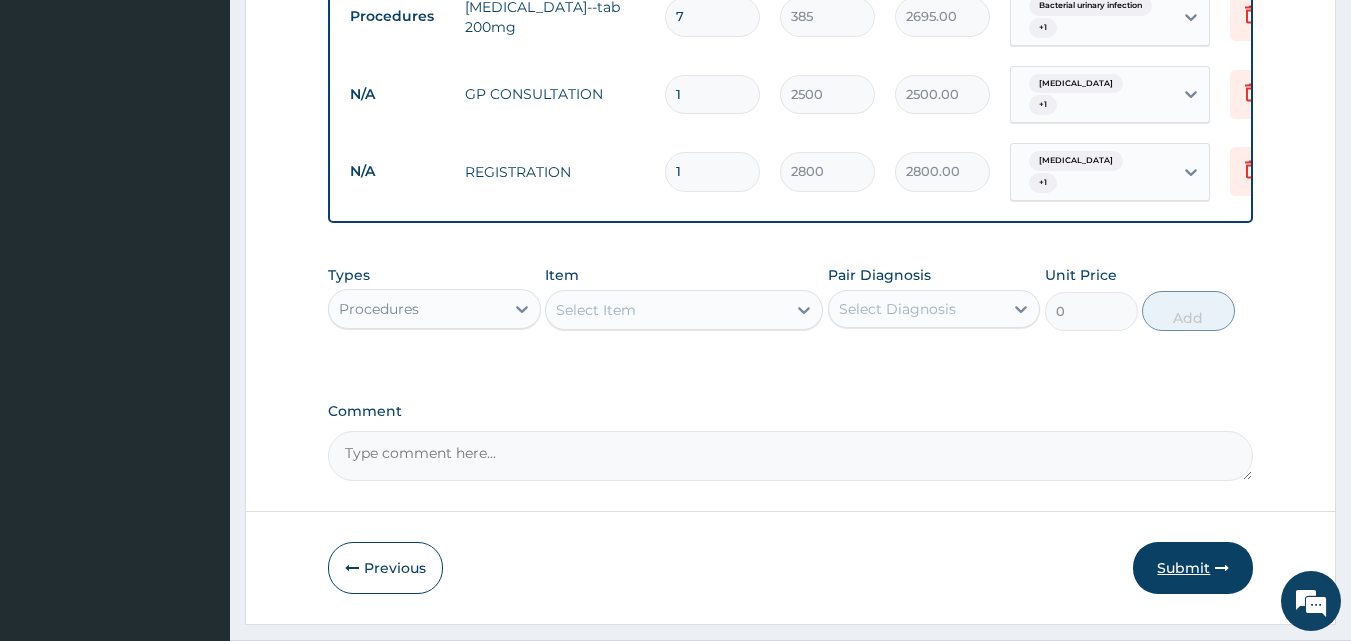 click on "Submit" at bounding box center (1193, 568) 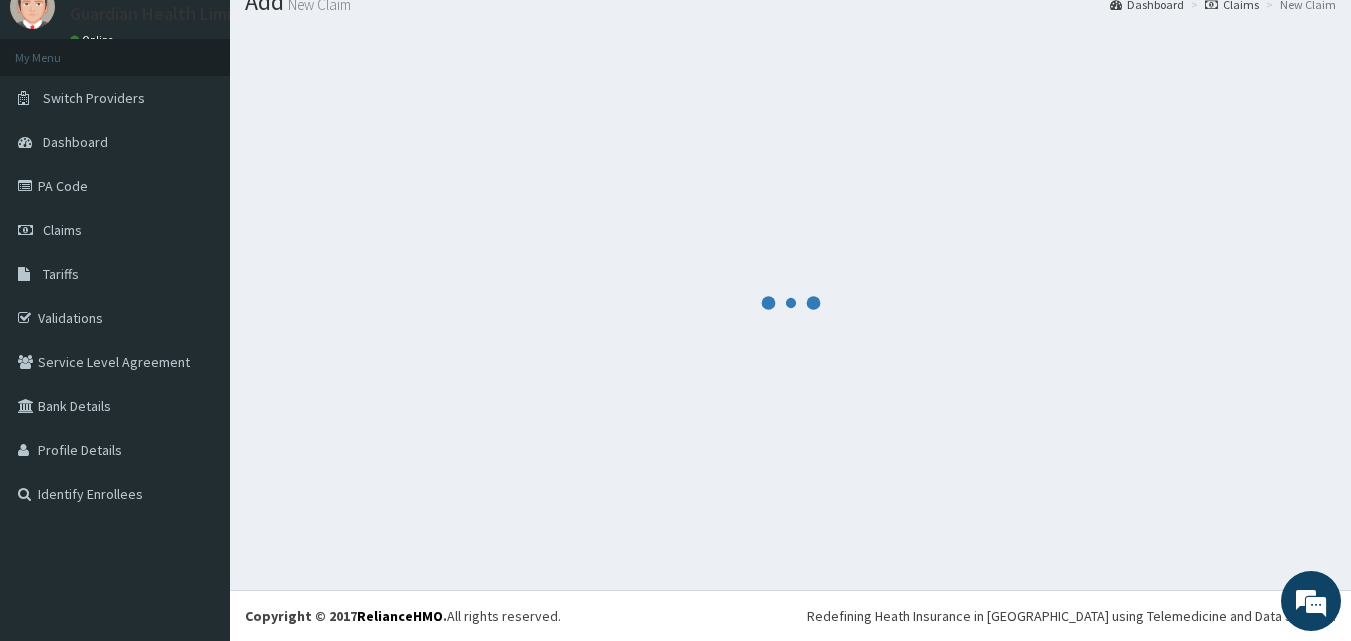 scroll, scrollTop: 76, scrollLeft: 0, axis: vertical 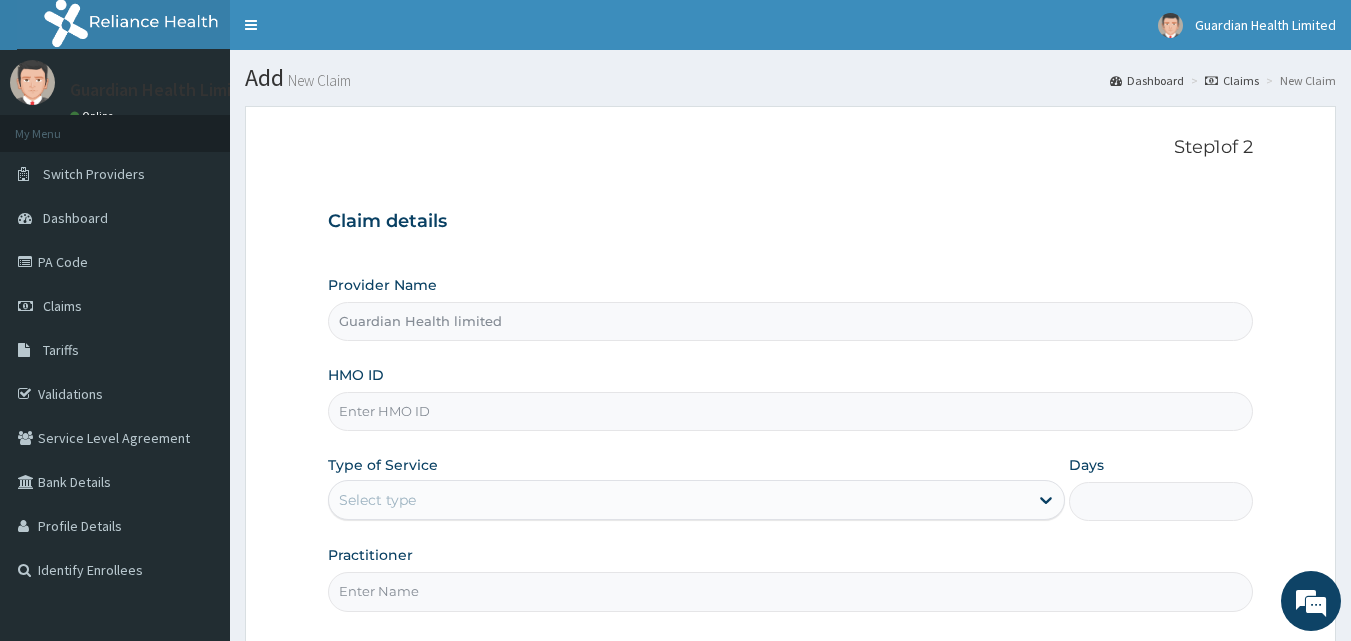 click on "HMO ID" at bounding box center (791, 411) 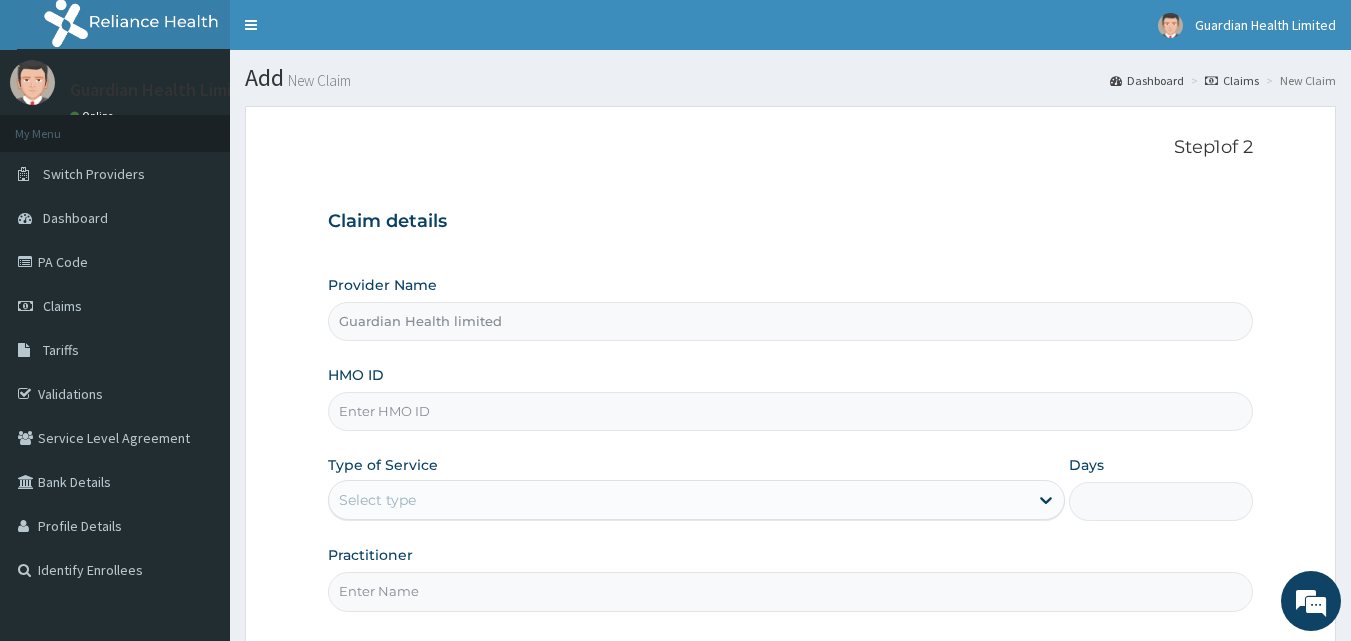 paste on "TIE/10039/D" 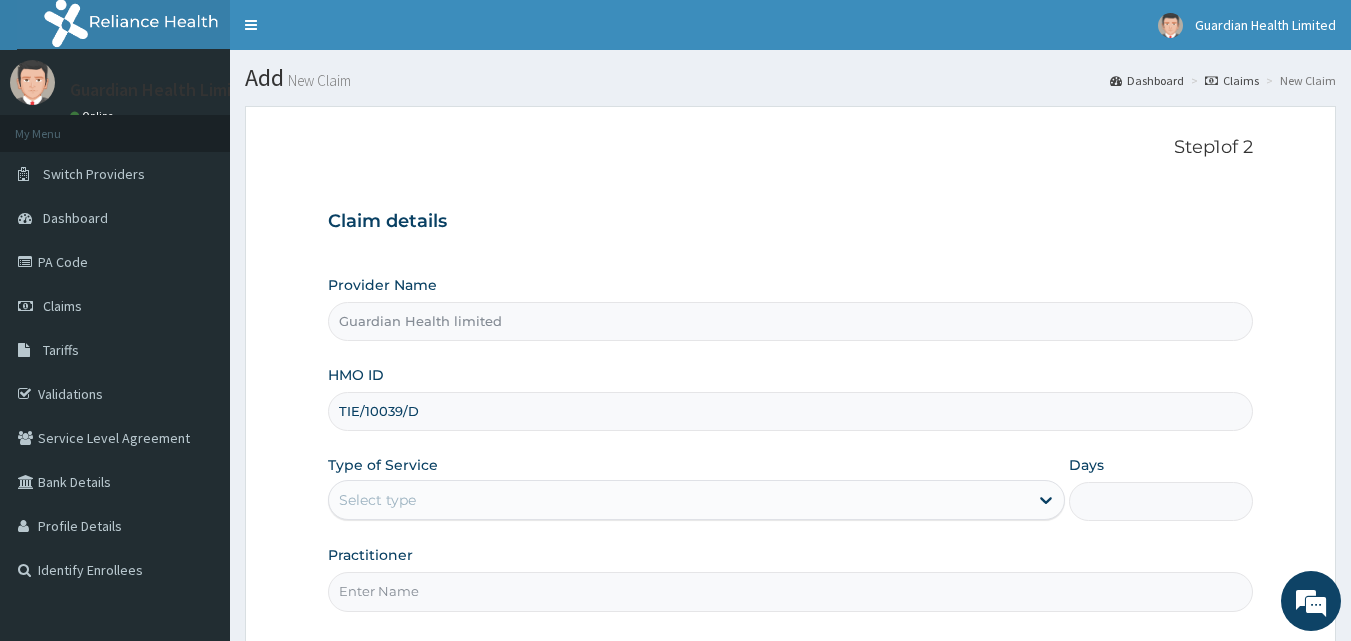 type on "TIE/10039/D" 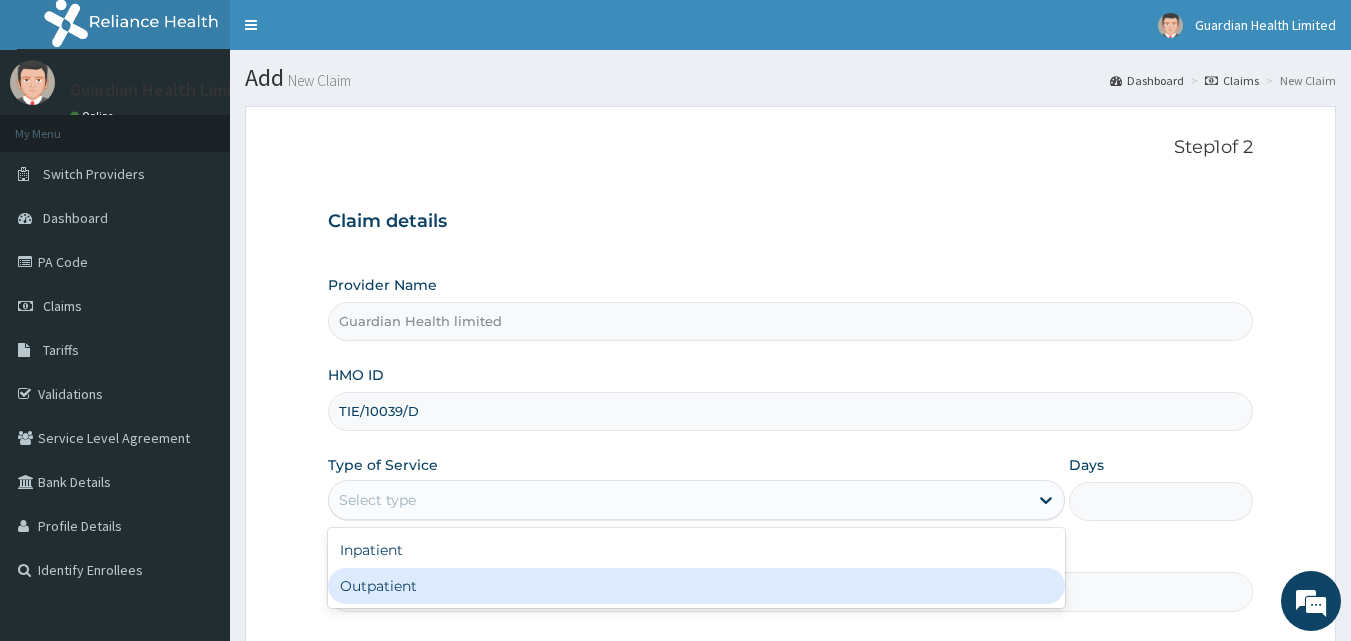 click on "Outpatient" at bounding box center (696, 586) 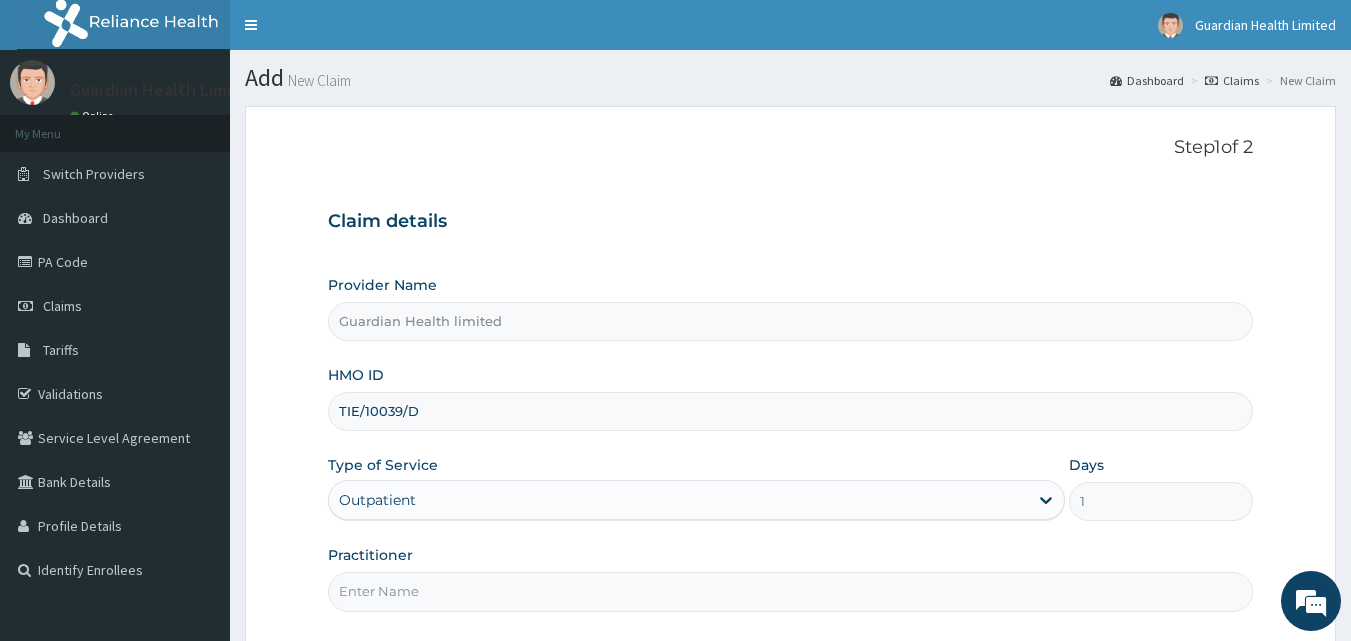 click on "Practitioner" at bounding box center [791, 591] 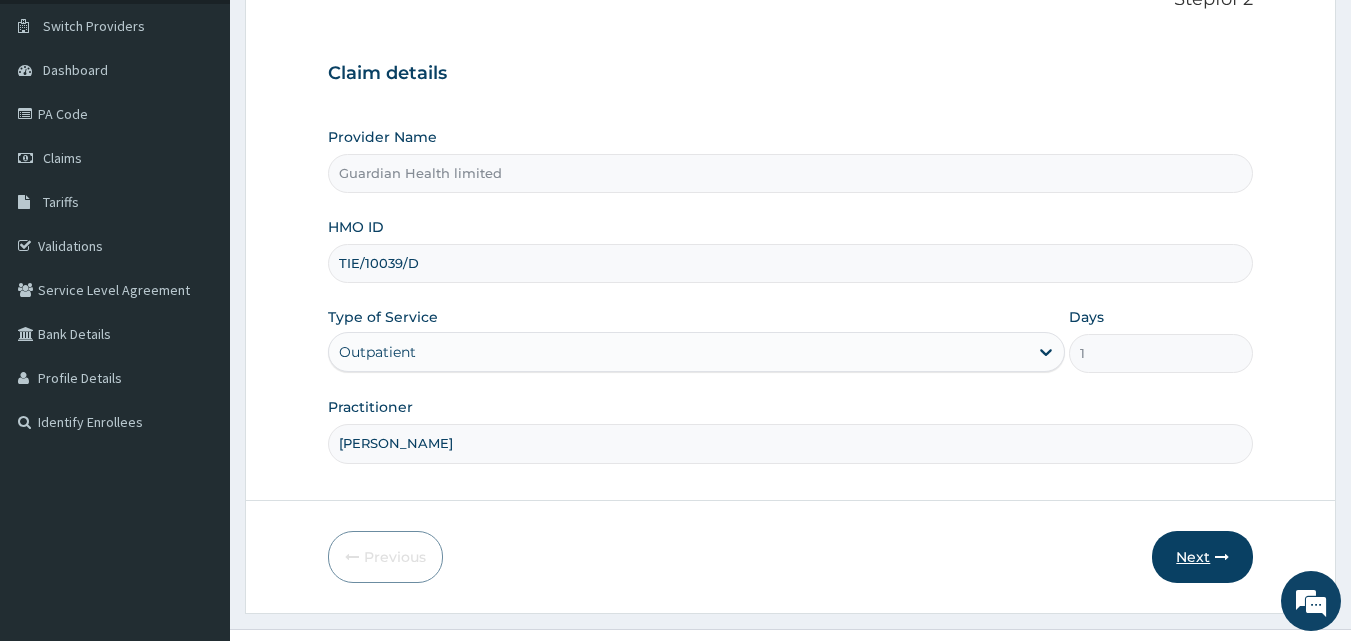 scroll, scrollTop: 187, scrollLeft: 0, axis: vertical 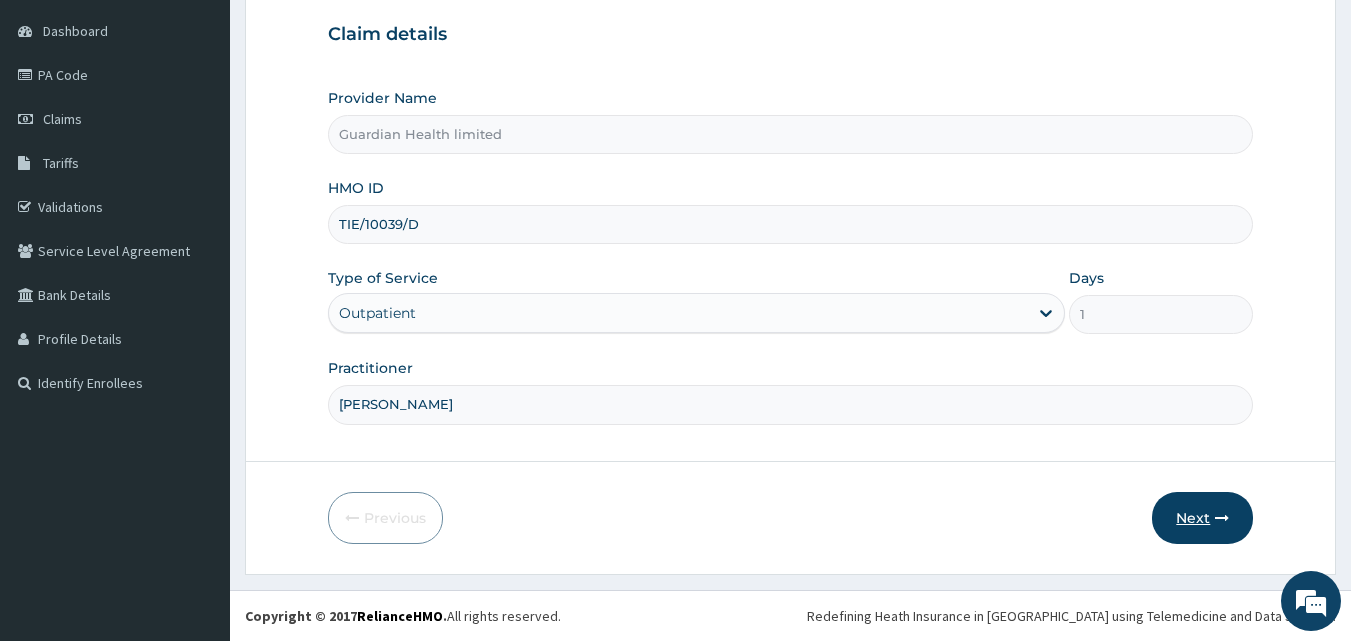 type on "DR FRANK" 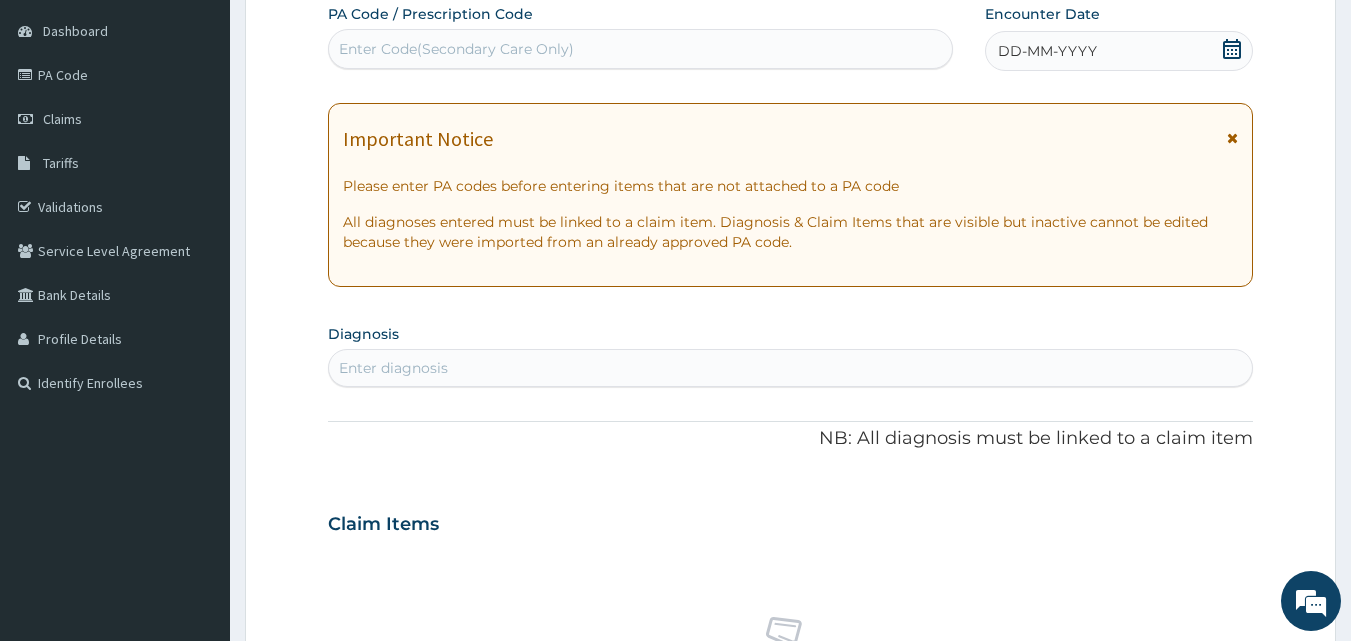 click on "DD-MM-YYYY" at bounding box center [1119, 51] 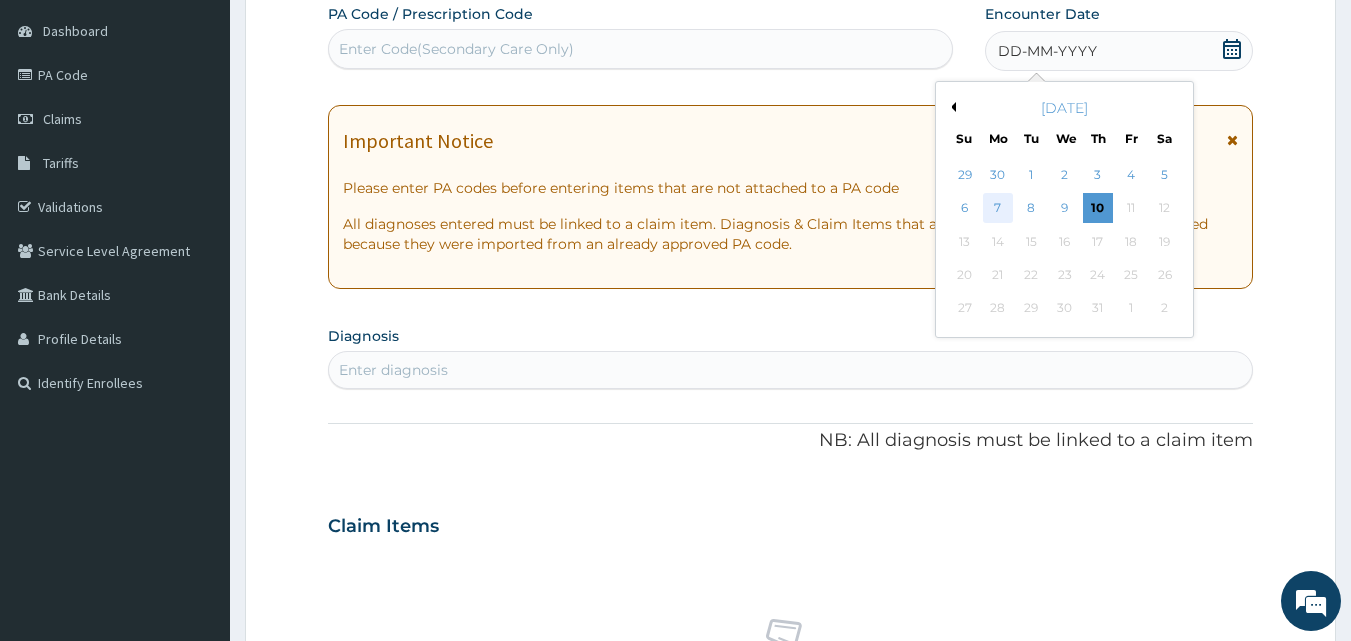 click on "7" at bounding box center [998, 209] 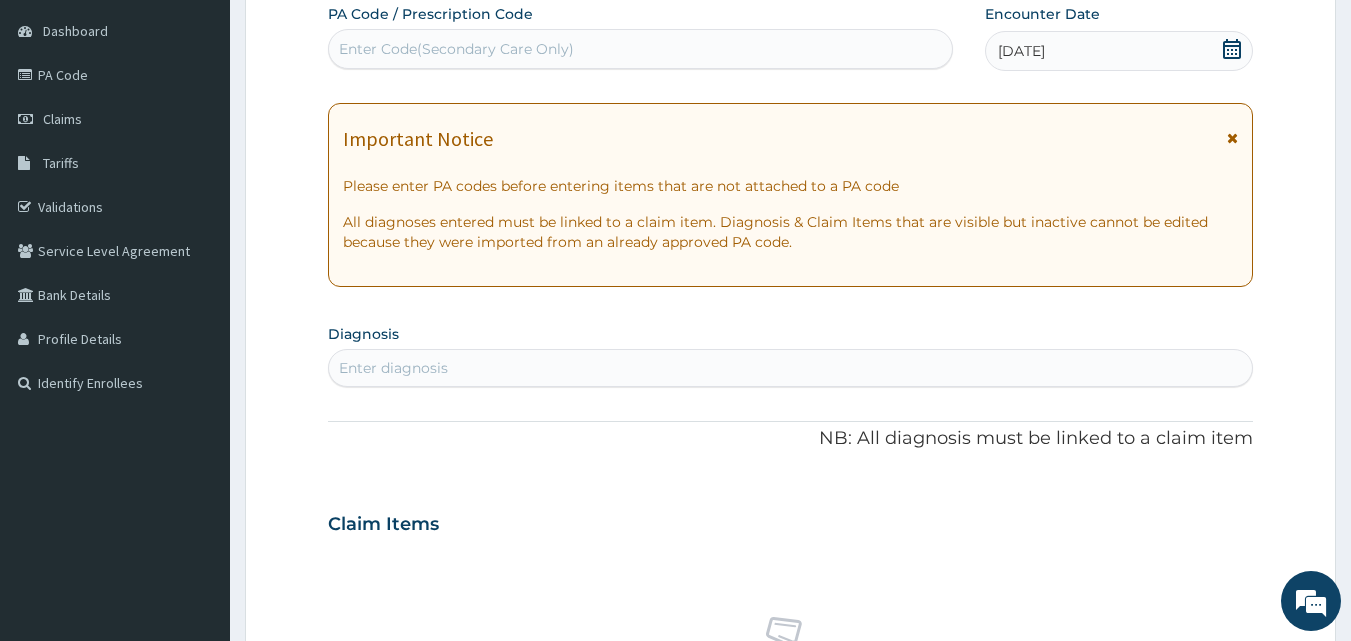click on "Enter diagnosis" at bounding box center [791, 368] 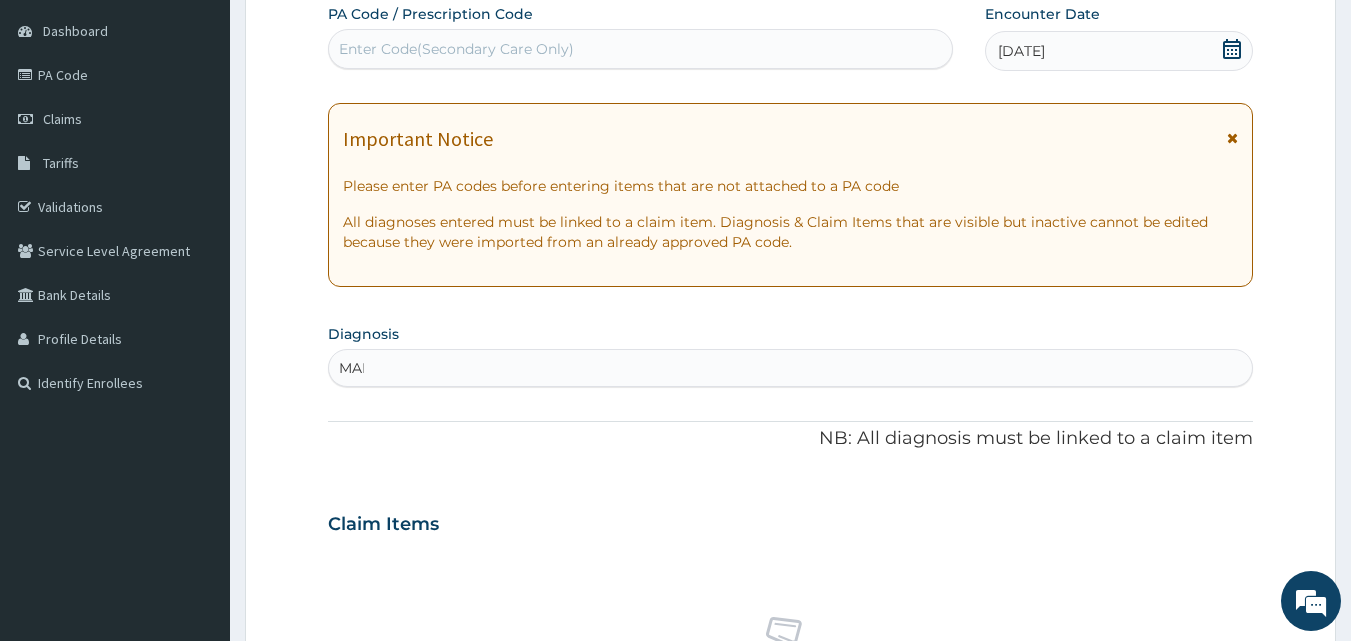 type on "MALA" 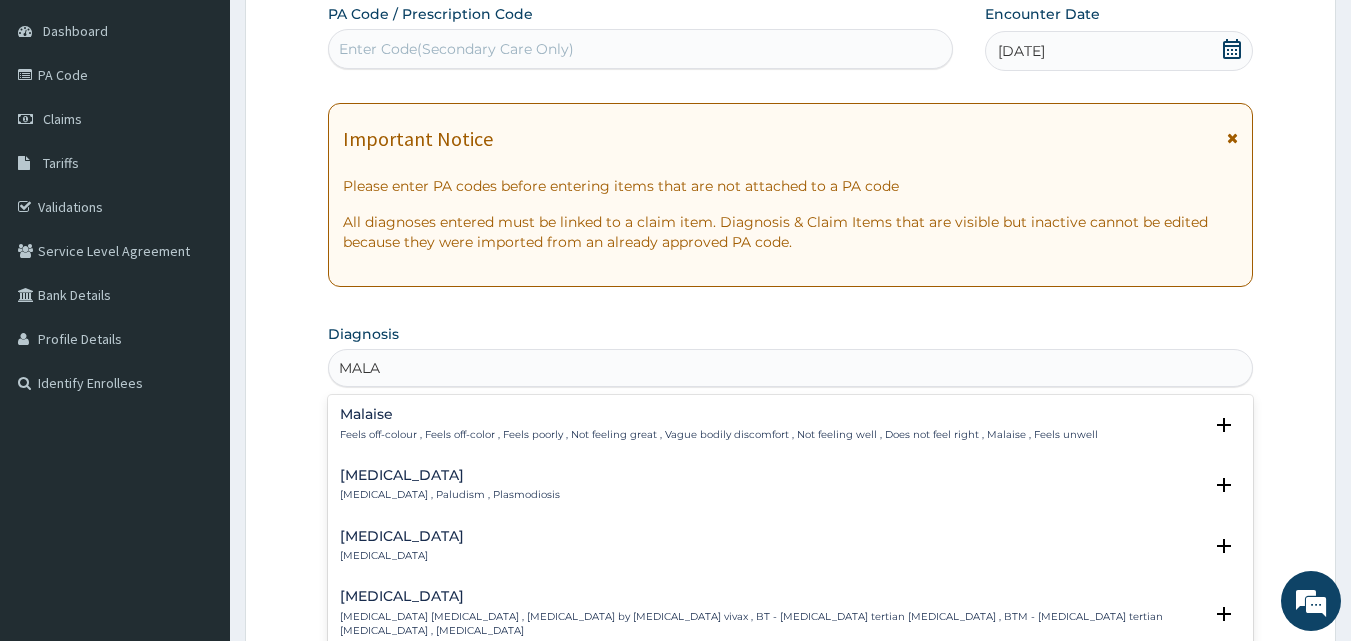 click on "Malaria" at bounding box center [450, 475] 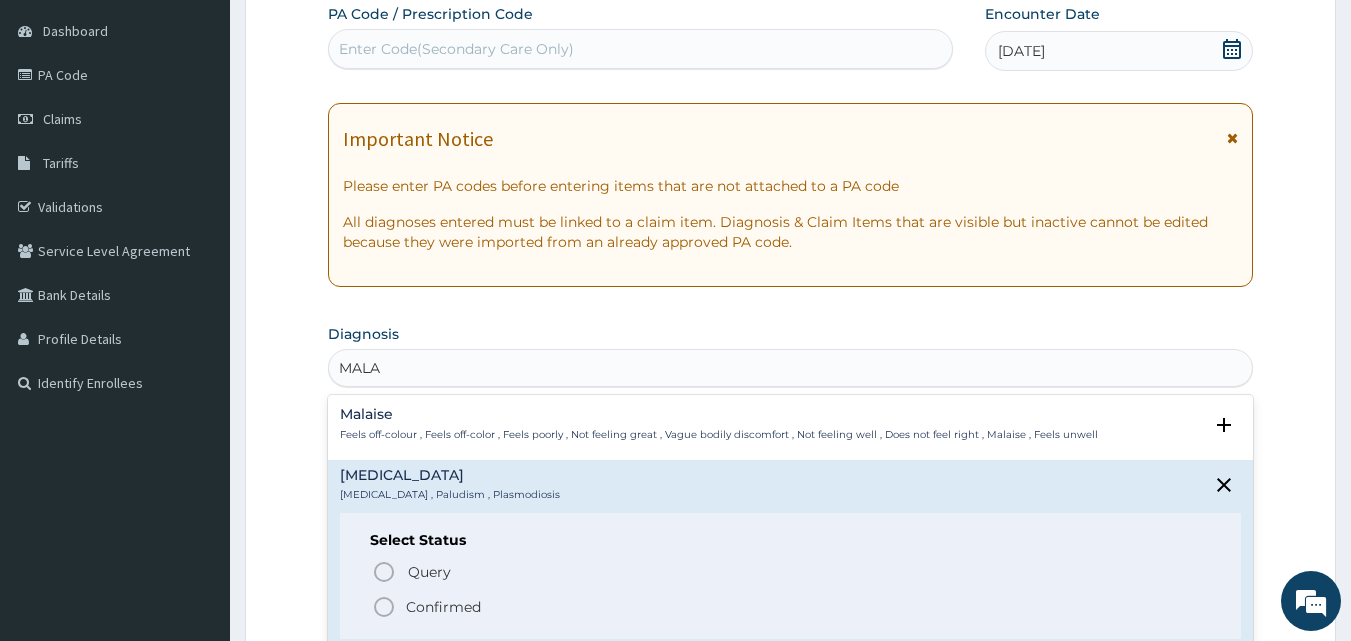 click on "Confirmed" at bounding box center [443, 607] 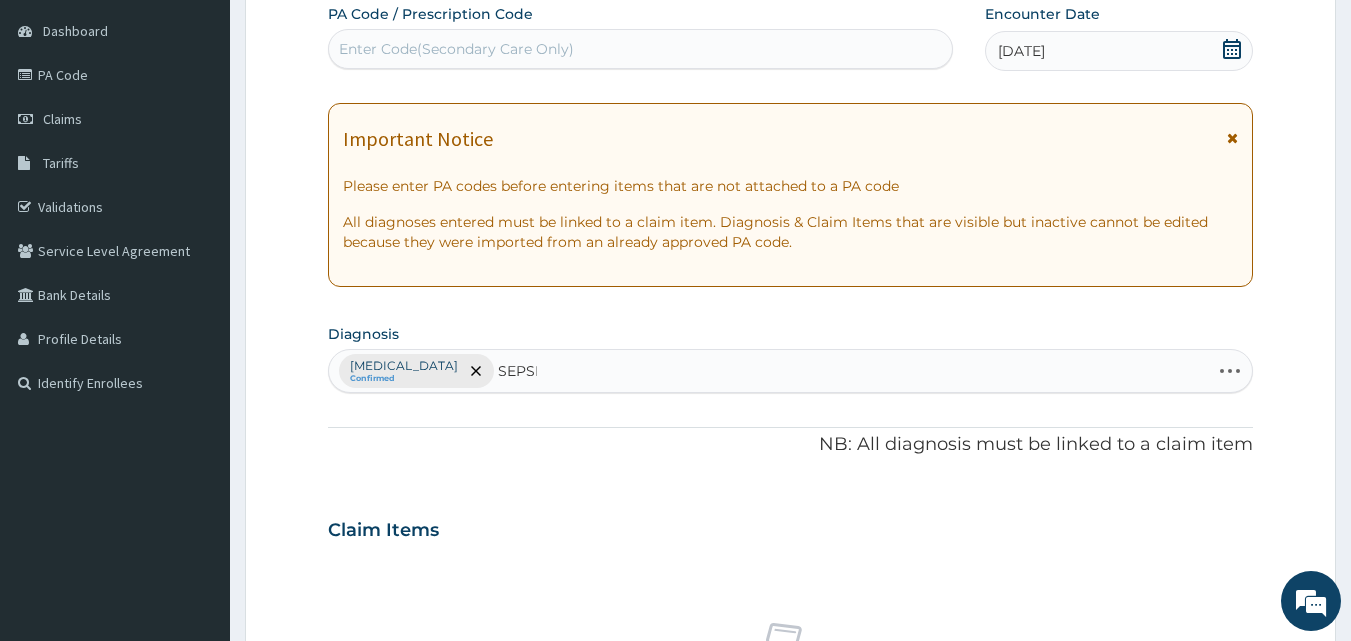 type on "SEPSIS" 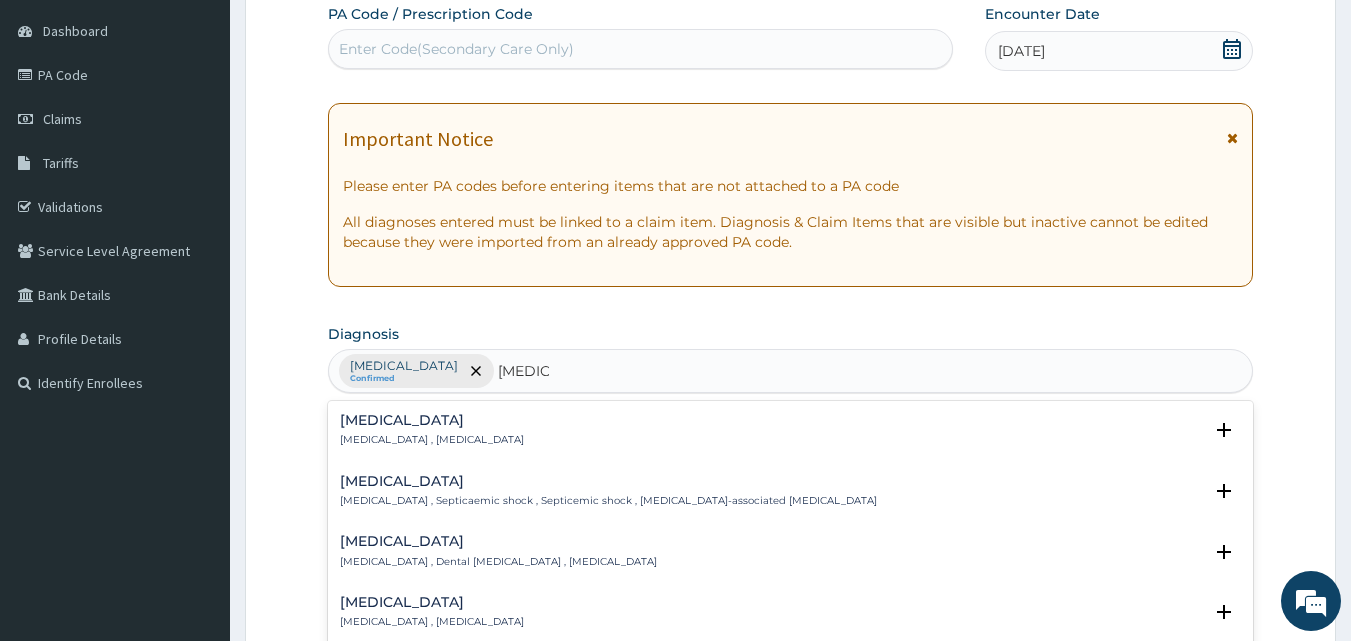 click on "Sepsis Systemic infection , Sepsis" at bounding box center (791, 430) 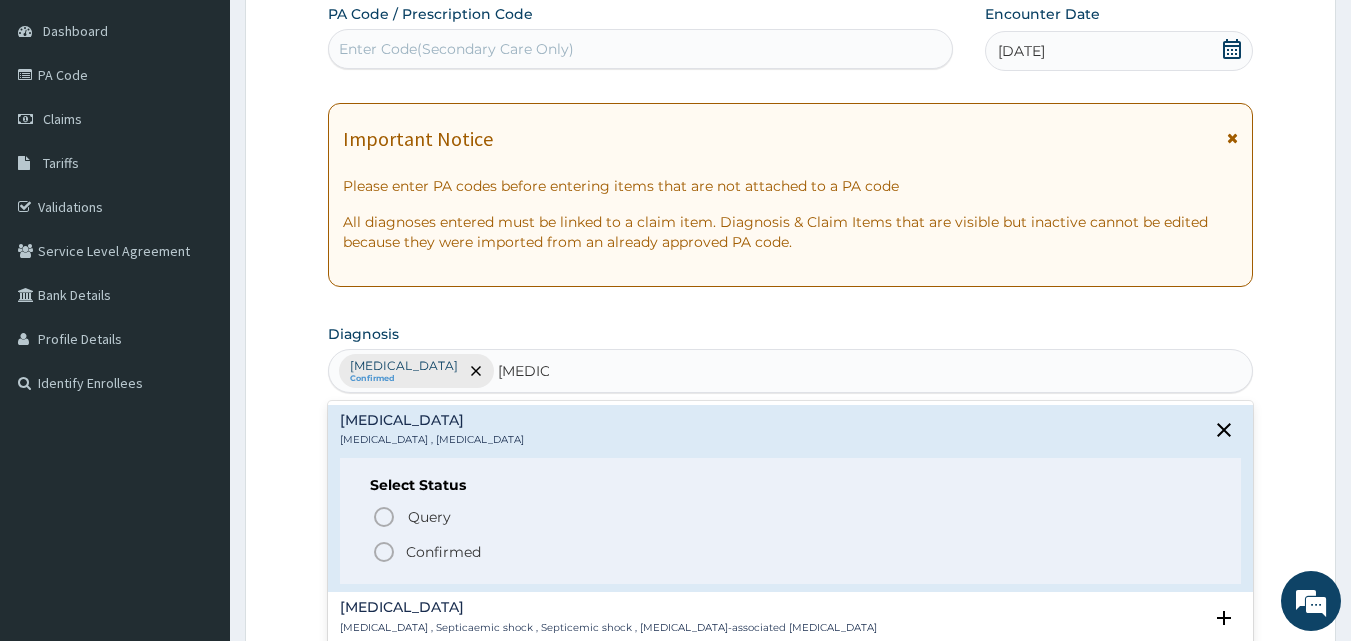 click on "Confirmed" at bounding box center [792, 552] 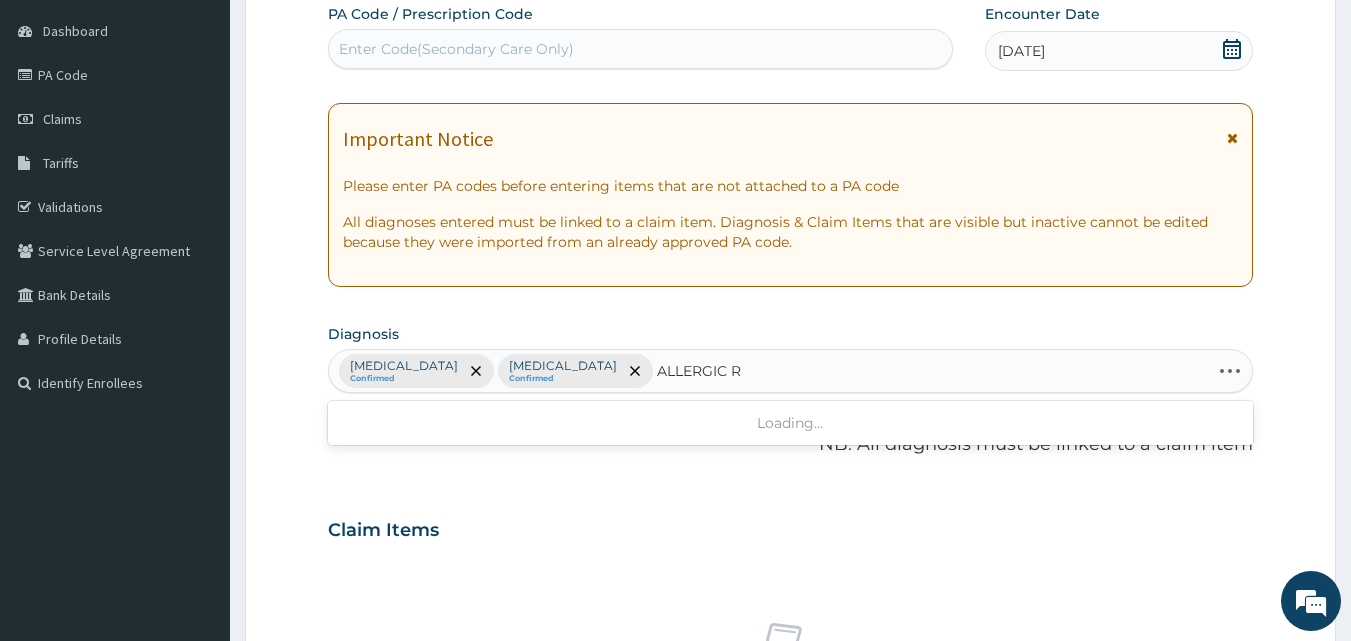 type on "ALLERGIC RH" 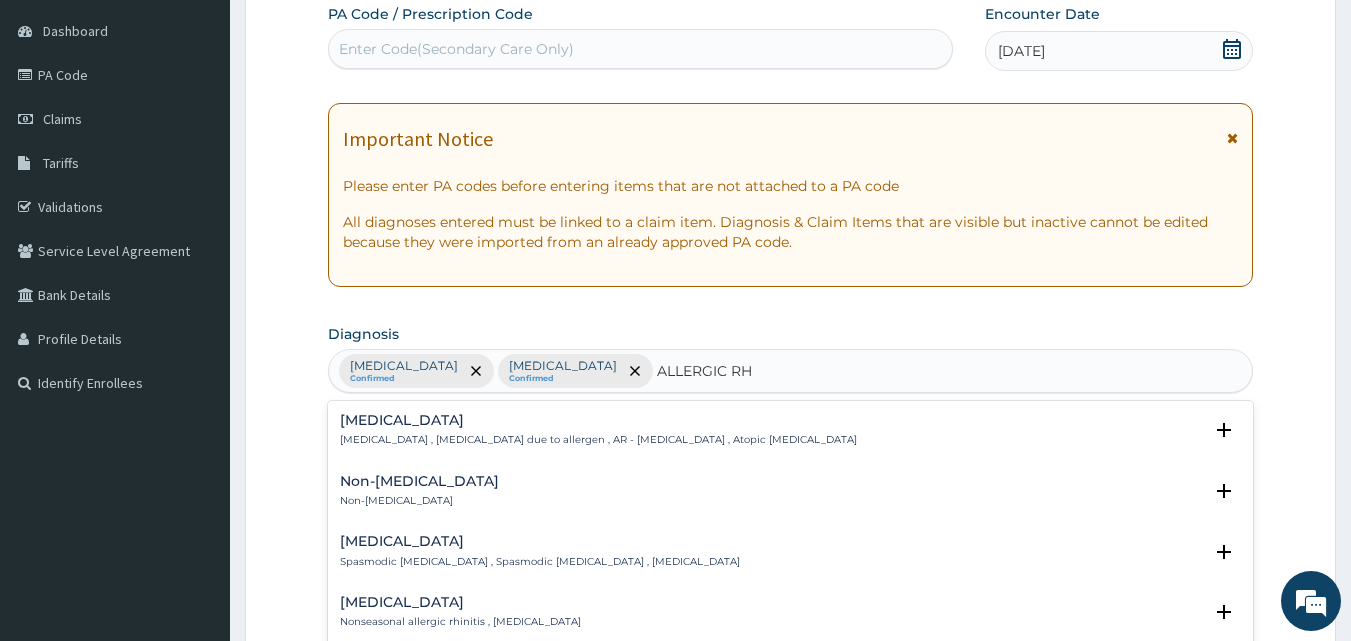 click on "Allergic rhinitis" at bounding box center [598, 420] 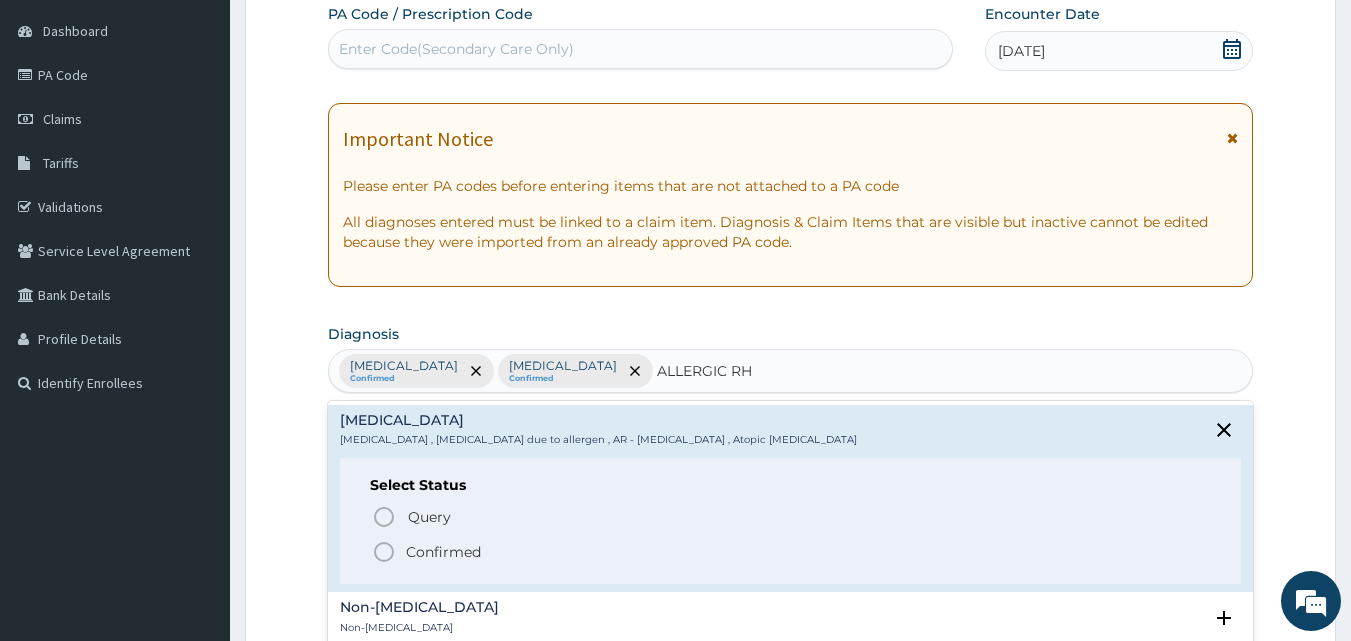 click on "Confirmed" at bounding box center [792, 552] 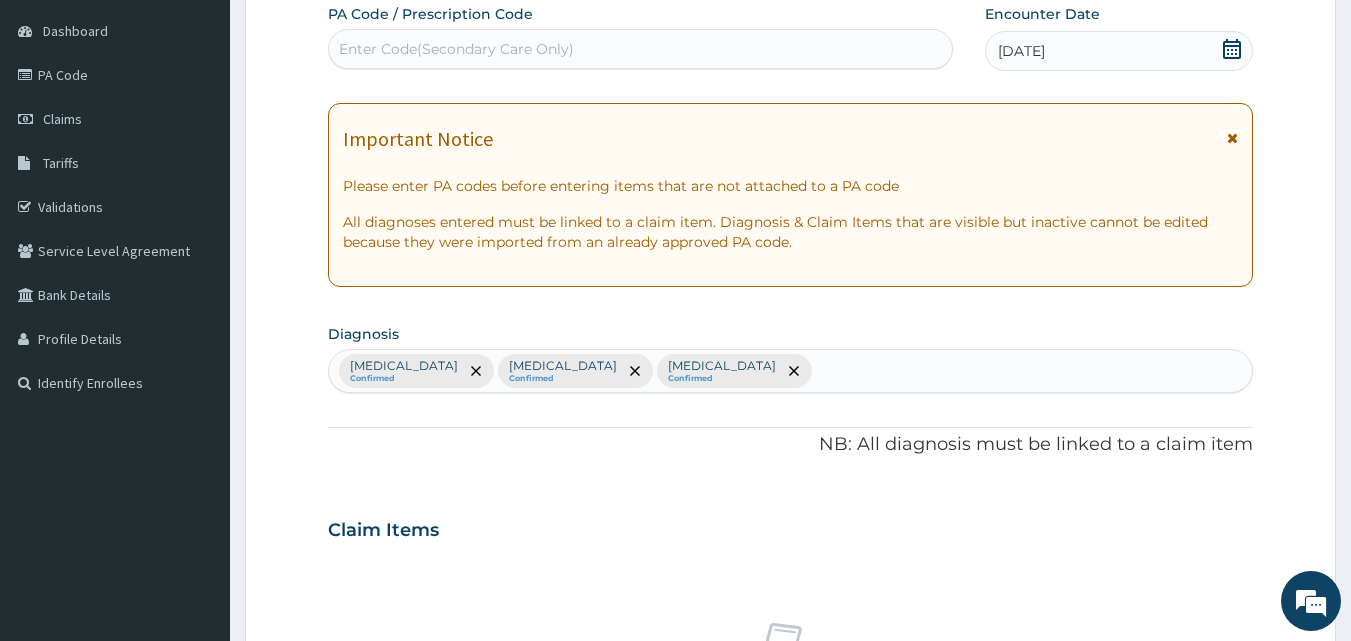 scroll, scrollTop: 747, scrollLeft: 0, axis: vertical 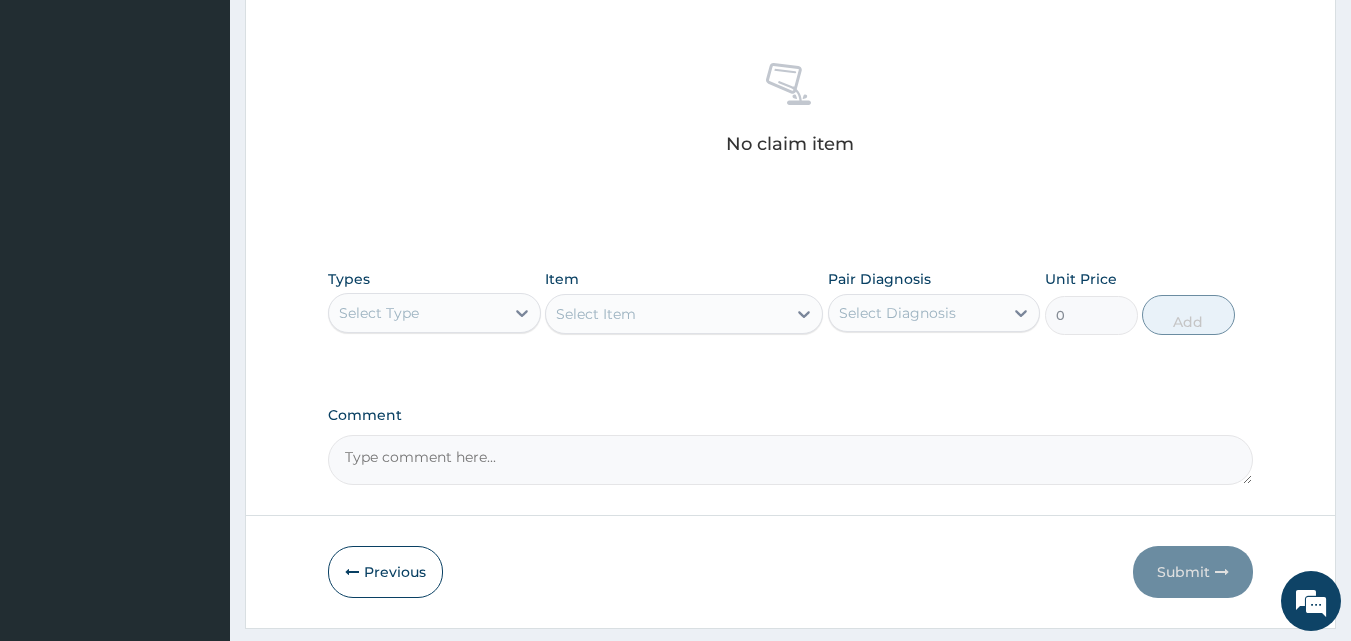 click on "Select Type" at bounding box center (416, 313) 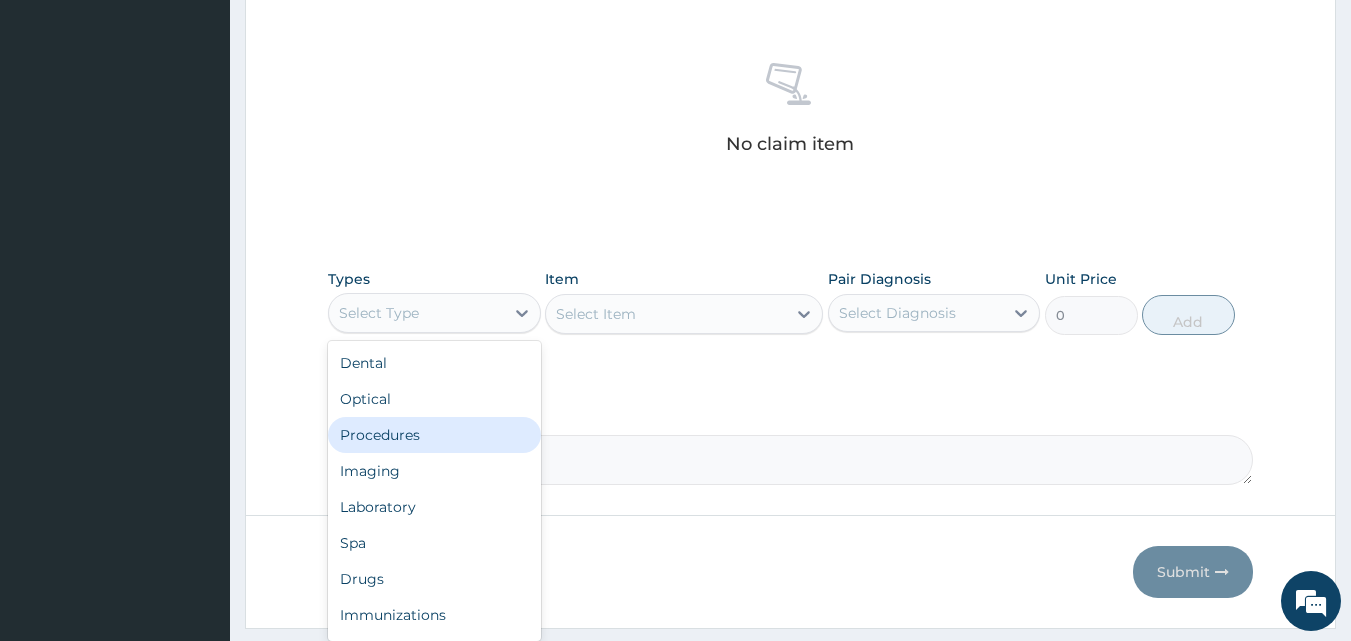 click on "Procedures" at bounding box center (434, 435) 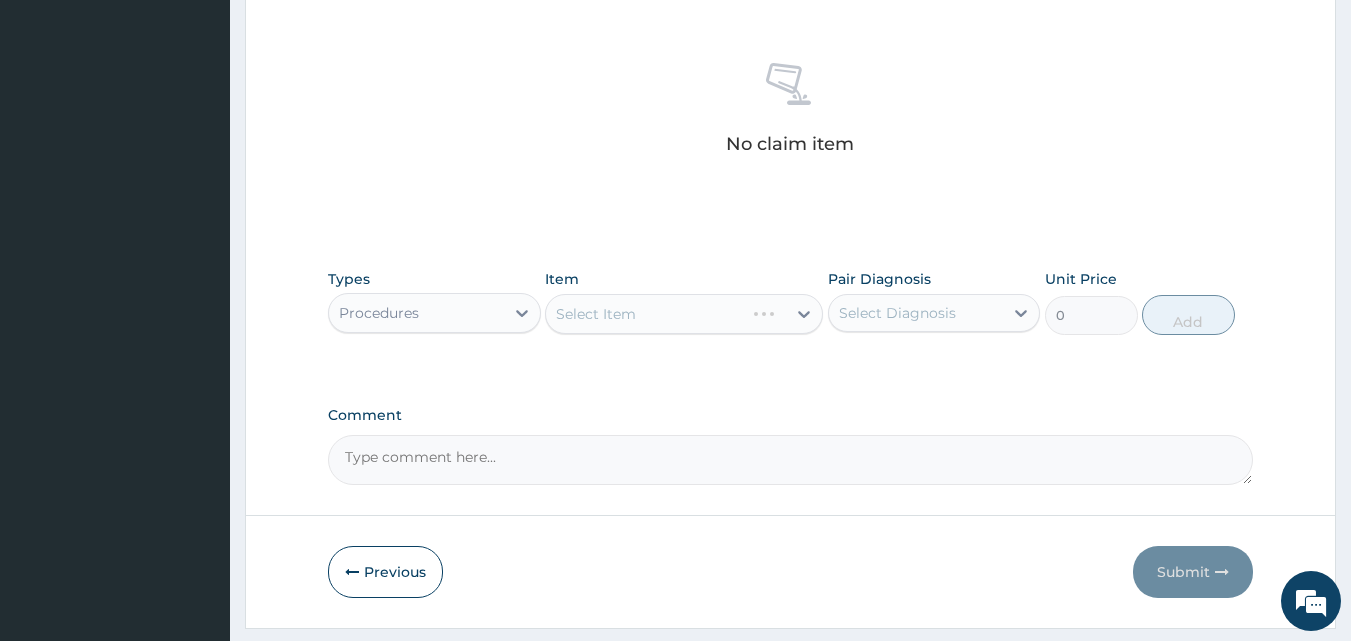 click on "Select Diagnosis" at bounding box center [916, 313] 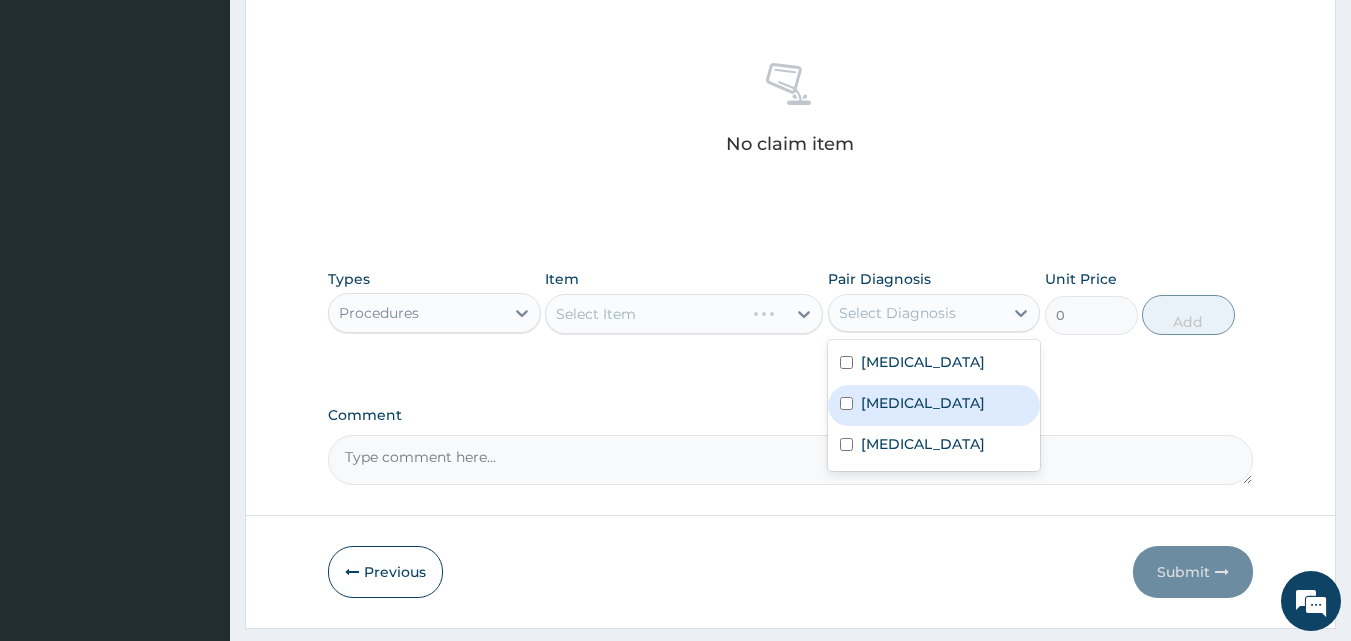click on "Sepsis" at bounding box center (934, 405) 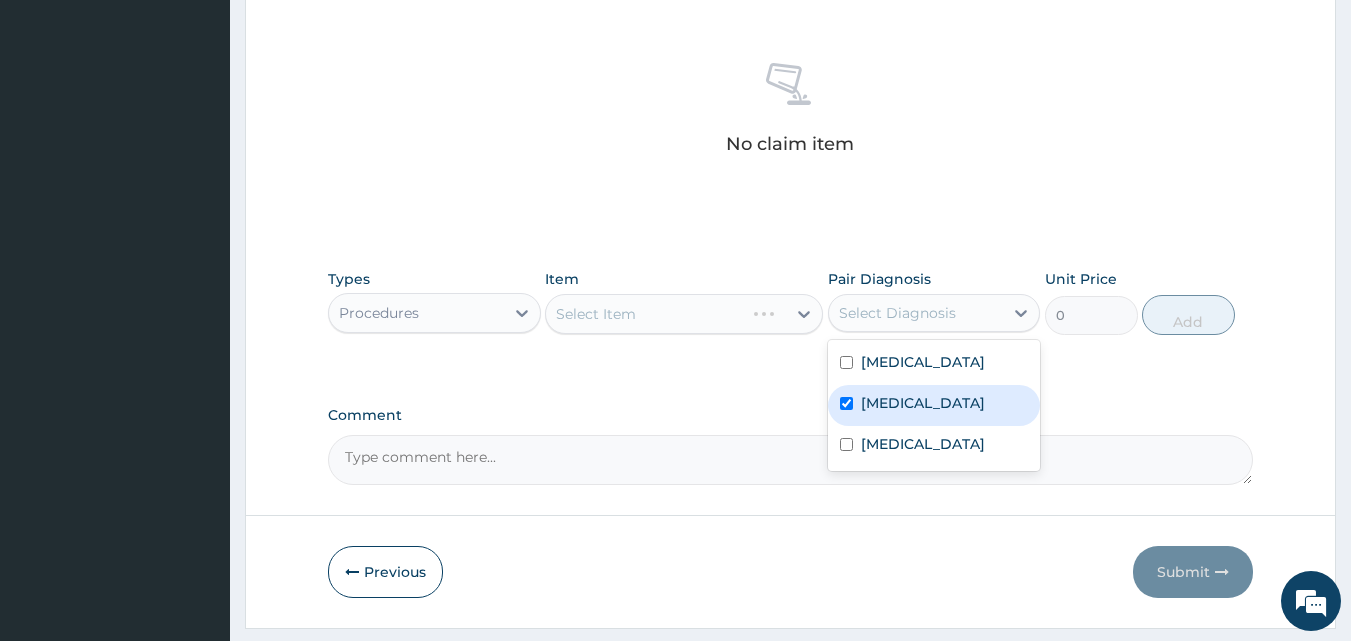 checkbox on "true" 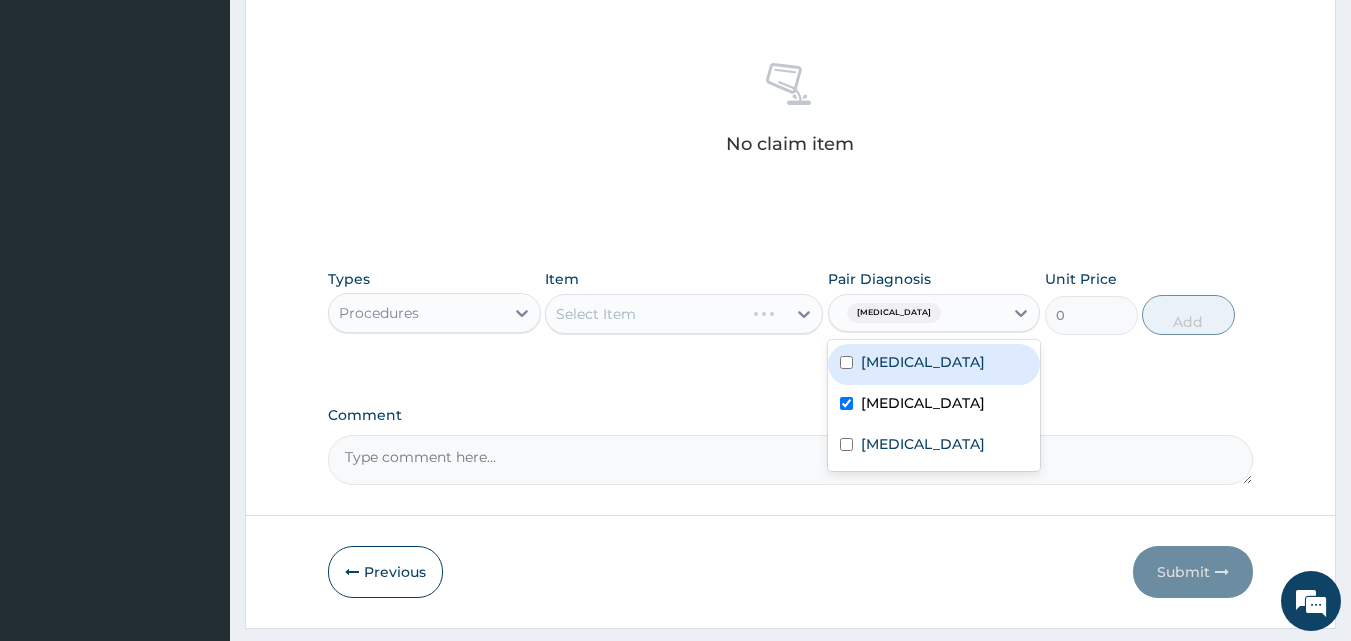 click on "[MEDICAL_DATA]" at bounding box center (934, 364) 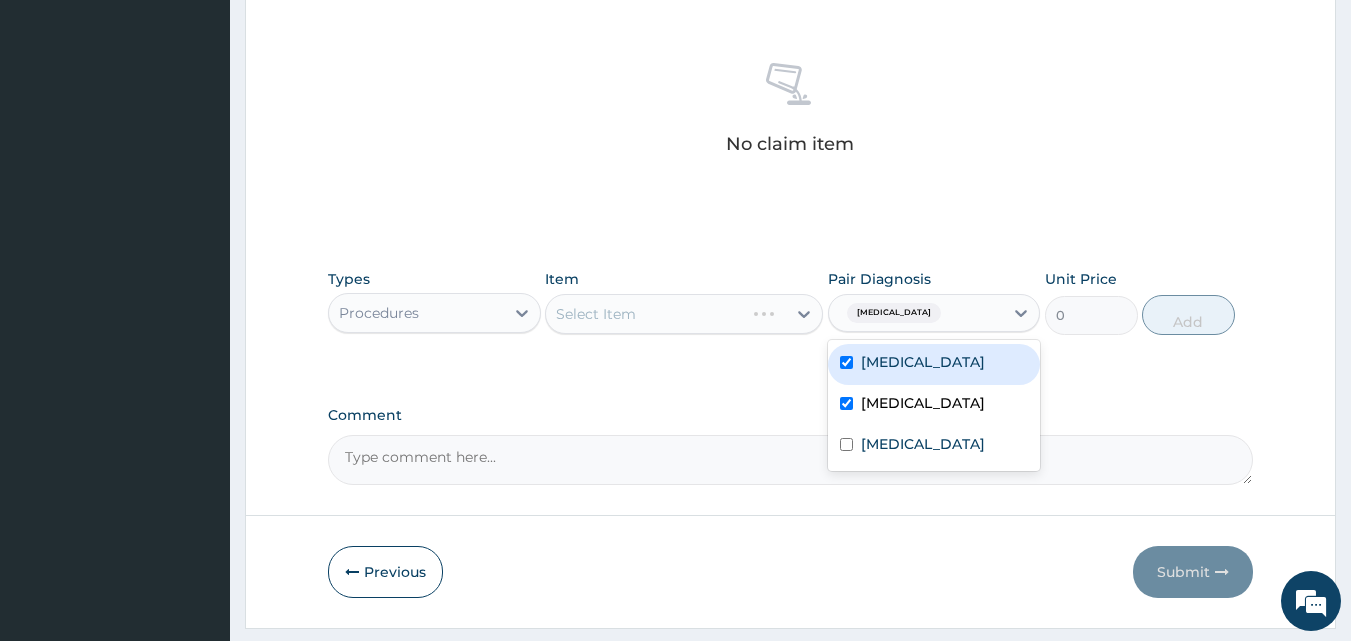checkbox on "true" 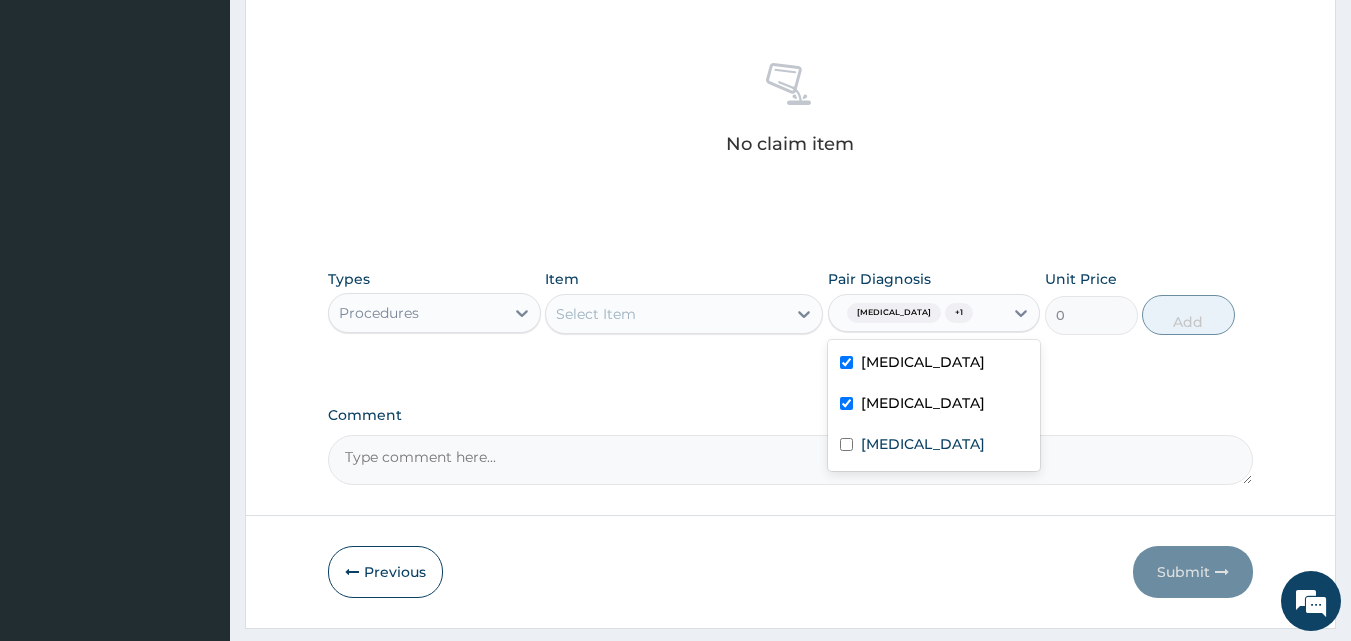 click on "Select Item" at bounding box center [666, 314] 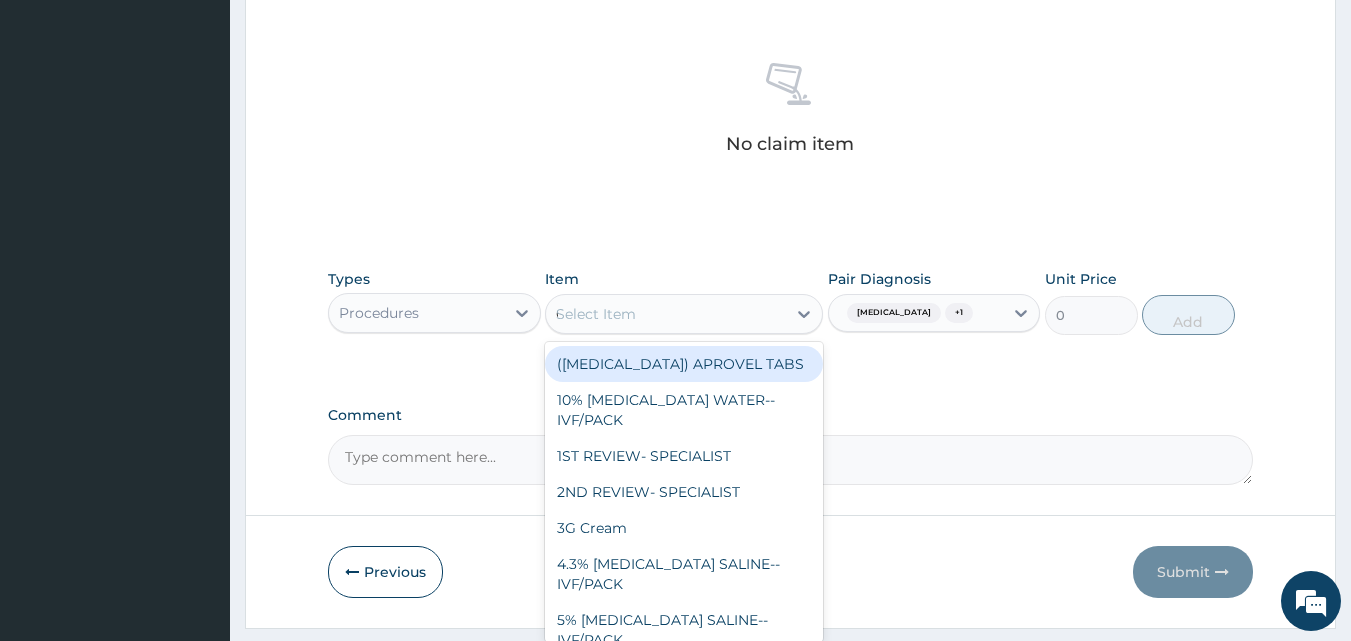 type on "GP" 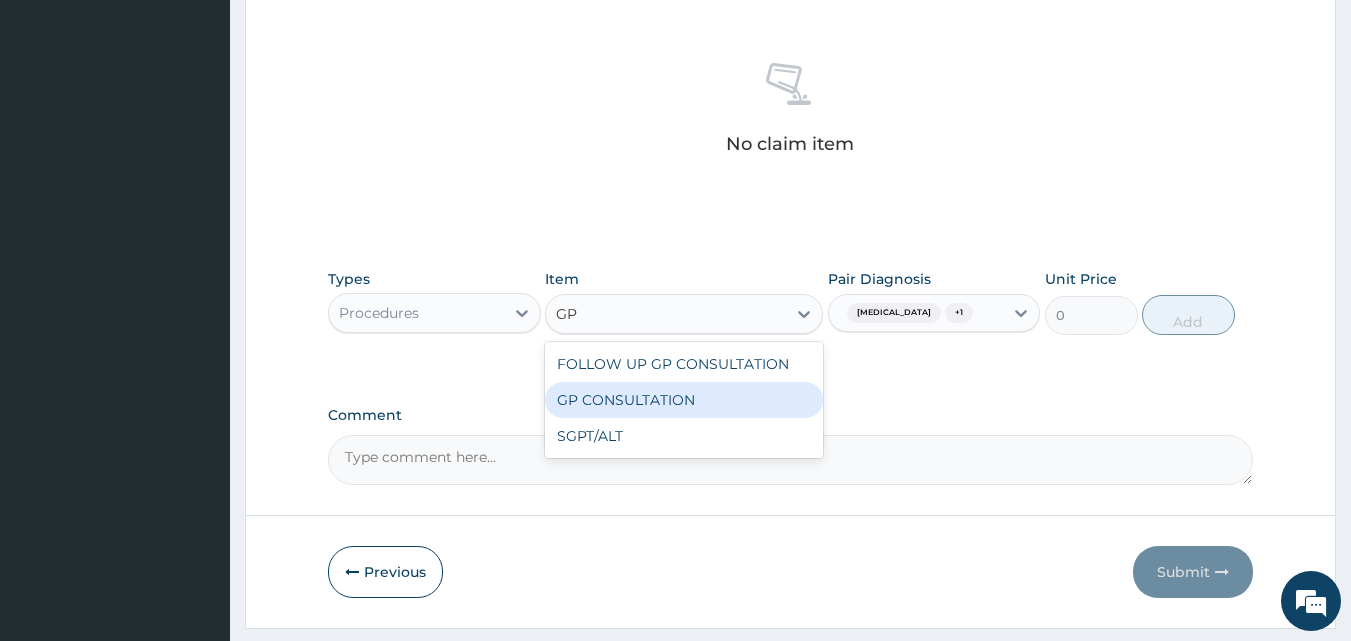 click on "GP CONSULTATION" at bounding box center [684, 400] 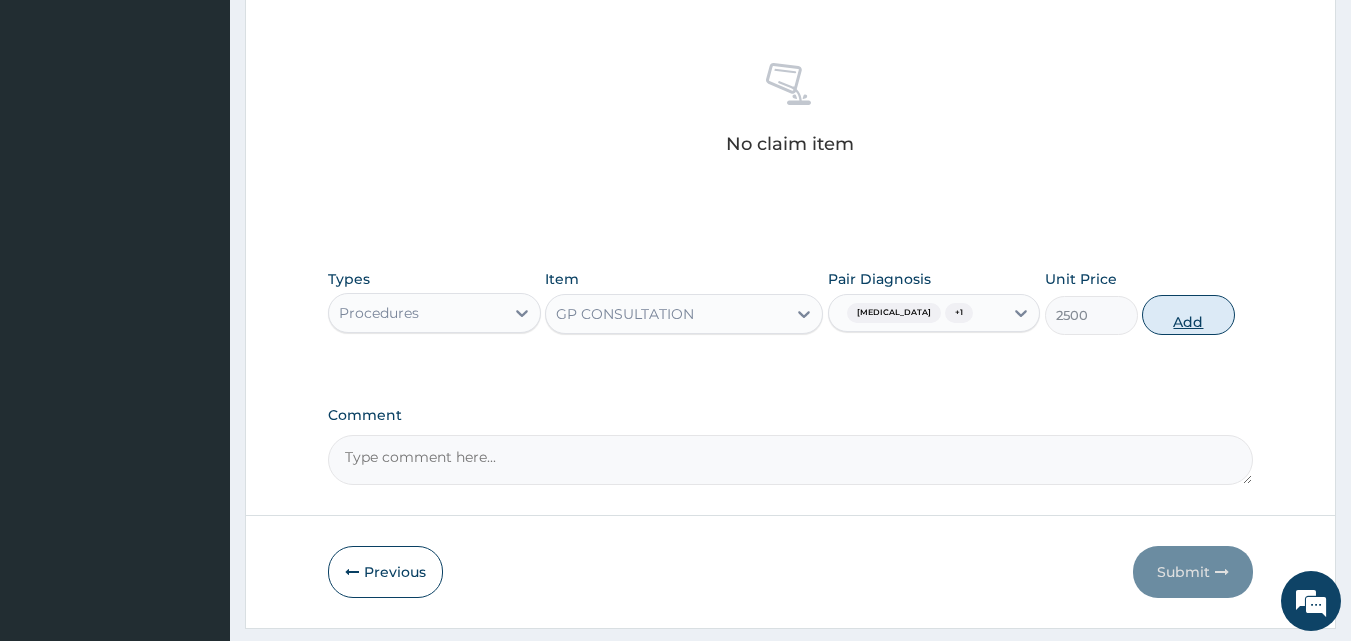 click on "Add" at bounding box center (1188, 315) 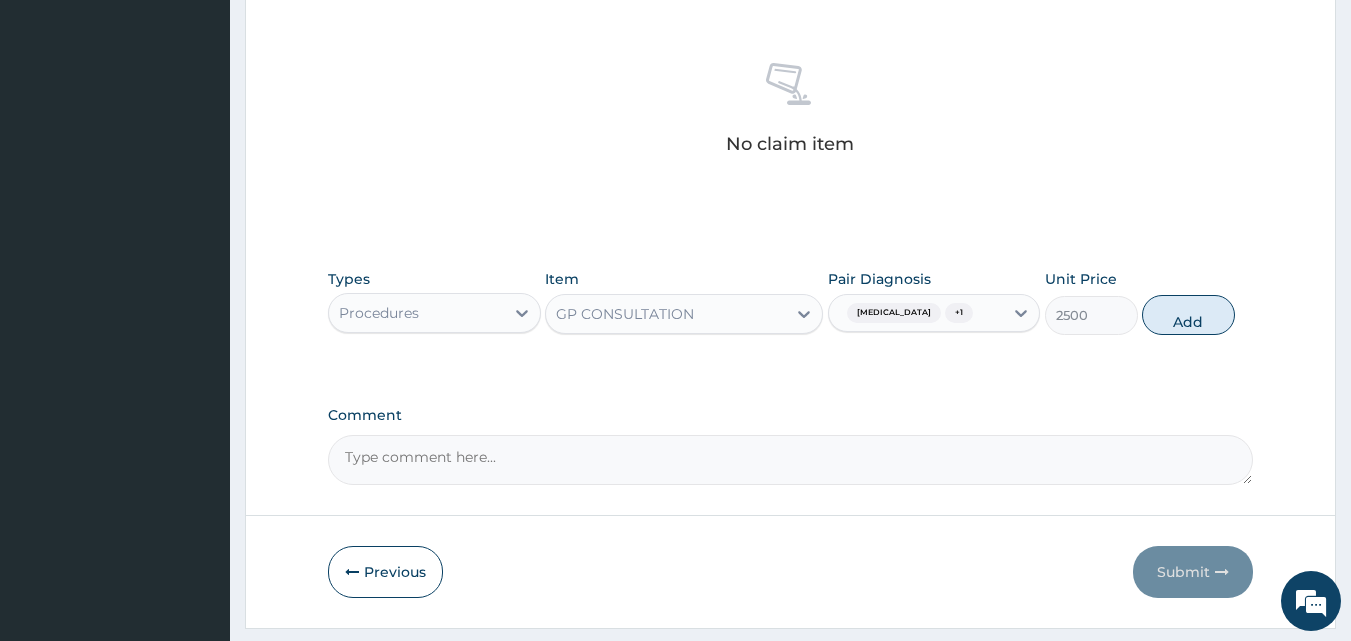 type on "0" 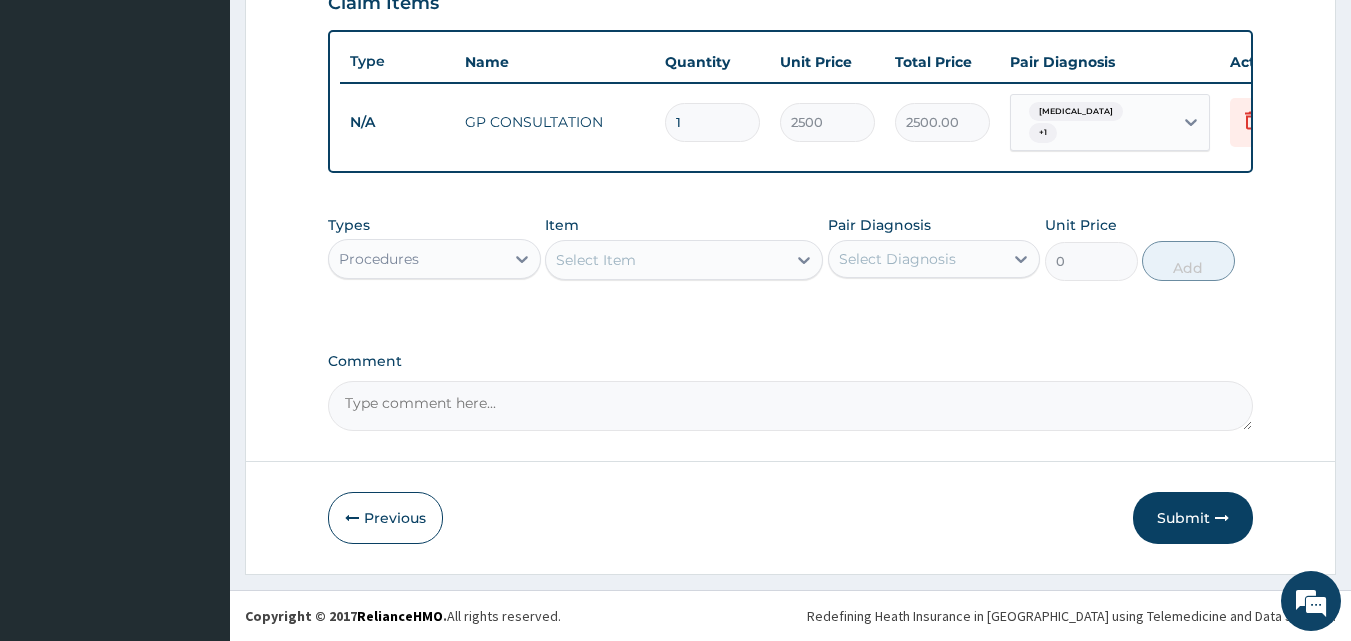 scroll, scrollTop: 721, scrollLeft: 0, axis: vertical 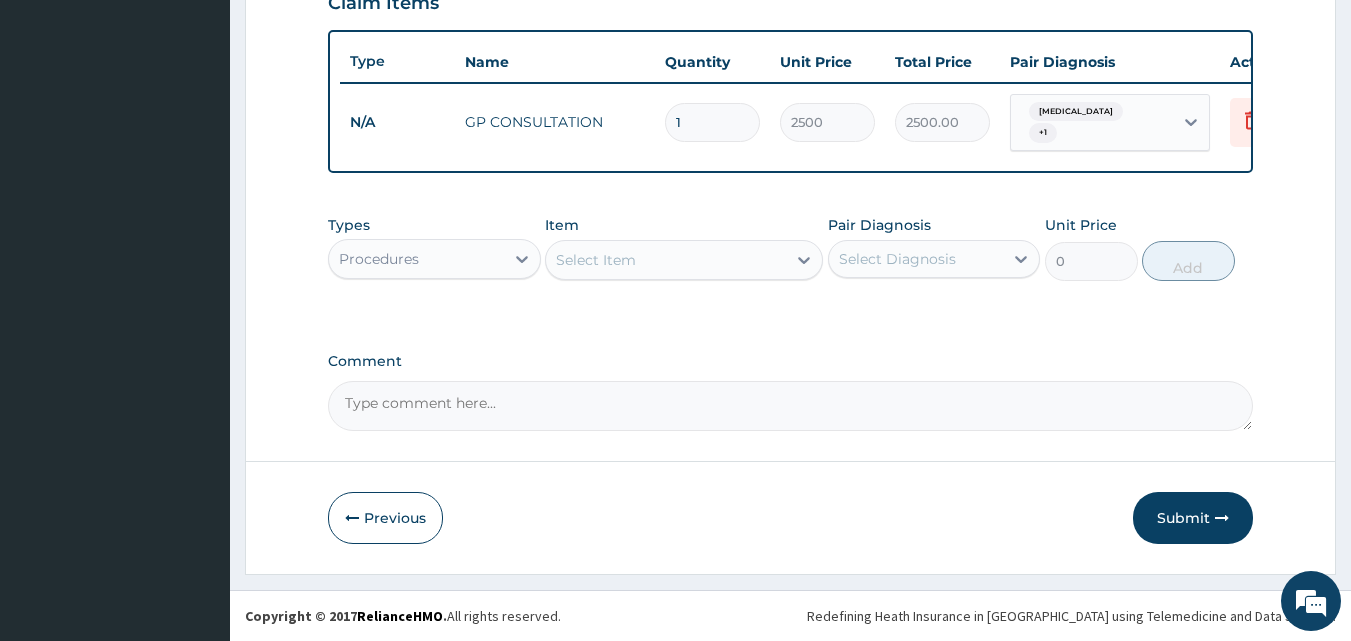 click on "Select Item" at bounding box center [666, 260] 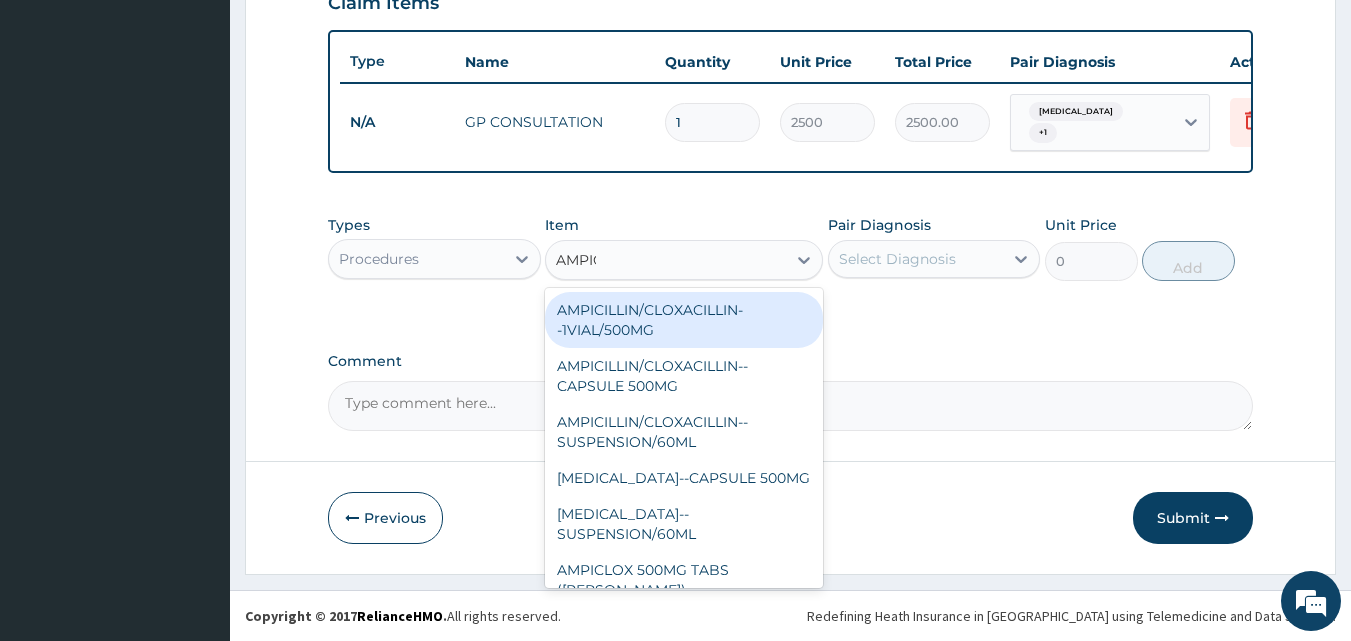type on "AMPICL" 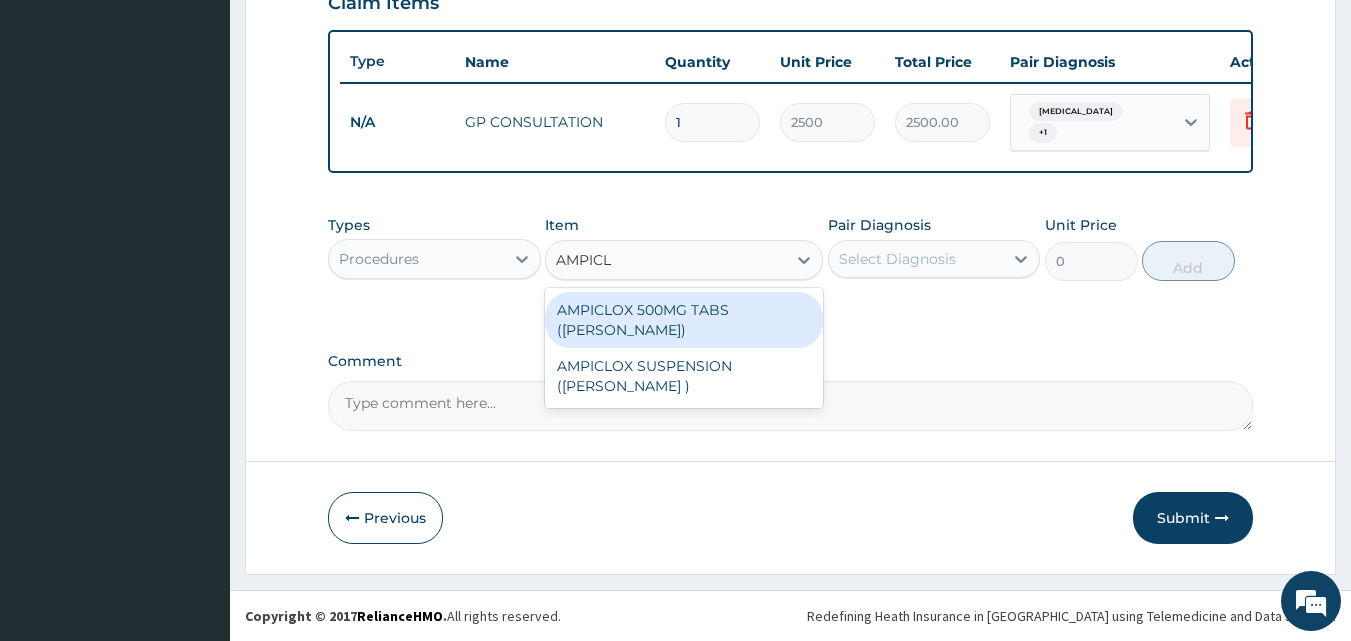 click on "AMPICLOX 500MG TABS ([PERSON_NAME])" at bounding box center [684, 320] 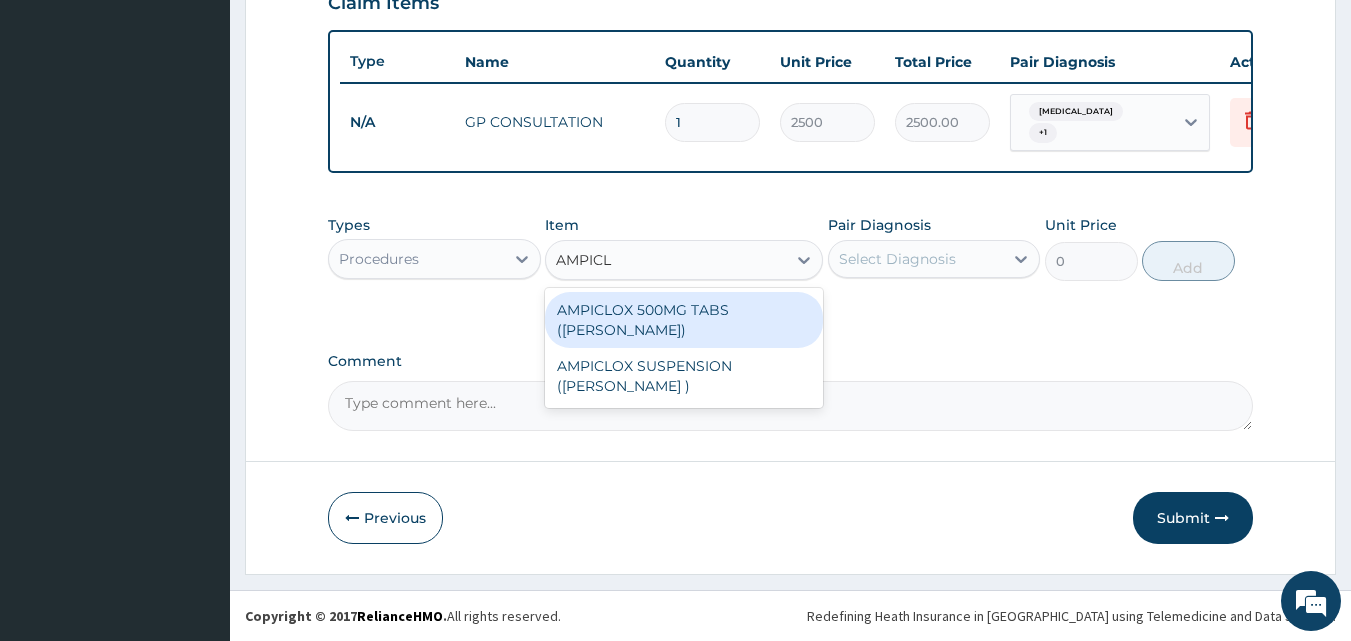 type 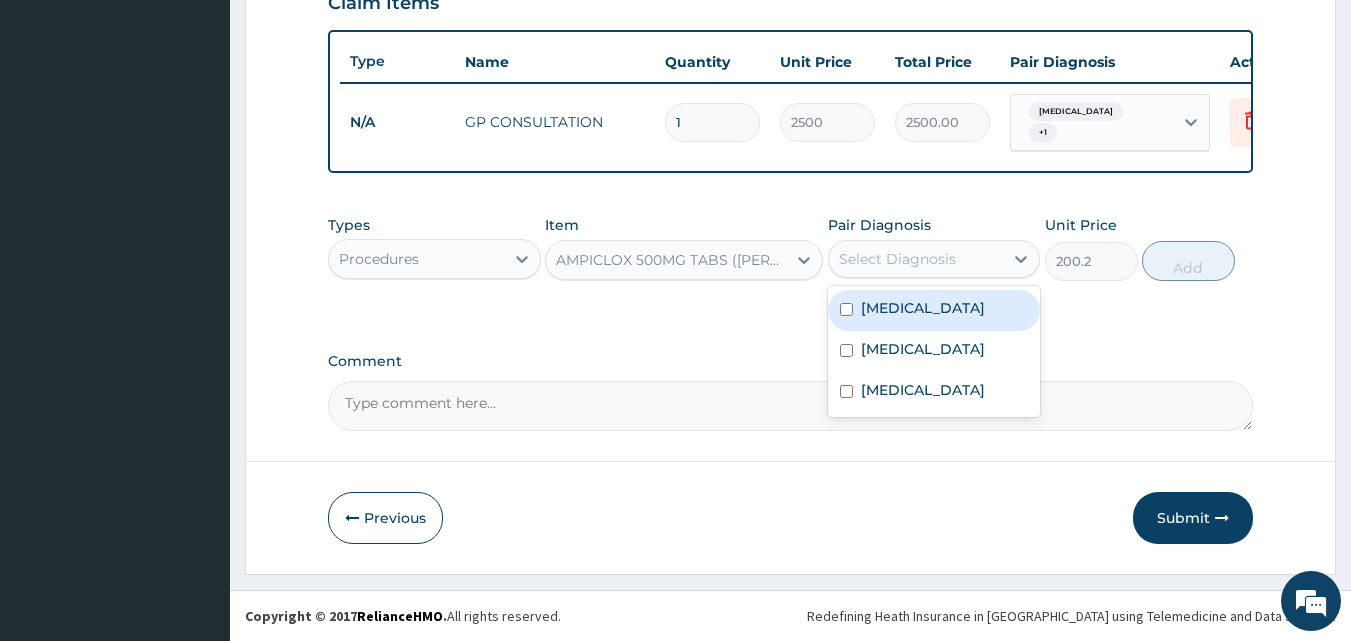 click on "Select Diagnosis" at bounding box center [897, 259] 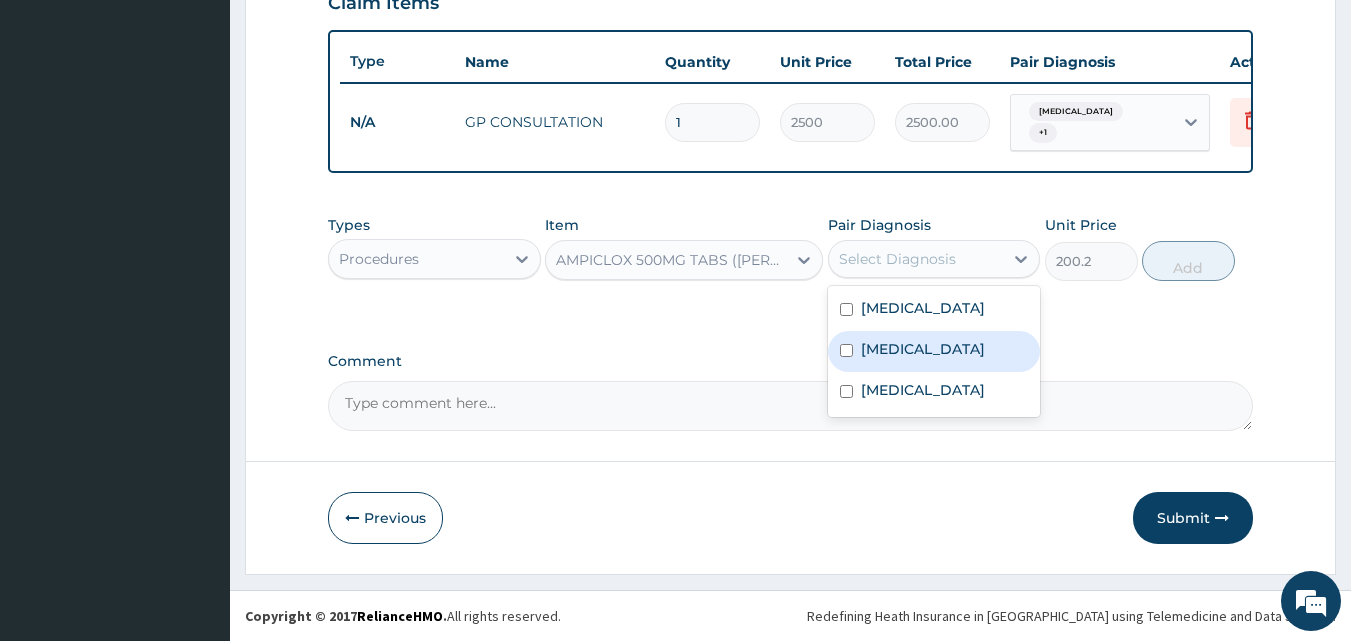 click on "Sepsis" at bounding box center (934, 351) 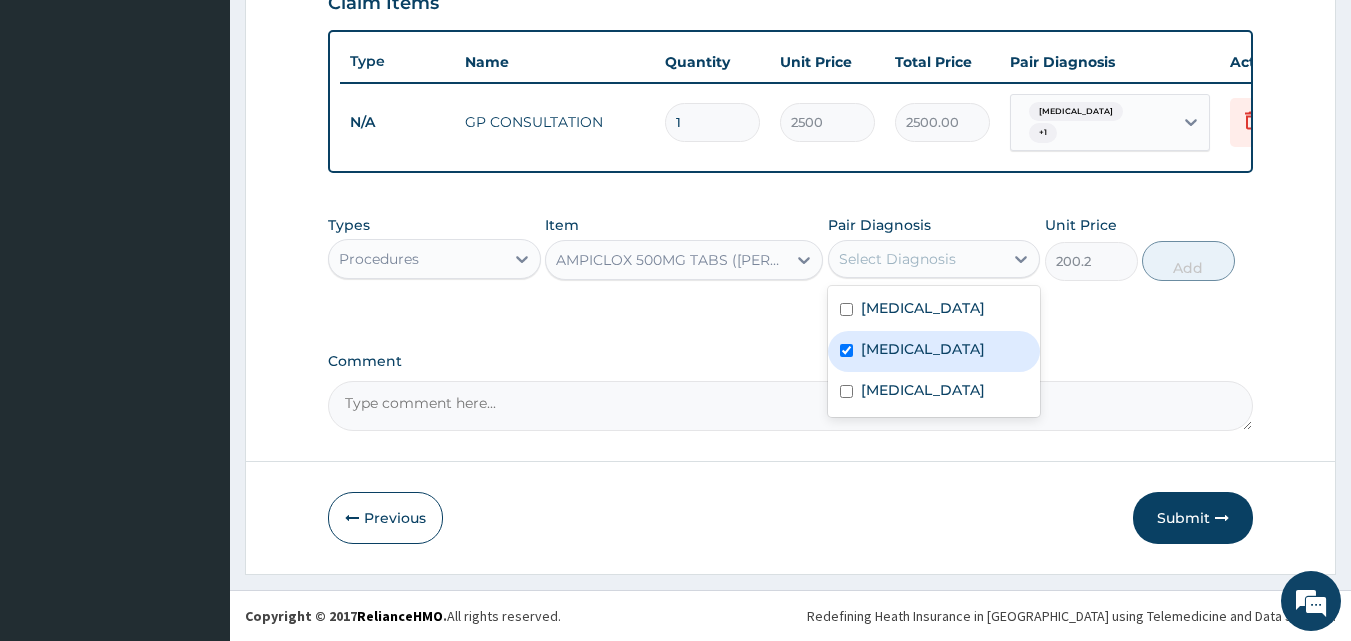 checkbox on "true" 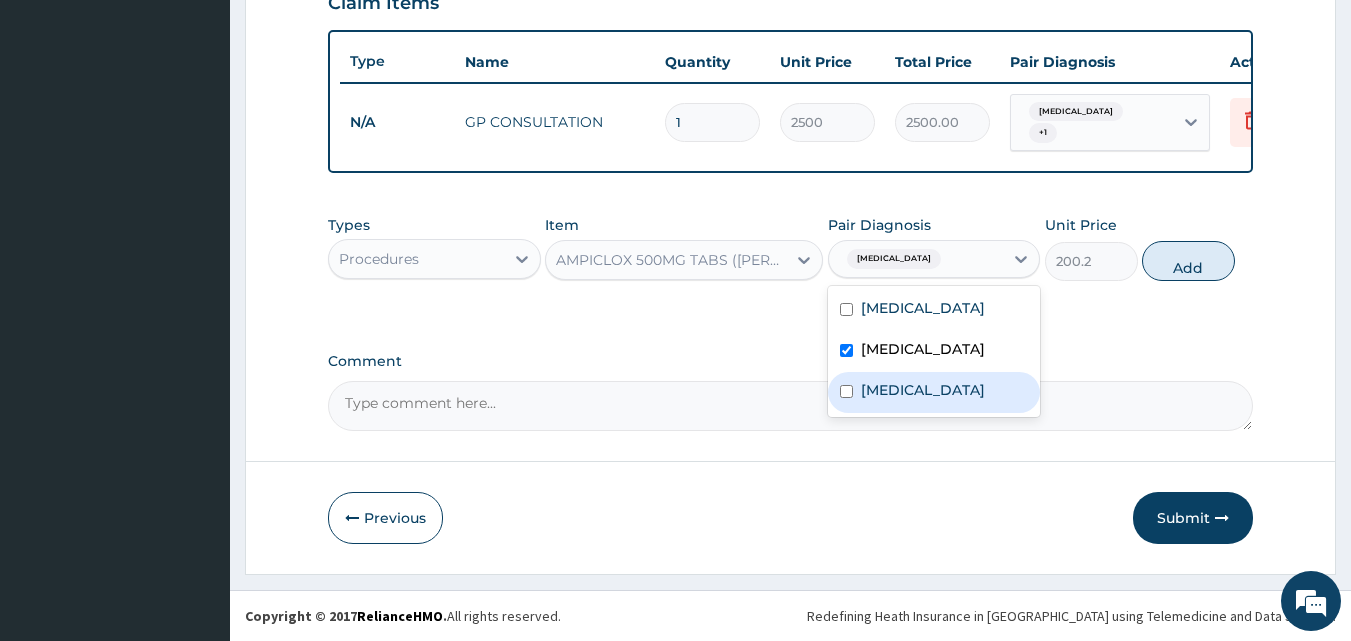 click on "Allergic rhinitis" at bounding box center (923, 390) 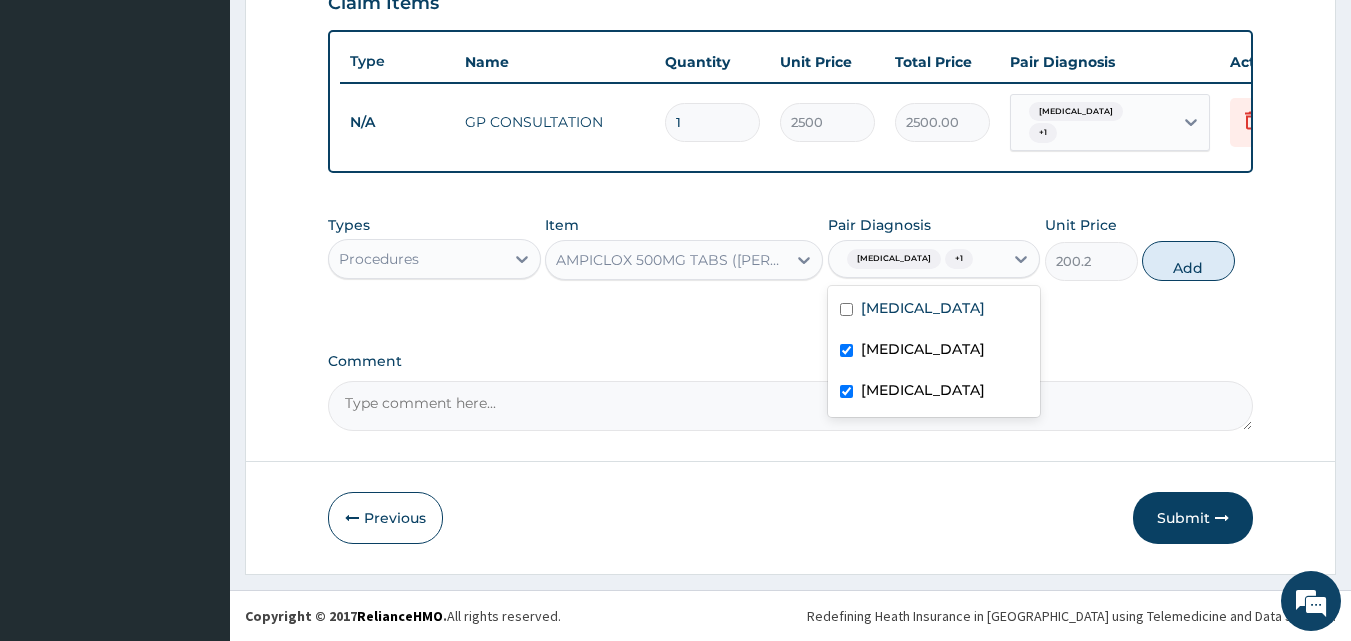 checkbox on "true" 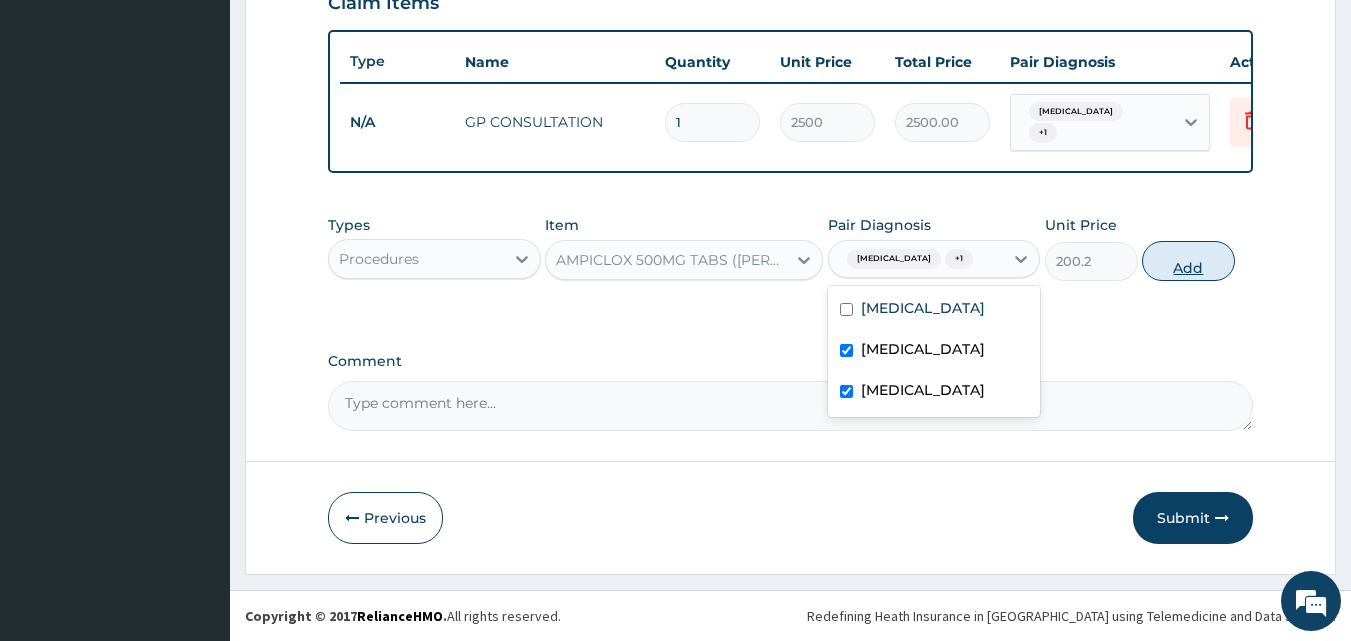 click on "Add" at bounding box center (1188, 261) 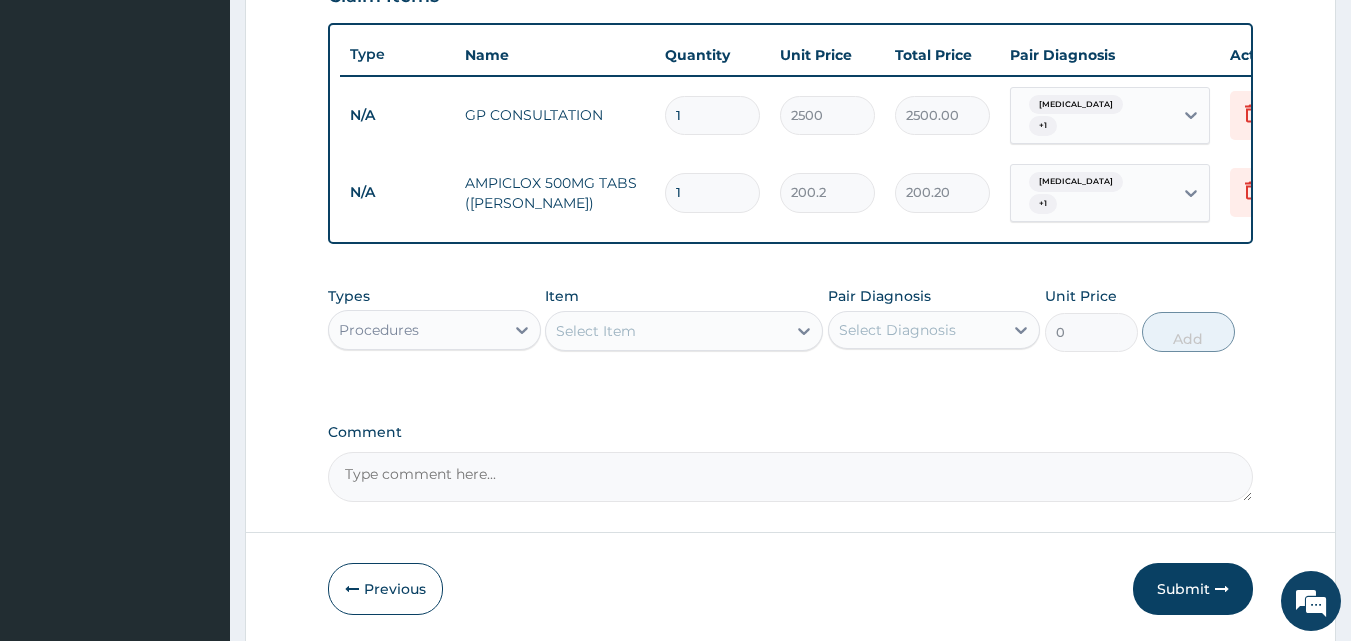 click on "Select Item" at bounding box center (596, 331) 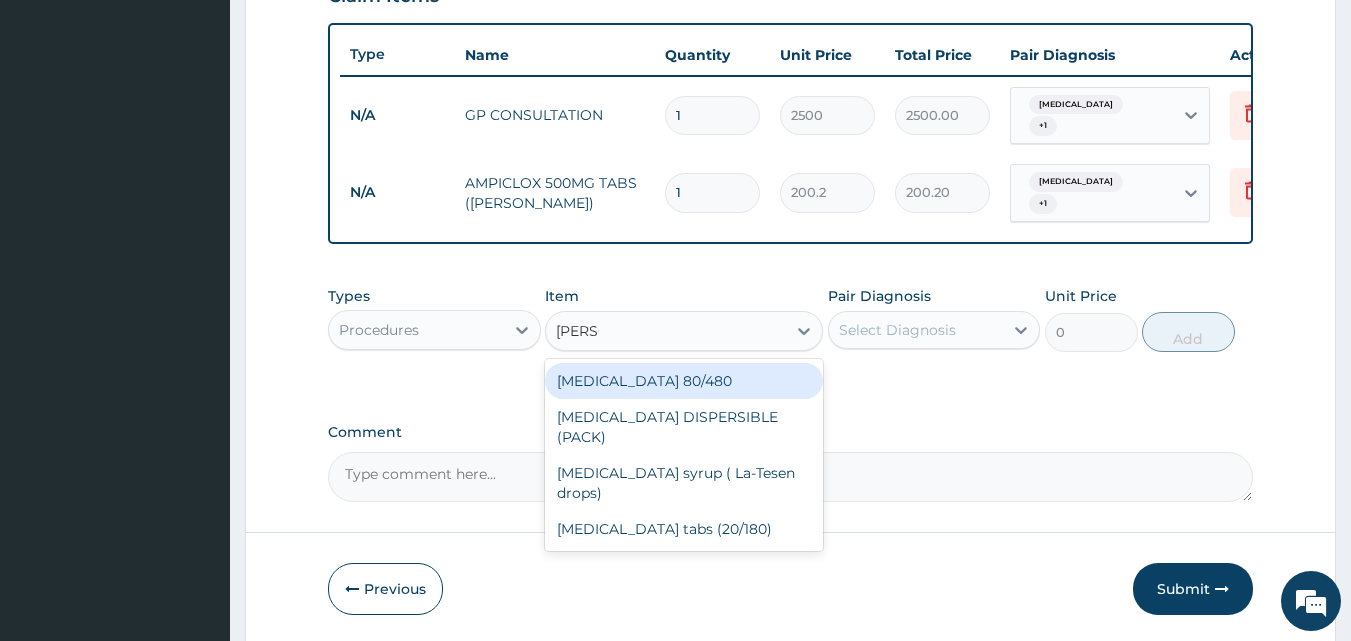 type on "COART" 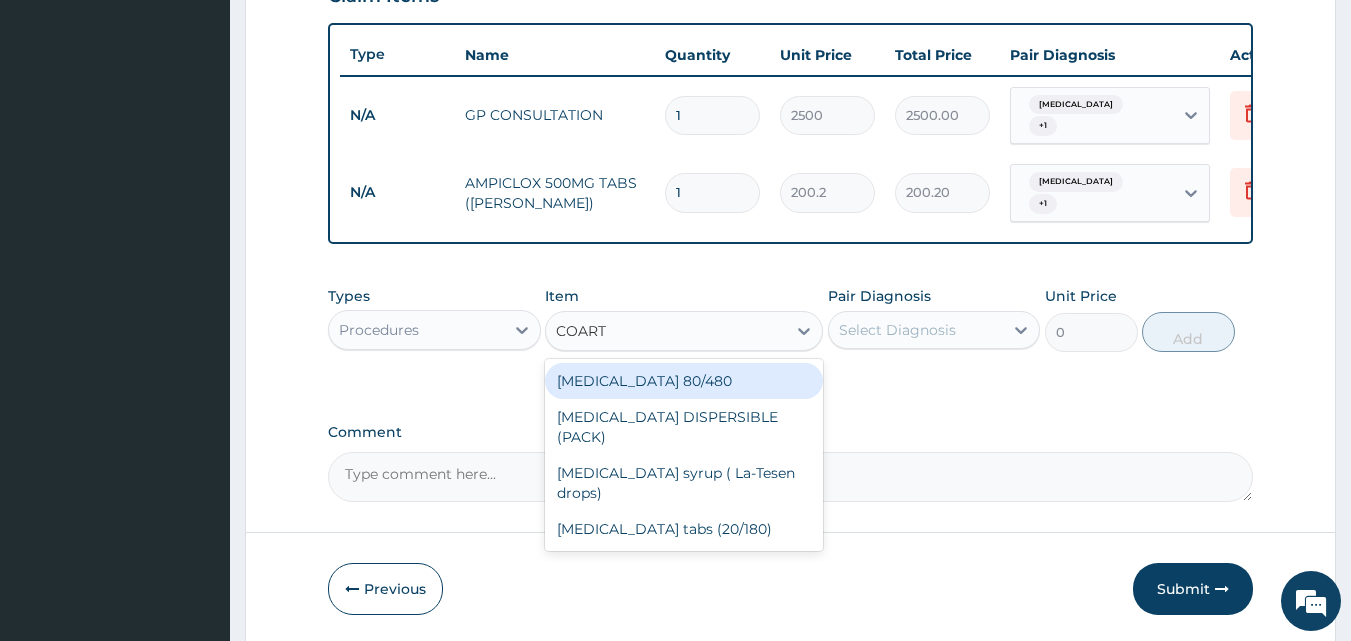 click on "[MEDICAL_DATA] 80/480" at bounding box center (684, 381) 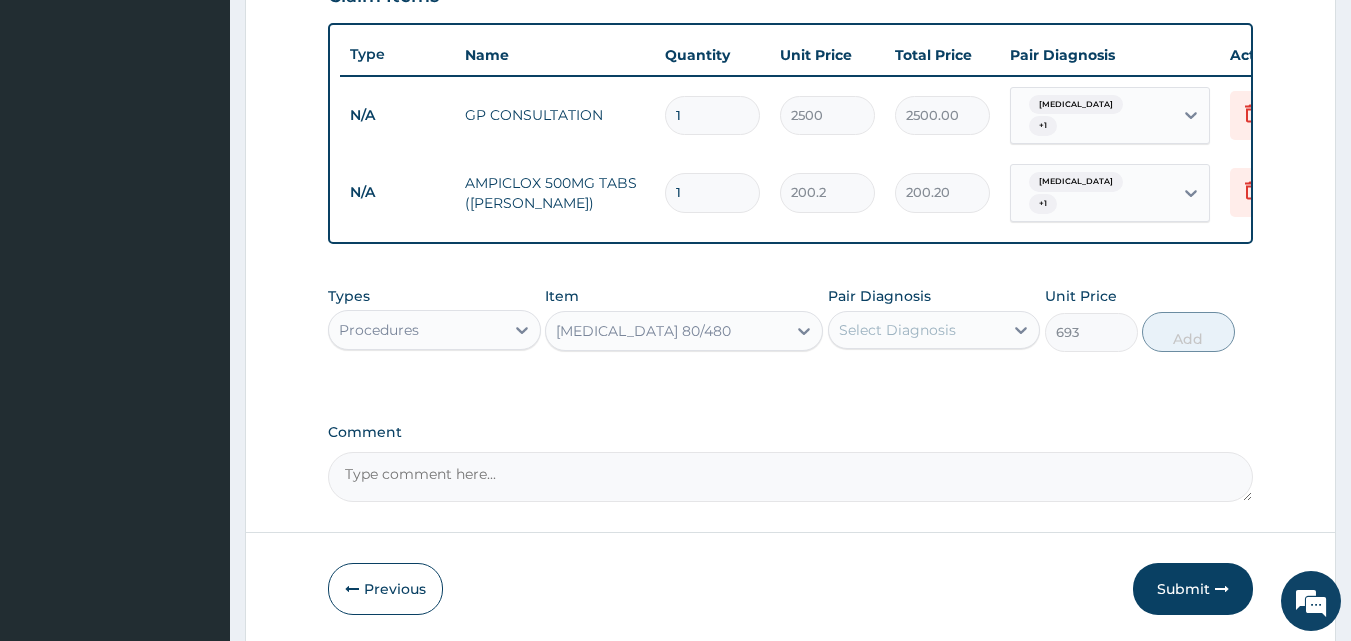 click on "option COARTEM 80/480, selected.   Select is focused ,type to refine list, press Down to open the menu,  COARTEM 80/480" at bounding box center [684, 331] 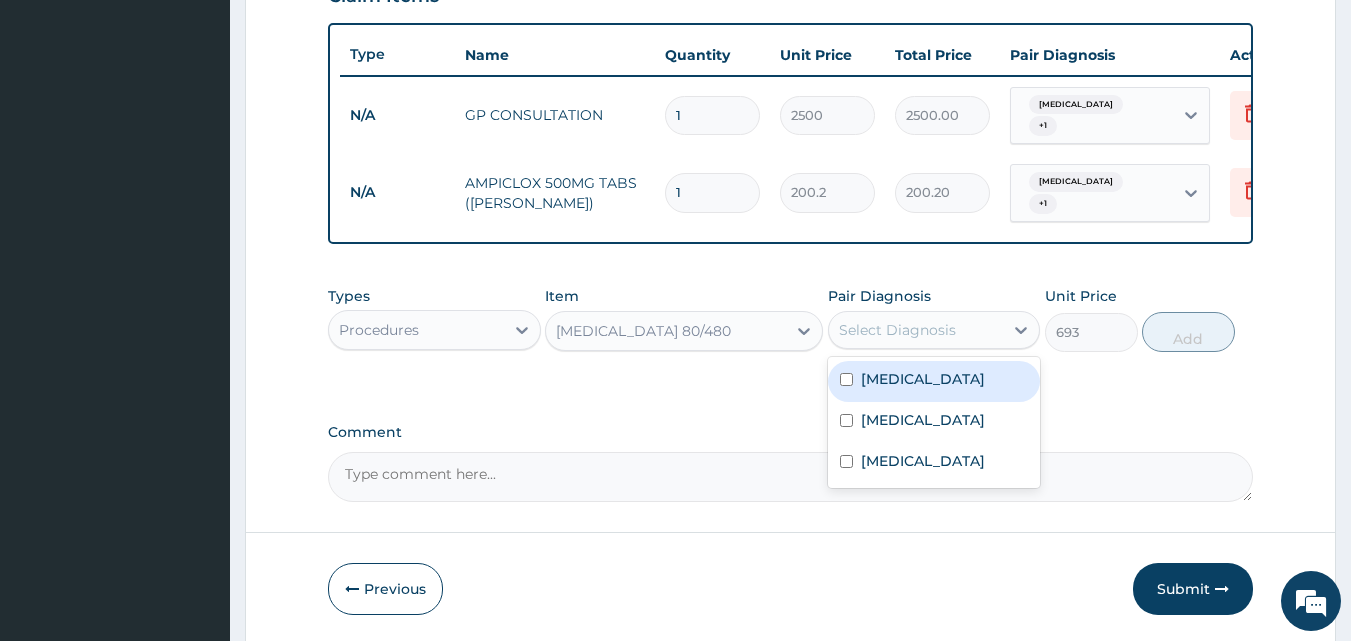 click on "Select Diagnosis" at bounding box center (897, 330) 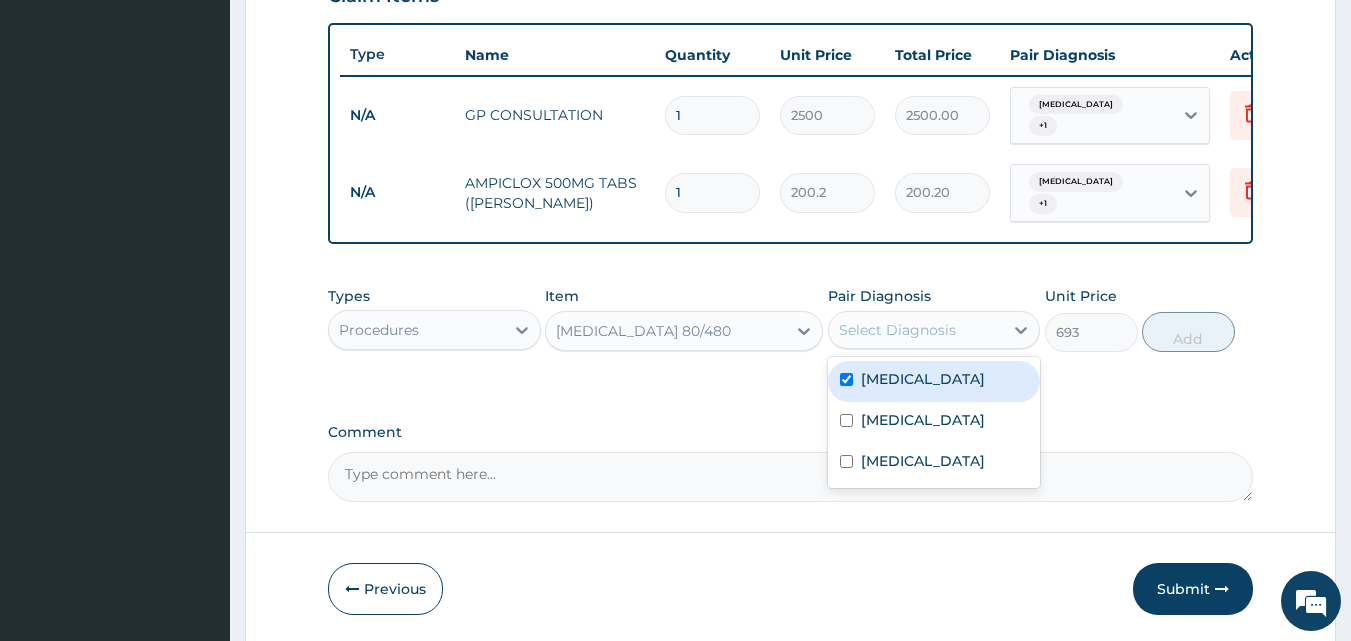 checkbox on "true" 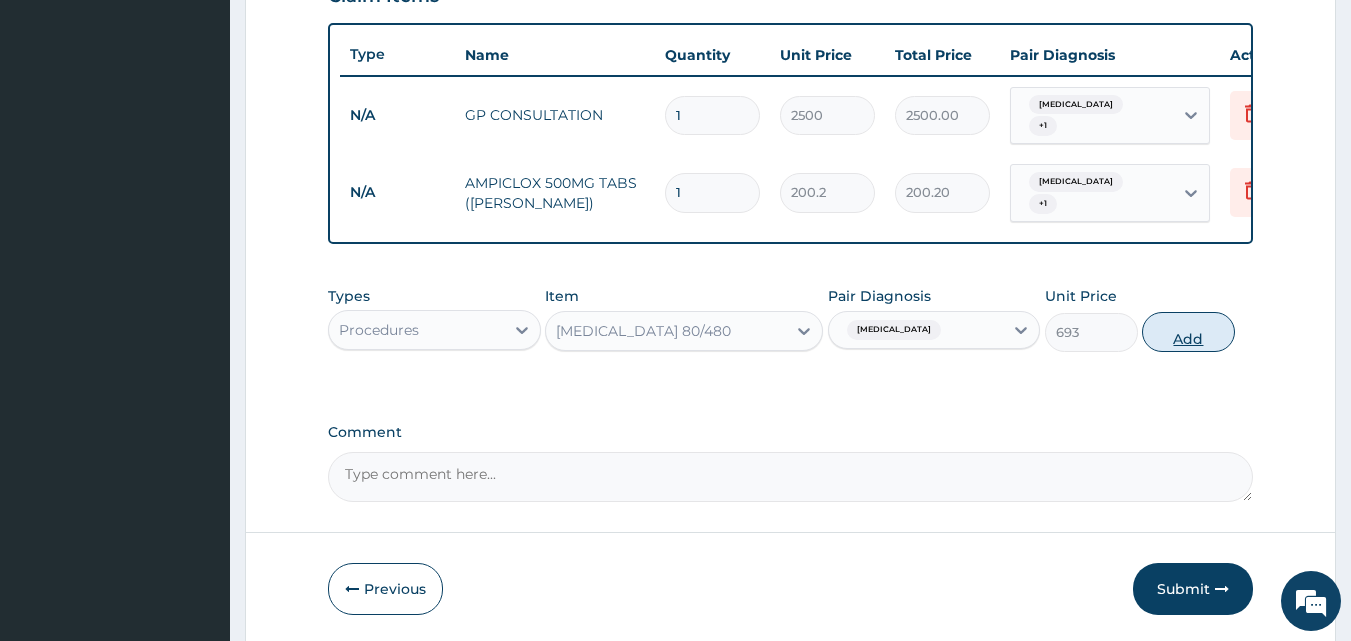 click on "Add" at bounding box center (1188, 332) 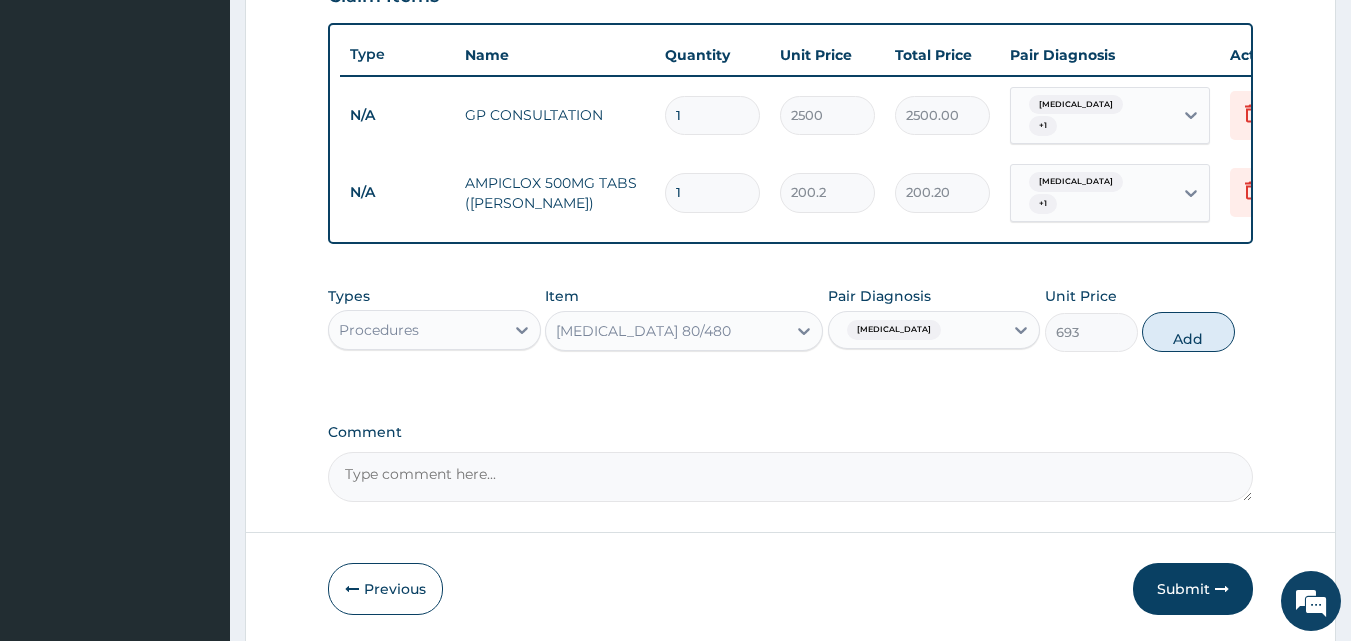 type on "0" 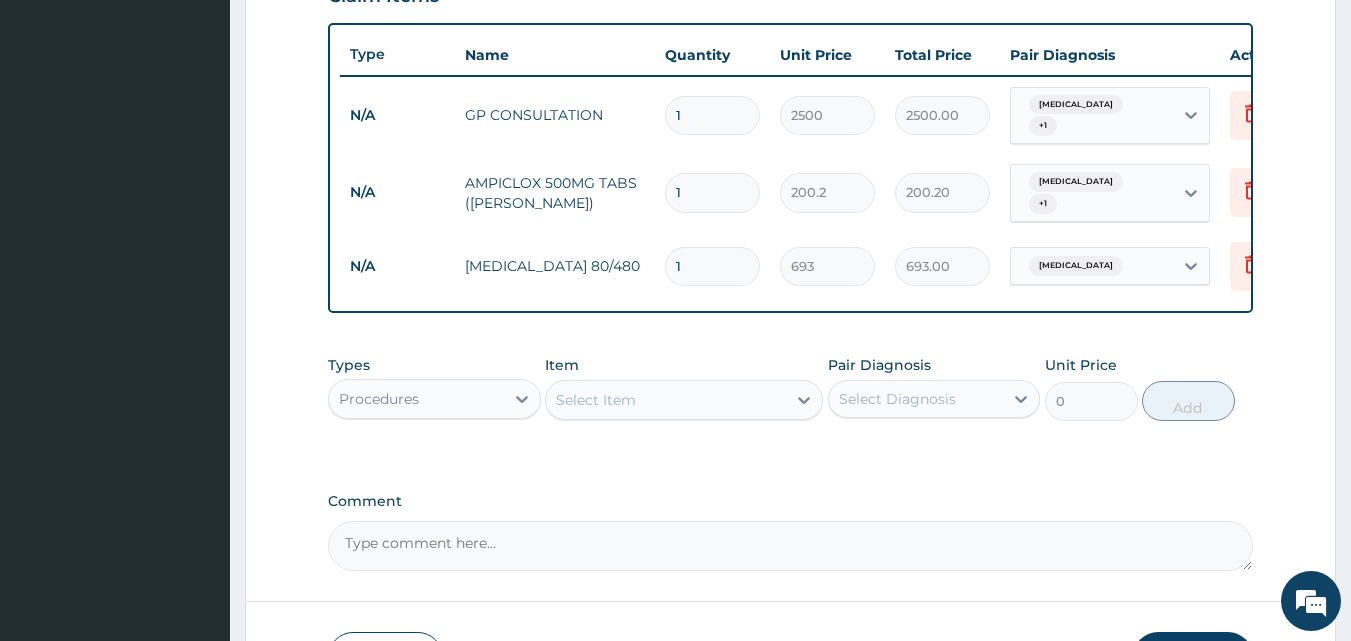 click on "Select Item" at bounding box center (684, 400) 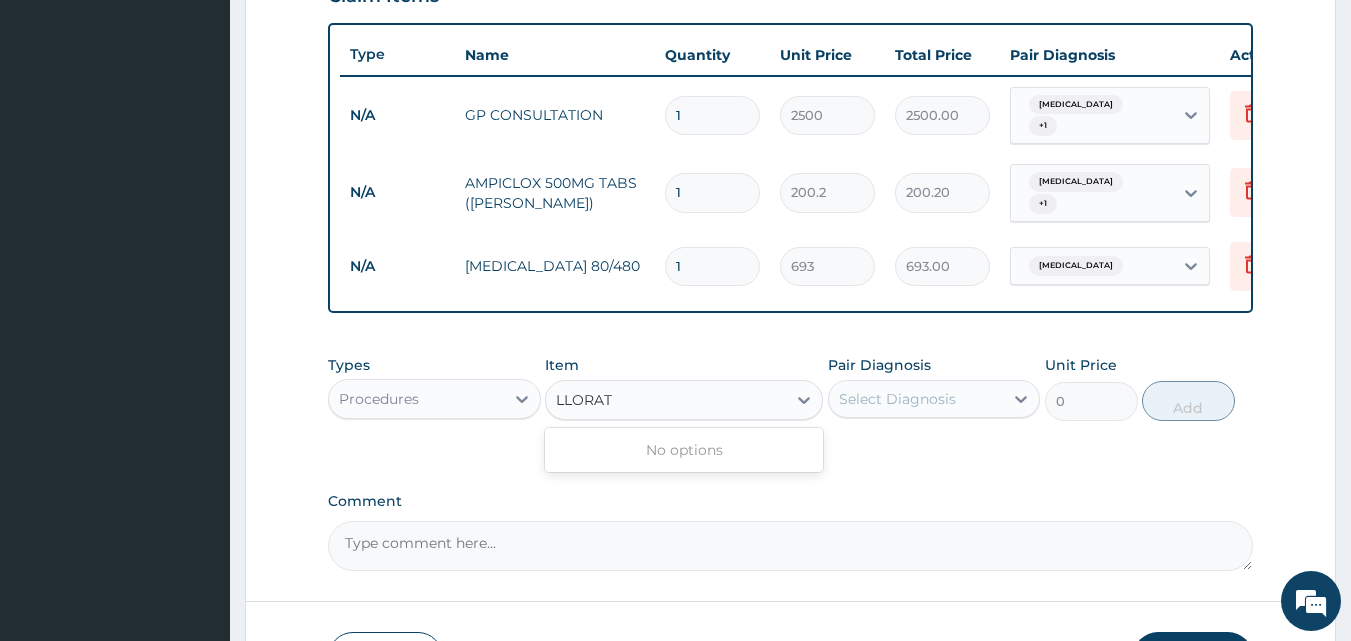 click on "LLORAT" at bounding box center (585, 400) 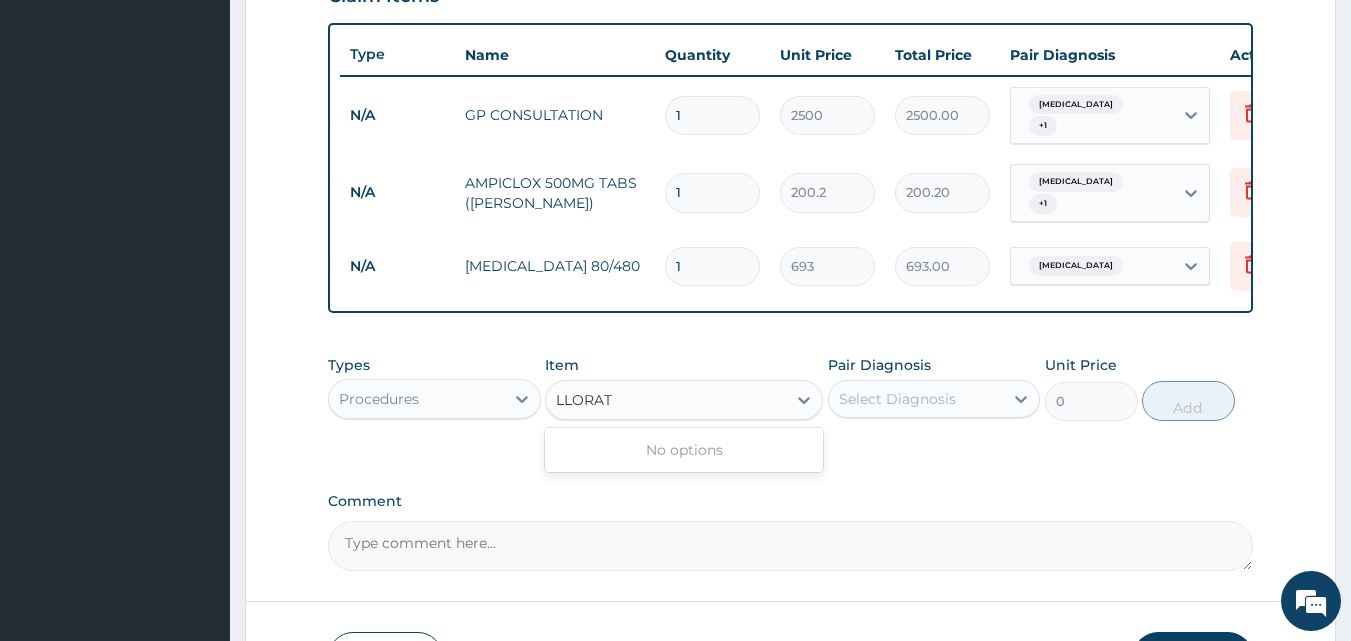 type on "LORAT" 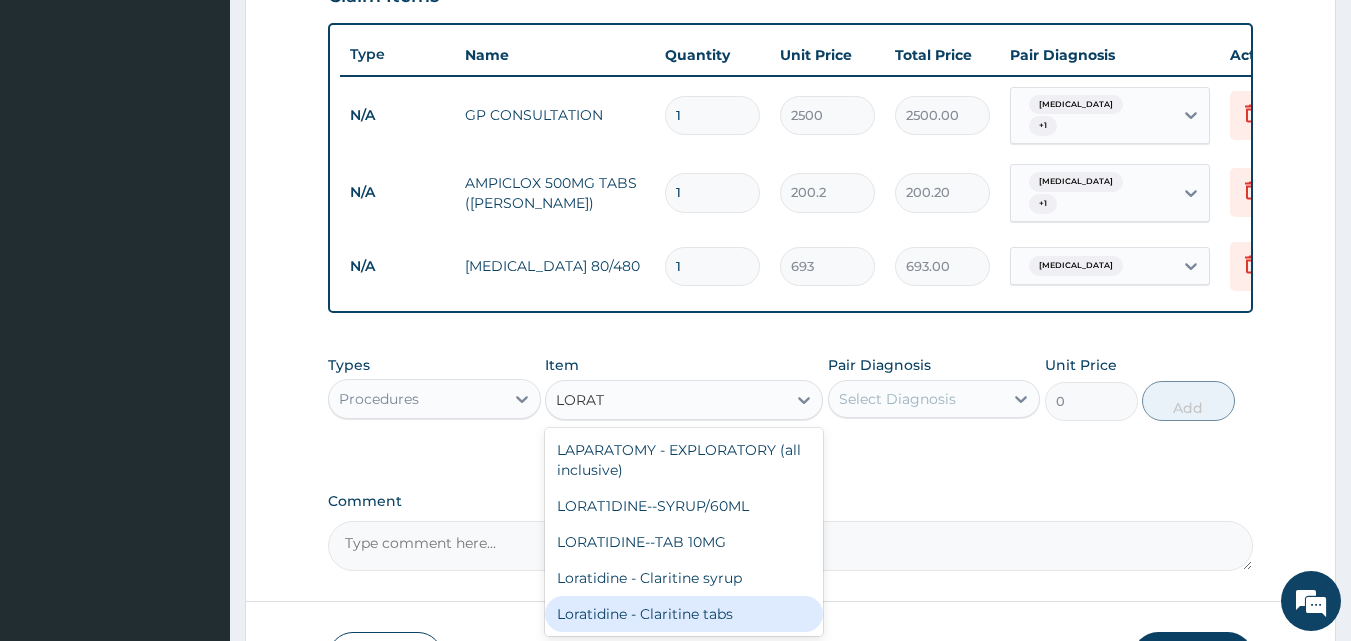 click on "Loratidine - Claritine tabs" at bounding box center [684, 614] 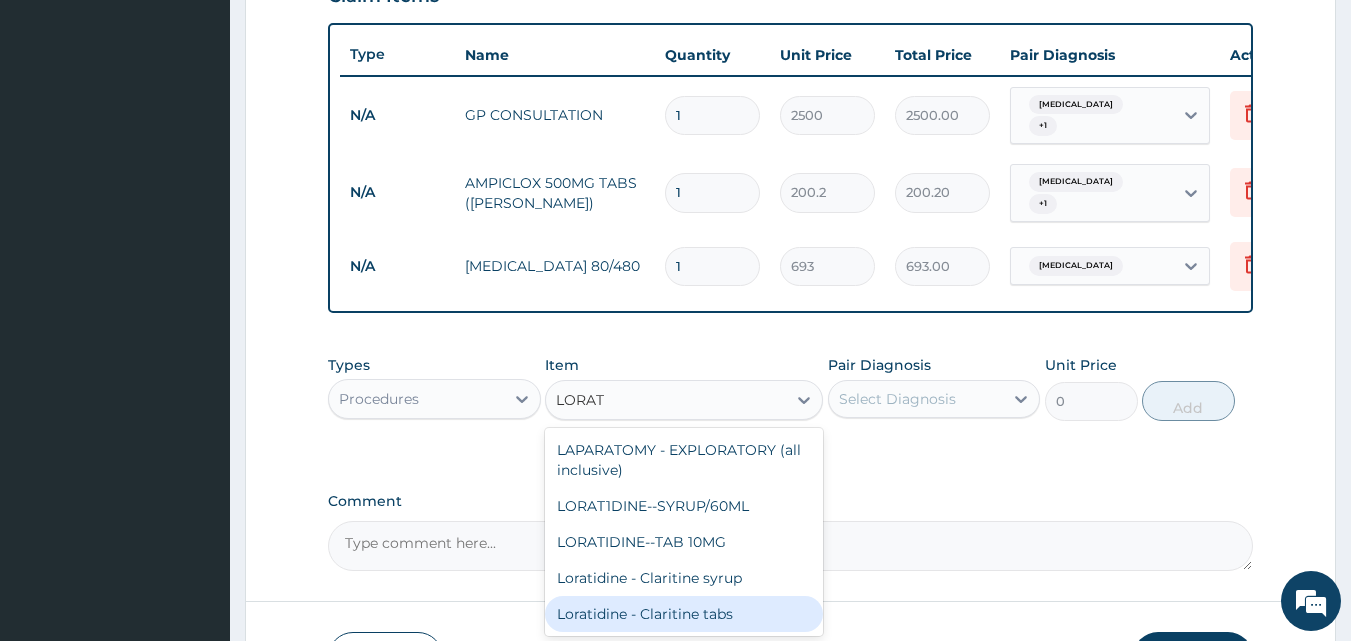type 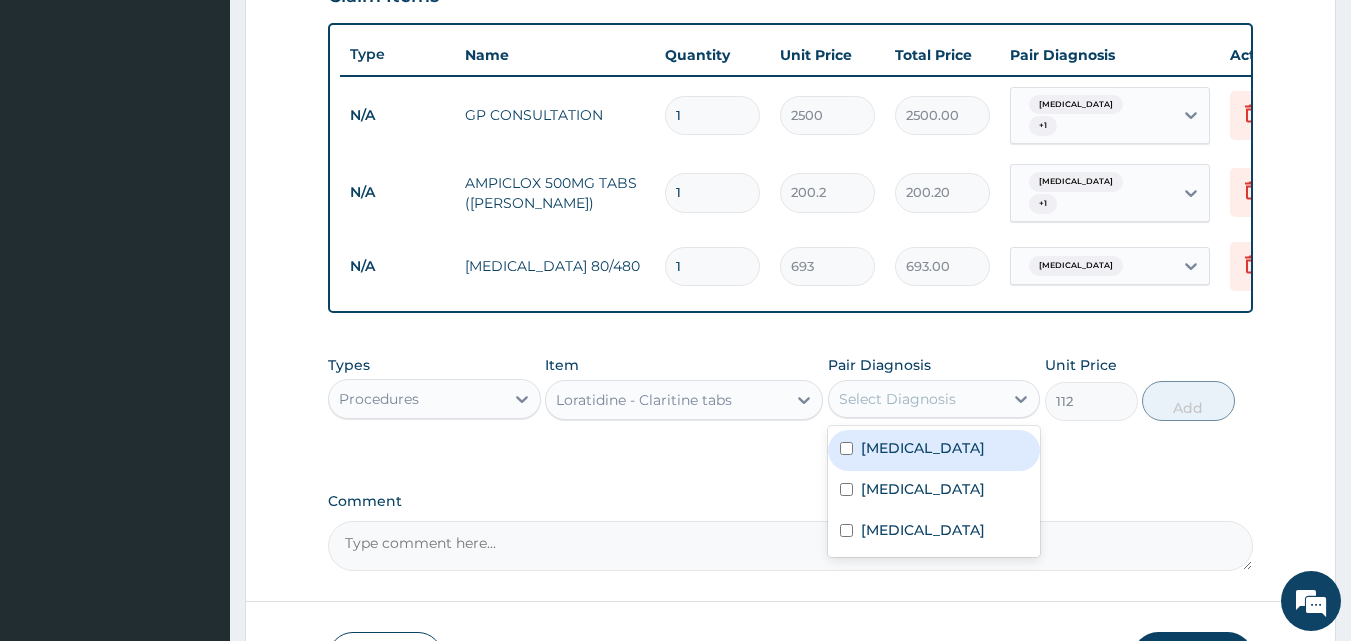 click on "Select Diagnosis" at bounding box center [897, 399] 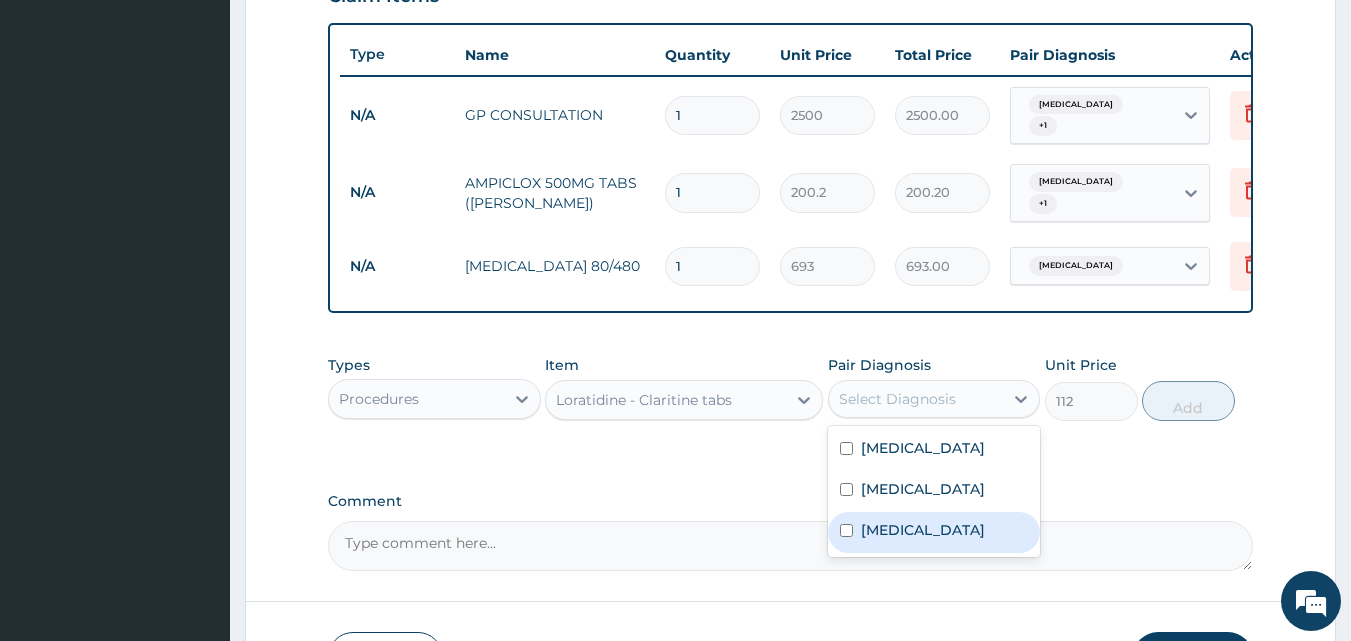 click on "Allergic rhinitis" at bounding box center [923, 530] 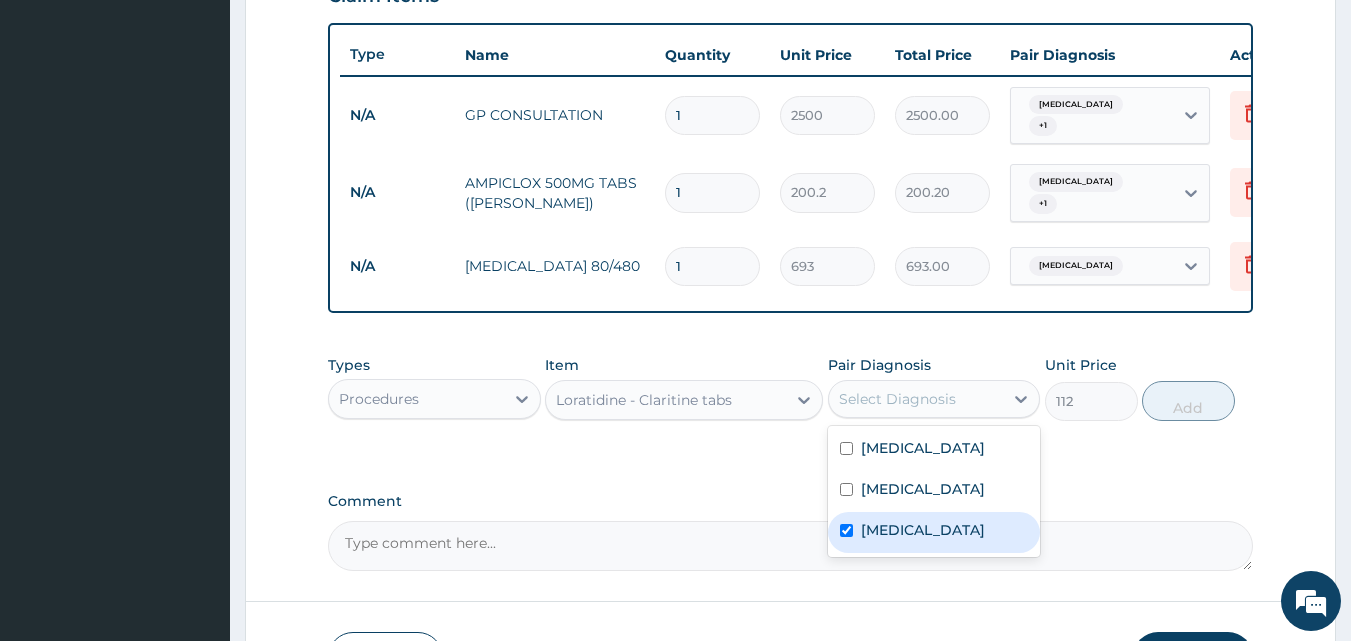 checkbox on "true" 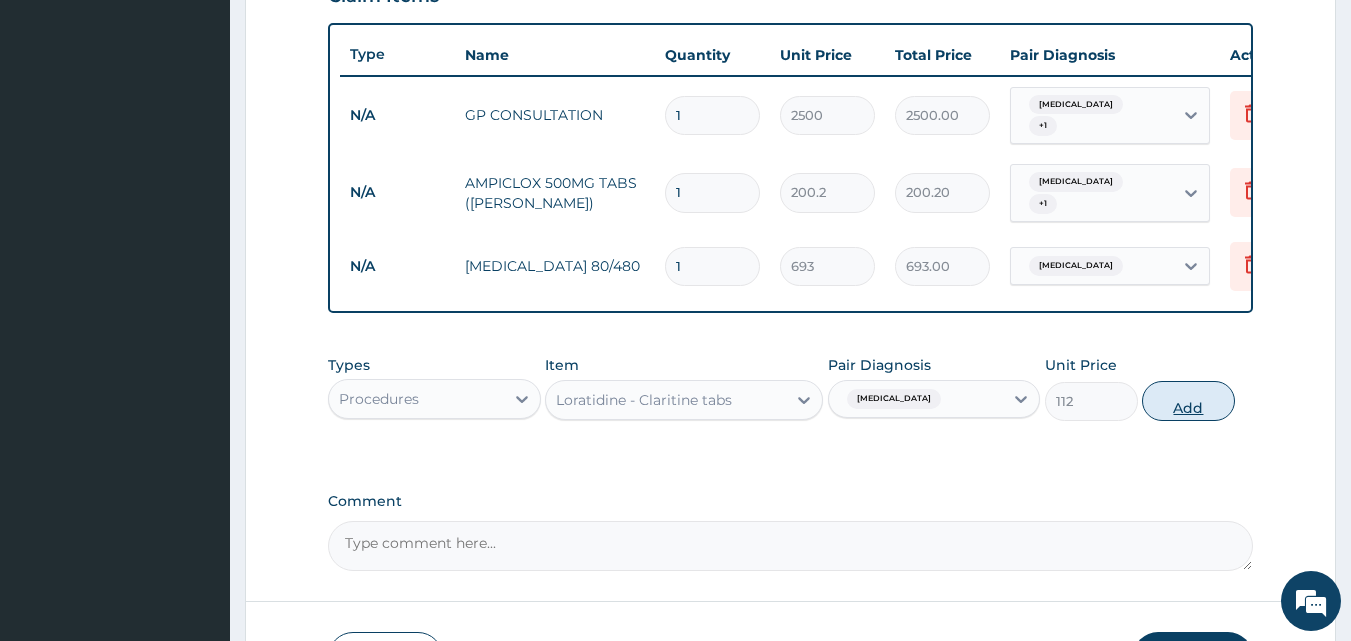 click on "Add" at bounding box center (1188, 401) 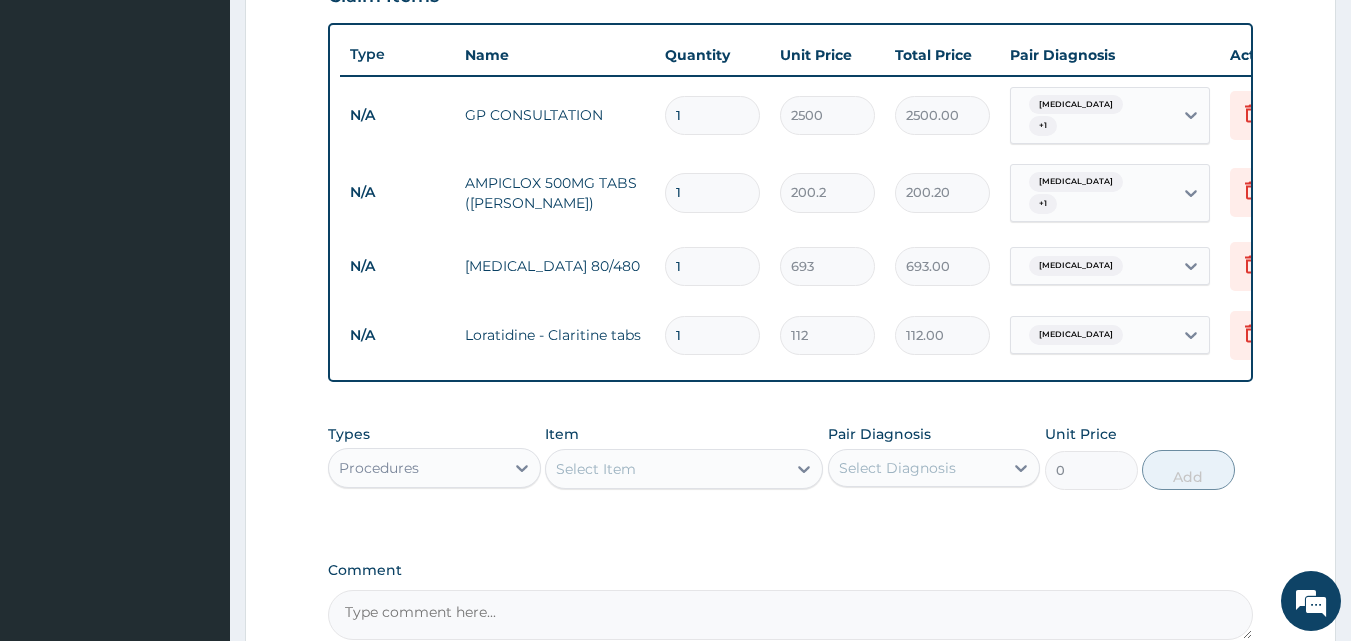 click on "Select Item" at bounding box center [666, 469] 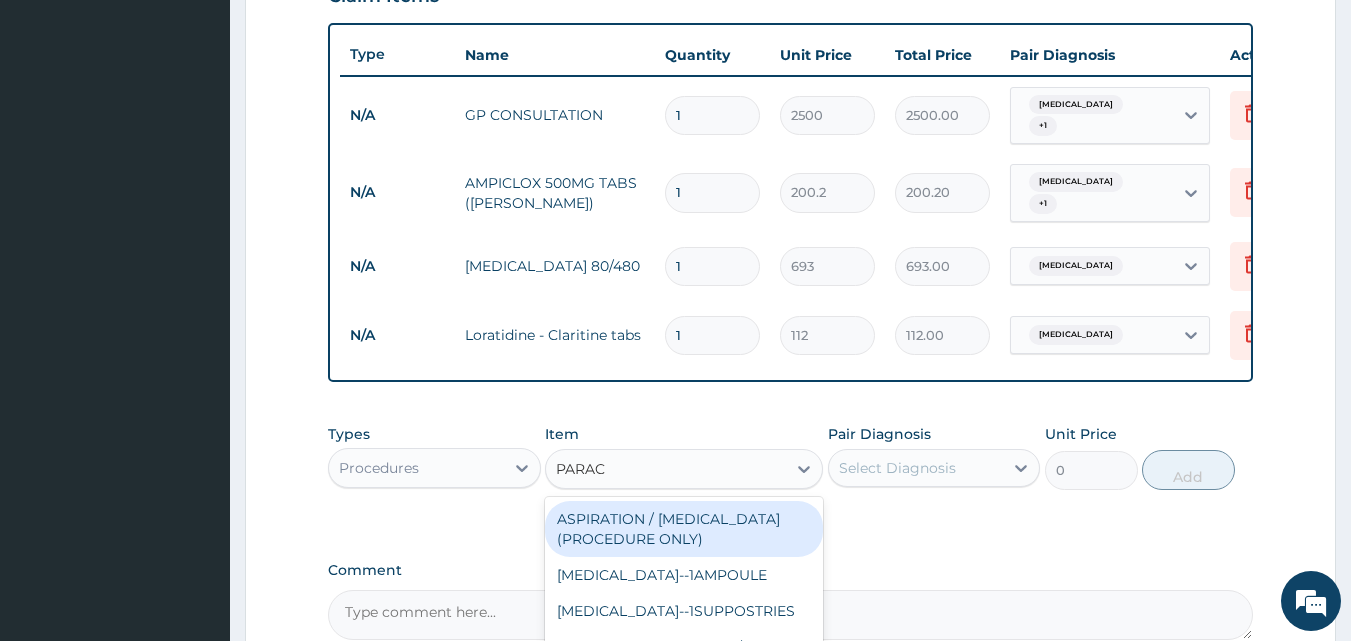 type on "PARACE" 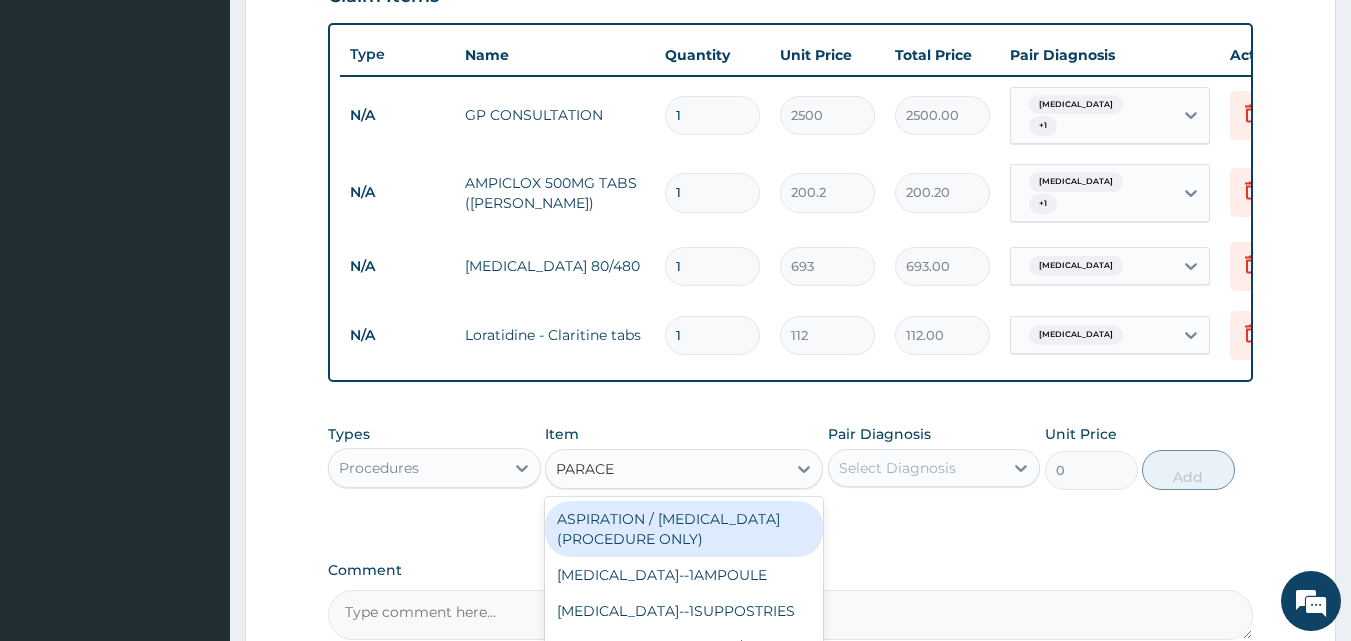 scroll, scrollTop: 928, scrollLeft: 0, axis: vertical 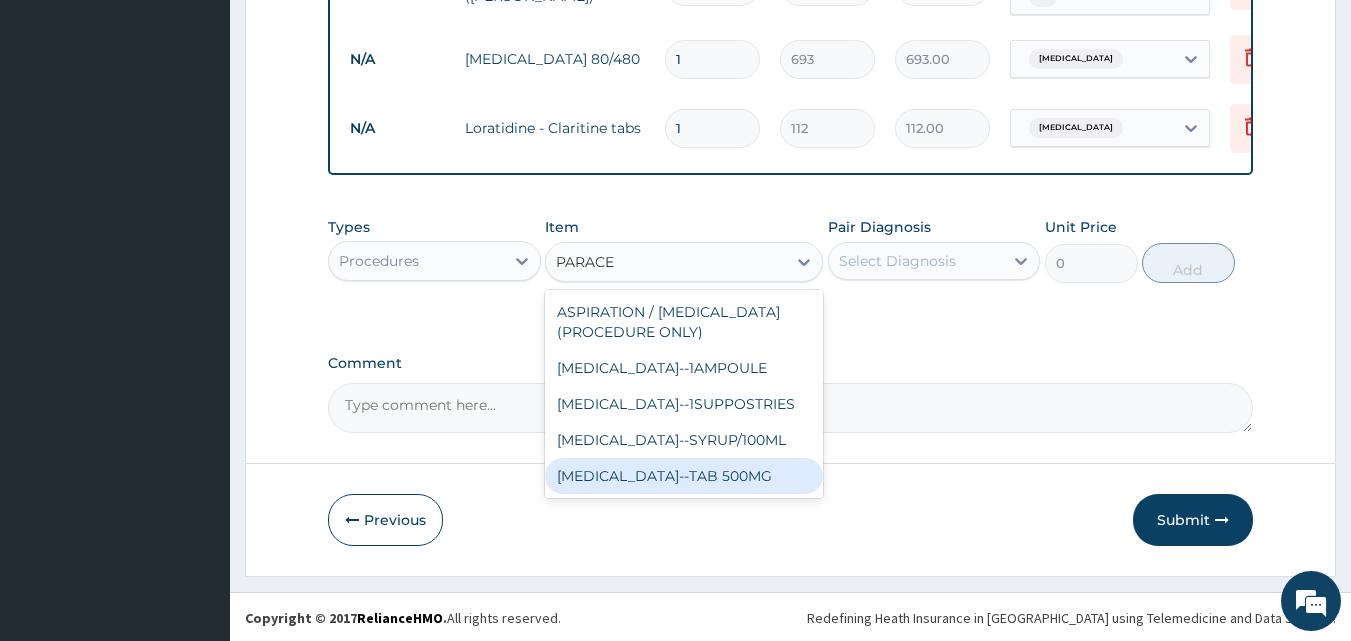 click on "PARACETAMOL--TAB 500MG" at bounding box center (684, 476) 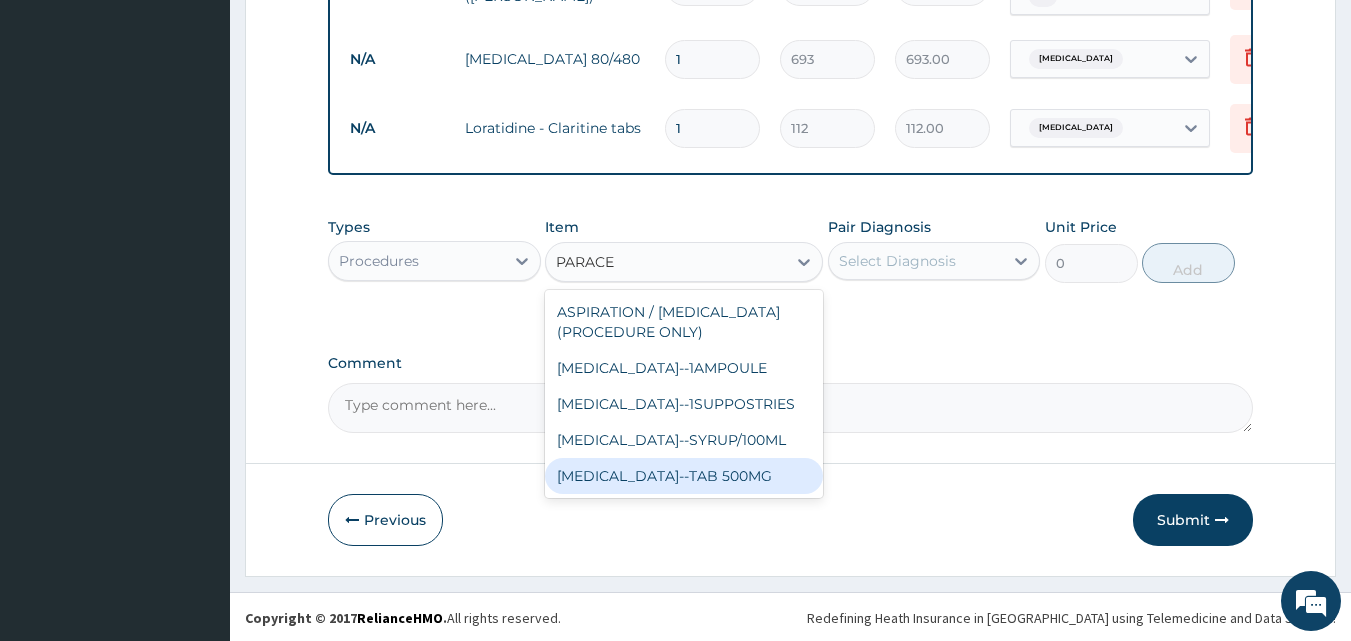 type 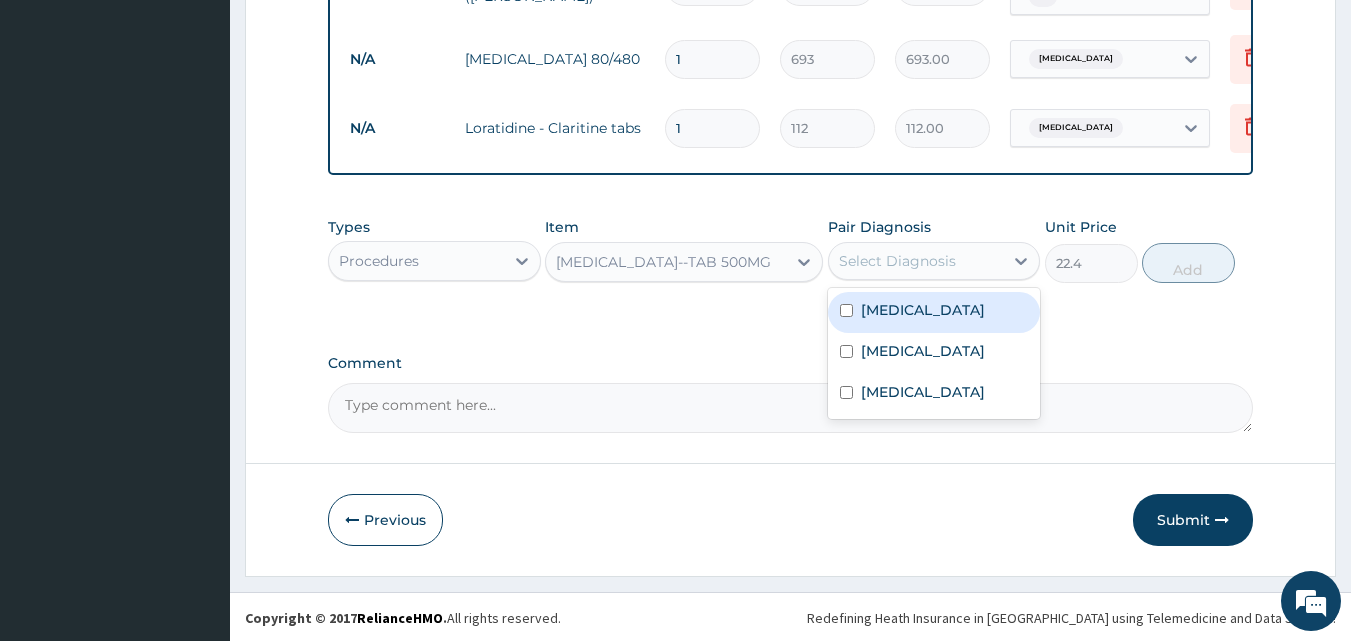 click on "Select Diagnosis" at bounding box center [916, 261] 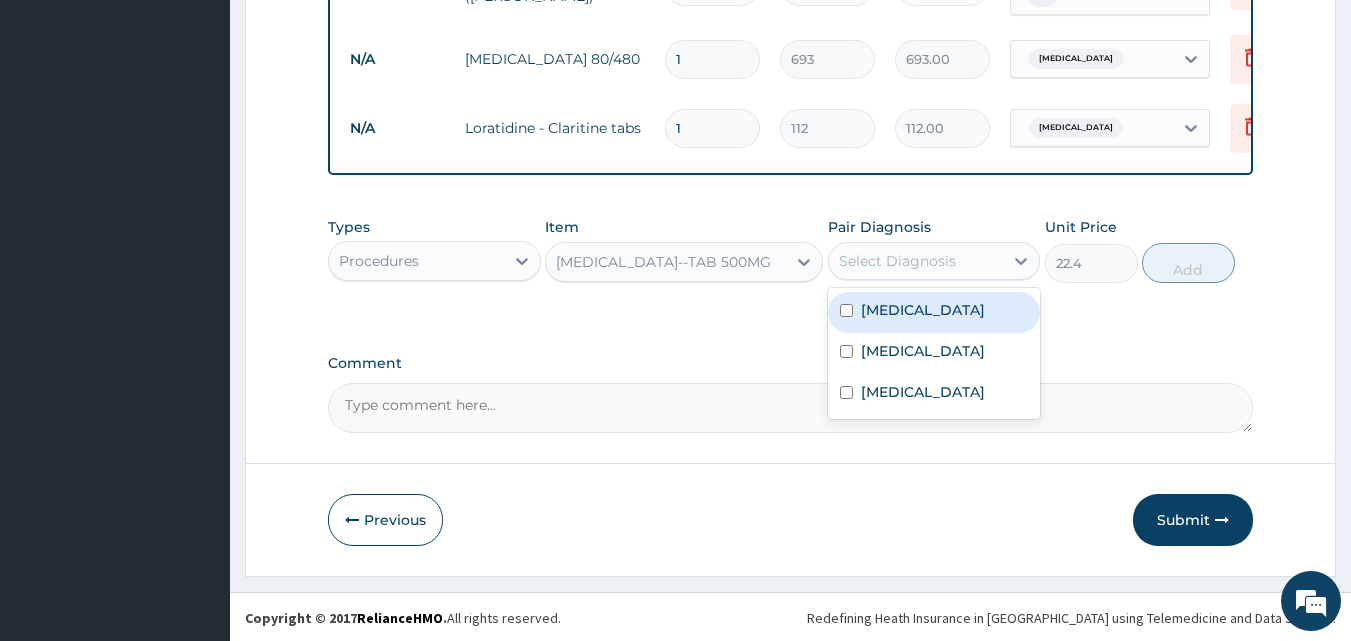 click on "[MEDICAL_DATA]" at bounding box center [934, 312] 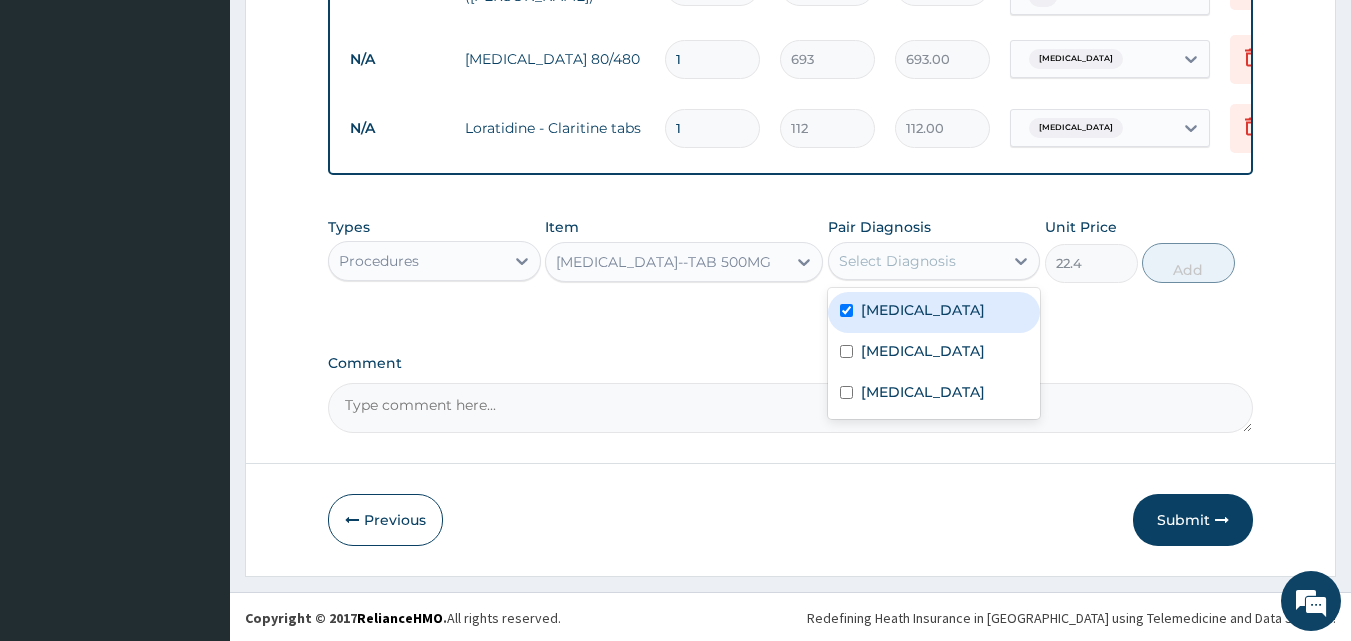 checkbox on "true" 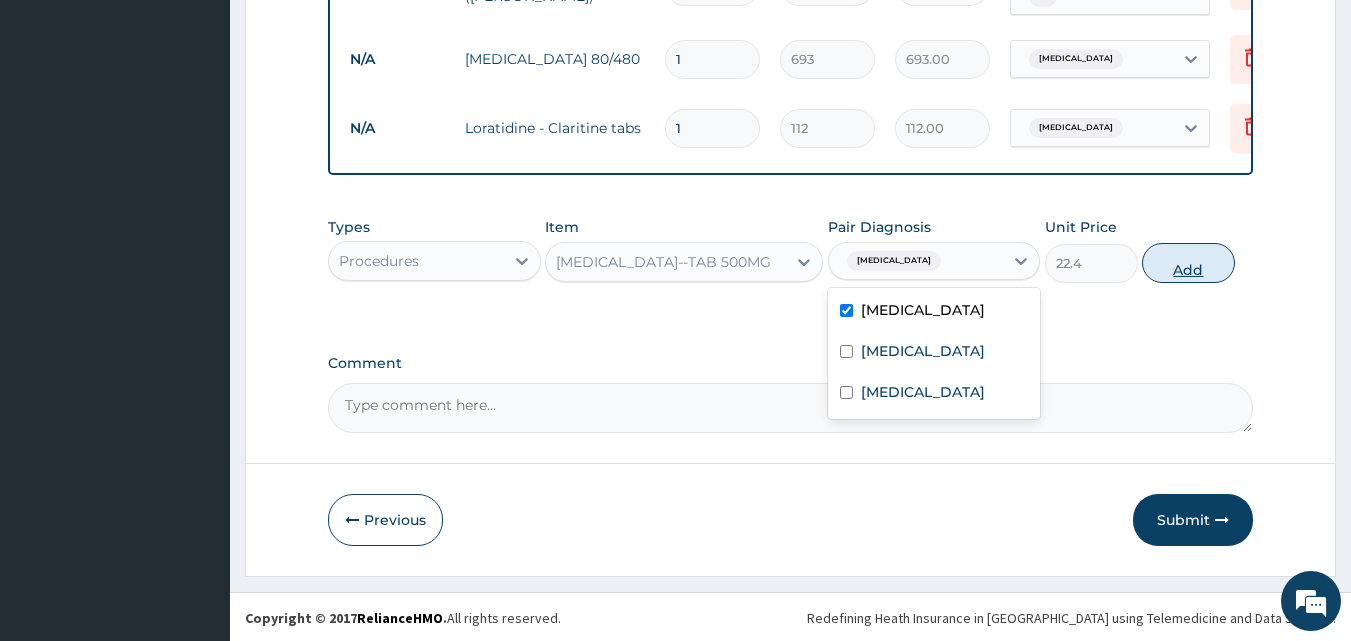 click on "Add" at bounding box center (1188, 263) 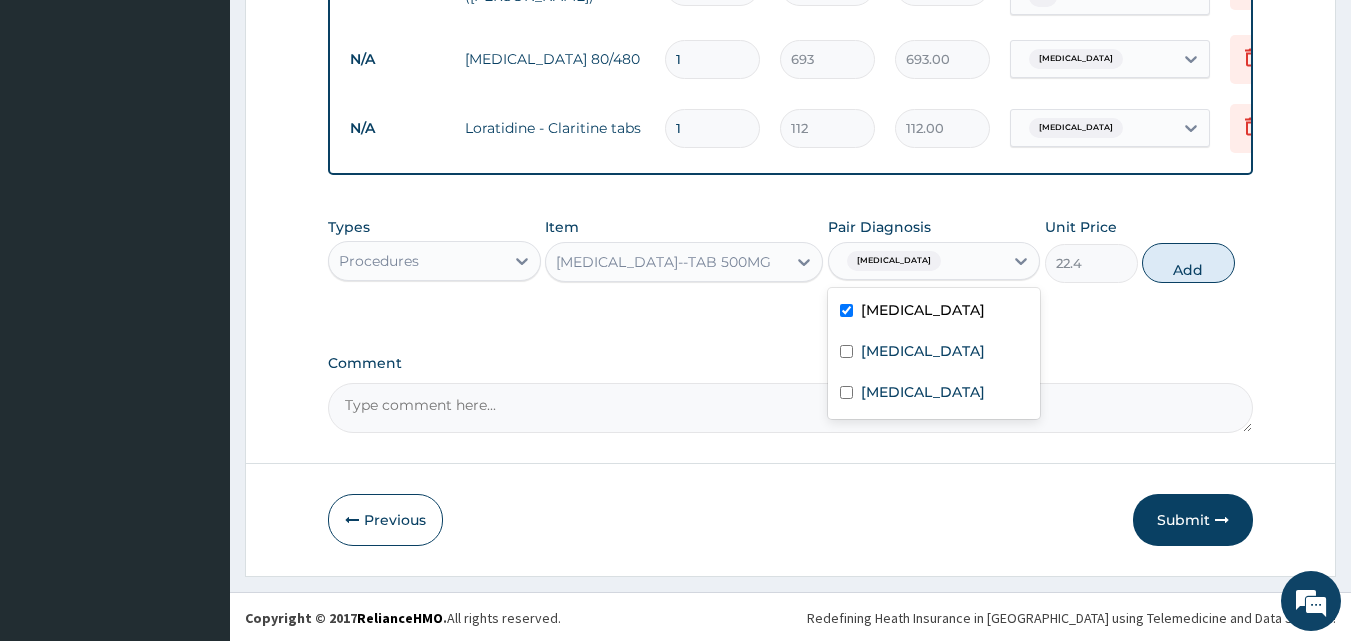 type on "0" 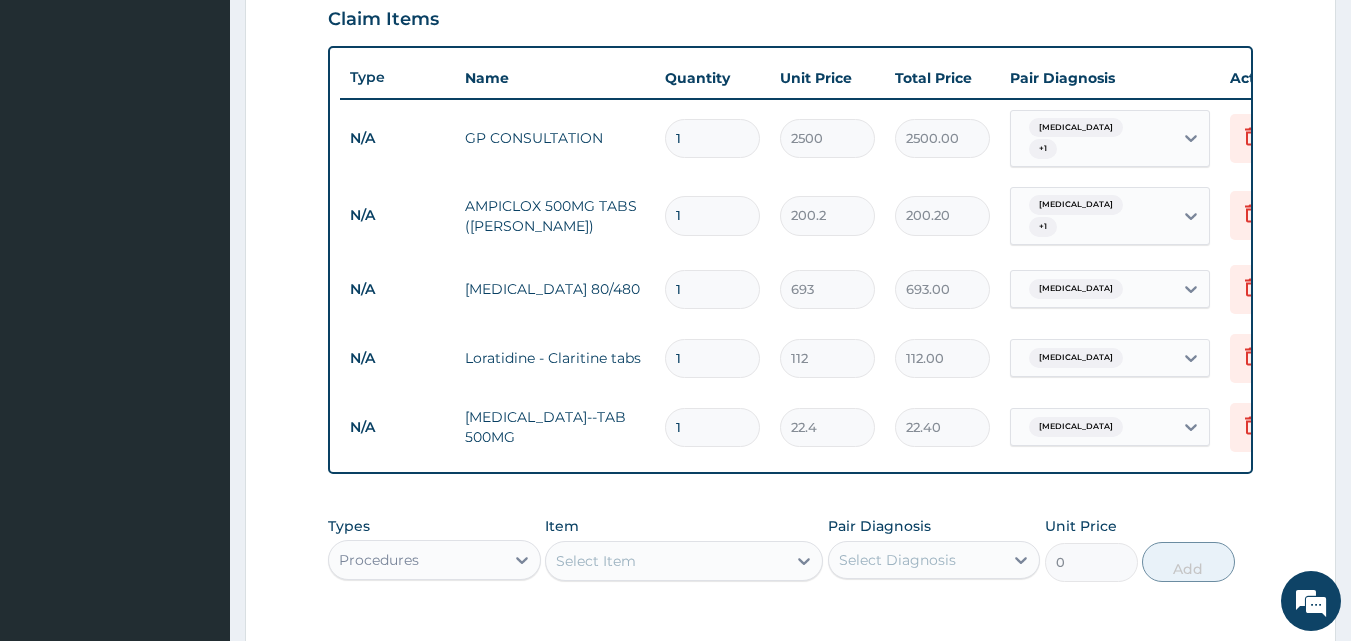 scroll, scrollTop: 692, scrollLeft: 0, axis: vertical 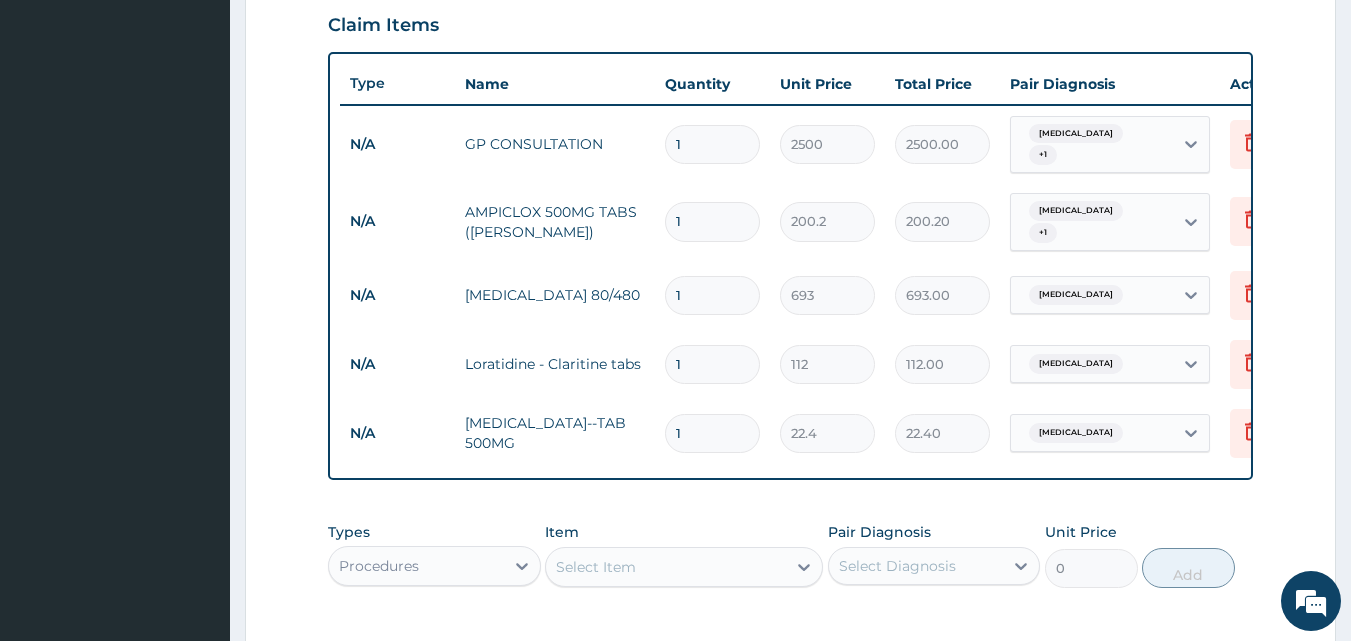 type on "18" 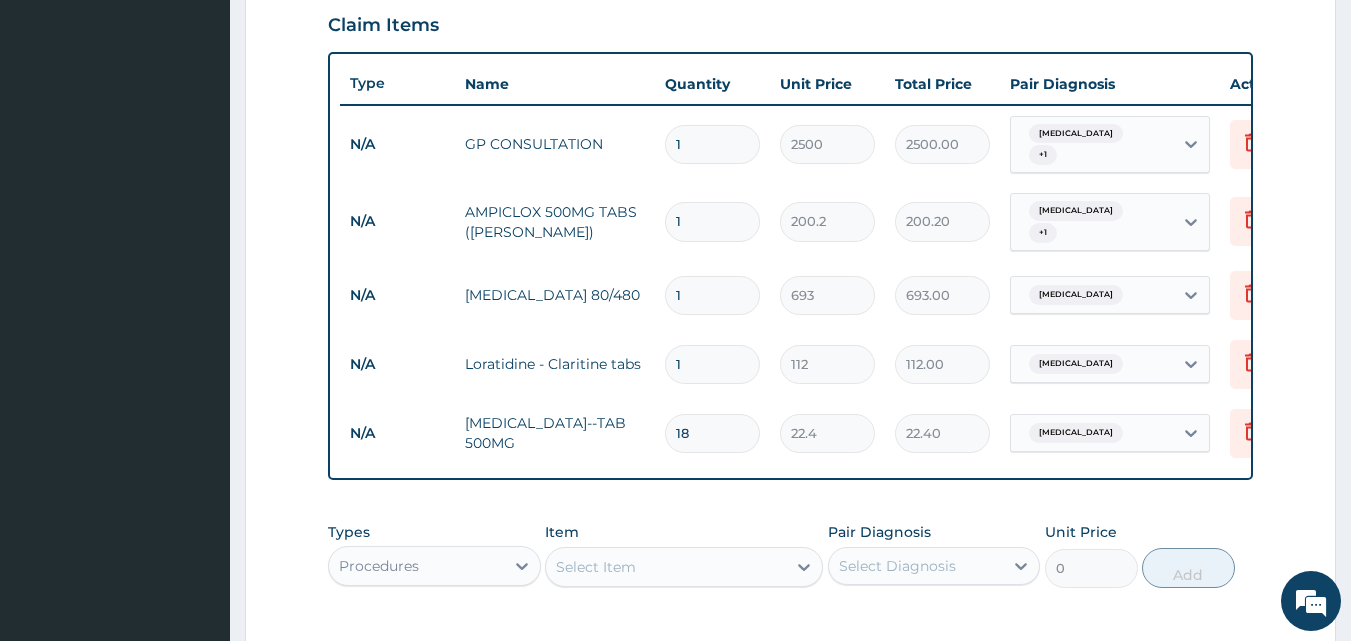 type on "403.20" 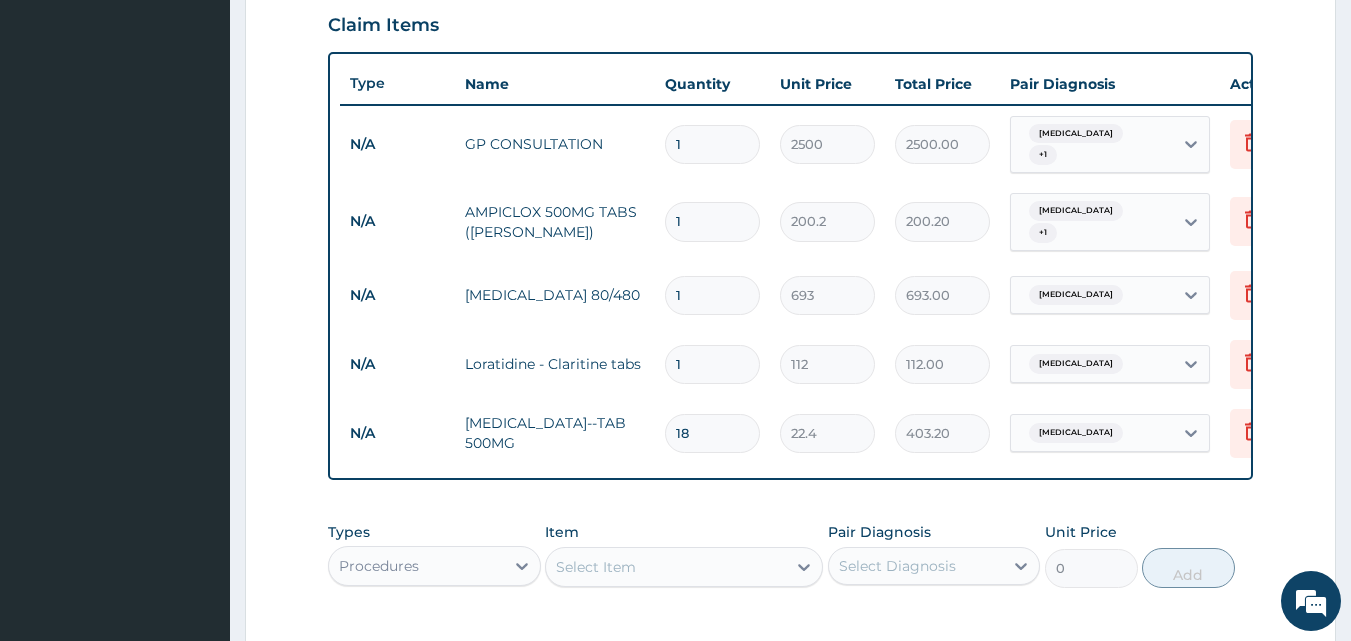 type on "18" 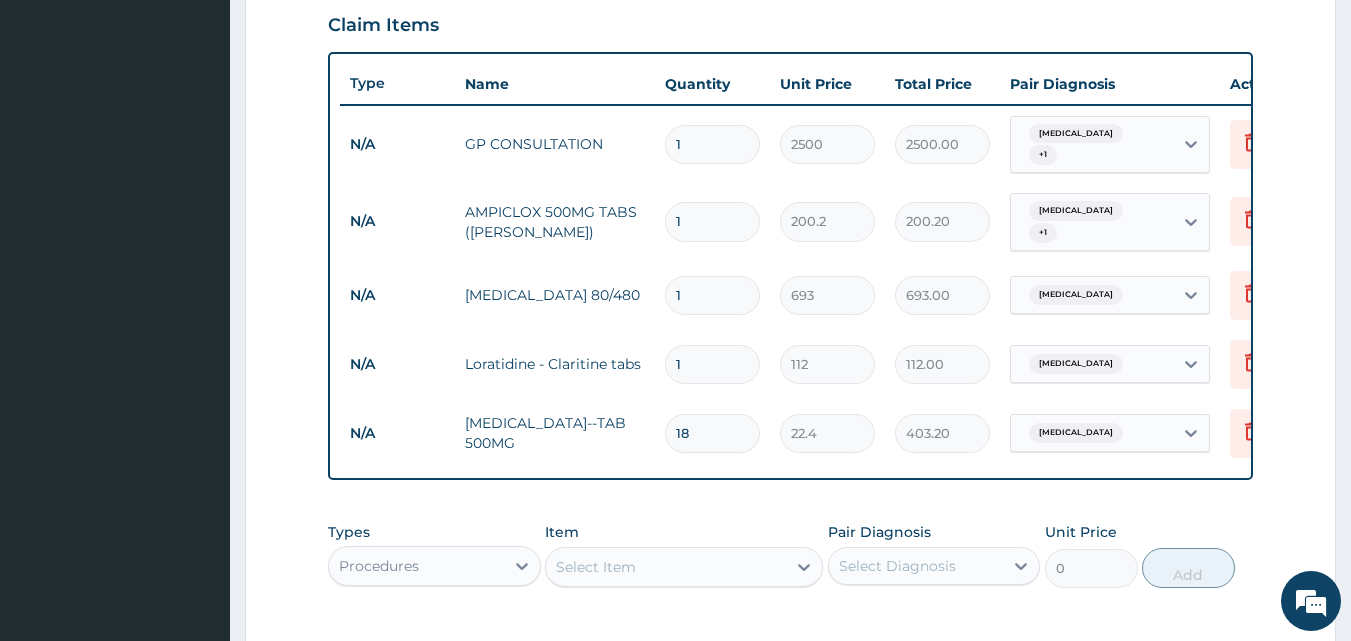 click on "1" at bounding box center [712, 364] 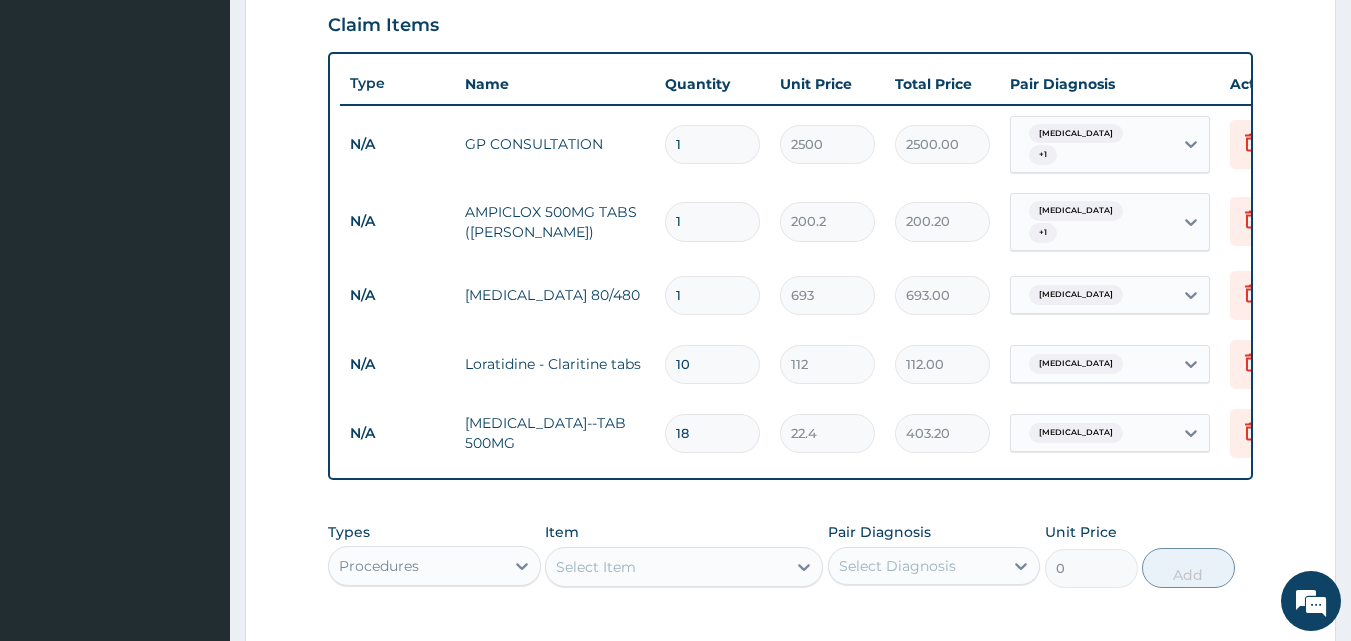 type on "1120.00" 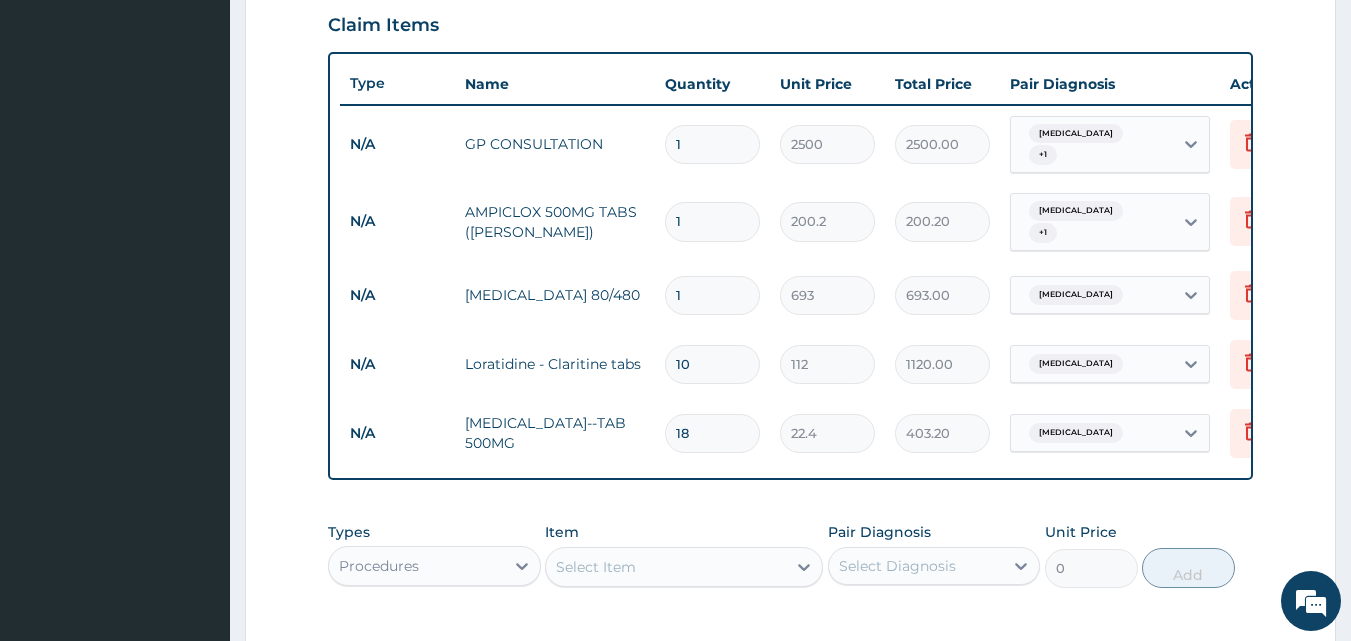 type on "10" 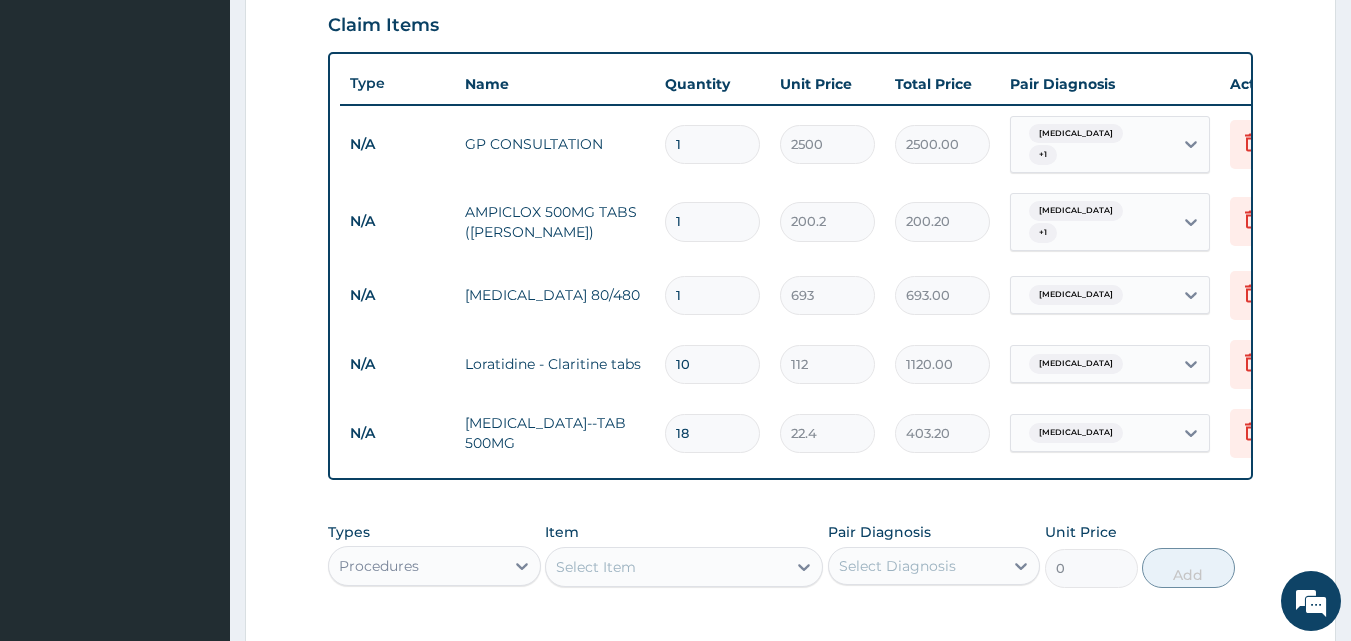click on "1" at bounding box center [712, 295] 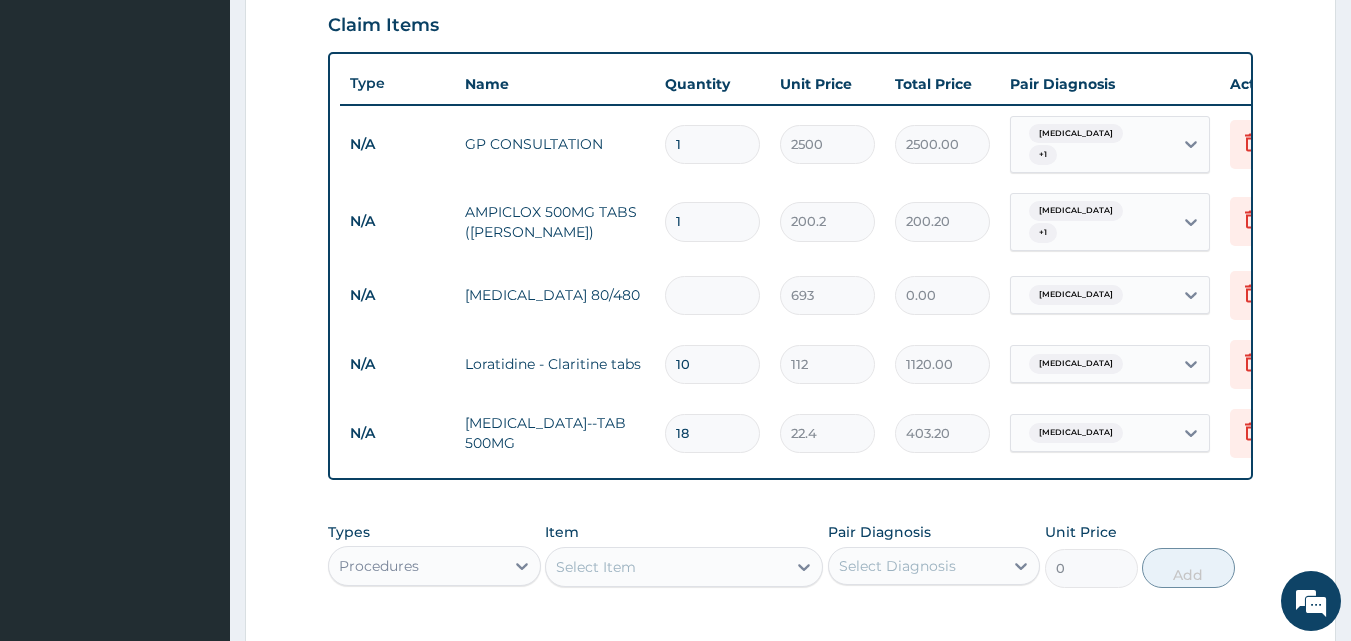 type on "6" 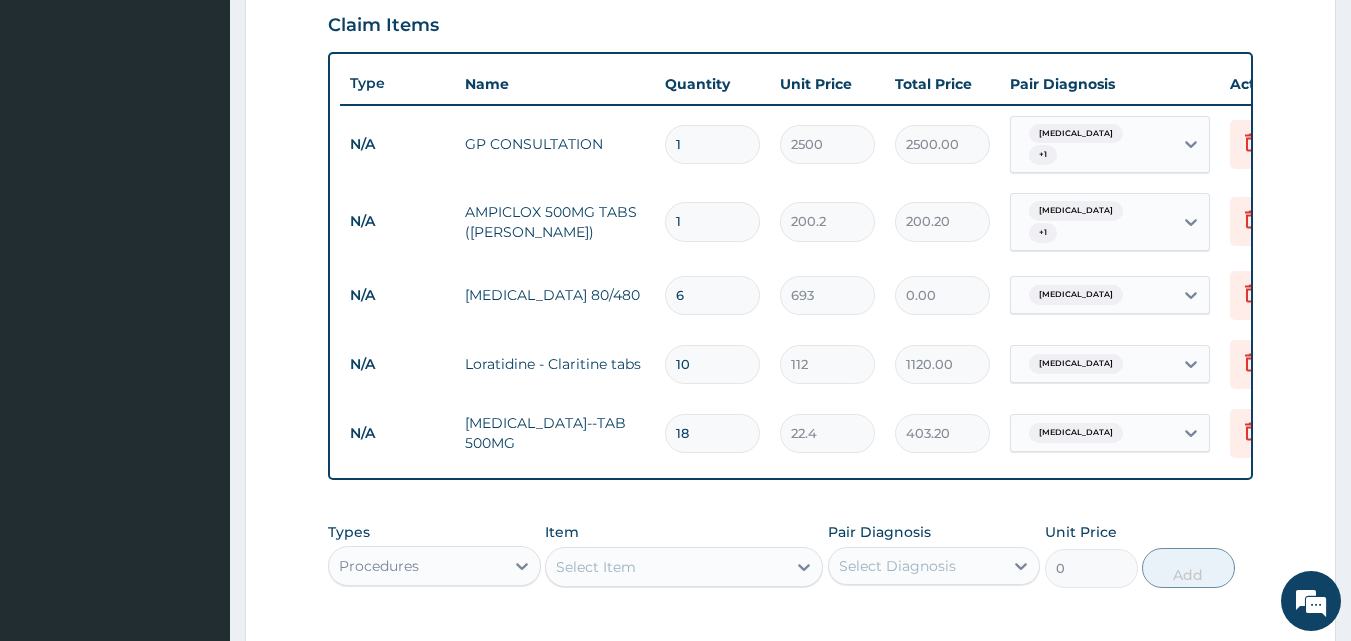 type on "4158.00" 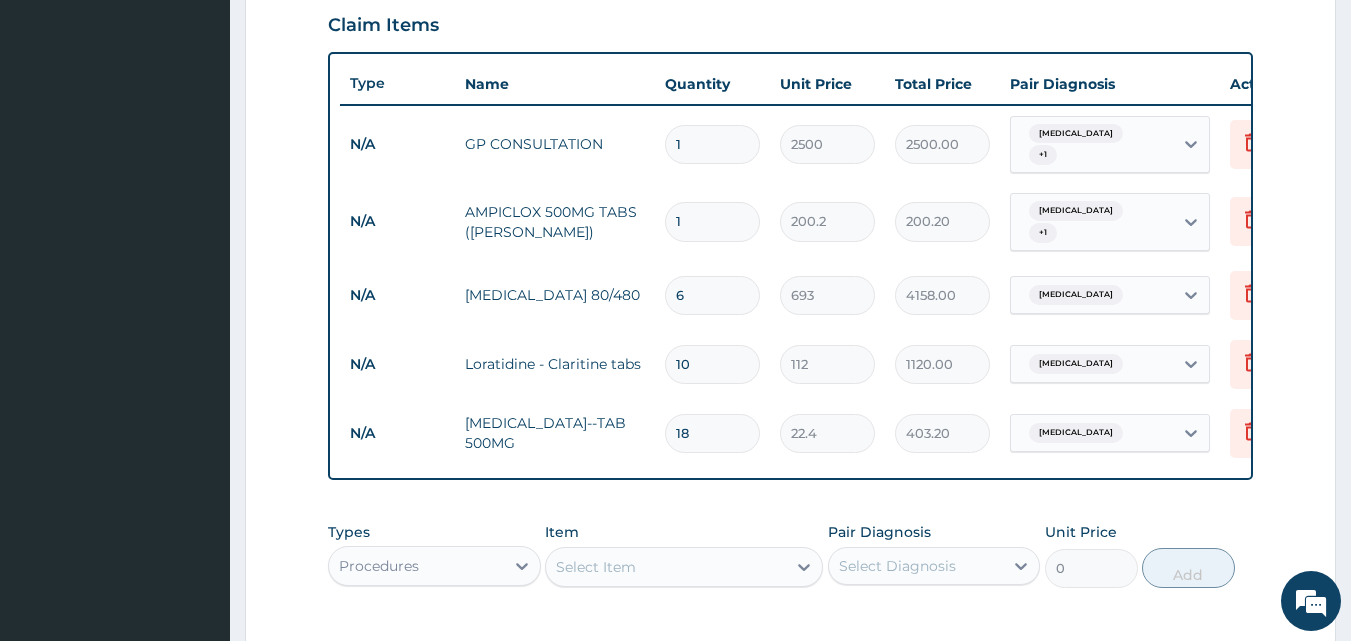 type on "6" 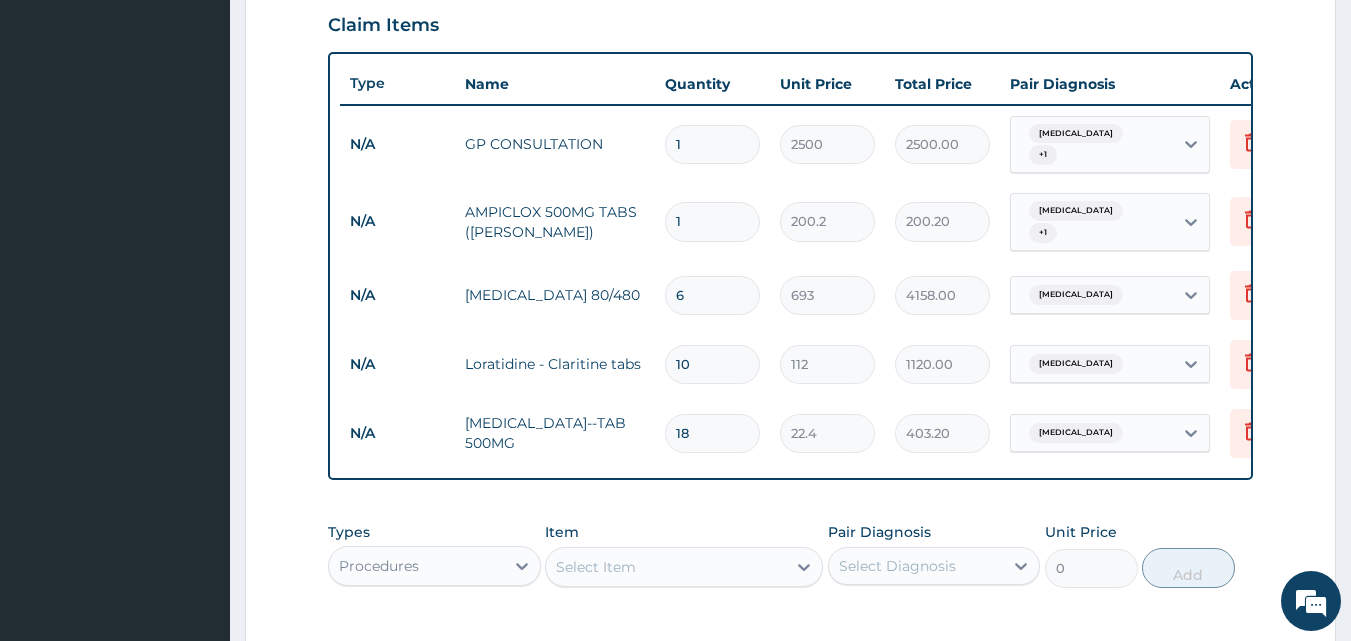 click on "1" at bounding box center (712, 221) 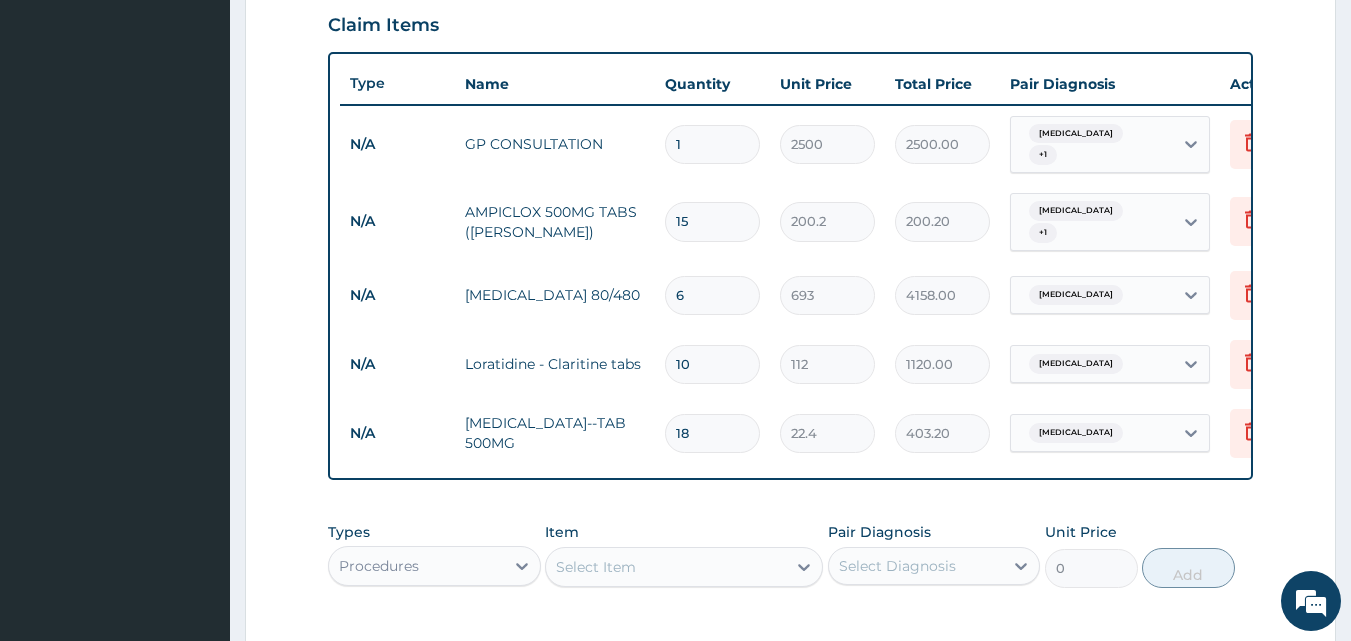 type on "3003.00" 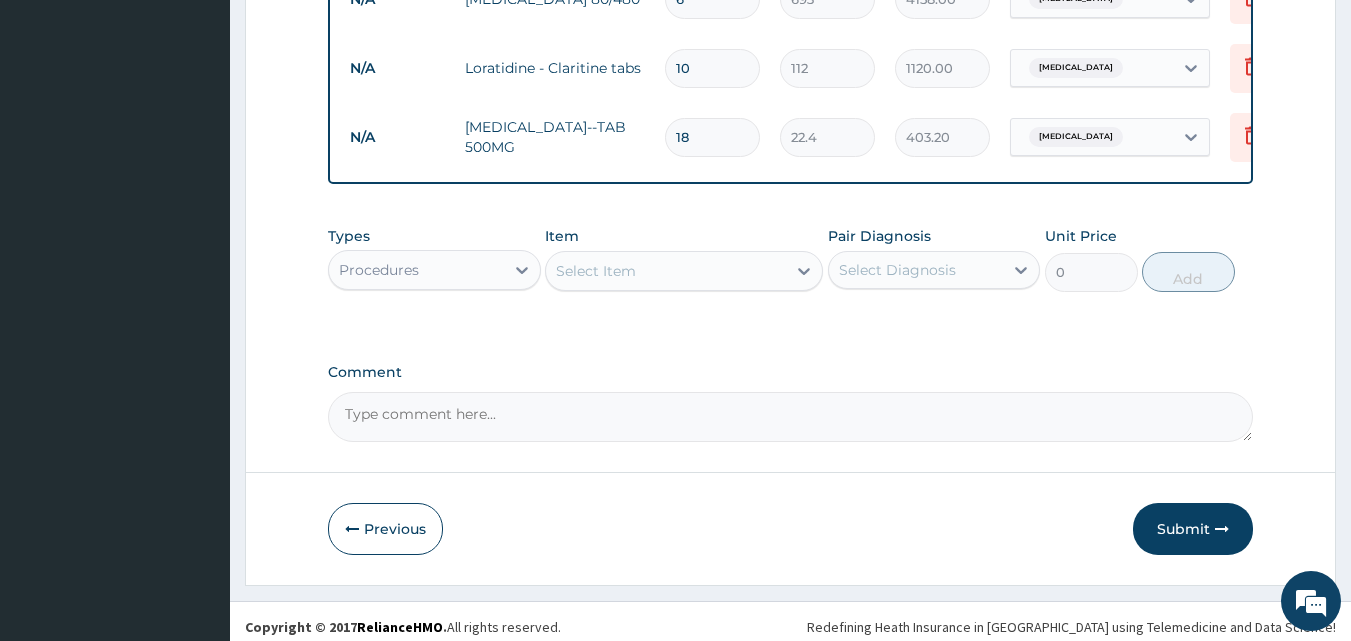 scroll, scrollTop: 997, scrollLeft: 0, axis: vertical 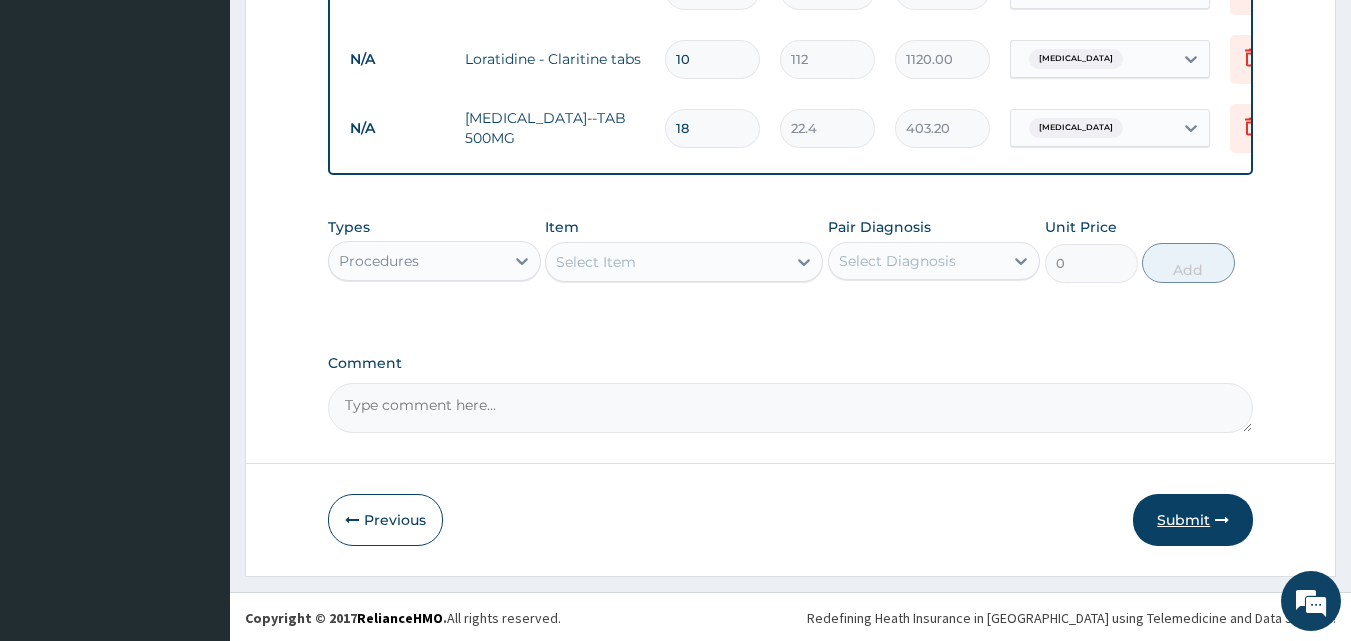 type on "15" 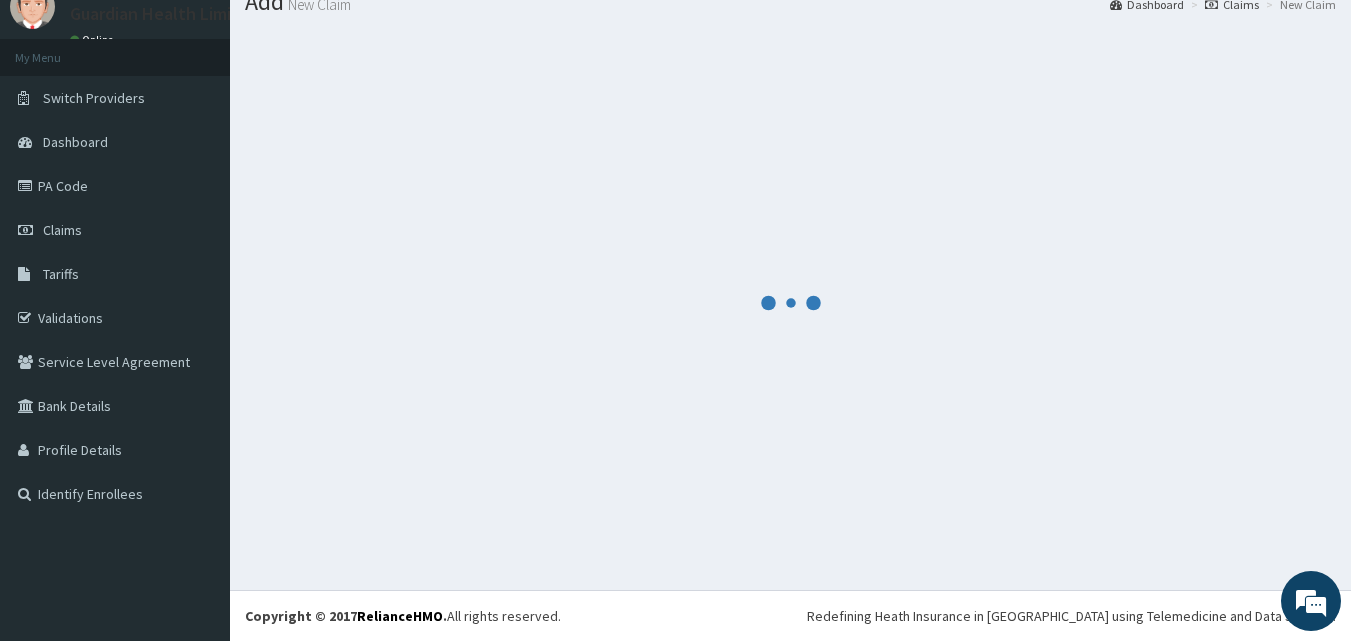scroll, scrollTop: 76, scrollLeft: 0, axis: vertical 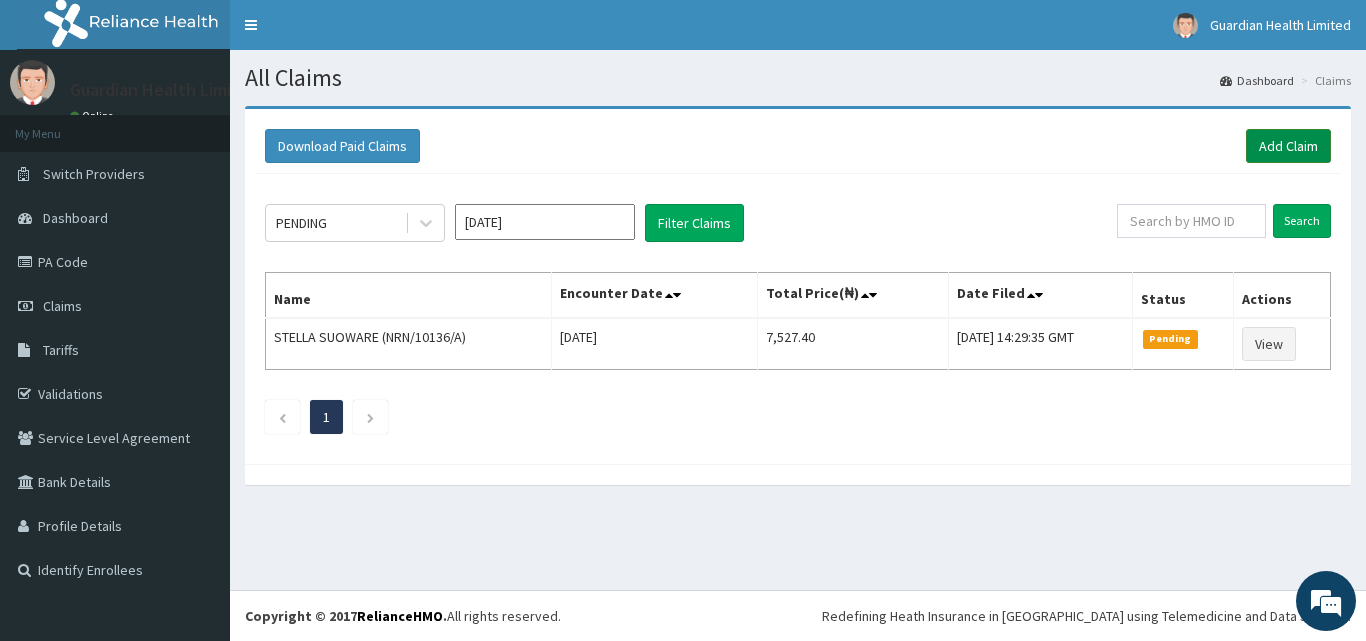 click on "Add Claim" at bounding box center (1288, 146) 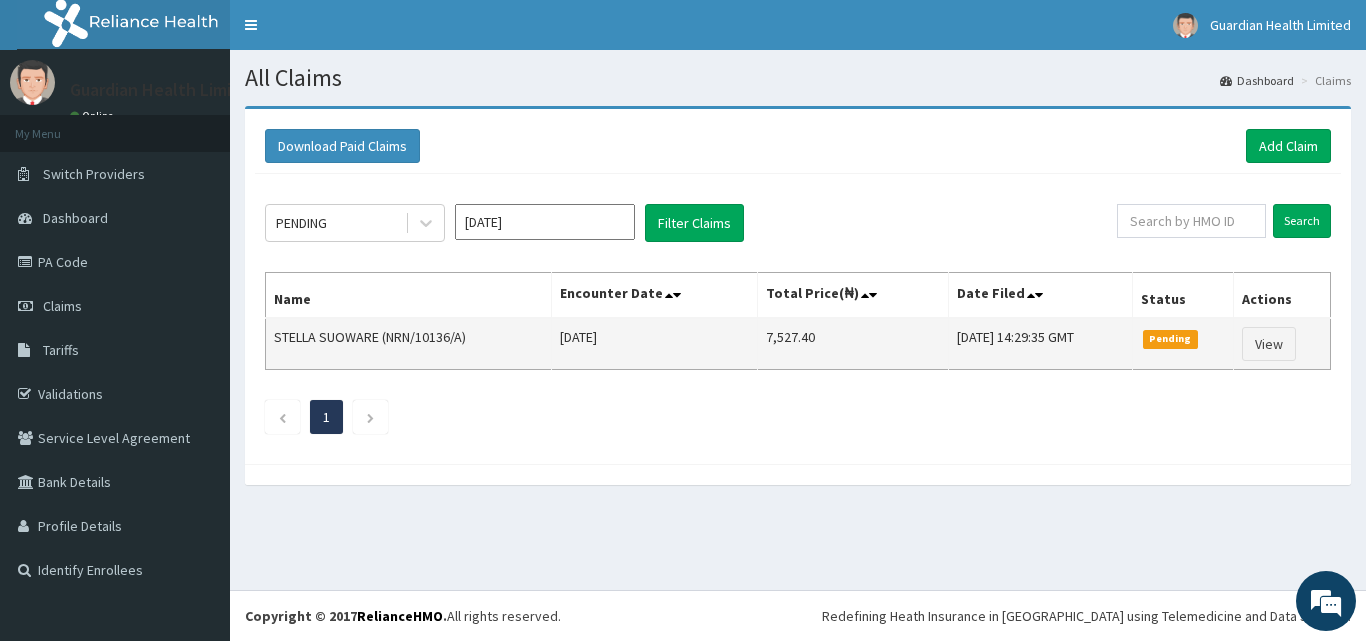 scroll, scrollTop: 0, scrollLeft: 0, axis: both 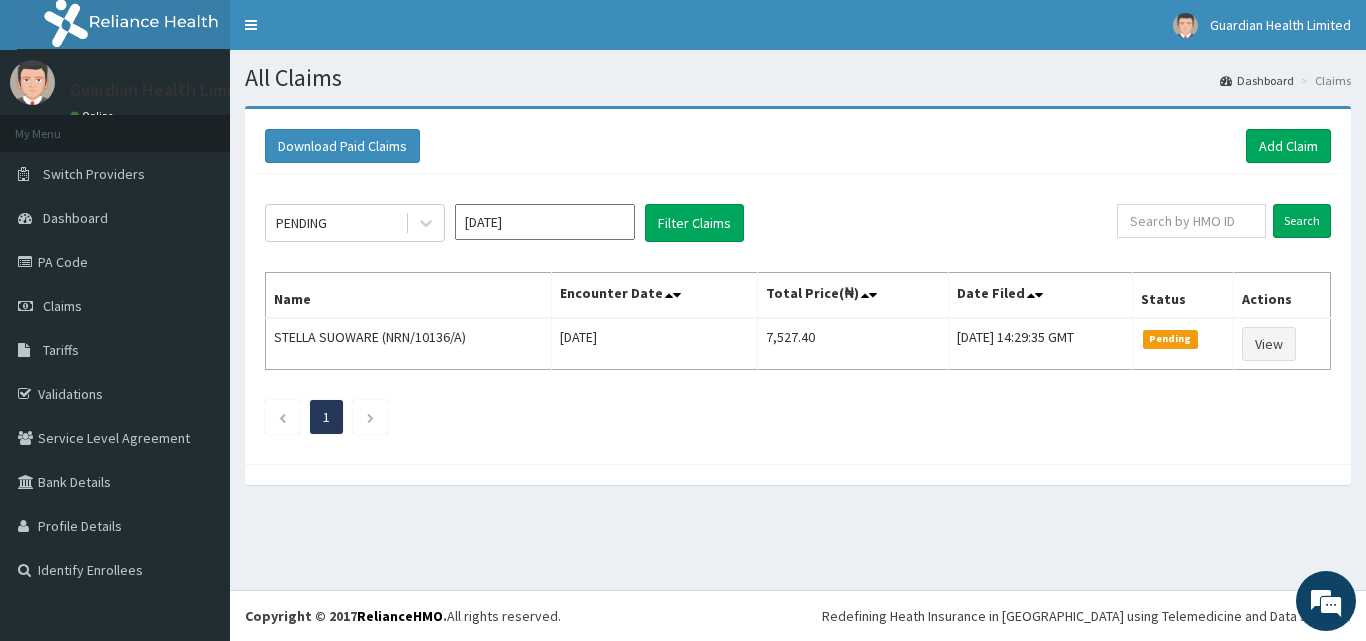 click on "Download Paid Claims Add Claim" at bounding box center [798, 146] 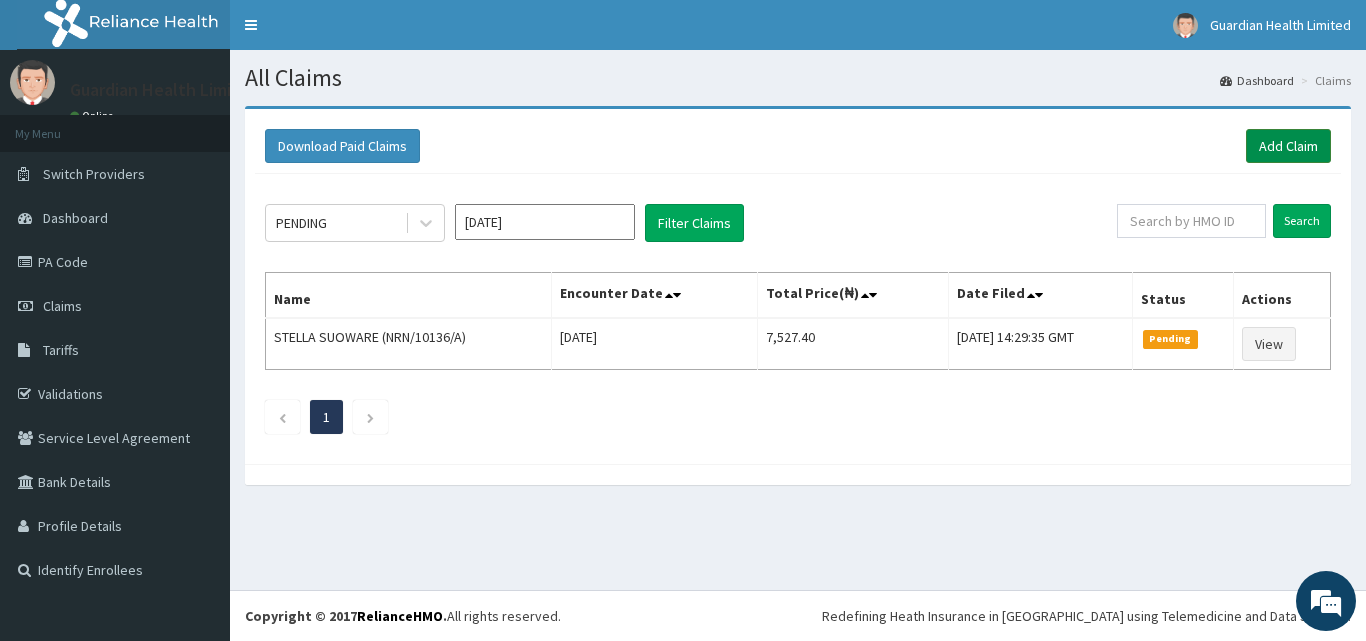 click on "Add Claim" at bounding box center [1288, 146] 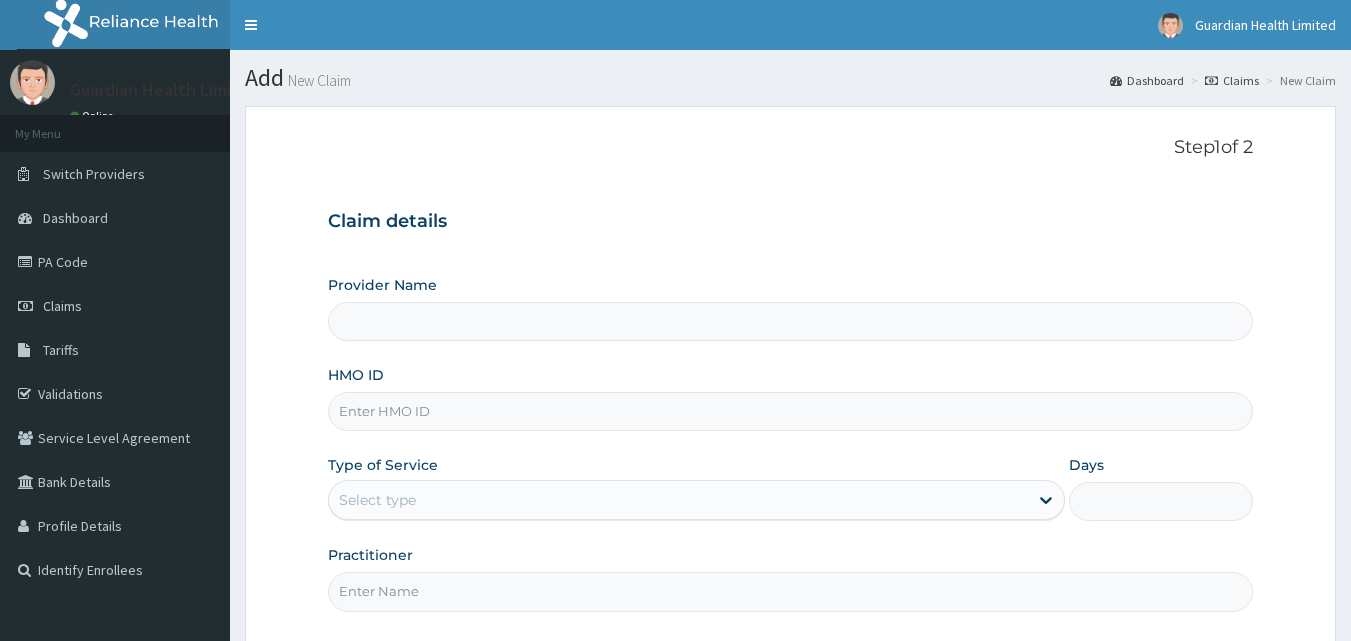 scroll, scrollTop: 0, scrollLeft: 0, axis: both 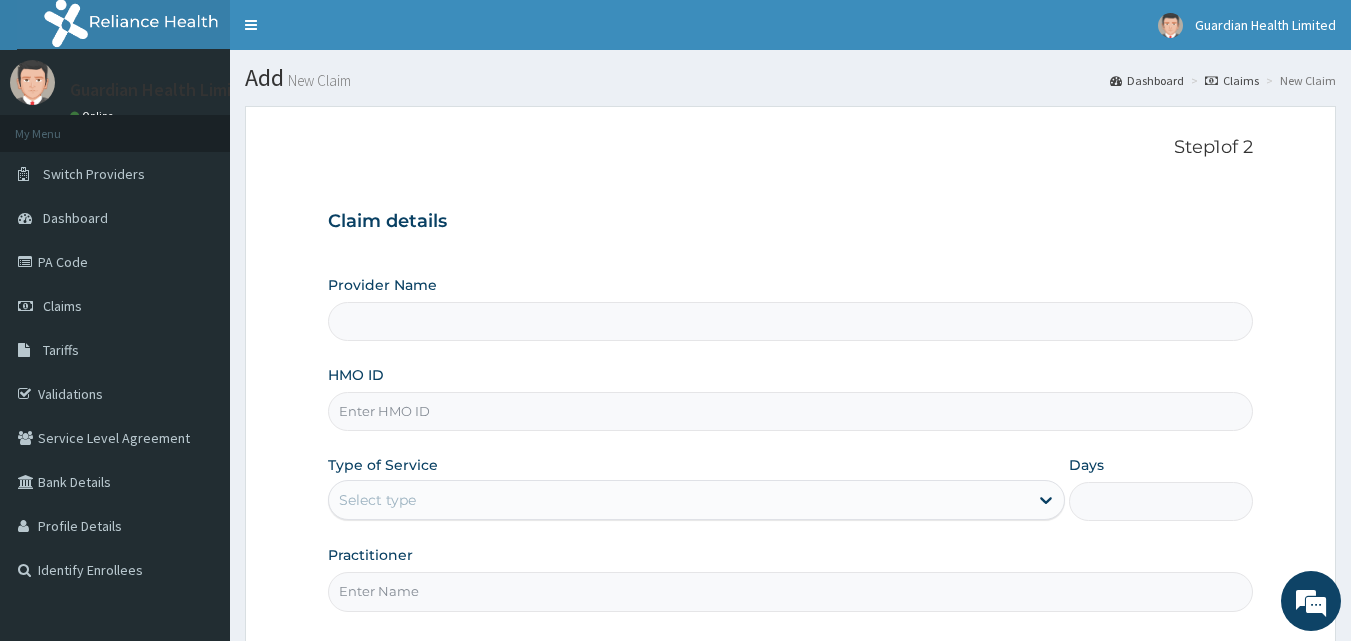 type on "Guardian Health limited" 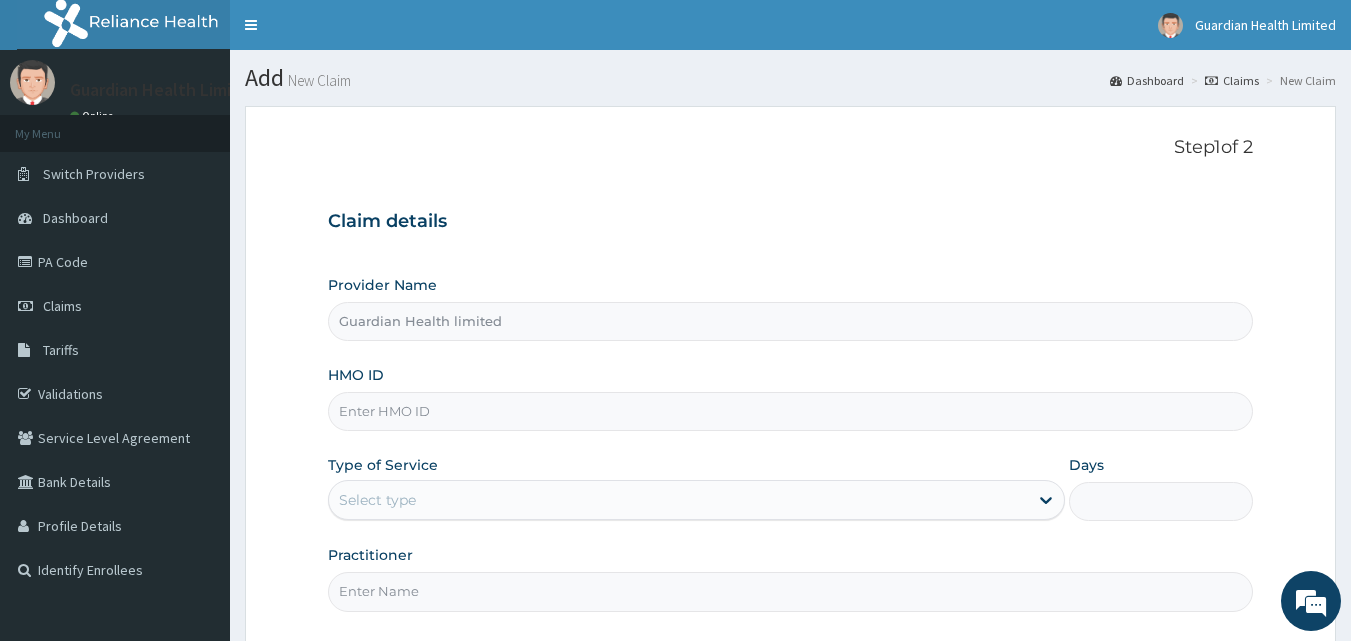 scroll, scrollTop: 0, scrollLeft: 0, axis: both 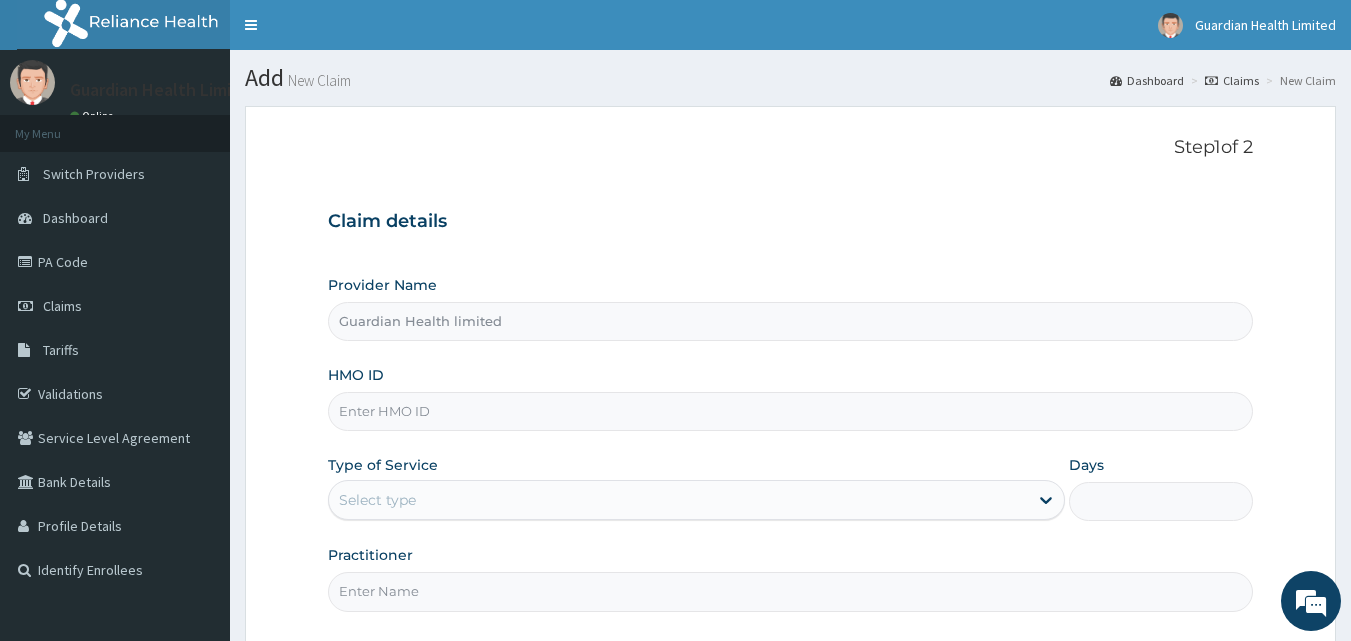 click on "HMO ID" at bounding box center [791, 411] 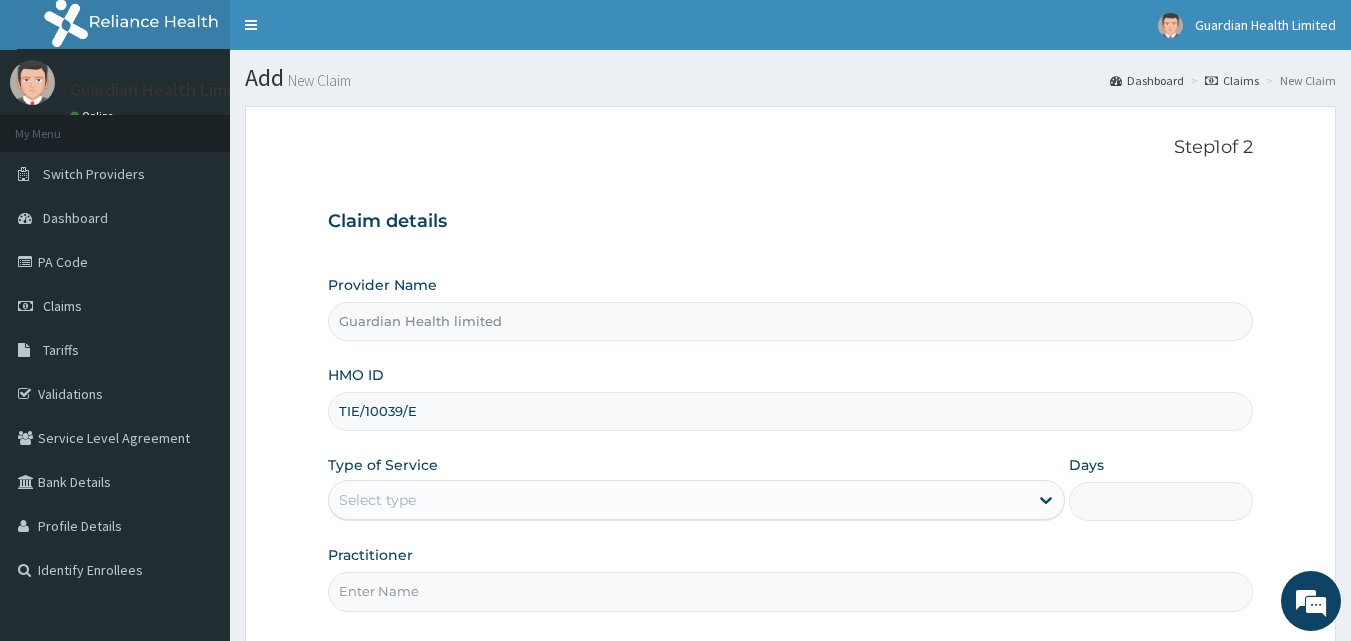 type on "TIE/10039/E" 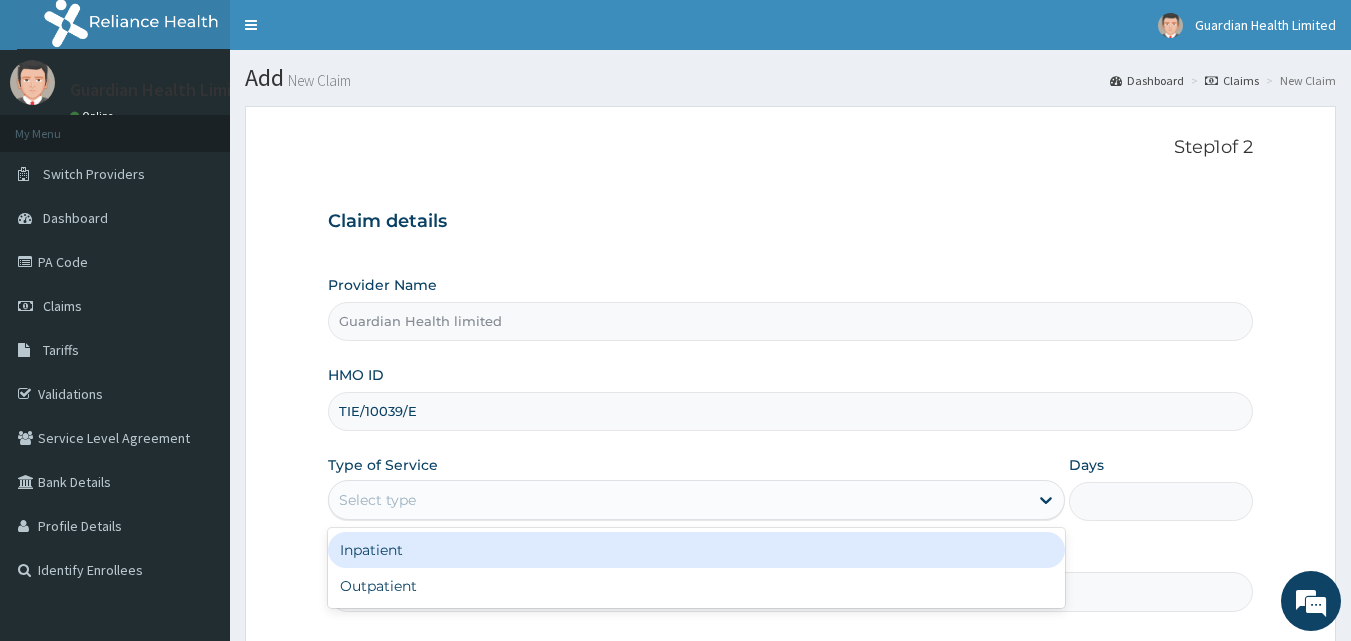 click on "Select type" at bounding box center (678, 500) 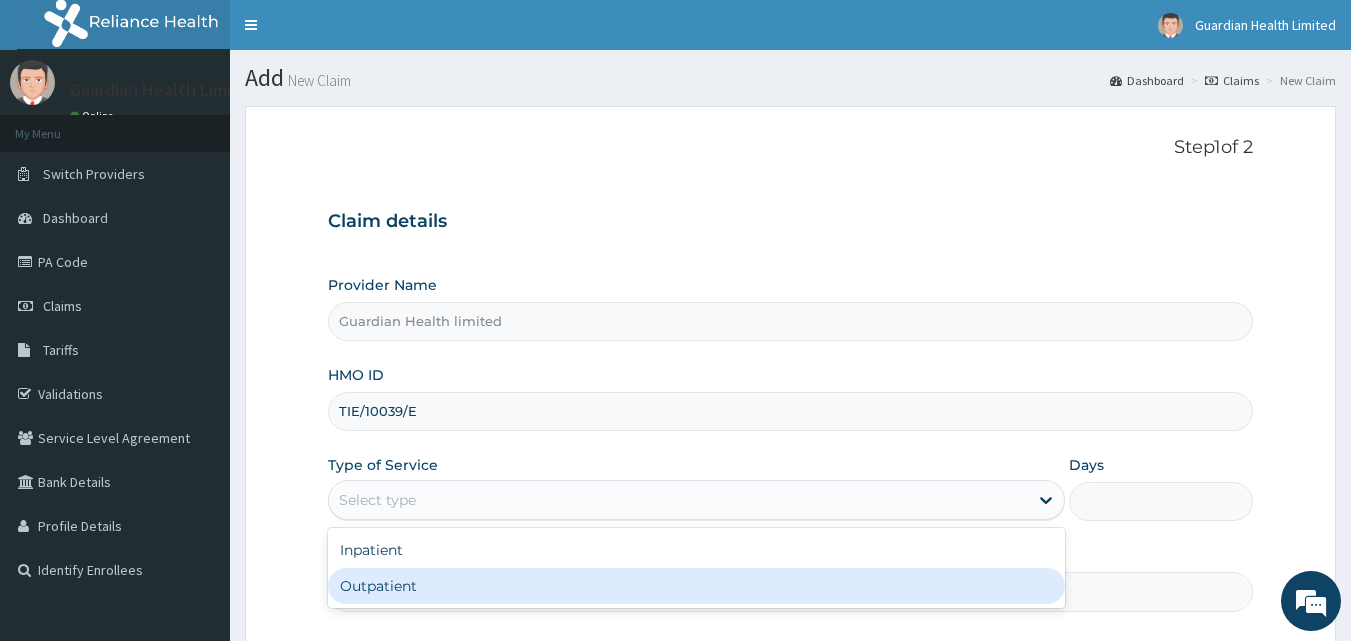 click on "Outpatient" at bounding box center (696, 586) 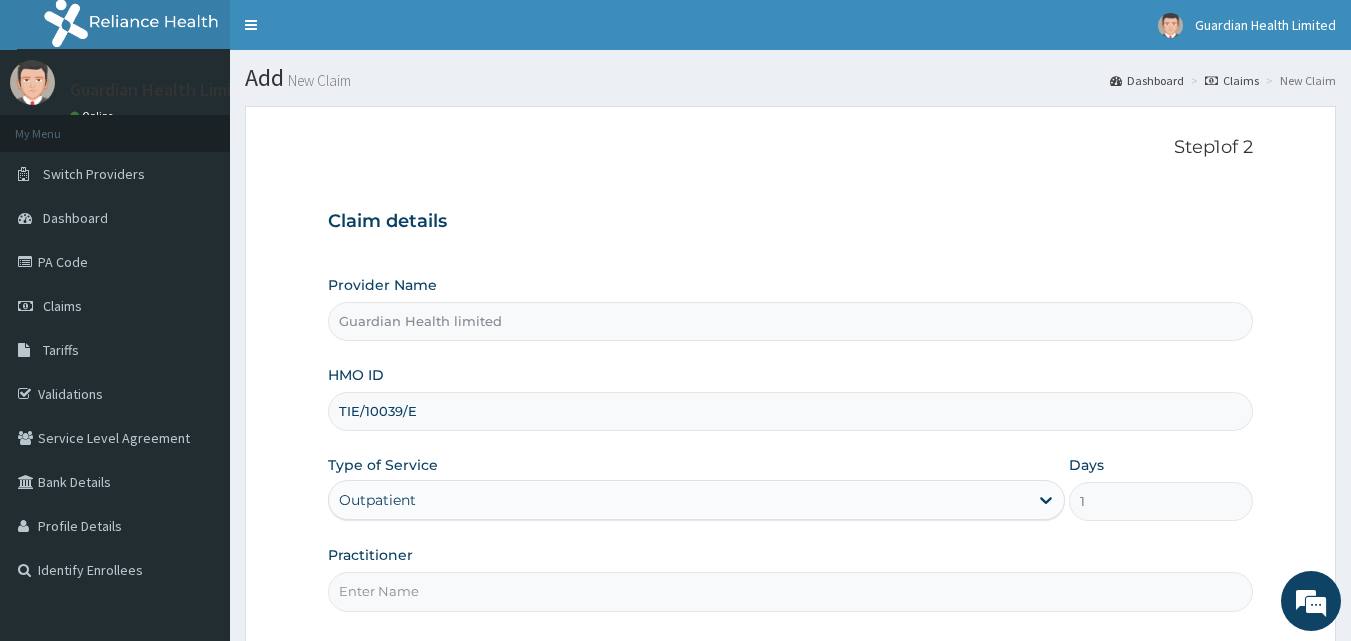 click on "Practitioner" at bounding box center (791, 591) 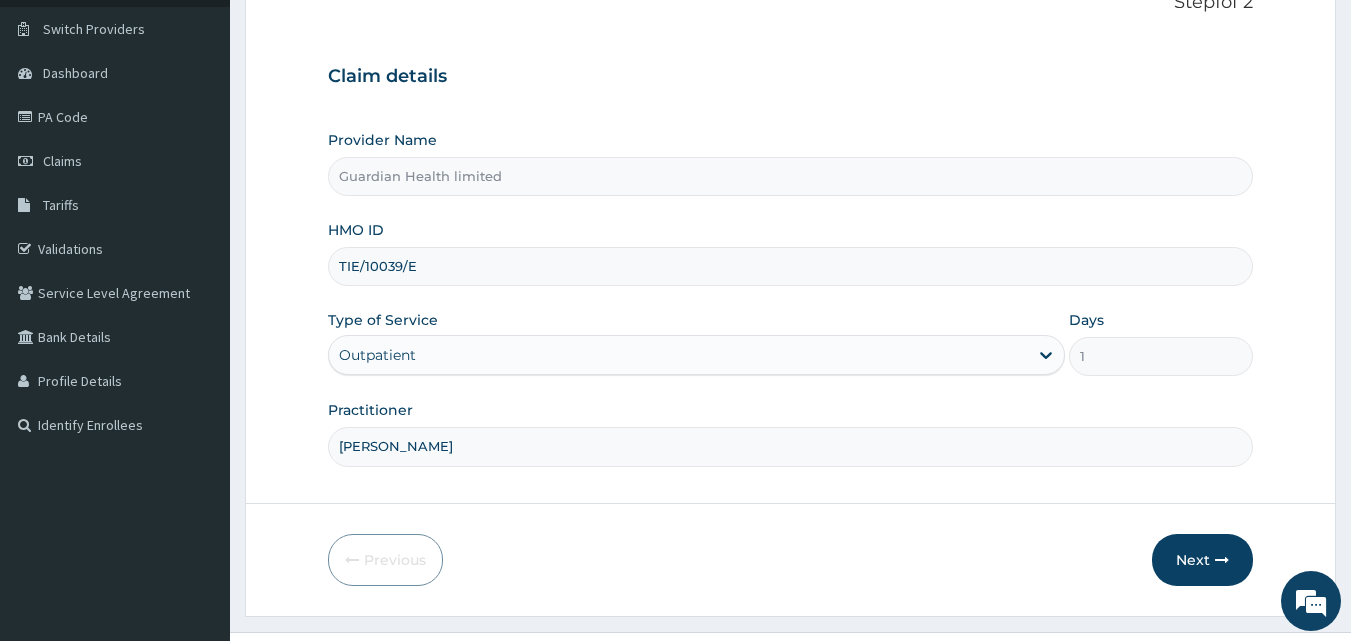 scroll, scrollTop: 187, scrollLeft: 0, axis: vertical 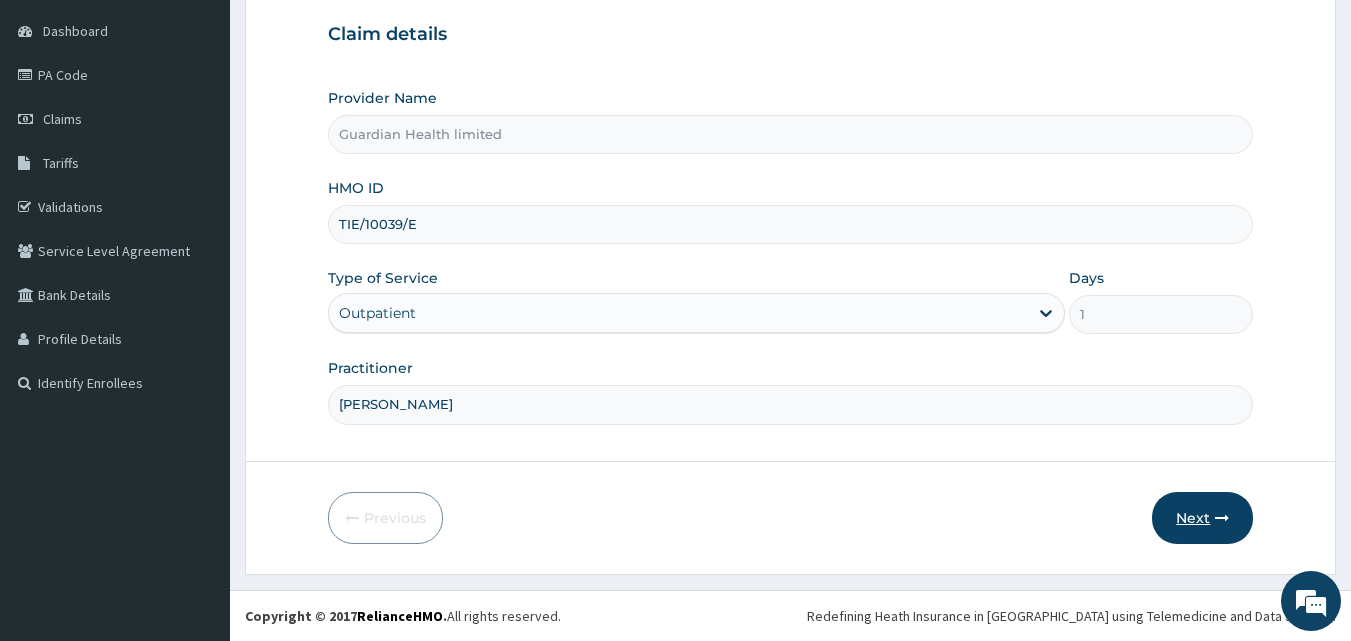 type on "[PERSON_NAME]" 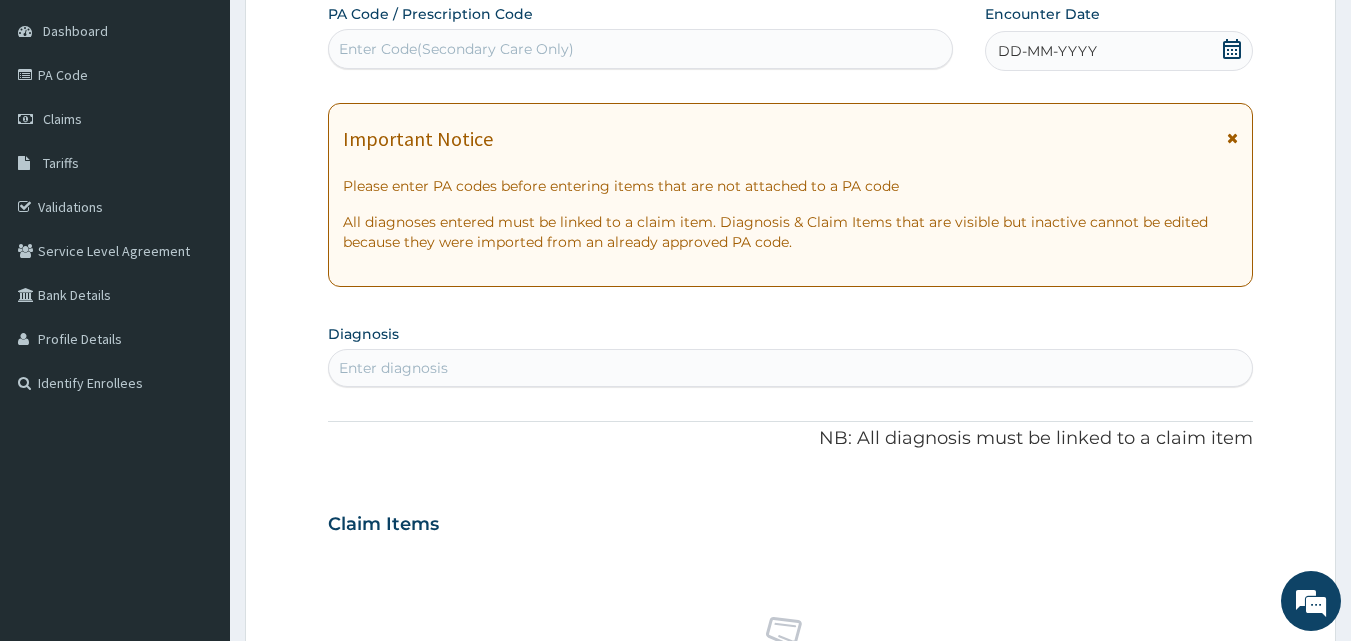 click on "DD-MM-YYYY" at bounding box center (1119, 51) 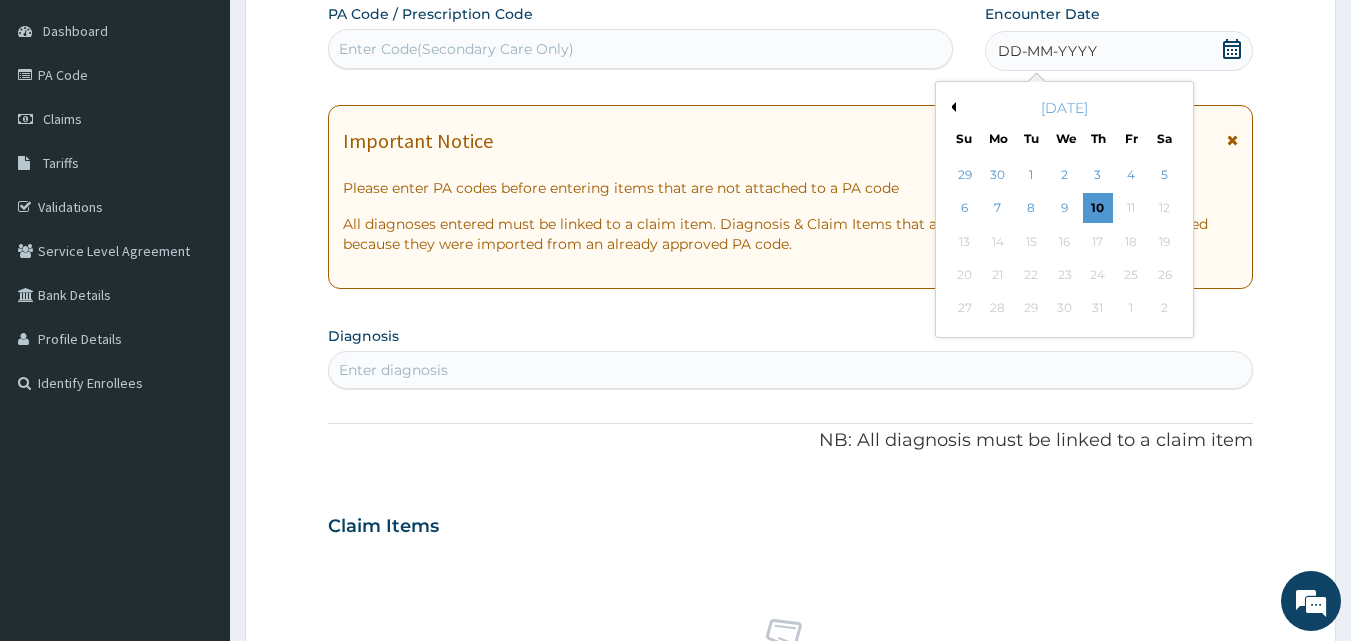 click on "DD-MM-YYYY" at bounding box center [1119, 51] 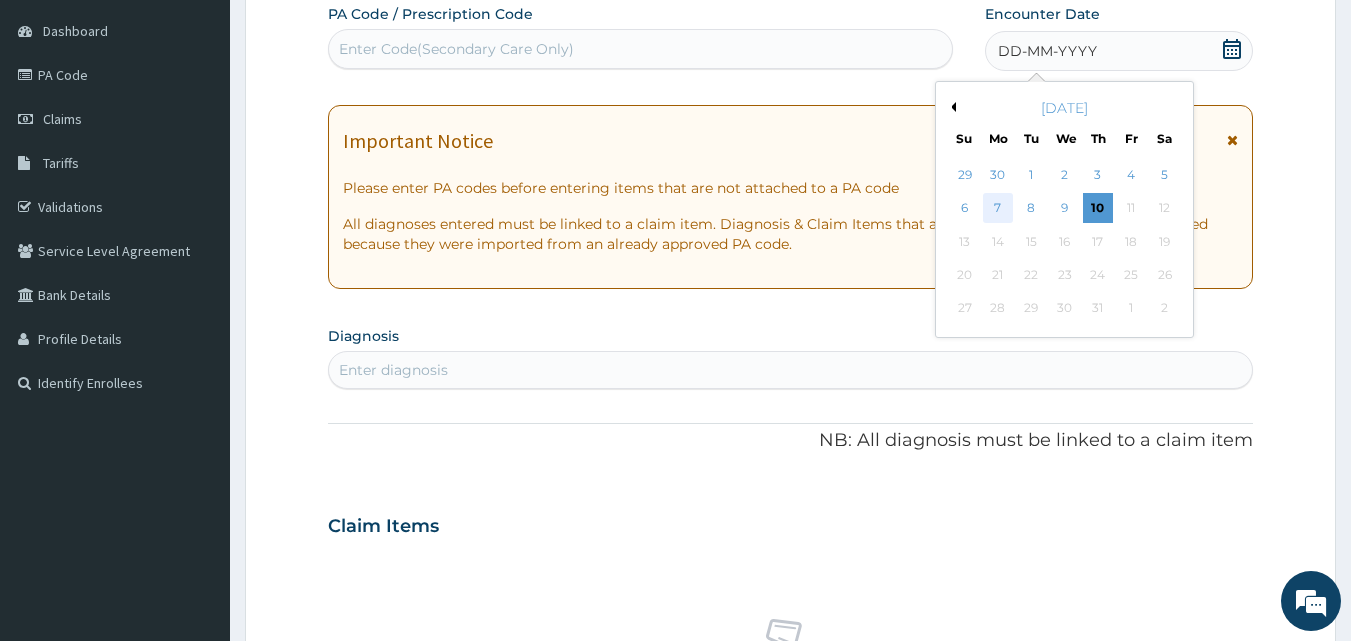 click on "7" at bounding box center (998, 209) 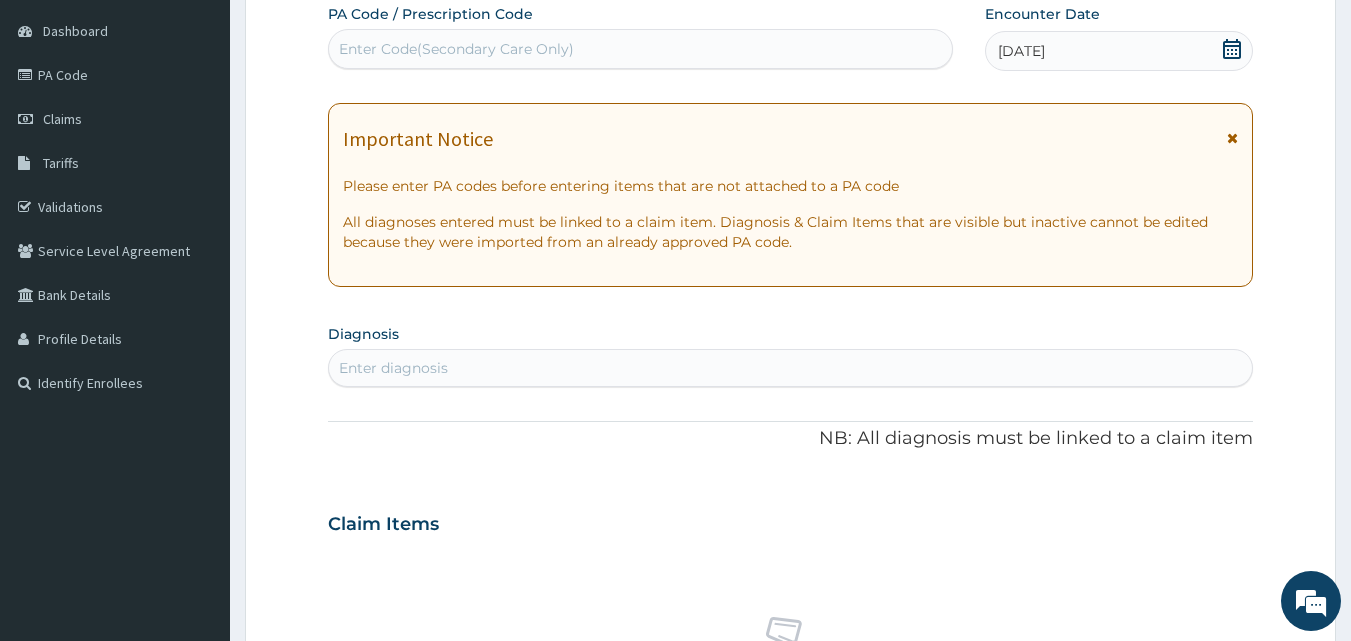 click on "Enter diagnosis" at bounding box center (791, 368) 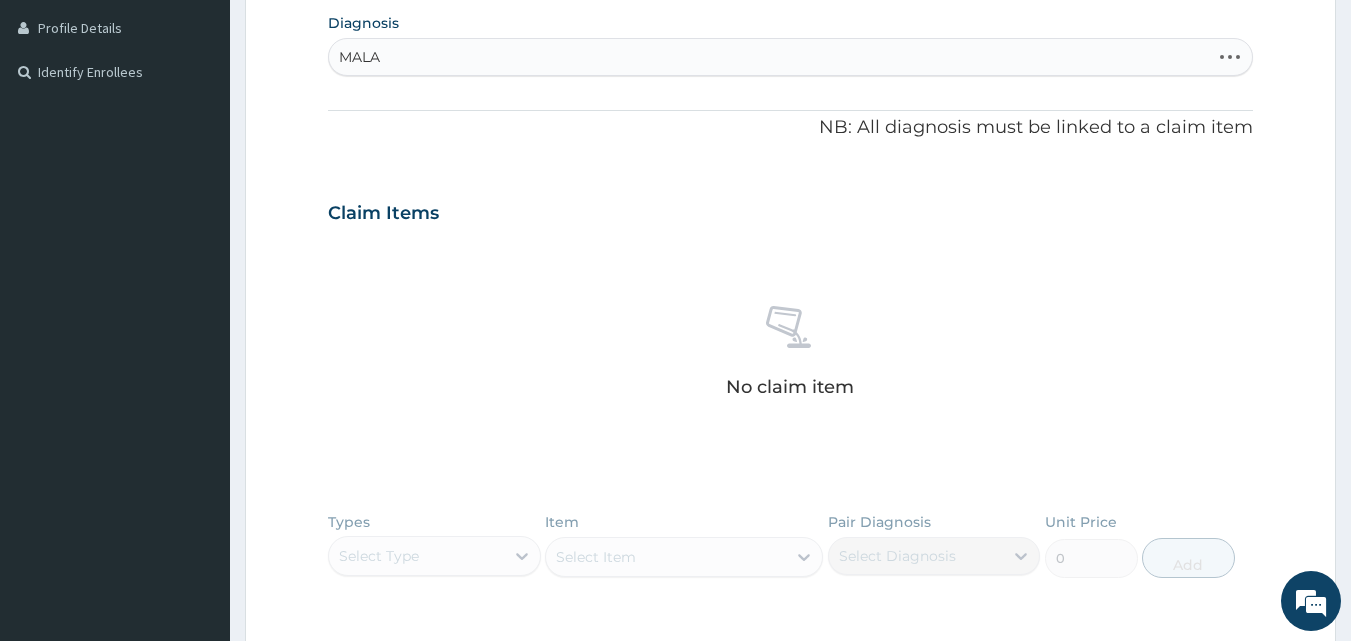 scroll, scrollTop: 500, scrollLeft: 0, axis: vertical 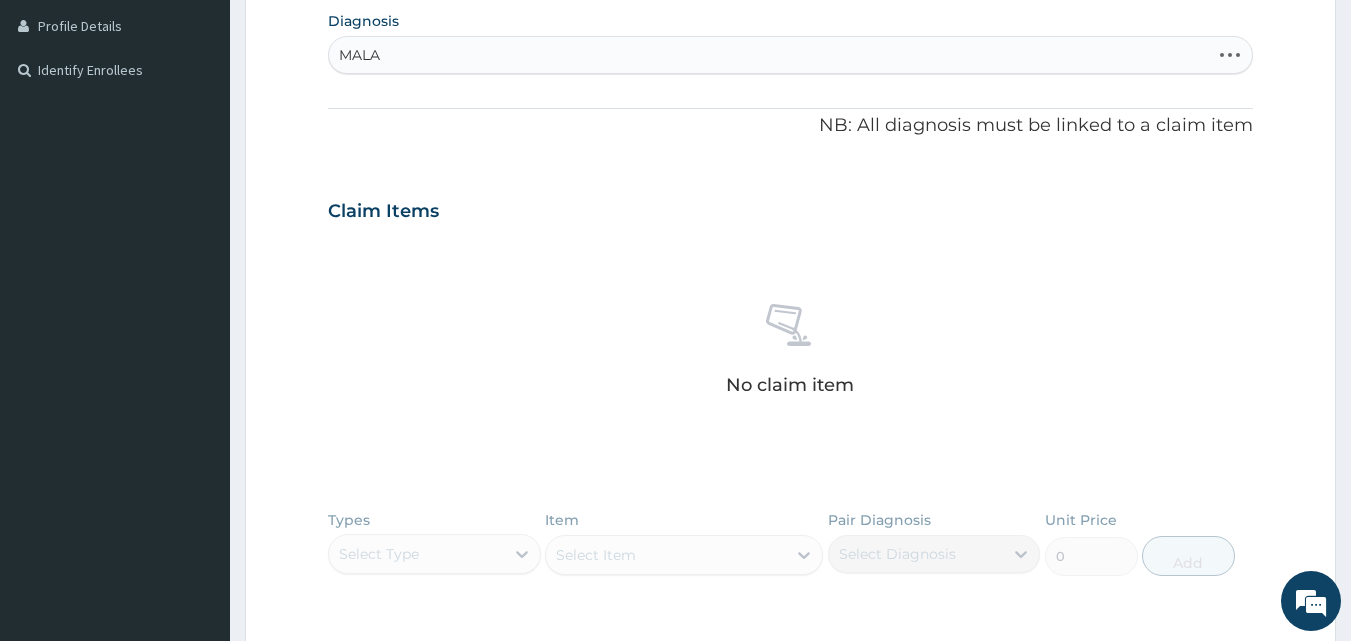 type on "MALAR" 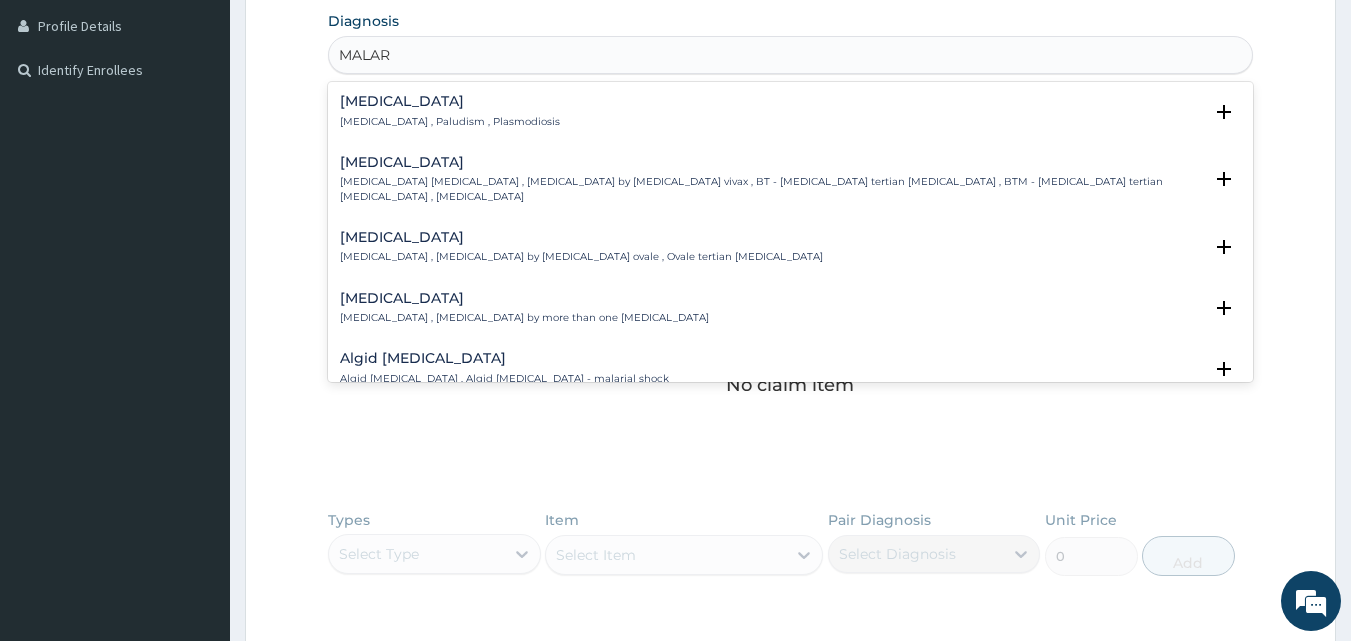 click on "[MEDICAL_DATA] , Paludism , Plasmodiosis" at bounding box center (450, 122) 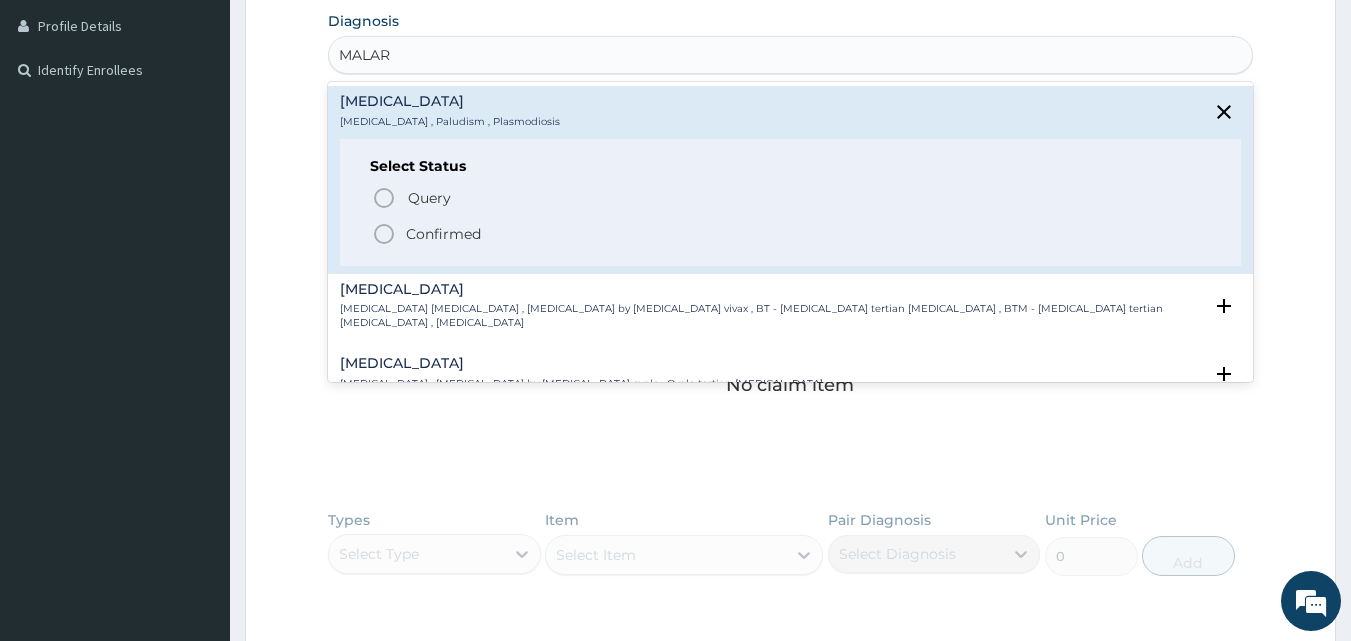click on "Confirmed" at bounding box center [792, 234] 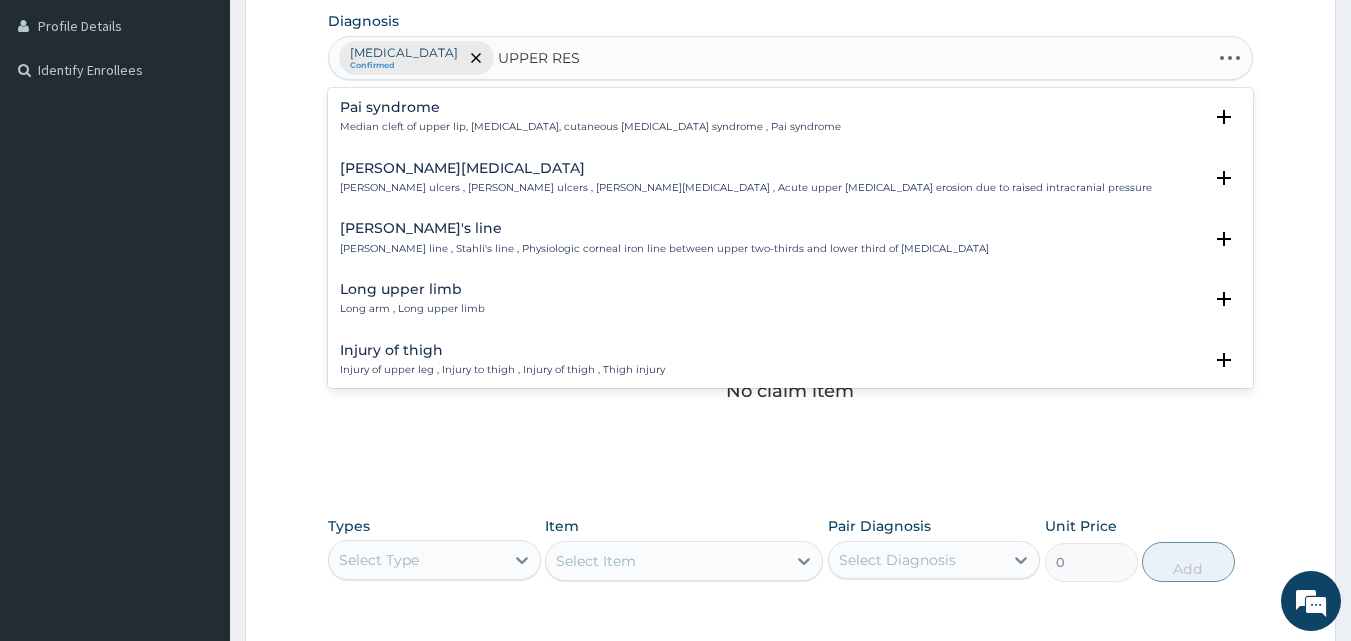 type on "UPPER RESP" 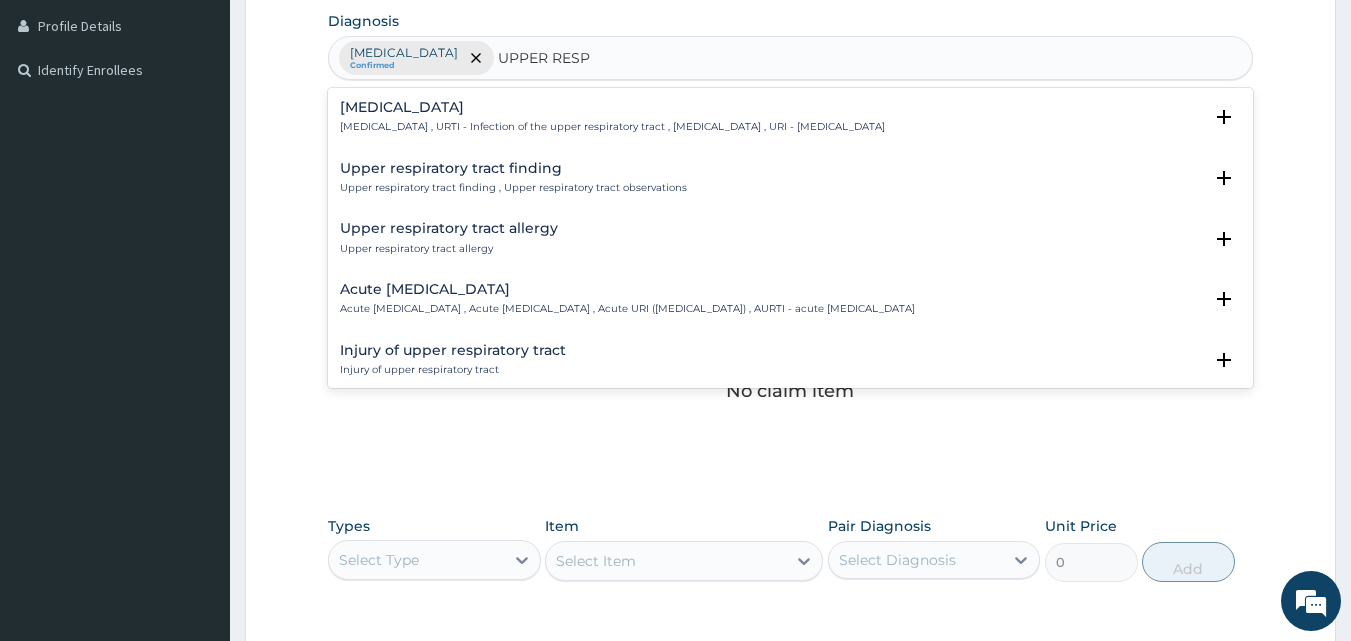 click on "Upper respiratory infection Upper respiratory infection , URTI - Infection of the upper respiratory tract , Upper respiratory tract infection , URI - Upper respiratory infection Select Status Query Query covers suspected (?), Keep in view (kiv), Ruled out (r/o) Confirmed" at bounding box center (791, 122) 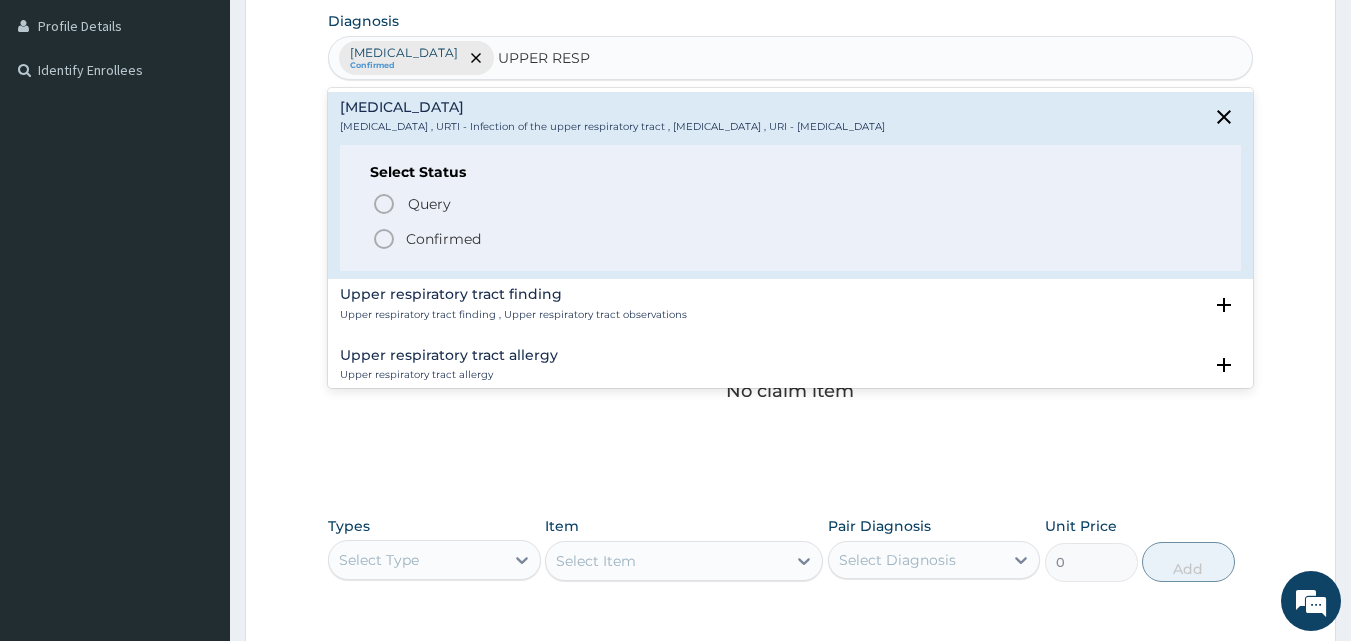 click on "Confirmed" at bounding box center [443, 239] 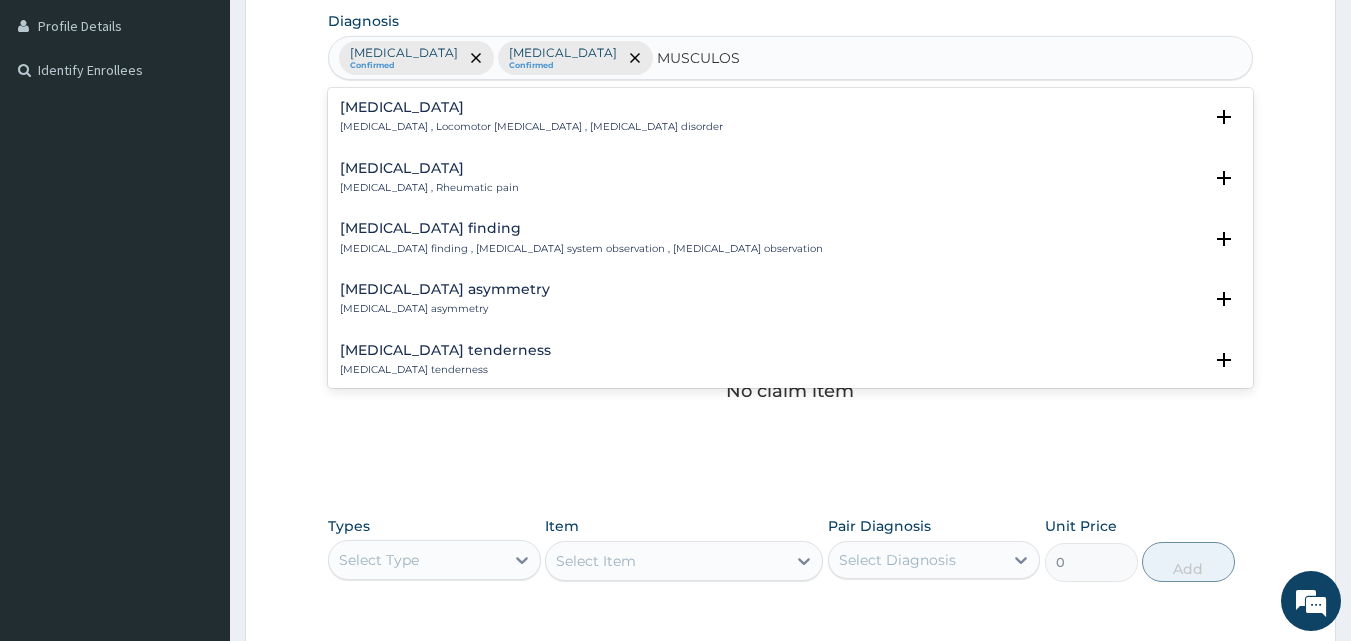 type on "MUSCULOSK" 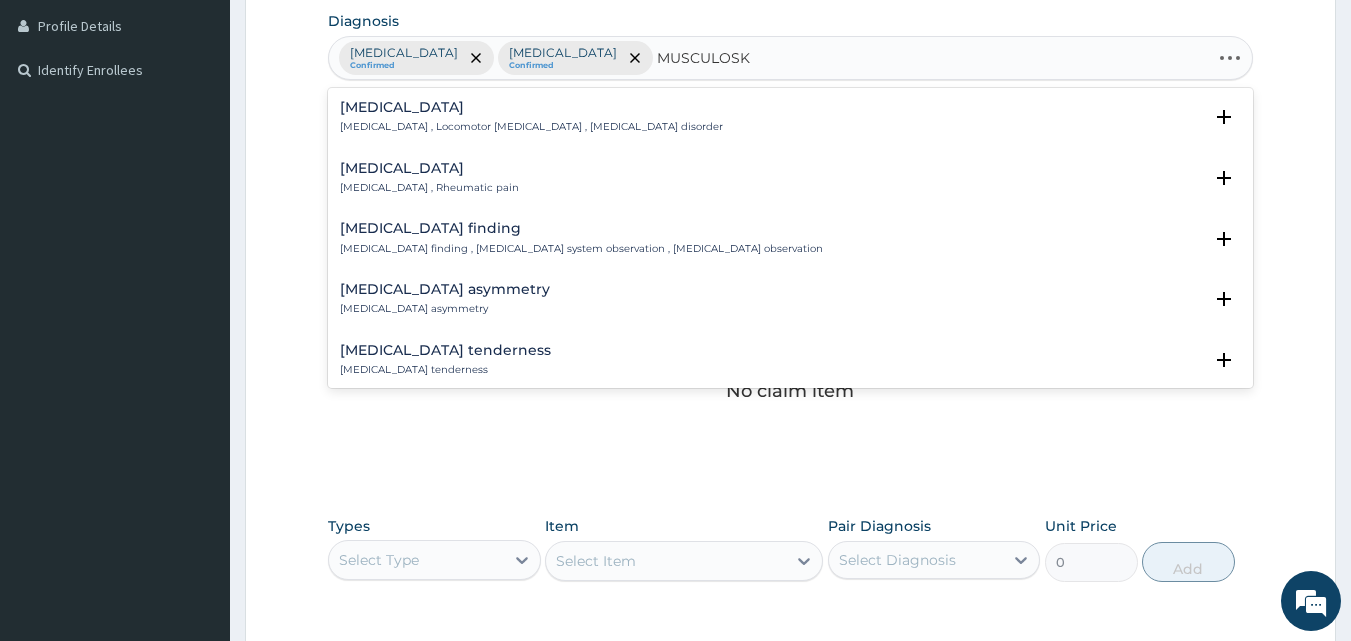 click on "[MEDICAL_DATA] , Rheumatic pain" at bounding box center [429, 188] 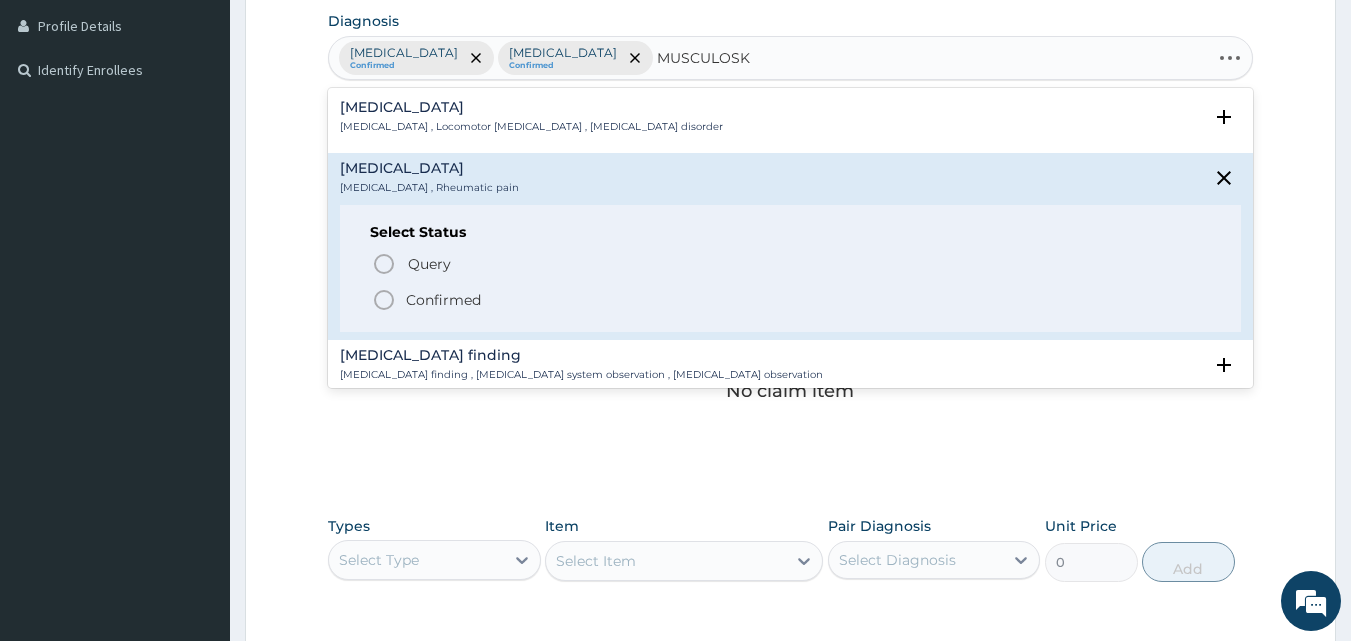 click on "Confirmed" at bounding box center (792, 300) 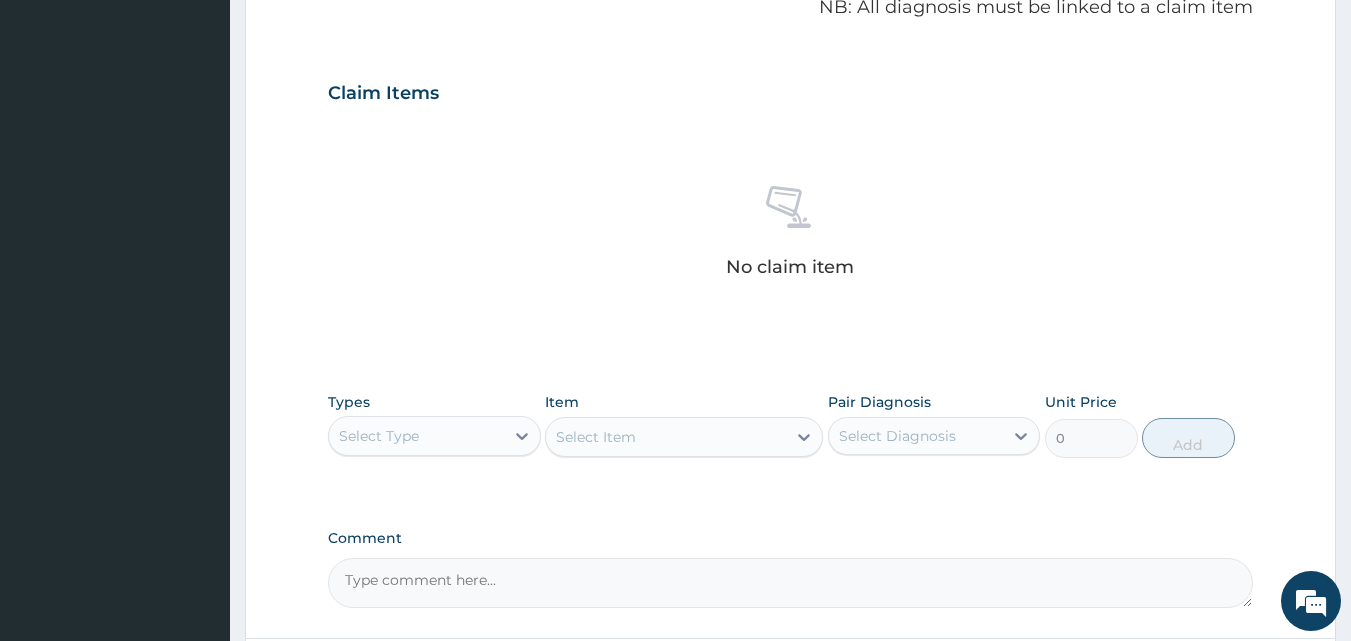 scroll, scrollTop: 801, scrollLeft: 0, axis: vertical 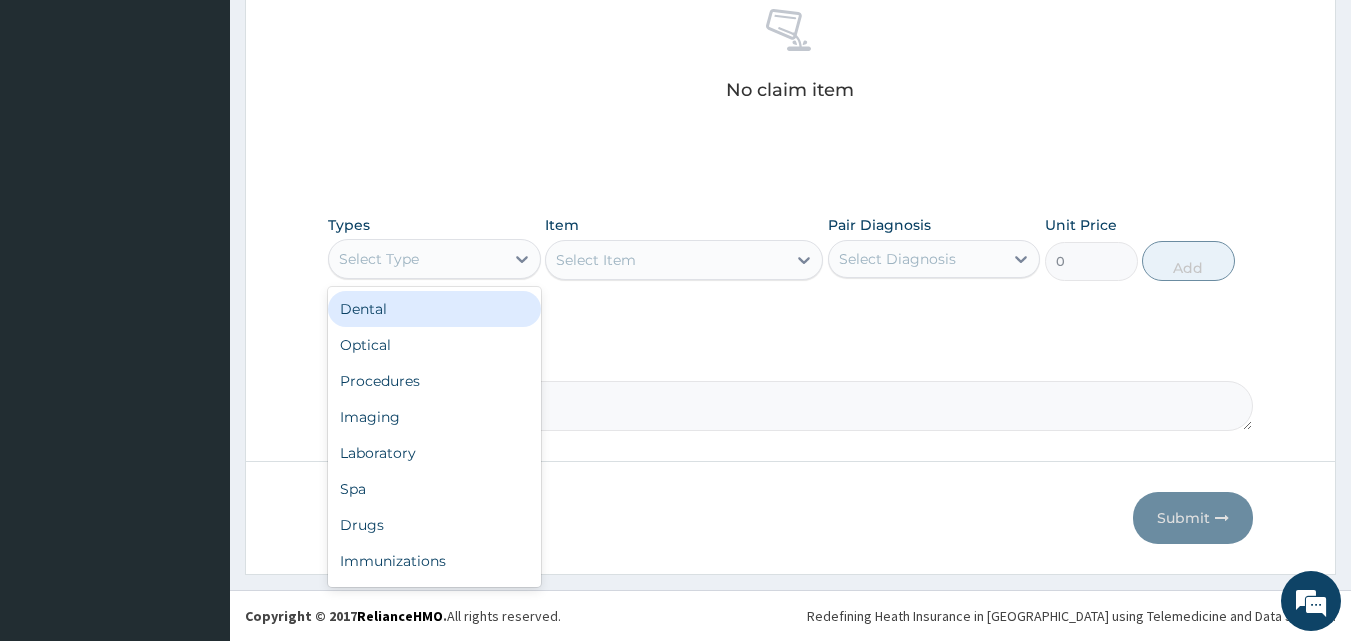 click on "Select Type" at bounding box center (416, 259) 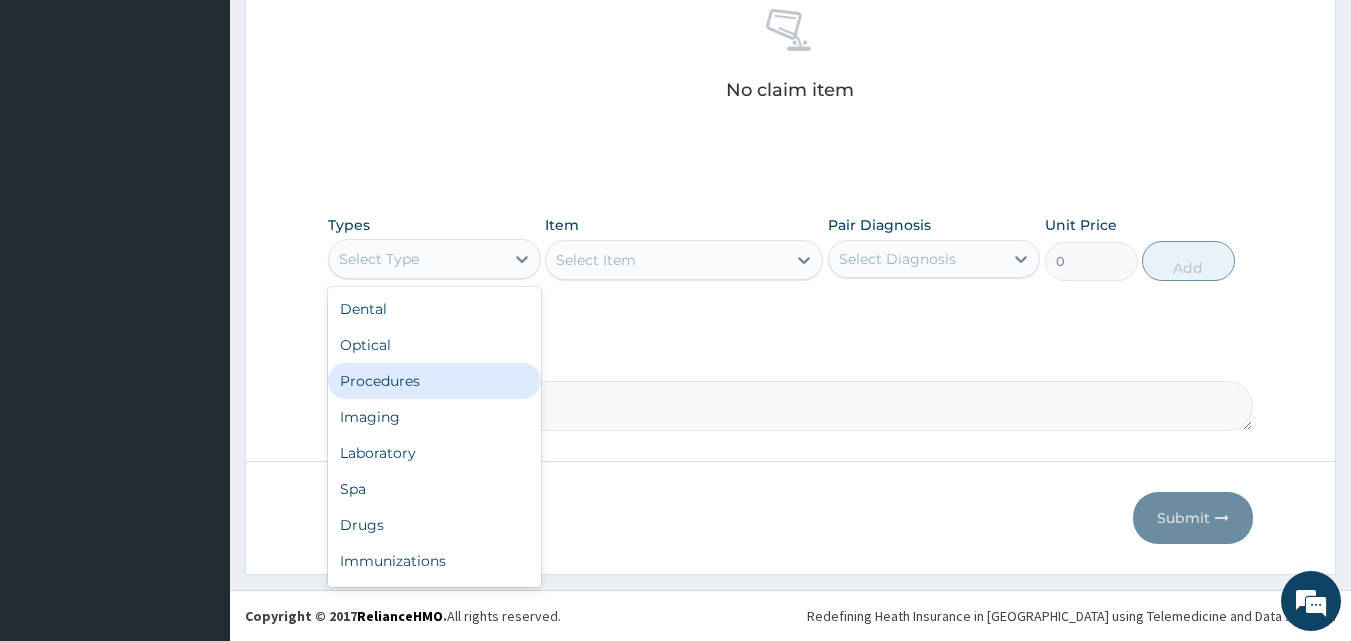 click on "Procedures" at bounding box center (434, 381) 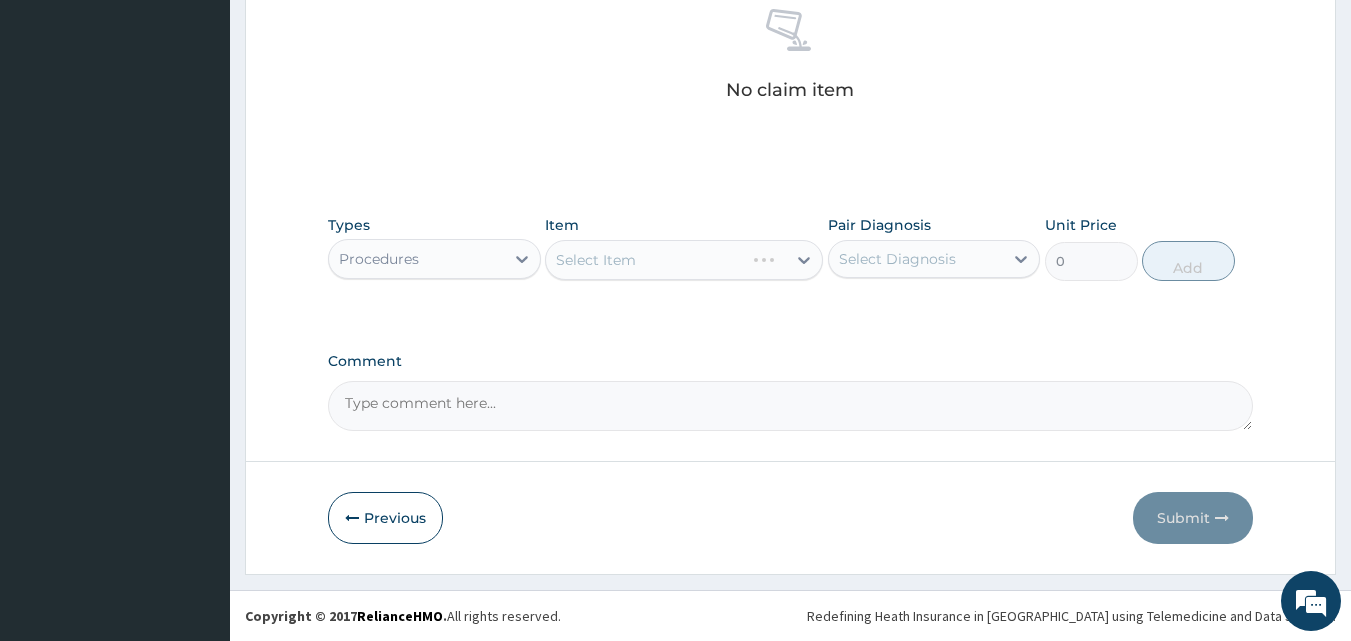 click on "Select Diagnosis" at bounding box center [897, 259] 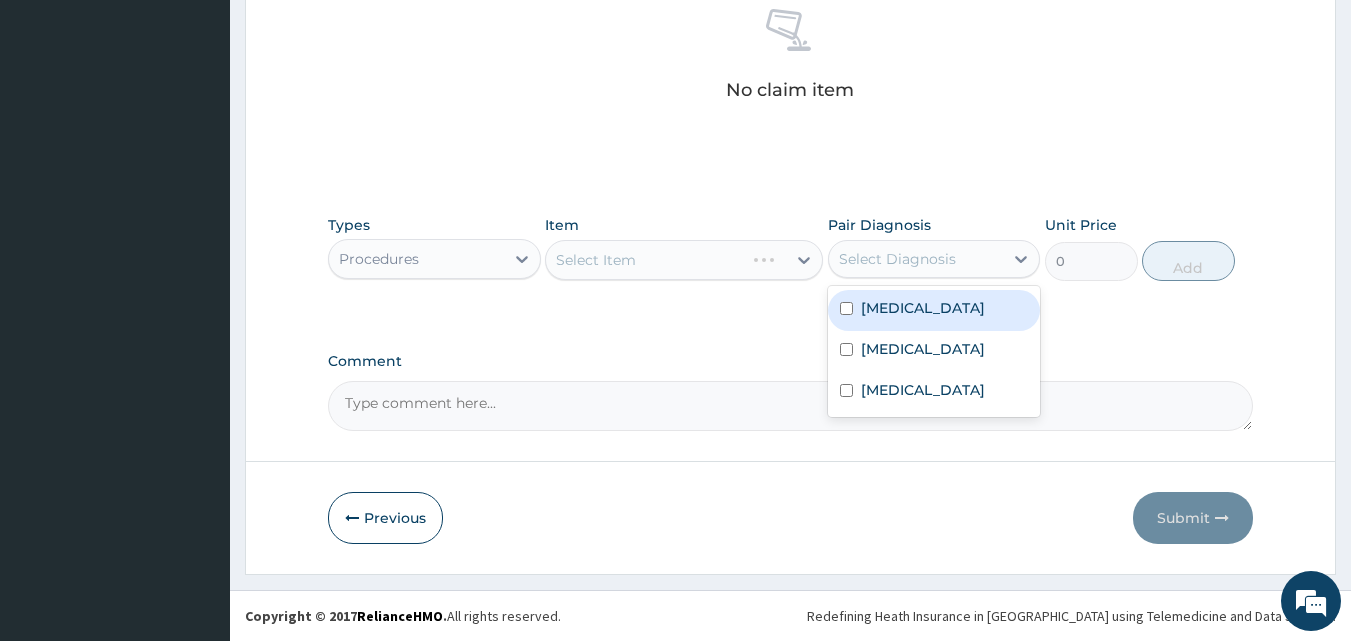 click on "Malaria" at bounding box center [934, 310] 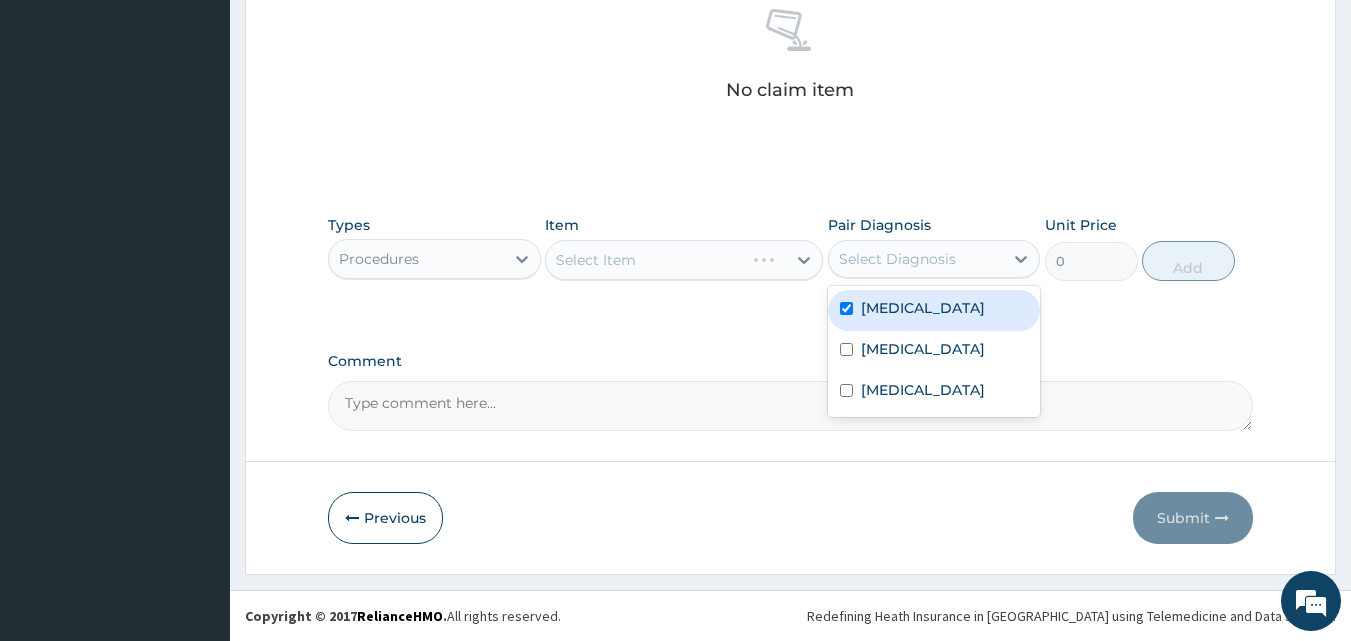 checkbox on "true" 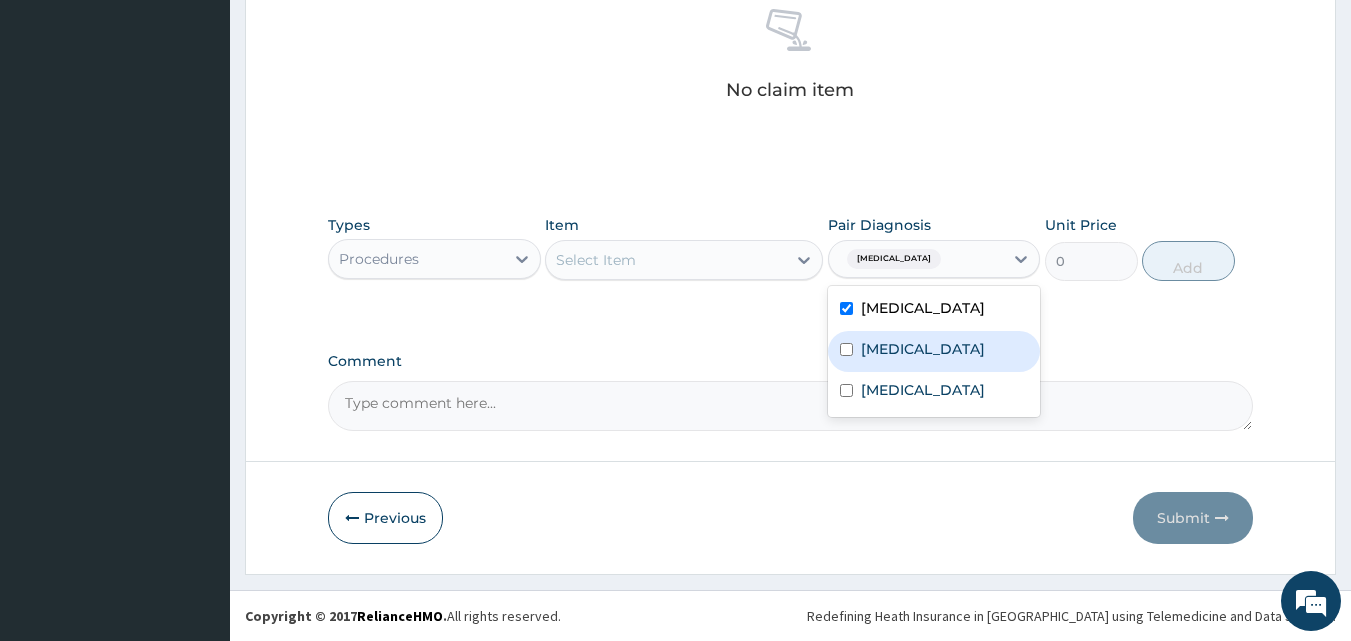 click on "Upper respiratory infection" at bounding box center (923, 349) 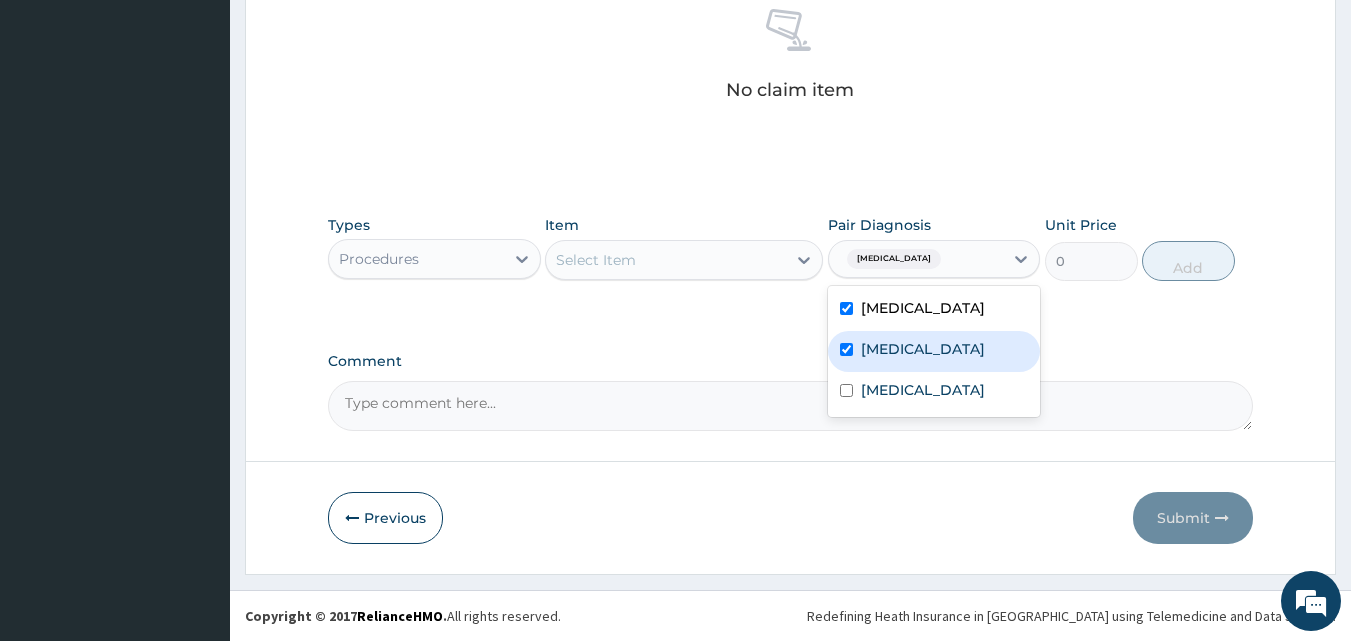 checkbox on "true" 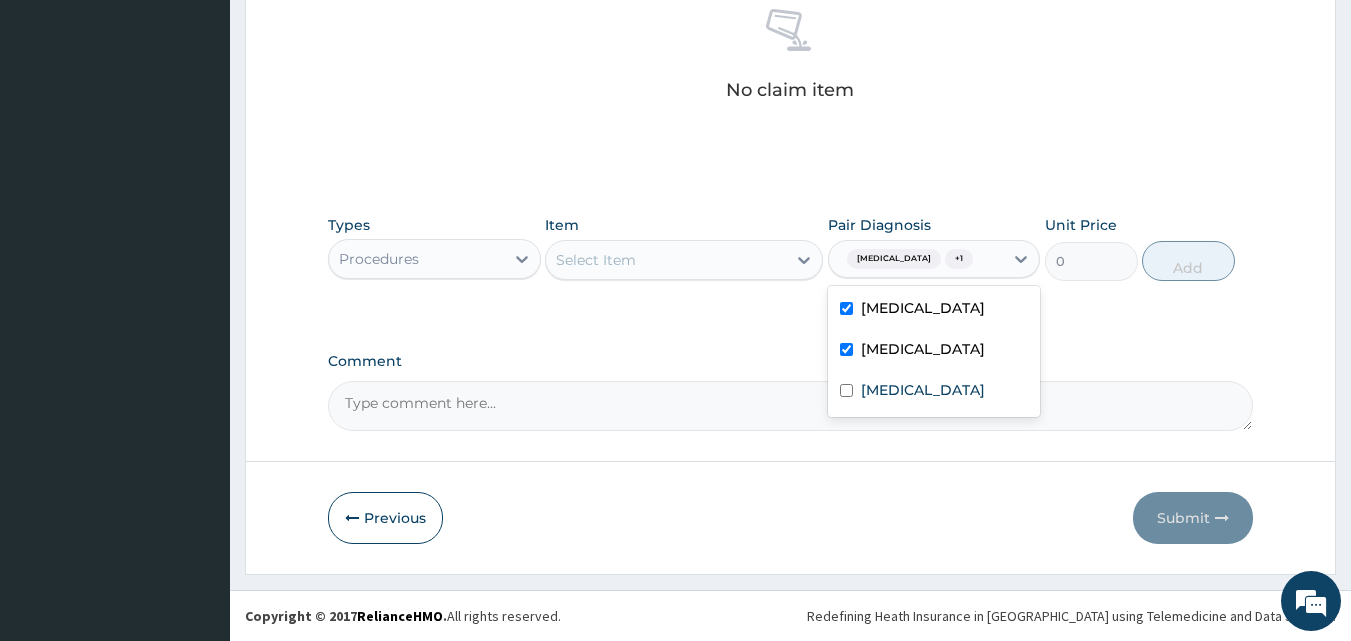 click on "Select Item" at bounding box center [596, 260] 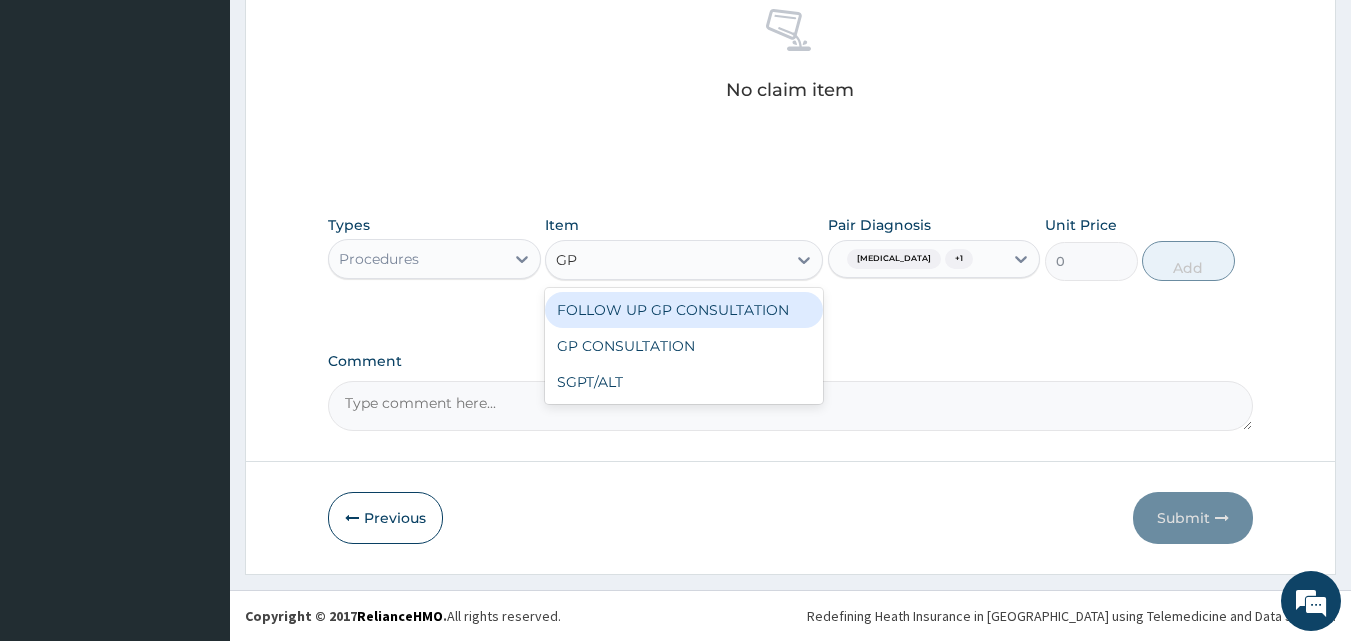 type on "G" 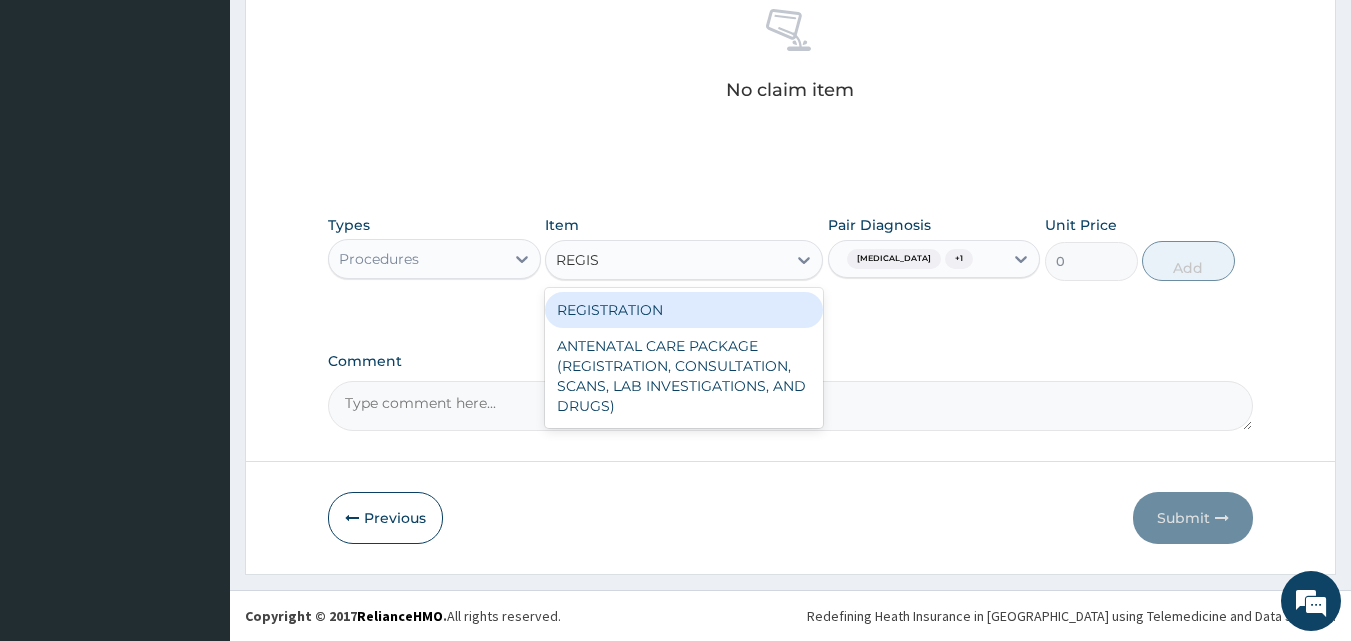 type on "REGIST" 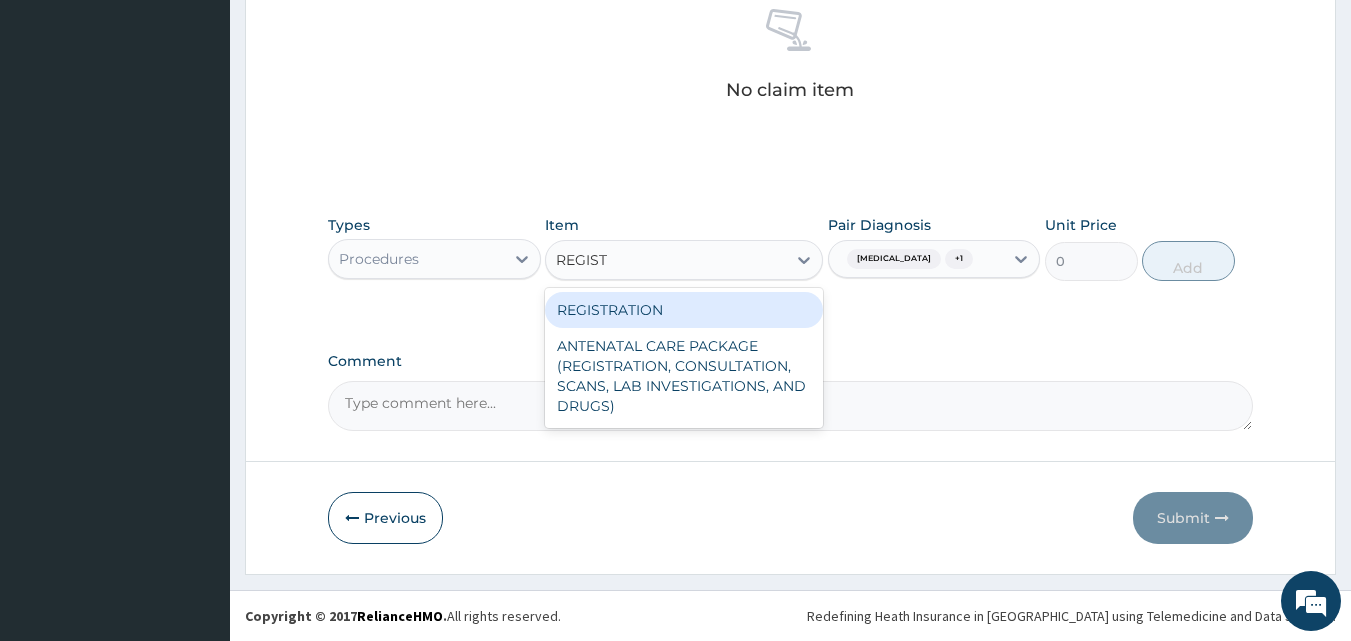 click on "REGISTRATION" at bounding box center (684, 310) 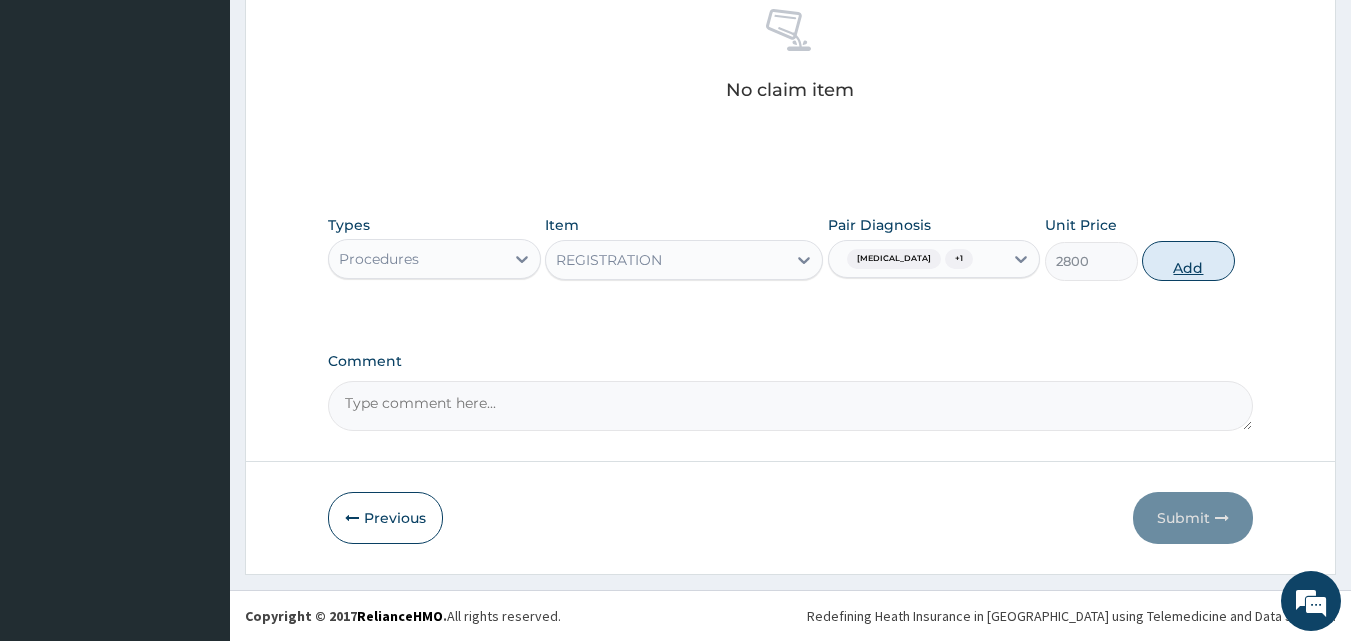 click on "Add" at bounding box center [1188, 261] 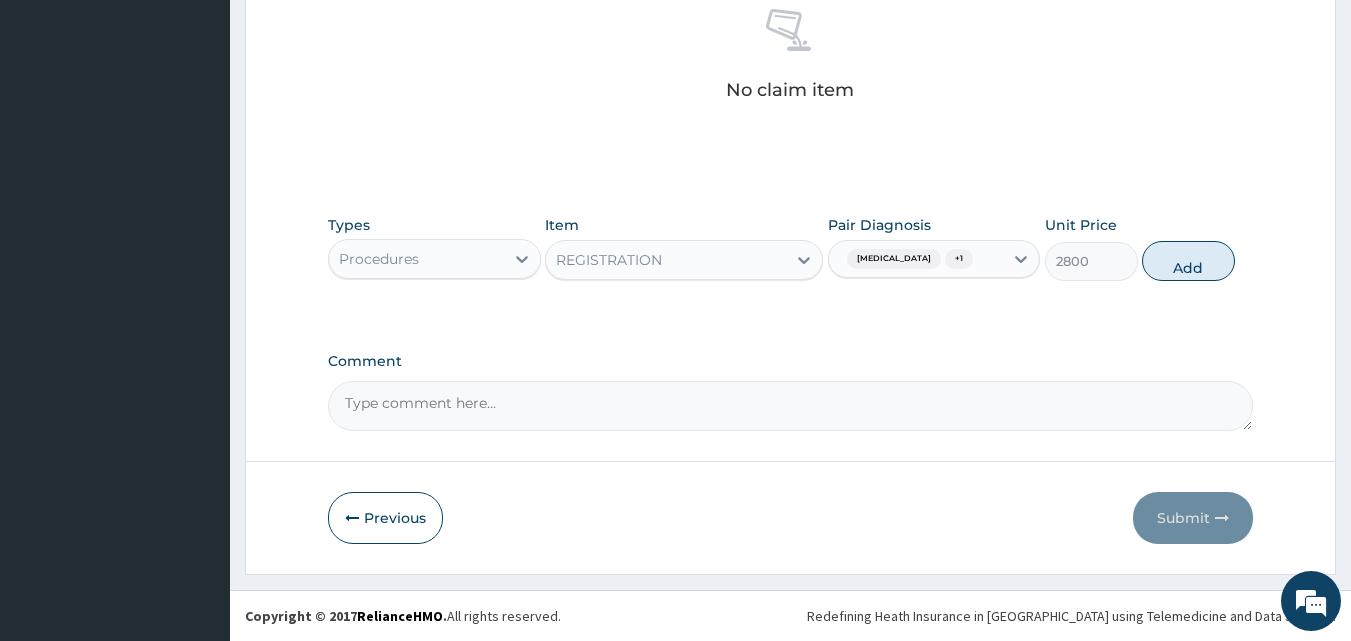 type on "0" 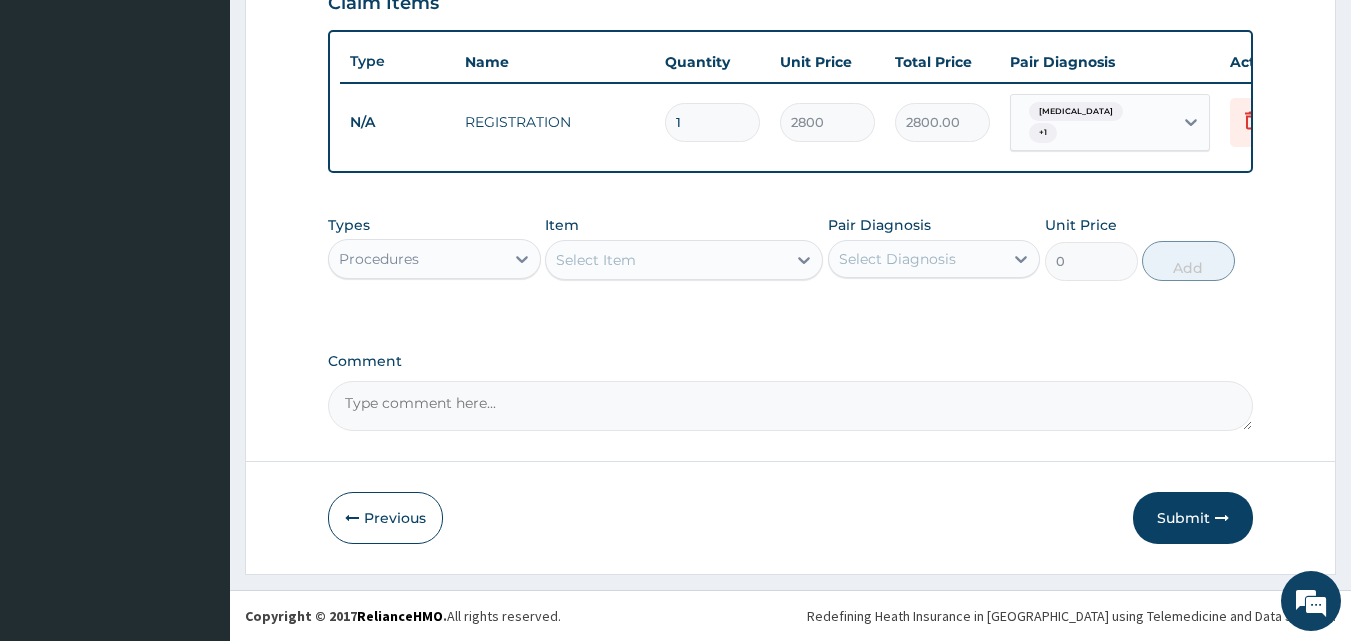 scroll, scrollTop: 721, scrollLeft: 0, axis: vertical 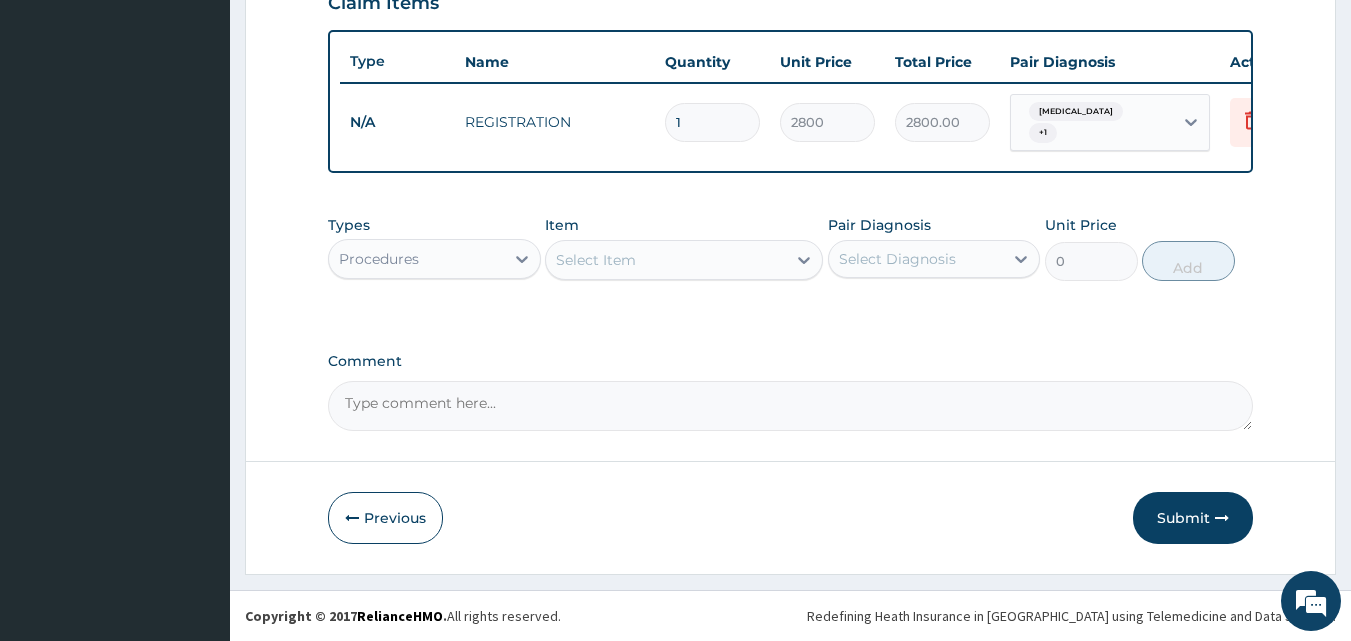 click on "Select Item" at bounding box center (666, 260) 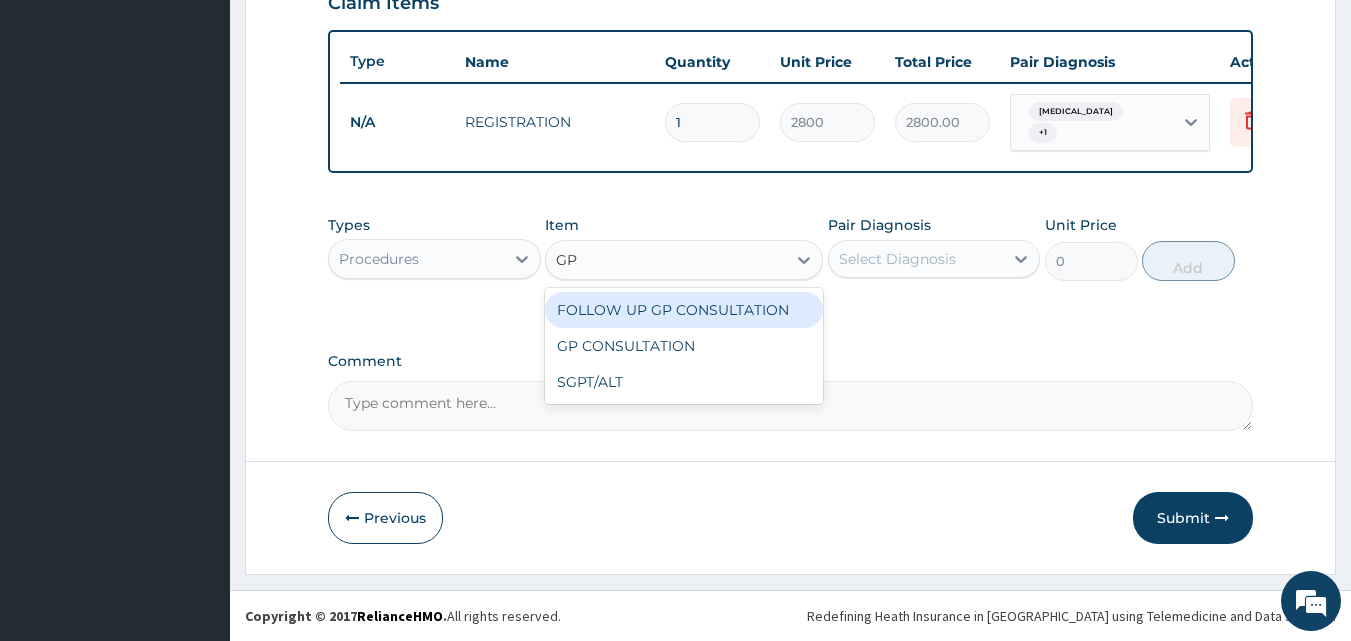 type on "GP" 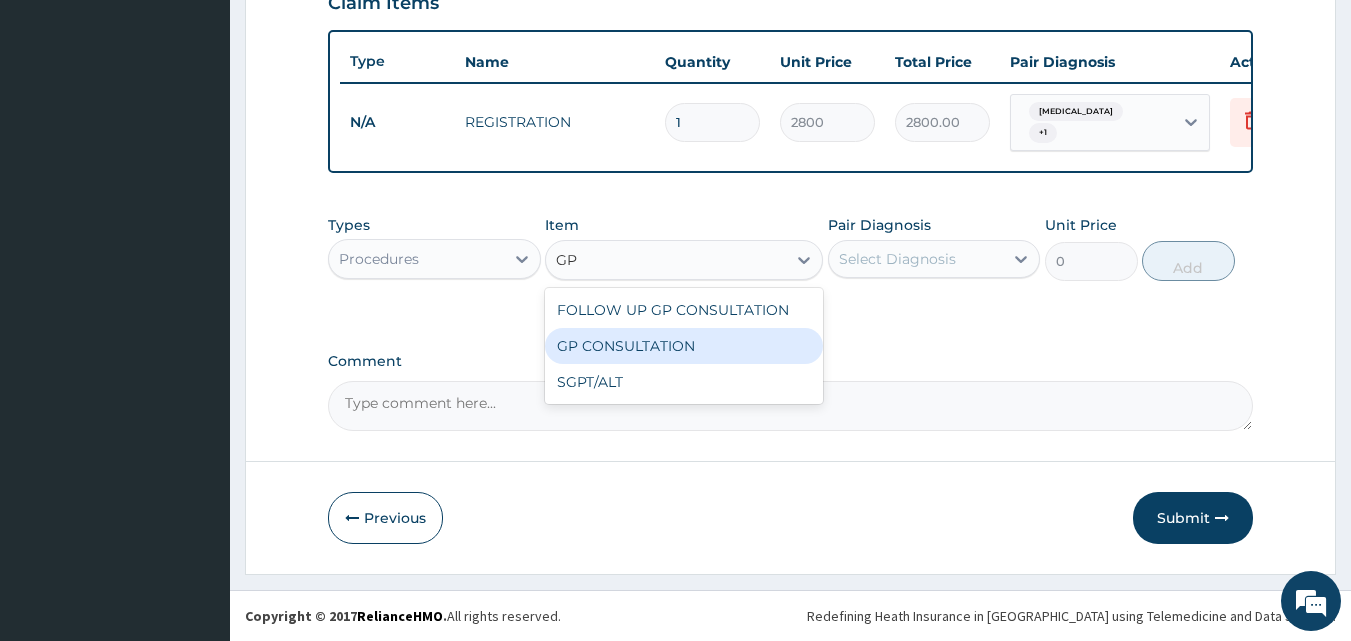 click on "GP CONSULTATION" at bounding box center [684, 346] 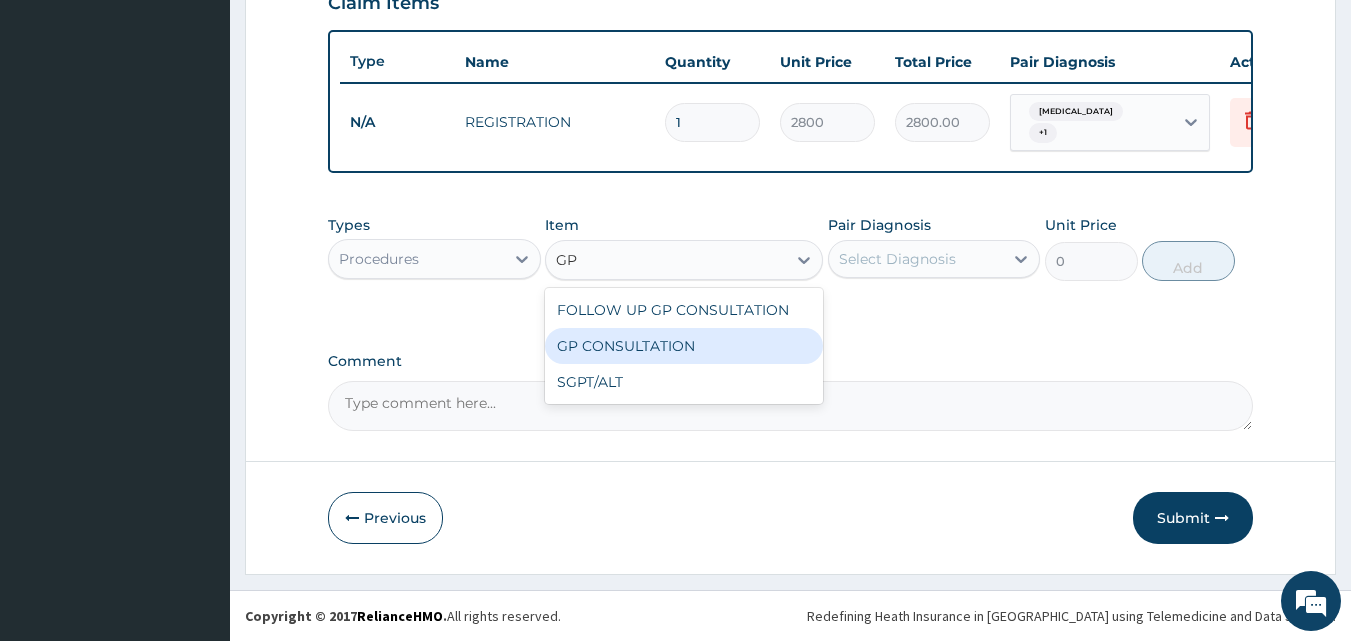 type 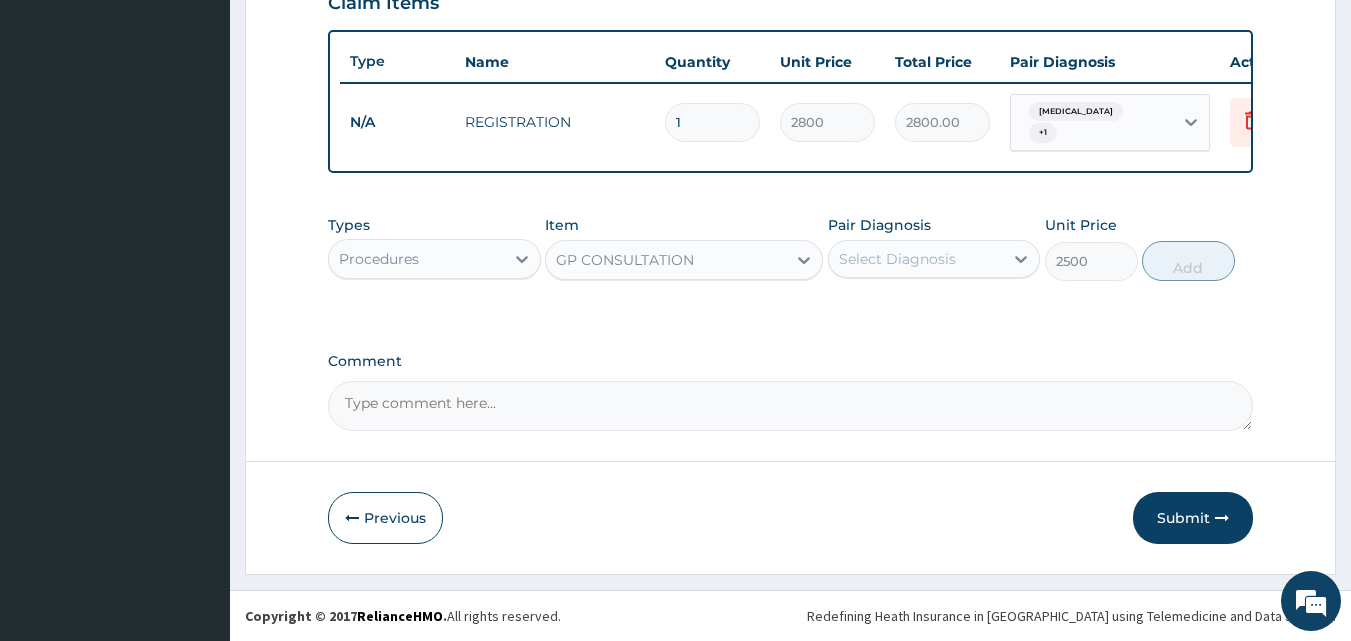 drag, startPoint x: 920, startPoint y: 226, endPoint x: 947, endPoint y: 255, distance: 39.623226 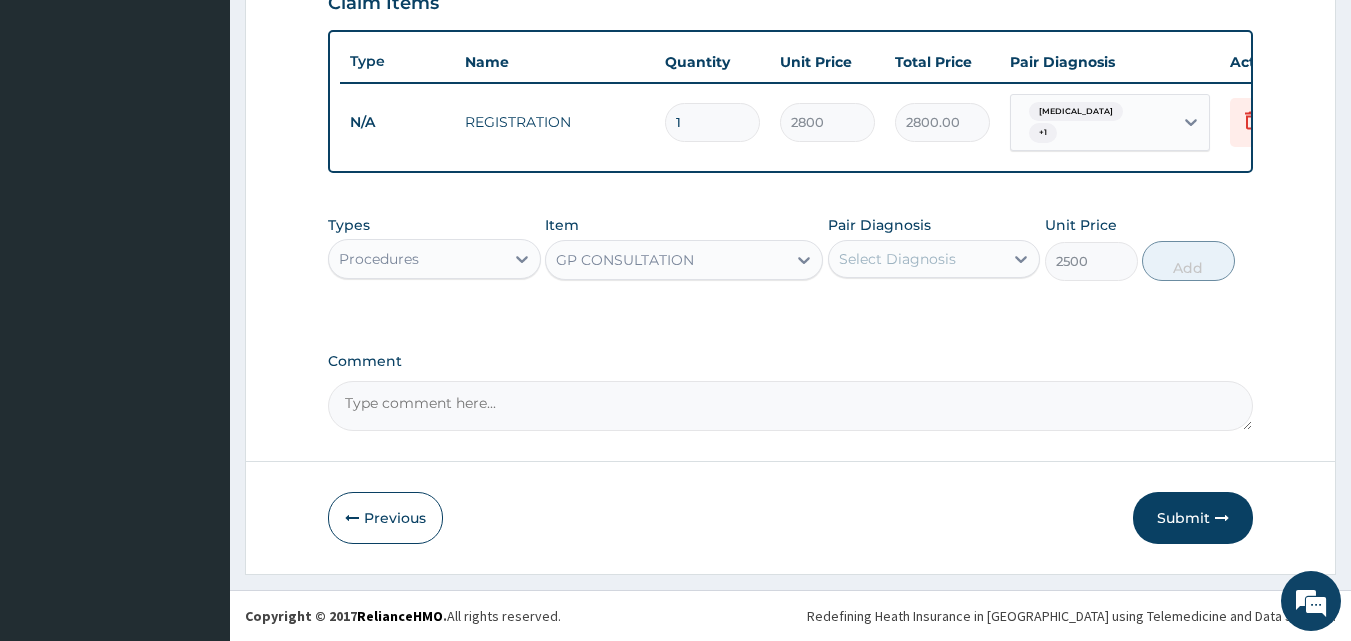 click on "Select Diagnosis" at bounding box center (897, 259) 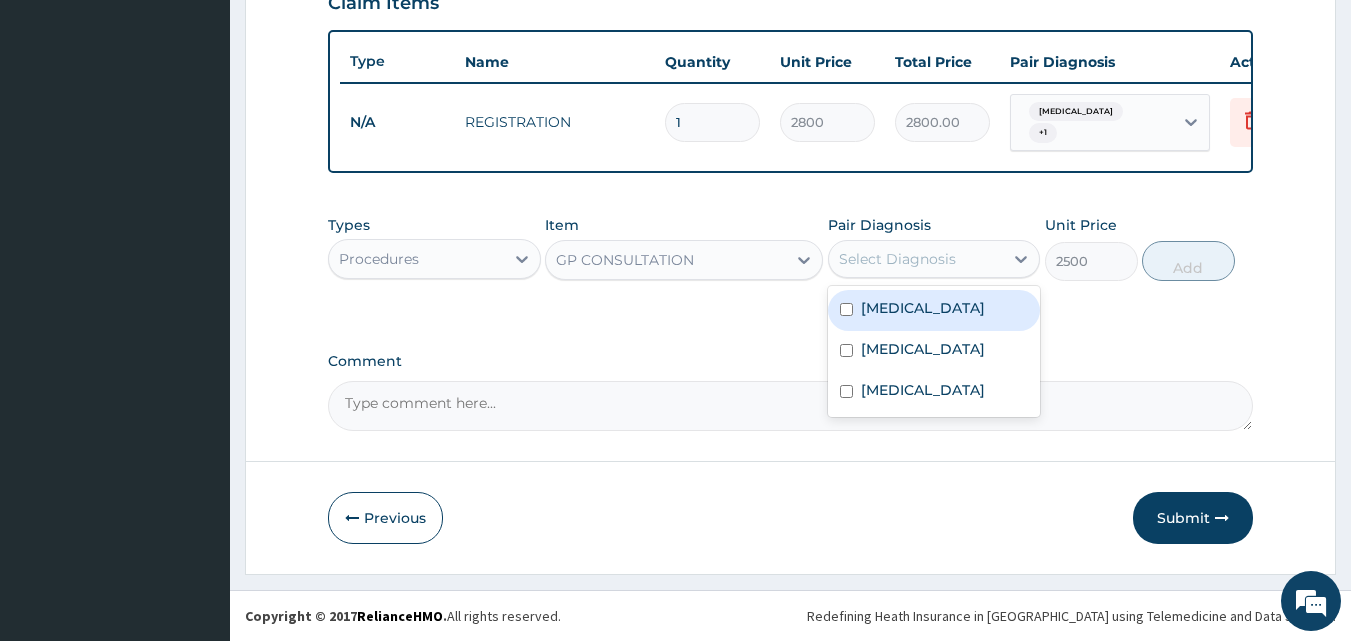 click on "Malaria" at bounding box center [934, 310] 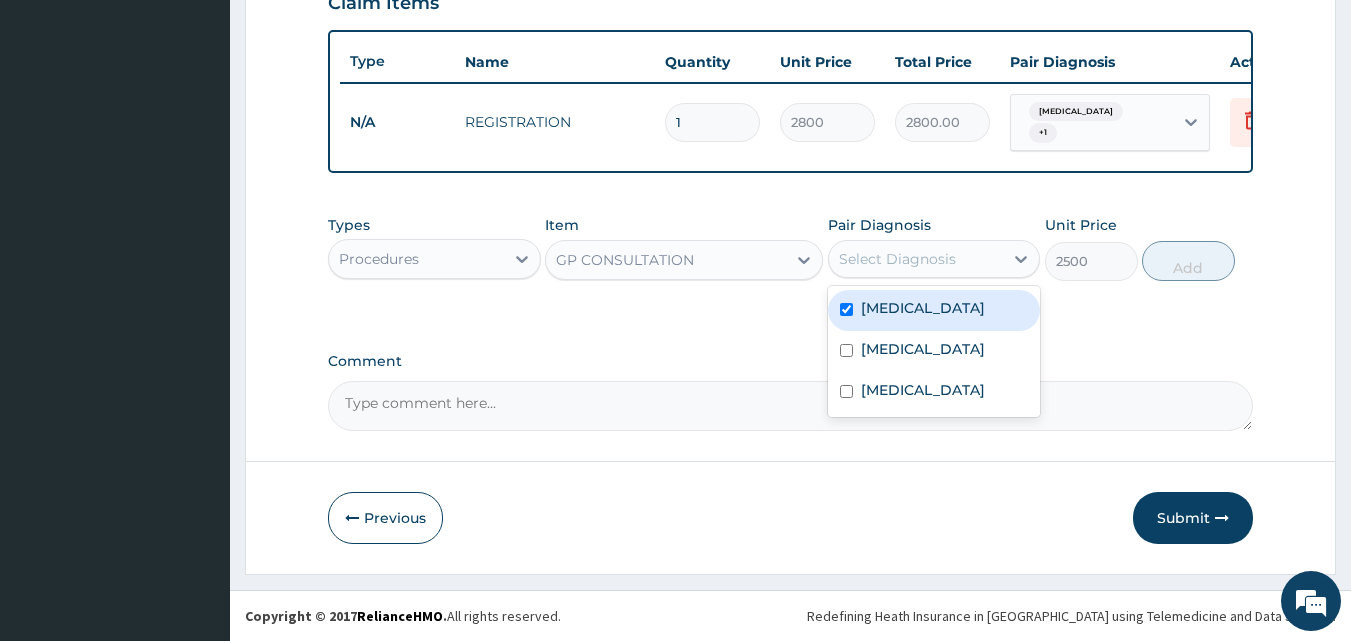 checkbox on "true" 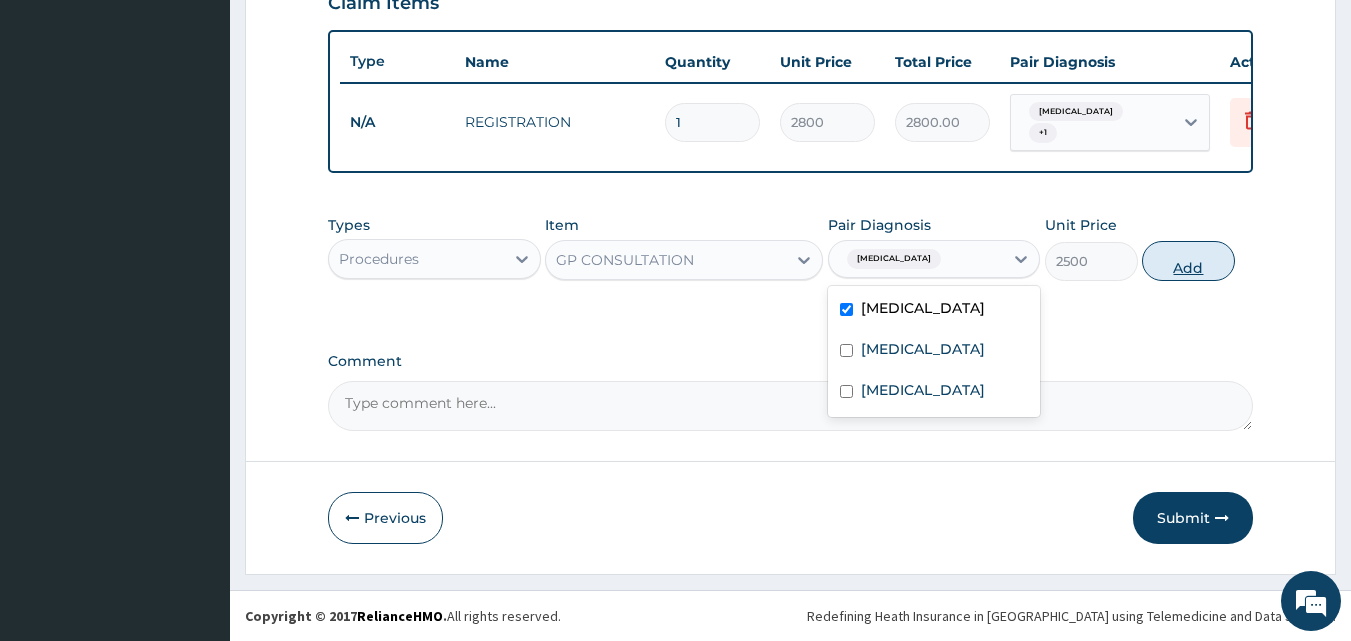 click on "Add" at bounding box center (1188, 261) 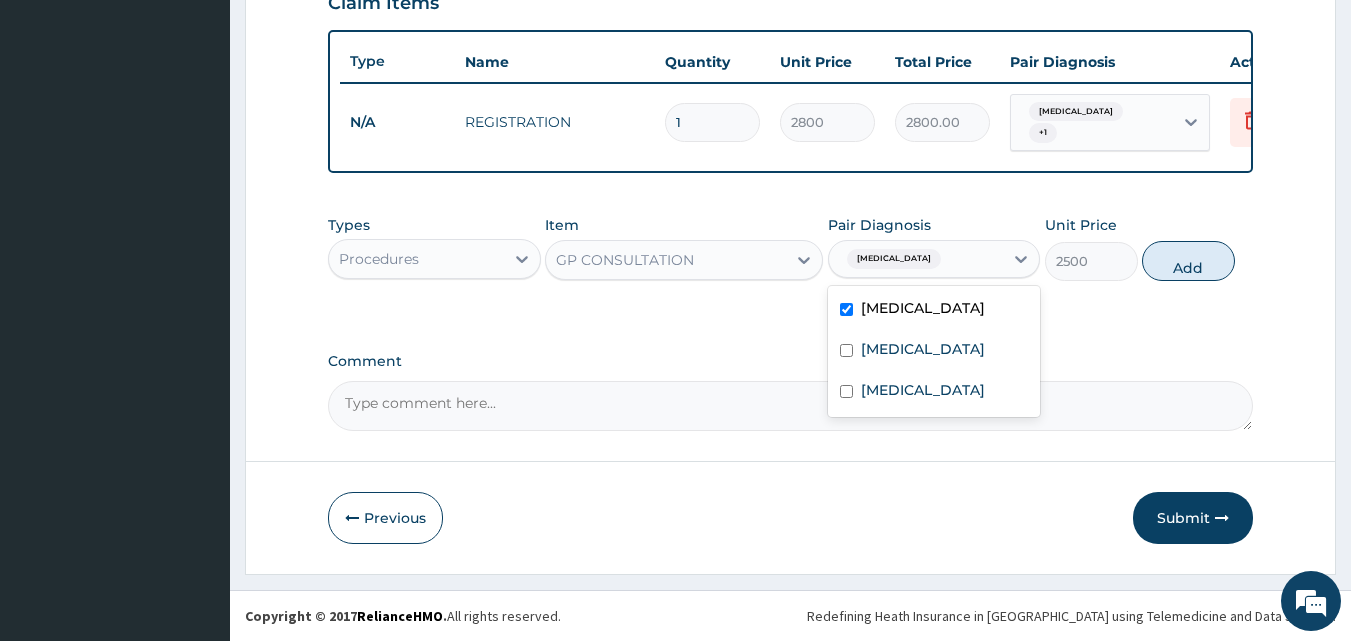type on "0" 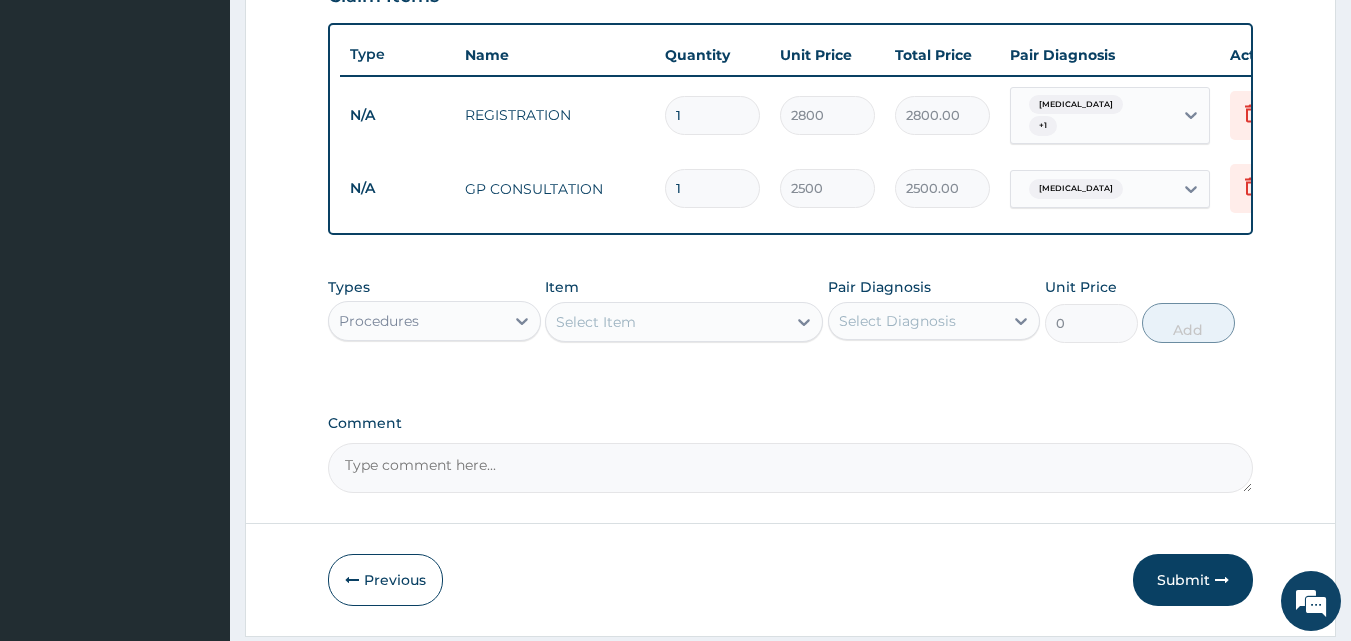 click on "Select Item" at bounding box center [666, 322] 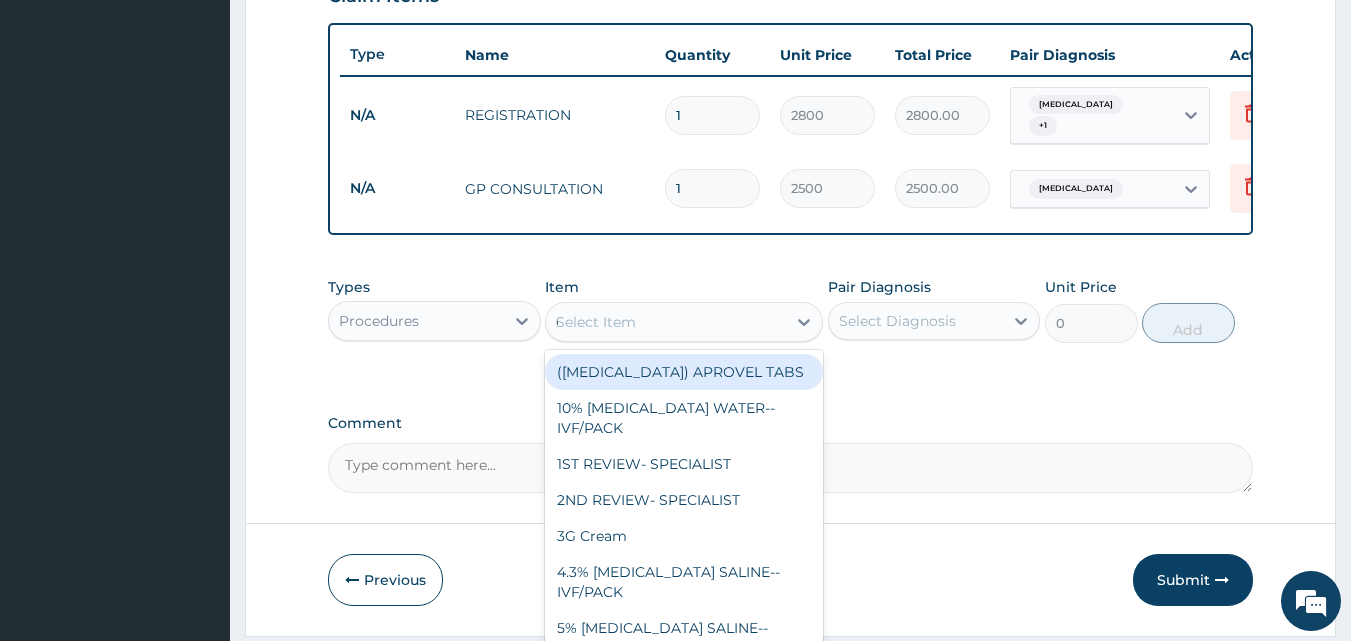 type on "COUGH" 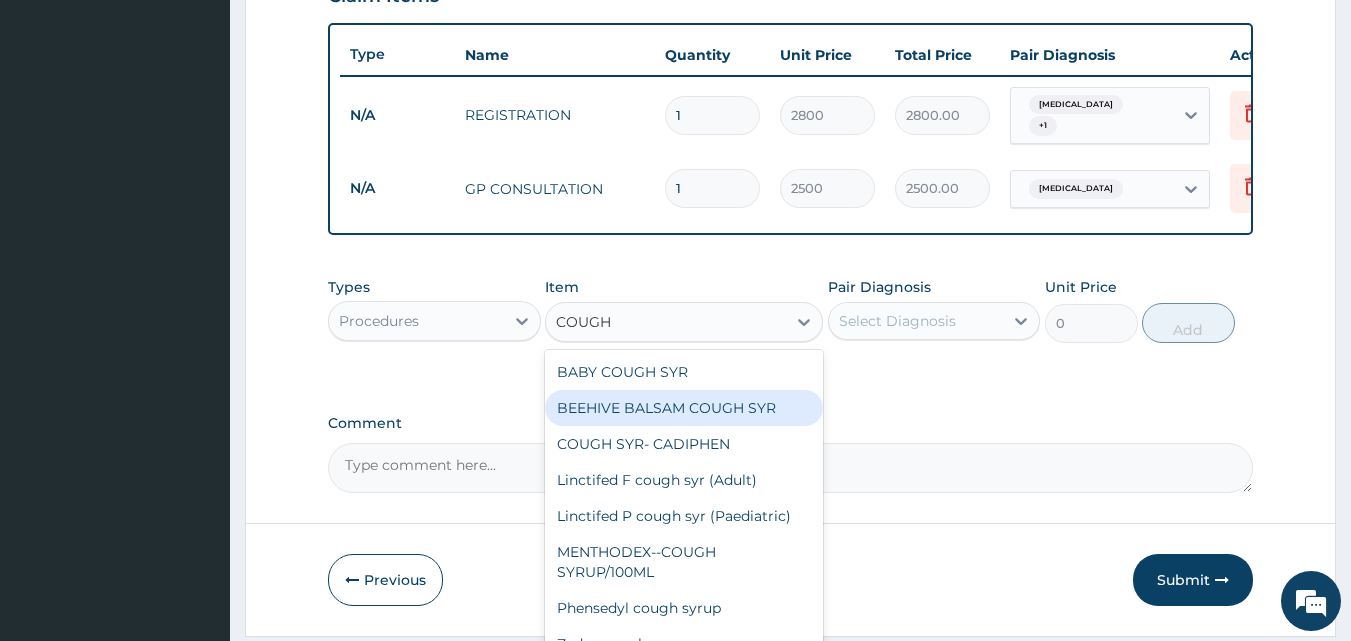 click on "BEEHIVE BALSAM COUGH SYR" at bounding box center [684, 408] 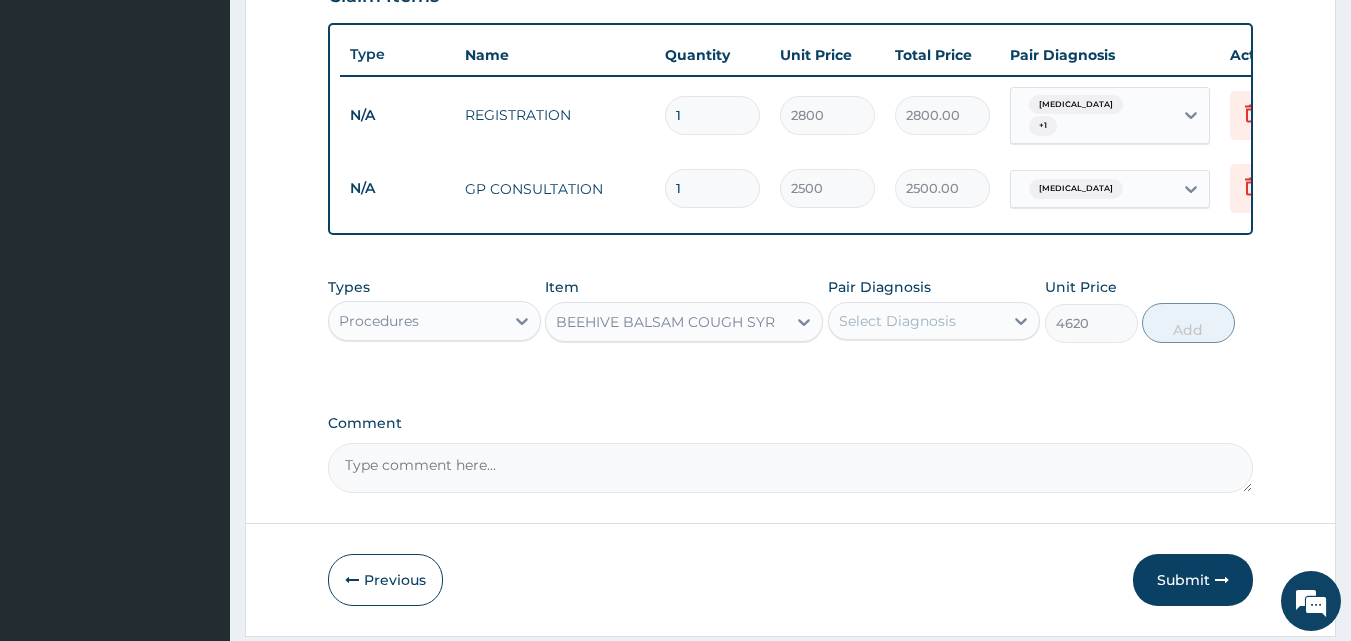 click on "Select Diagnosis" at bounding box center (916, 321) 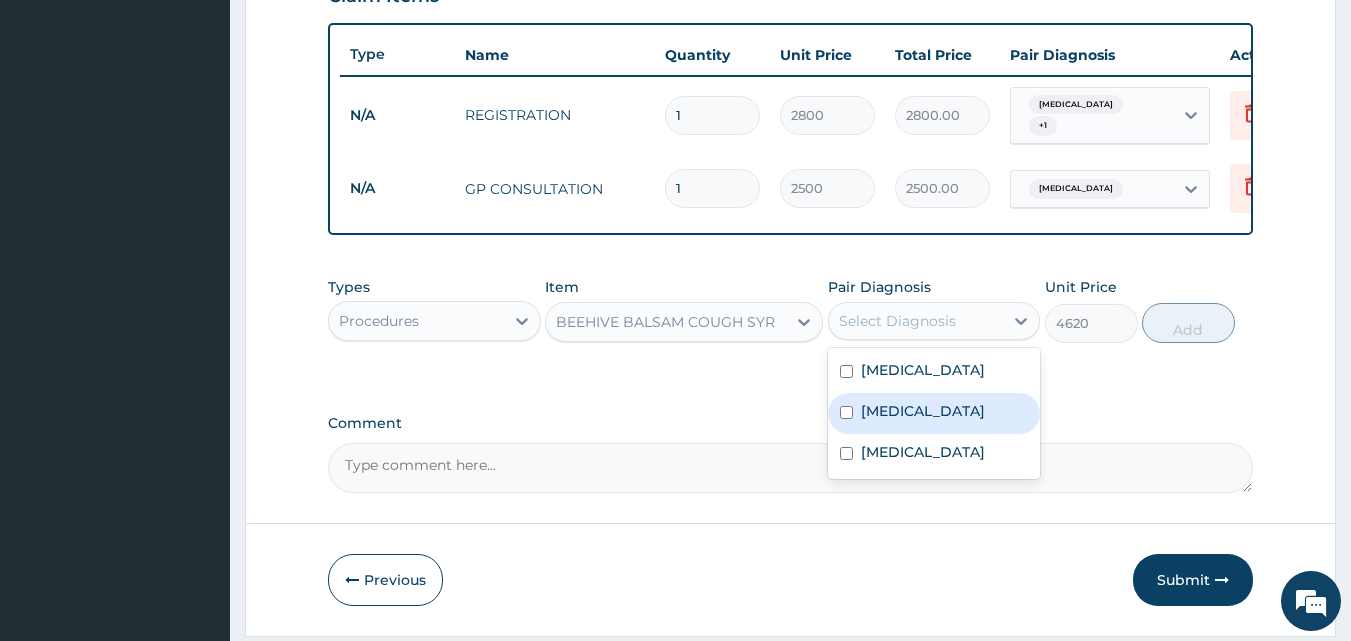 click on "Upper respiratory infection" at bounding box center [923, 411] 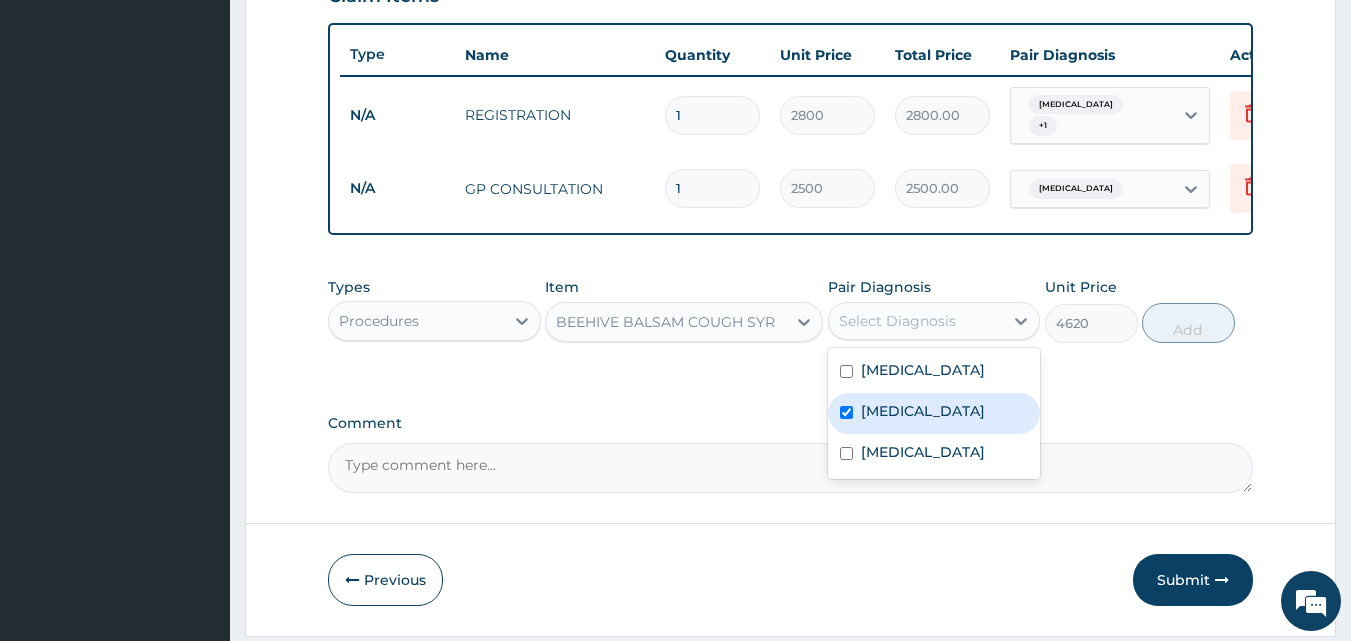 checkbox on "true" 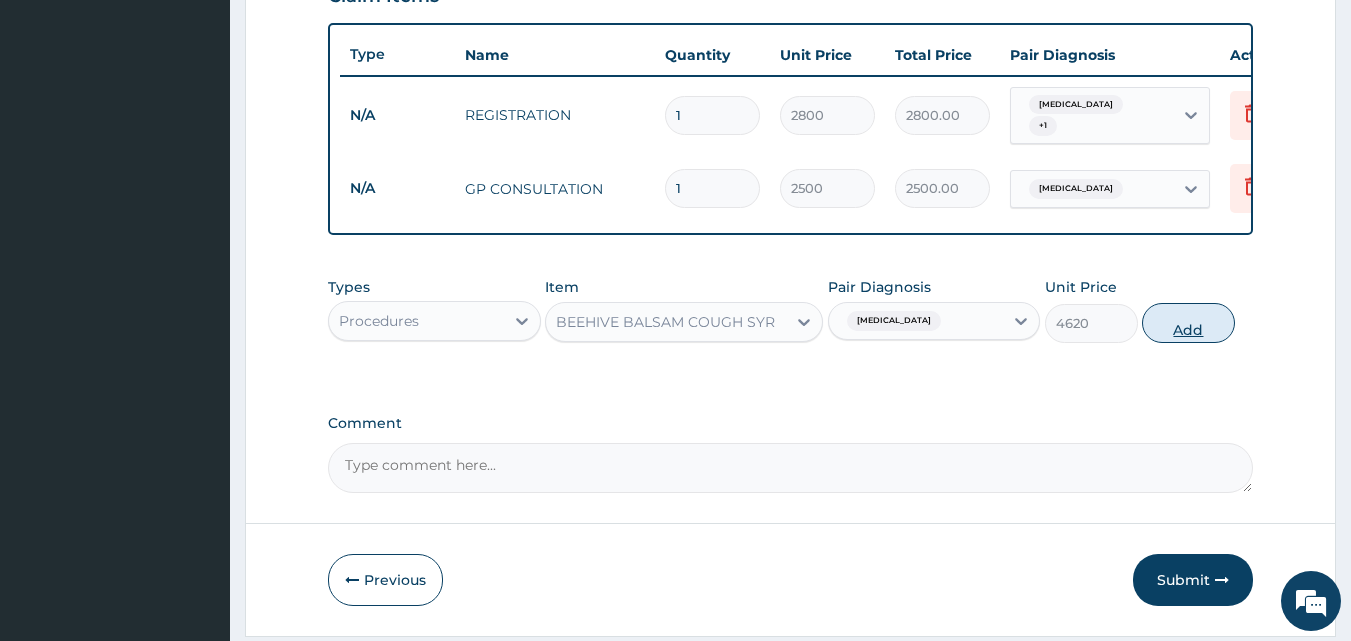 click on "Add" at bounding box center [1188, 323] 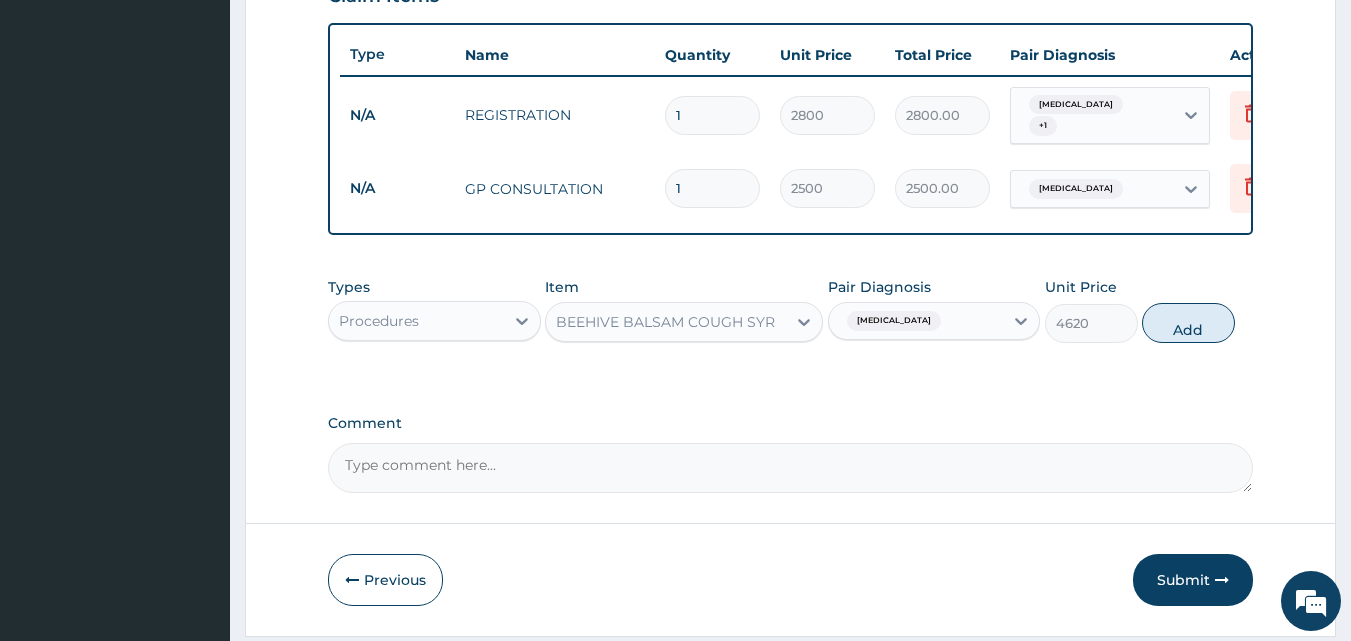 type on "0" 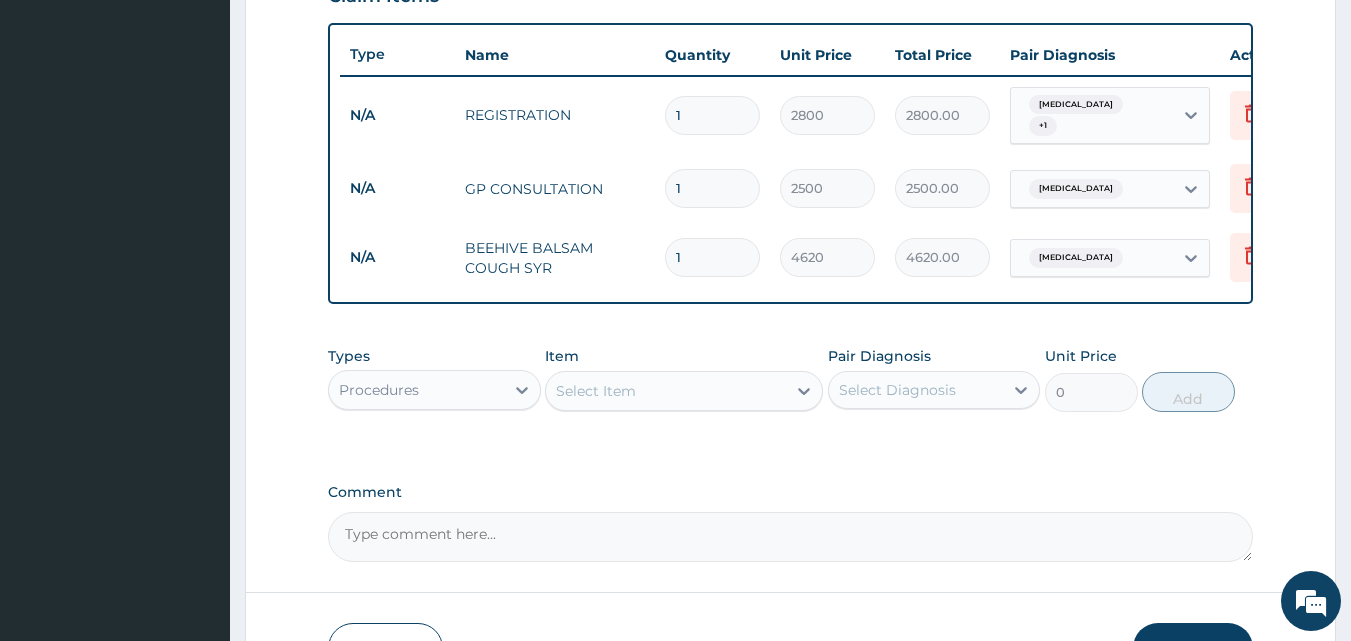 click on "Select Item" at bounding box center (596, 391) 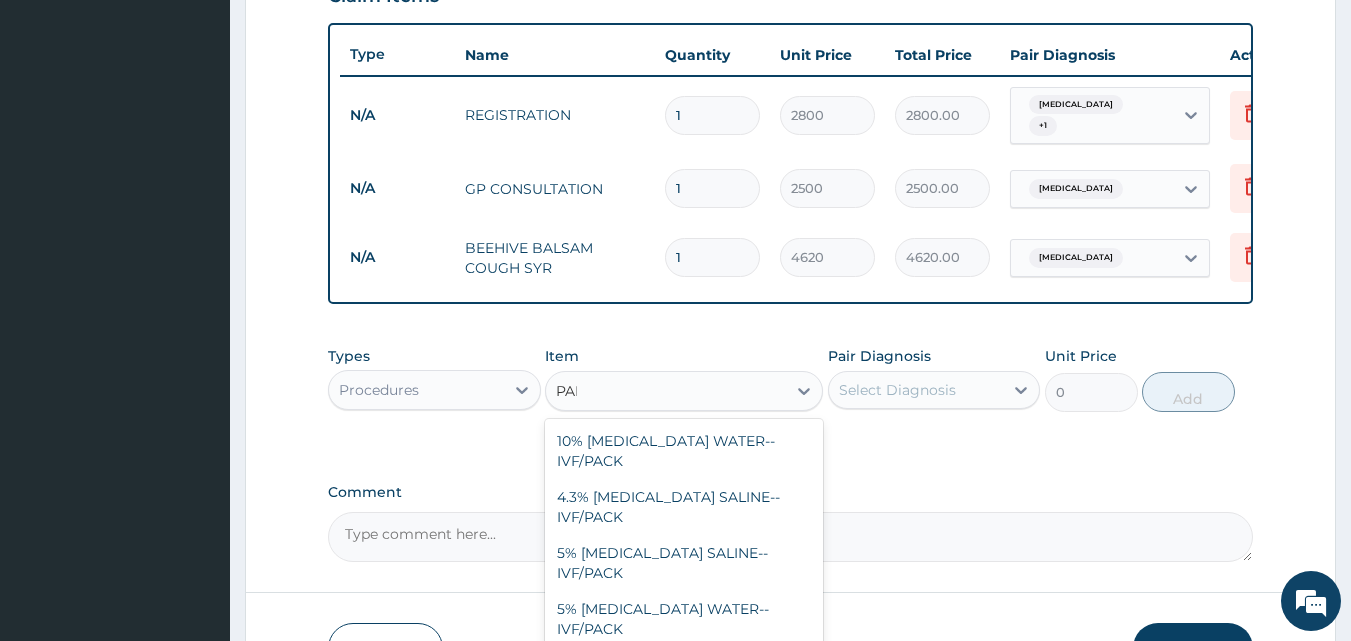 type on "PARACE" 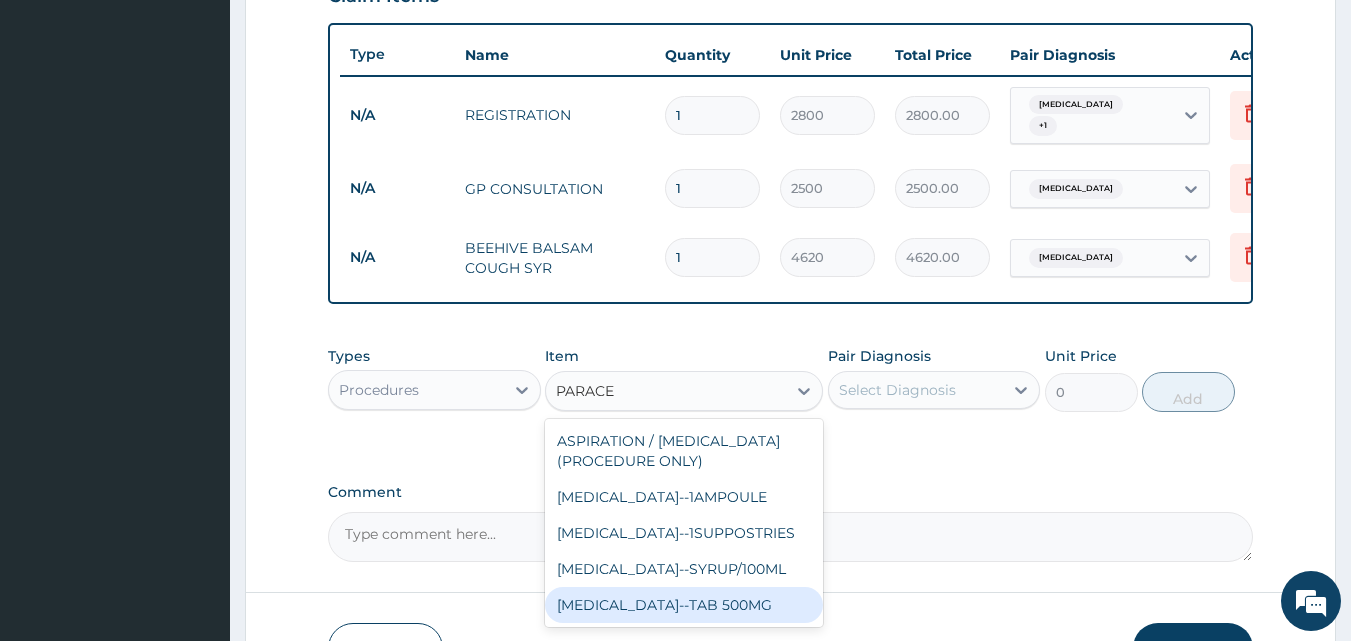 click on "PARACETAMOL--TAB 500MG" at bounding box center [684, 605] 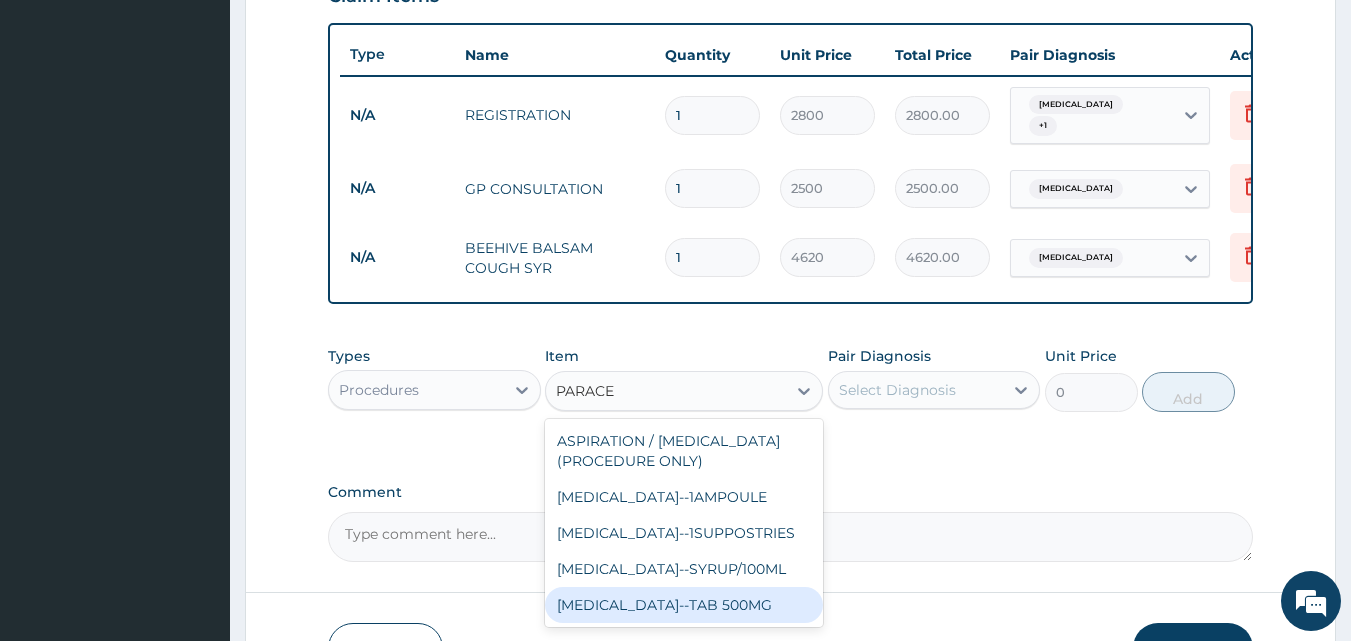 type 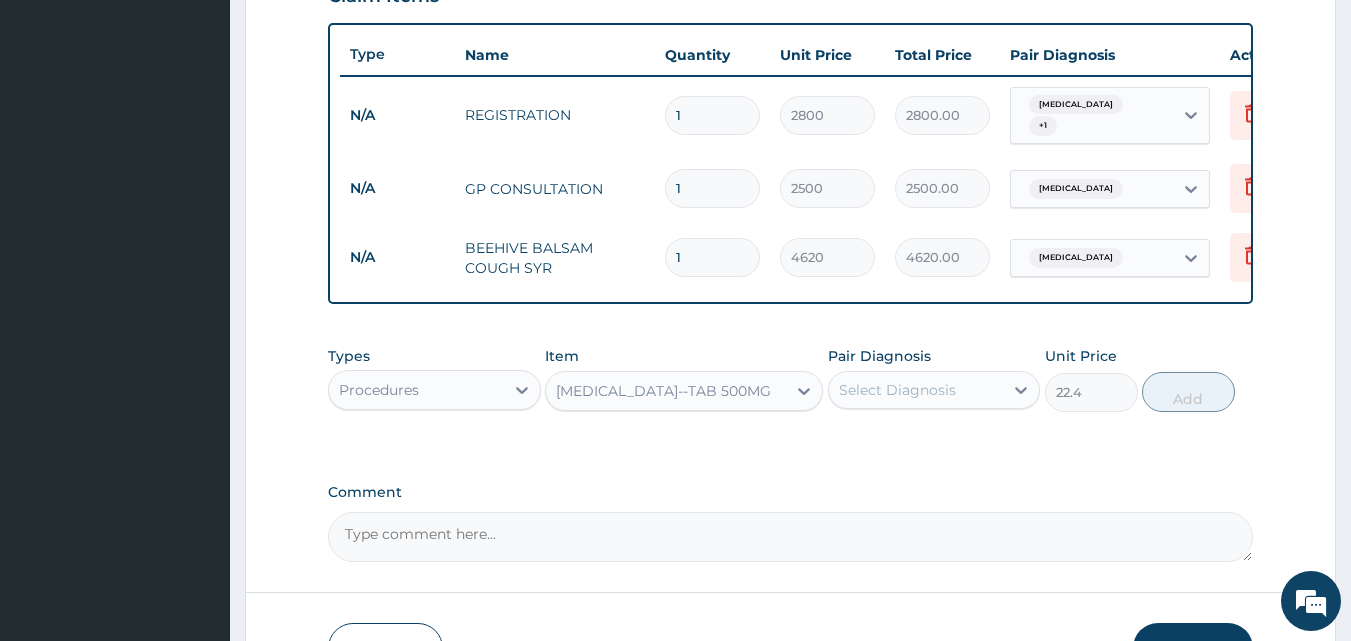 click on "Select Diagnosis" at bounding box center [897, 390] 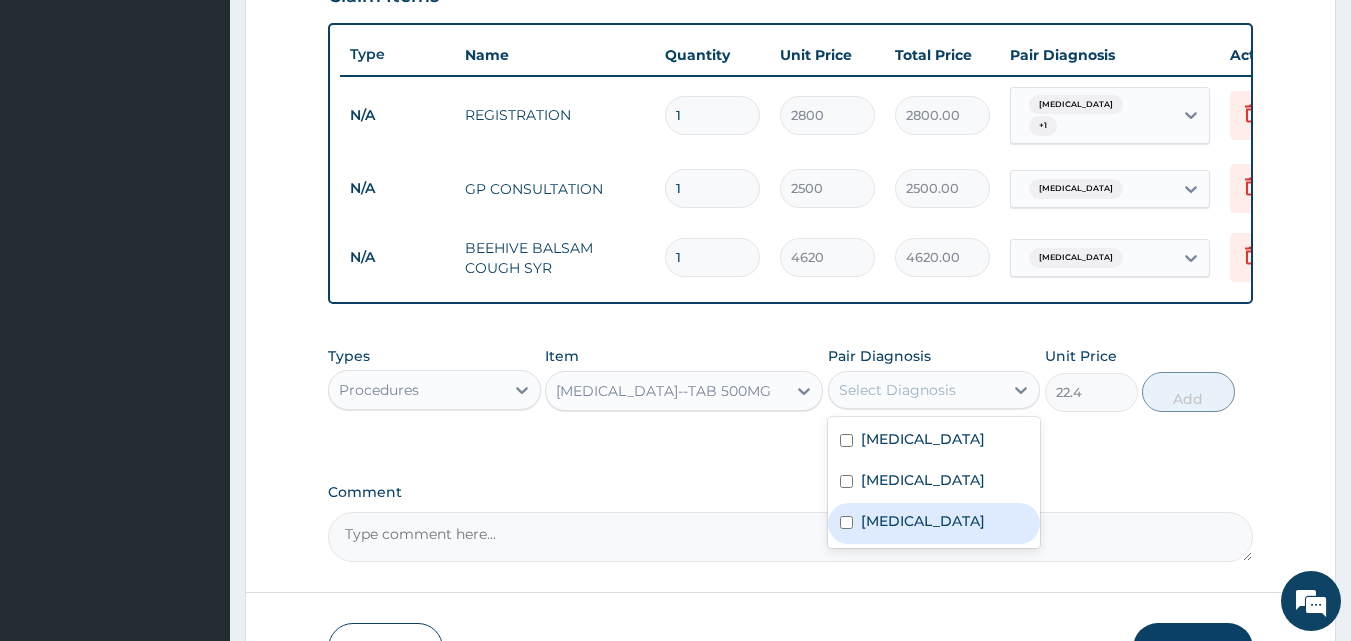 click on "[MEDICAL_DATA]" at bounding box center (923, 521) 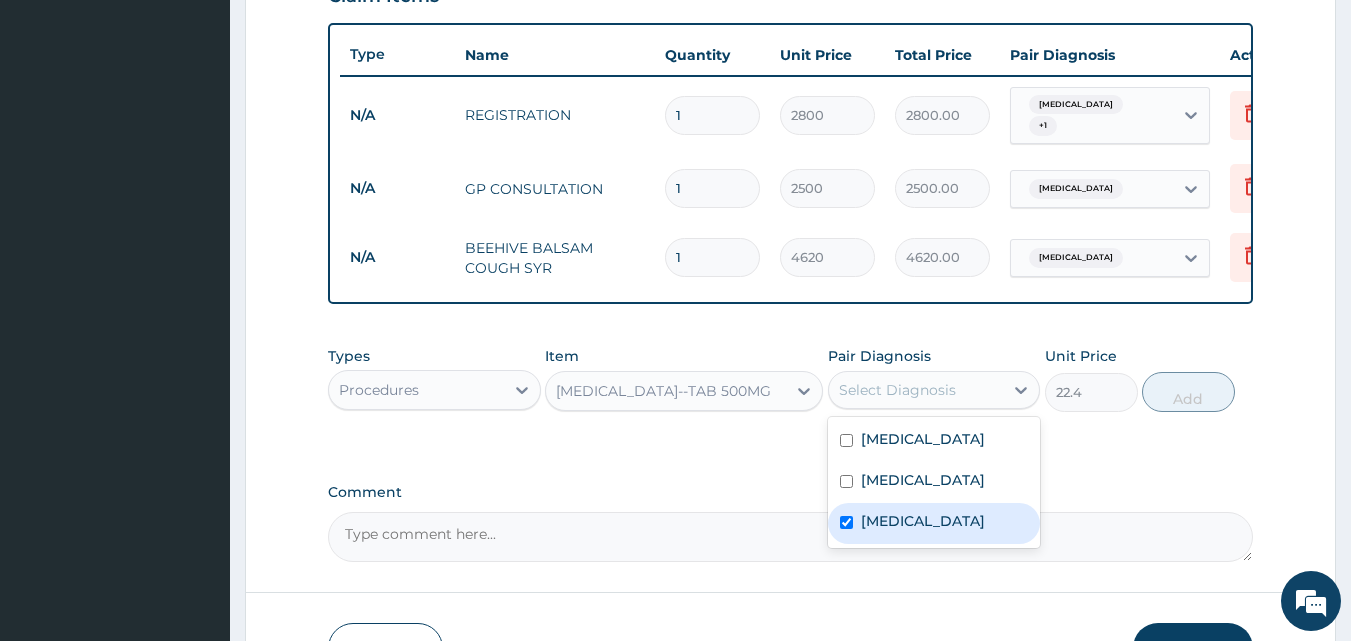checkbox on "true" 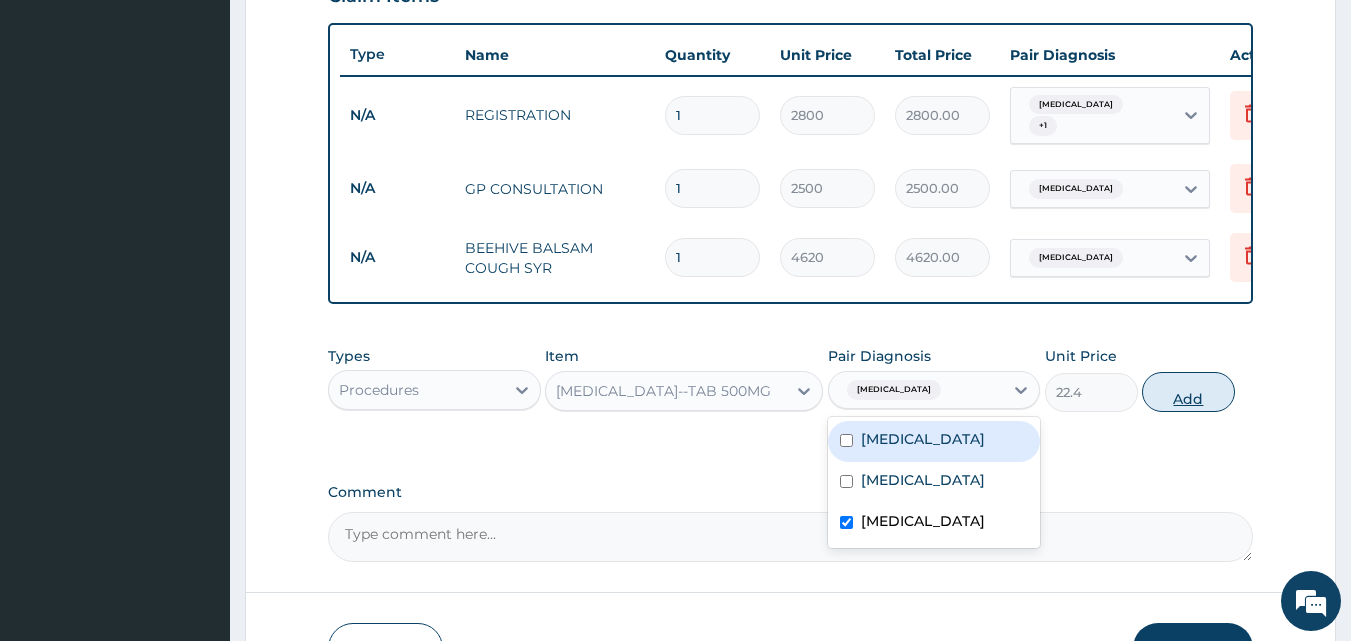 click on "Add" at bounding box center (1188, 392) 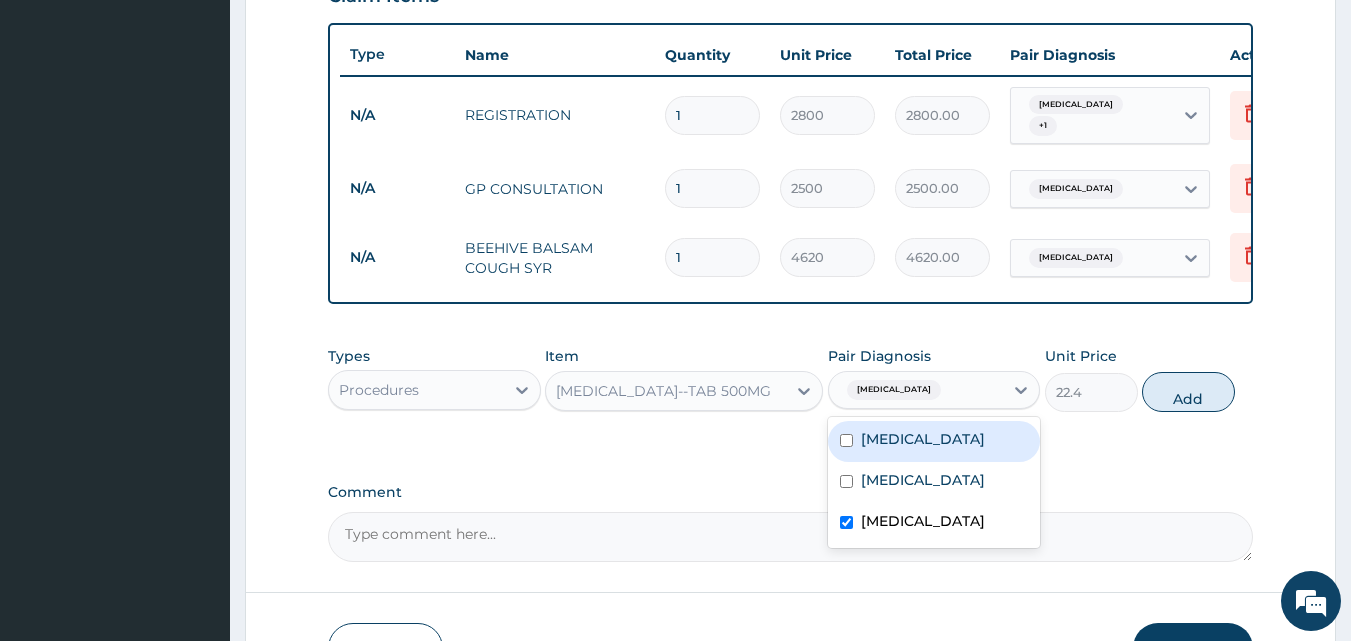 type on "0" 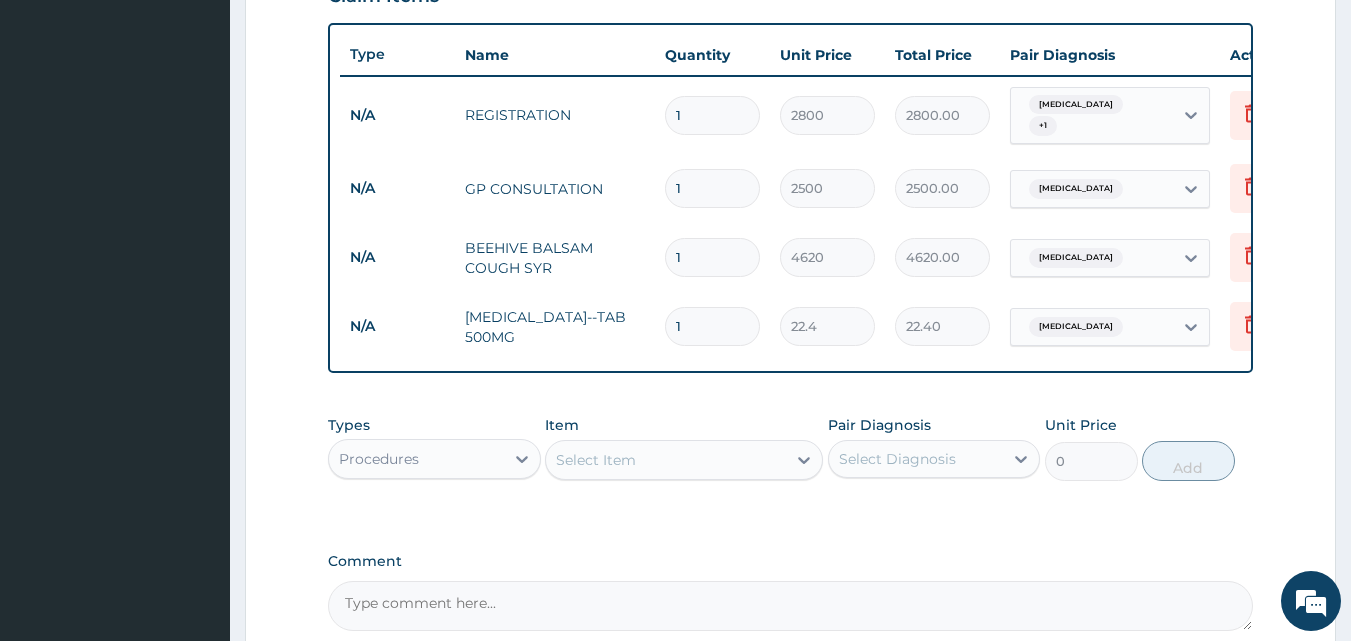 click on "Select Item" at bounding box center (666, 460) 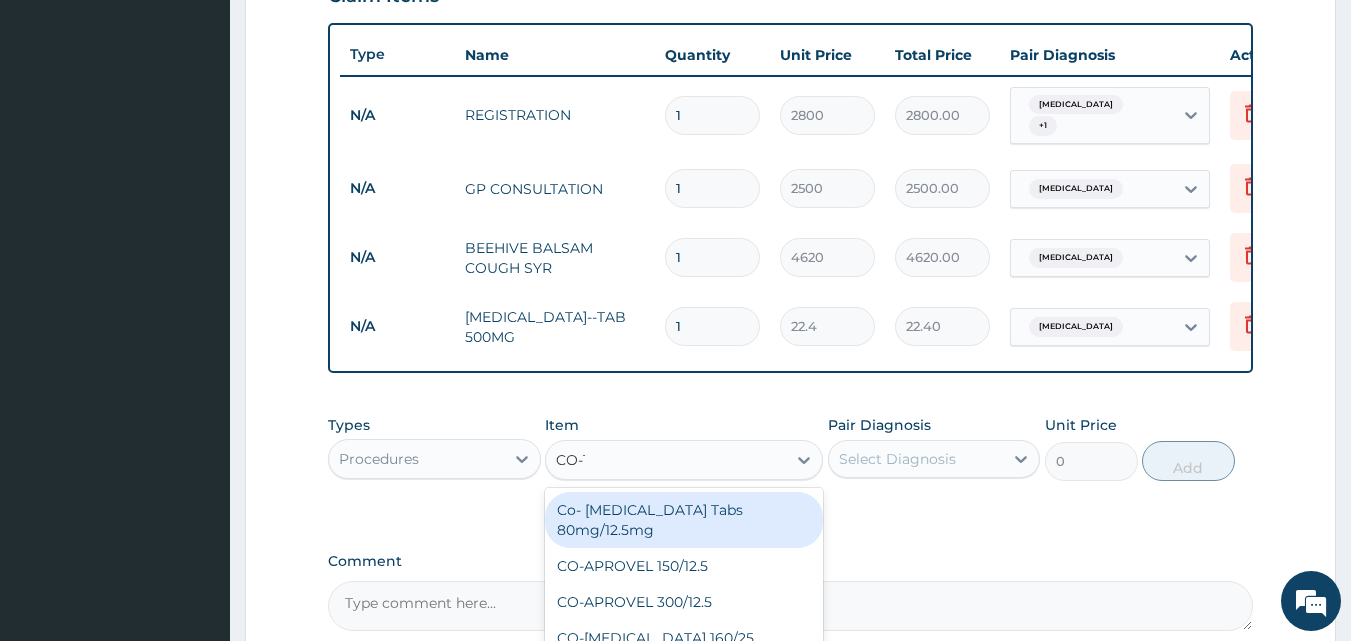 type on "CO-TR" 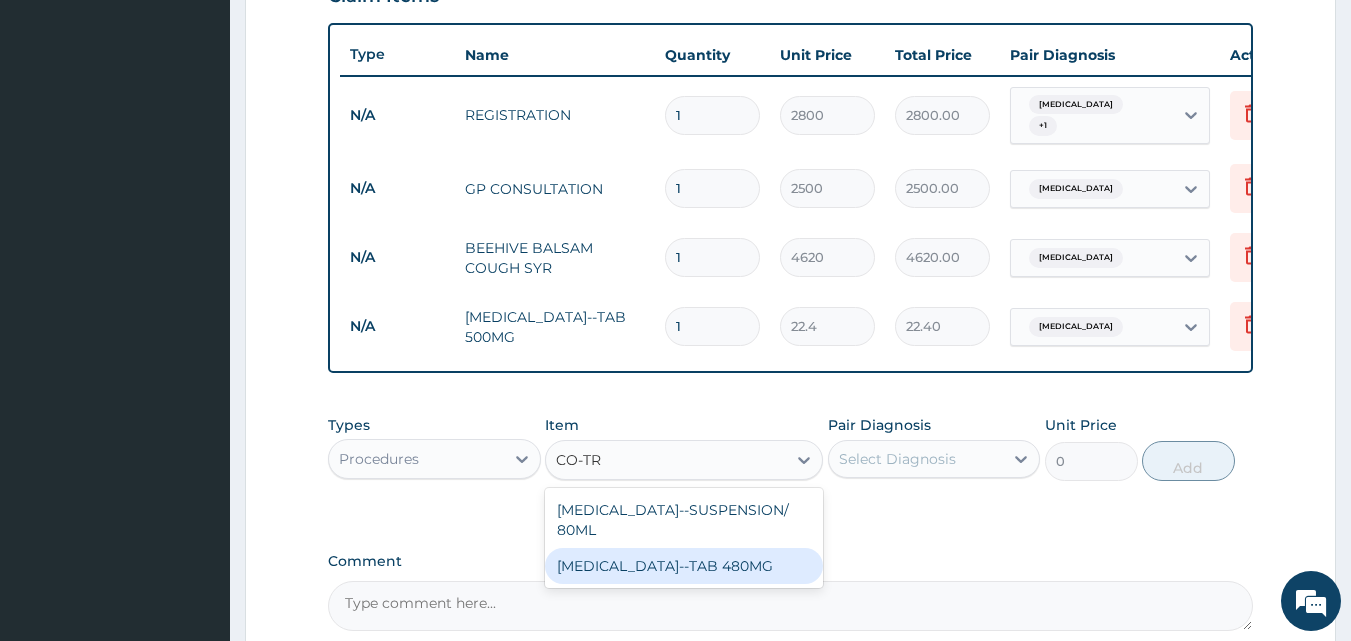 click on "CO-TRIMOXAZOLE--TAB 480MG" at bounding box center (684, 566) 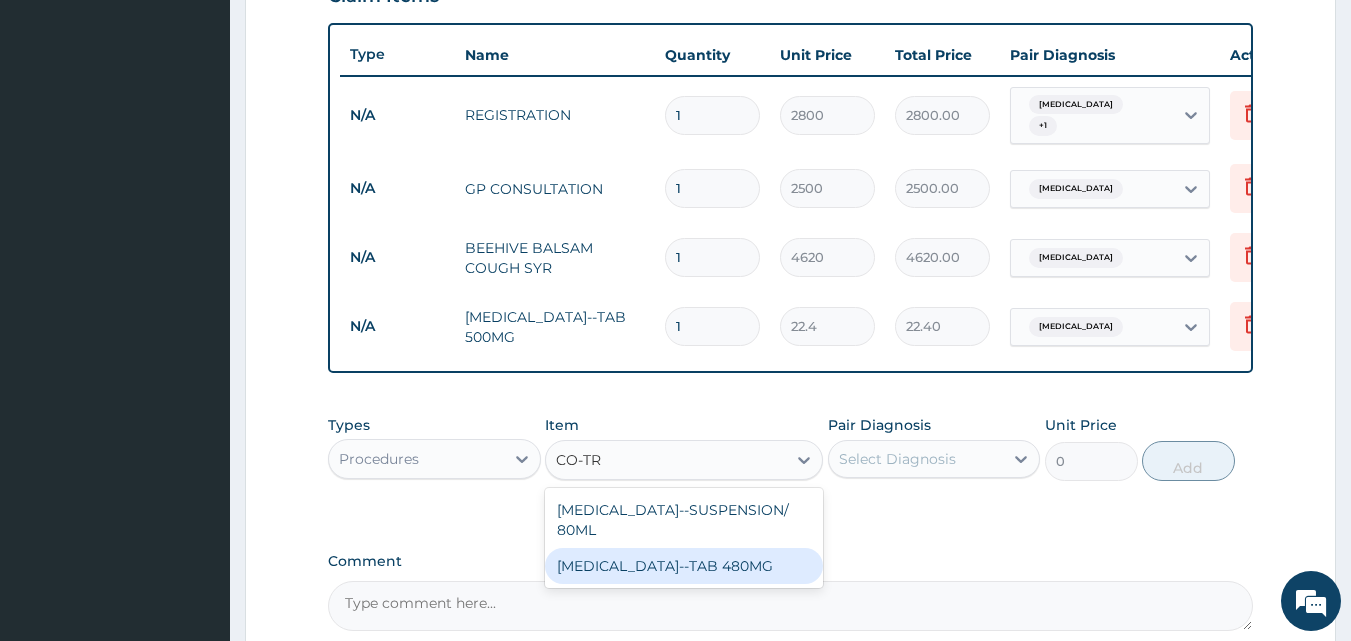 type 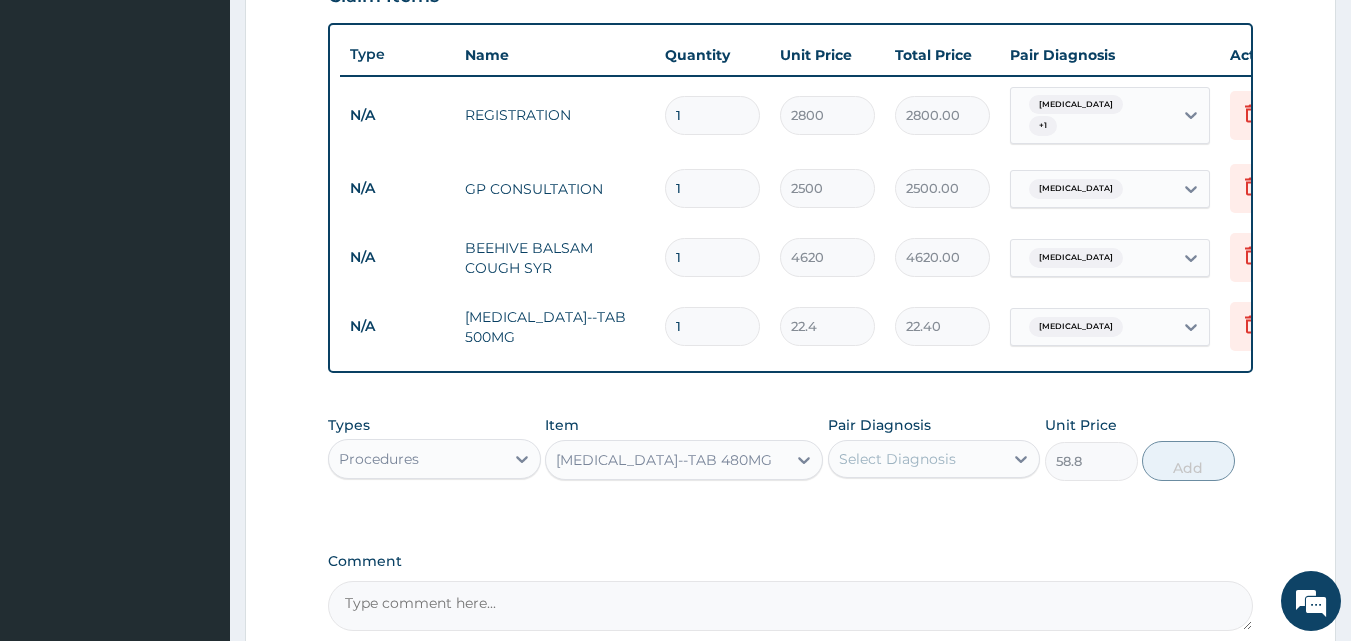 click on "Select Diagnosis" at bounding box center (897, 459) 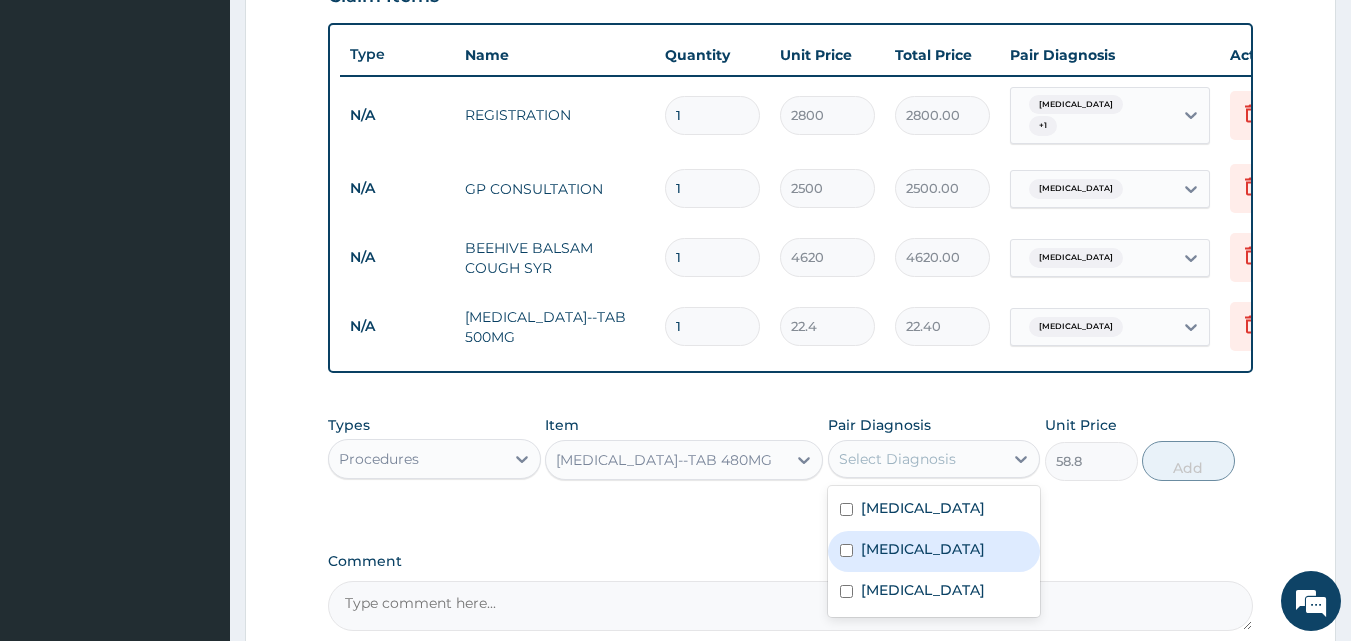 click on "Upper respiratory infection" at bounding box center [923, 549] 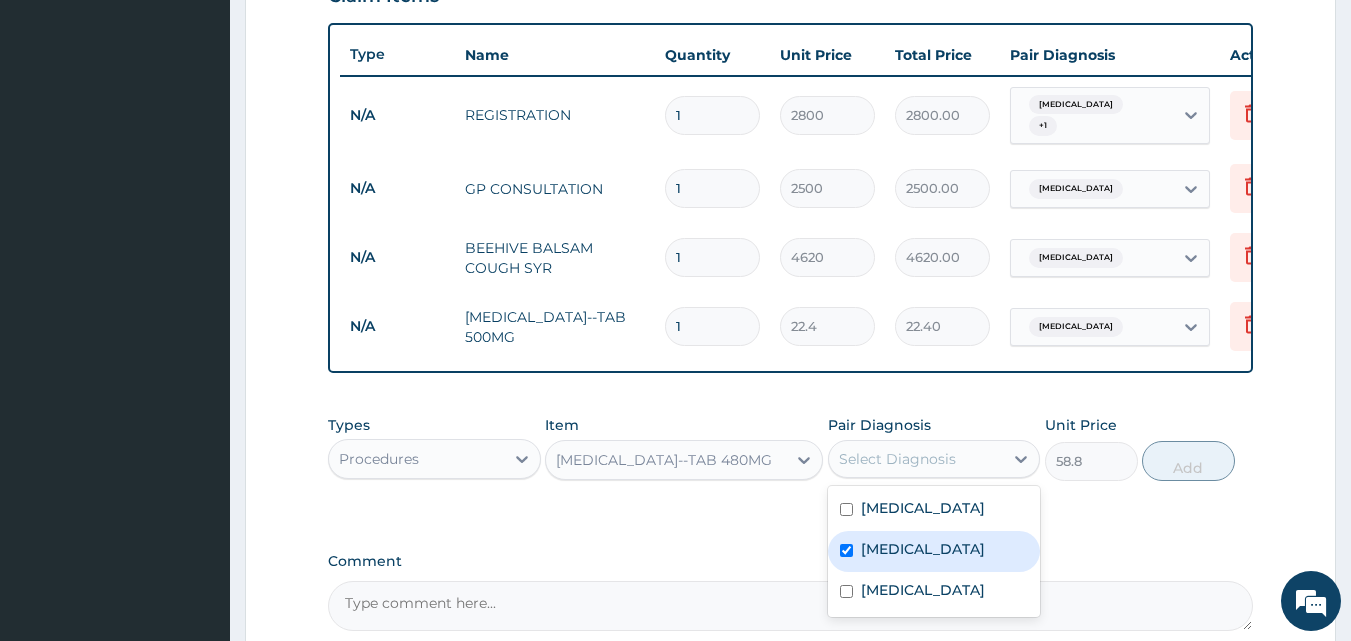 checkbox on "true" 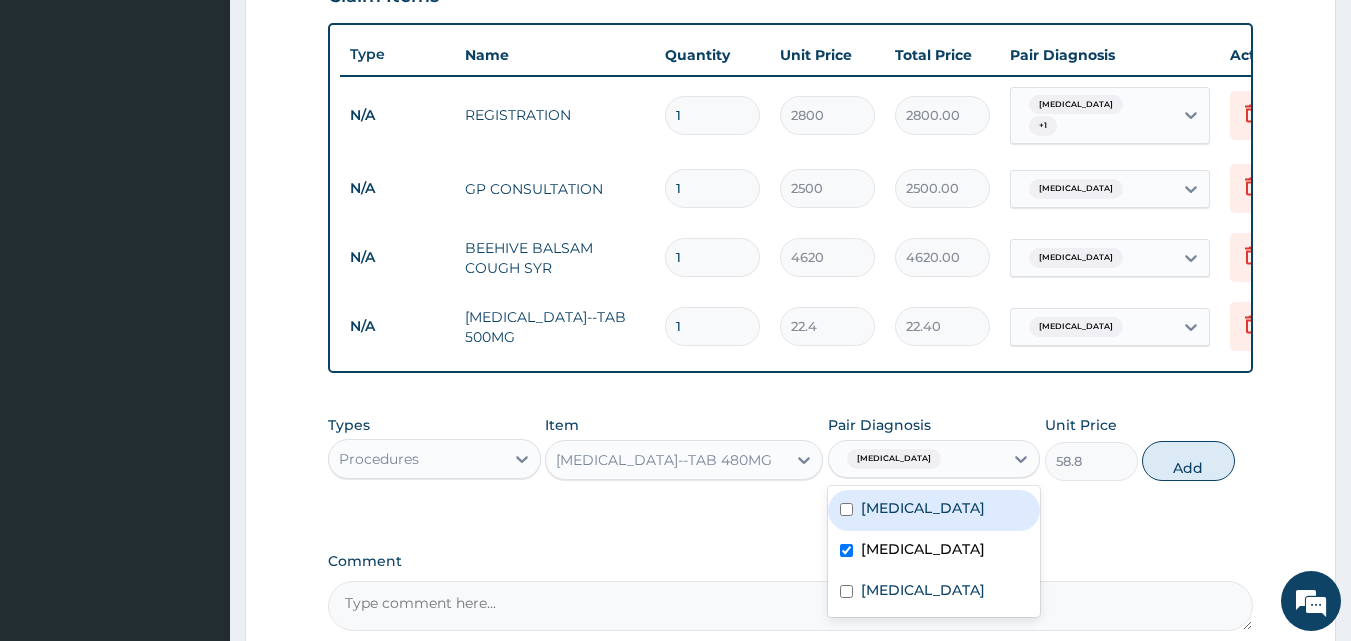 click on "Malaria" at bounding box center [934, 510] 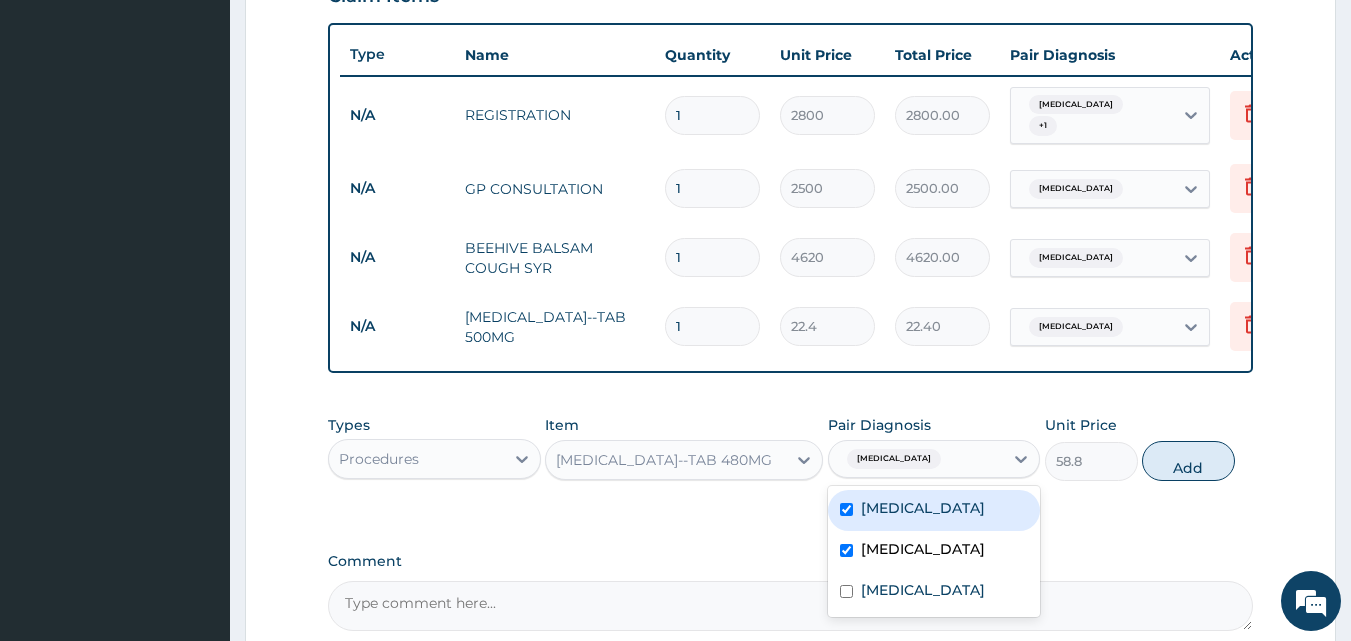 checkbox on "true" 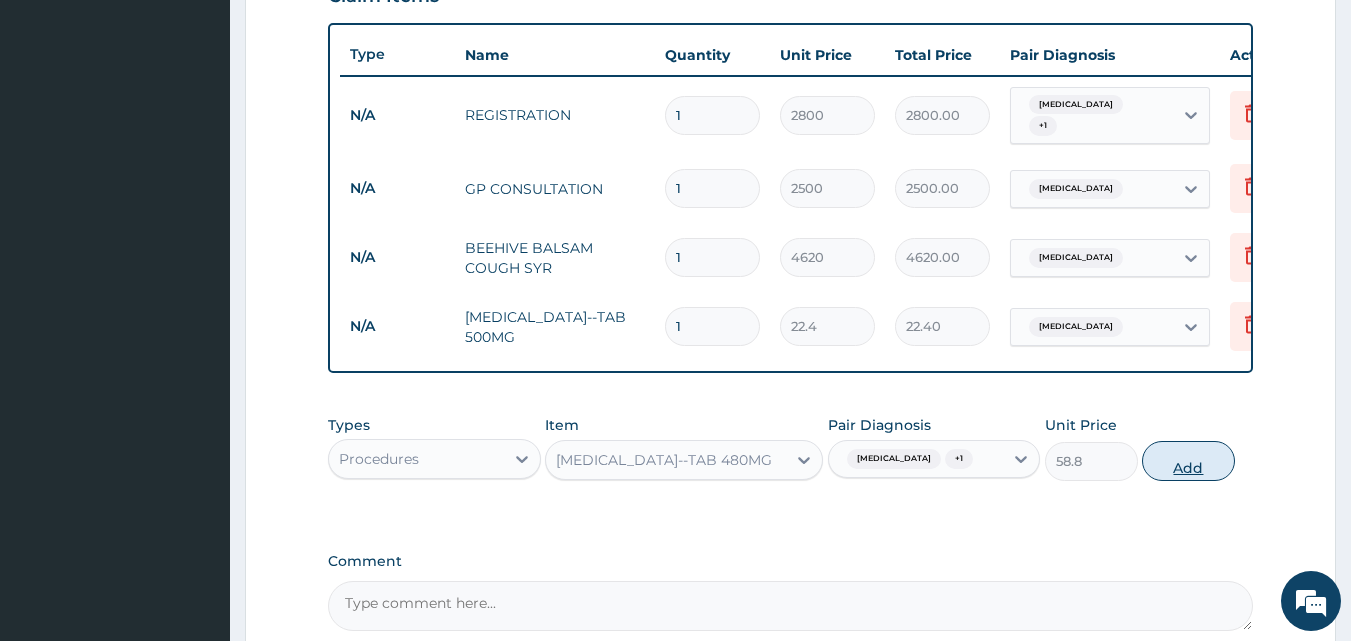 click on "Add" at bounding box center [1188, 461] 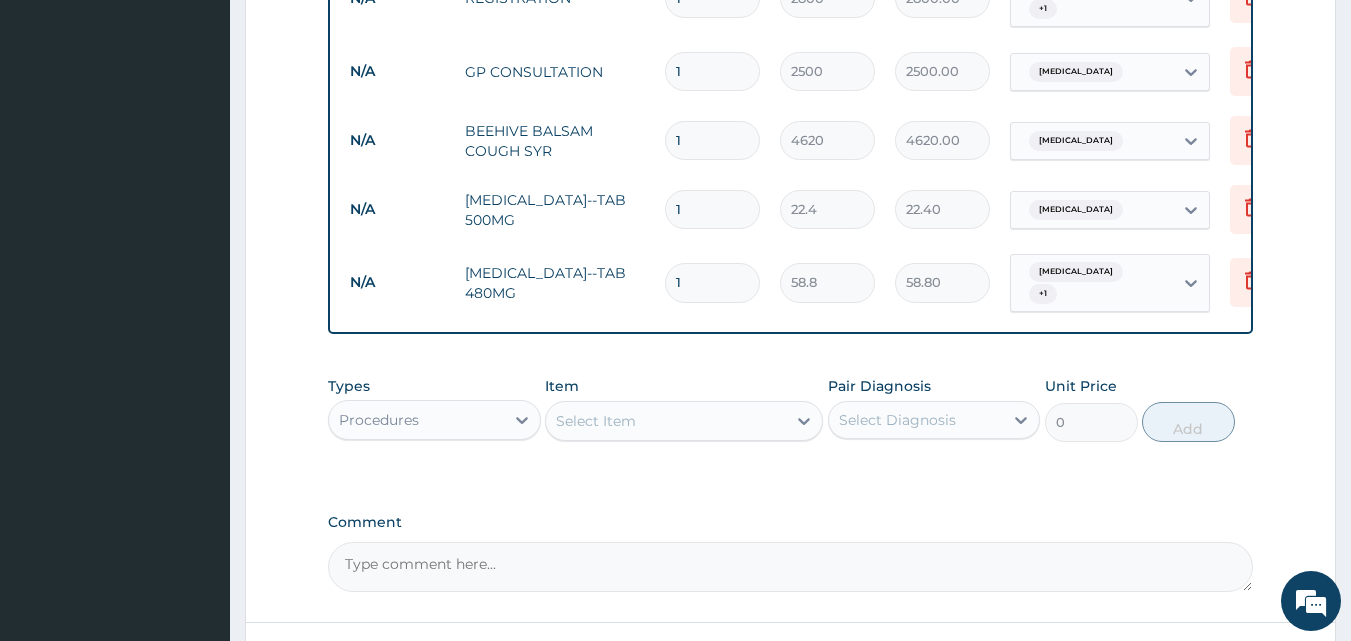 scroll, scrollTop: 879, scrollLeft: 0, axis: vertical 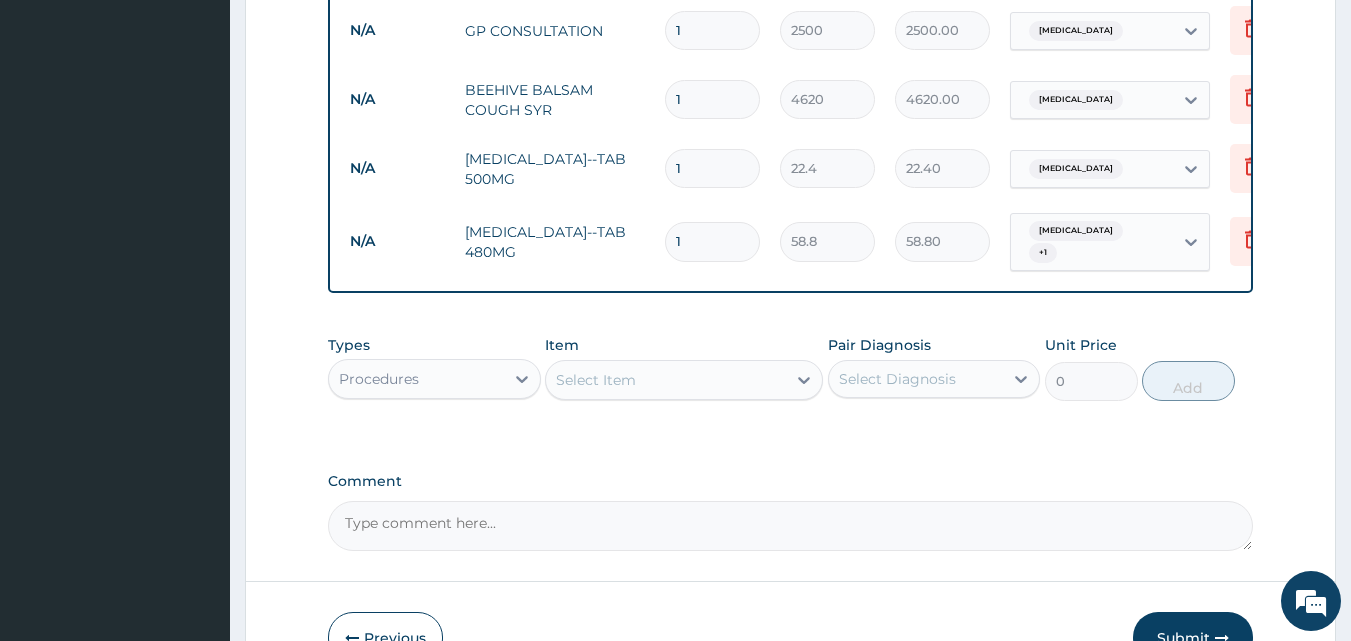 click on "Select Item" at bounding box center [666, 380] 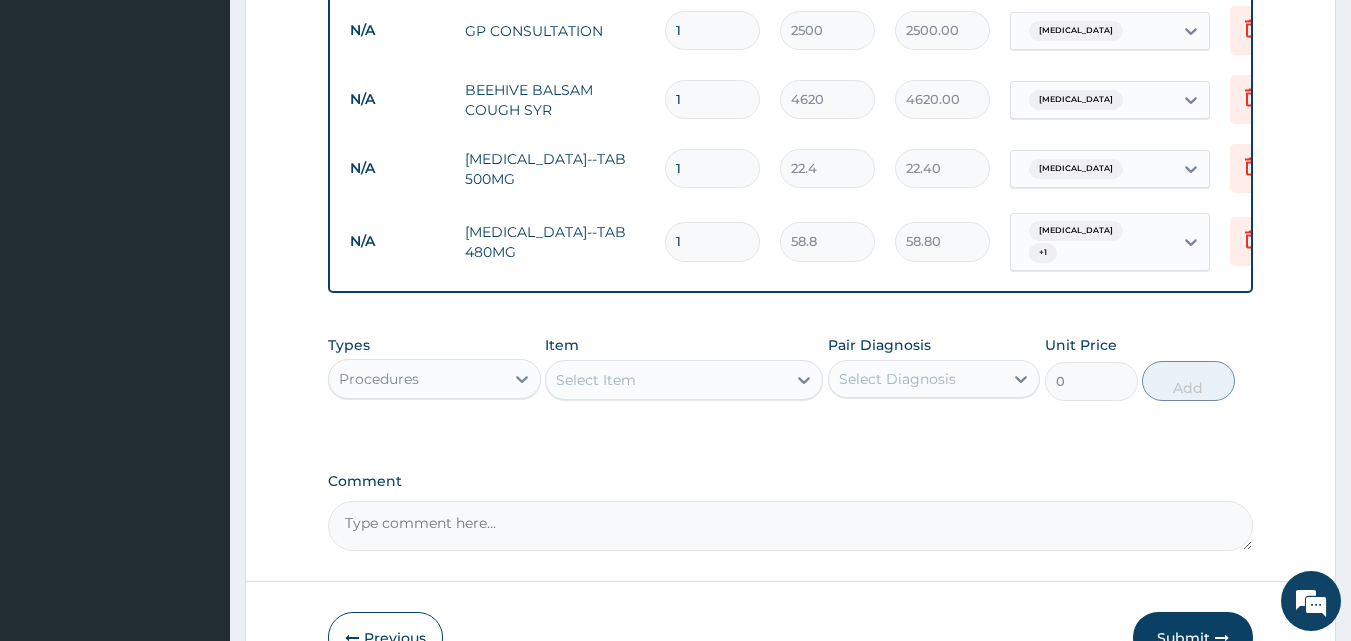 type on "COART" 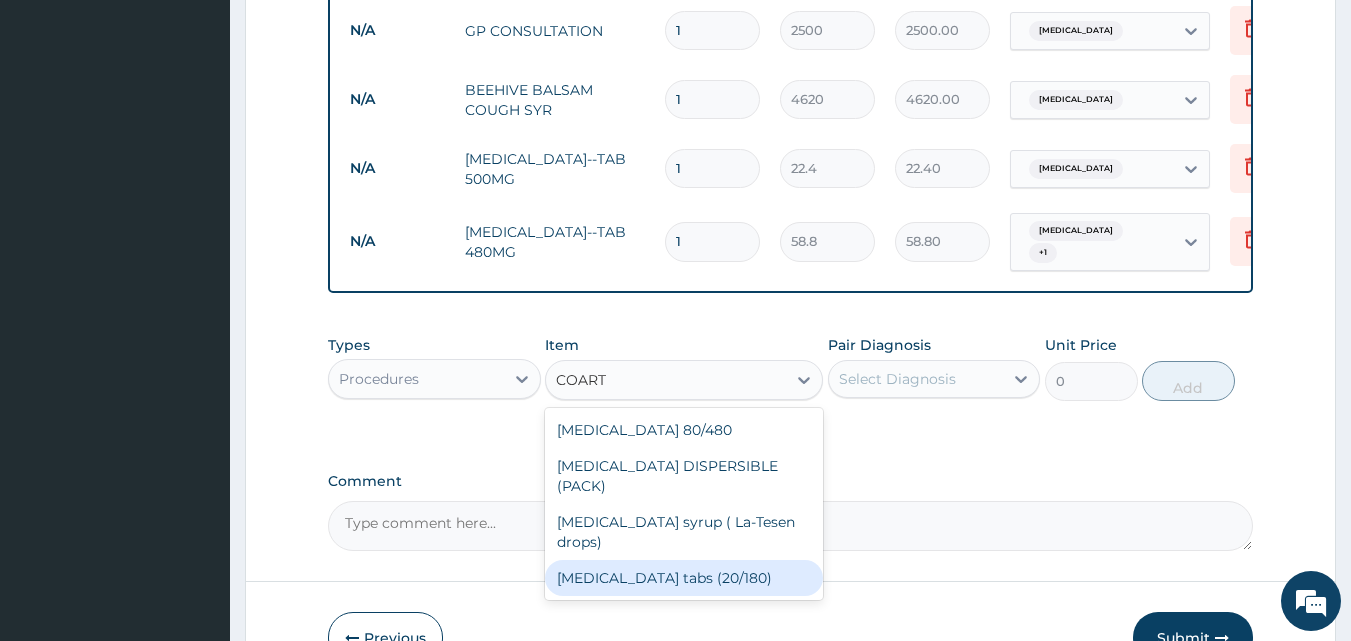 click on "Coartem tabs (20/180)" at bounding box center (684, 578) 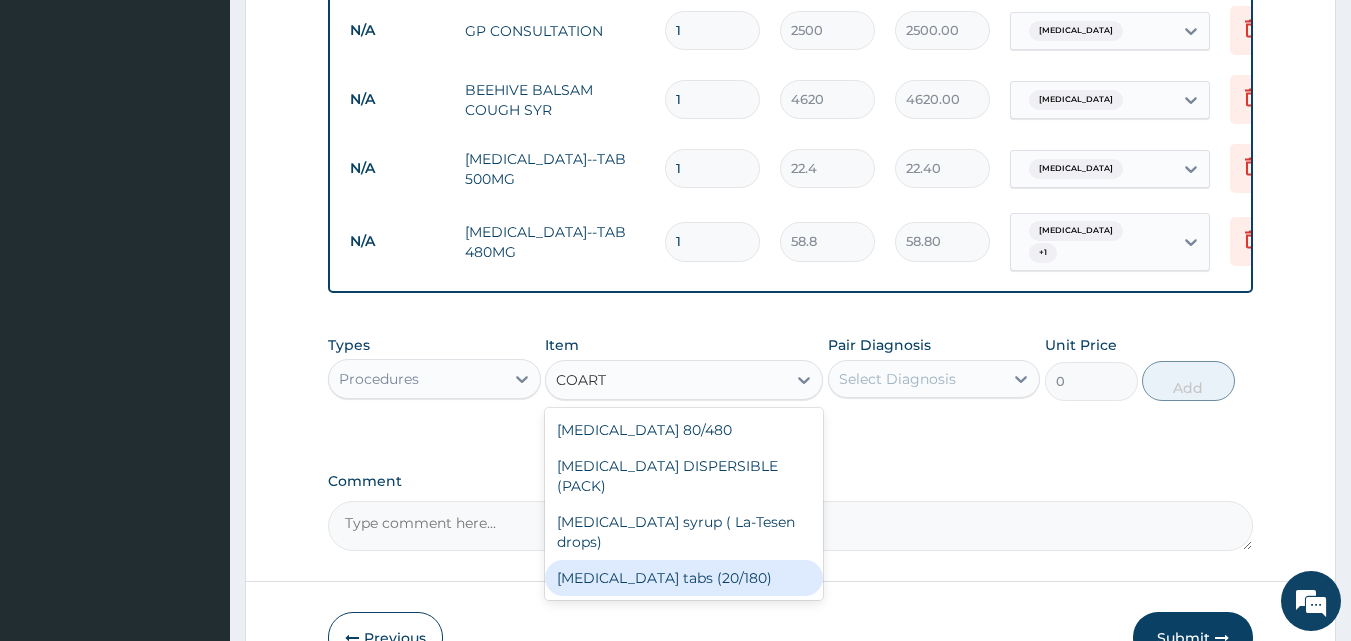 type 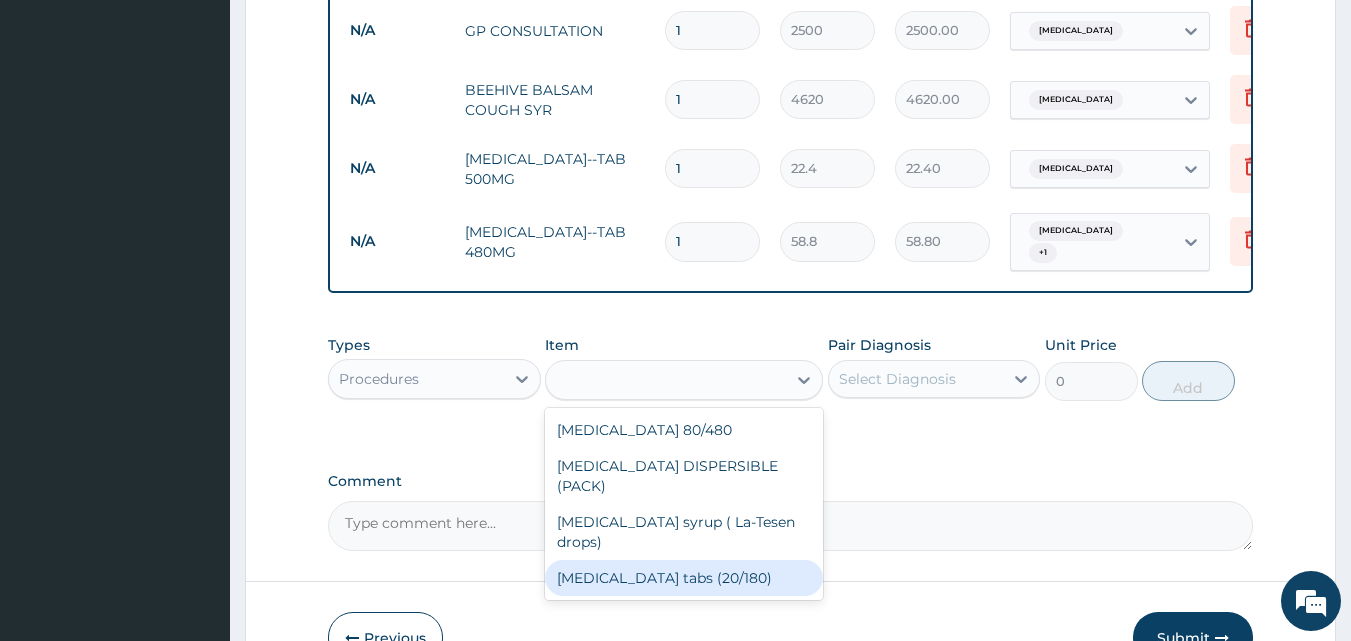 type on "170.8" 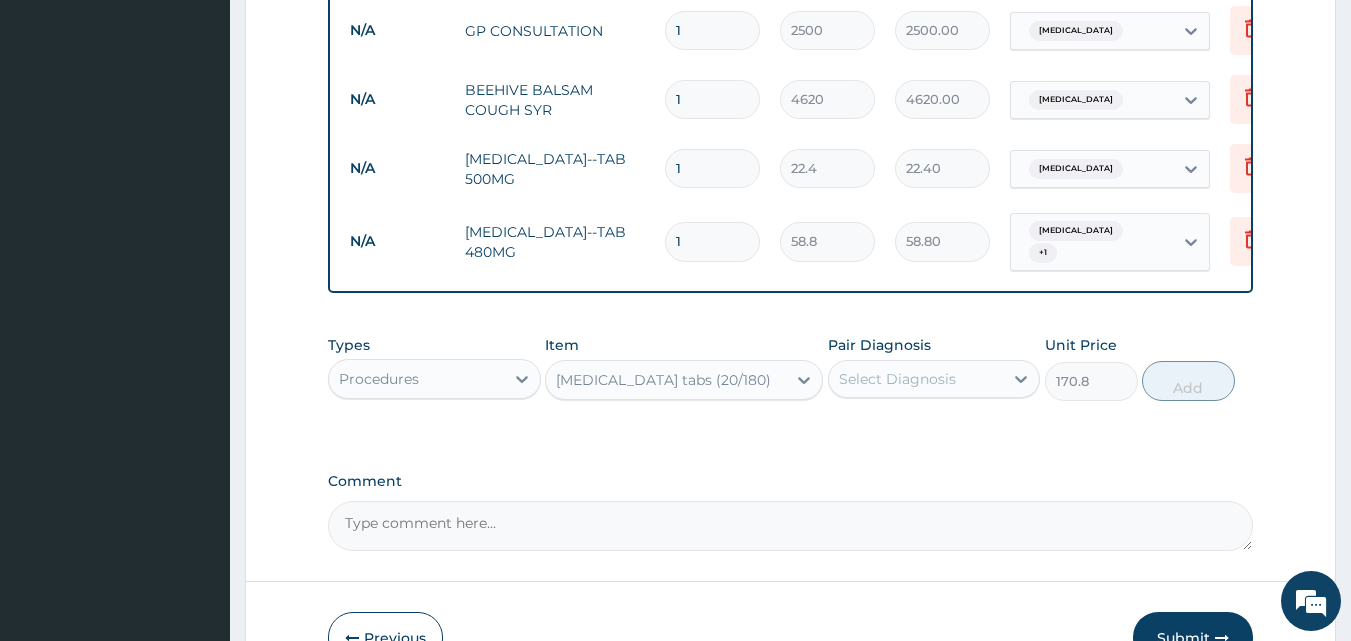 click on "Select Diagnosis" at bounding box center [897, 379] 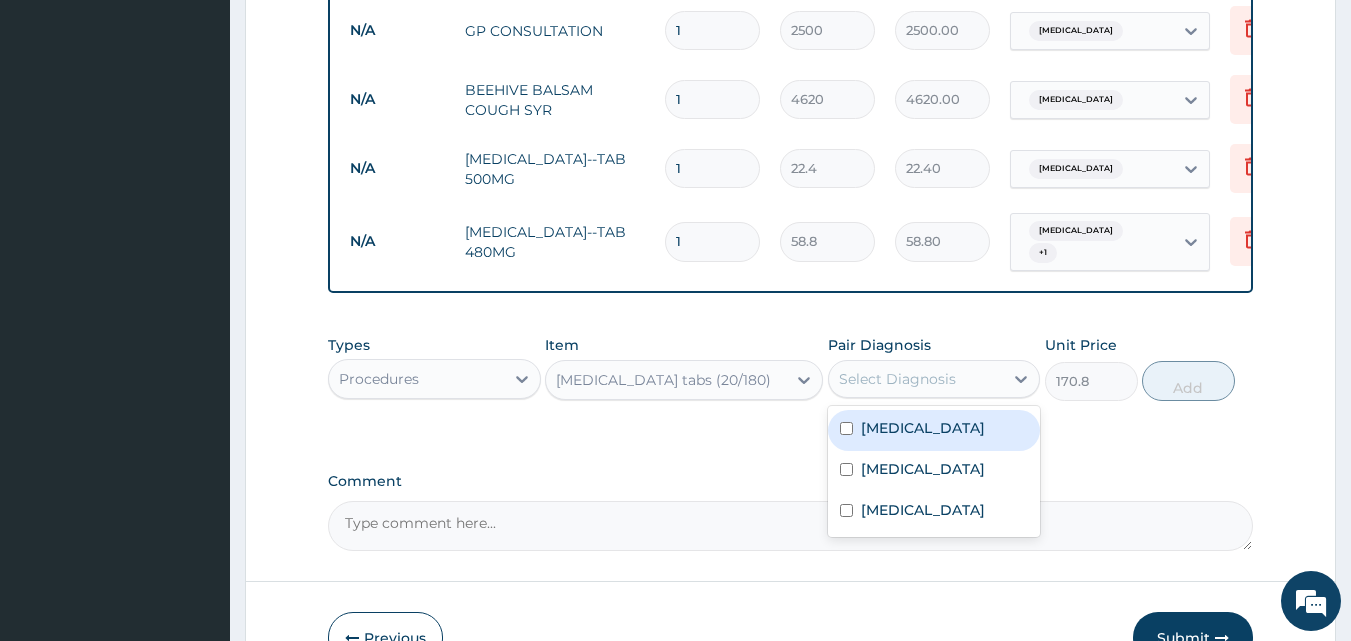 click on "Malaria" at bounding box center (934, 430) 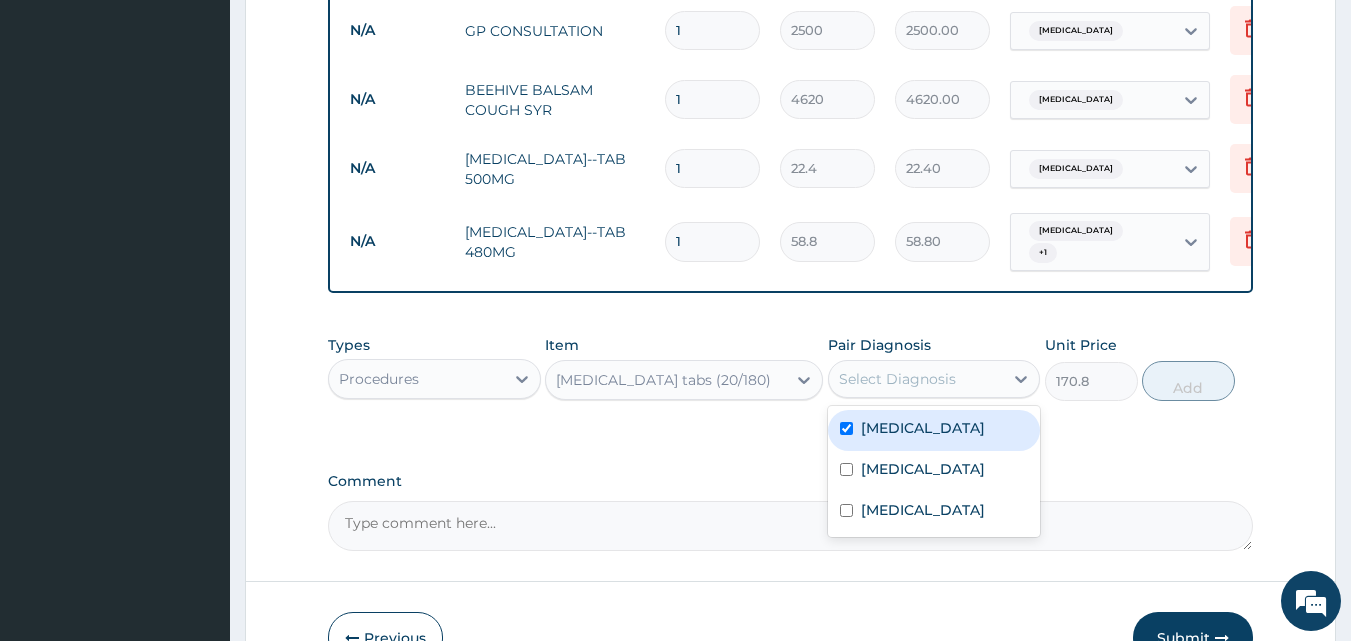 checkbox on "true" 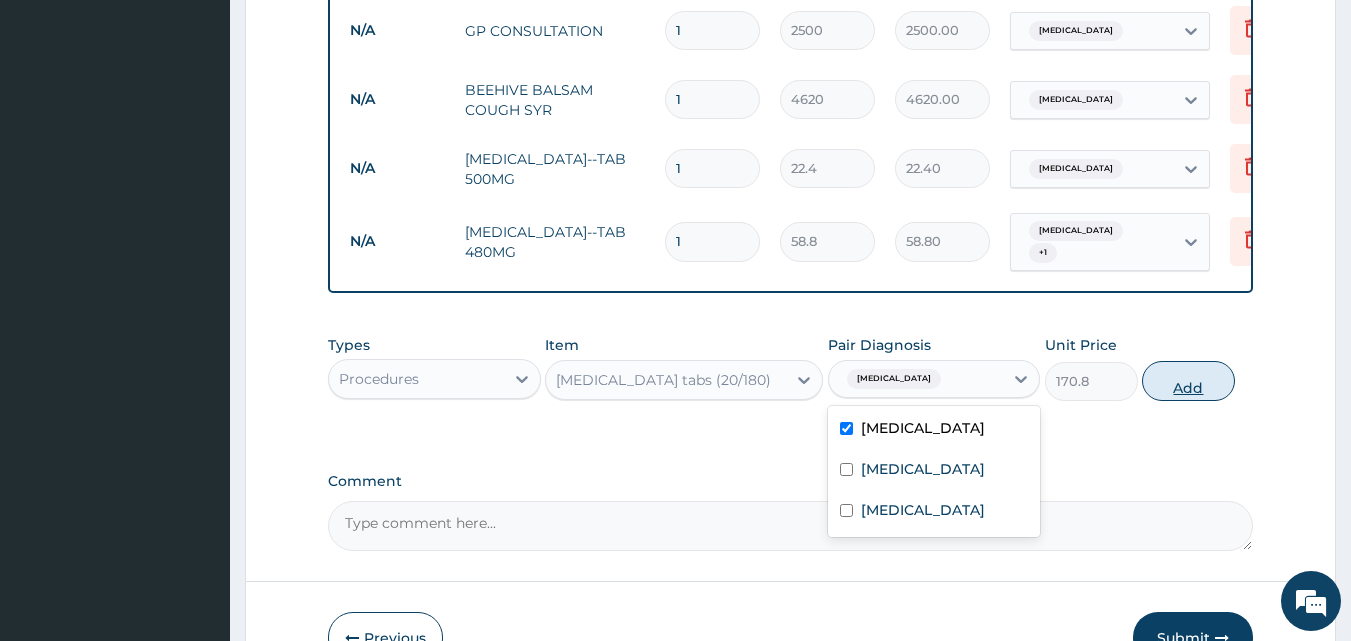 click on "Add" at bounding box center [1188, 381] 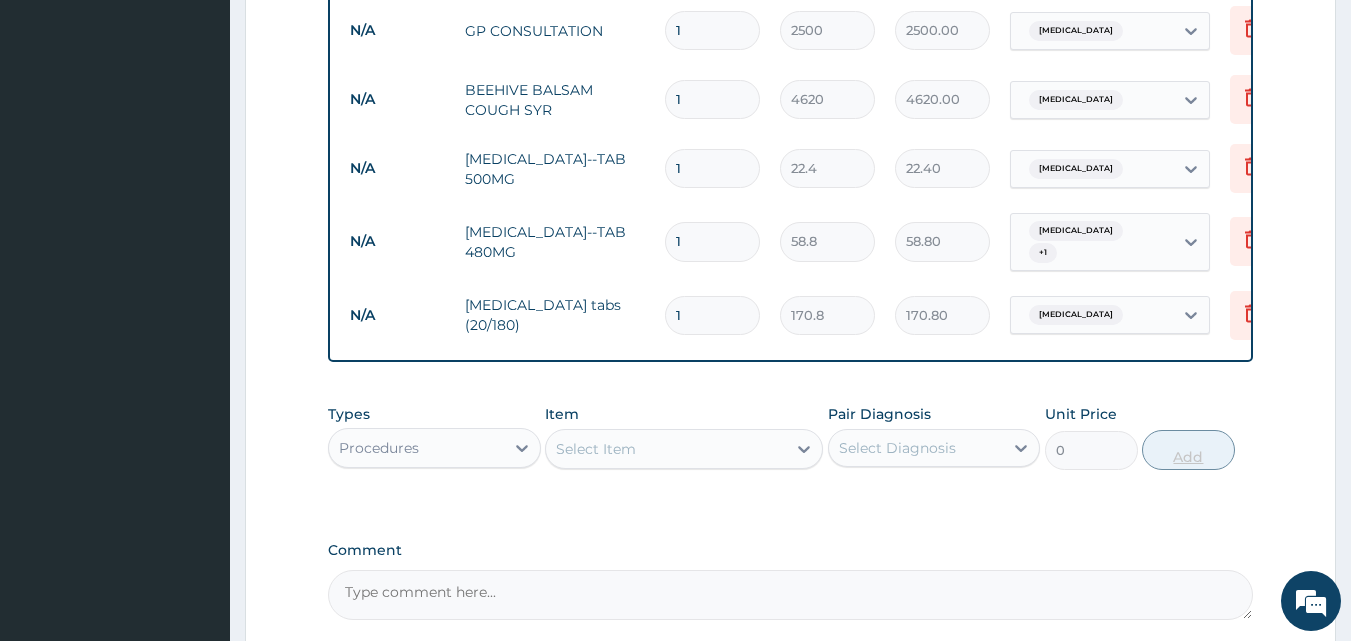 type on "18" 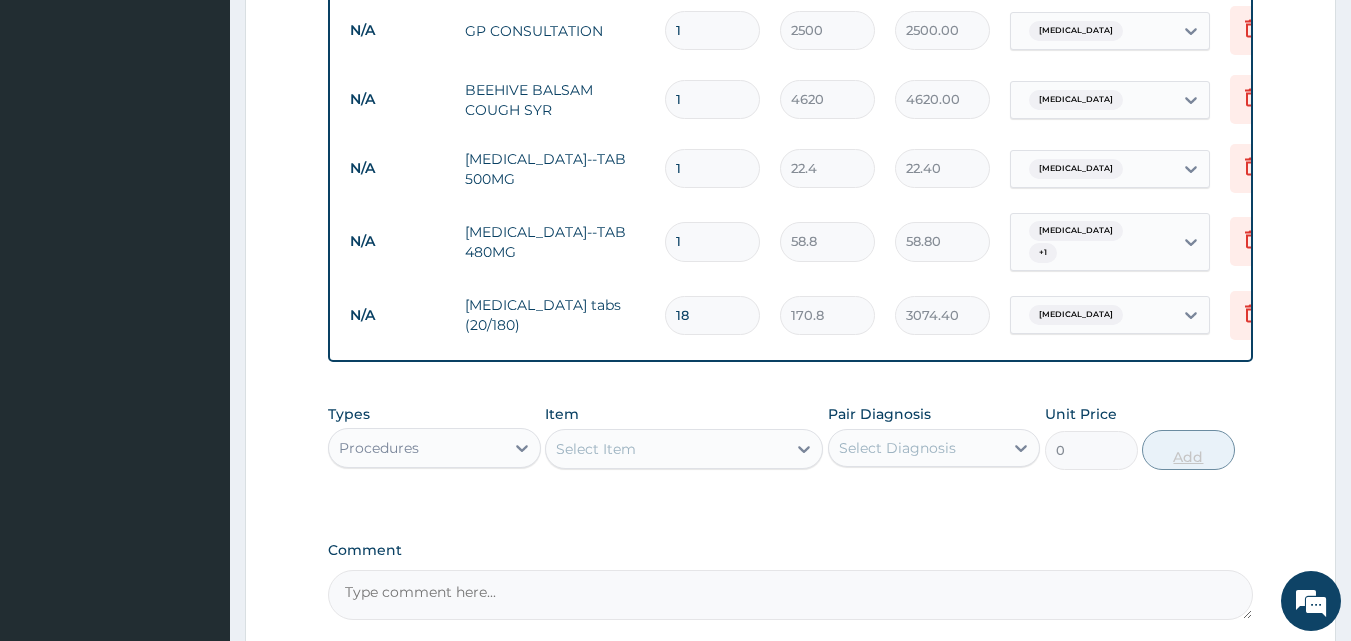 type on "3074.40" 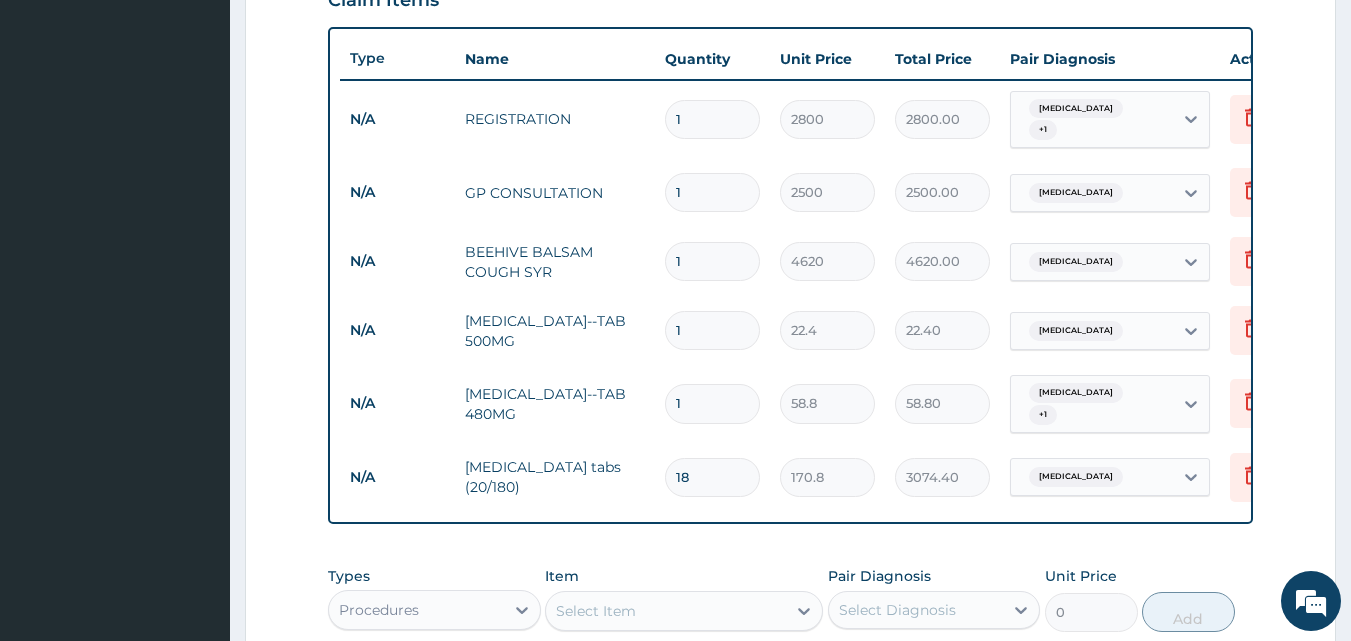 scroll, scrollTop: 720, scrollLeft: 0, axis: vertical 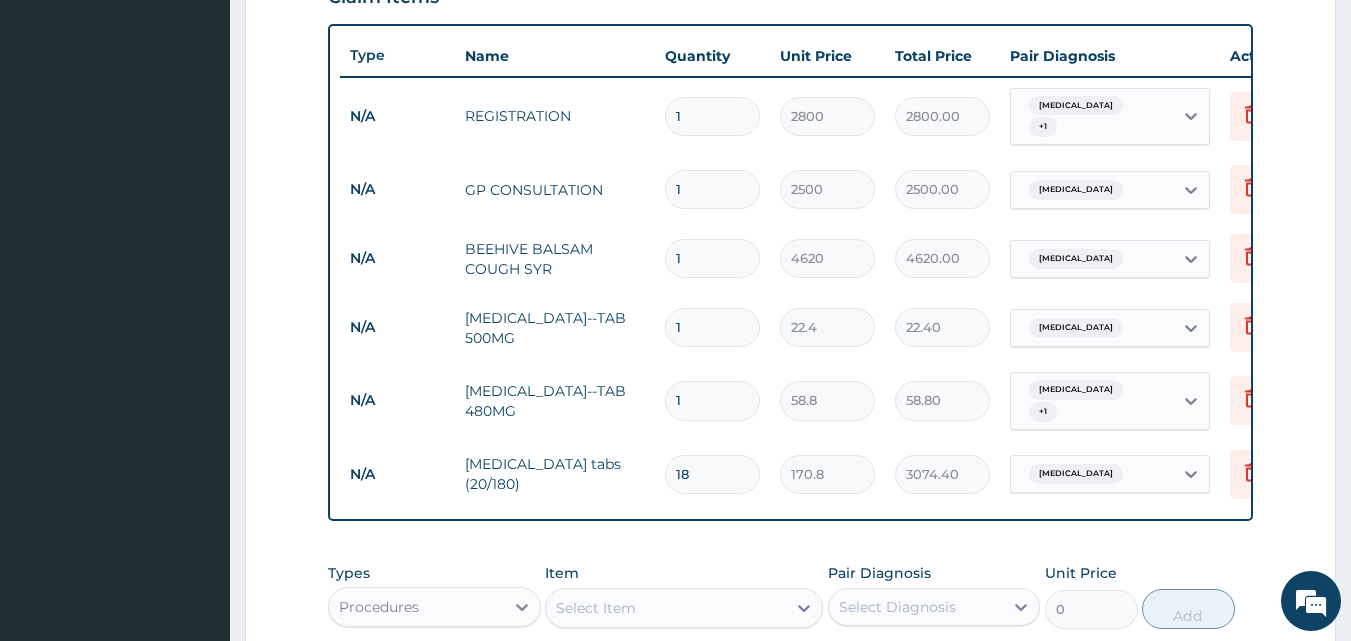 type on "18" 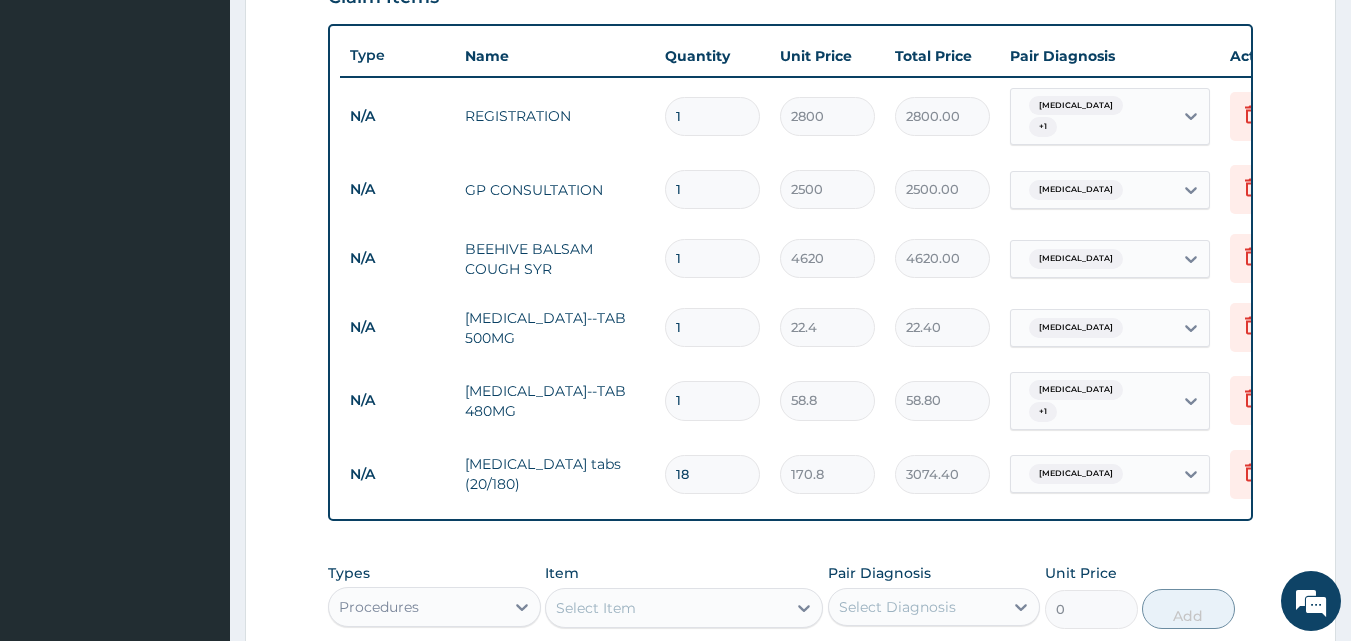 click on "1" at bounding box center [712, 327] 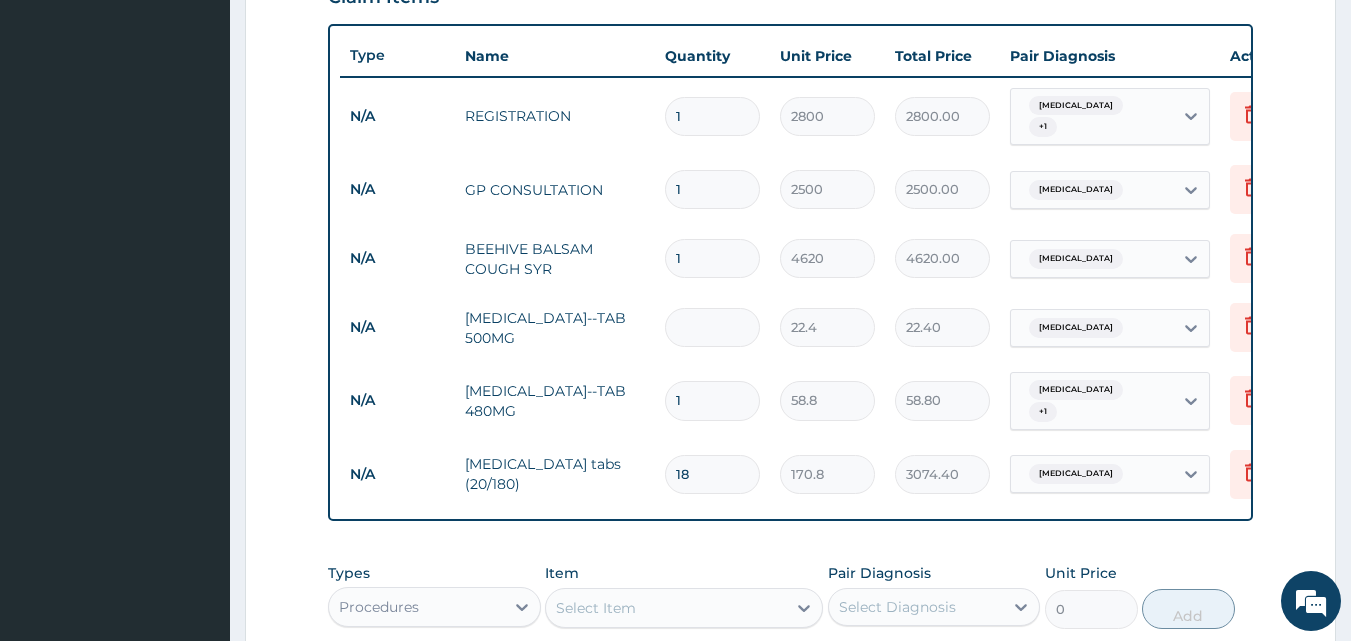 type on "0.00" 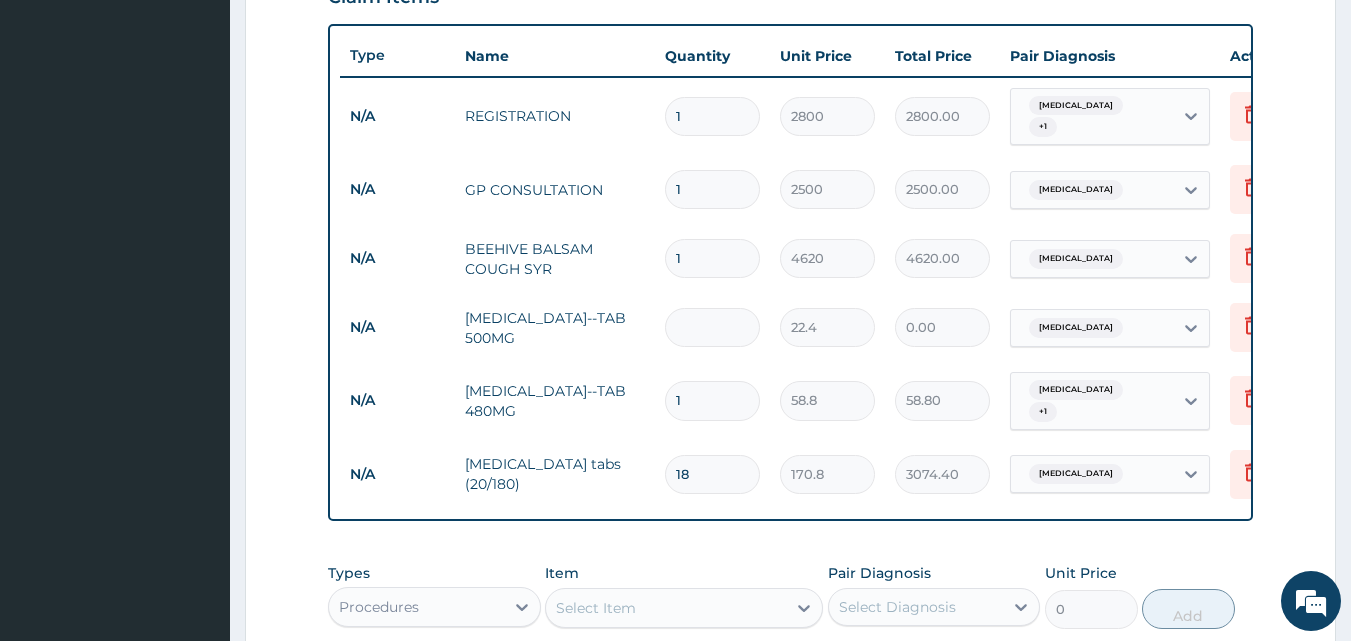 type on "9" 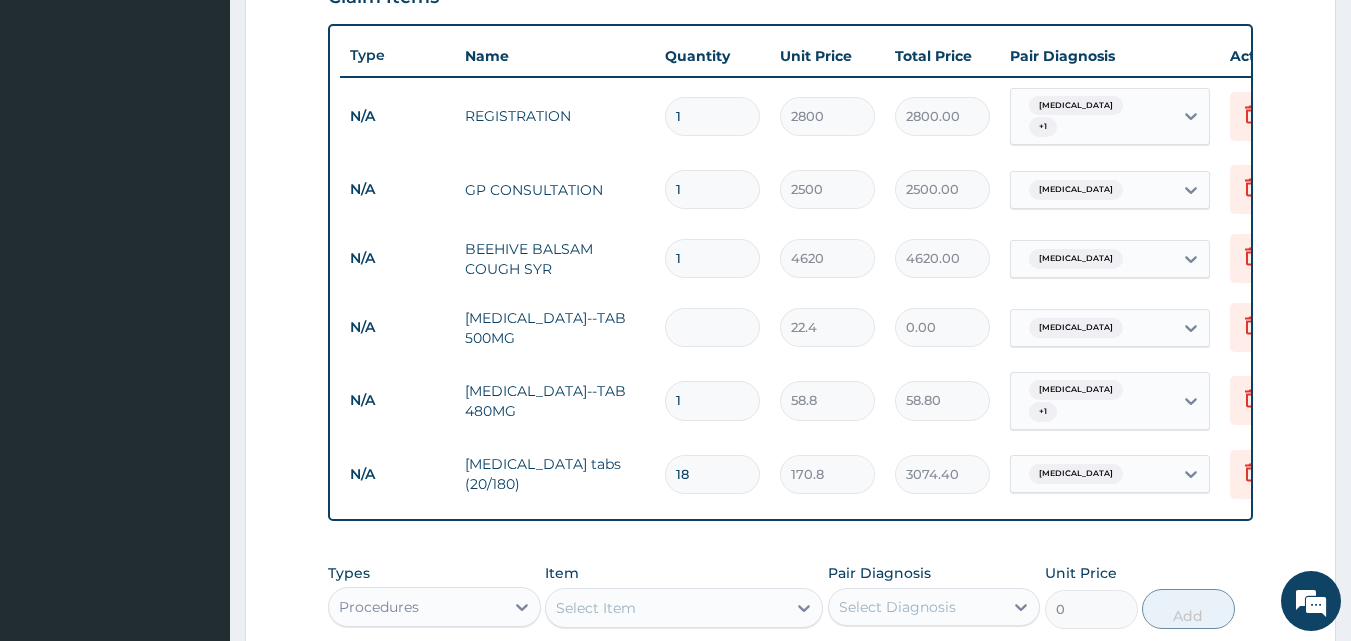 type on "201.60" 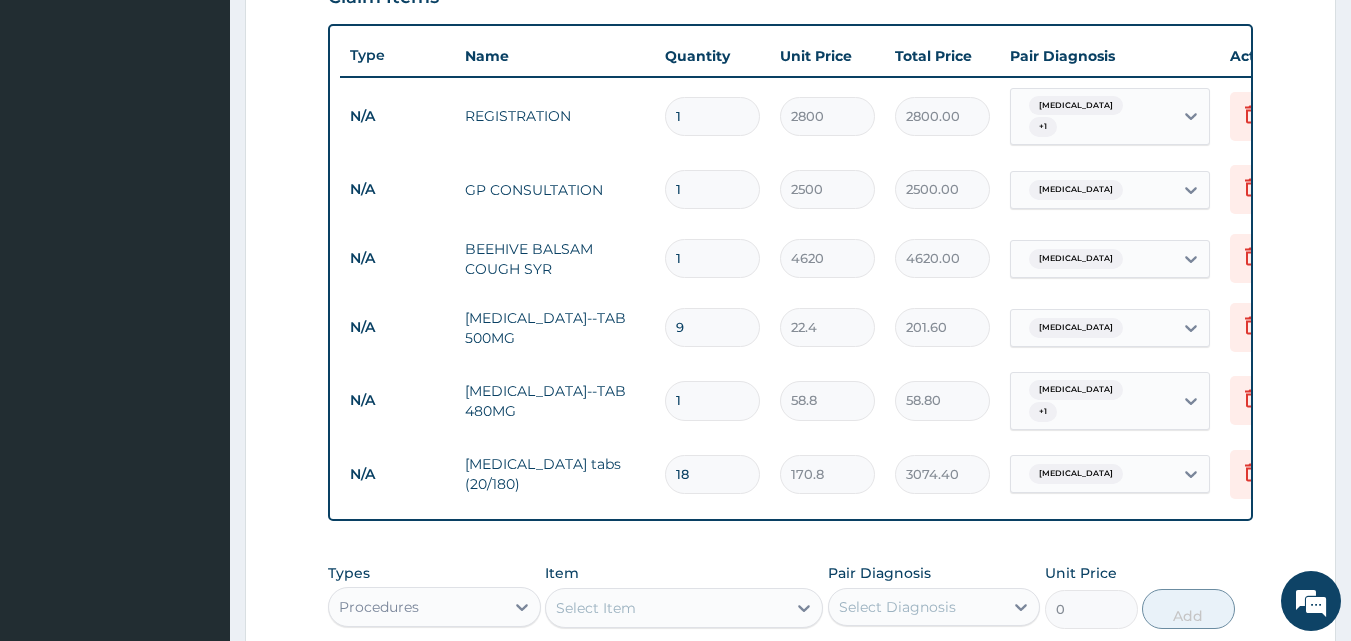 type on "9" 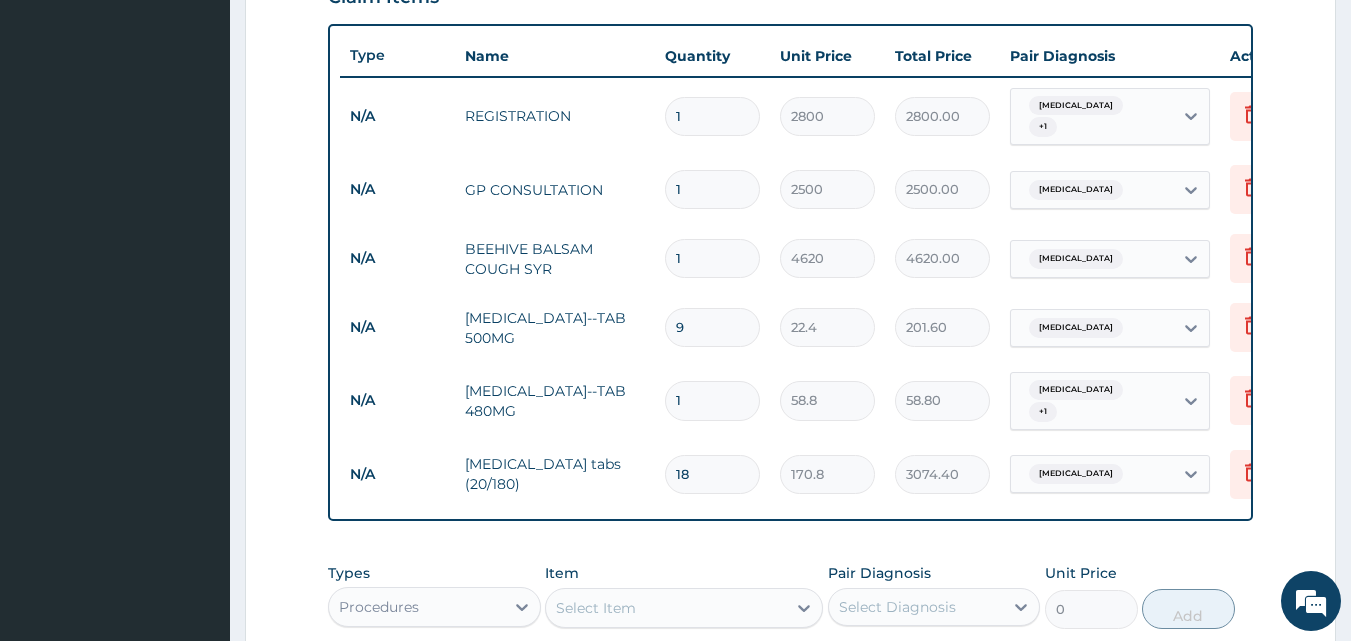 click on "1" at bounding box center (712, 400) 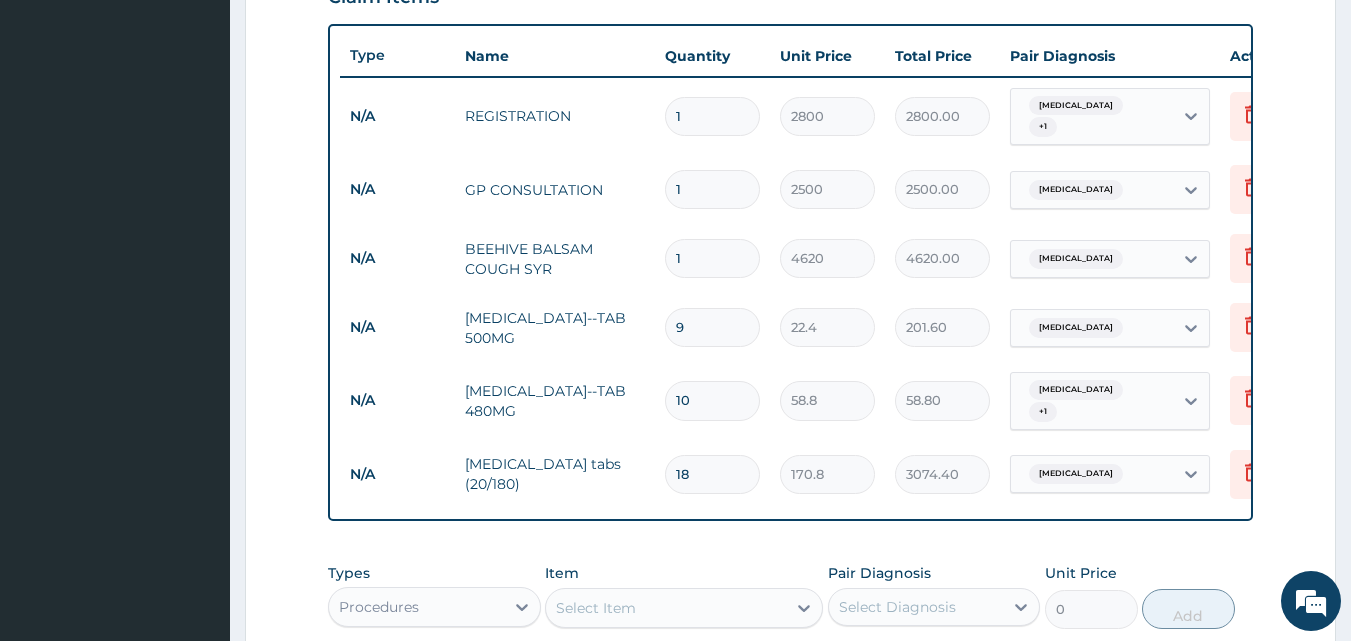 type on "588.00" 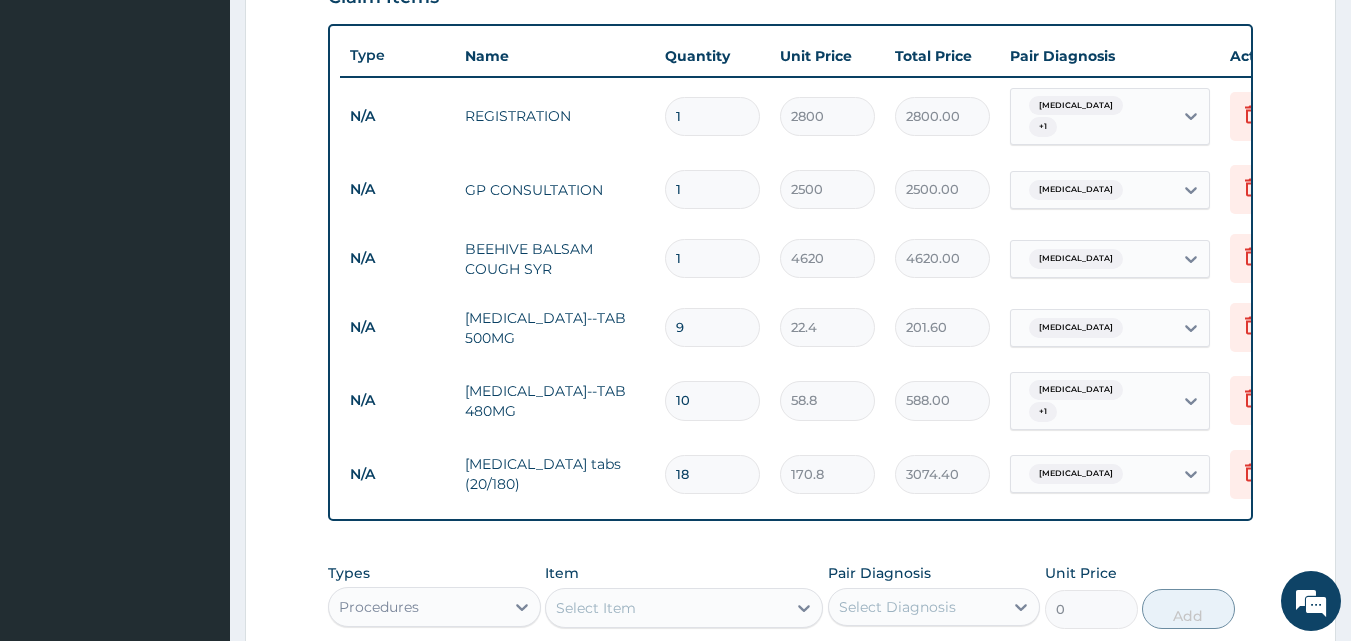 scroll, scrollTop: 1049, scrollLeft: 0, axis: vertical 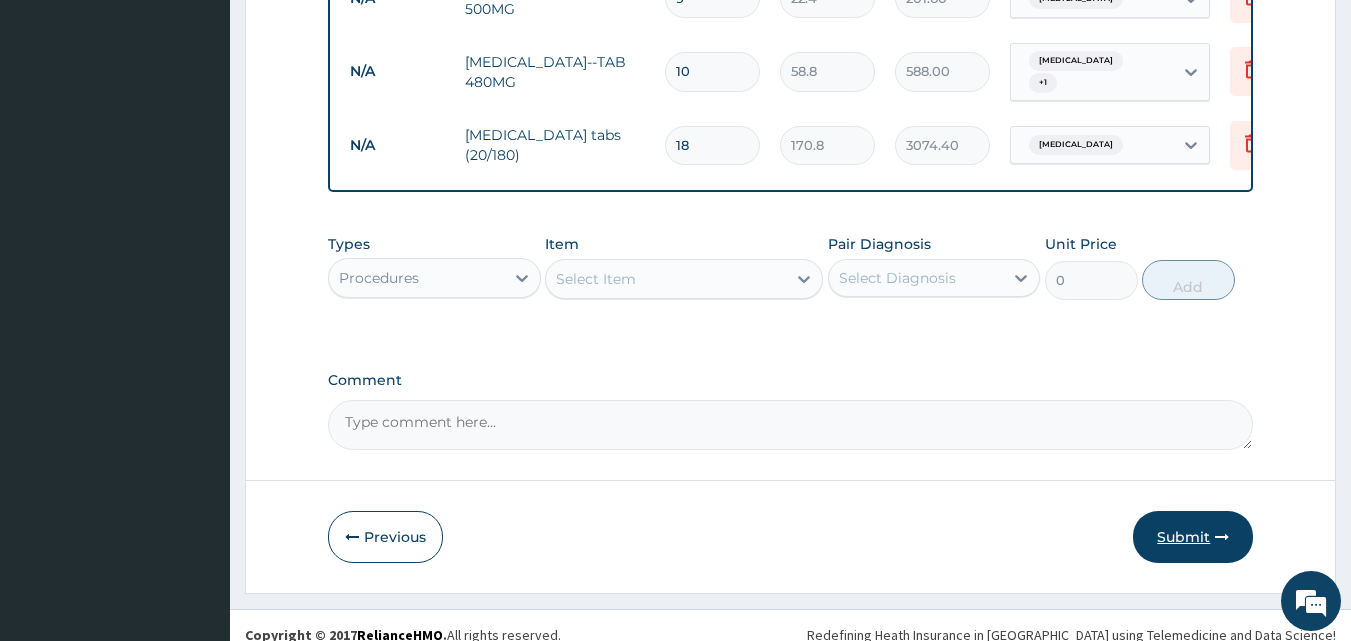 type on "10" 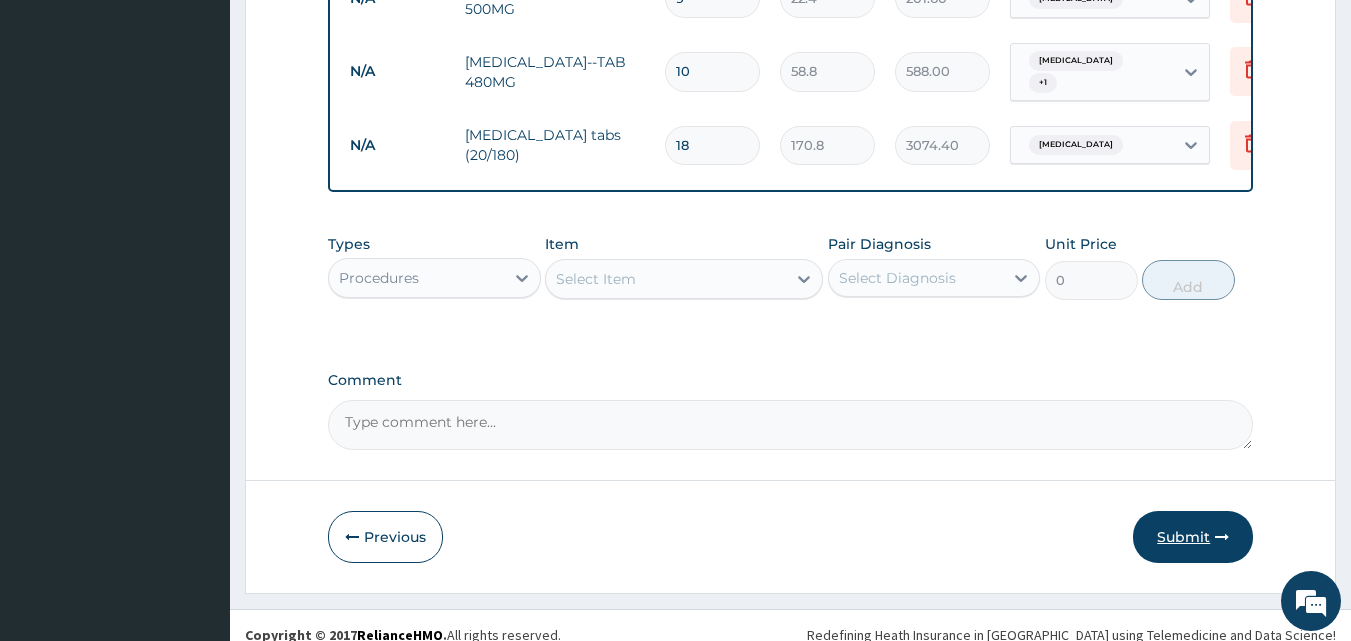 click on "Submit" at bounding box center [1193, 537] 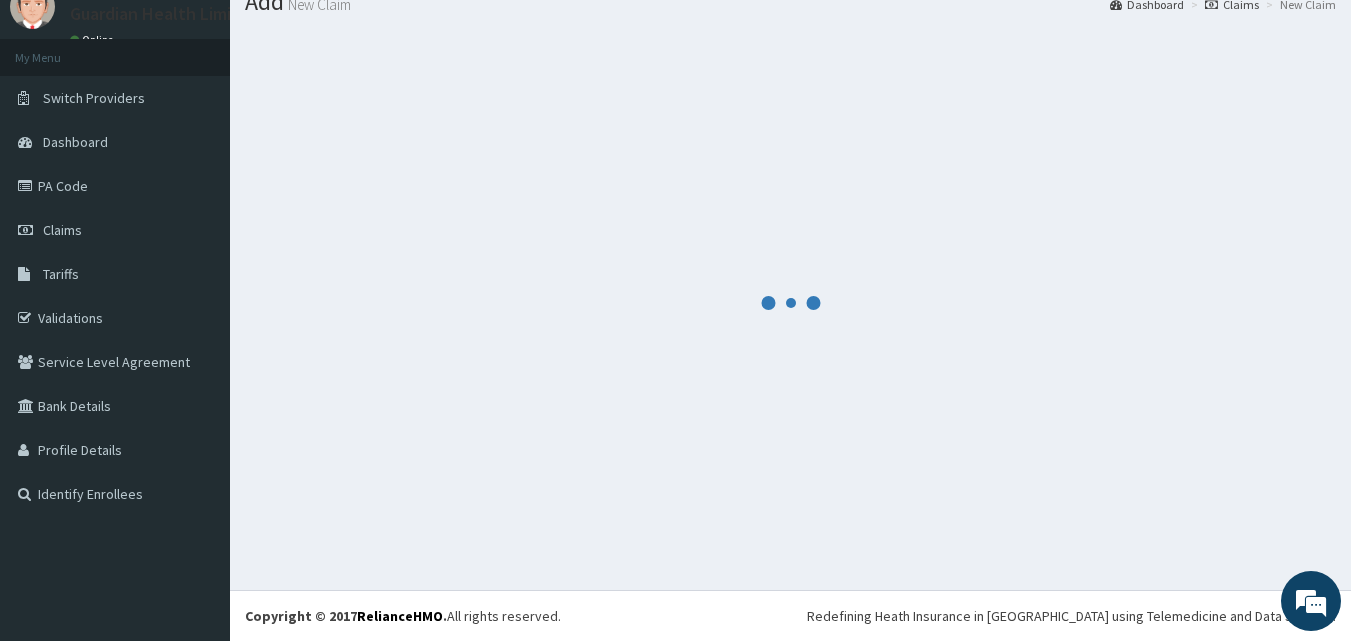 scroll, scrollTop: 76, scrollLeft: 0, axis: vertical 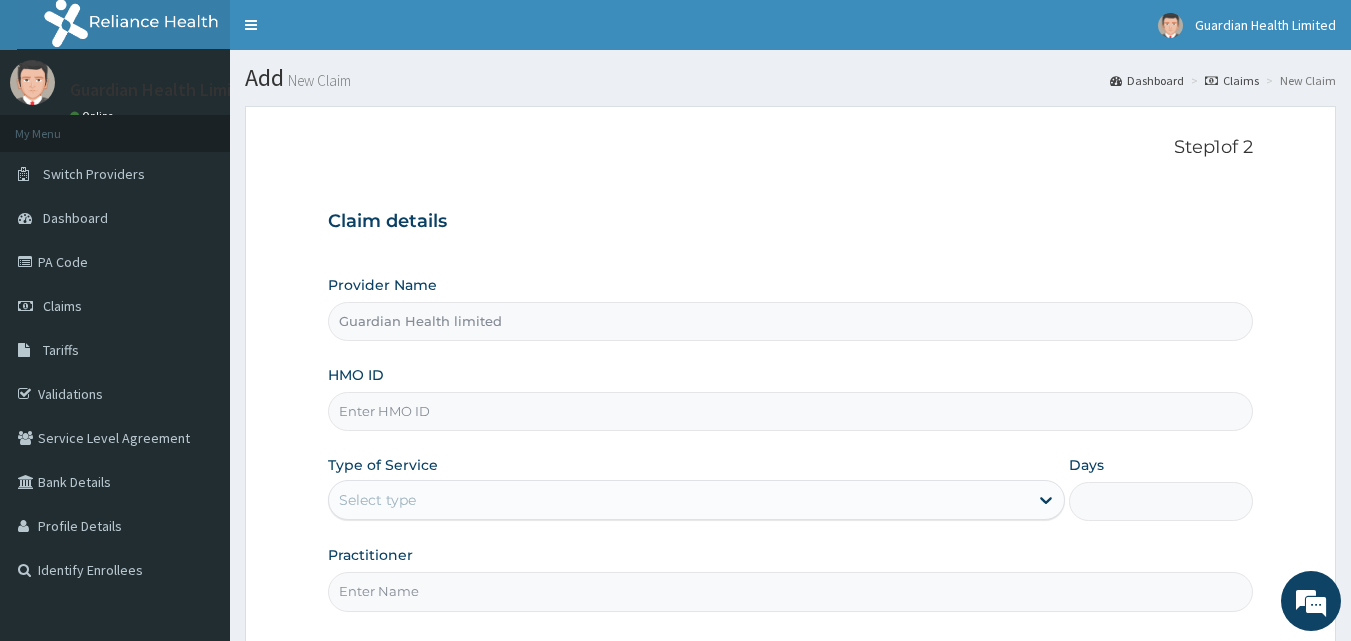 click on "HMO ID" at bounding box center [791, 411] 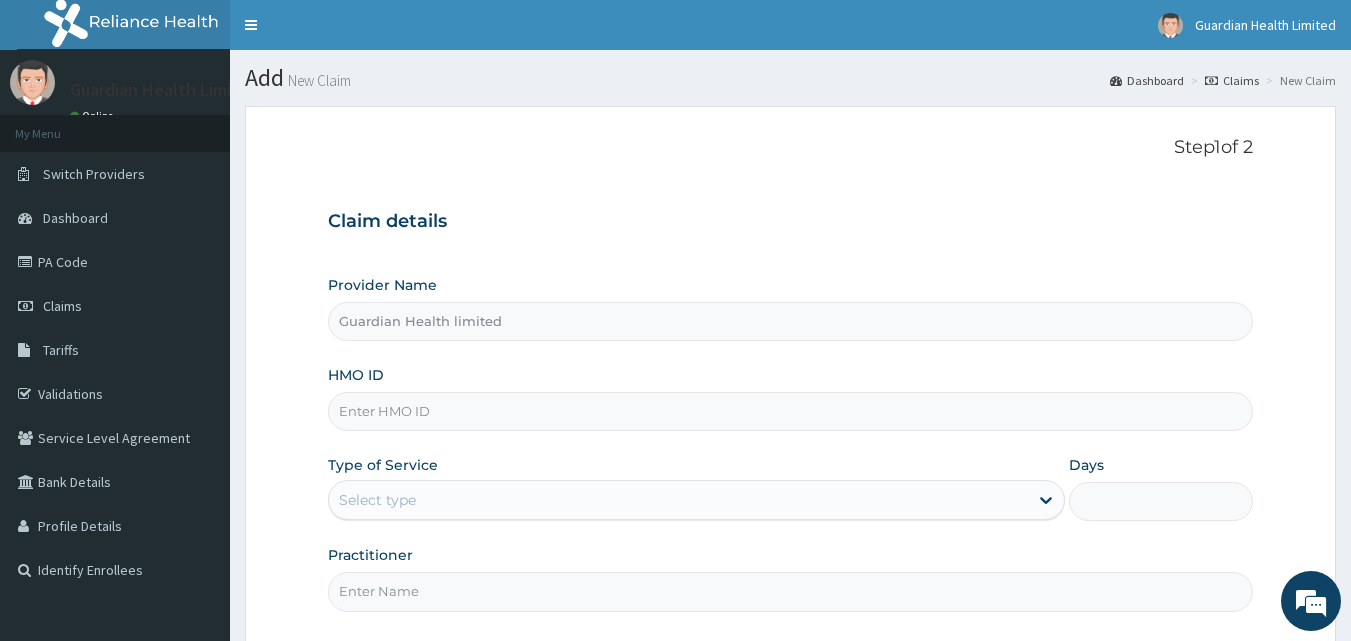 paste on "AVO/10154/B" 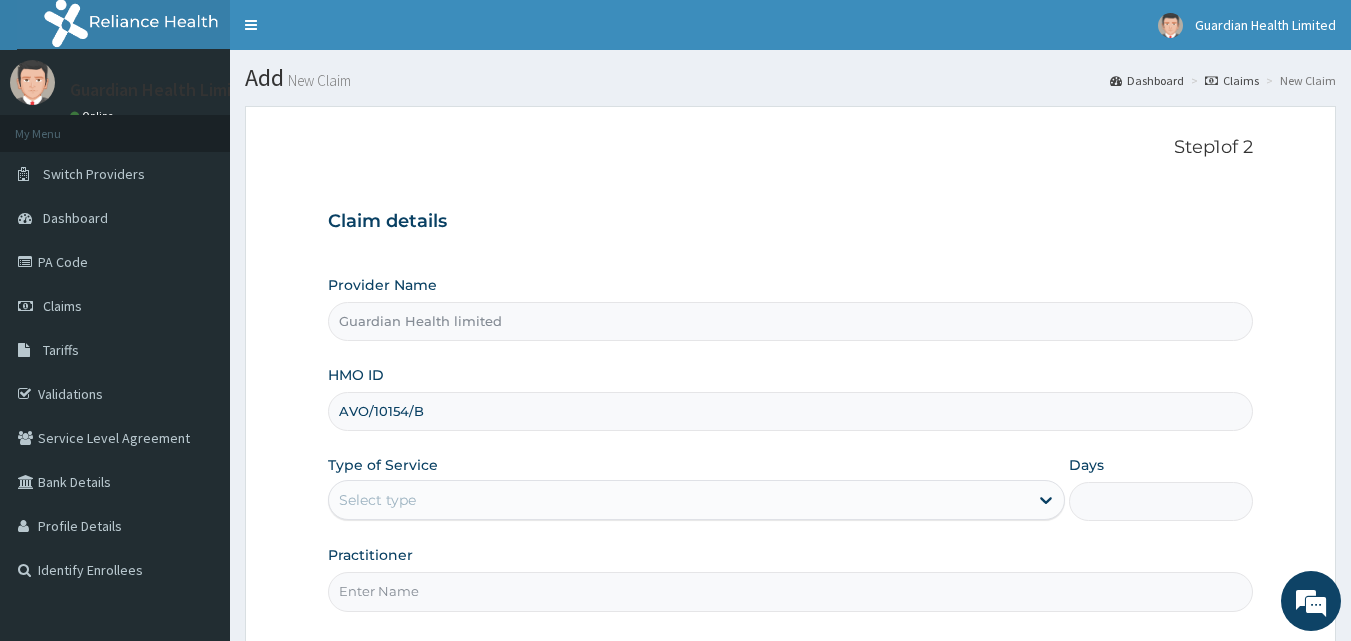 type on "AVO/10154/B" 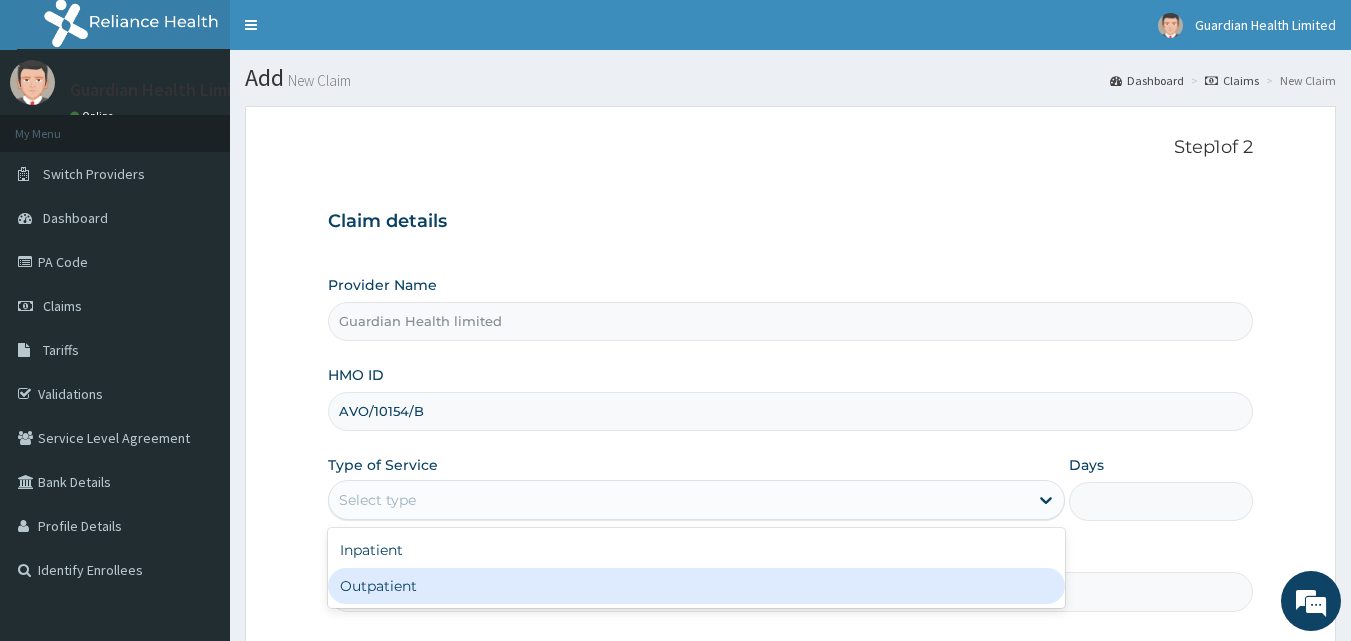 click on "Outpatient" at bounding box center (696, 586) 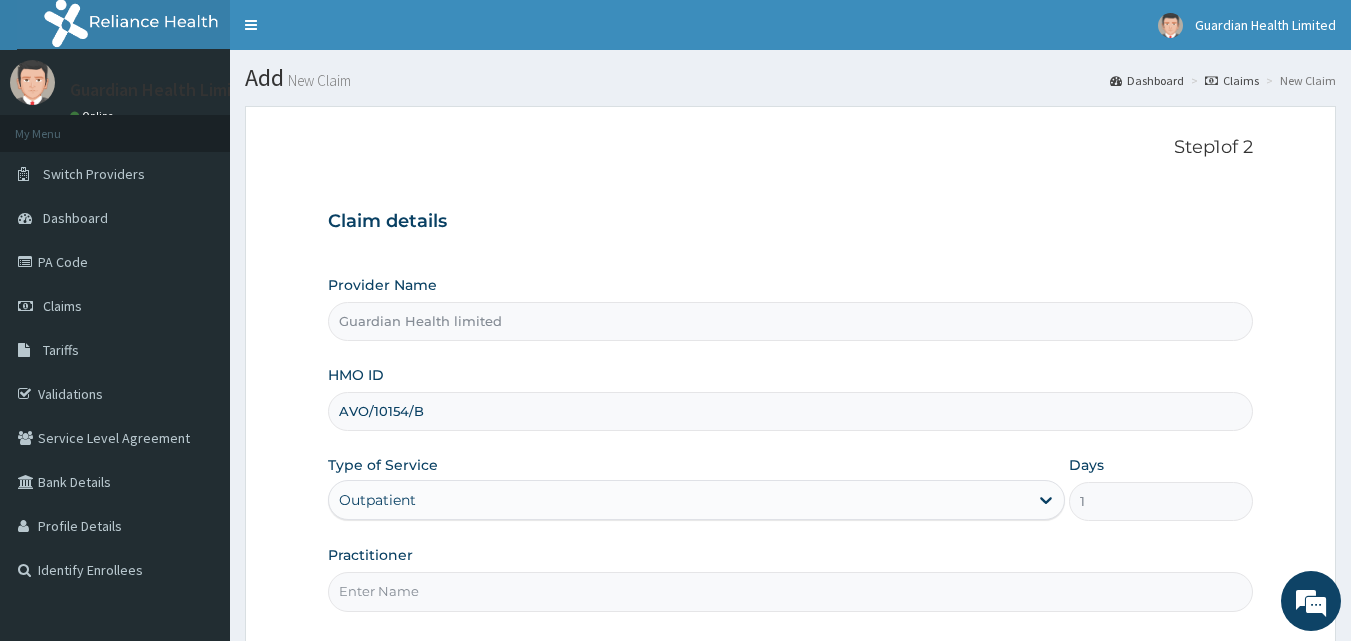click on "Practitioner" at bounding box center (791, 591) 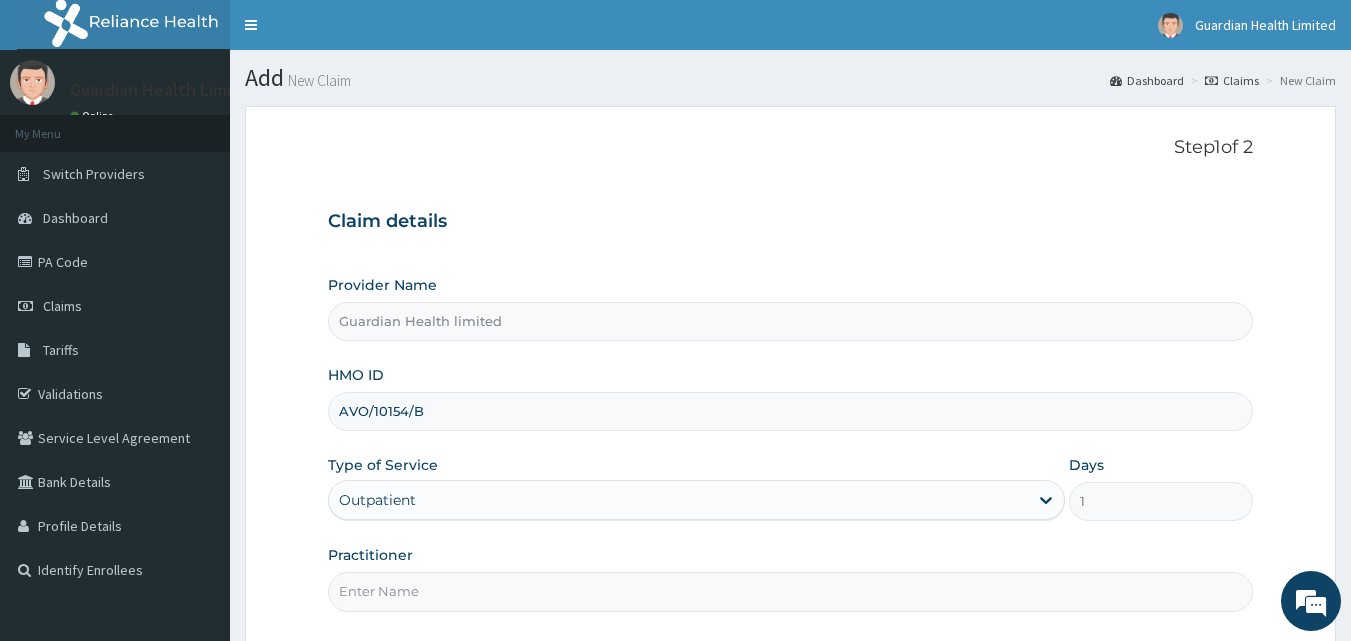 type on "[PERSON_NAME]" 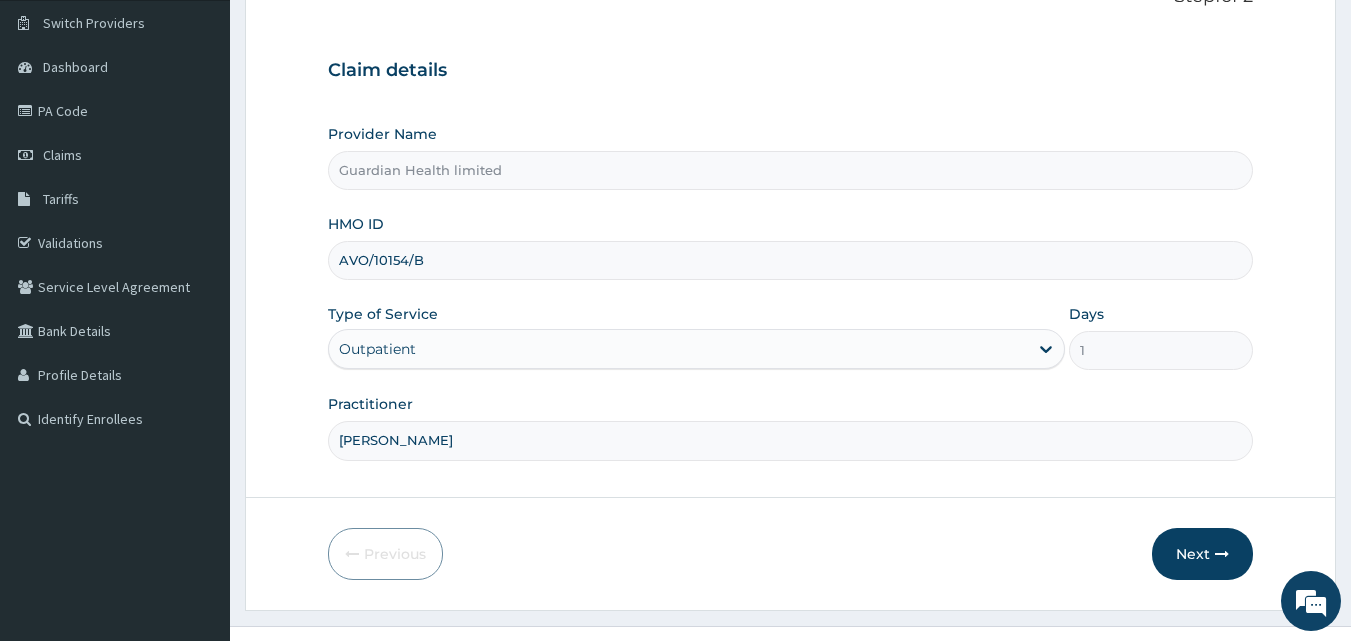 scroll, scrollTop: 187, scrollLeft: 0, axis: vertical 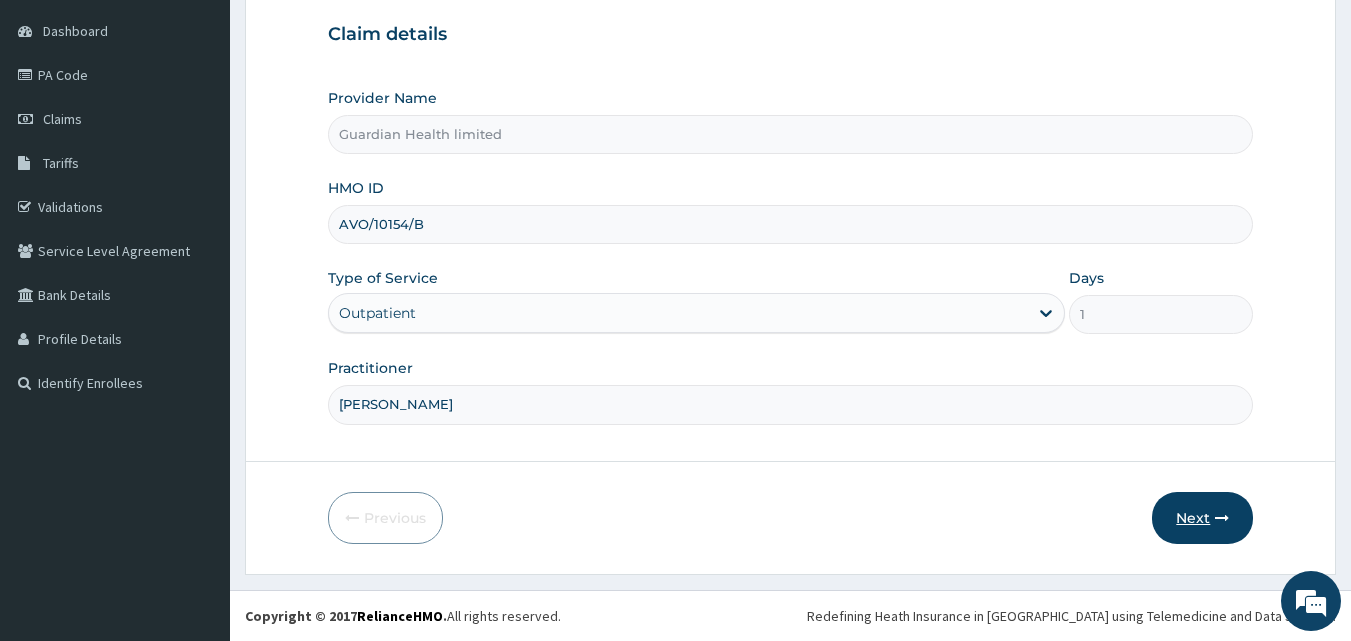 click on "Next" at bounding box center [1202, 518] 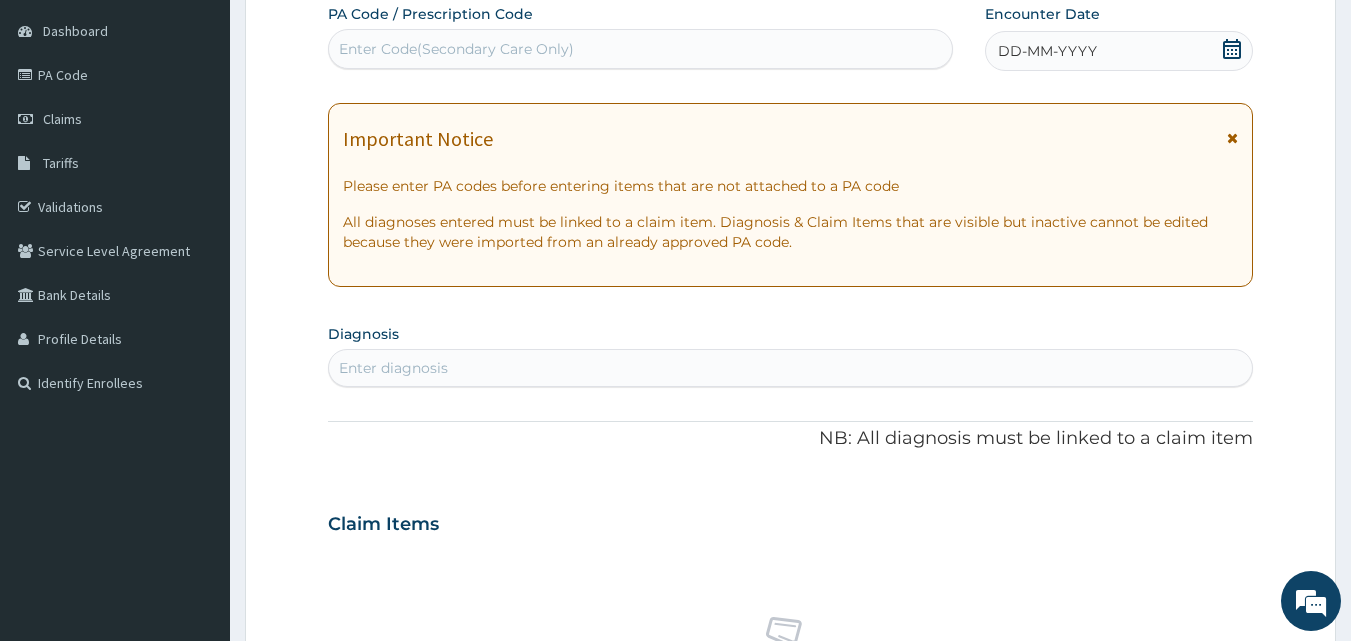 click on "DD-MM-YYYY" at bounding box center (1119, 51) 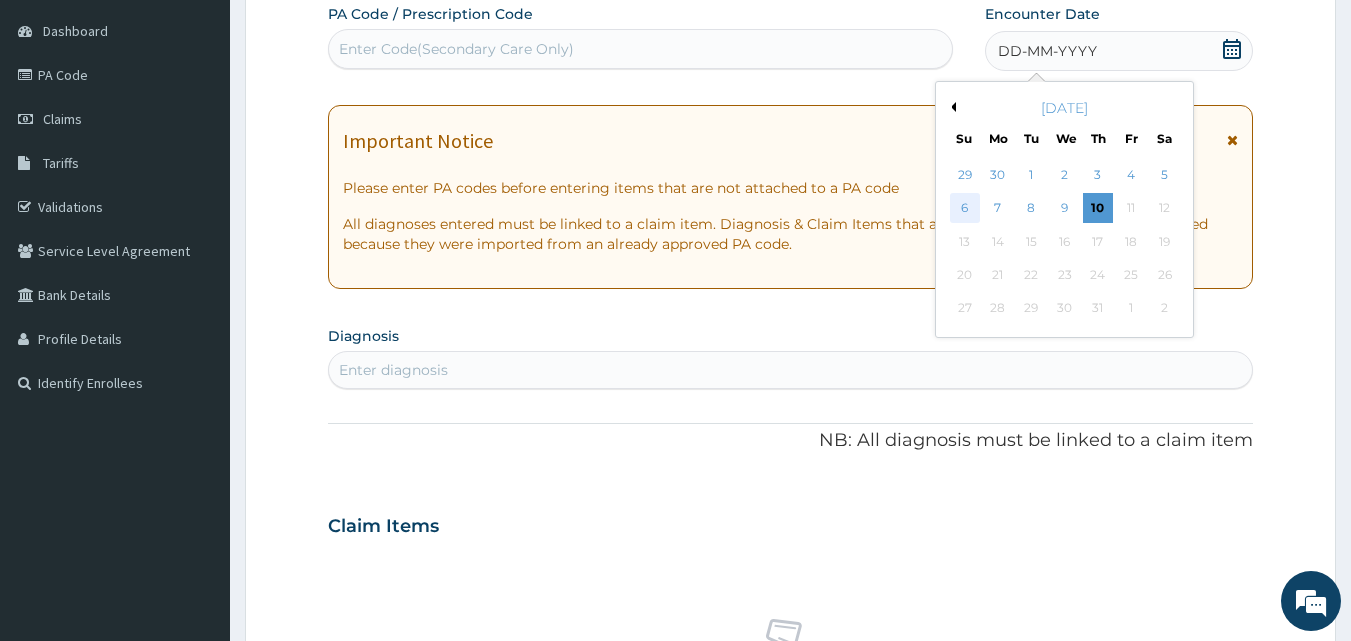click on "6" at bounding box center [965, 209] 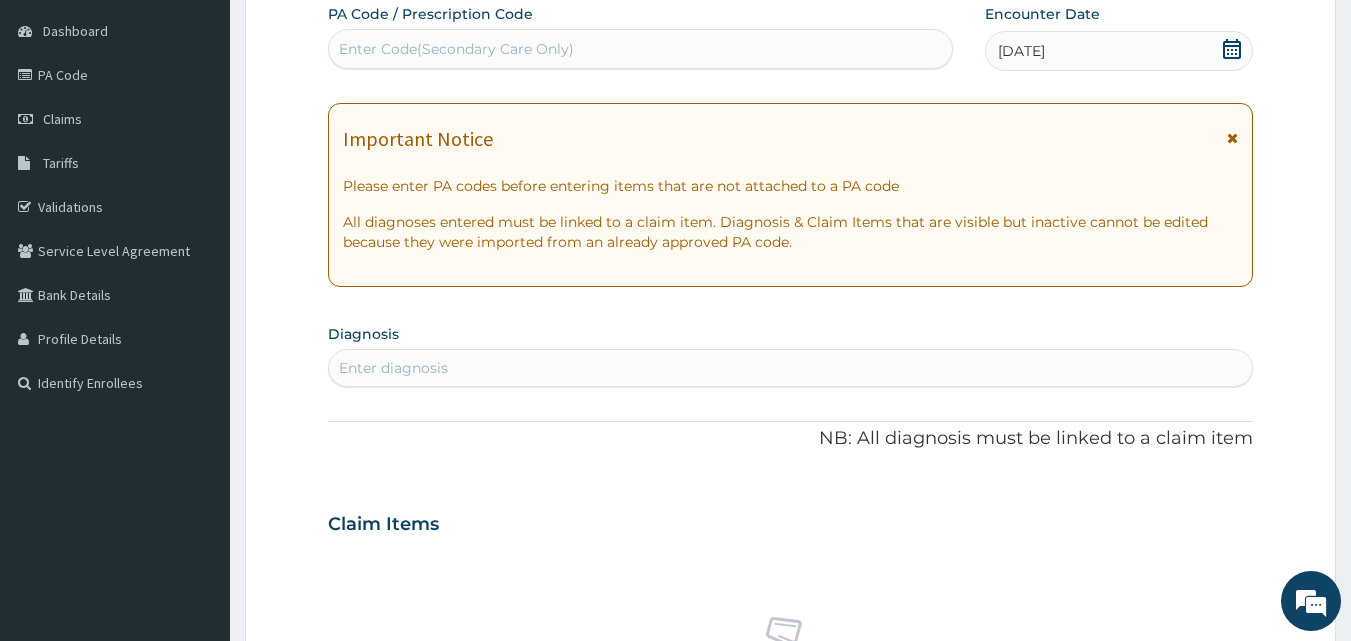 click on "Enter diagnosis" at bounding box center [791, 368] 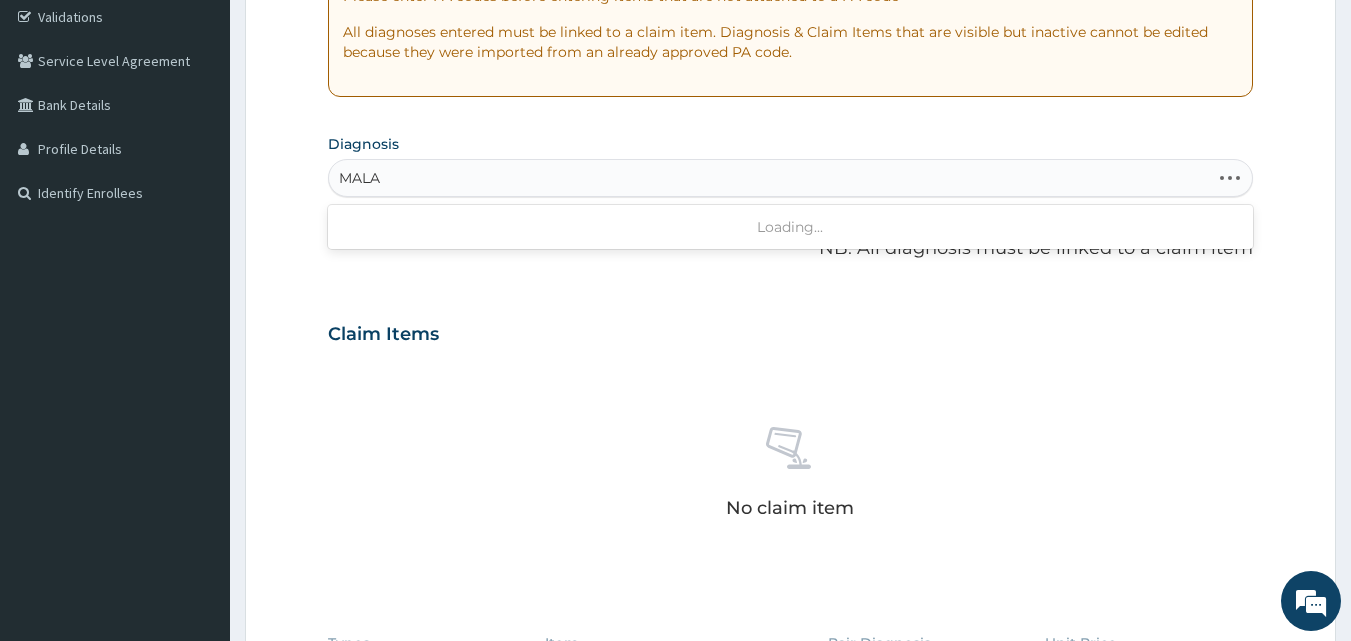 scroll, scrollTop: 384, scrollLeft: 0, axis: vertical 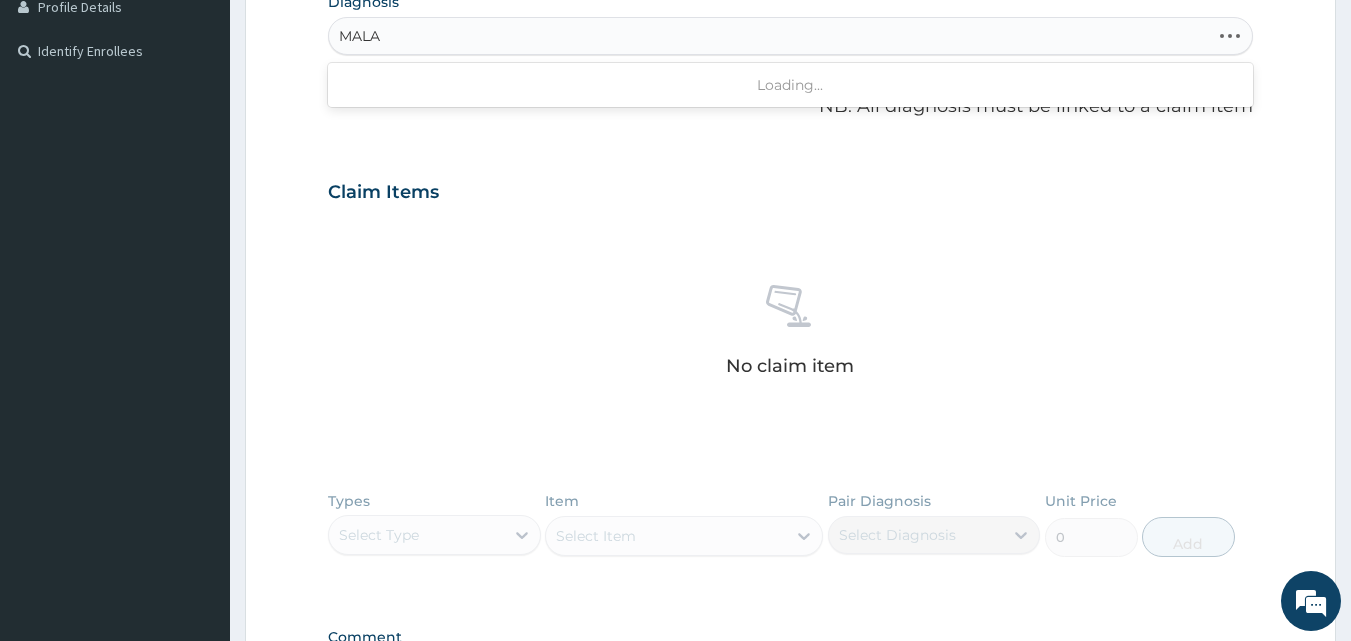 type on "MALAR" 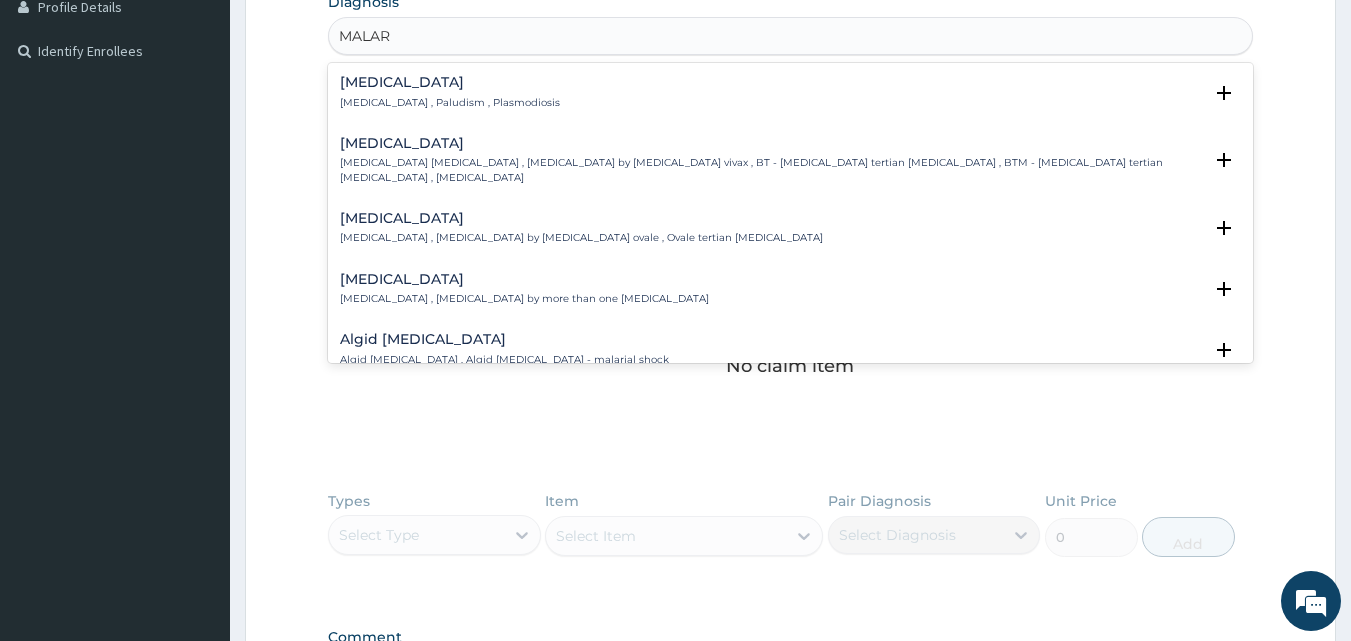click on "[MEDICAL_DATA] , Paludism , Plasmodiosis" at bounding box center [450, 103] 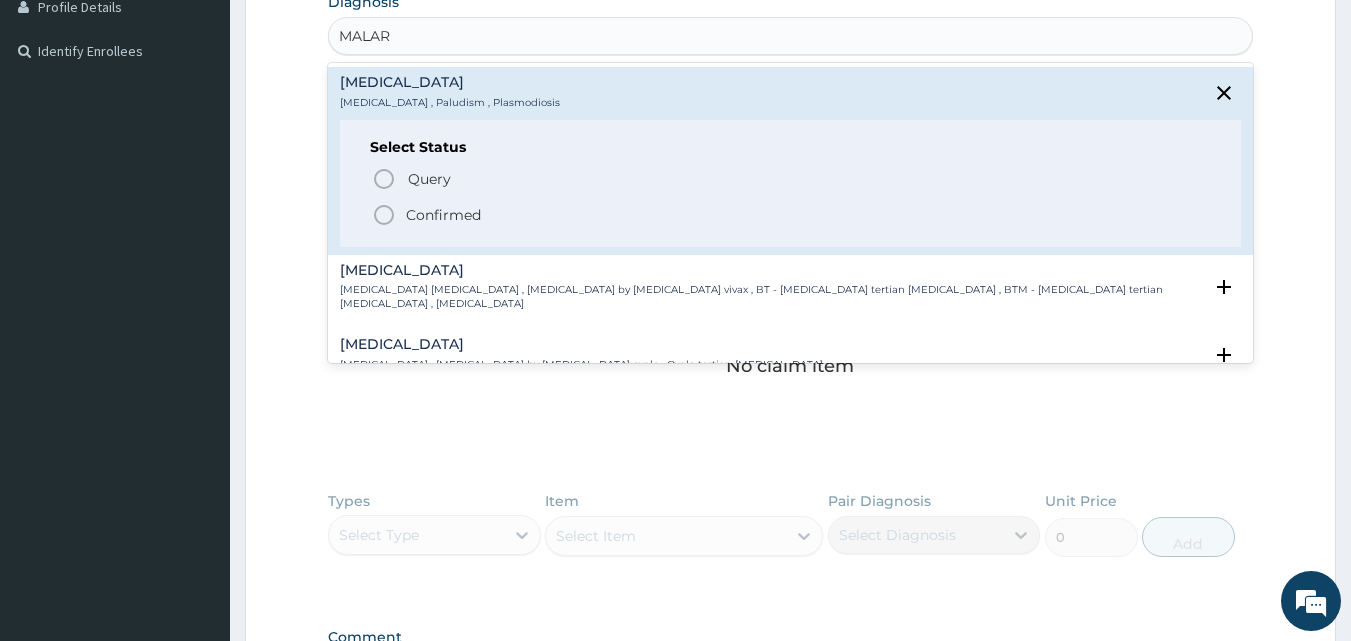 click on "Confirmed" at bounding box center (443, 215) 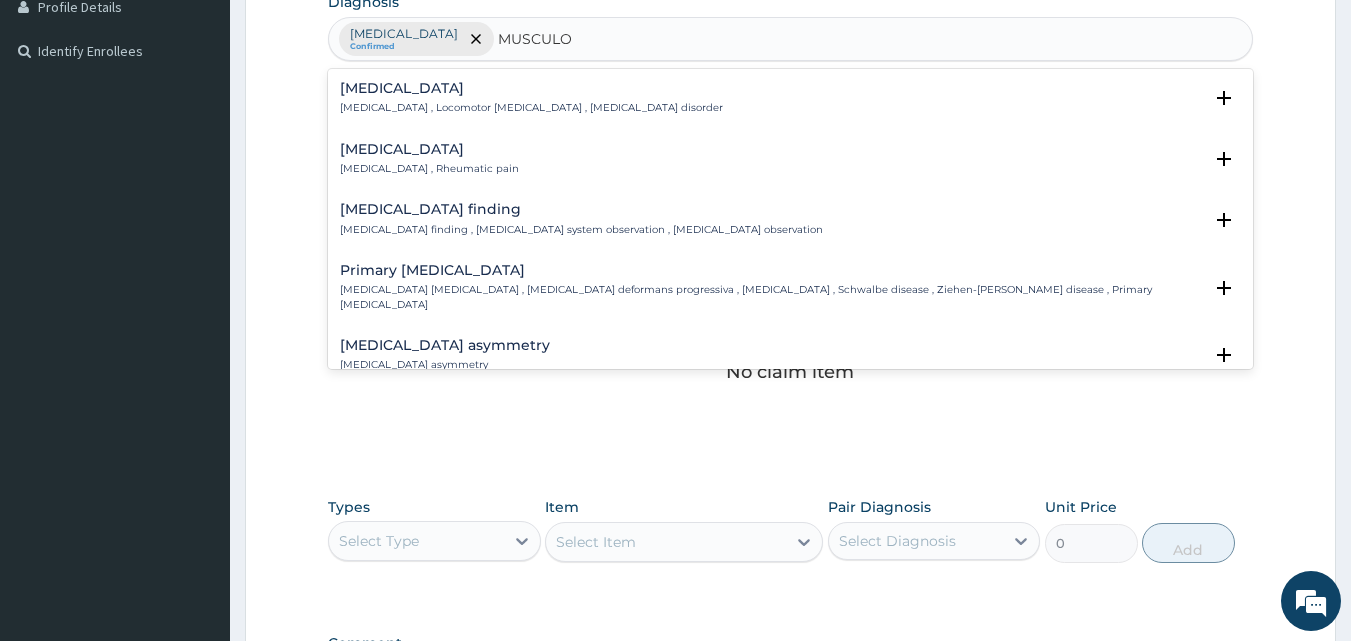 type on "MUSCULOS" 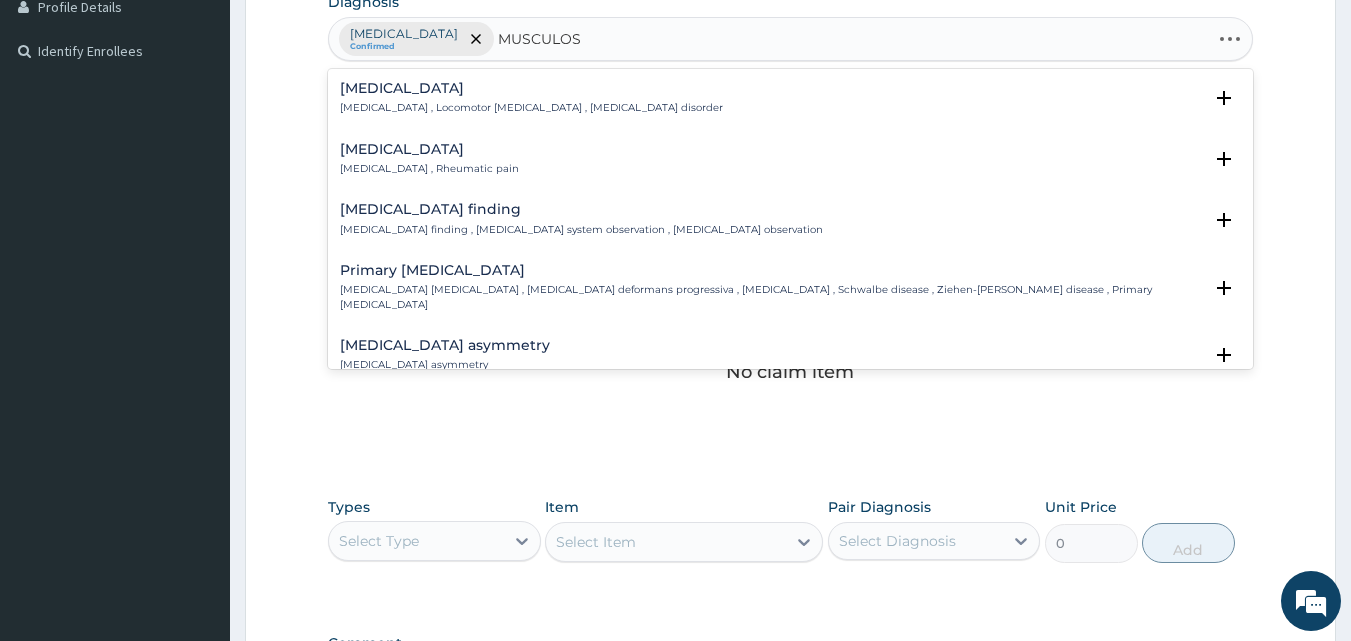 click on "Musculoskeletal pain Musculoskeletal pain , Rheumatic pain" at bounding box center (429, 159) 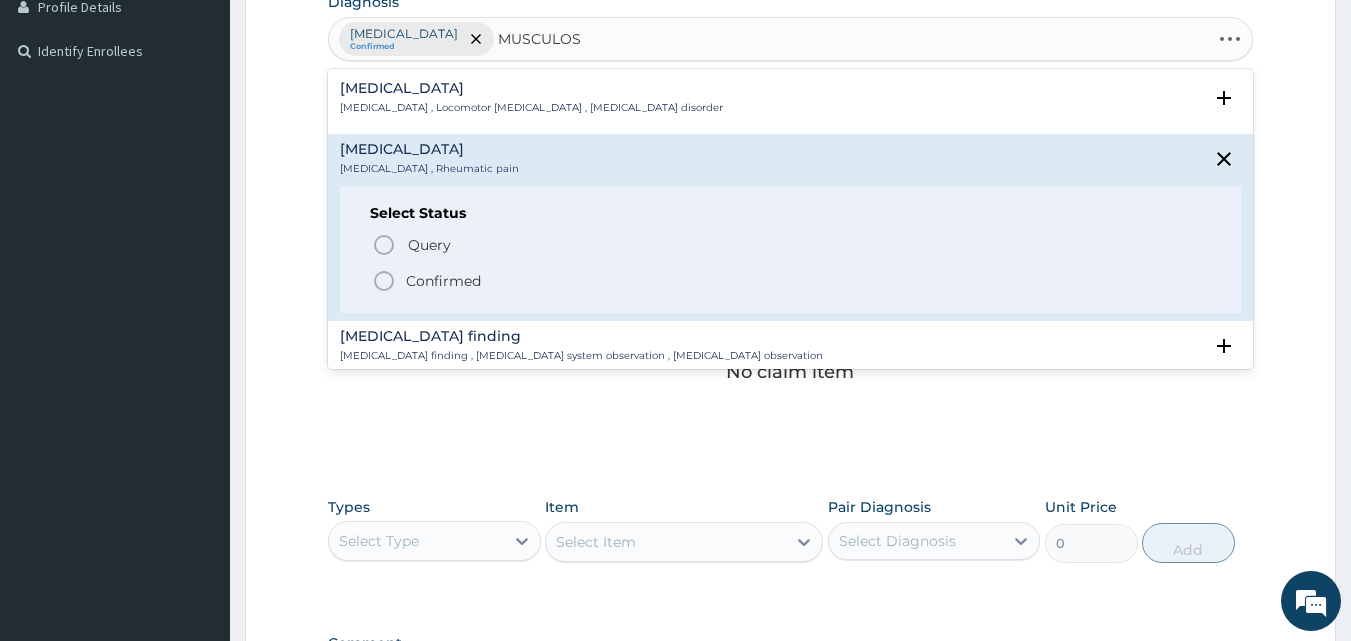 click on "Confirmed" at bounding box center [792, 281] 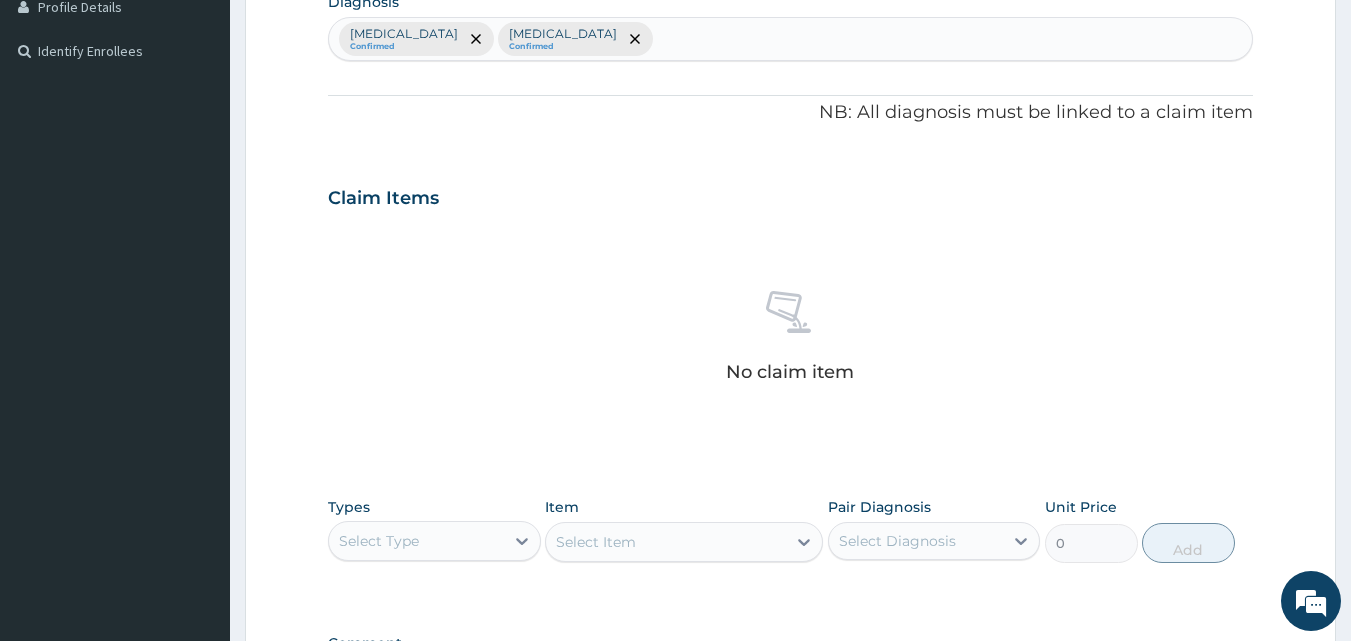 scroll, scrollTop: 0, scrollLeft: 0, axis: both 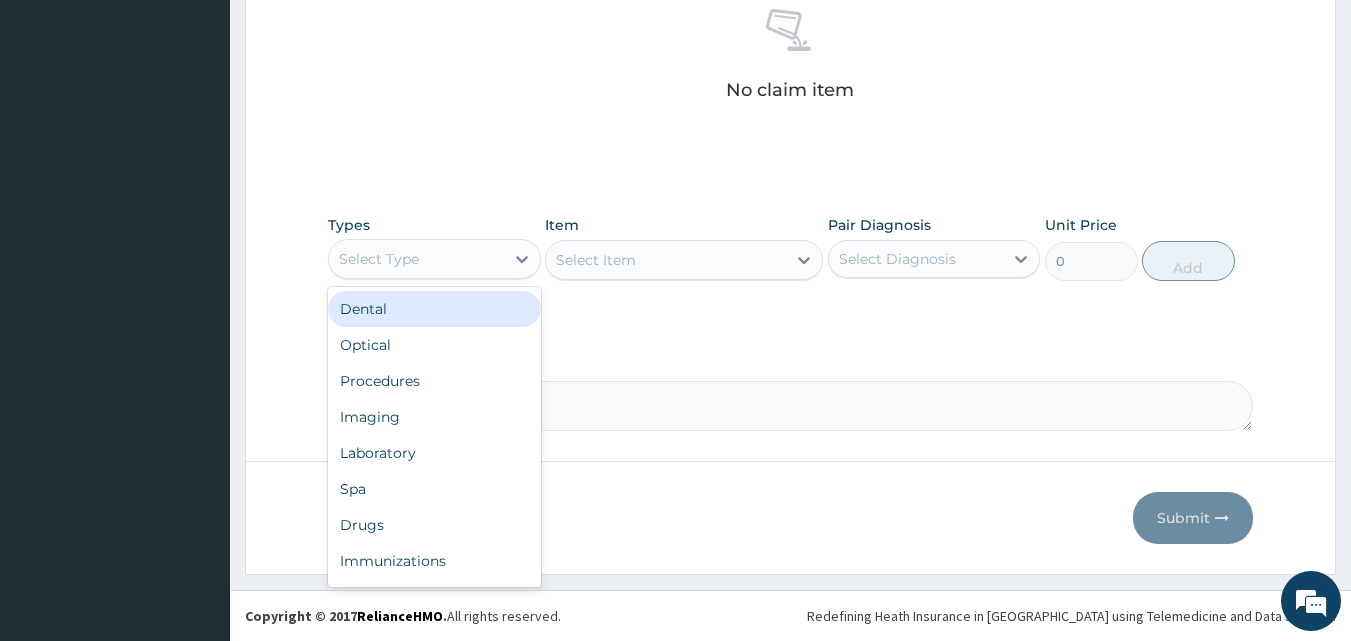 click on "Select Type" at bounding box center [416, 259] 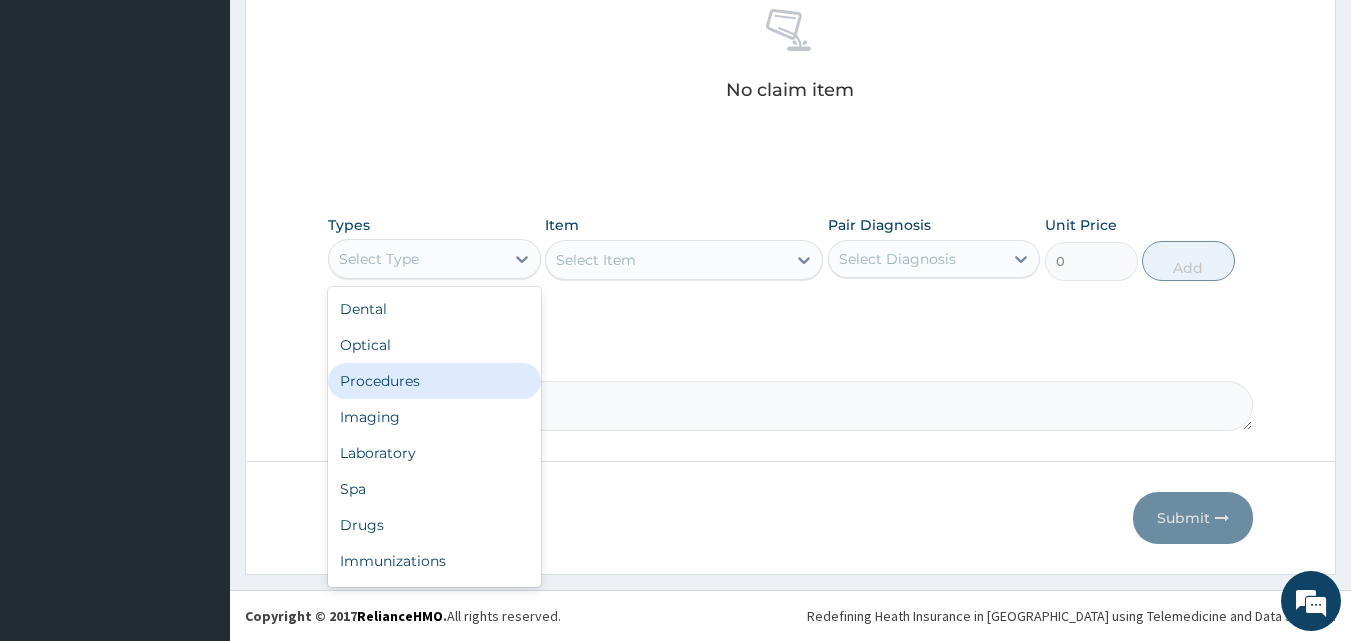 click on "Procedures" at bounding box center [434, 381] 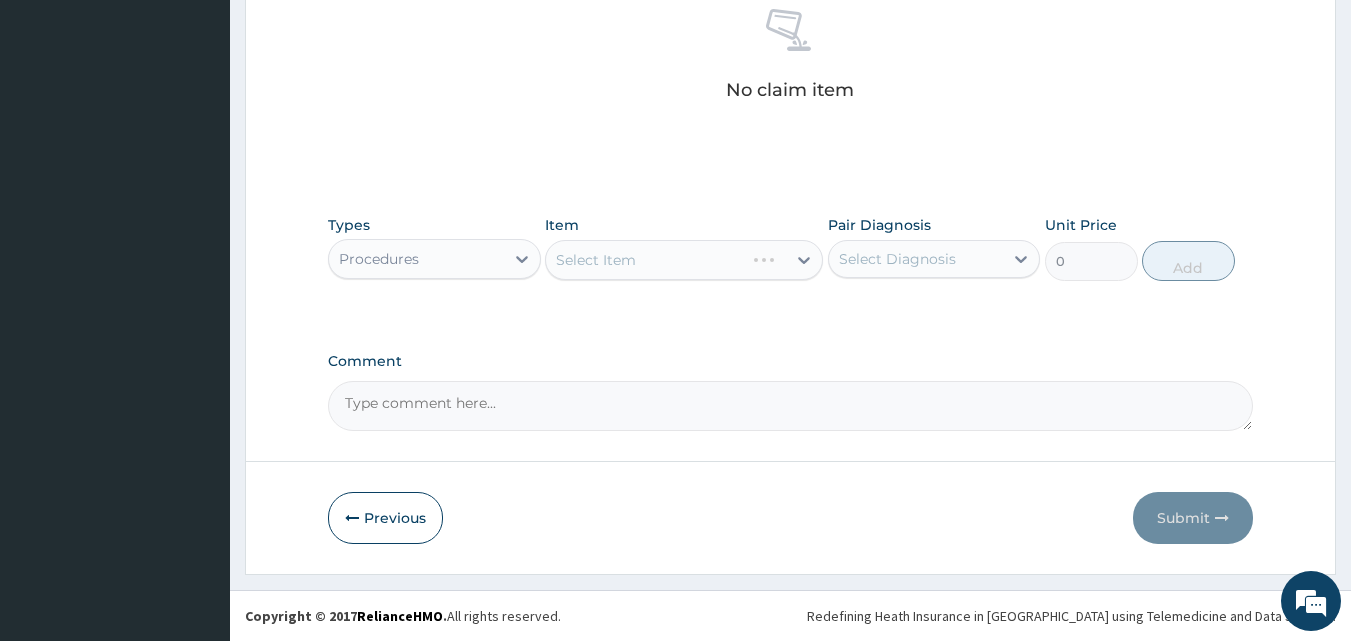 click on "Select Diagnosis" at bounding box center [916, 259] 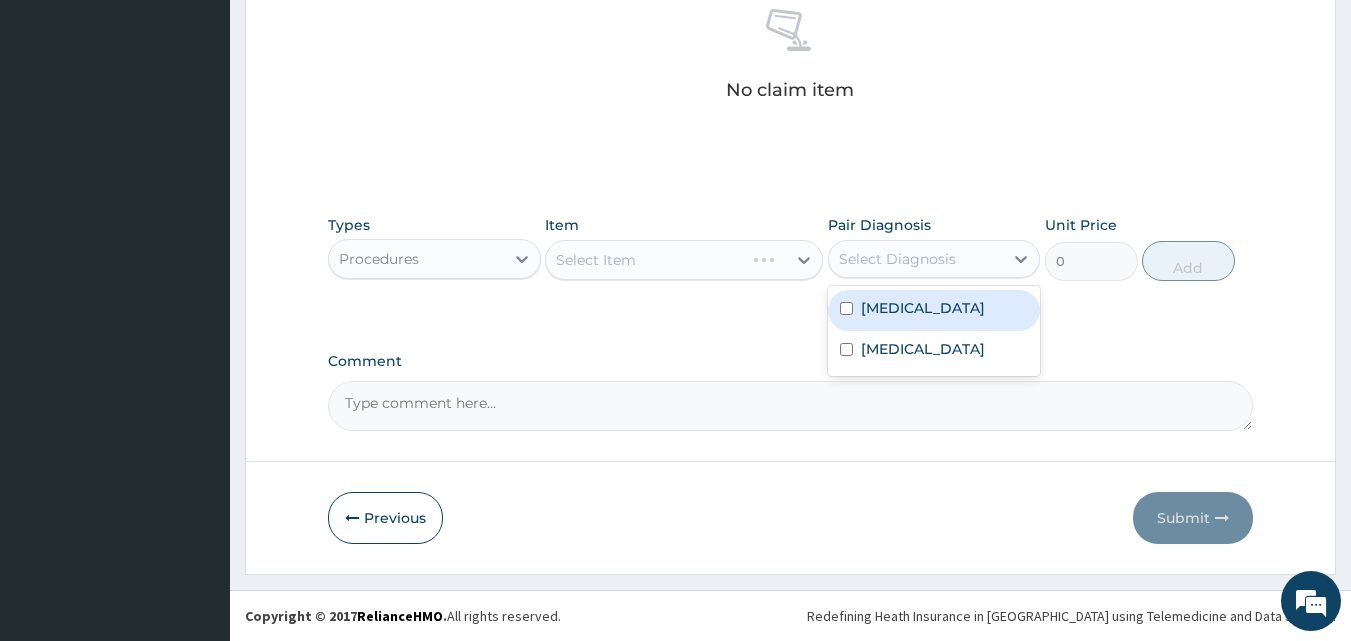 click on "Malaria" at bounding box center [934, 310] 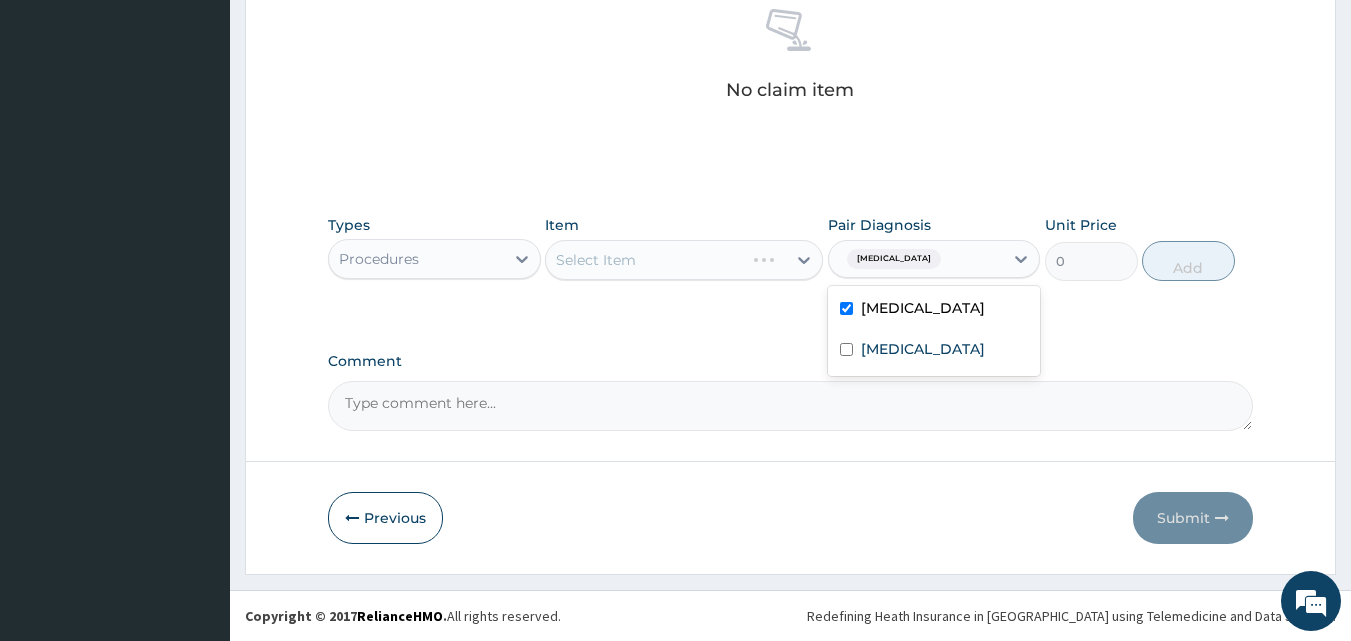 checkbox on "true" 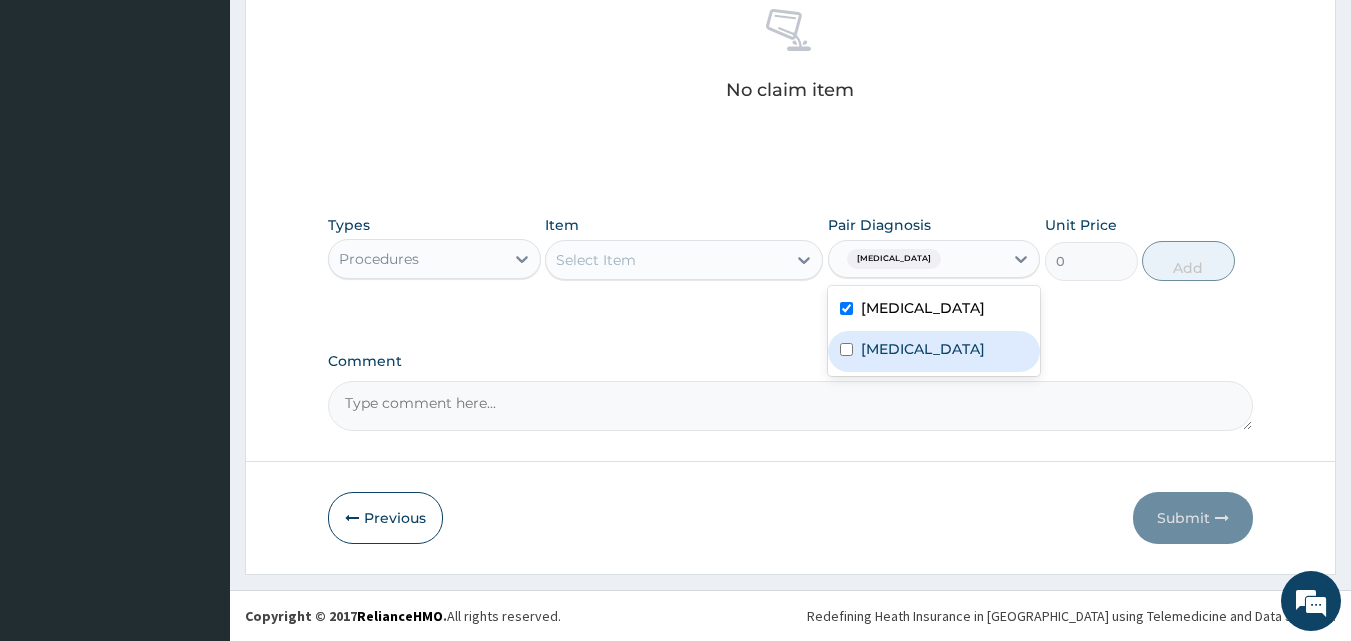 click on "[MEDICAL_DATA]" at bounding box center (923, 349) 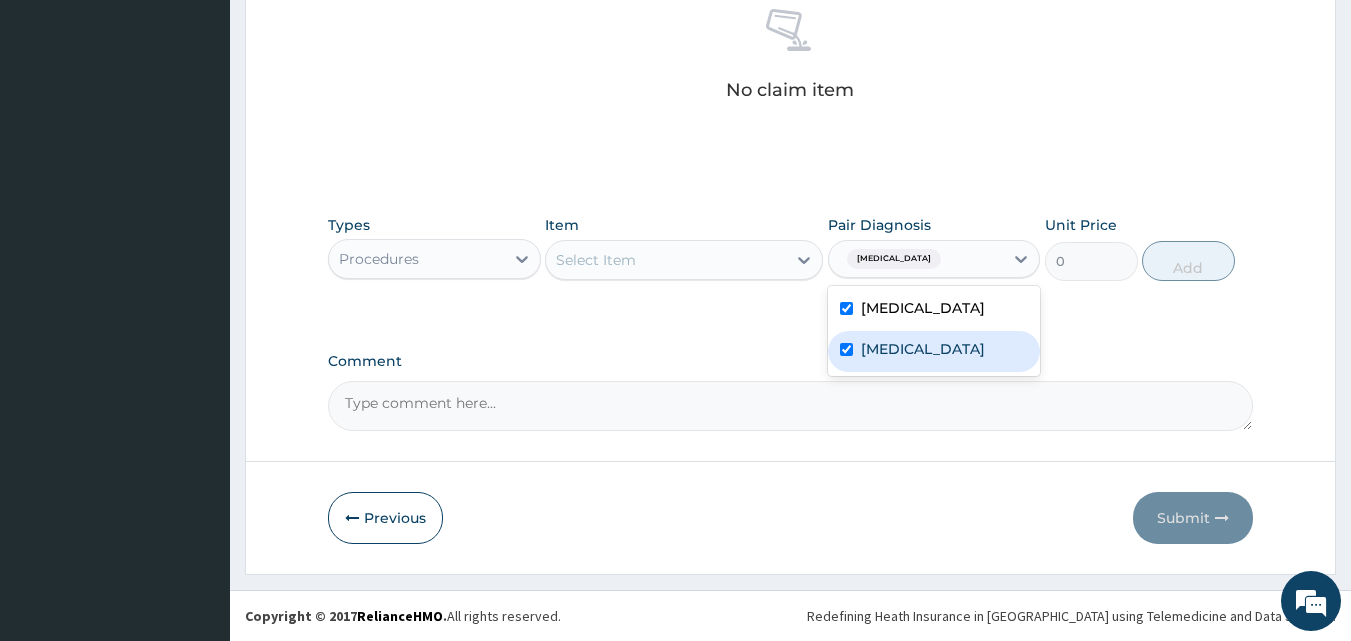 checkbox on "true" 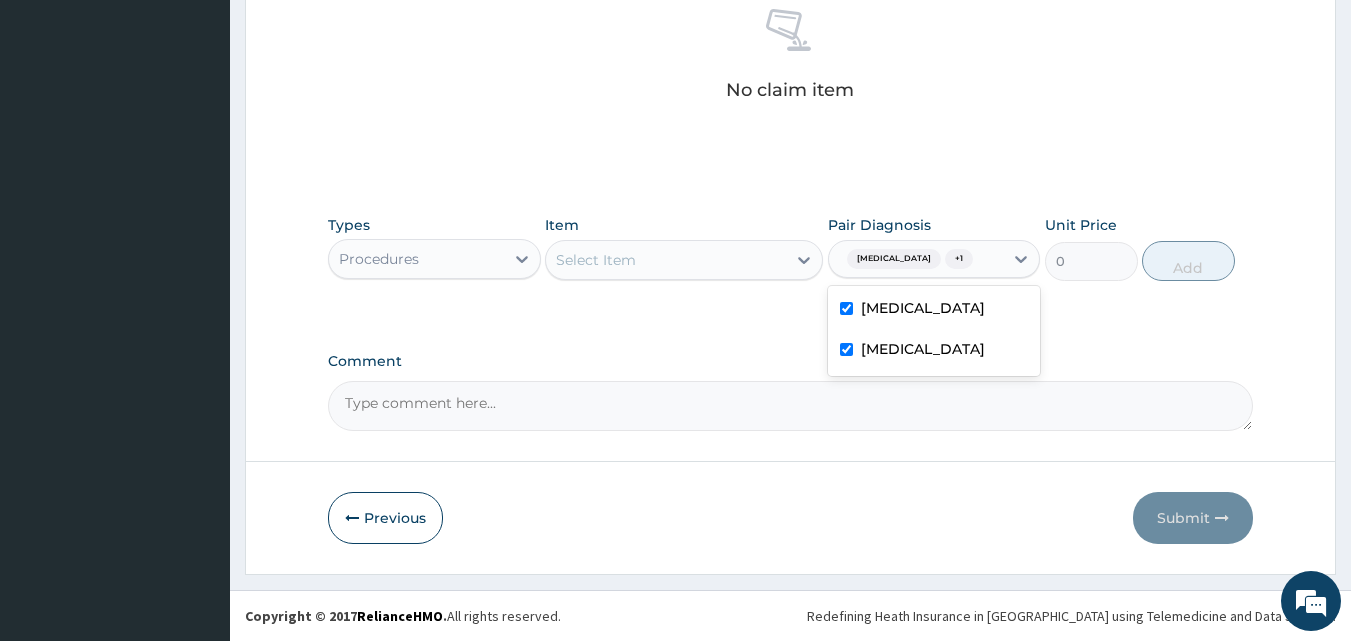 click on "Select Item" at bounding box center (666, 260) 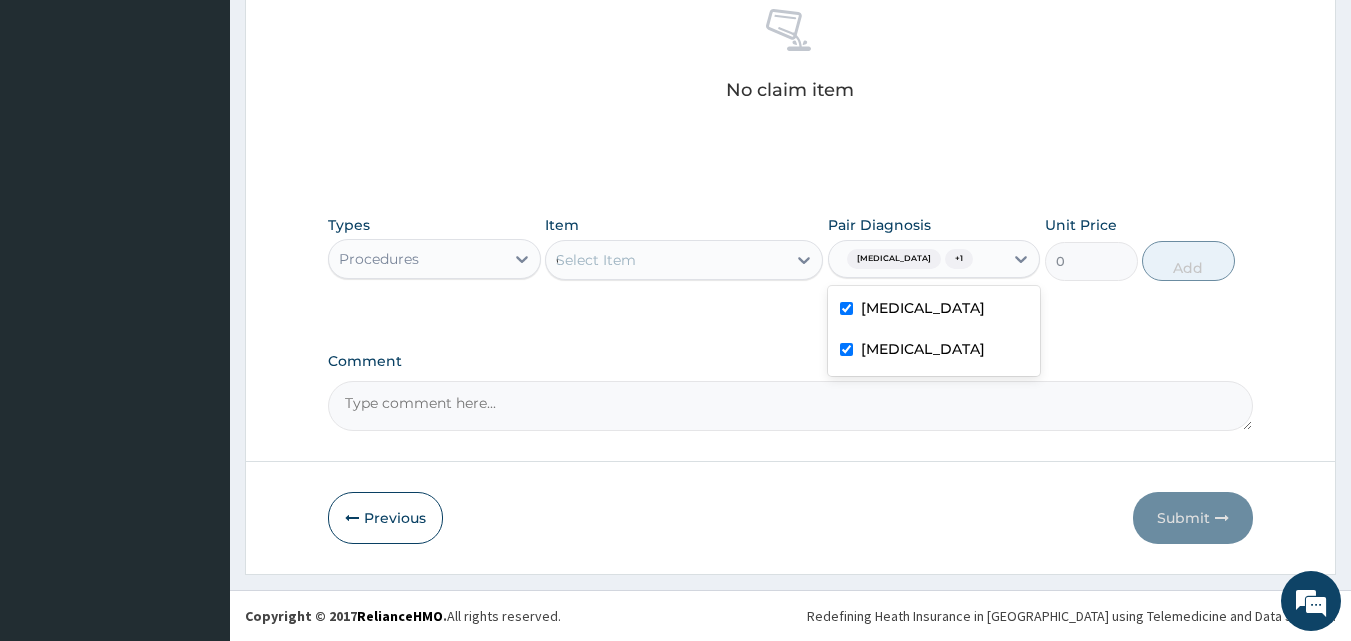 type on "GP" 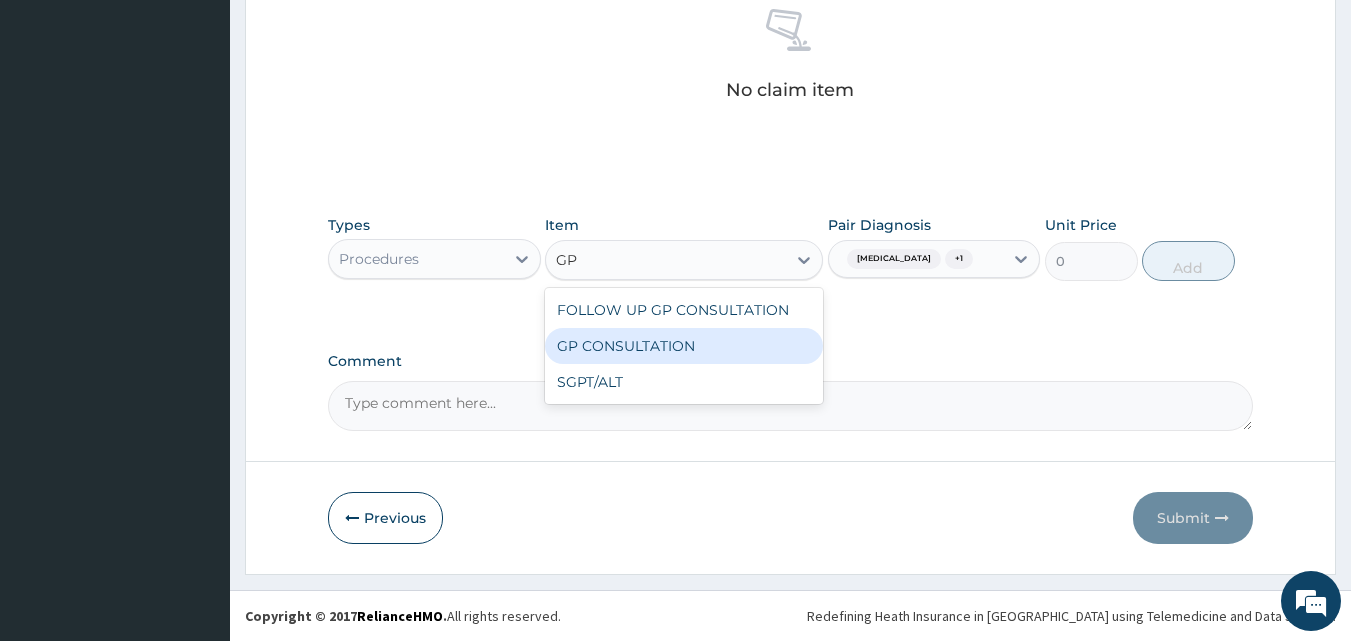click on "GP CONSULTATION" at bounding box center [684, 346] 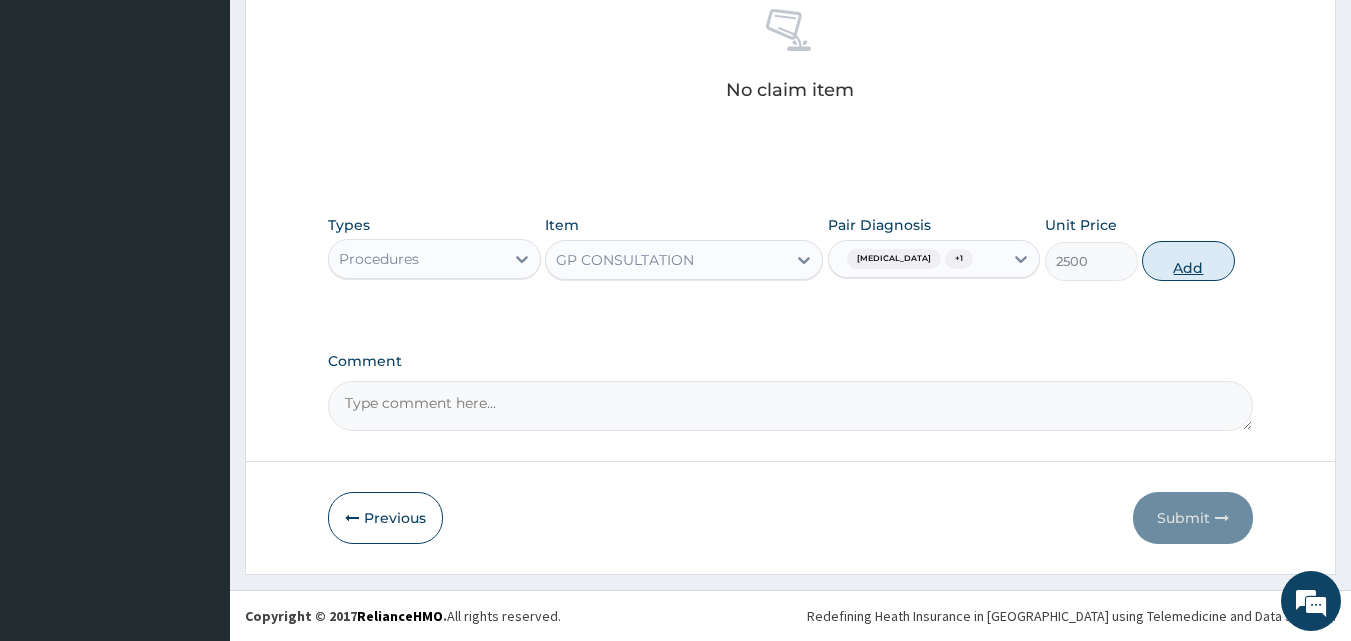 click on "Add" at bounding box center (1188, 261) 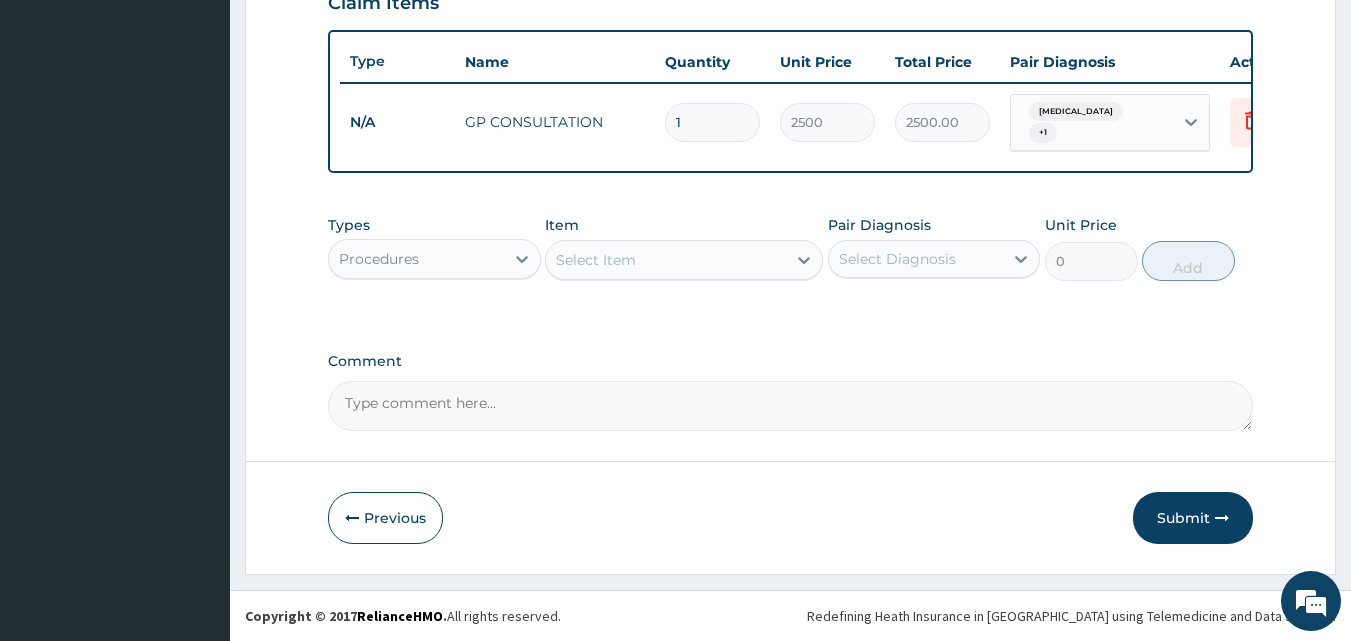scroll, scrollTop: 721, scrollLeft: 0, axis: vertical 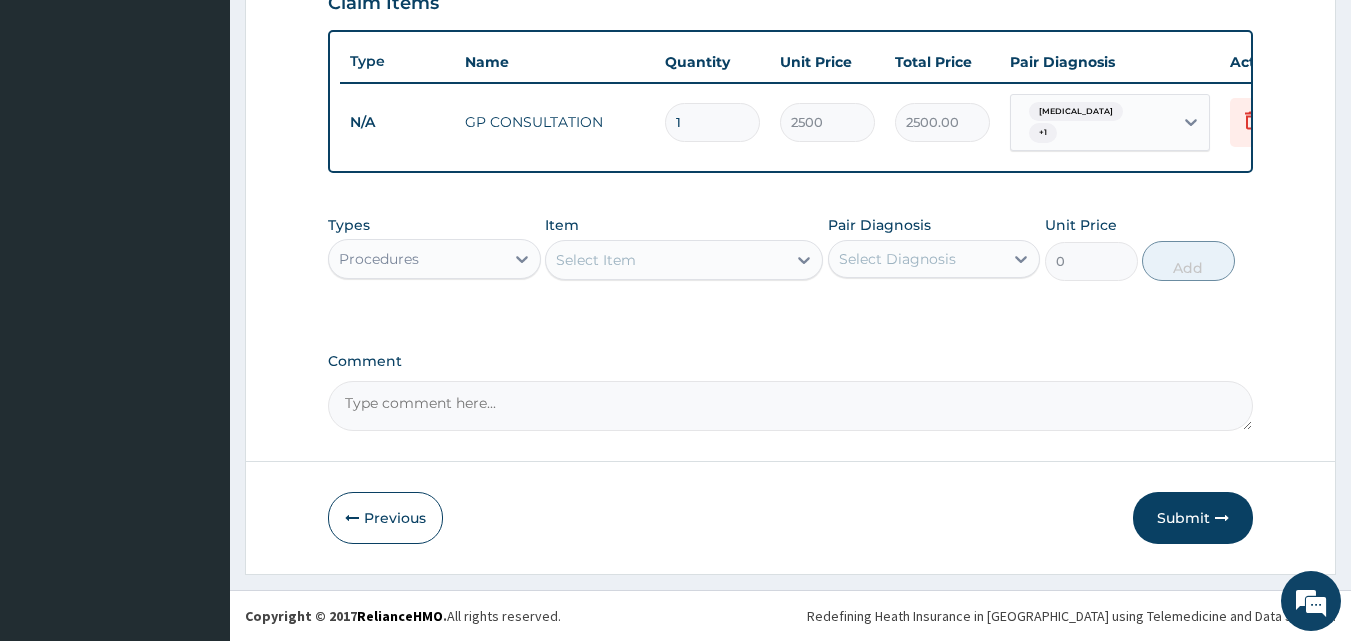 click on "Select Item" at bounding box center (666, 260) 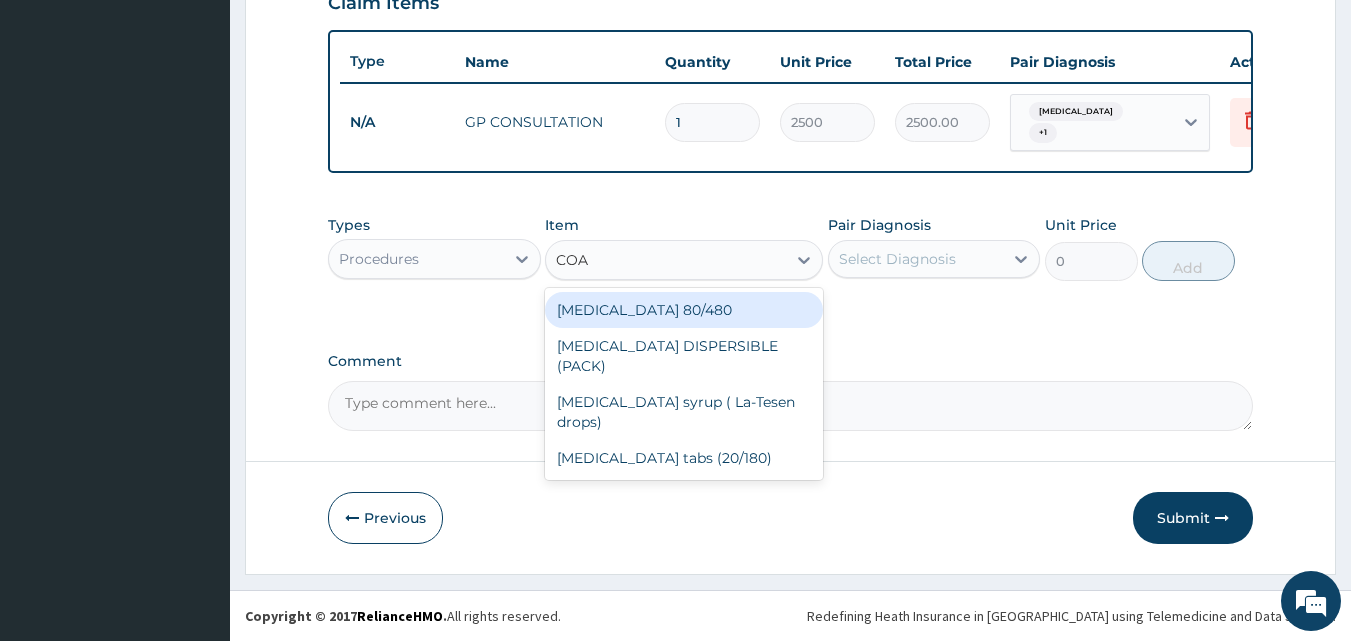 type on "COAR" 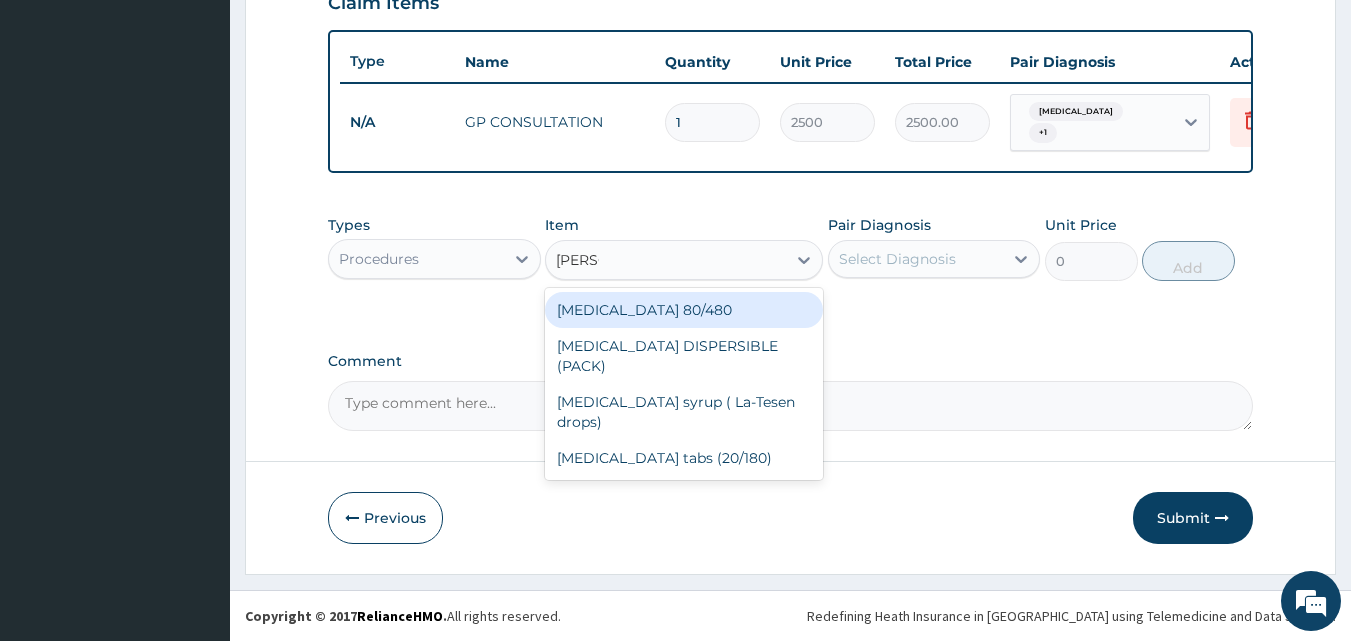 click on "COARTEM 80/480" at bounding box center [684, 310] 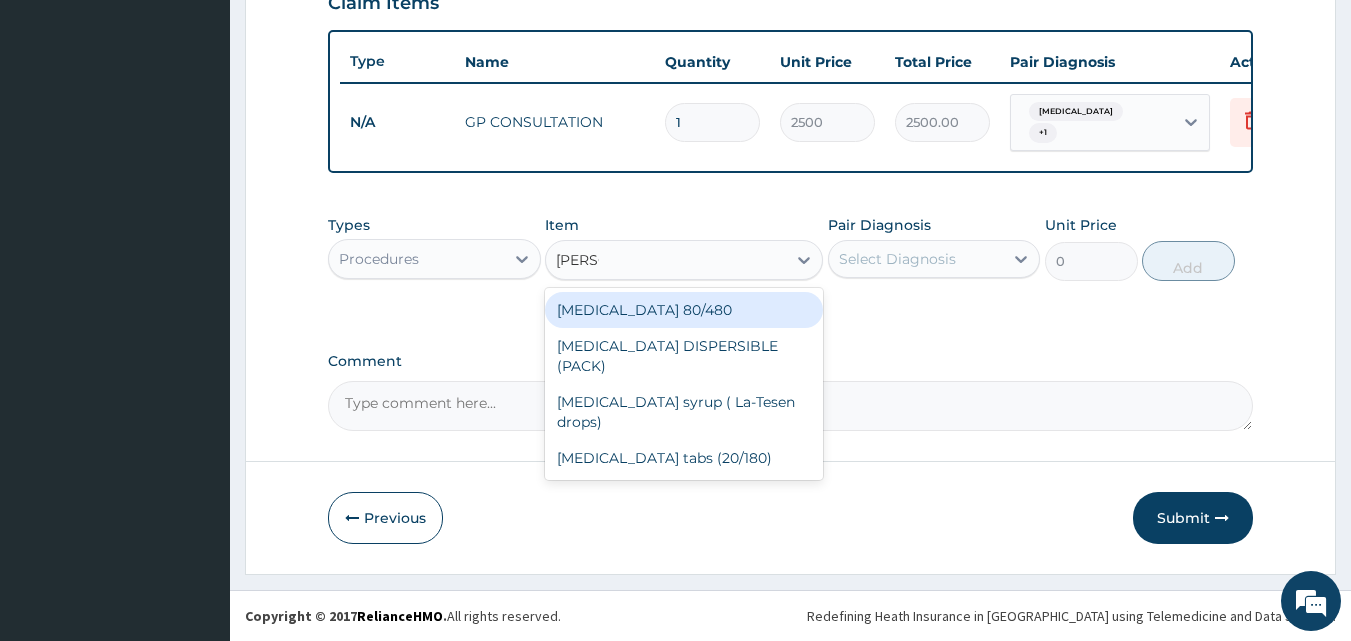 type 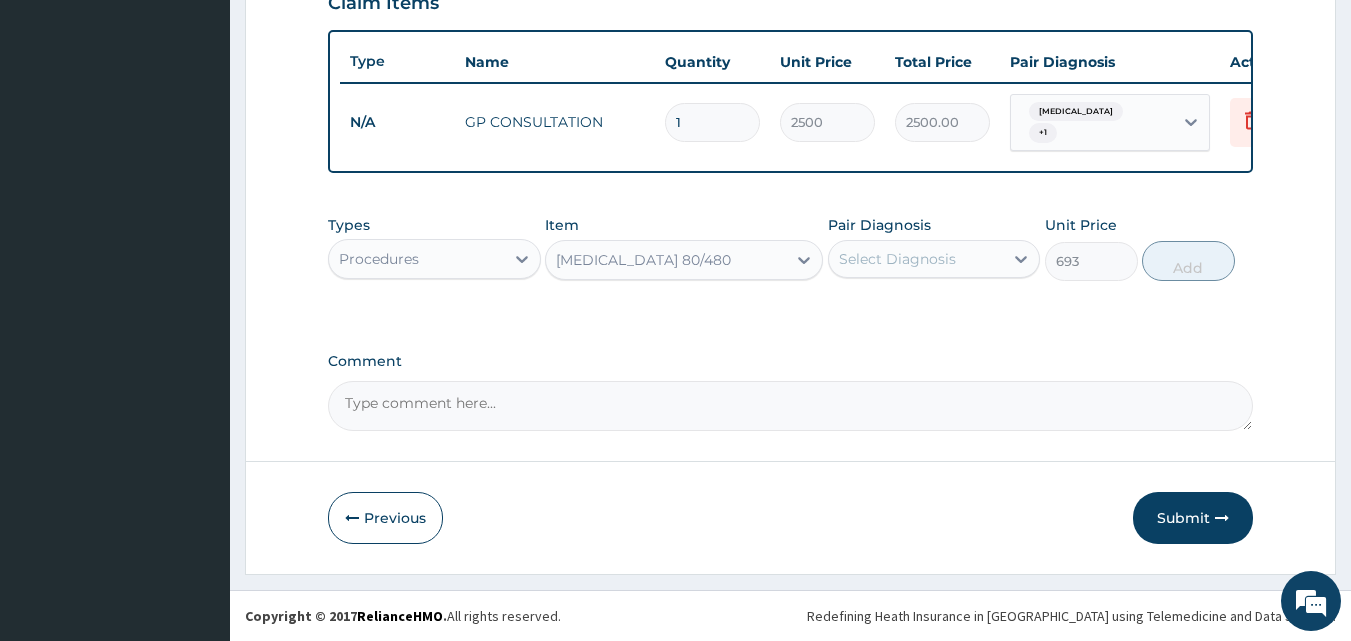 click on "Select Diagnosis" at bounding box center (897, 259) 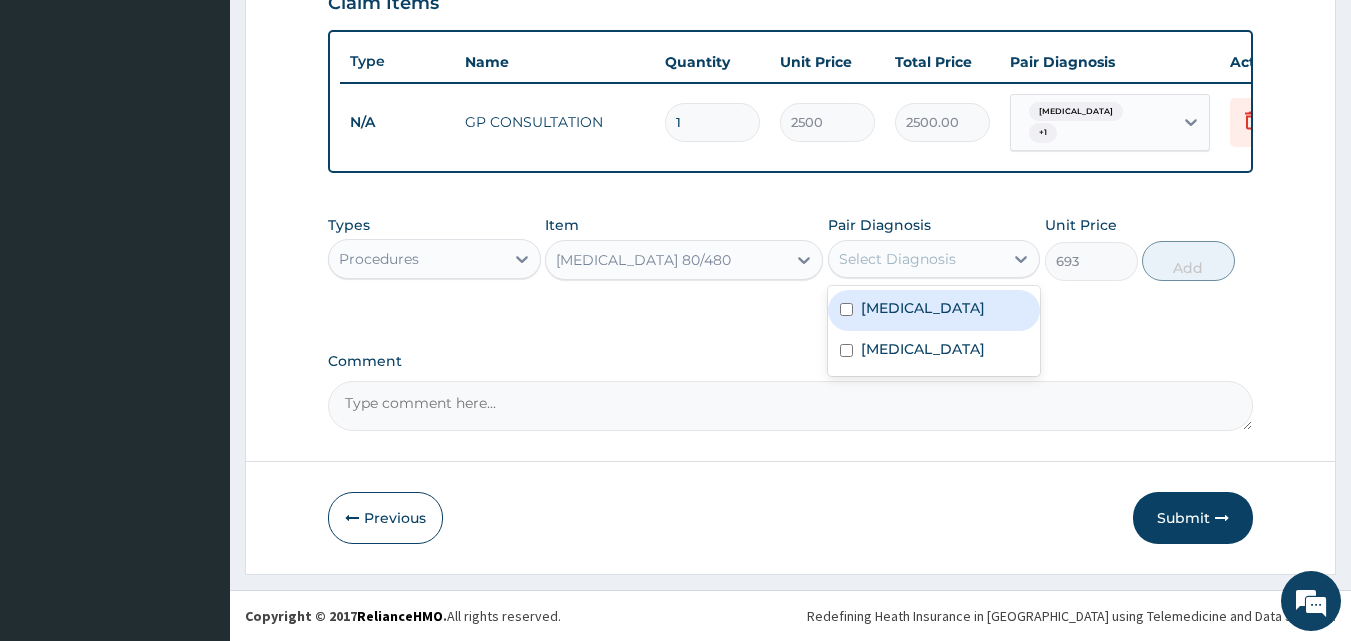 click on "Malaria" at bounding box center [923, 308] 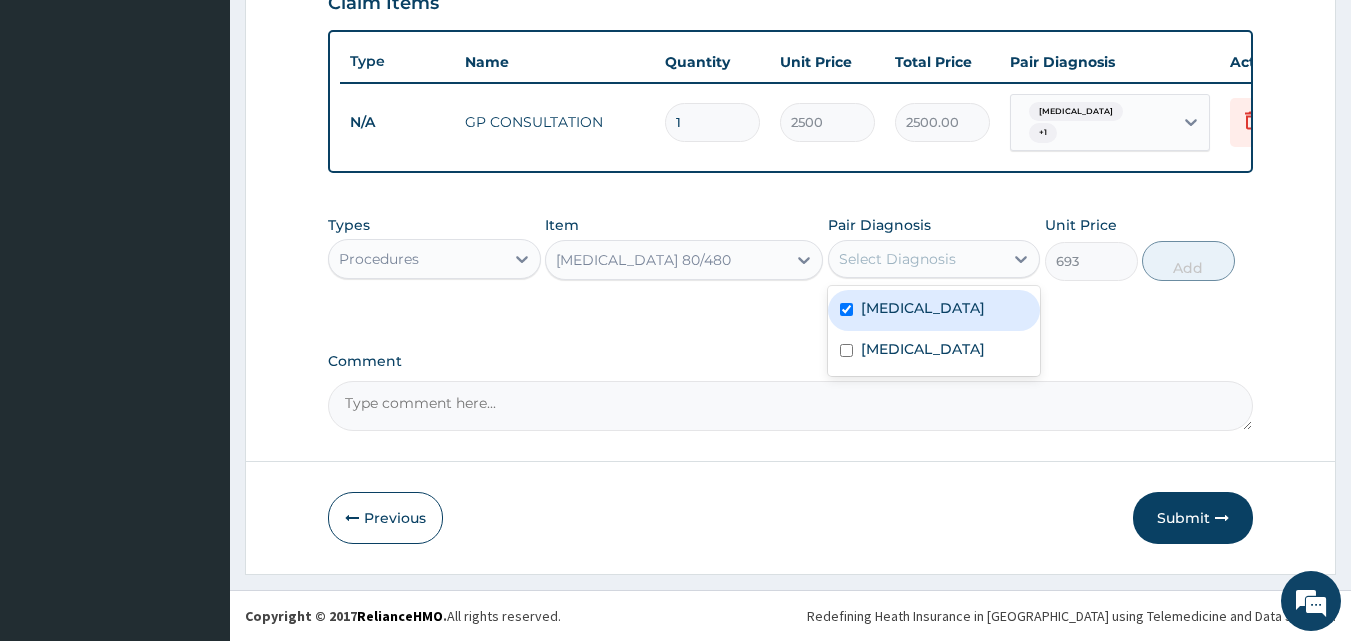 checkbox on "true" 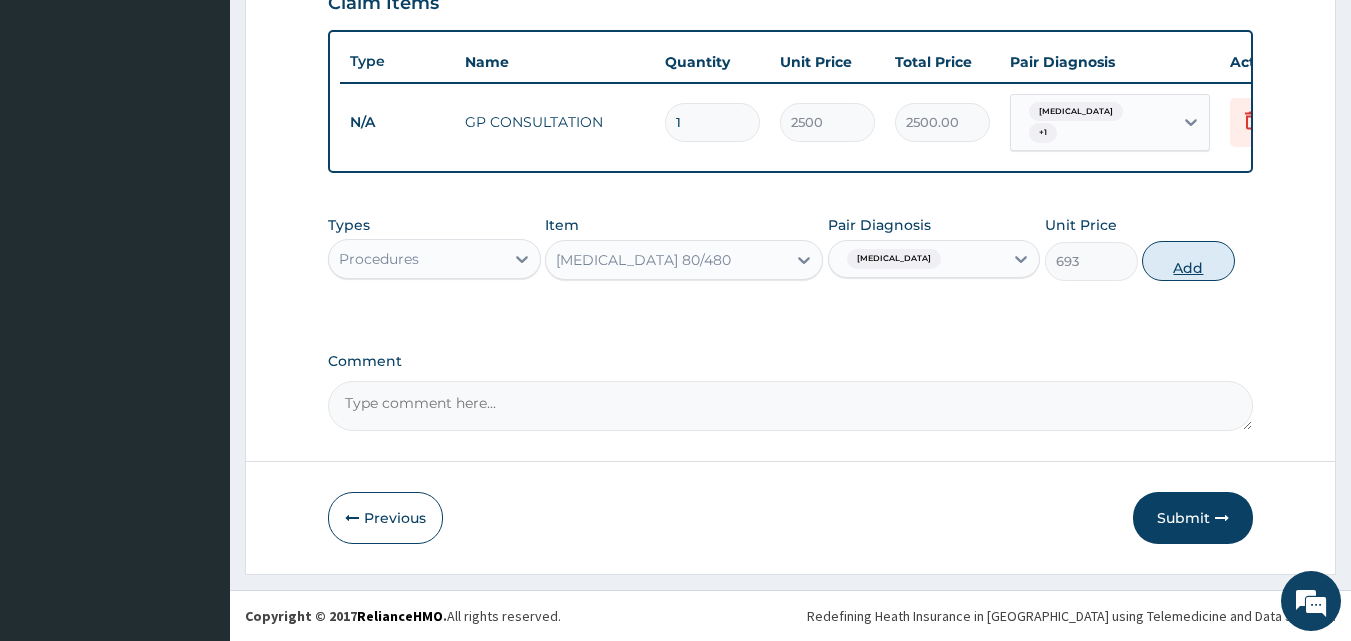 click on "Add" at bounding box center (1188, 261) 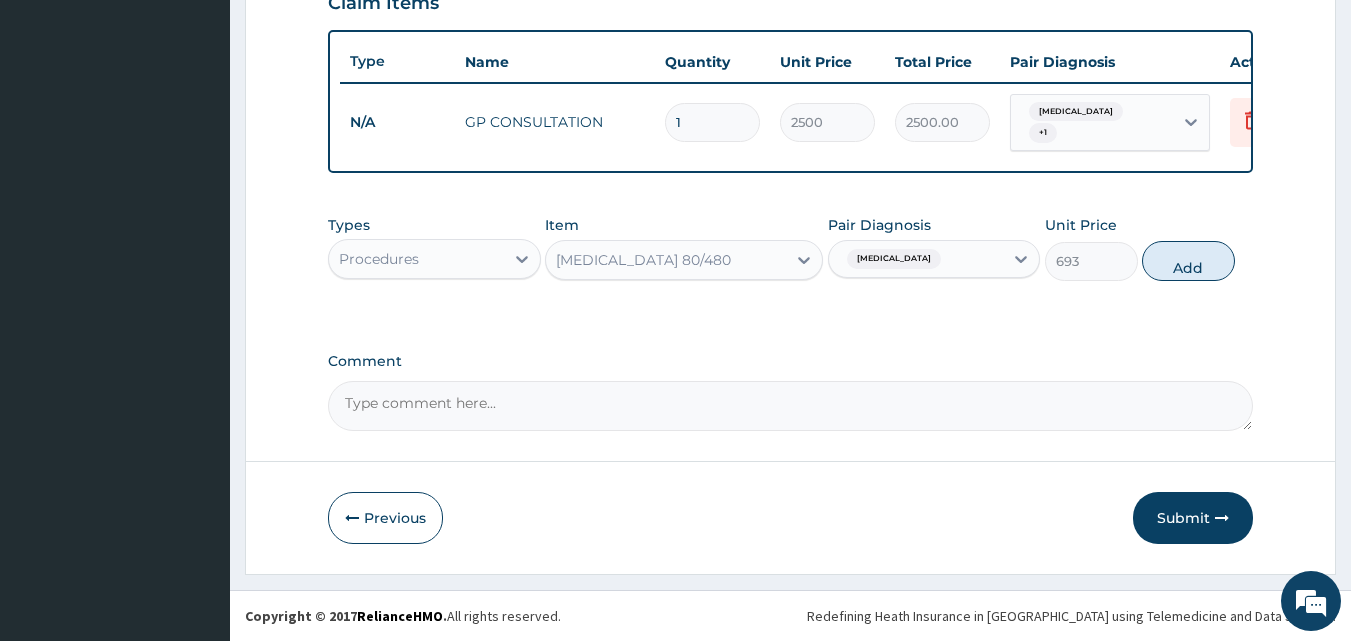 type on "0" 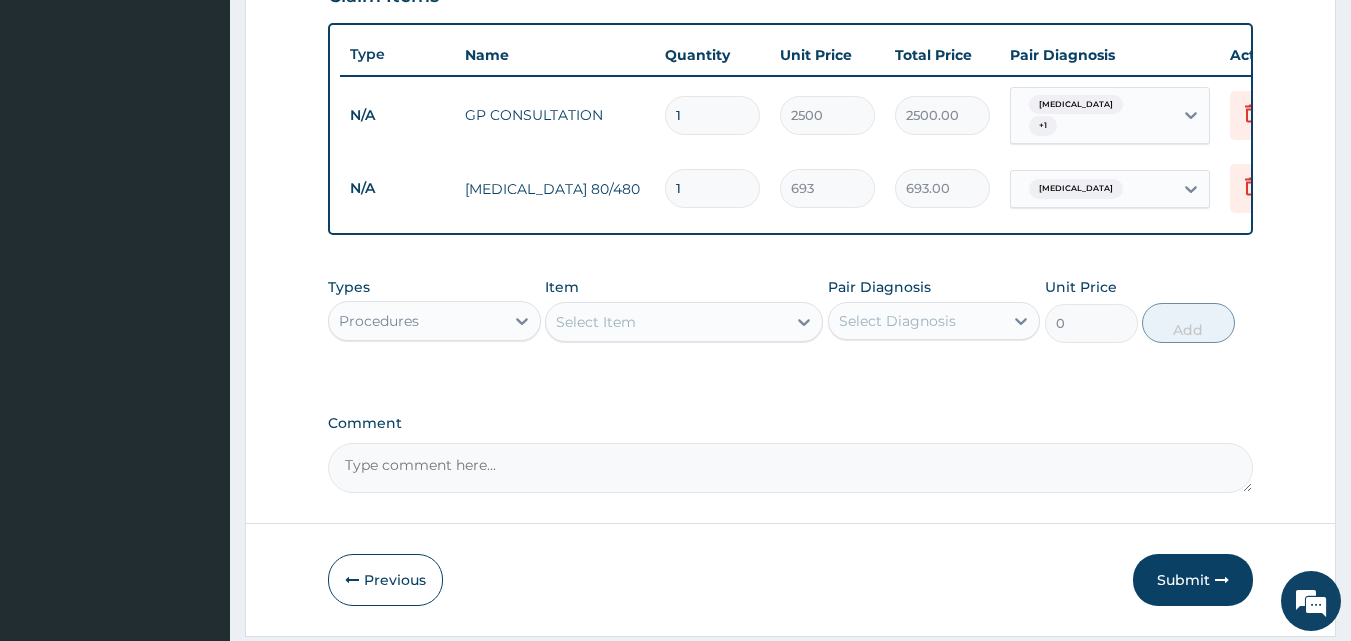 click on "Select Item" at bounding box center [684, 322] 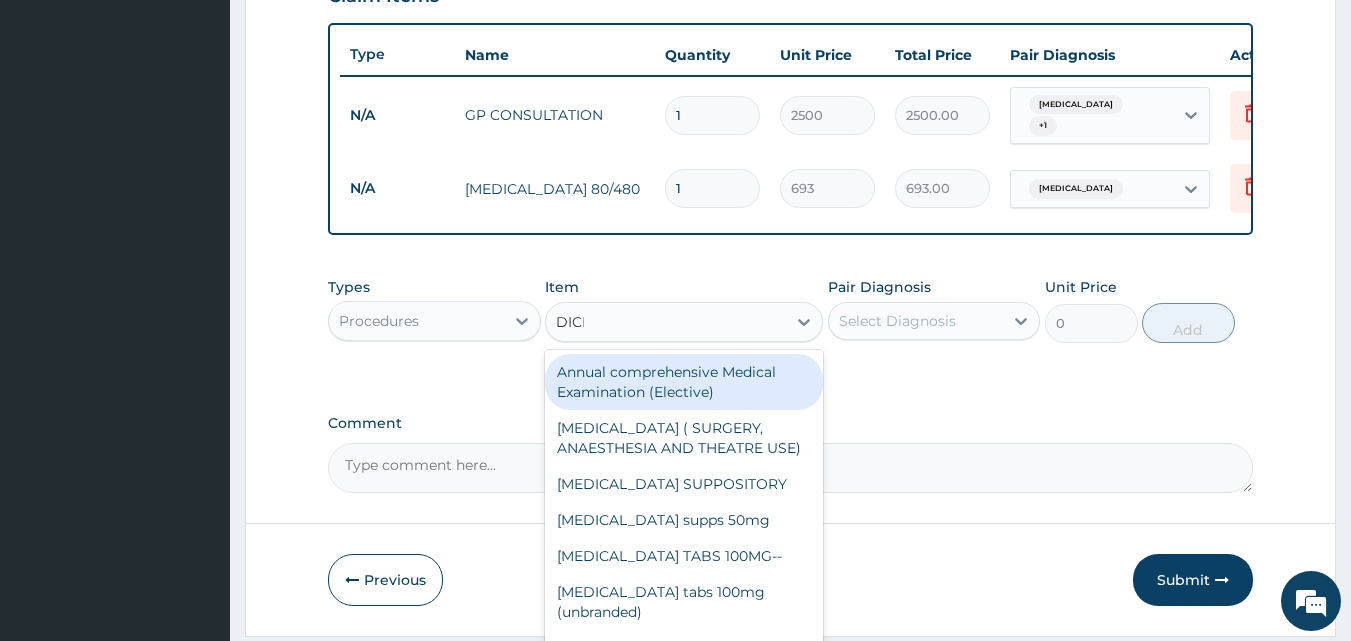 type on "DICLO" 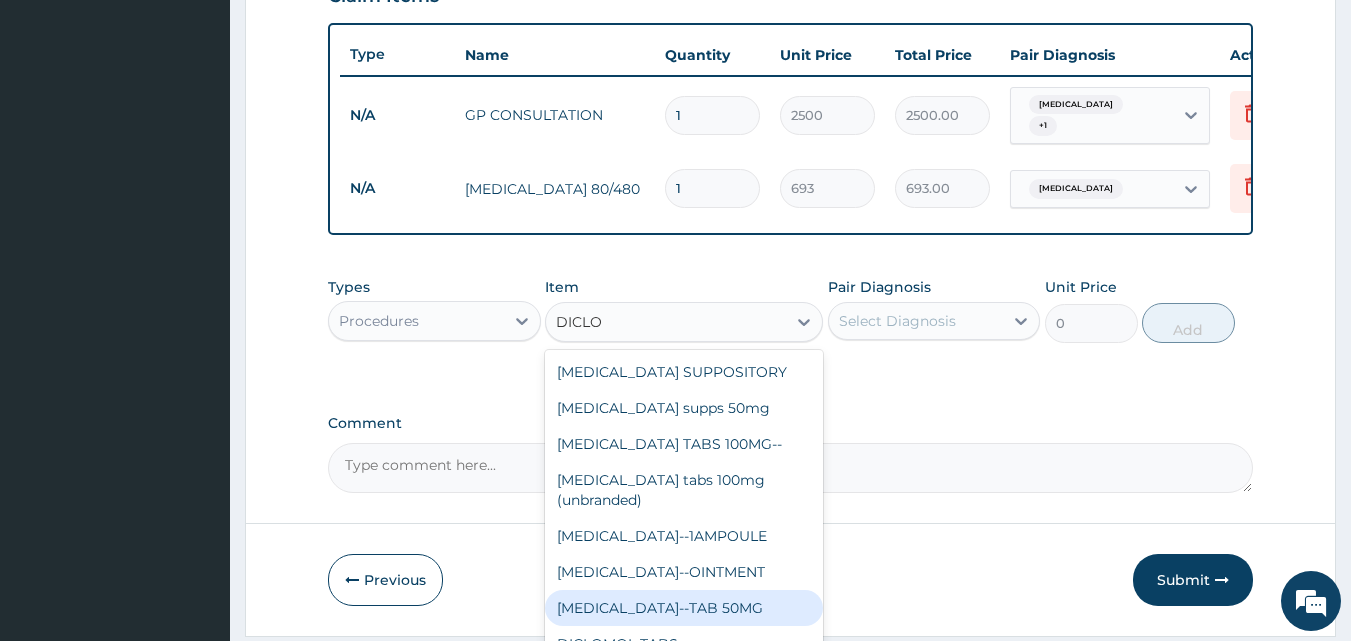 click on "[MEDICAL_DATA]--TAB 50MG" at bounding box center (684, 608) 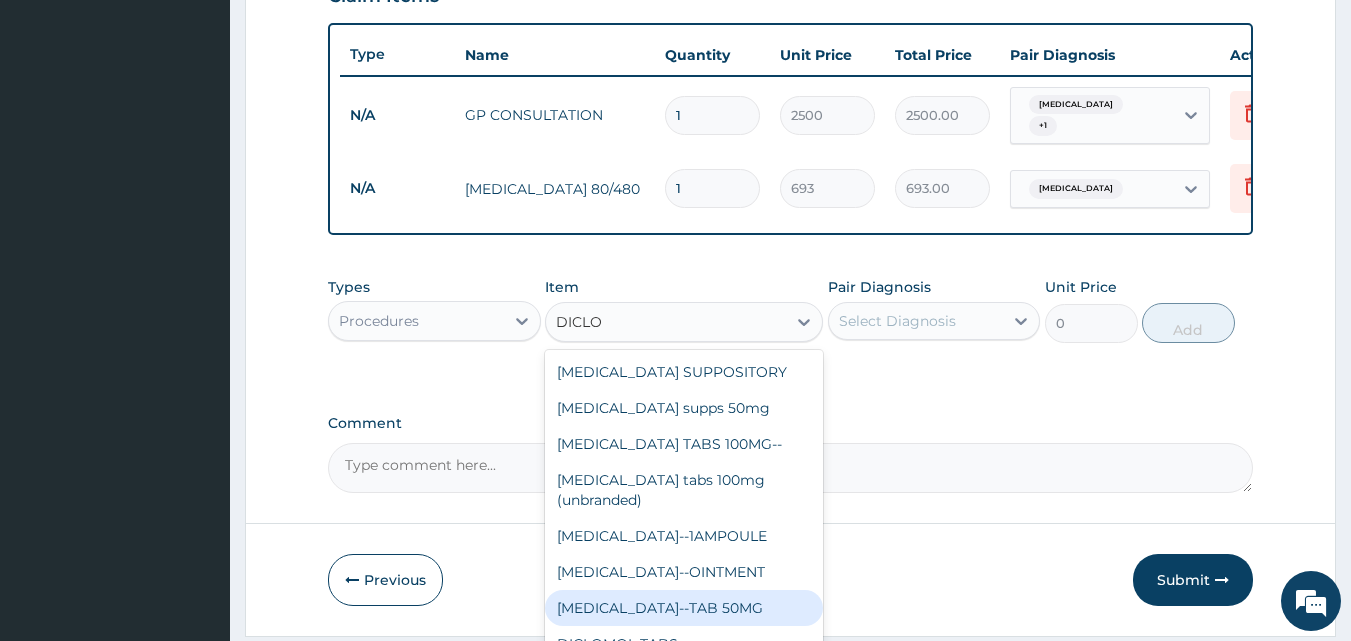 type 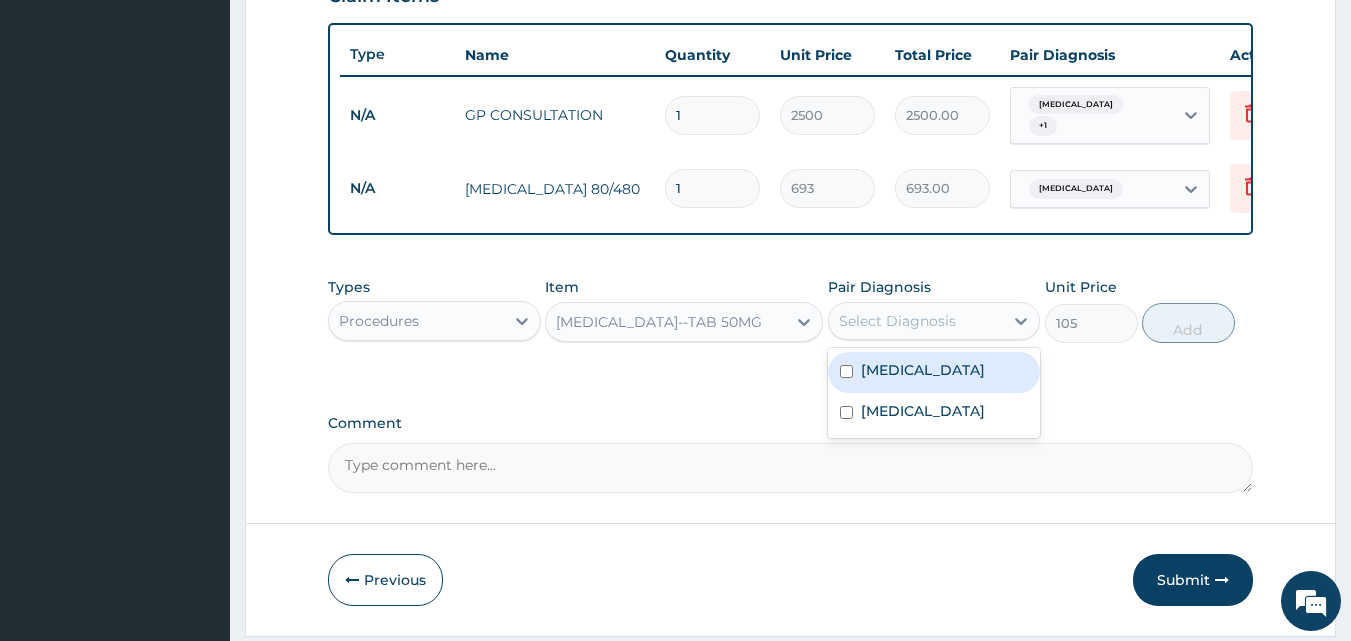 click on "Select Diagnosis" at bounding box center [897, 321] 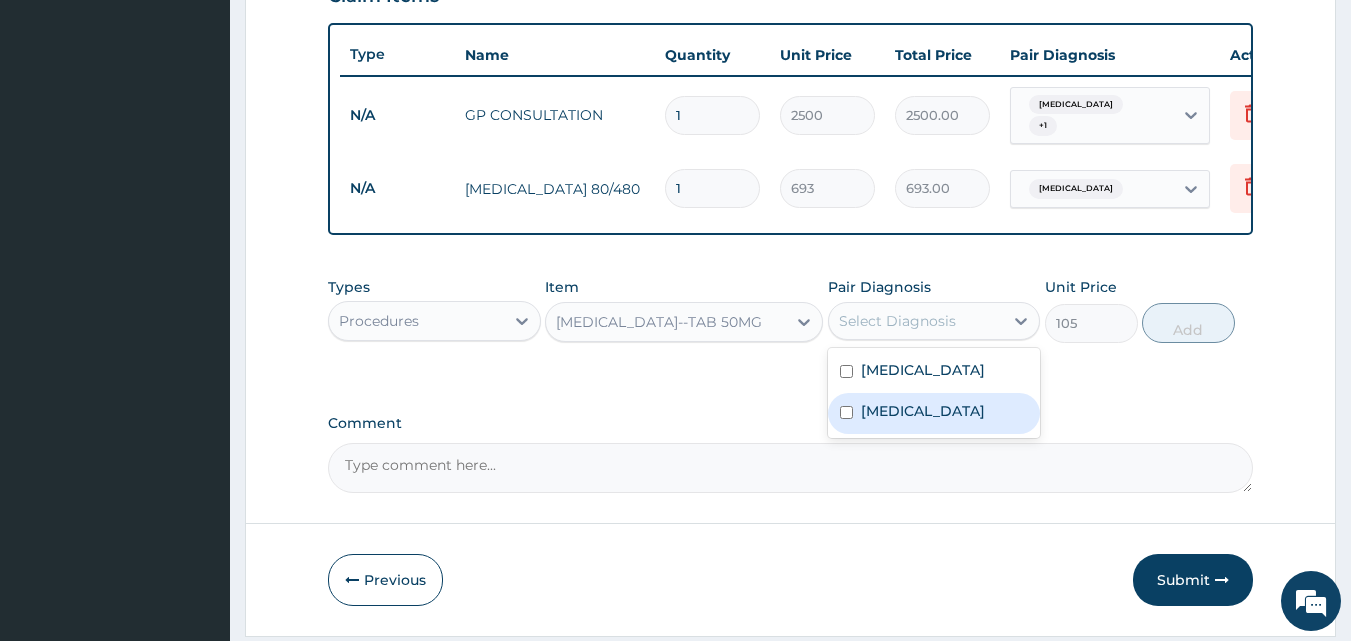 click on "[MEDICAL_DATA]" at bounding box center [934, 413] 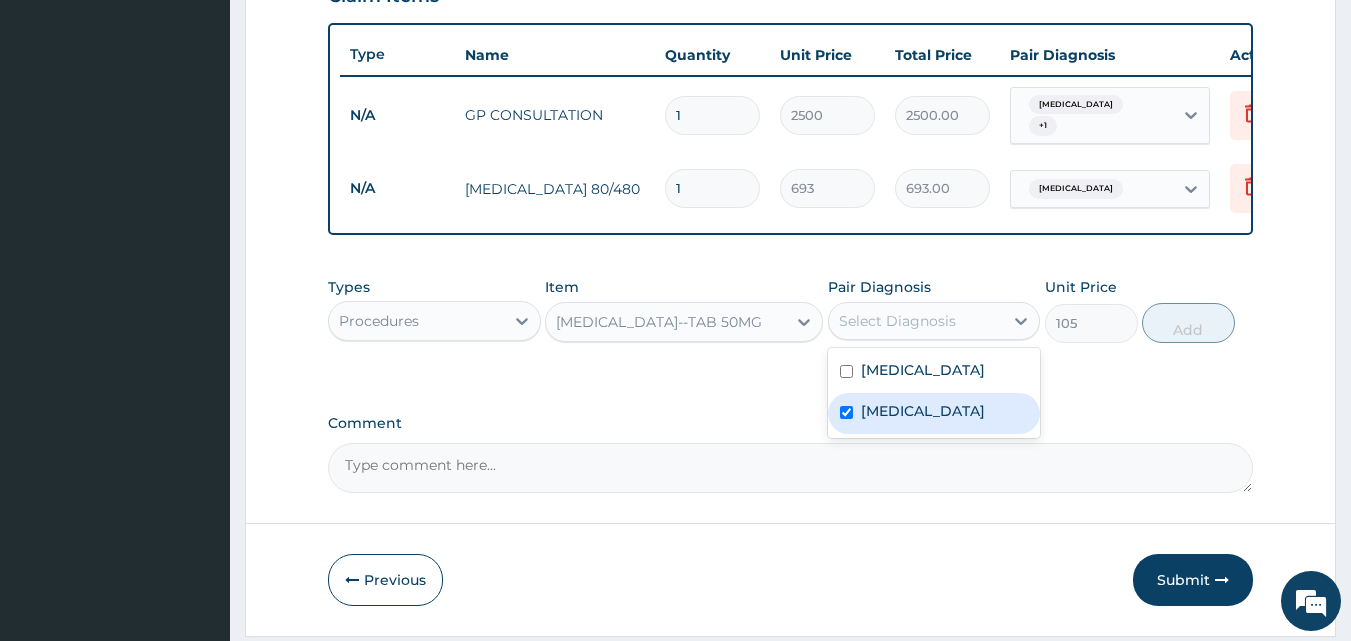 checkbox on "true" 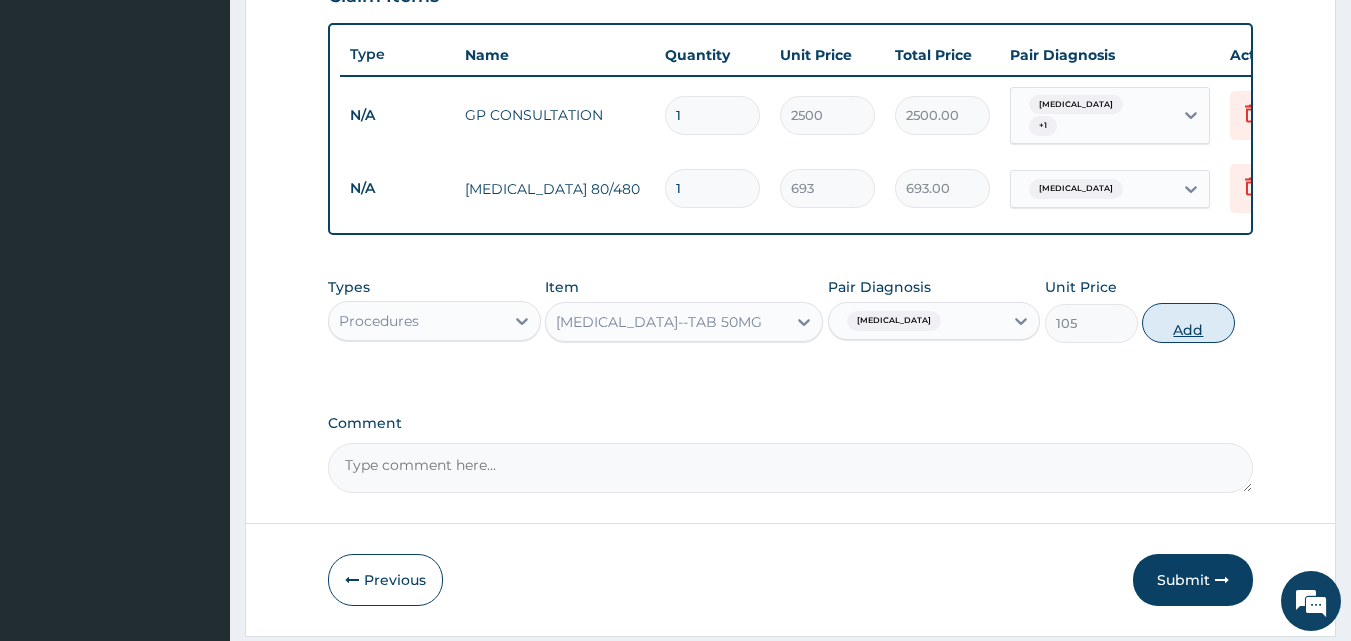 click on "Add" at bounding box center (1188, 323) 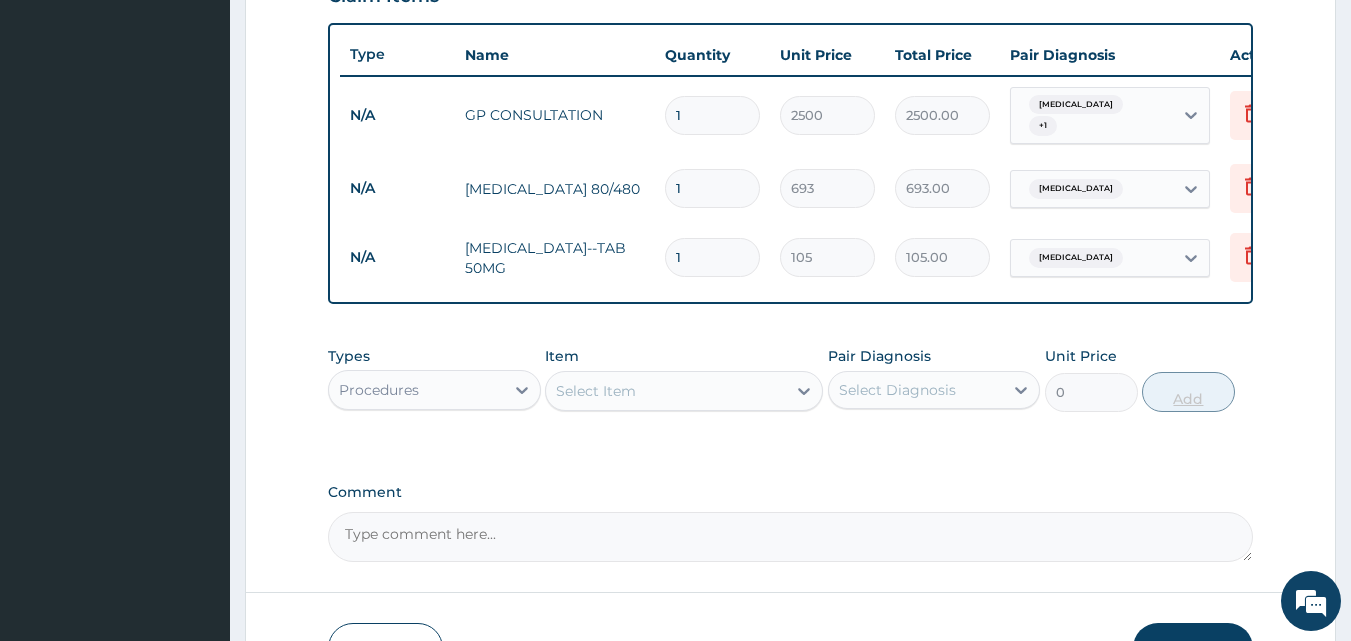 type on "10" 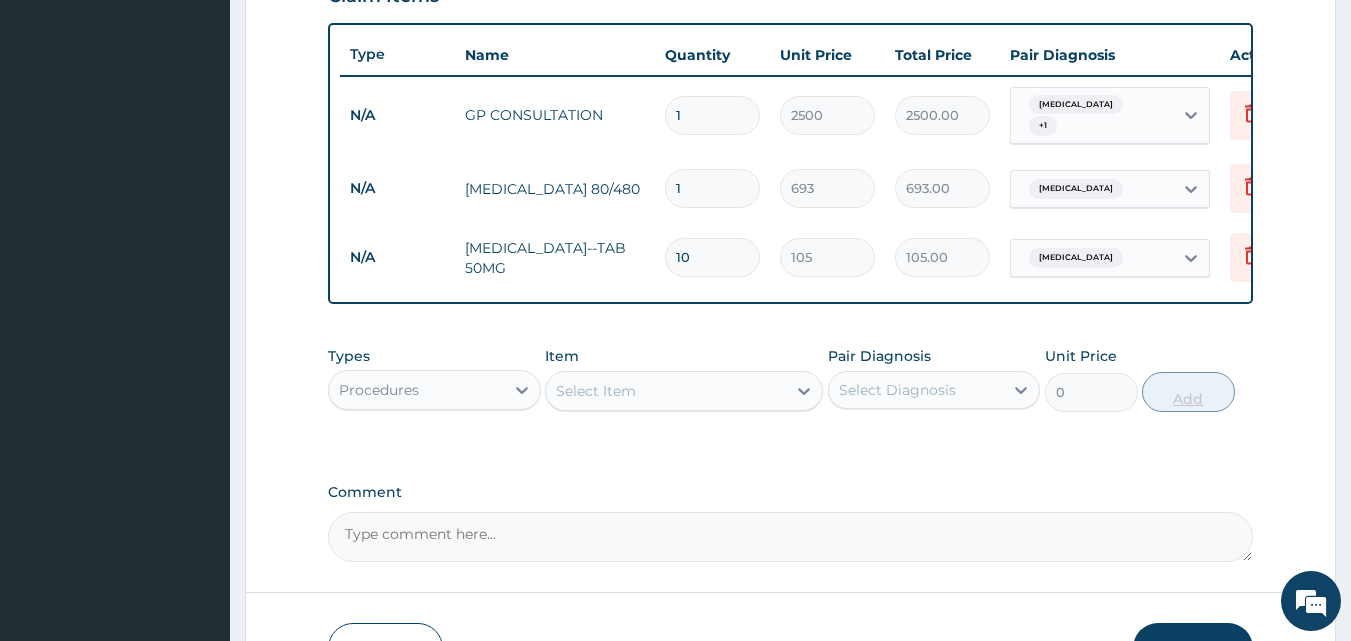 type on "1050.00" 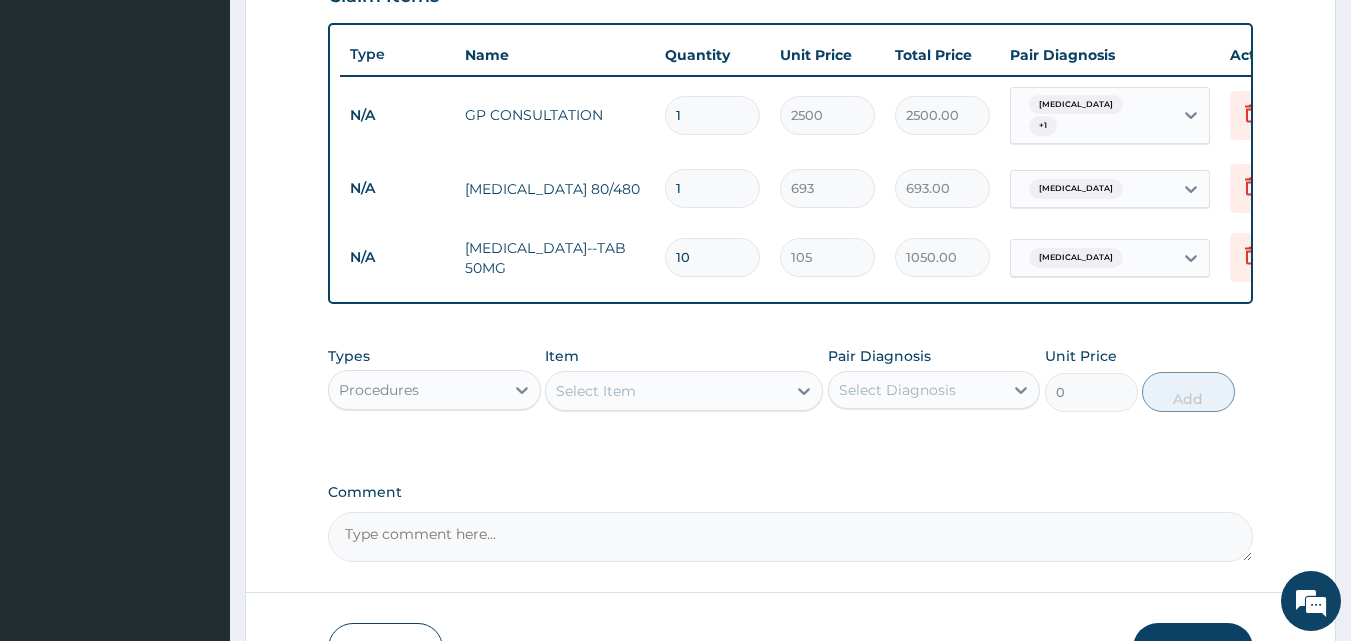 type on "10" 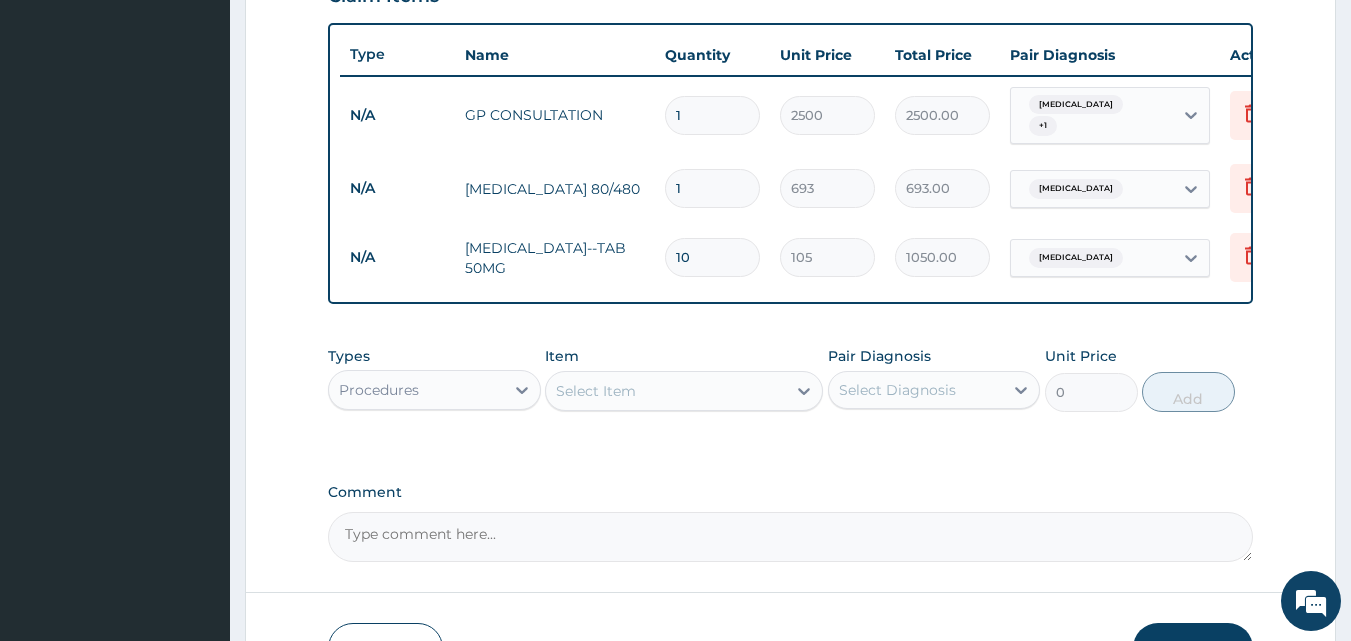click on "1" at bounding box center [712, 188] 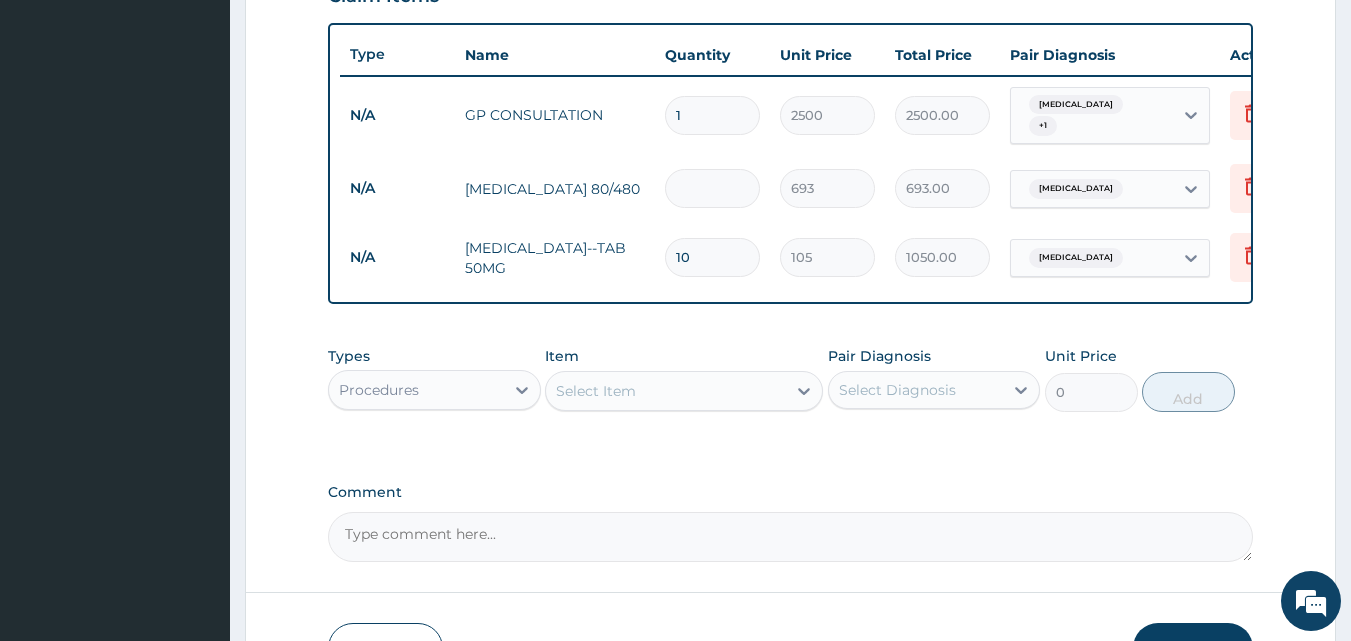 type on "0.00" 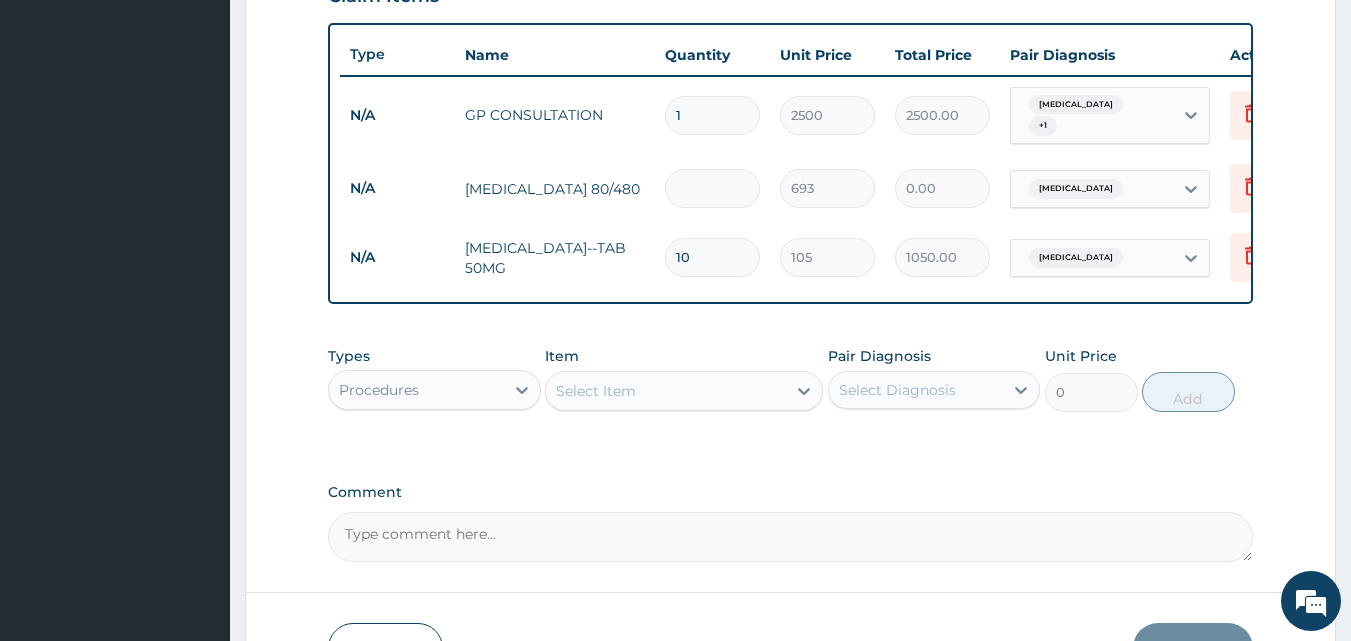 type on "6" 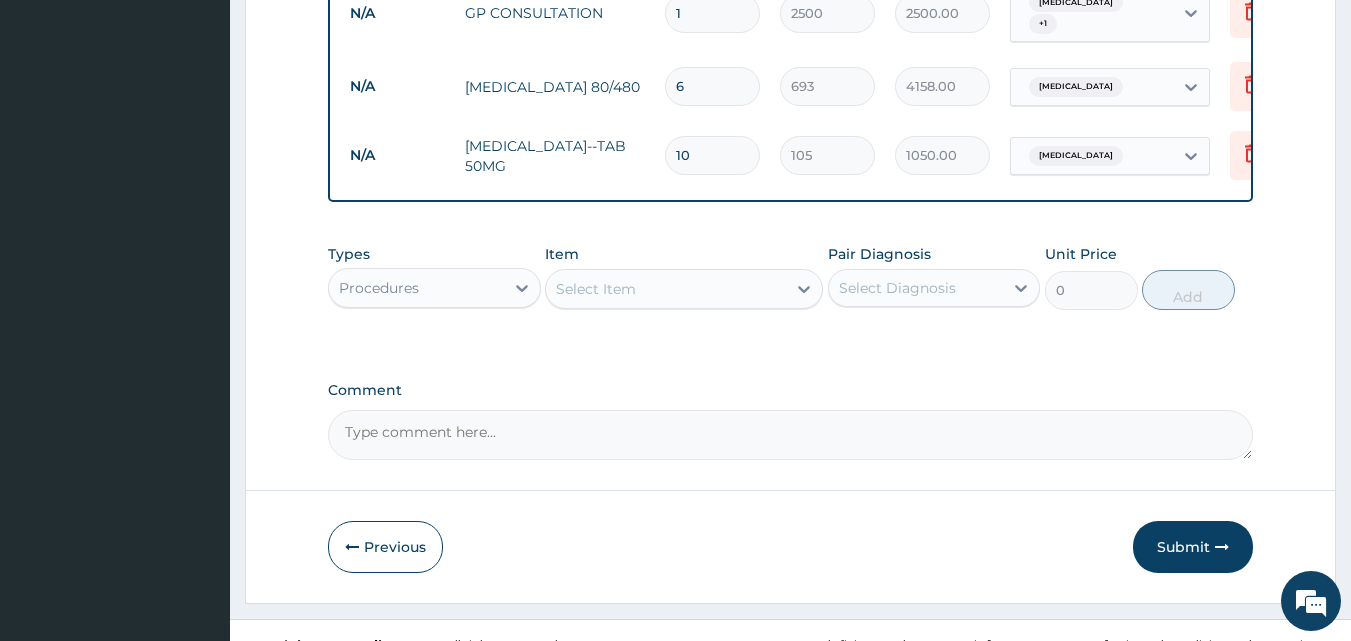 scroll, scrollTop: 859, scrollLeft: 0, axis: vertical 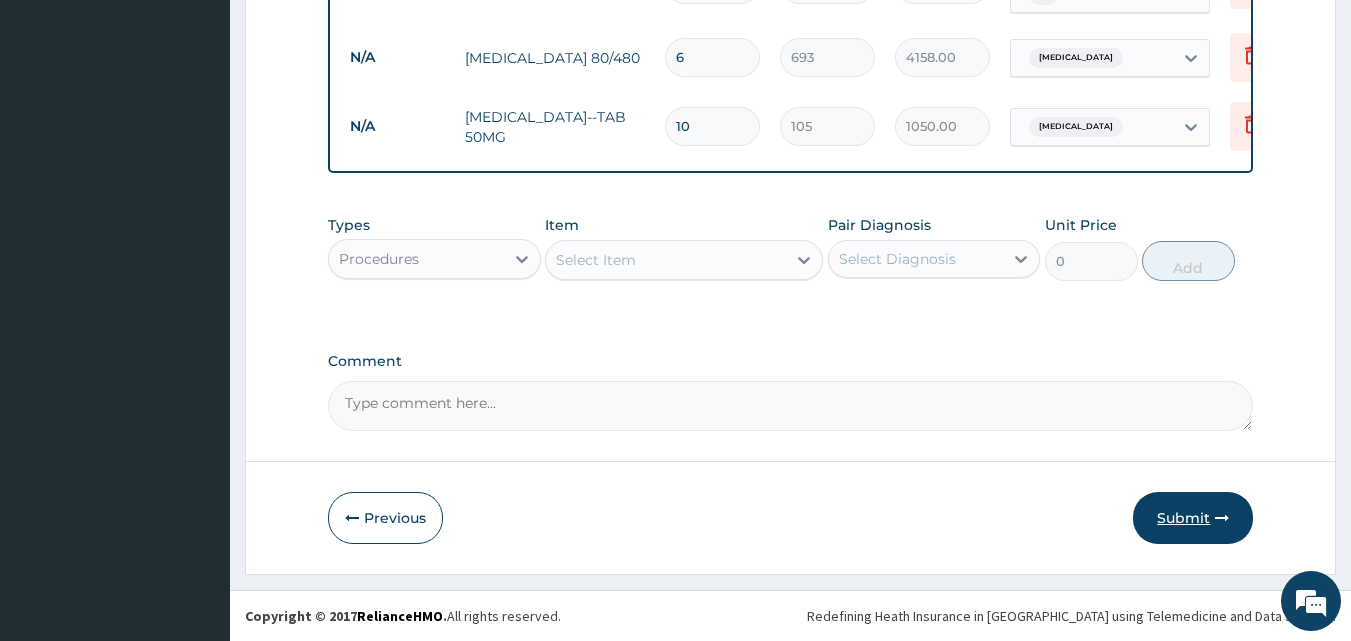type on "6" 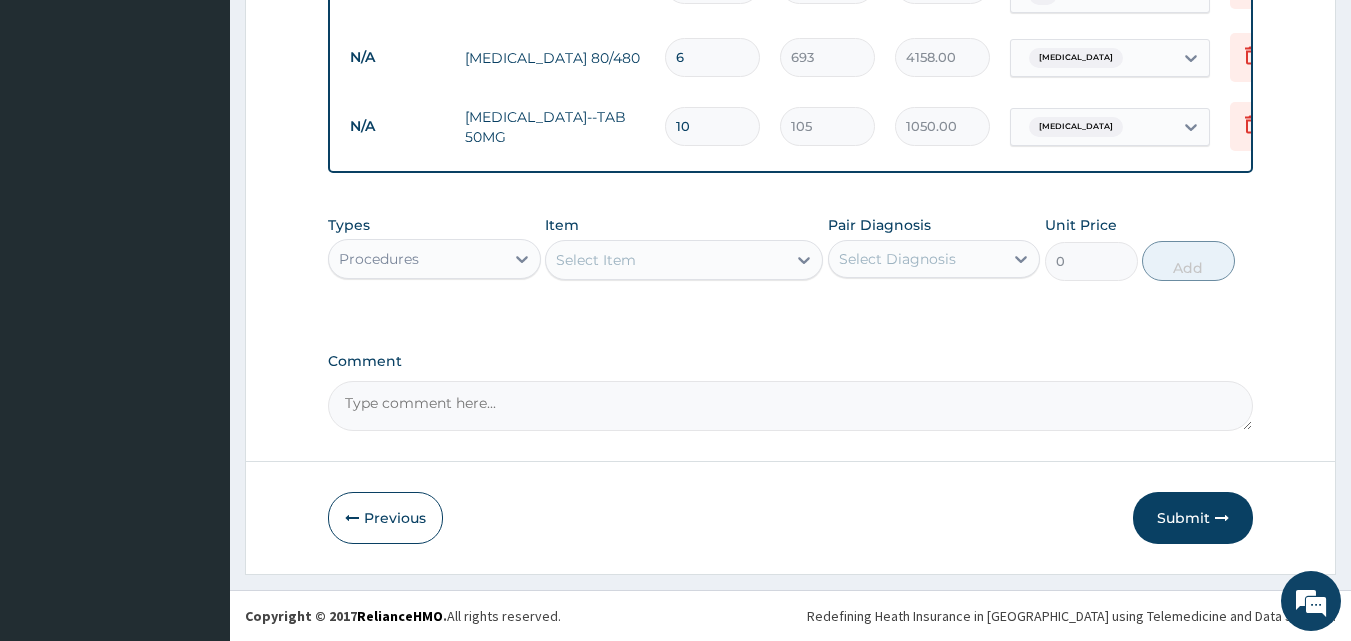 scroll, scrollTop: 76, scrollLeft: 0, axis: vertical 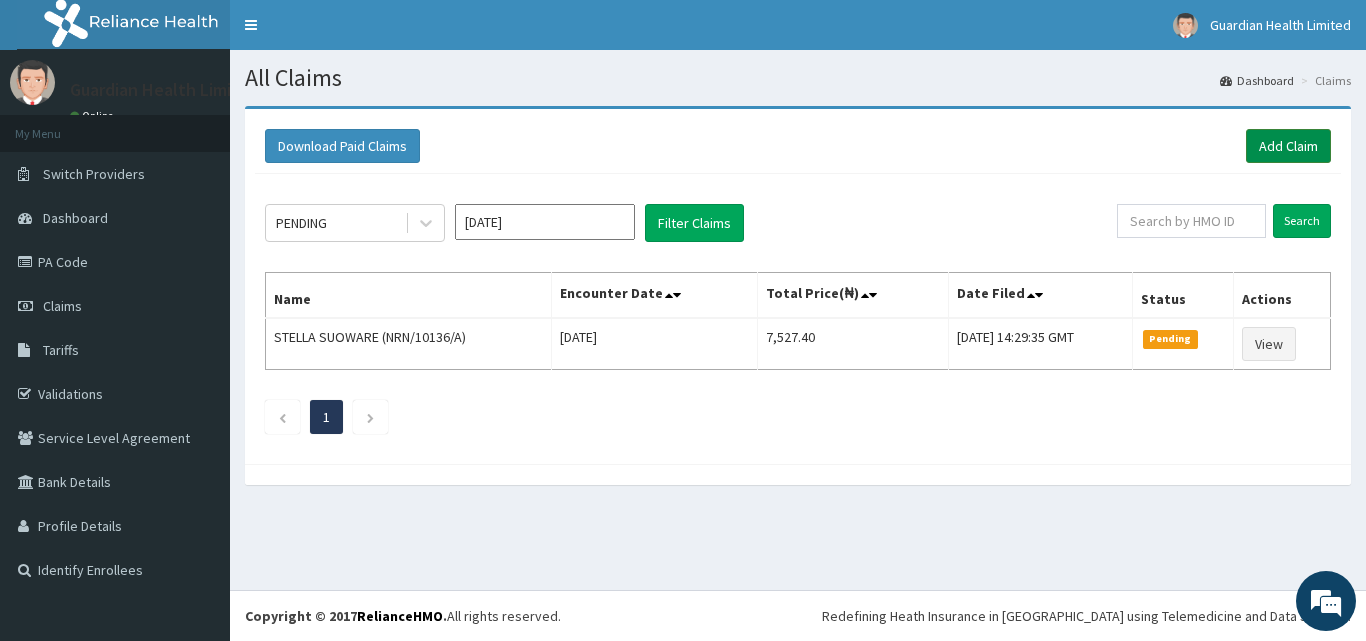 click on "Add Claim" at bounding box center [1288, 146] 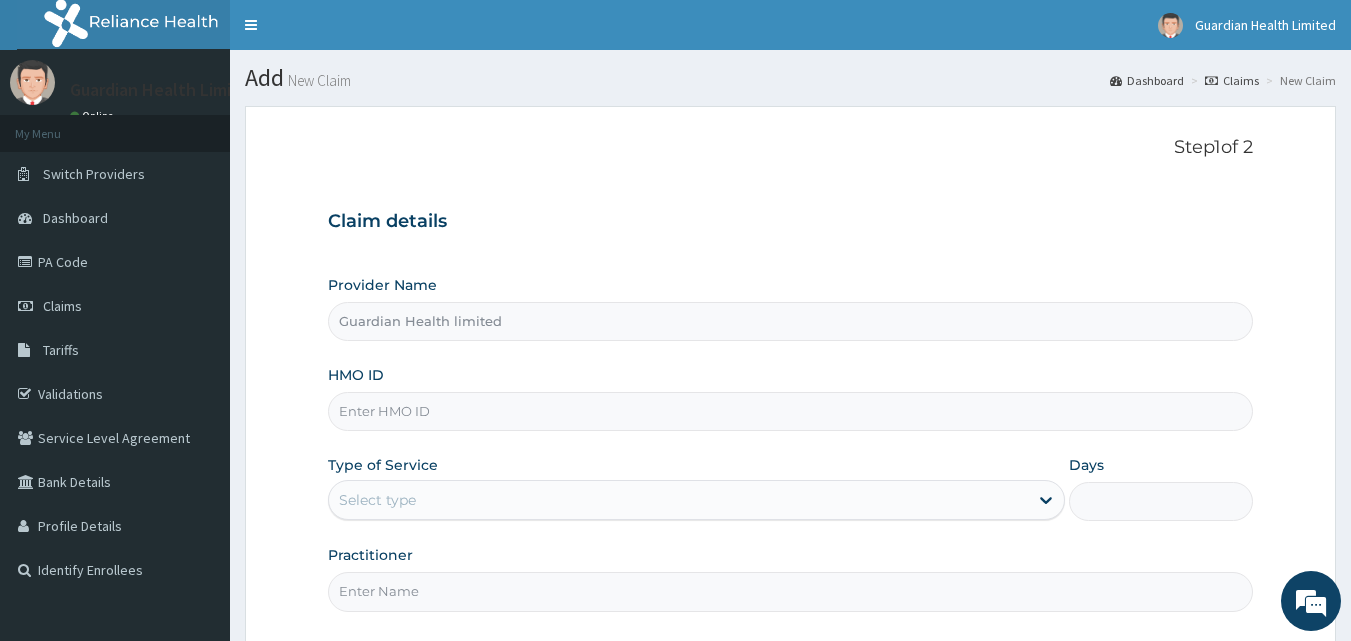 scroll, scrollTop: 0, scrollLeft: 0, axis: both 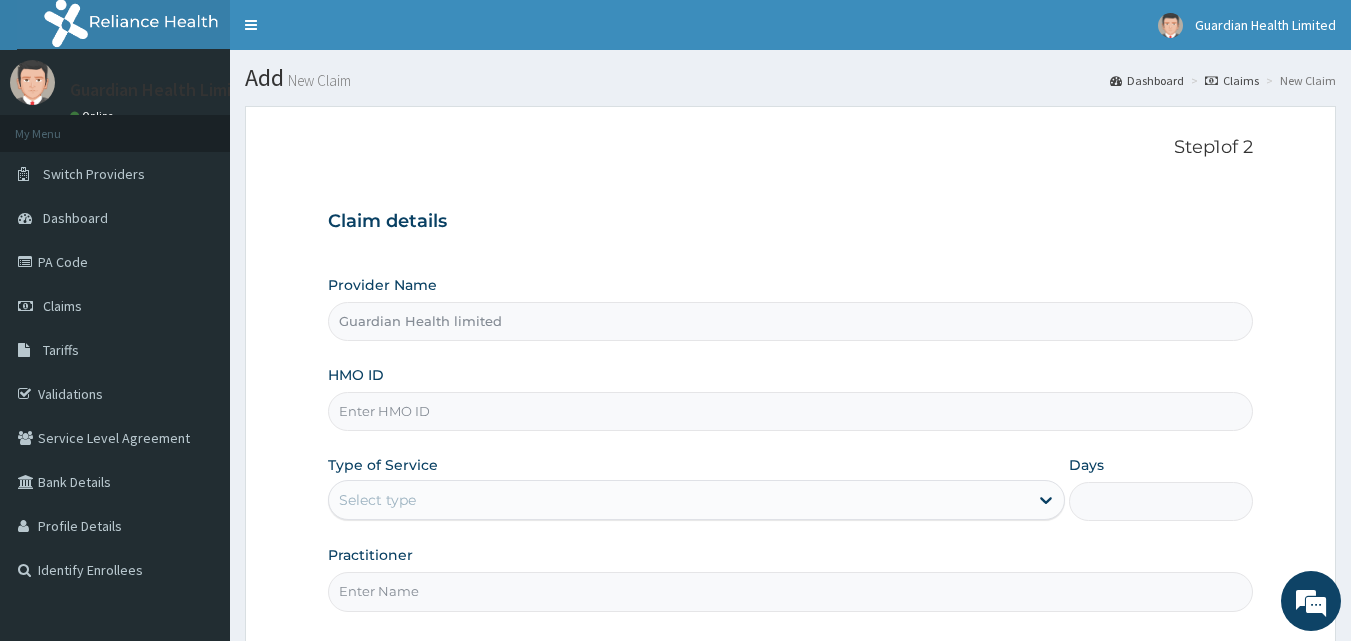 paste on "KRM/10048/A" 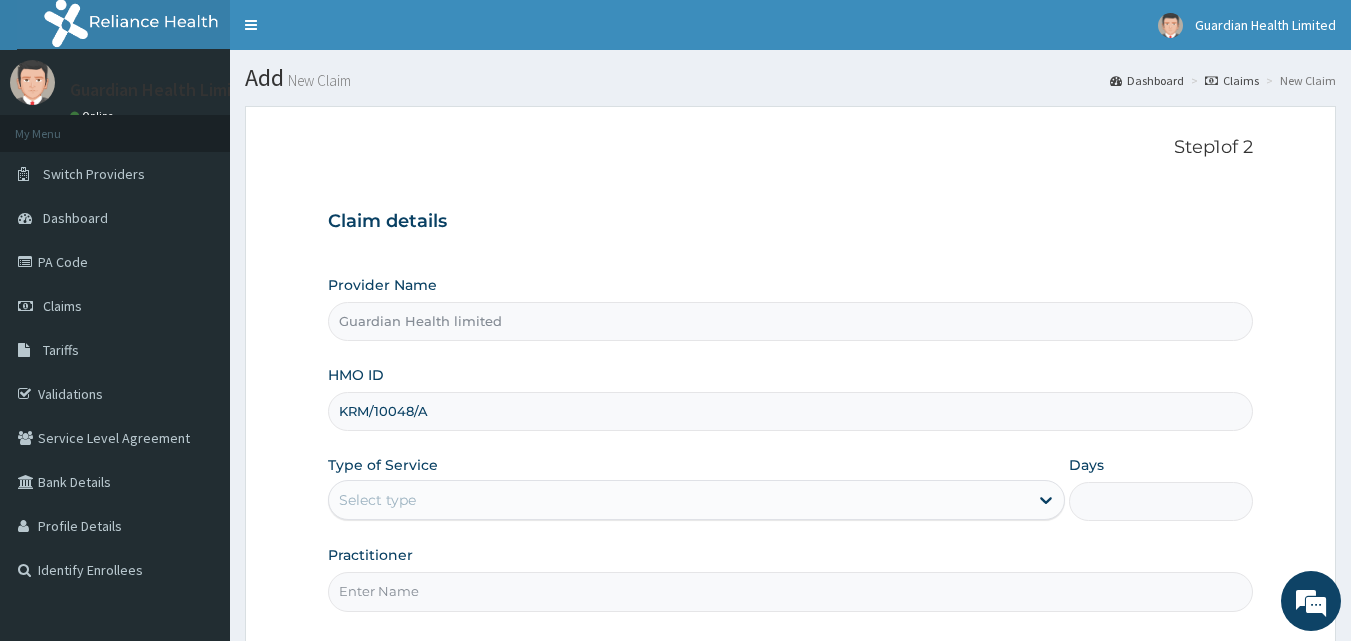 scroll, scrollTop: 0, scrollLeft: 0, axis: both 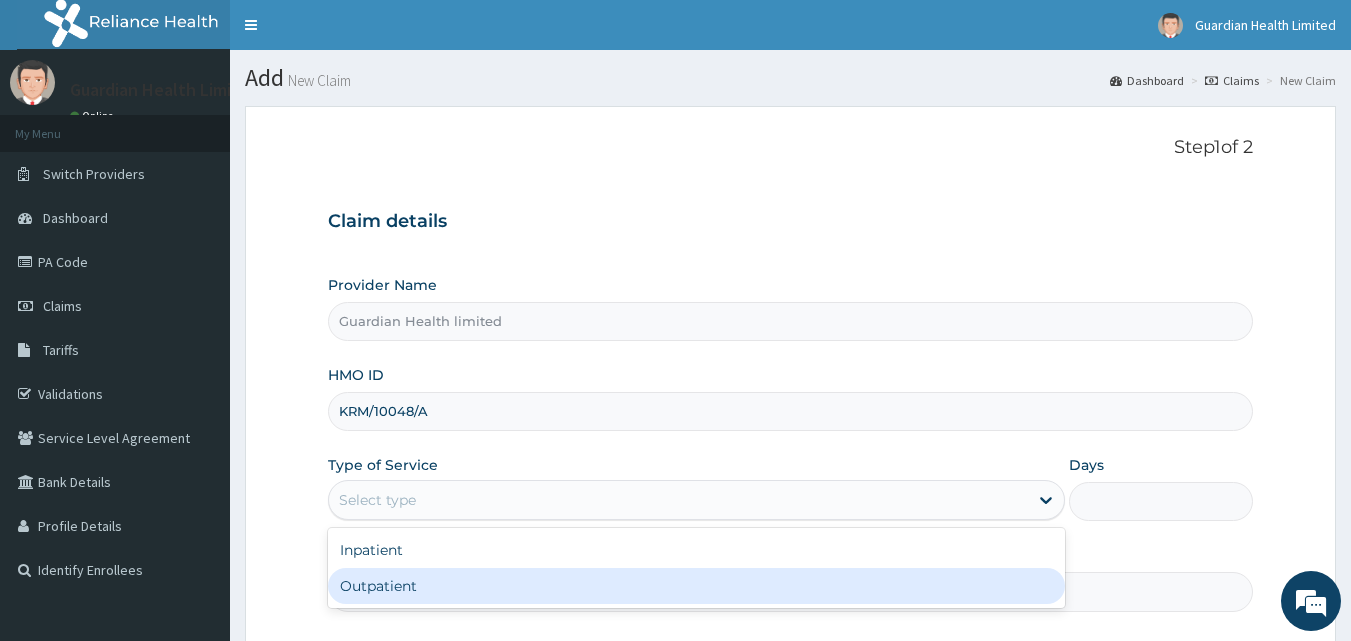 click on "Outpatient" at bounding box center (696, 586) 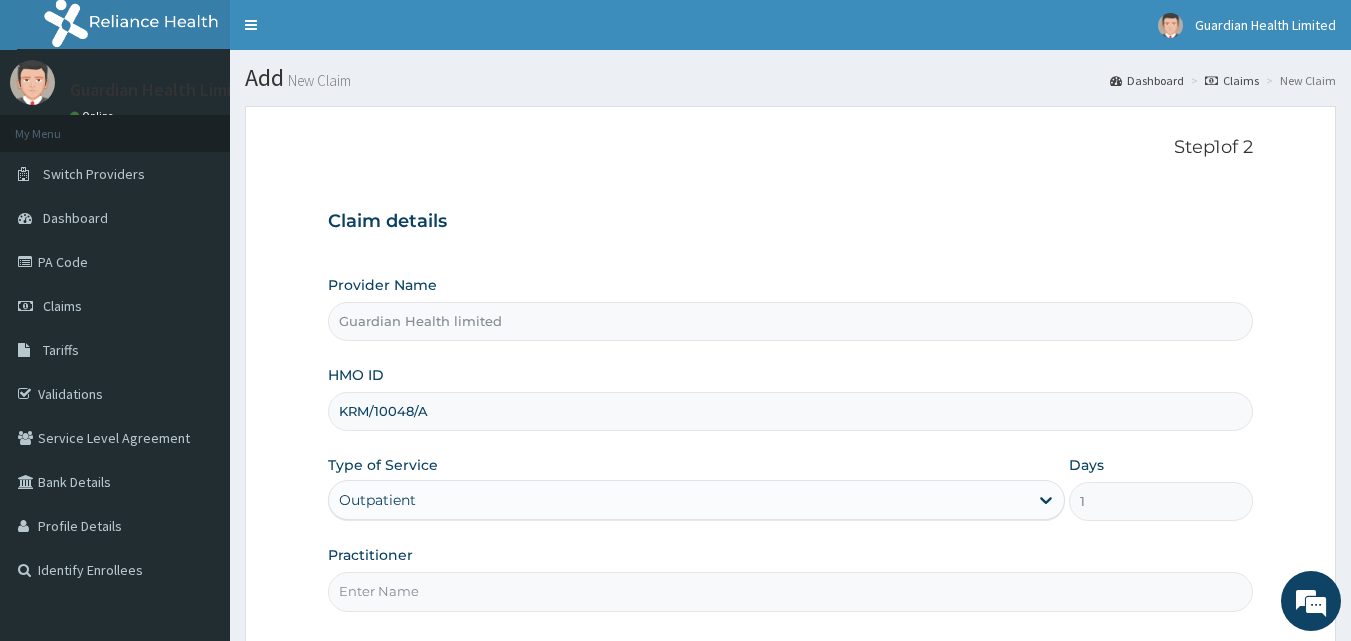 click on "Practitioner" at bounding box center [791, 591] 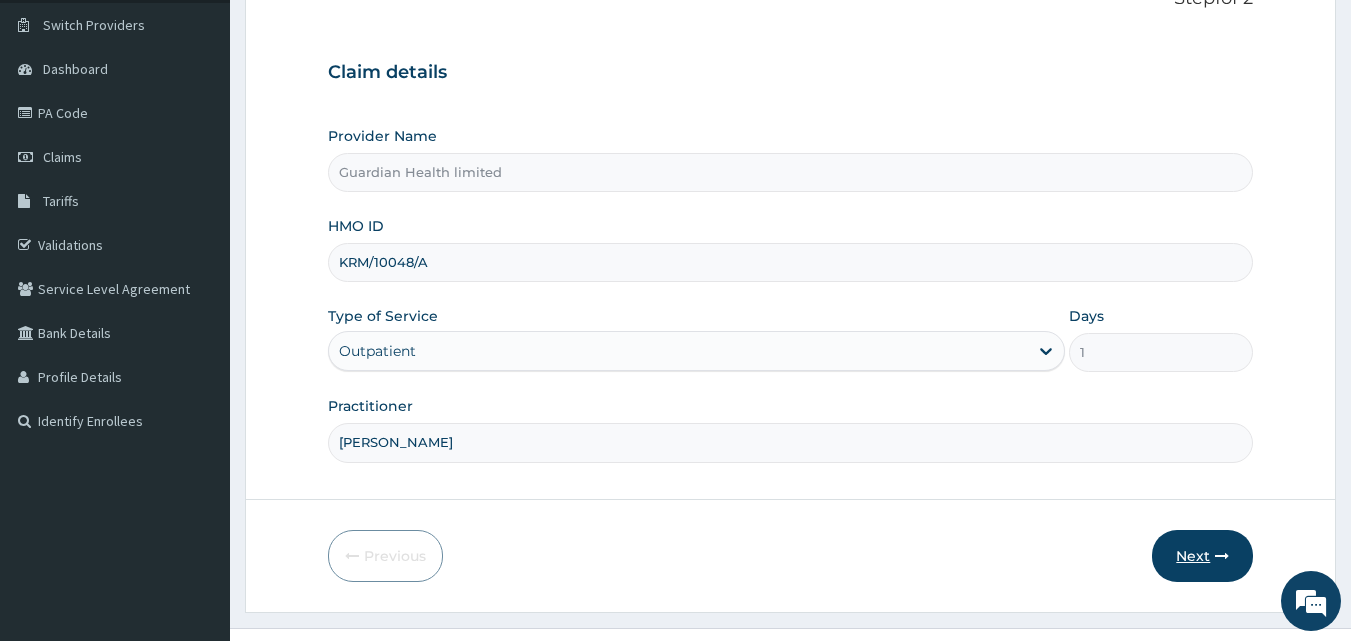 scroll, scrollTop: 187, scrollLeft: 0, axis: vertical 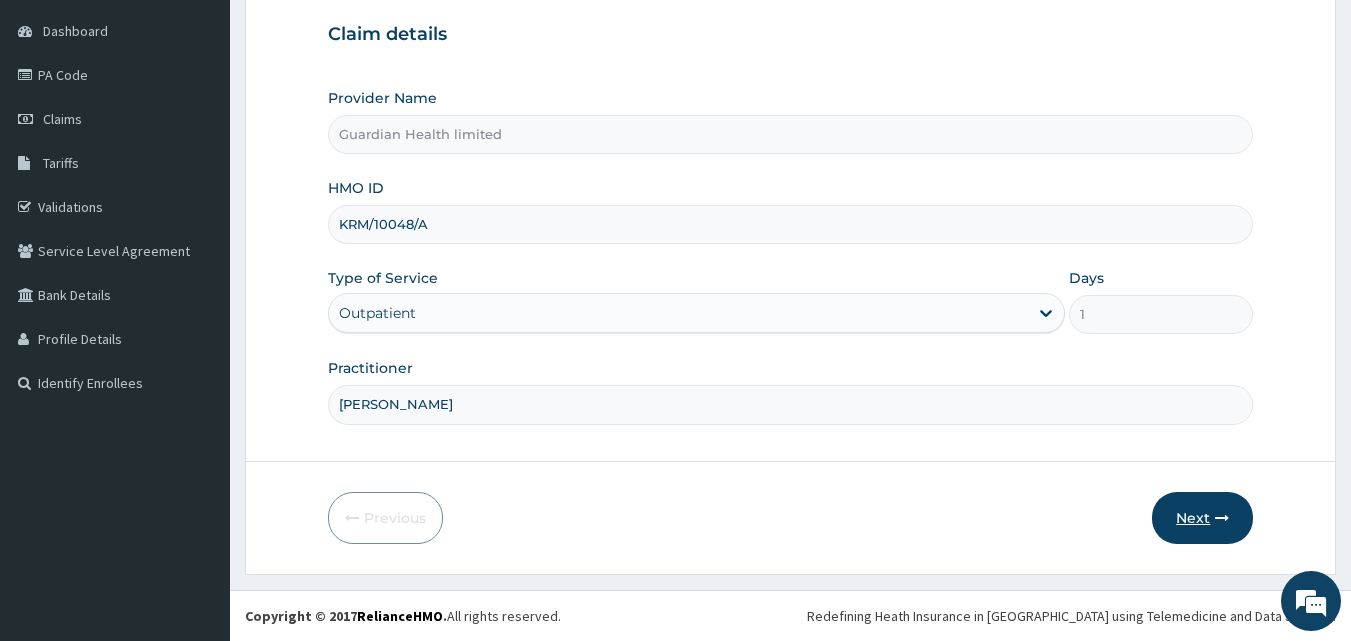 type on "[PERSON_NAME]" 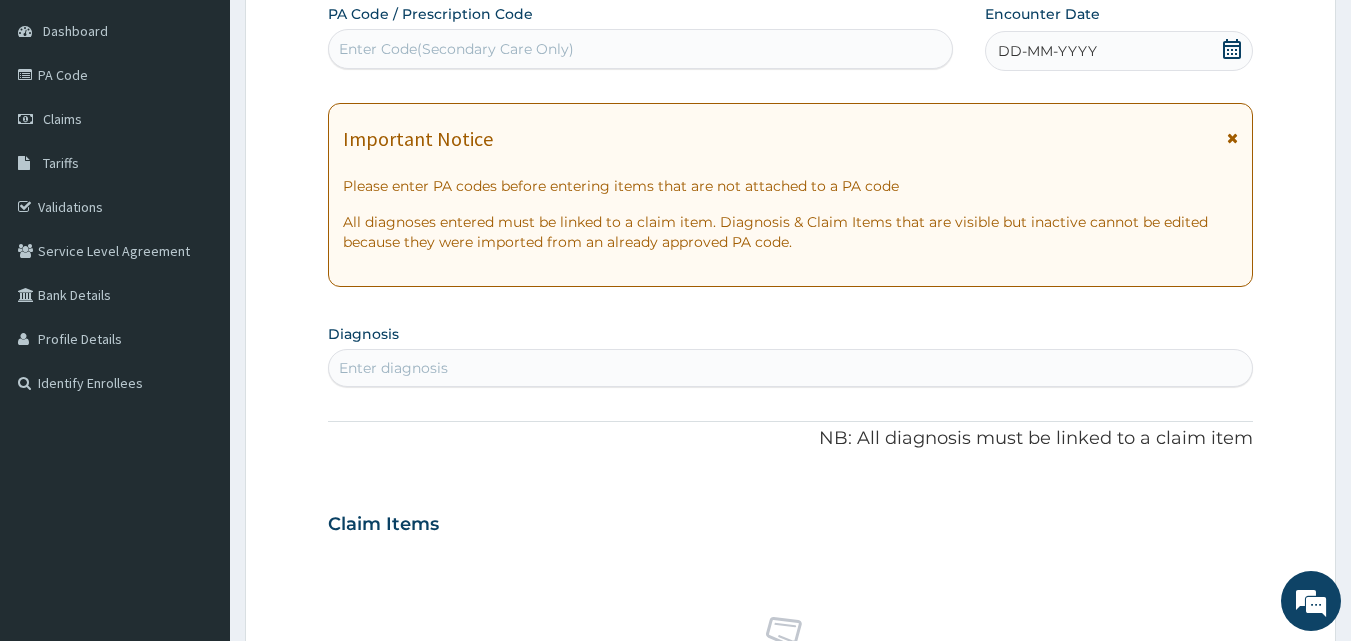 click on "DD-MM-YYYY" at bounding box center (1047, 51) 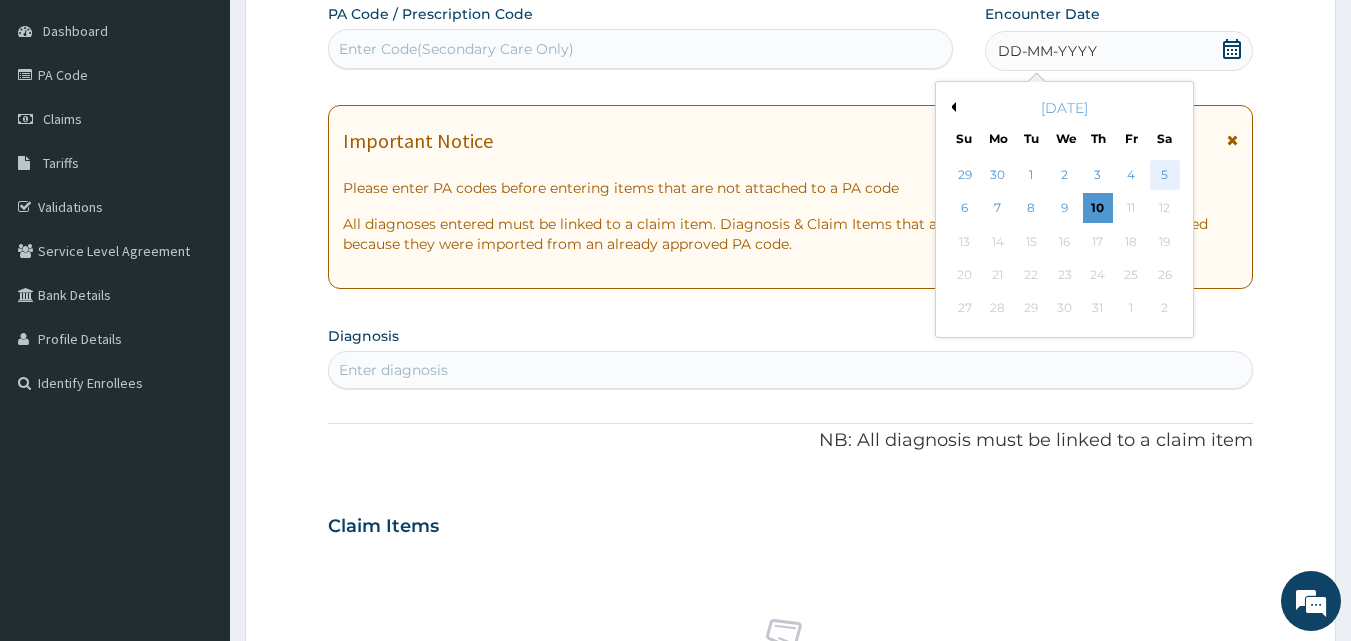 click on "5" at bounding box center (1165, 175) 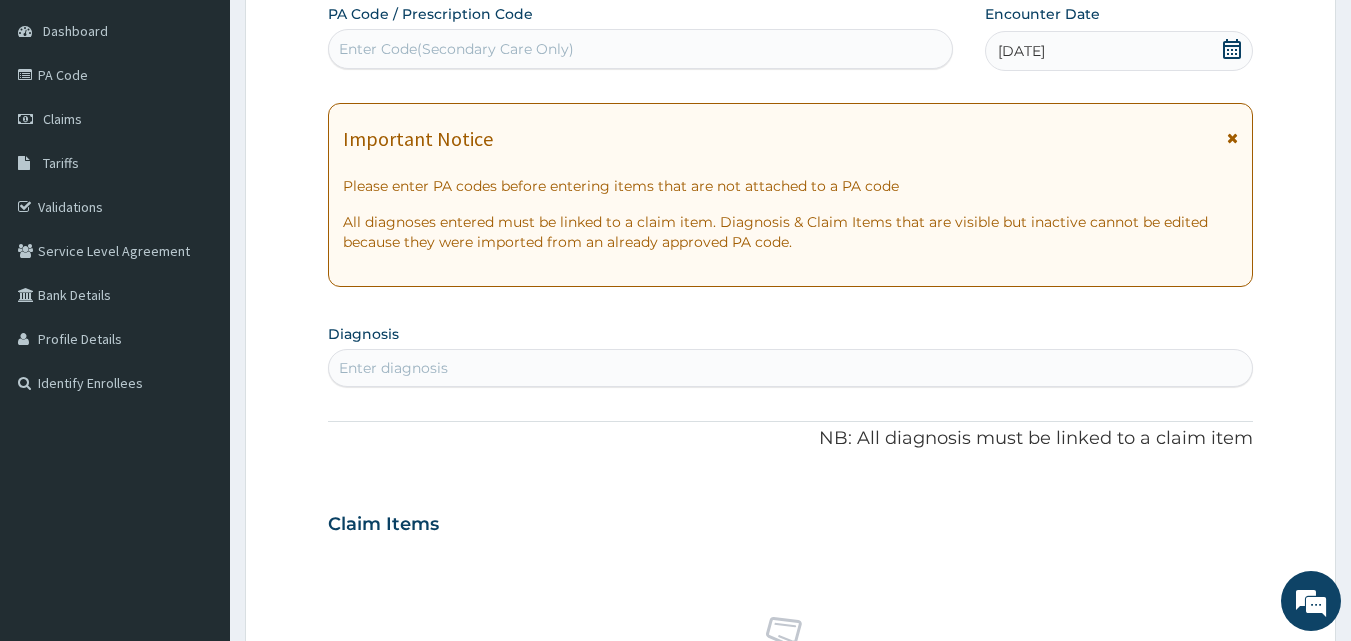 click on "Enter diagnosis" at bounding box center [791, 368] 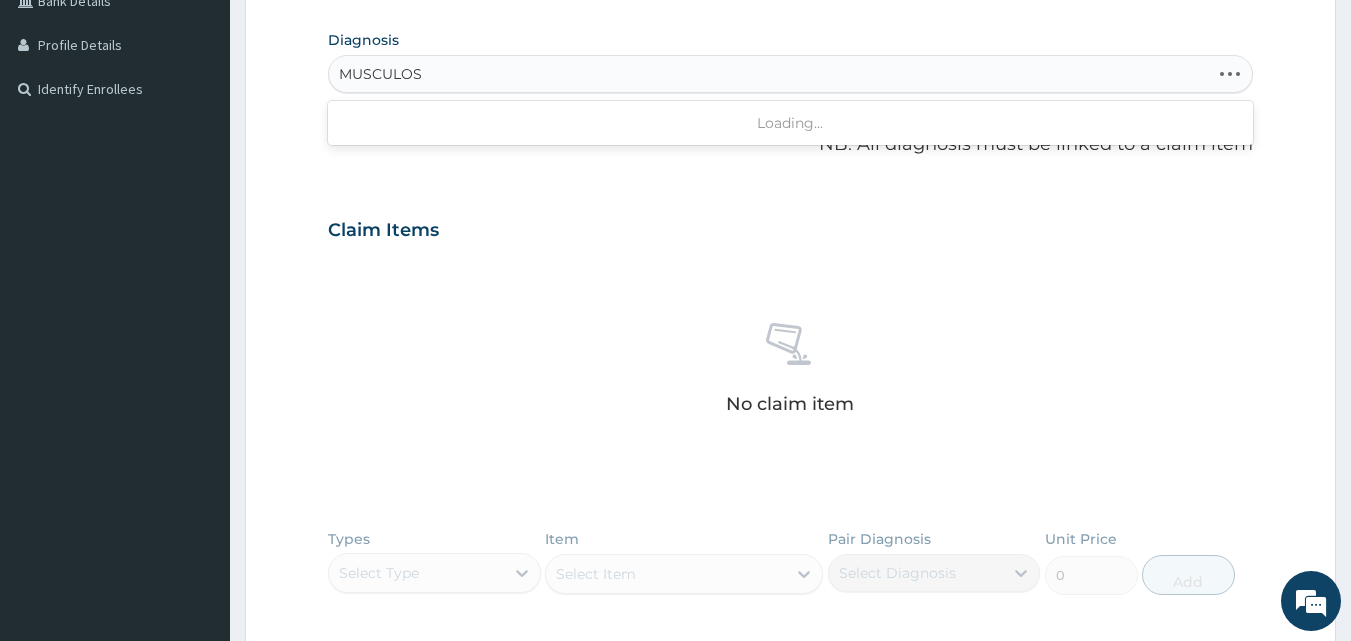 scroll, scrollTop: 486, scrollLeft: 0, axis: vertical 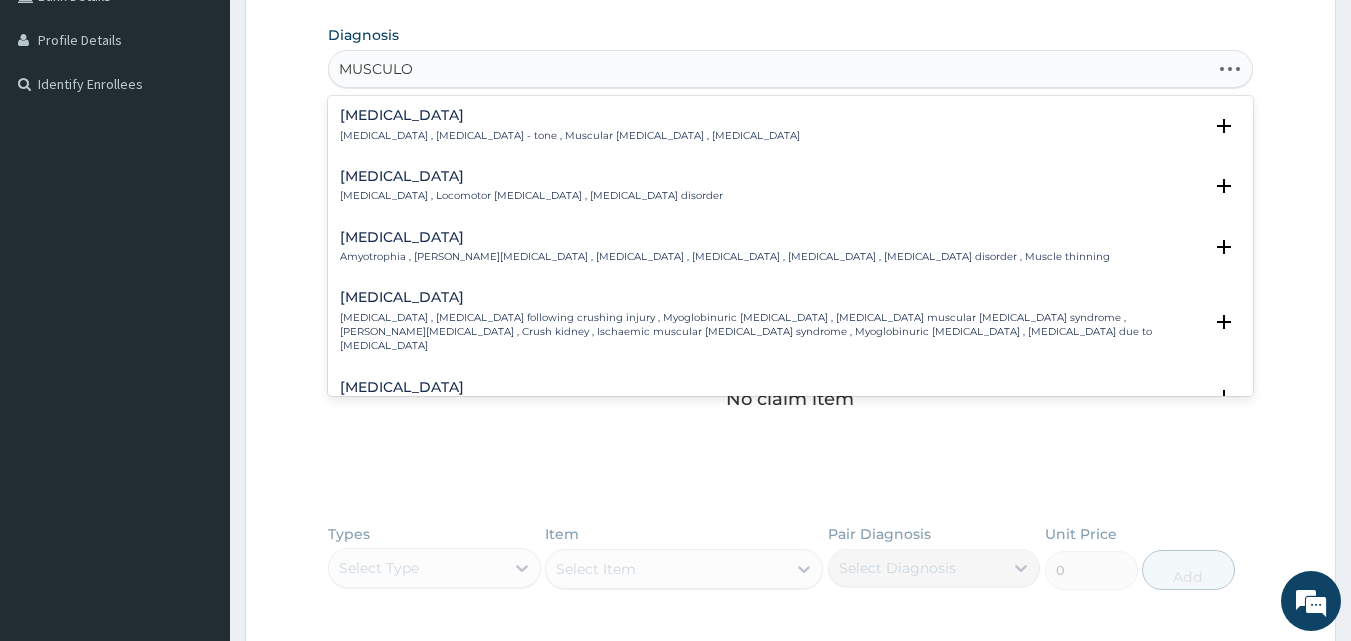 type on "MUSCULOS" 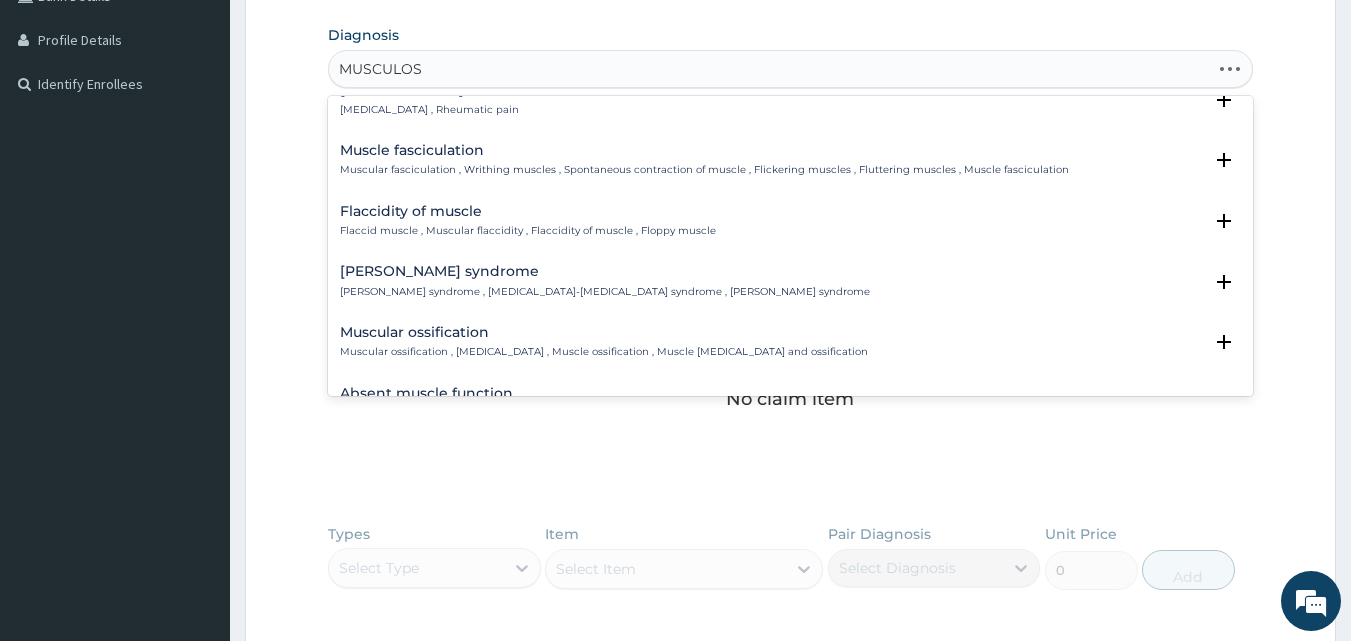 scroll, scrollTop: 532, scrollLeft: 0, axis: vertical 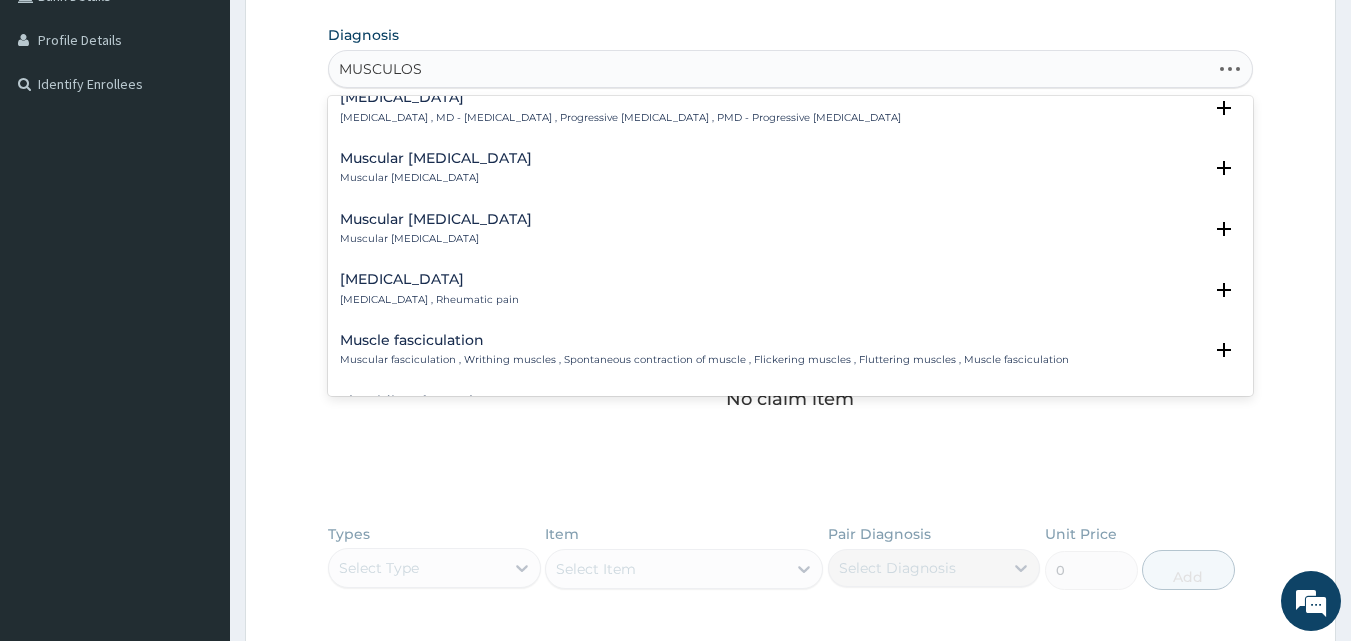 click on "Musculoskeletal pain Musculoskeletal pain , Rheumatic pain" at bounding box center [791, 289] 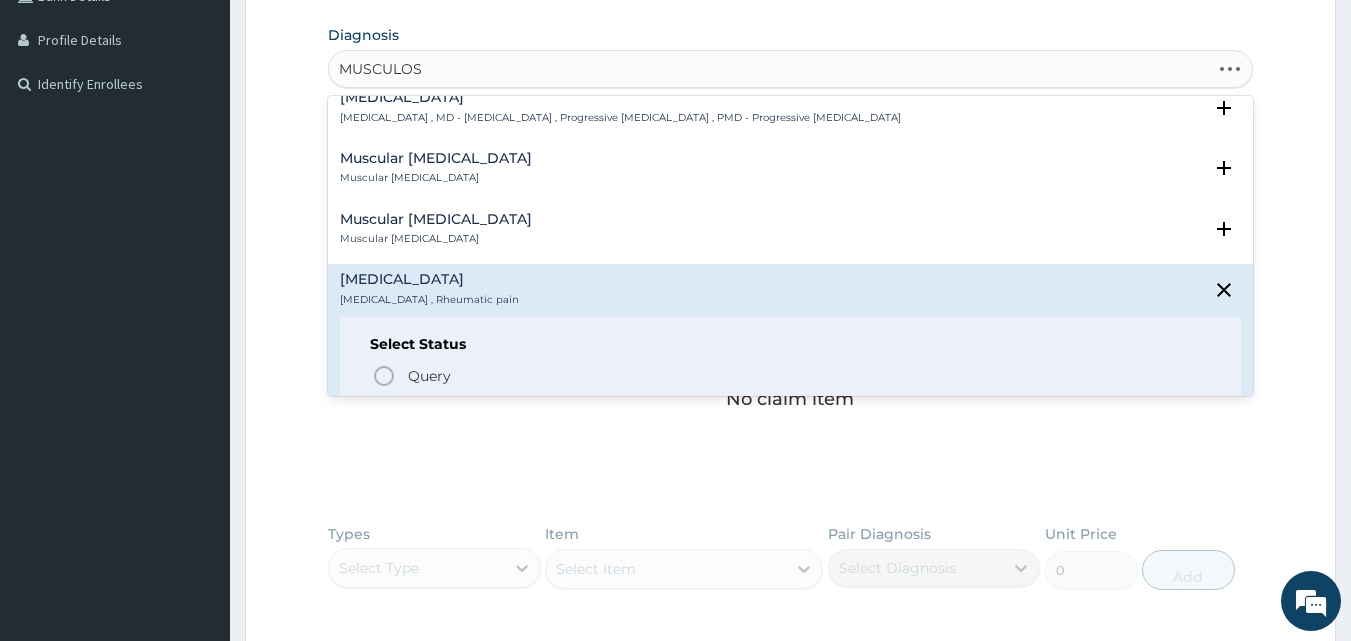 click on "Confirmed" at bounding box center [792, 411] 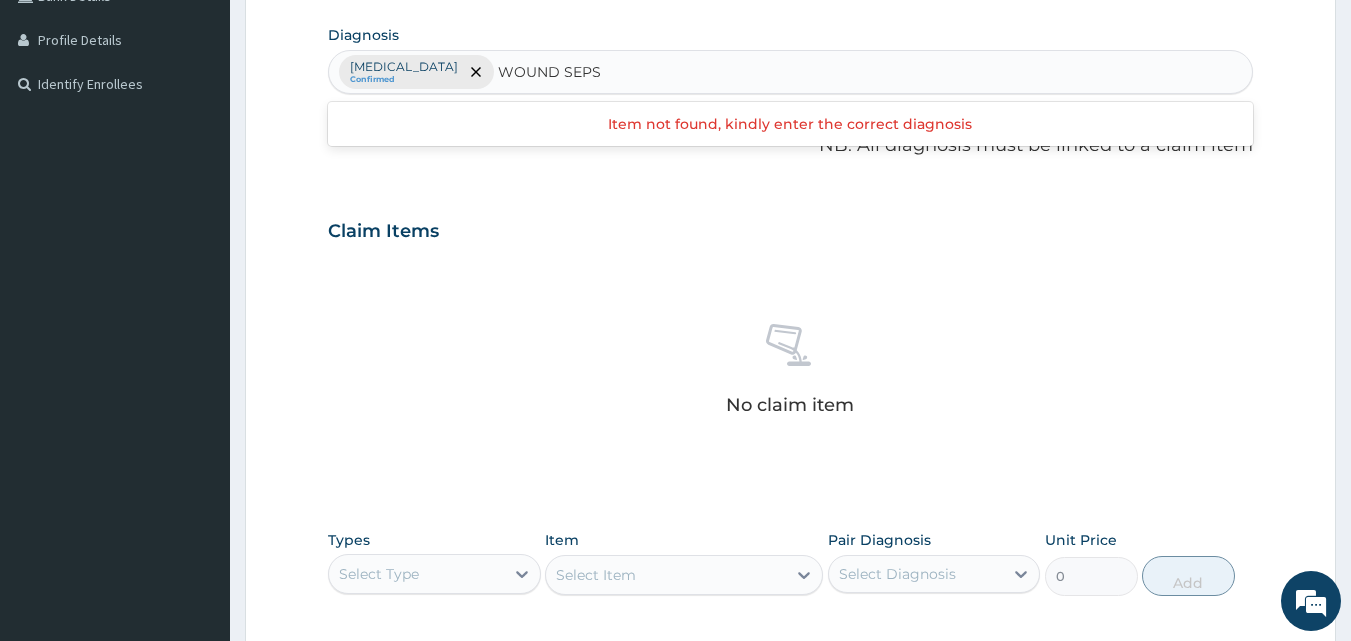 type on "WOUND SEPS" 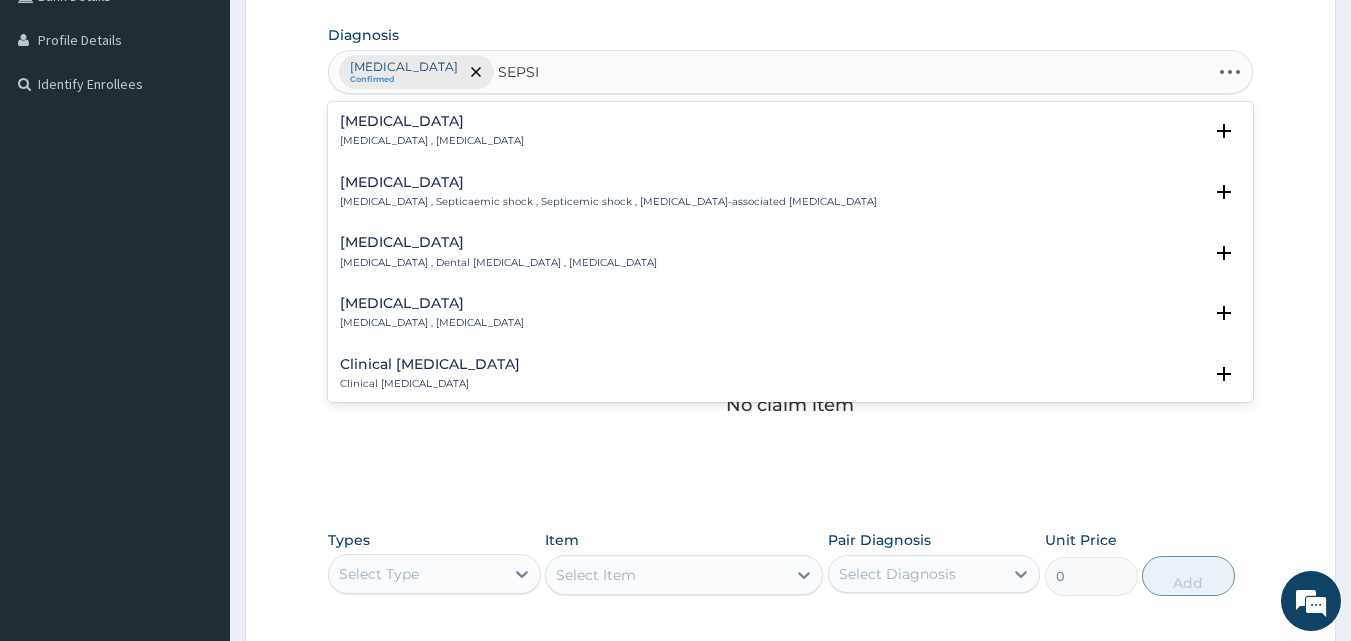 type on "SEPSIS" 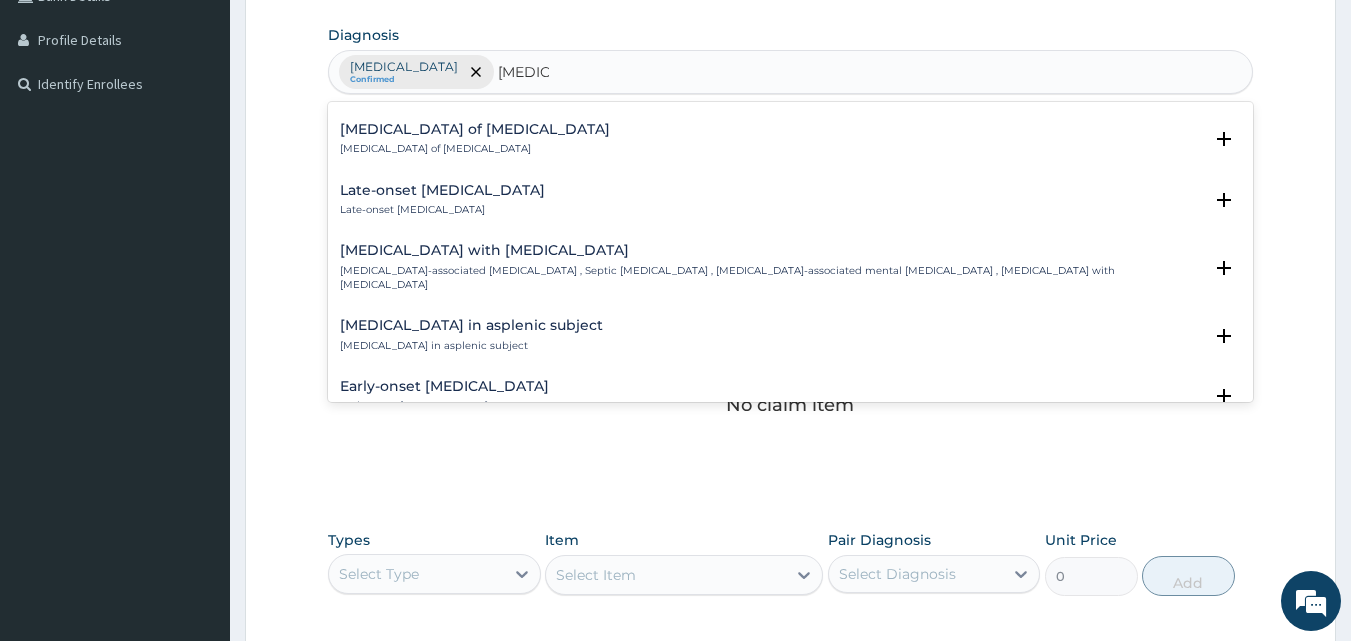 scroll, scrollTop: 1532, scrollLeft: 0, axis: vertical 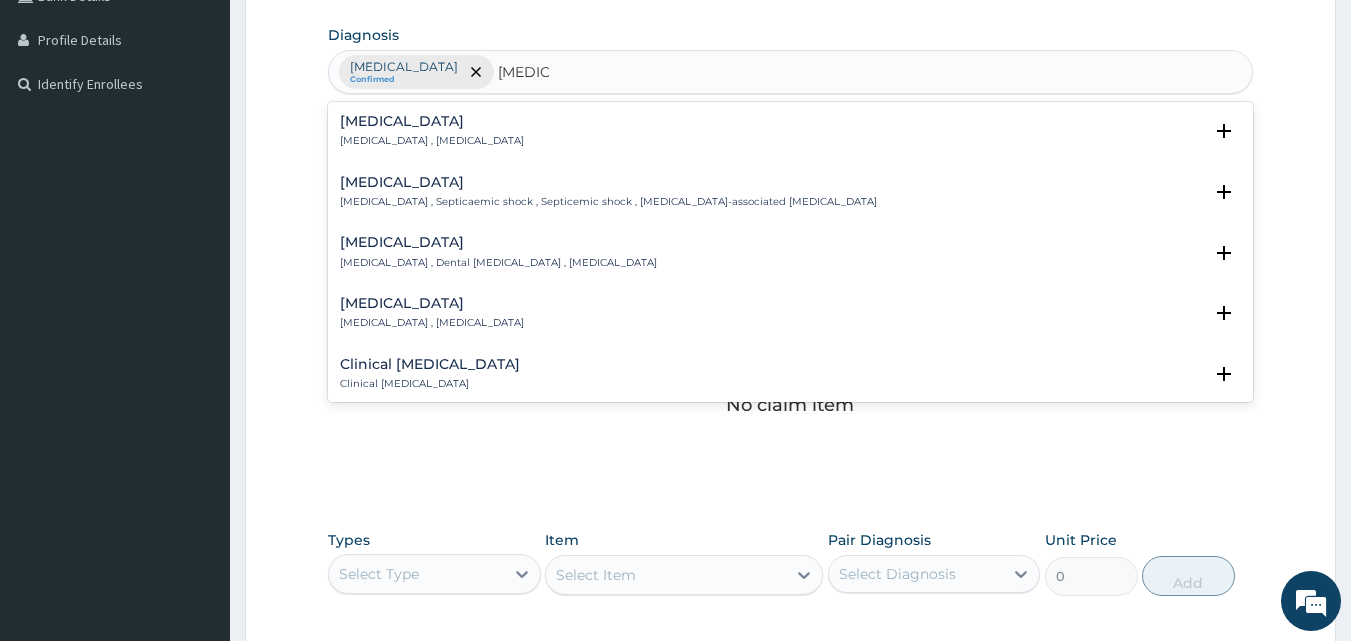 click on "Systemic infection , Sepsis" at bounding box center (432, 141) 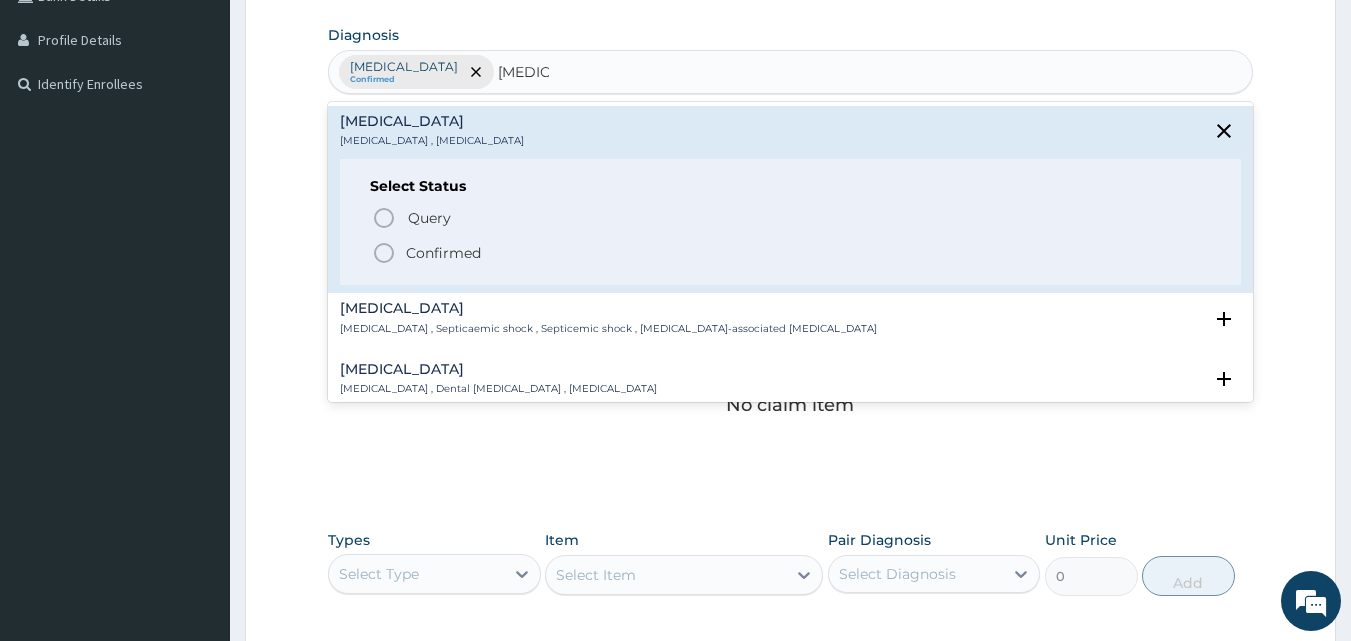 click on "Confirmed" at bounding box center (792, 253) 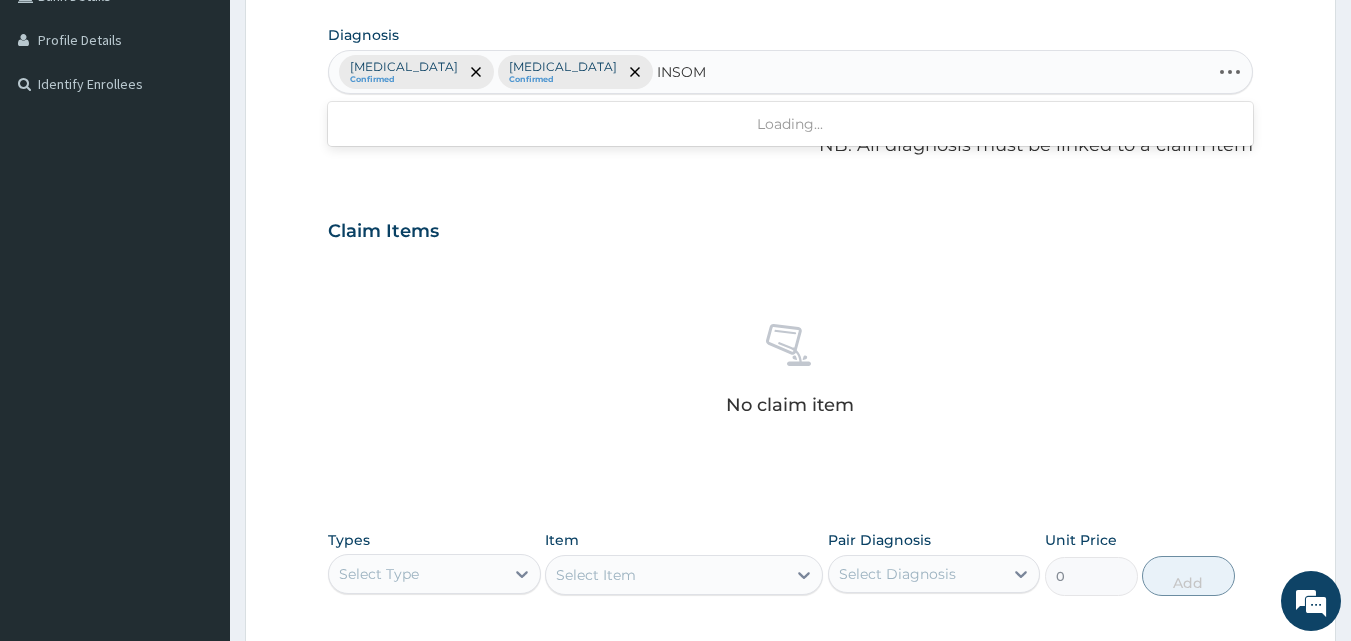 type on "INSOMN" 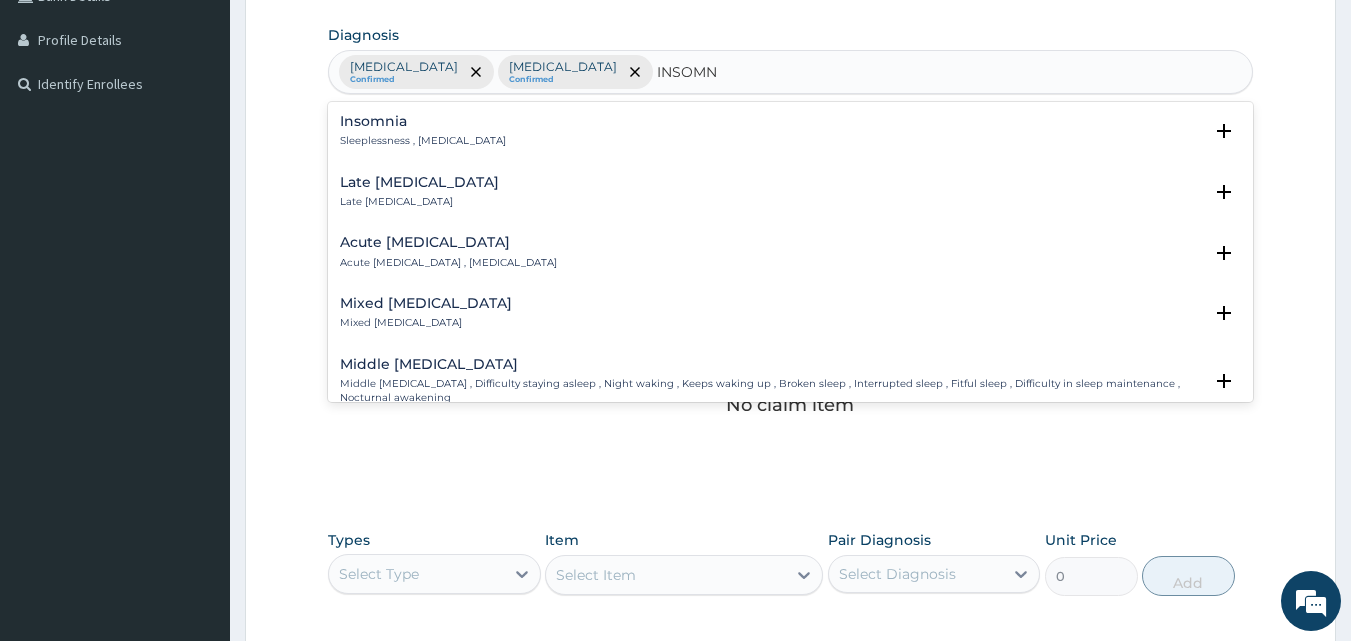 click on "Insomnia" at bounding box center (423, 121) 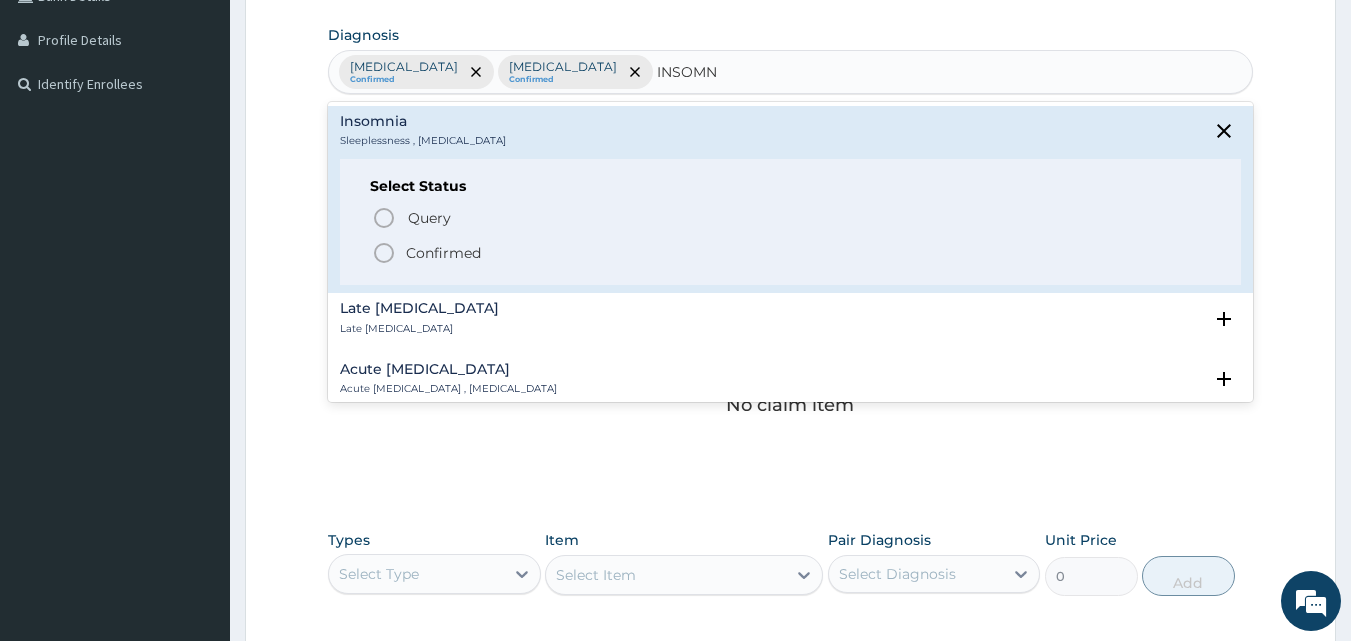 click on "Confirmed" at bounding box center [443, 253] 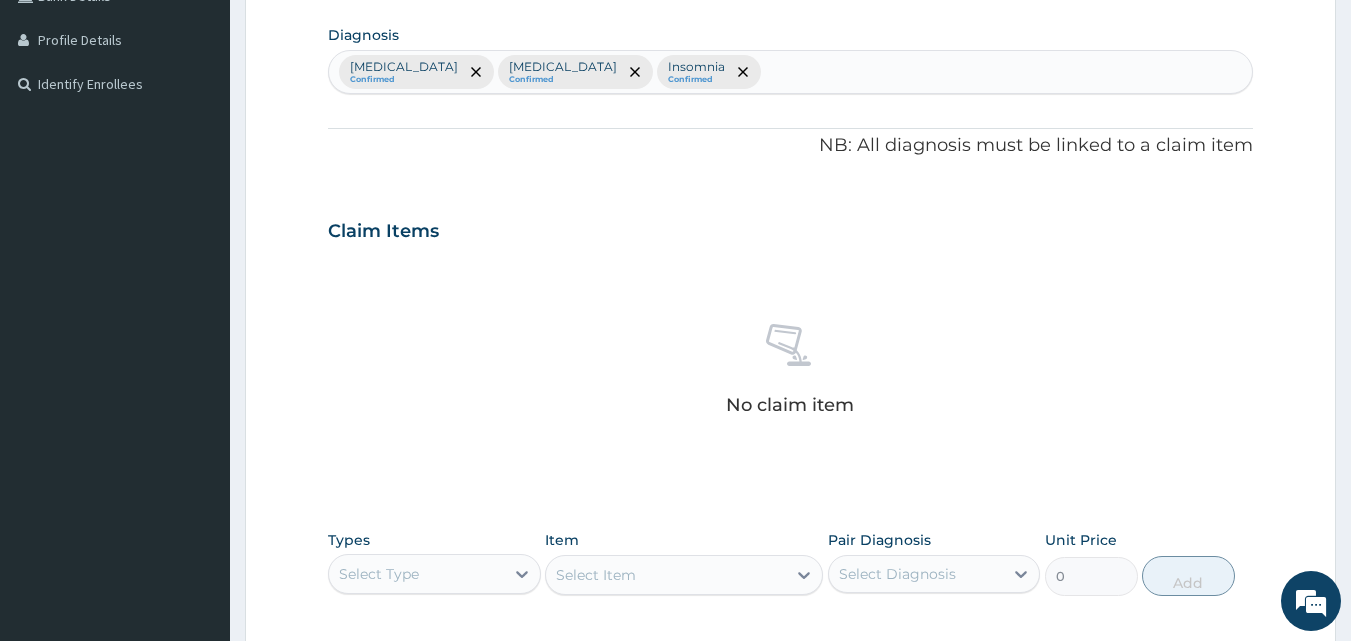 scroll, scrollTop: 801, scrollLeft: 0, axis: vertical 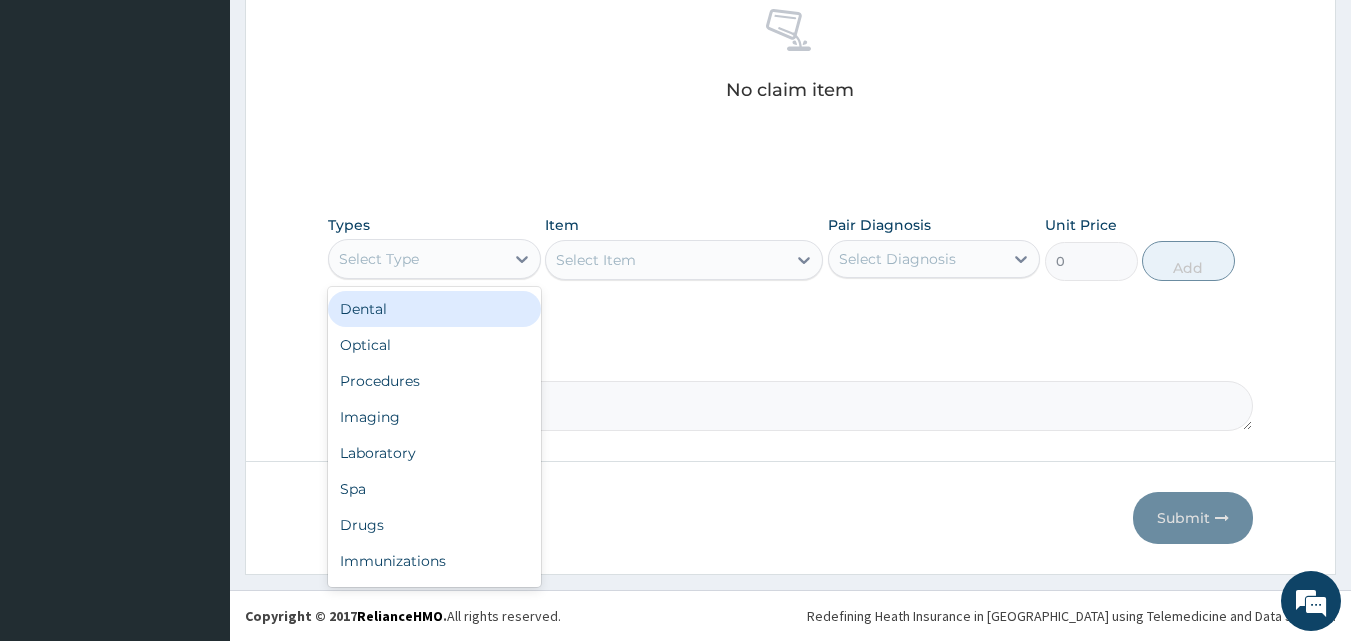 click on "Select Type" at bounding box center (416, 259) 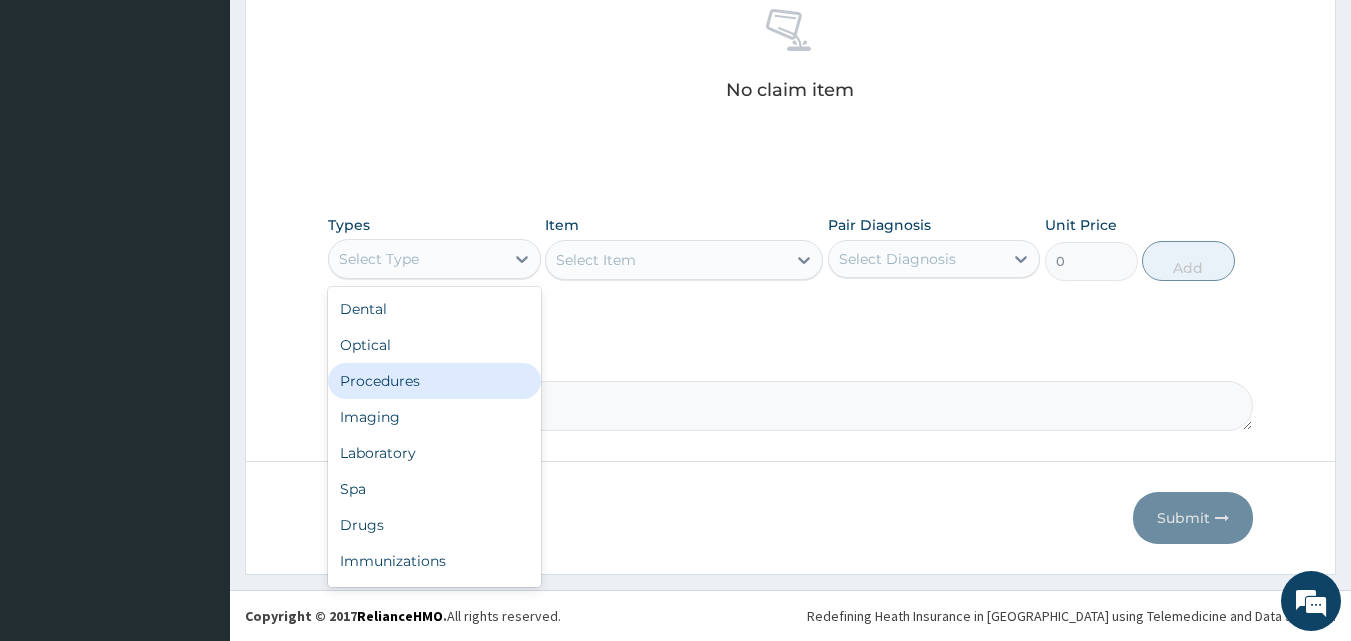 click on "Procedures" at bounding box center [434, 381] 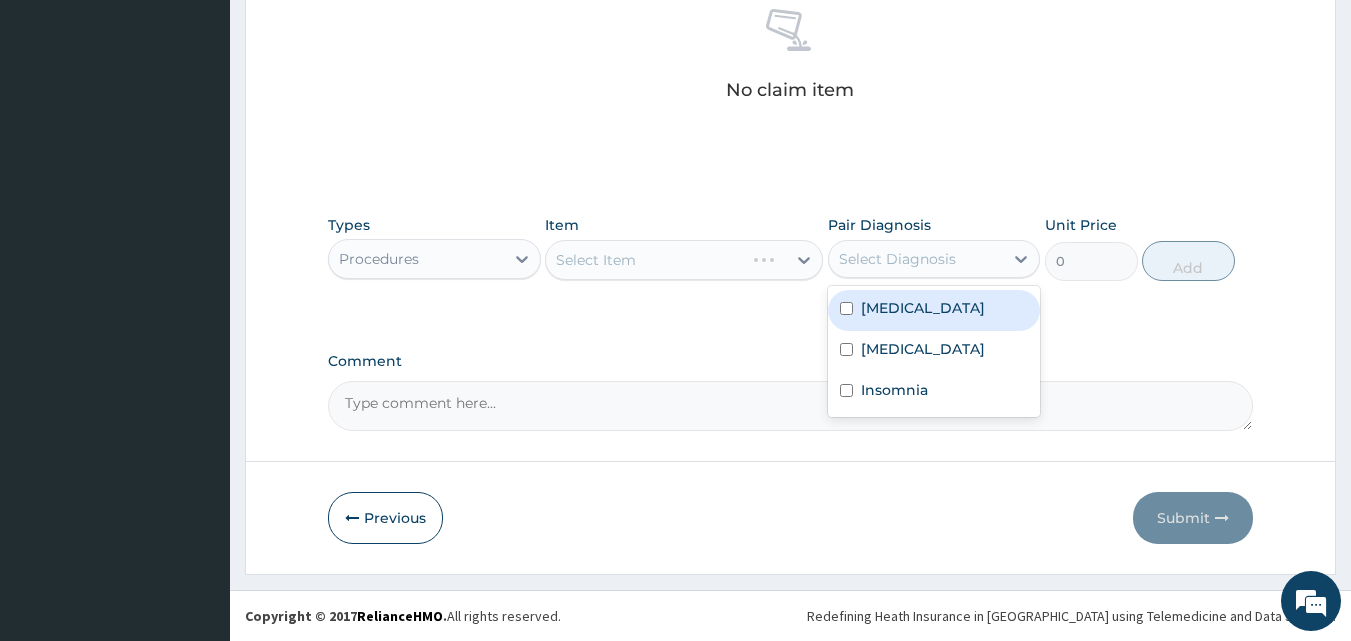 click on "Select Diagnosis" at bounding box center (897, 259) 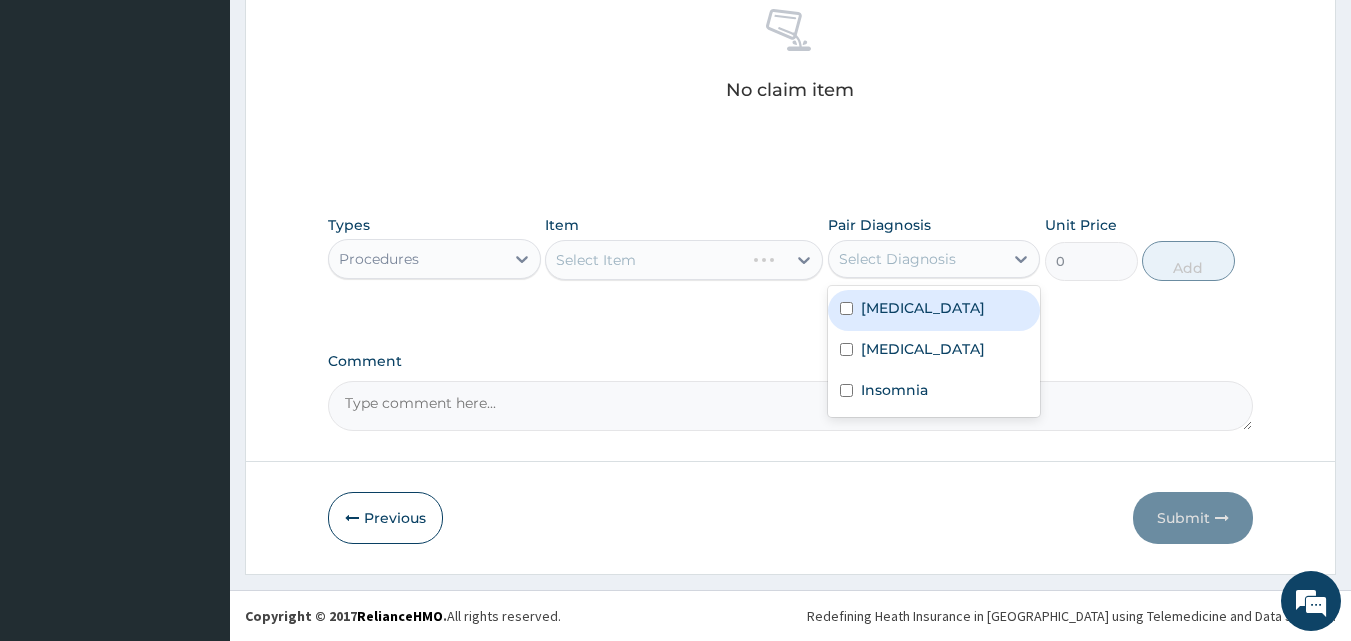 click on "Musculoskeletal pain" at bounding box center [923, 308] 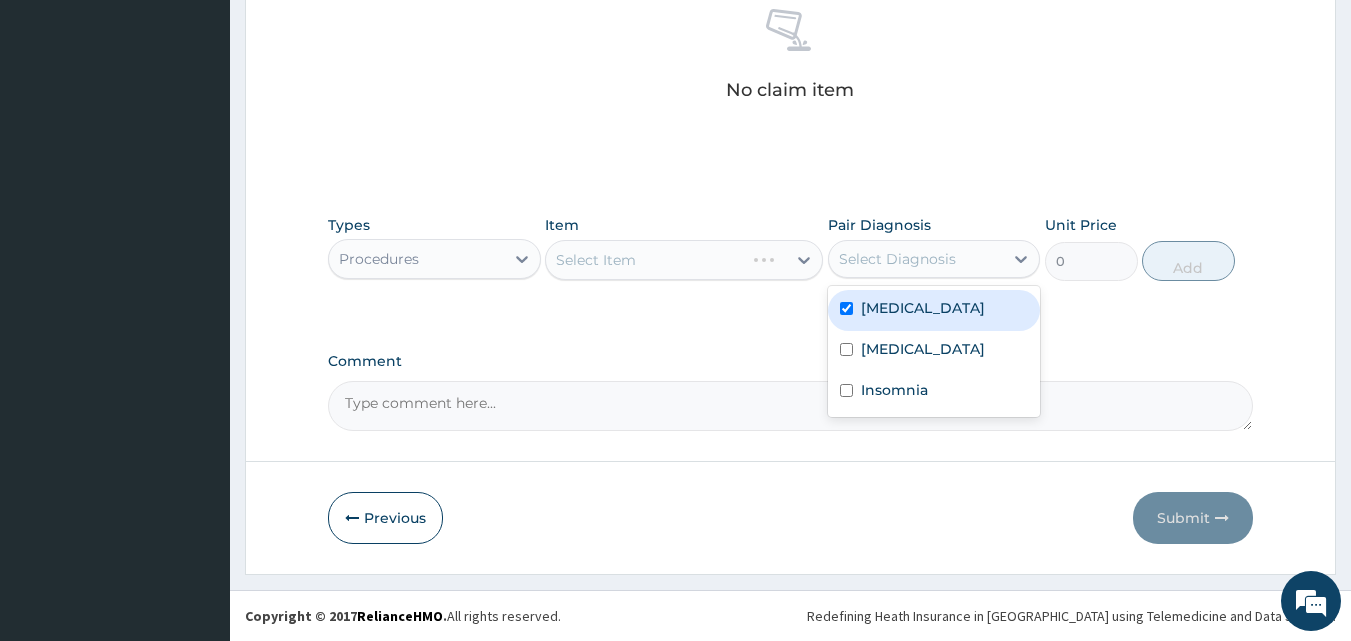 checkbox on "true" 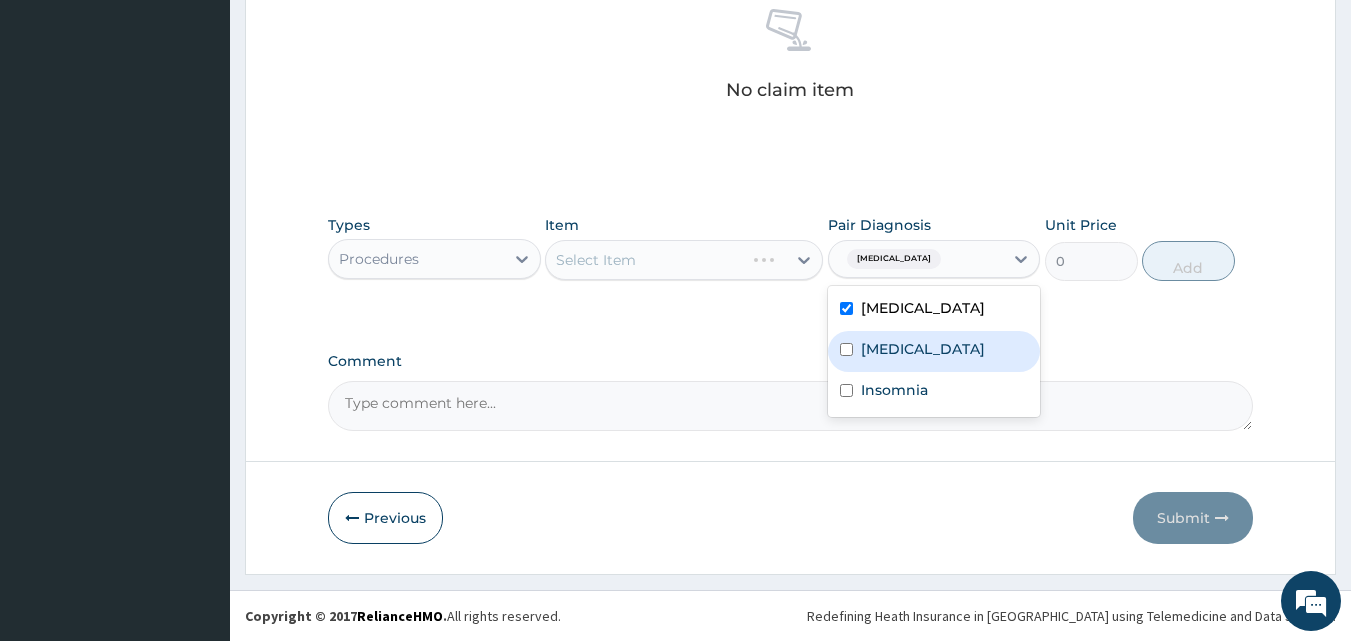 click on "Sepsis" at bounding box center (934, 351) 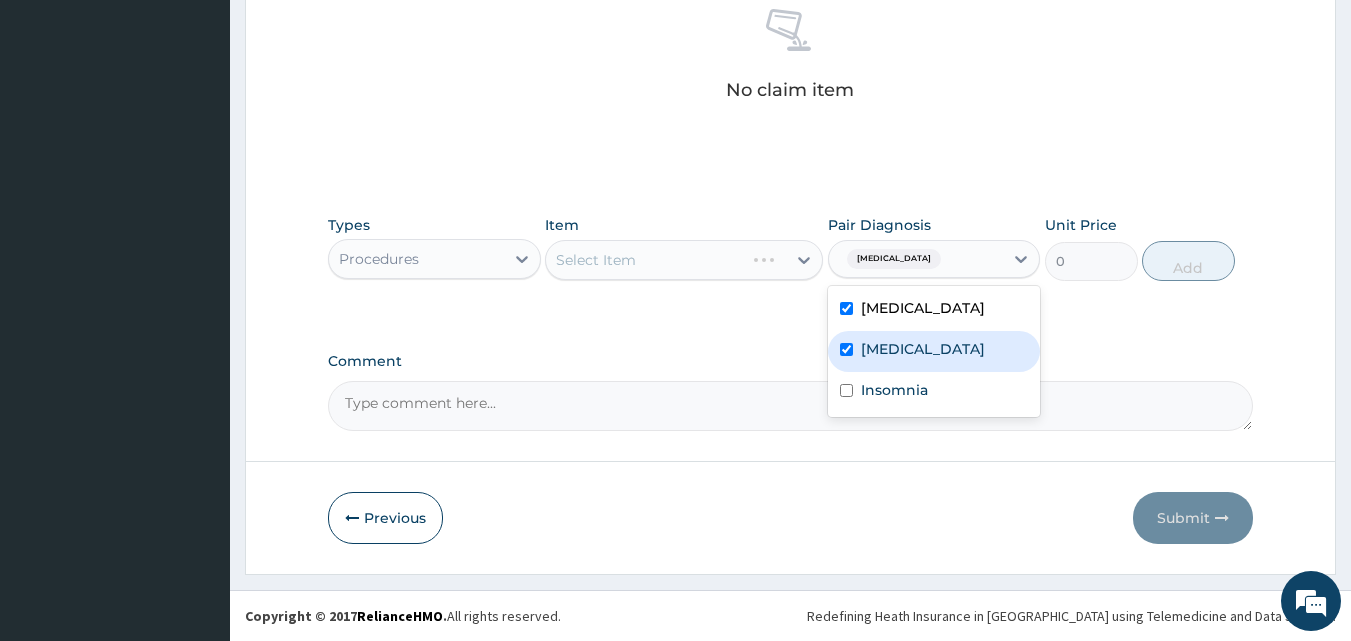 checkbox on "true" 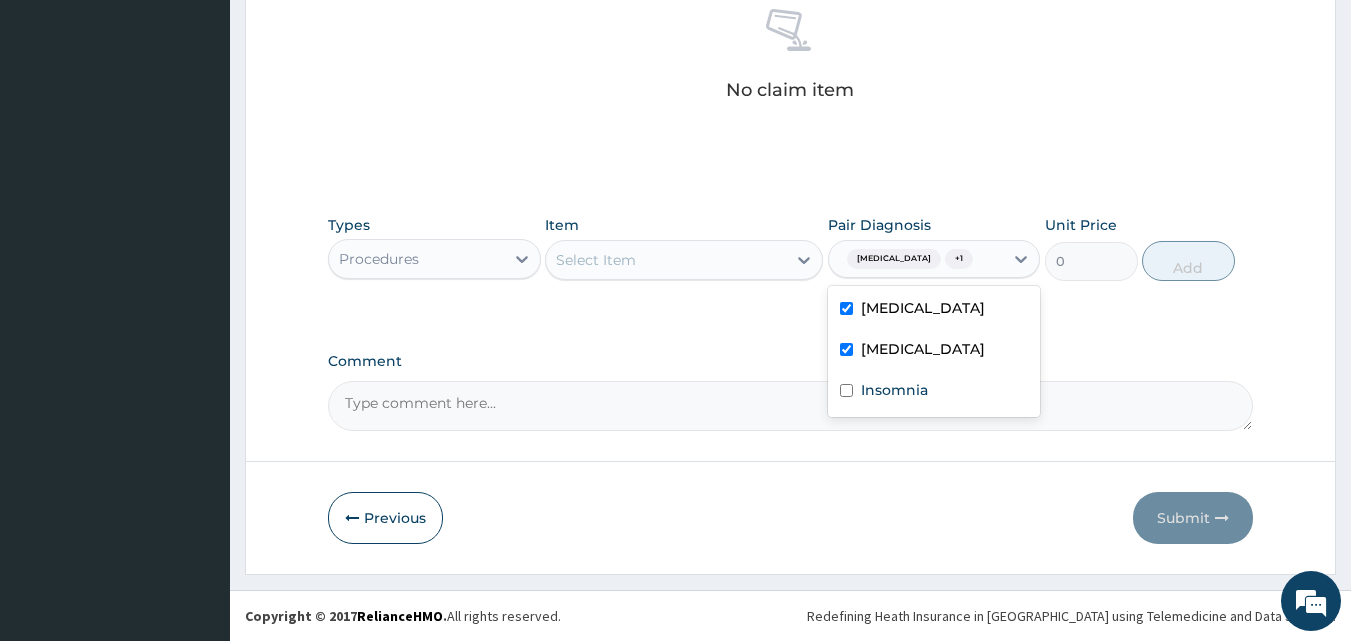 click on "Select Item" at bounding box center (666, 260) 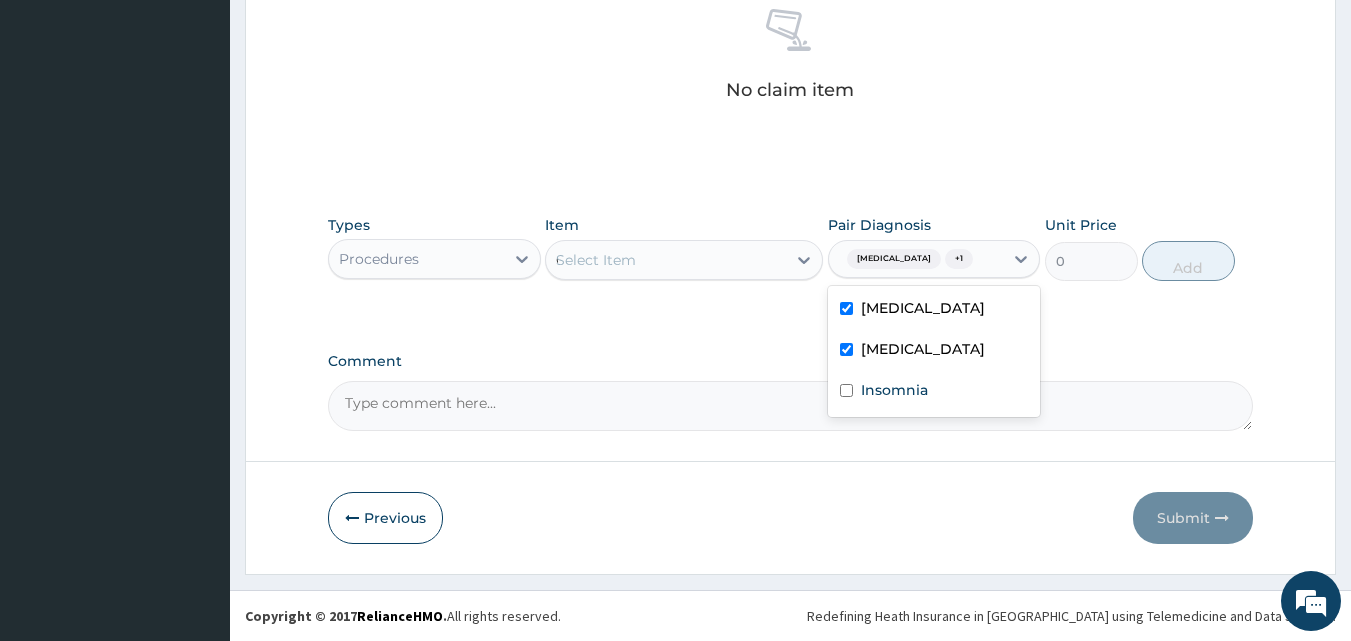 type on "GP" 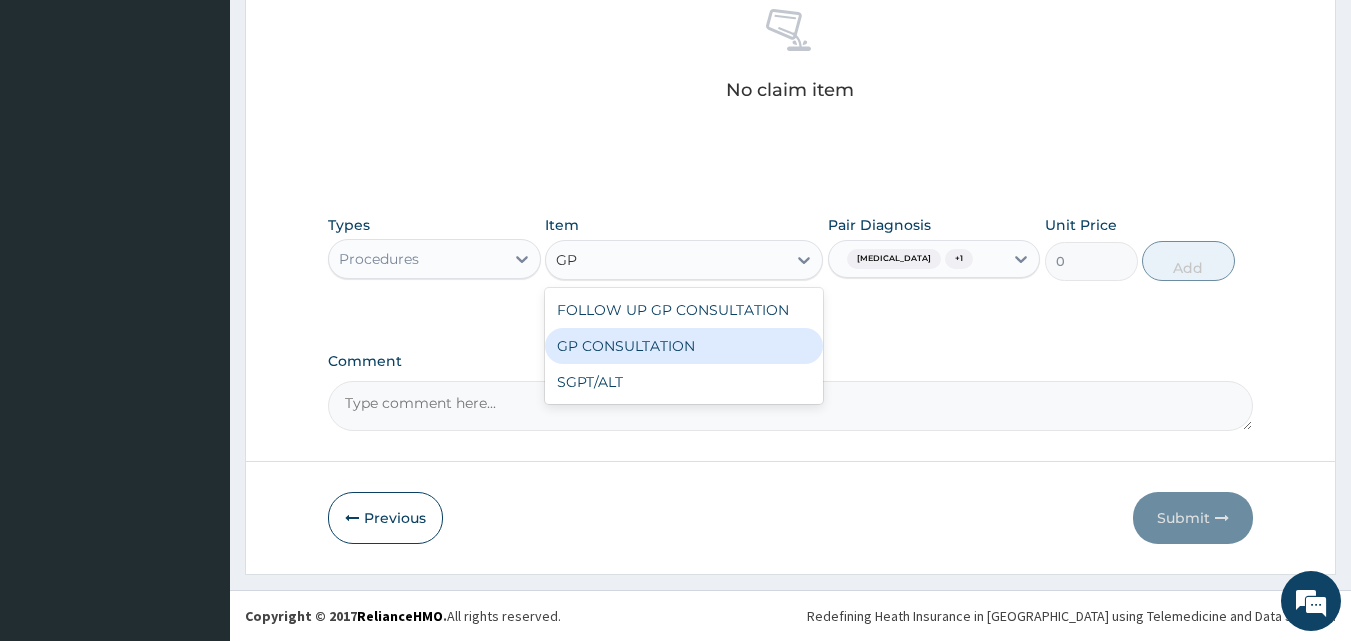 click on "GP CONSULTATION" at bounding box center (684, 346) 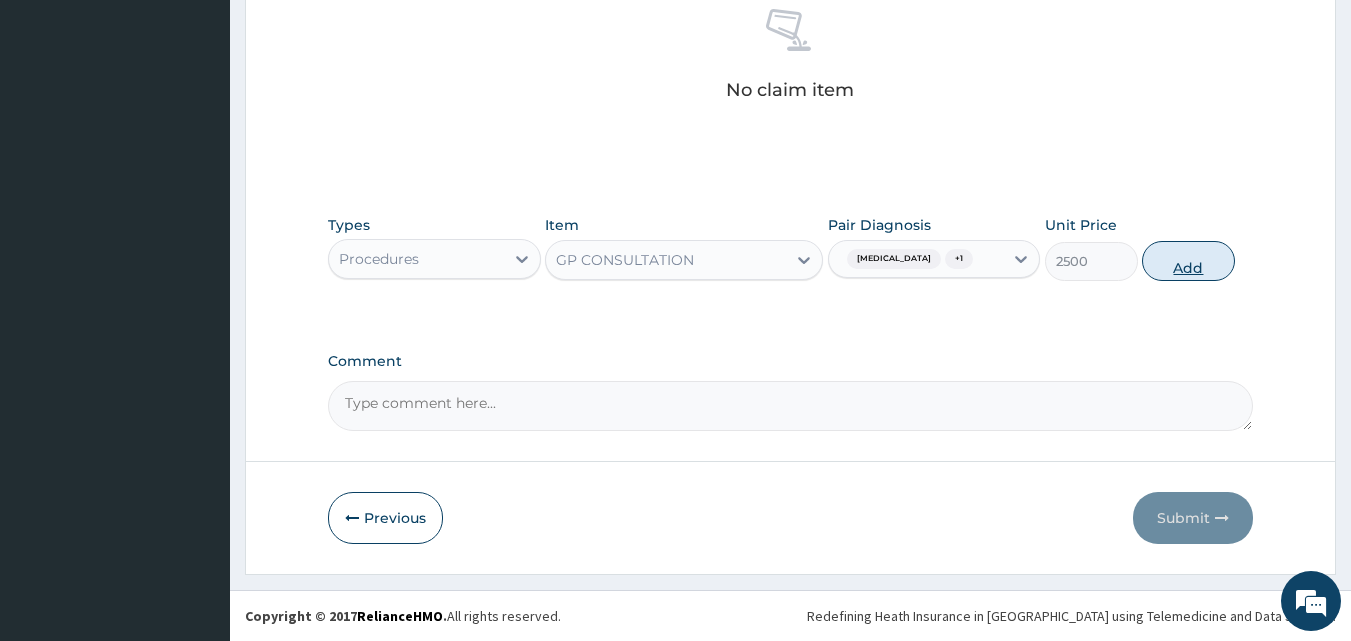 click on "Add" at bounding box center [1188, 261] 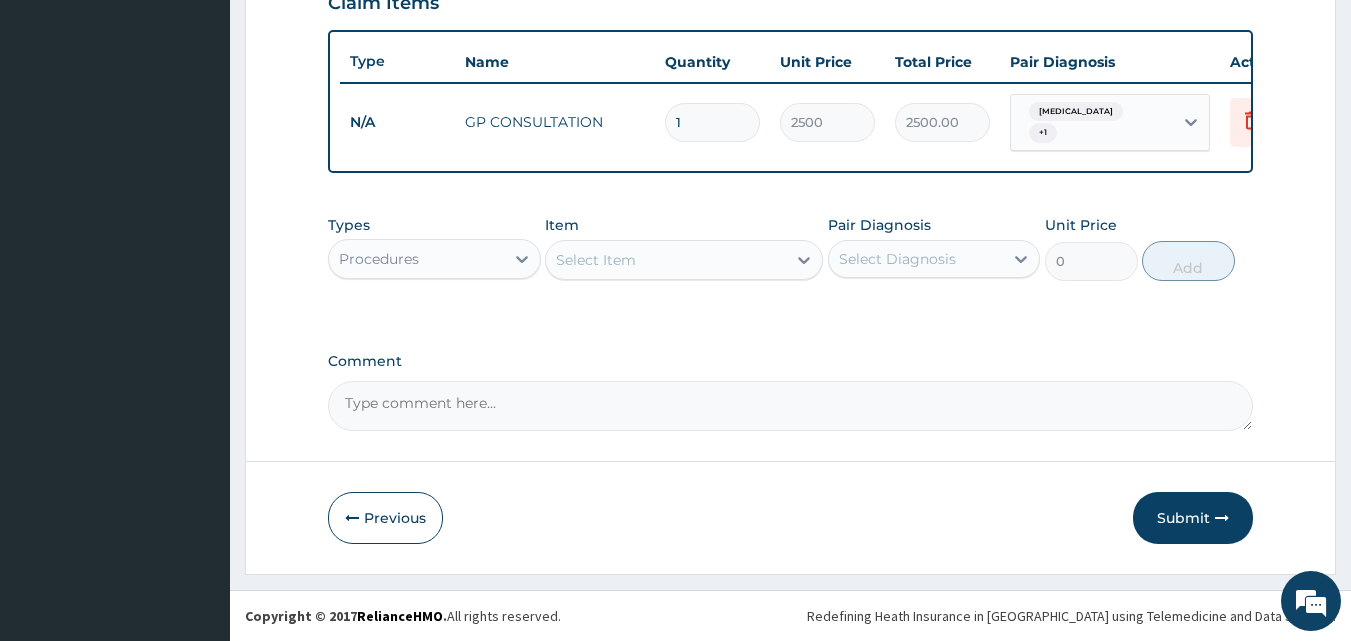 scroll, scrollTop: 729, scrollLeft: 0, axis: vertical 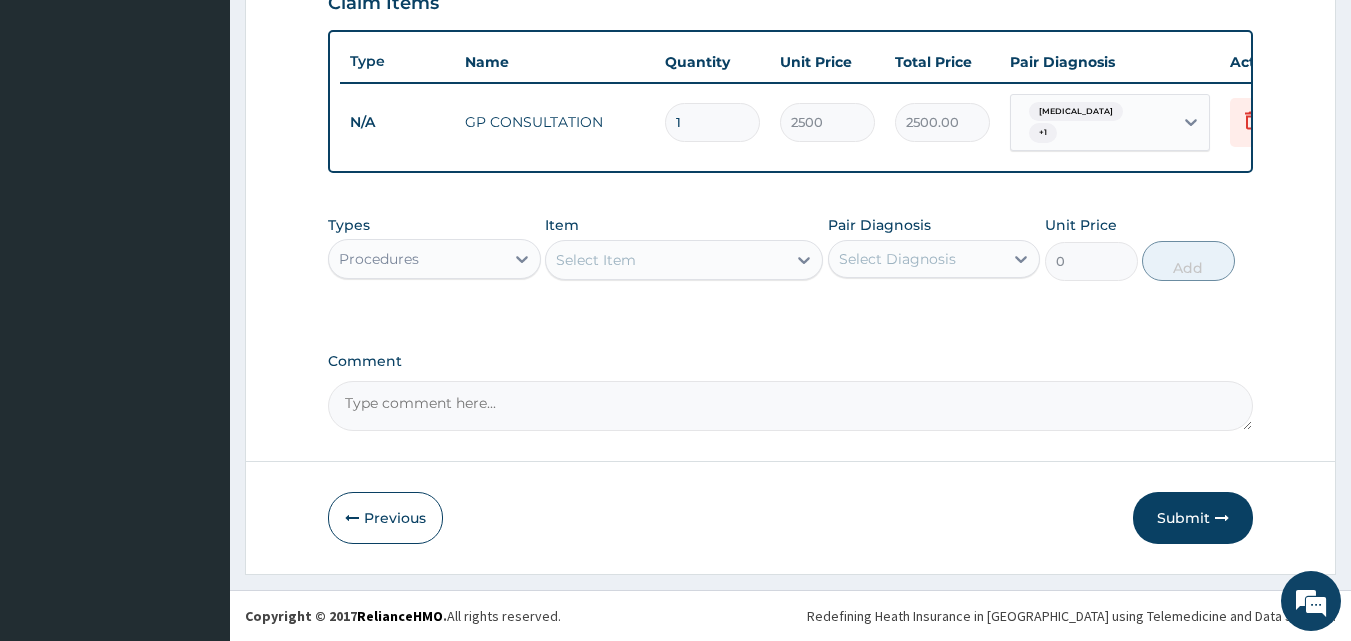click on "Select Item" at bounding box center [596, 260] 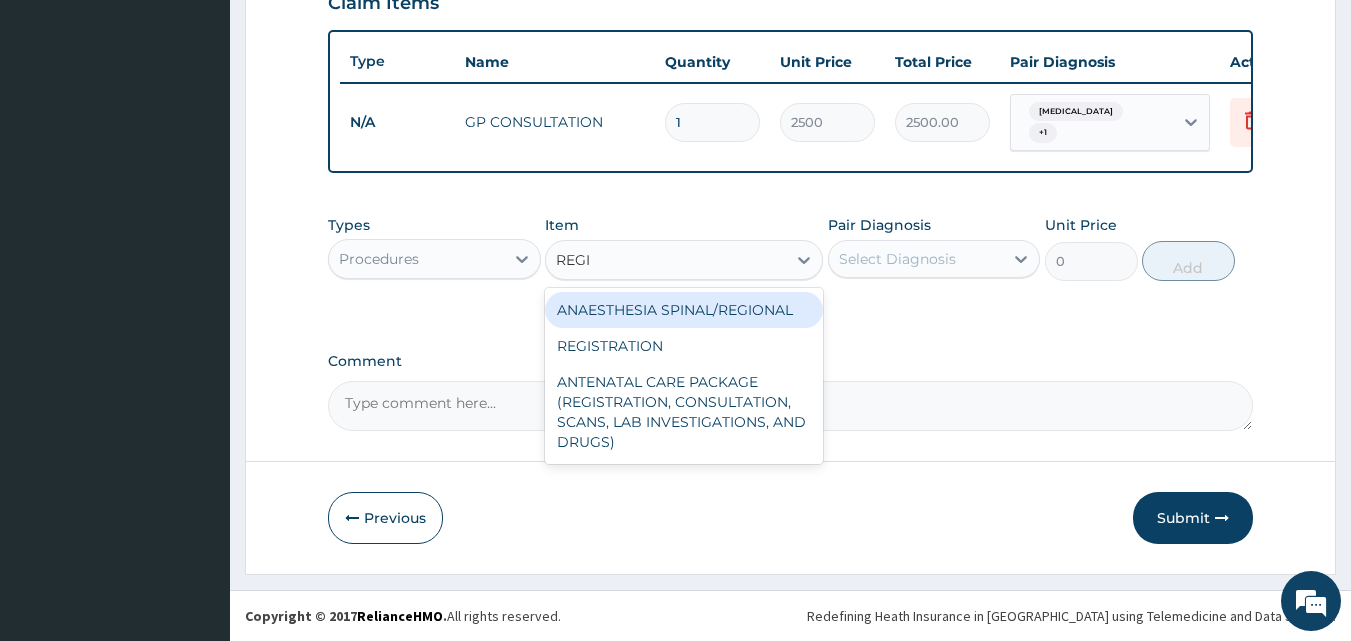 type on "REGIS" 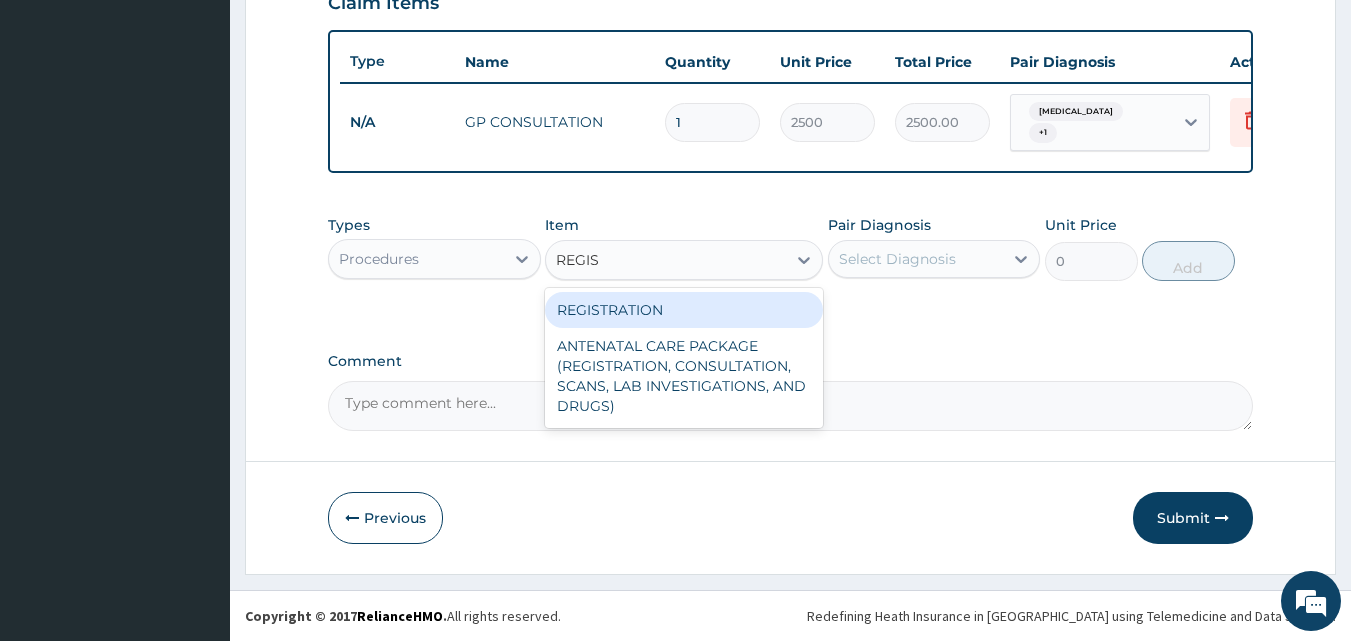 click on "REGISTRATION" at bounding box center [684, 310] 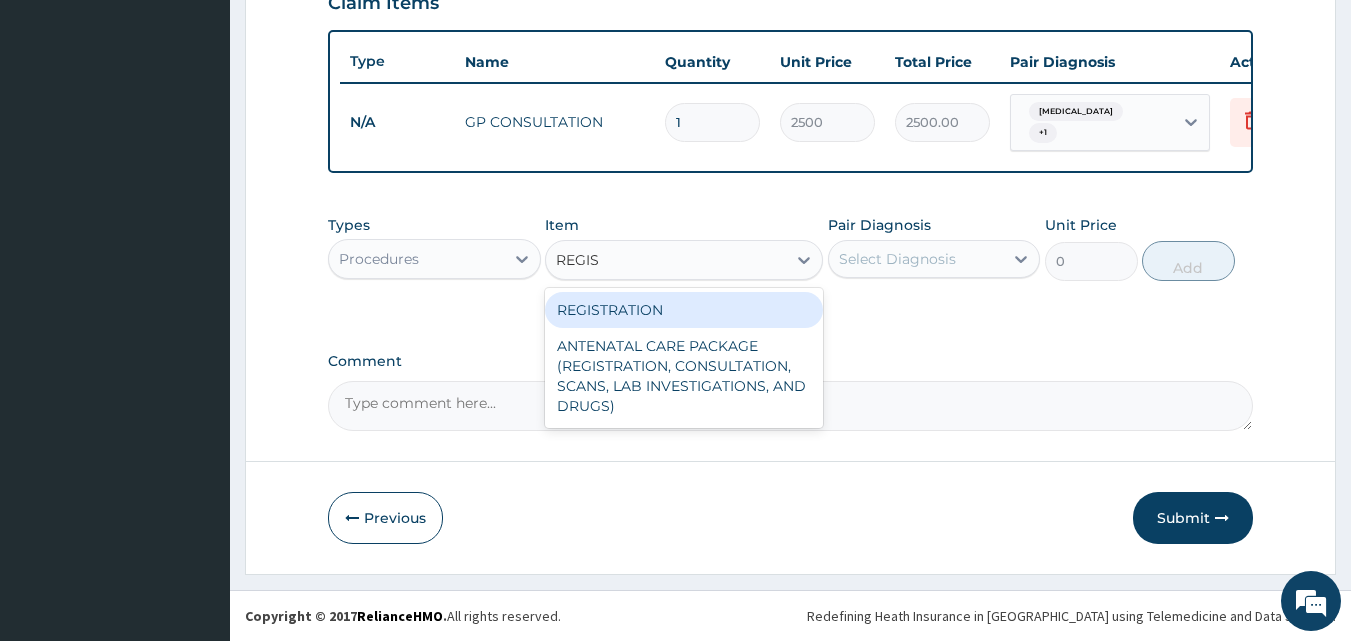 type 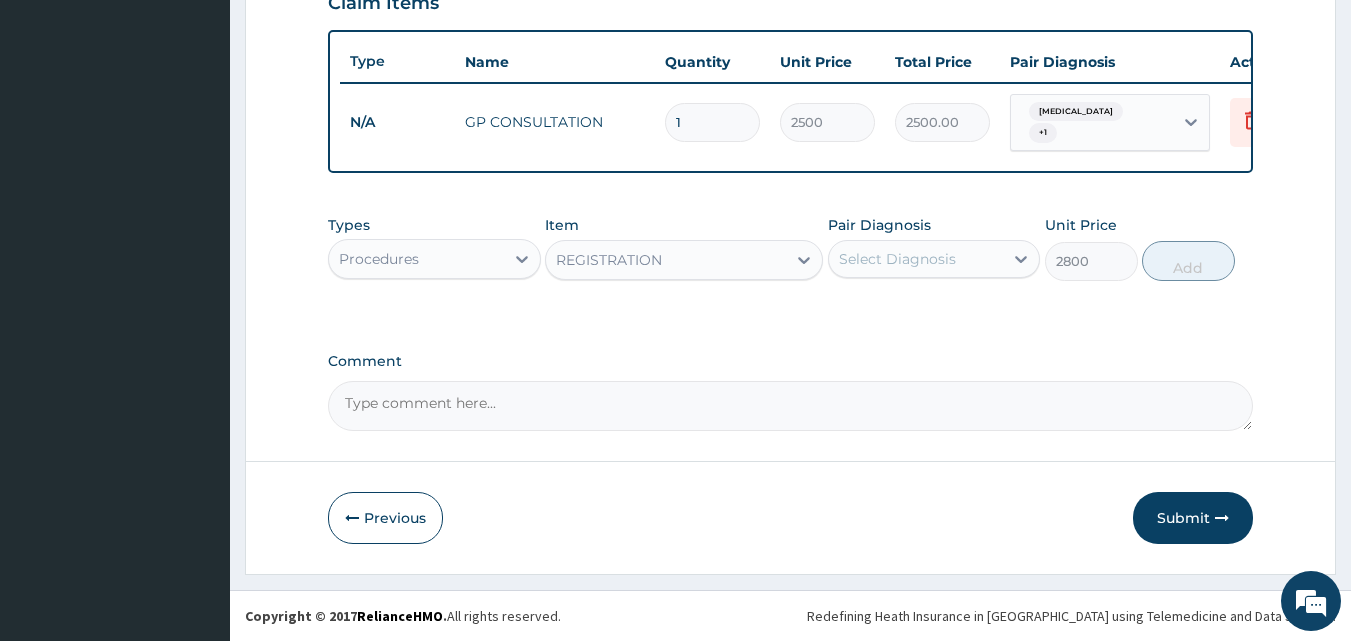 click on "Select Diagnosis" at bounding box center (897, 259) 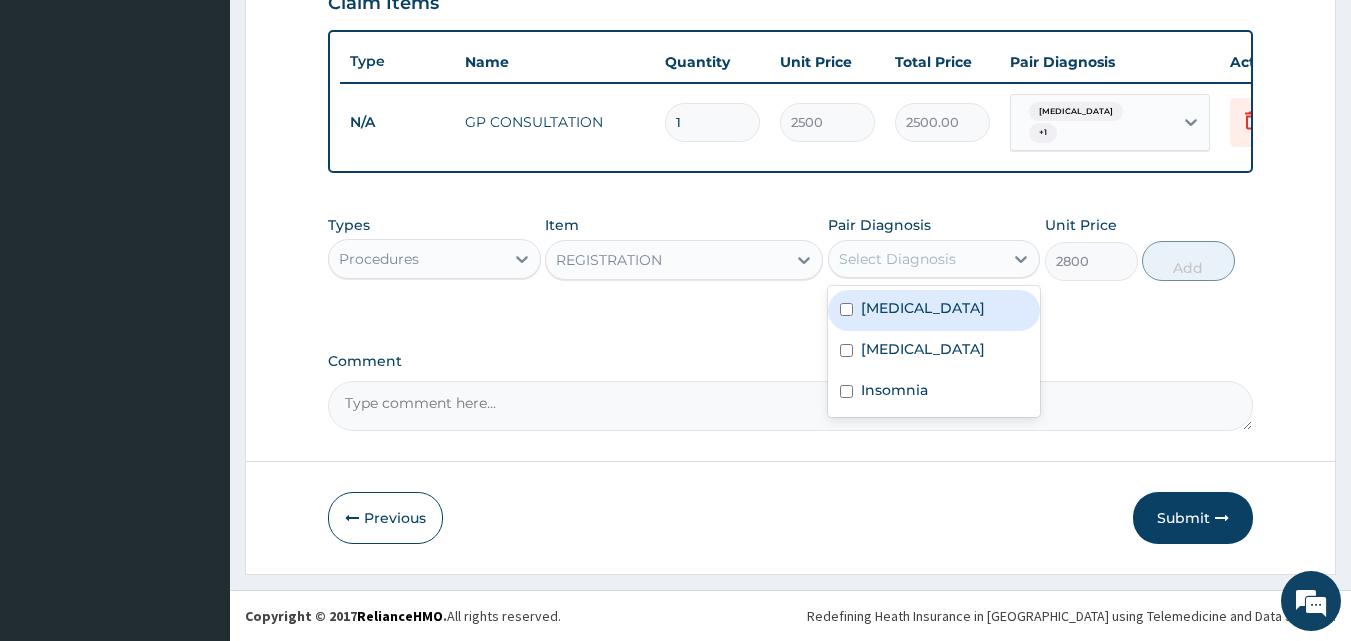 click on "Musculoskeletal pain" at bounding box center [934, 310] 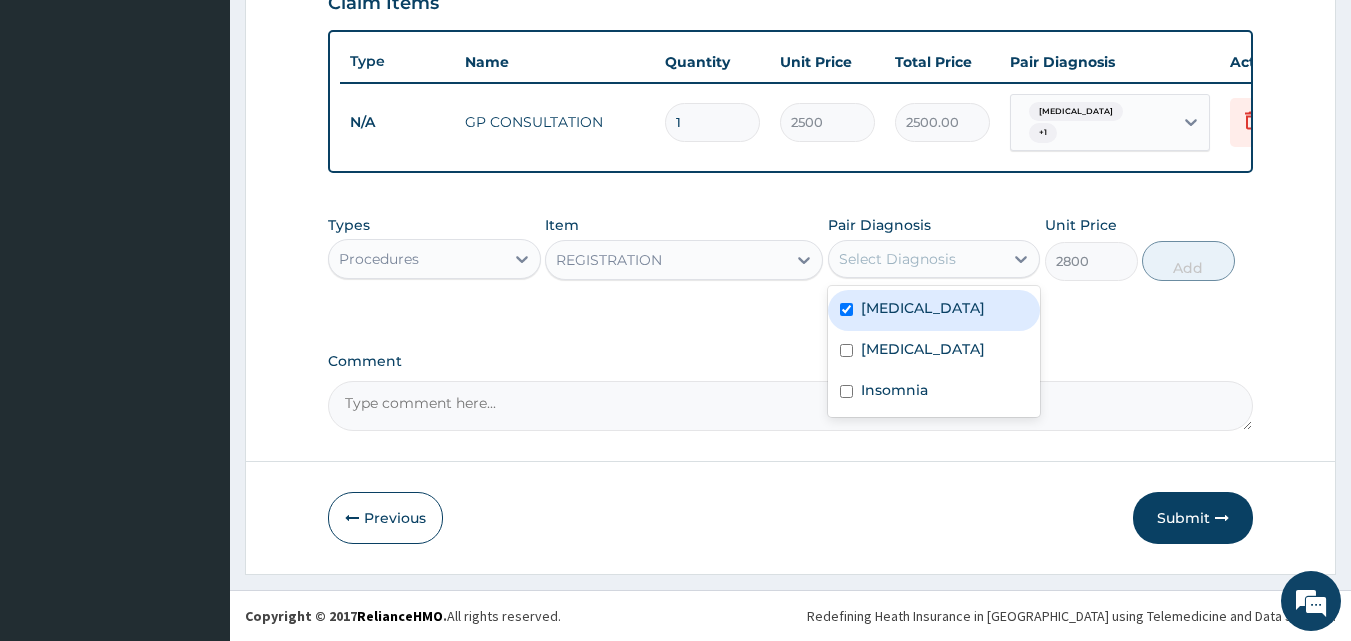 checkbox on "true" 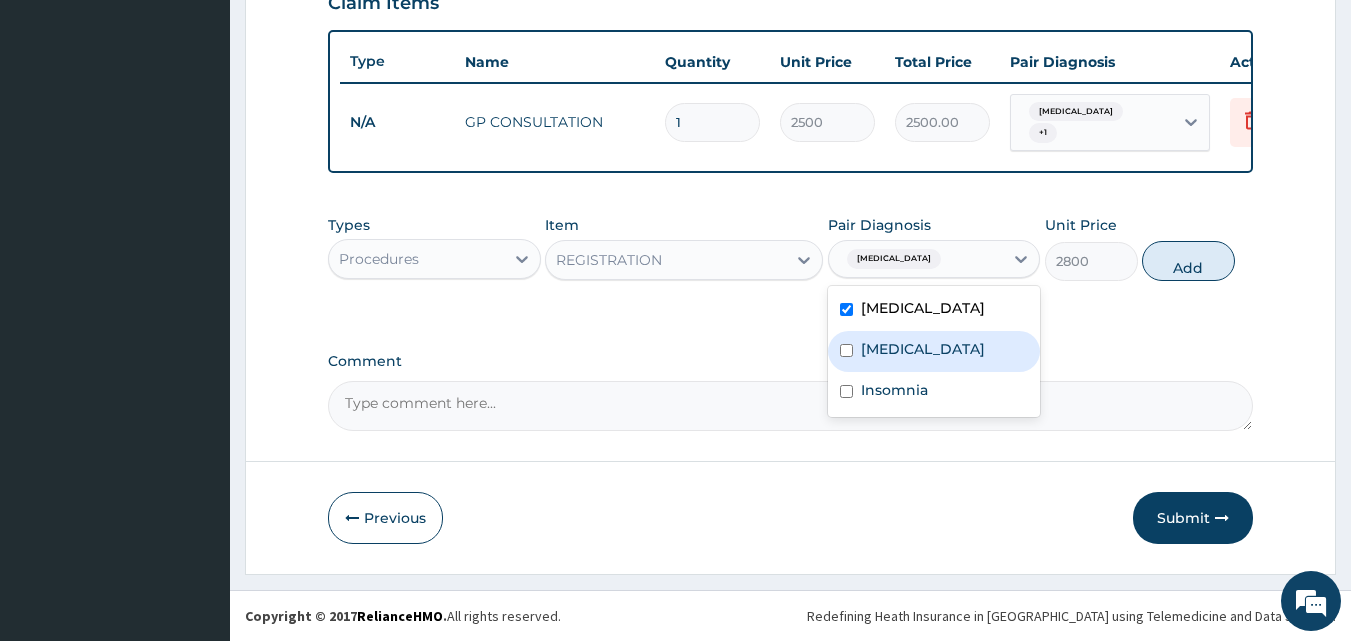 click on "Sepsis" at bounding box center (934, 351) 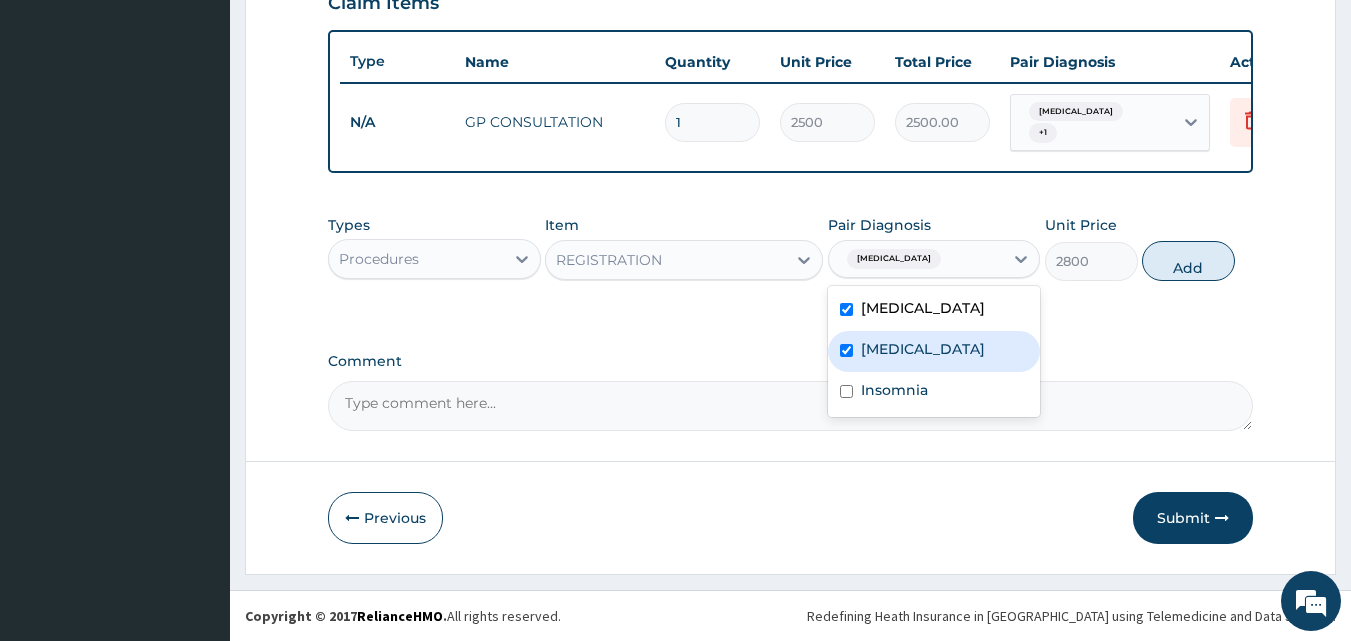 checkbox on "true" 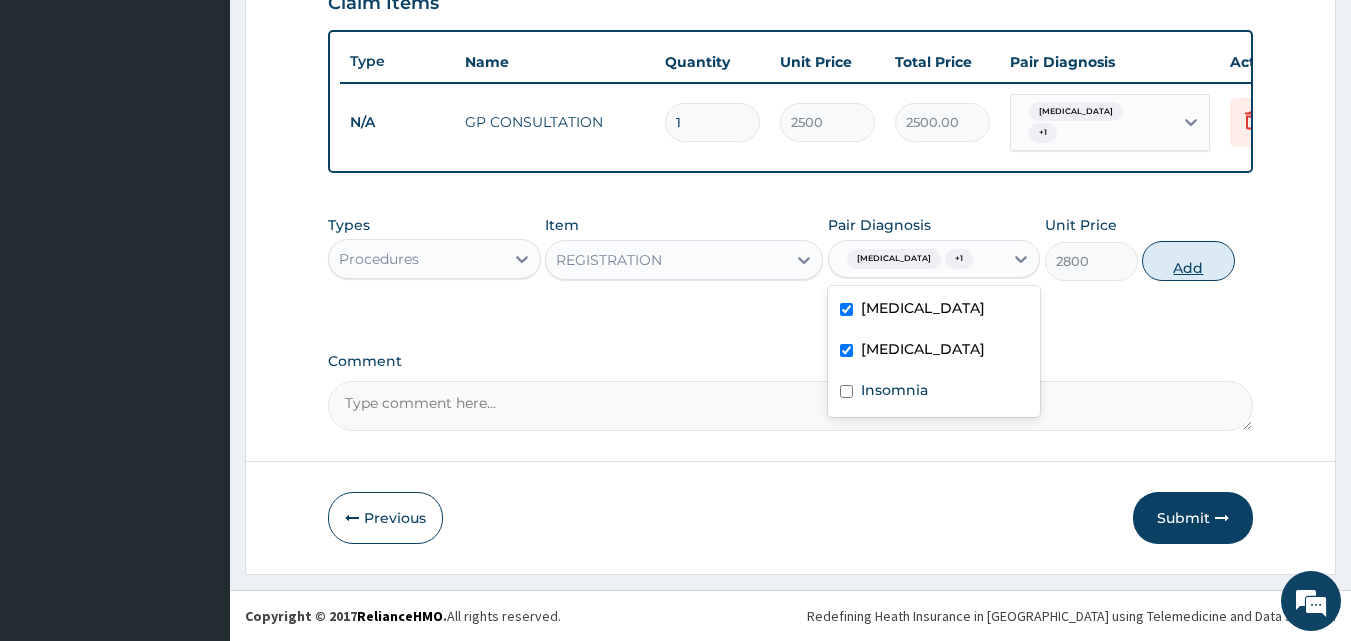 click on "Add" at bounding box center [1188, 261] 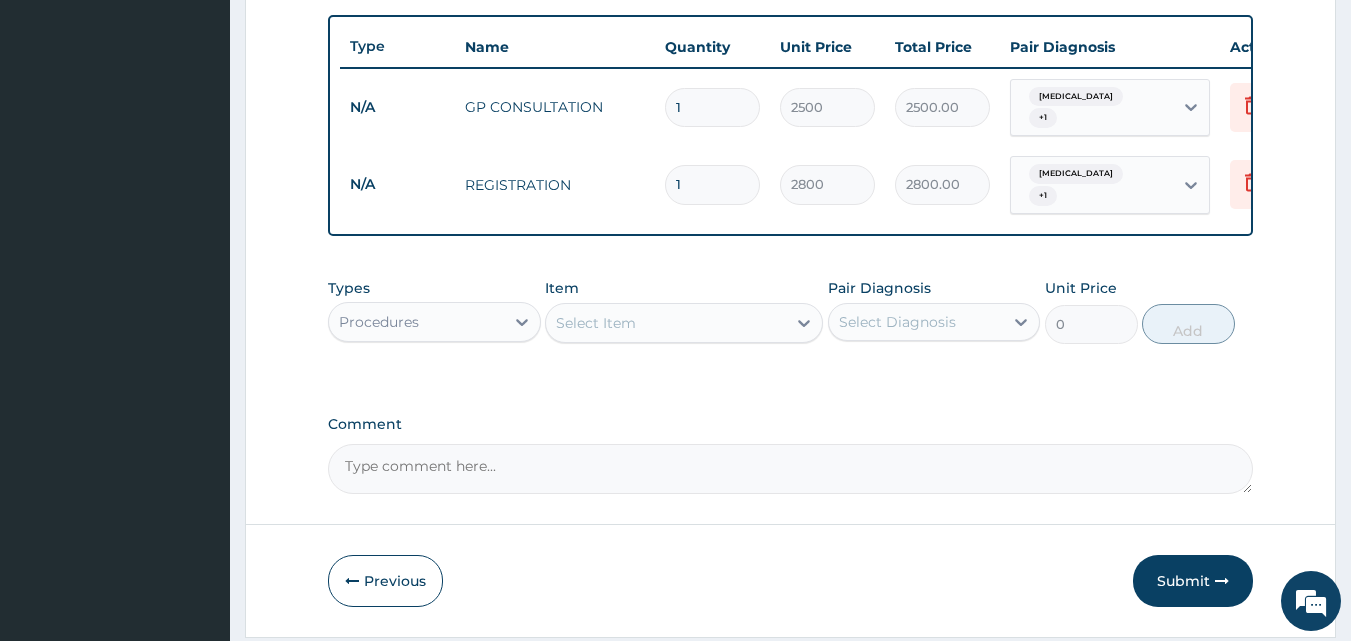 click on "Select Item" at bounding box center (666, 323) 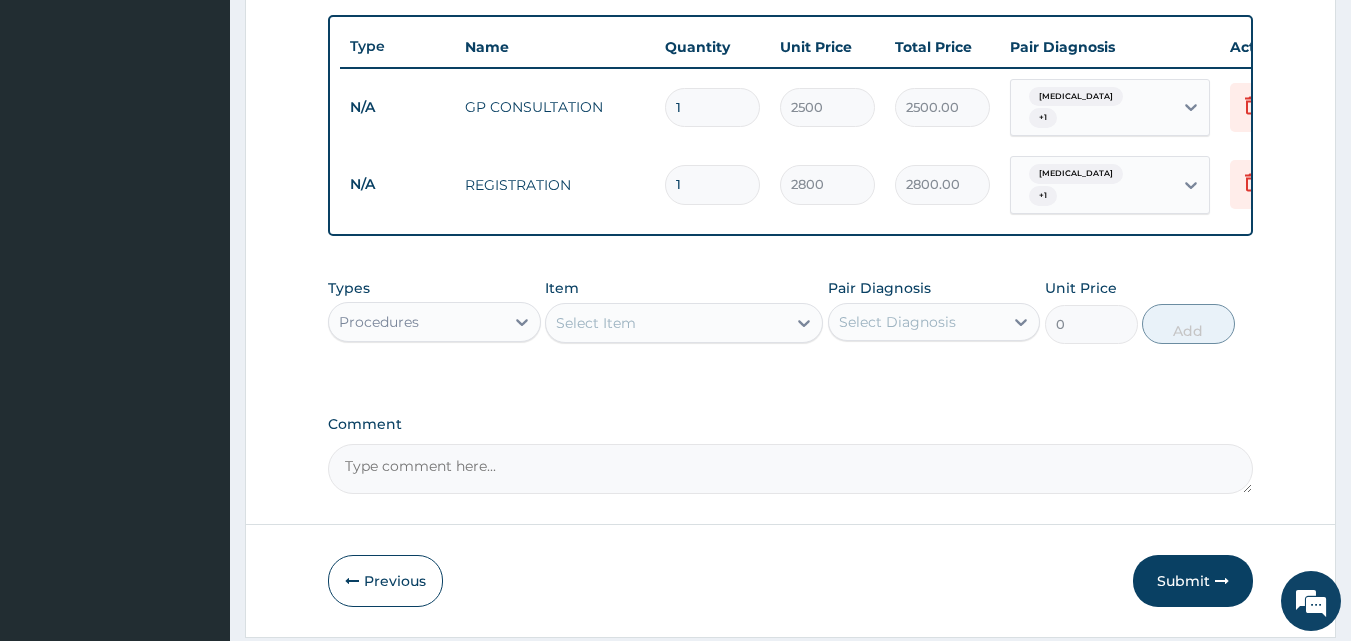 type on "DICLO" 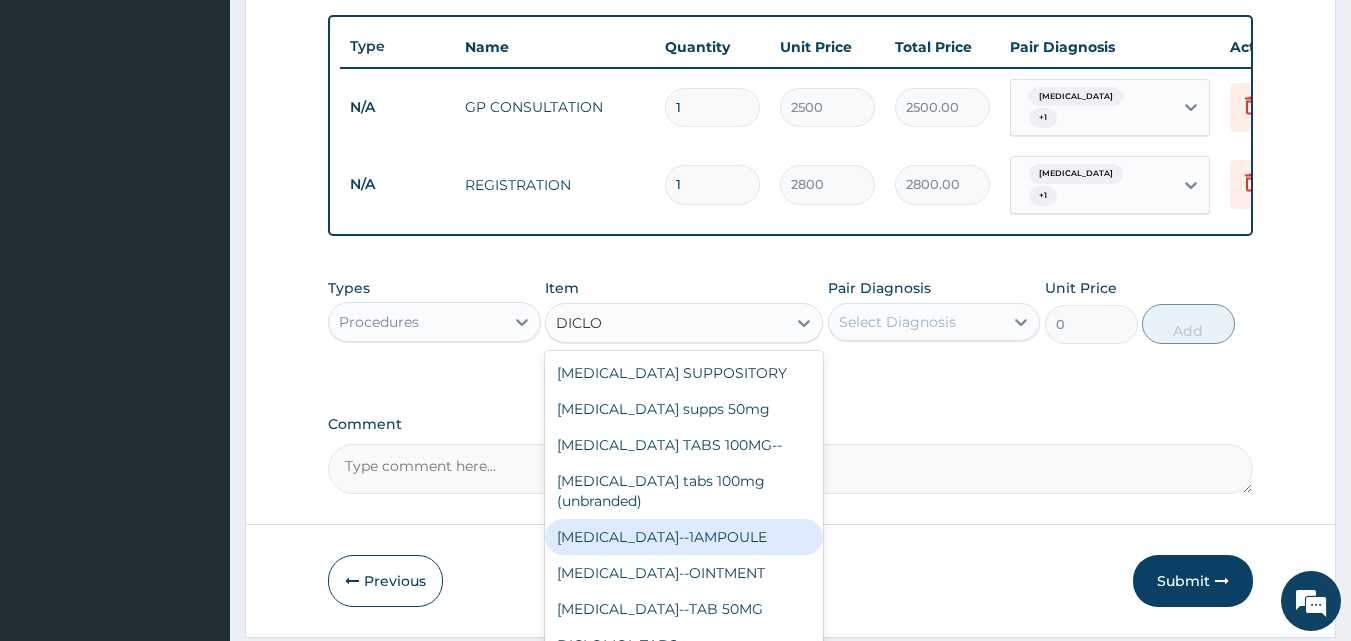 click on "DICLOFENAC--1AMPOULE" at bounding box center (684, 537) 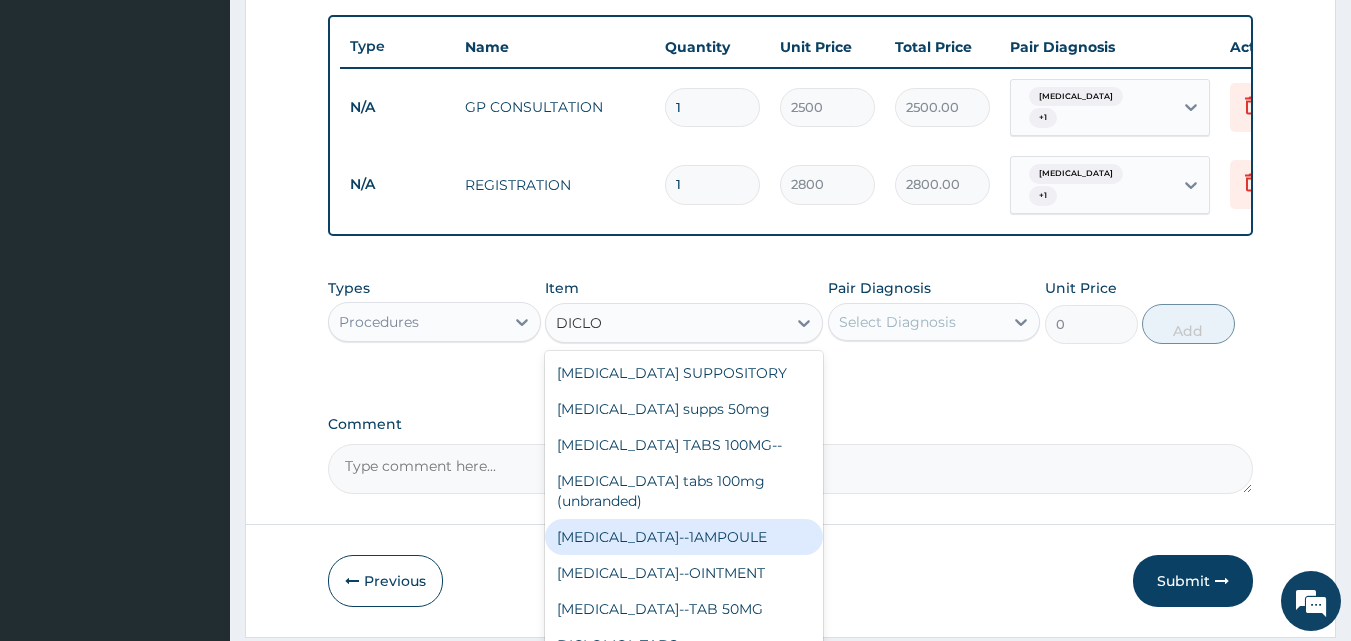type 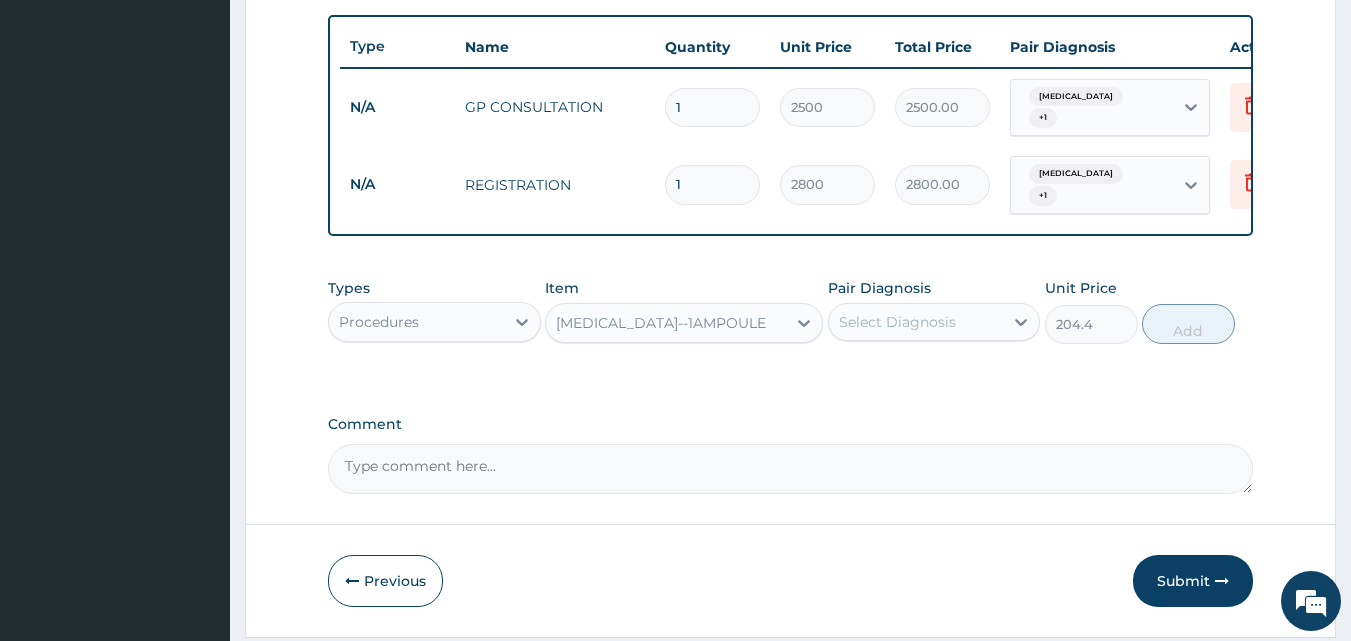 click on "Select Diagnosis" at bounding box center (897, 322) 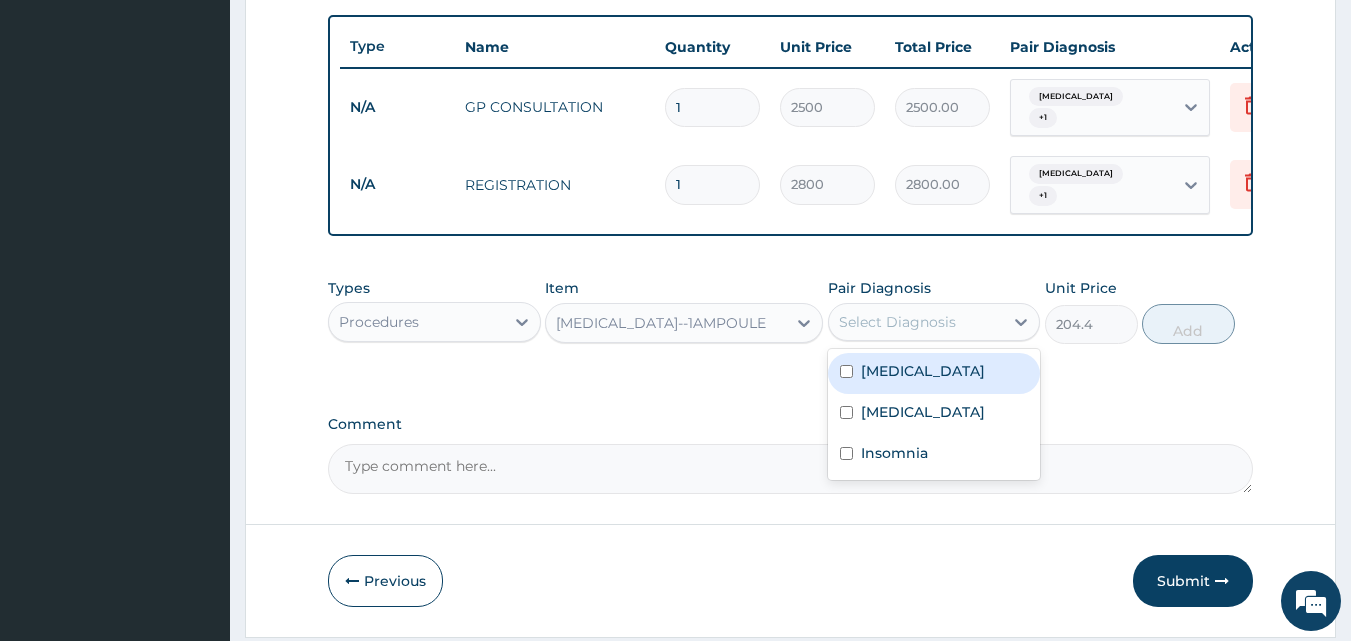 click on "Musculoskeletal pain" at bounding box center [934, 373] 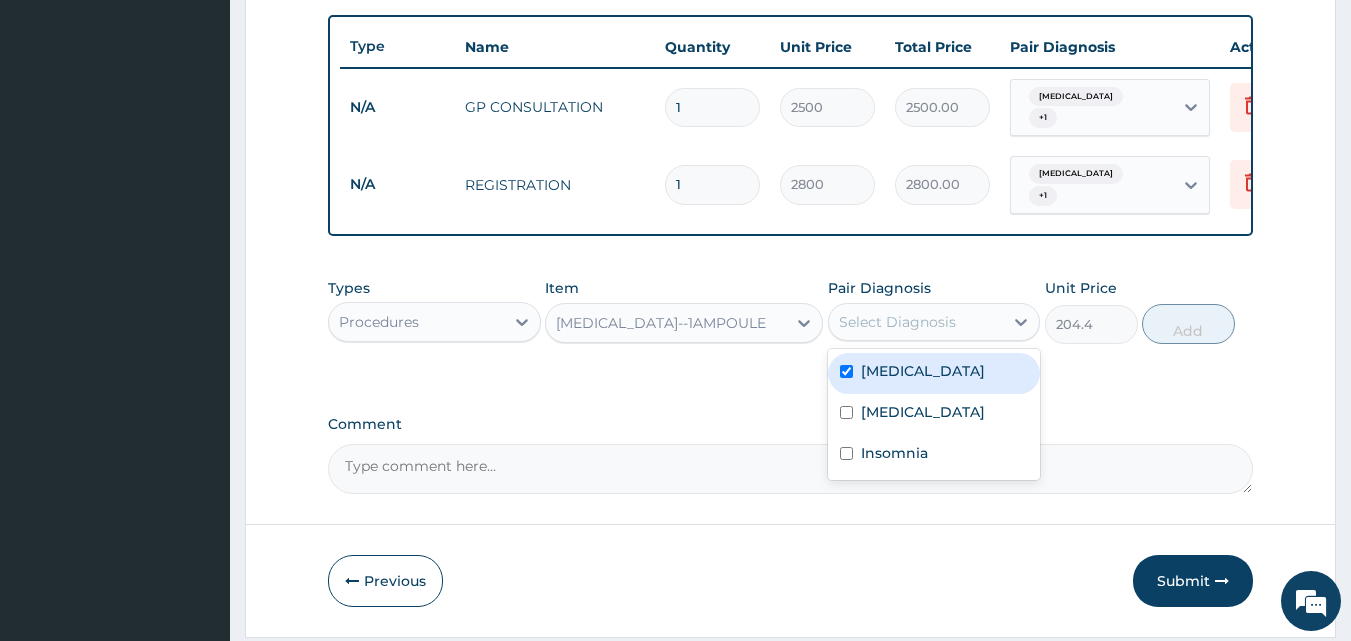 checkbox on "true" 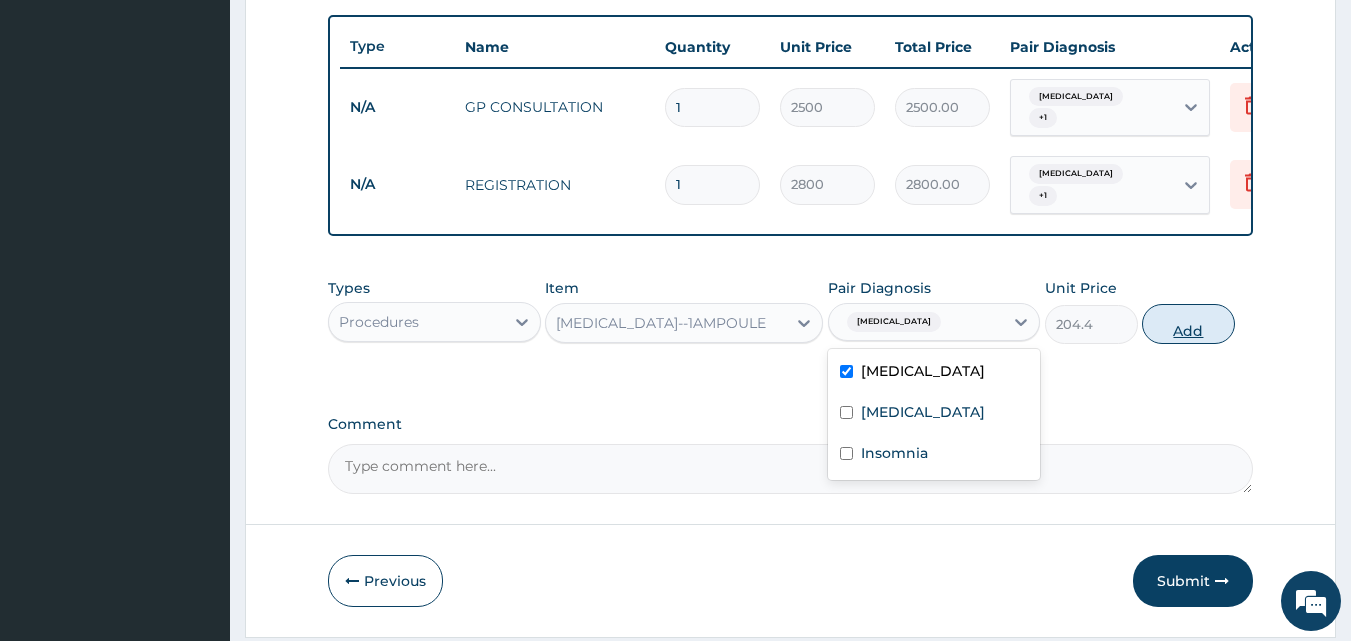 click on "Add" at bounding box center (1188, 324) 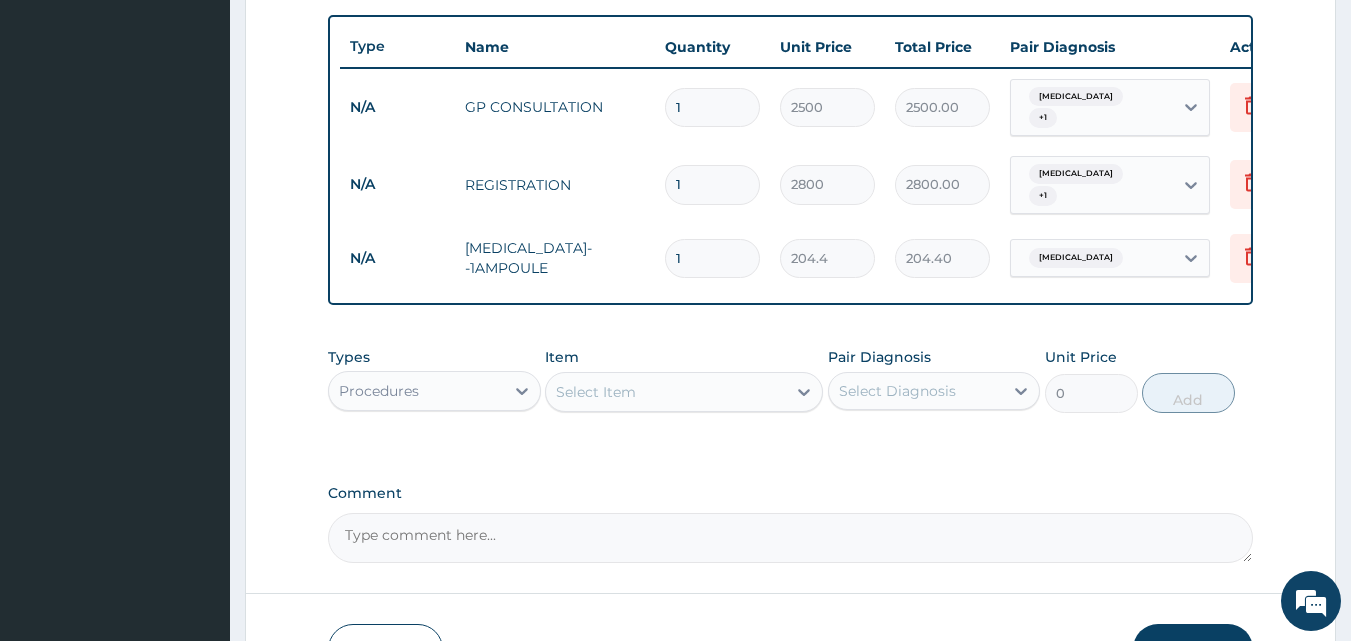 click on "Select Item" at bounding box center (666, 392) 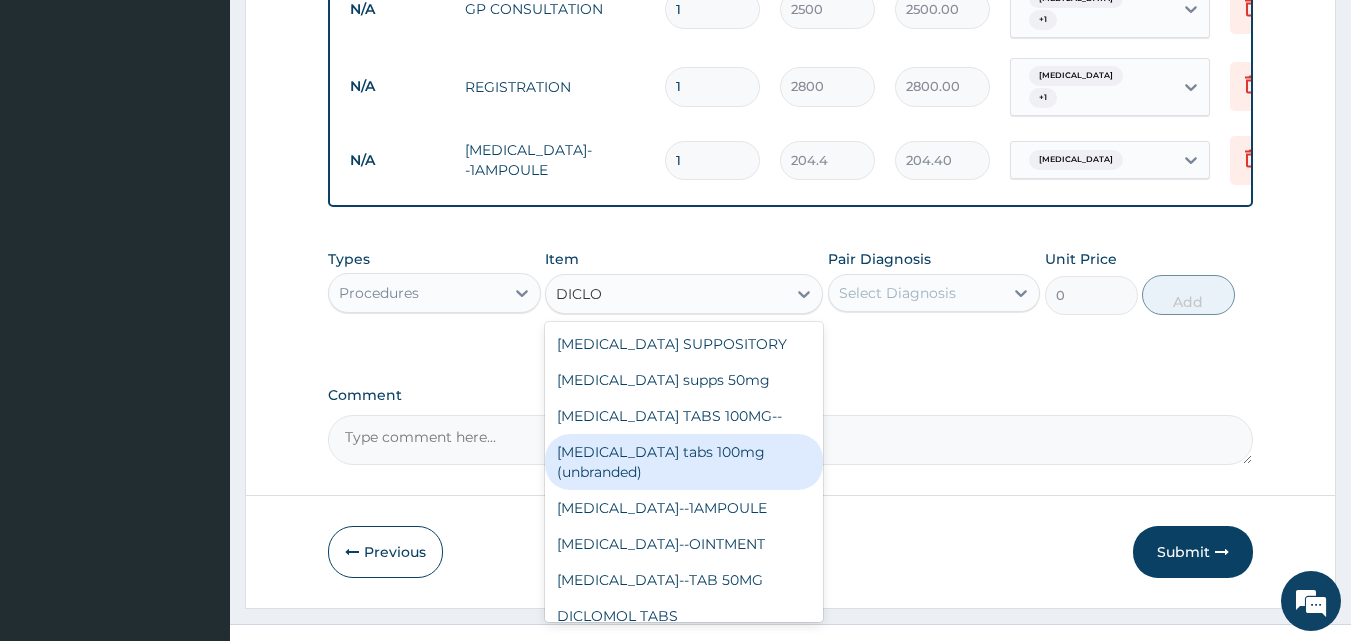 scroll, scrollTop: 837, scrollLeft: 0, axis: vertical 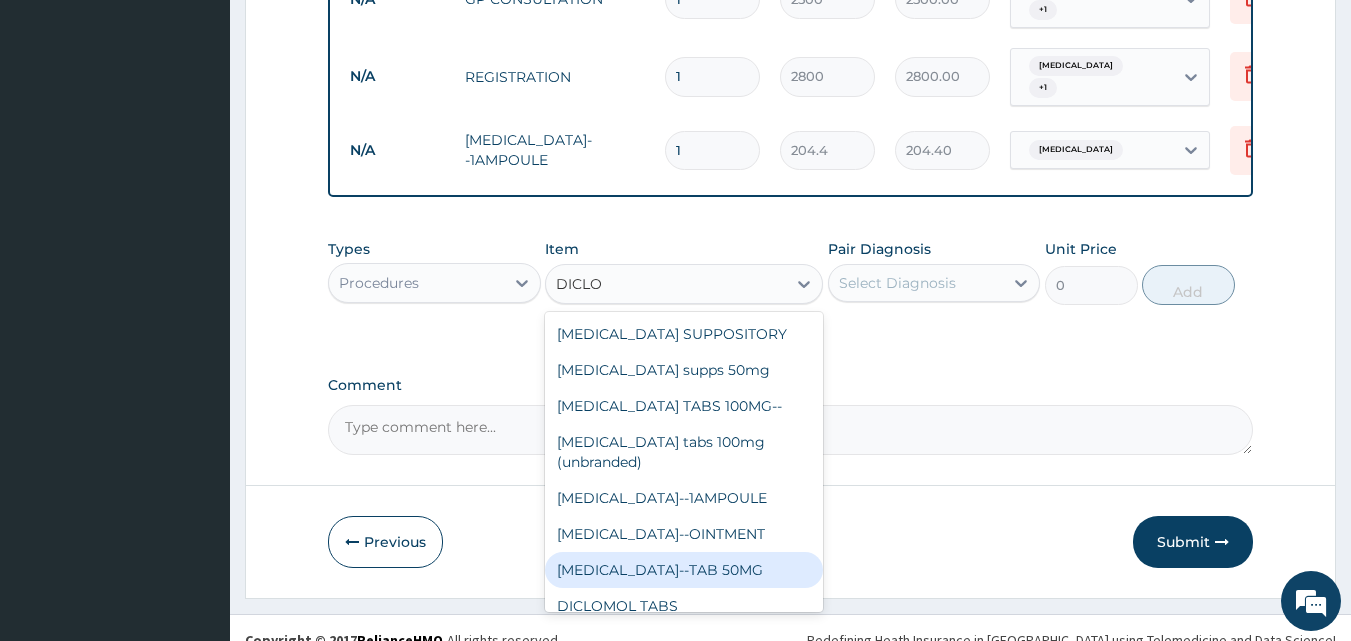 click on "DICLOFENAC--TAB 50MG" at bounding box center [684, 570] 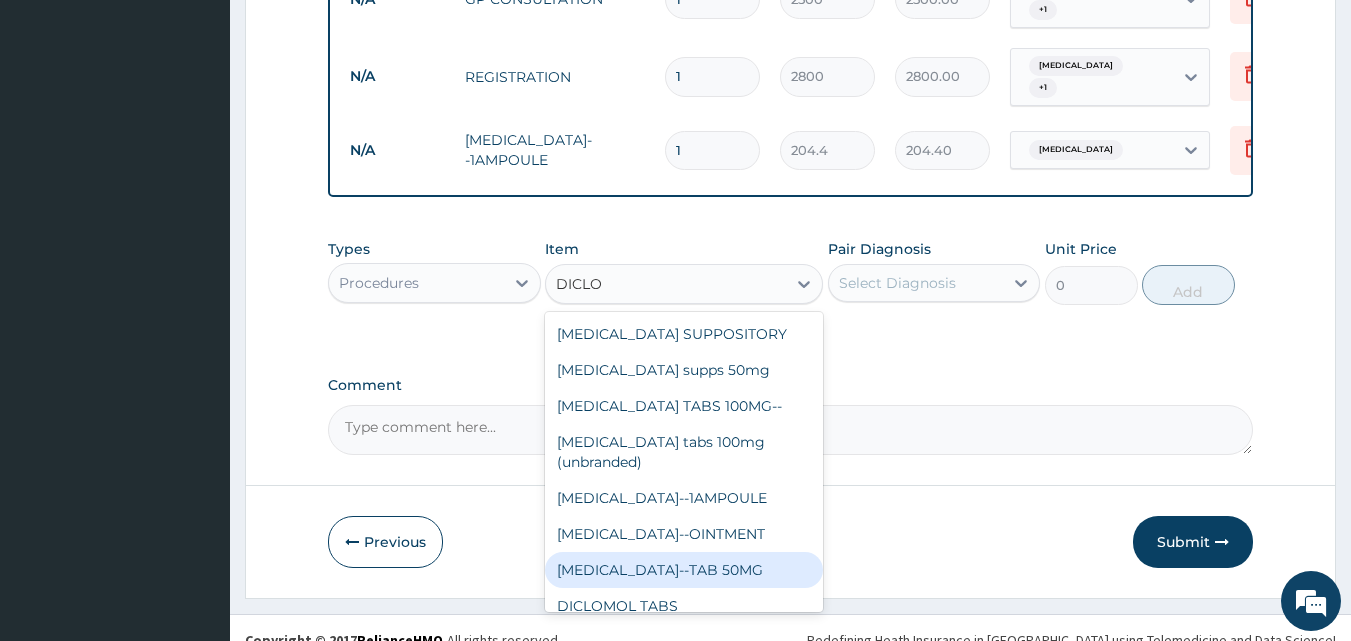 type 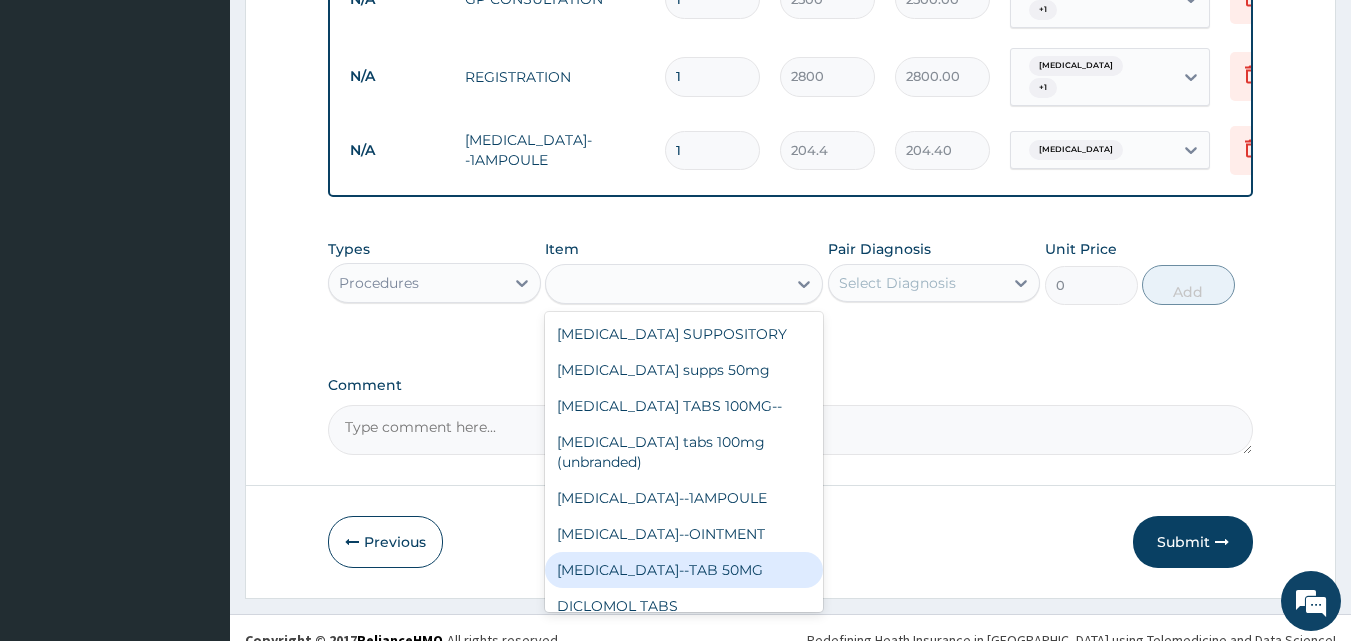 type on "105" 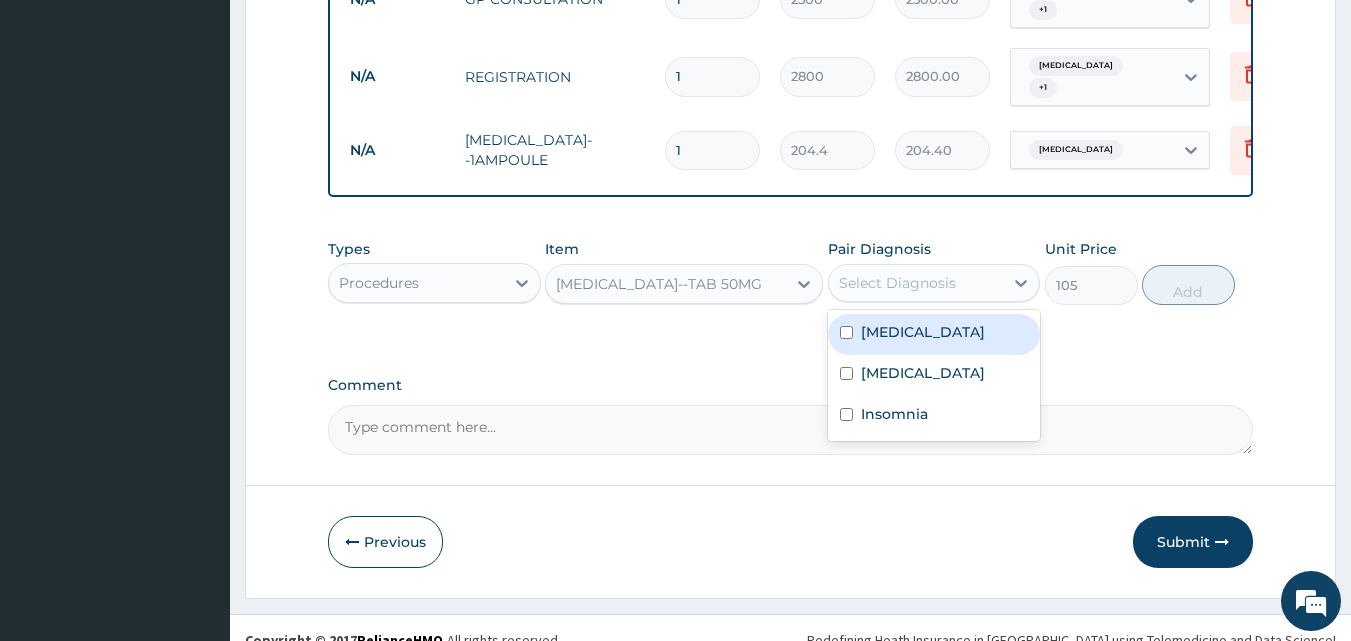 click on "Select Diagnosis" at bounding box center (897, 283) 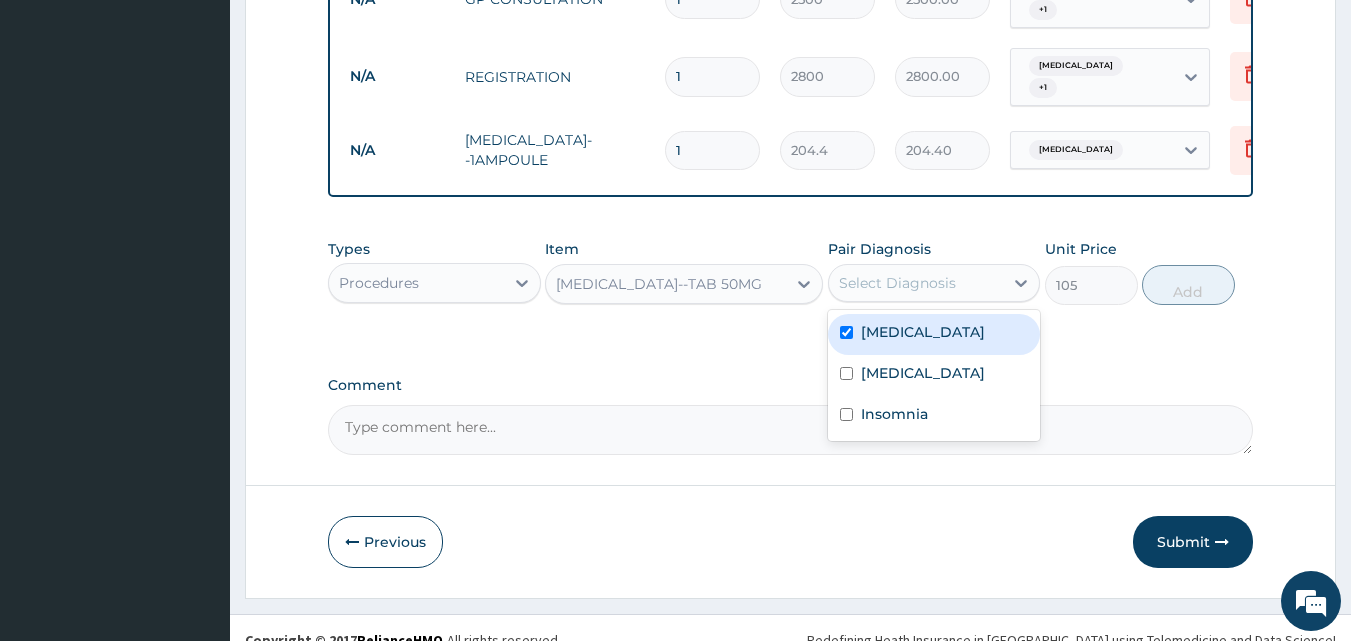 checkbox on "true" 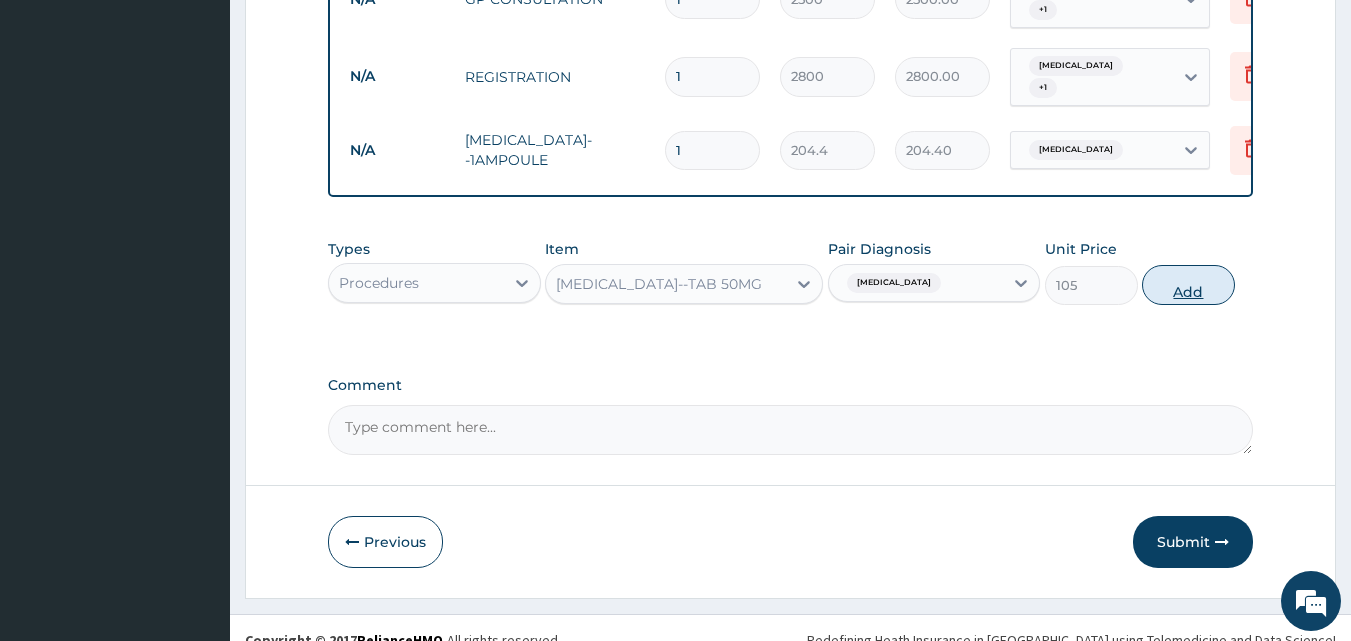 click on "Add" at bounding box center (1188, 285) 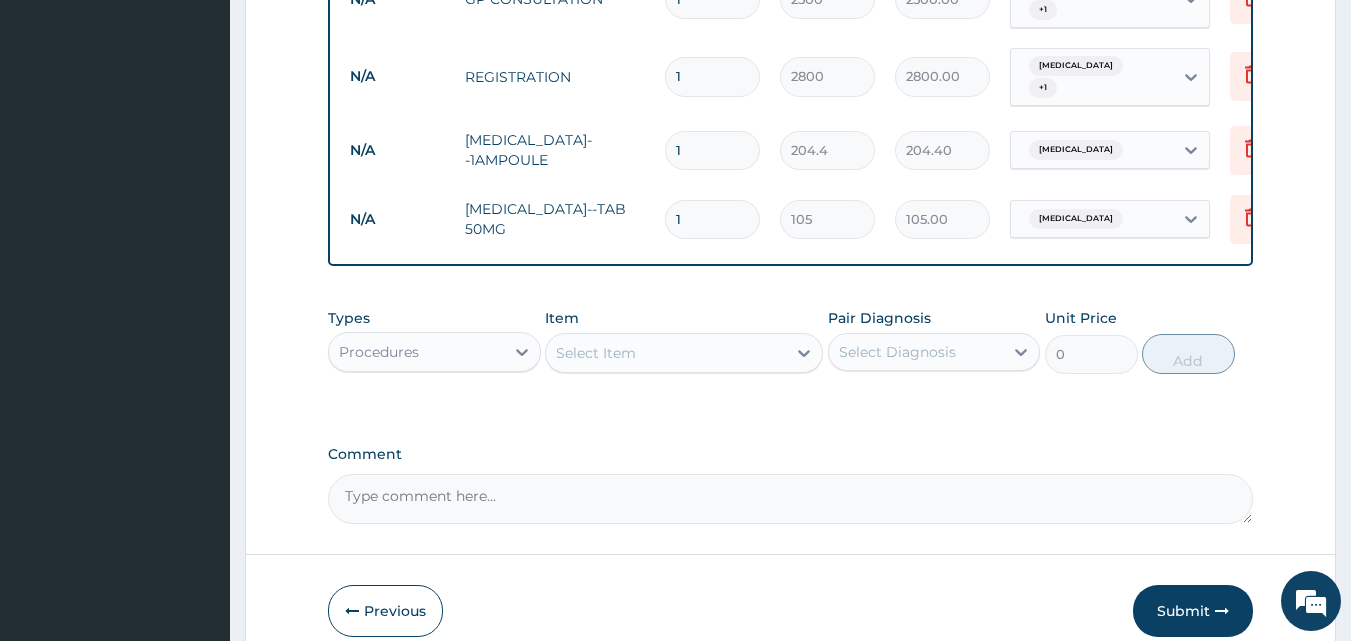 click on "Select Item" at bounding box center (596, 353) 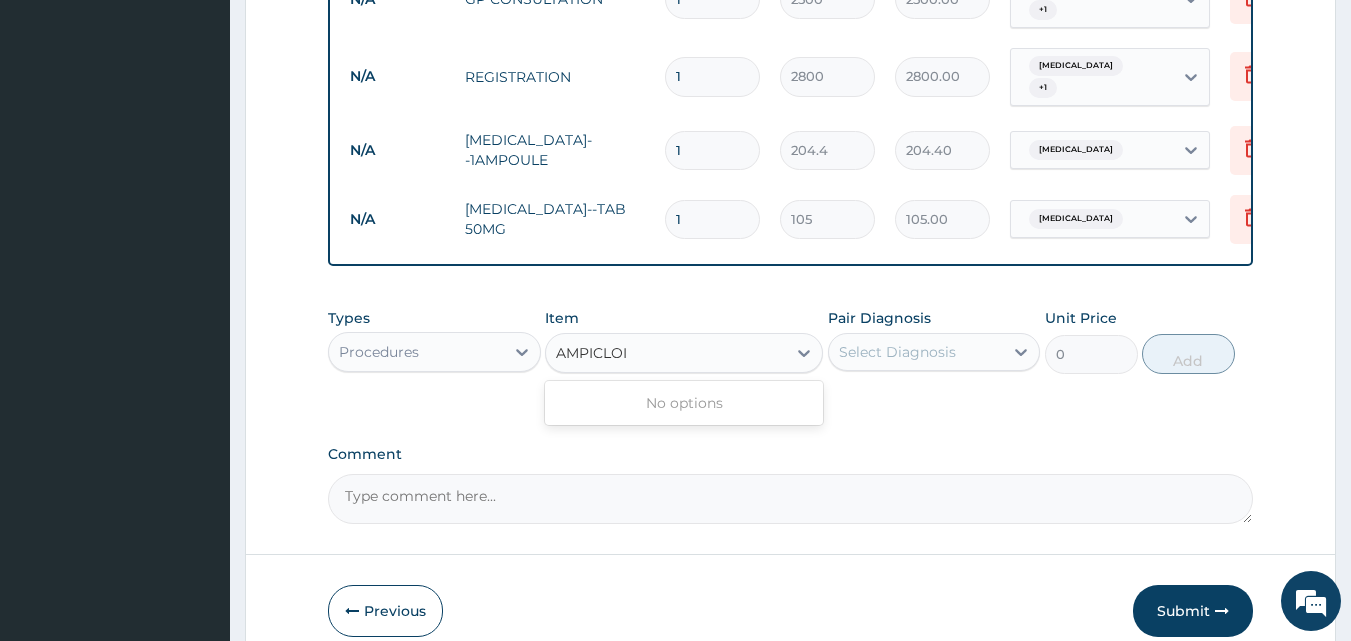 type on "AMPICLO" 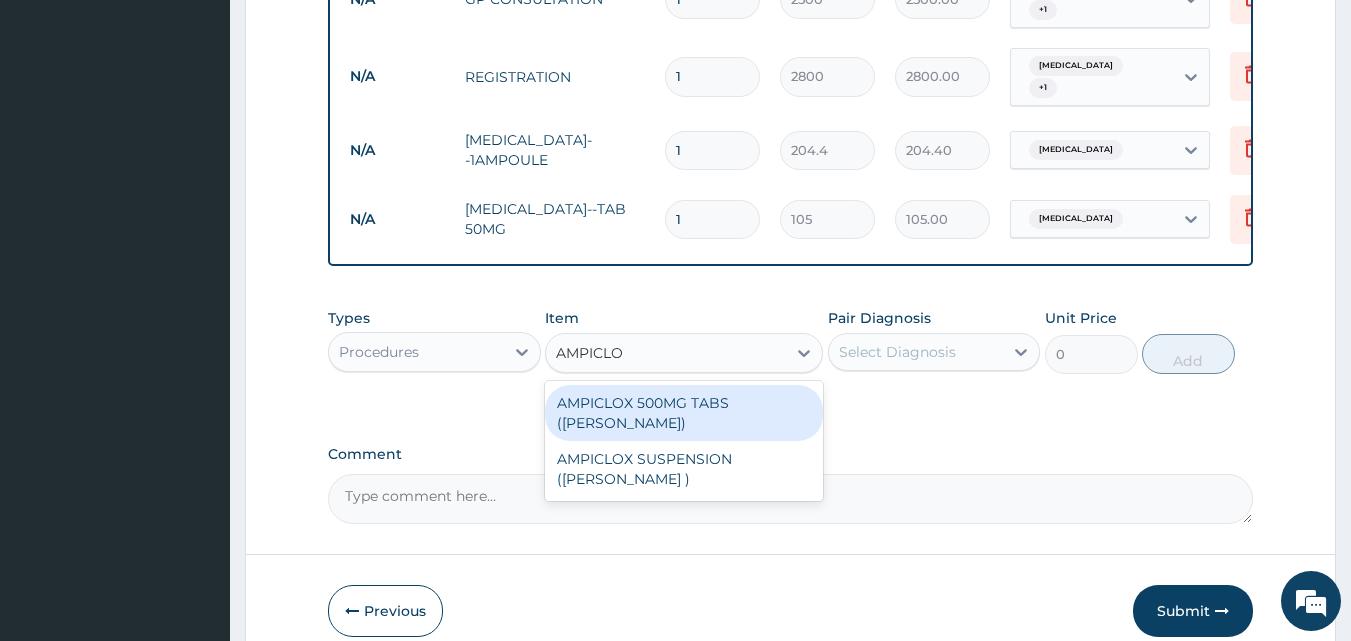 click on "AMPICLOX 500MG TABS (BEECHAM)" at bounding box center [684, 413] 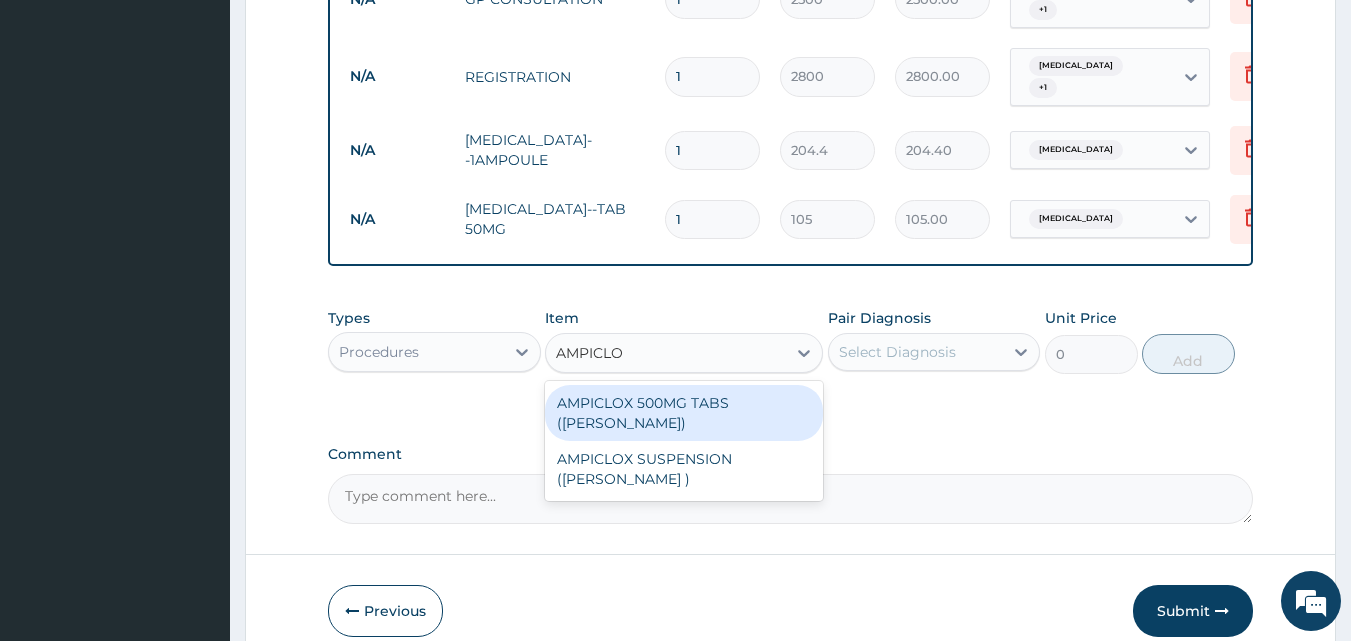 type 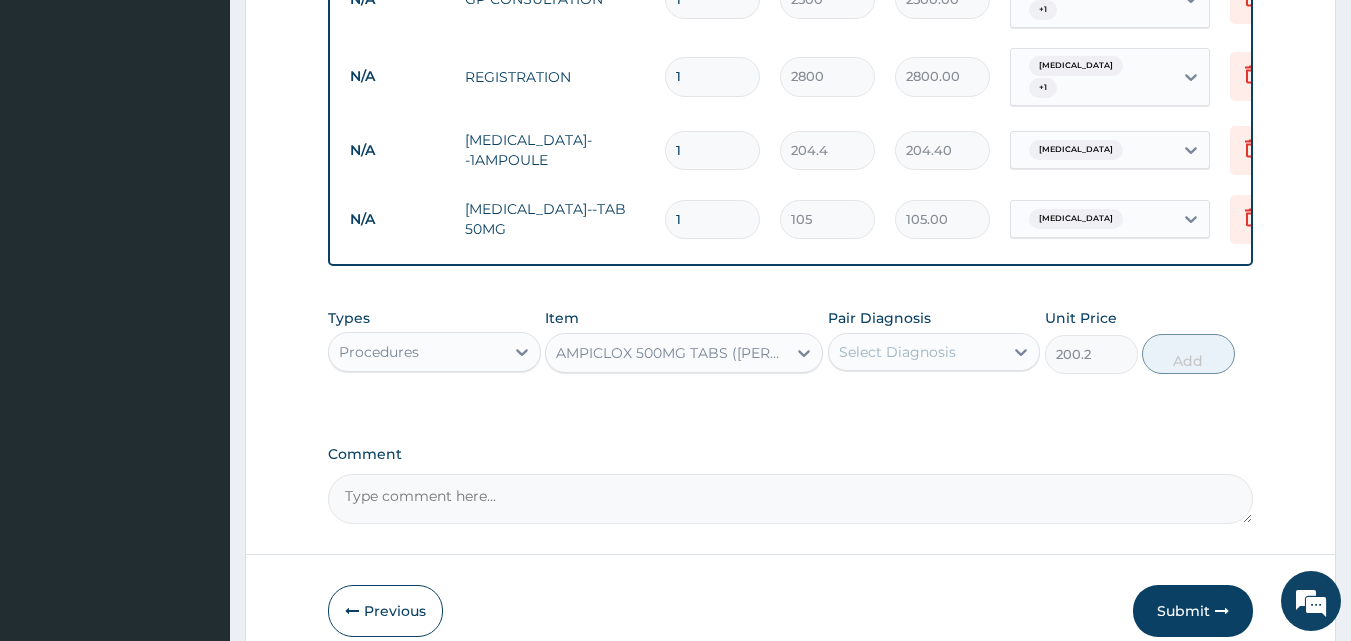 click on "Select Diagnosis" at bounding box center [916, 352] 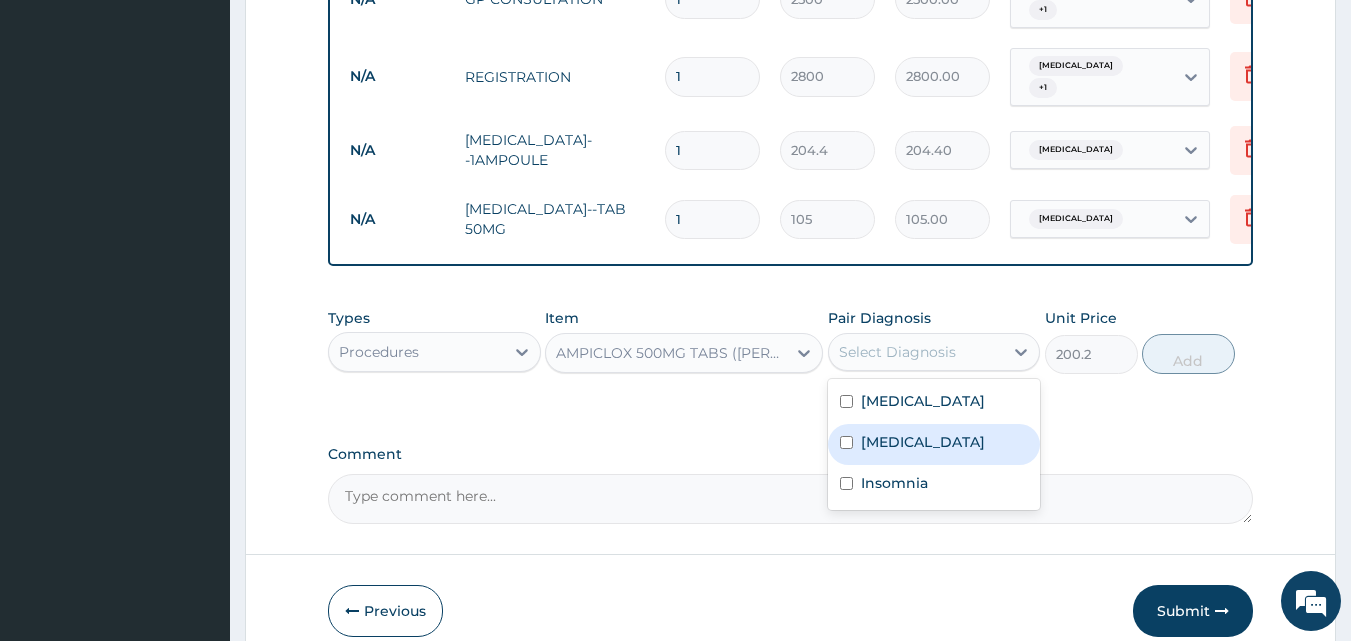 click on "Sepsis" at bounding box center (934, 444) 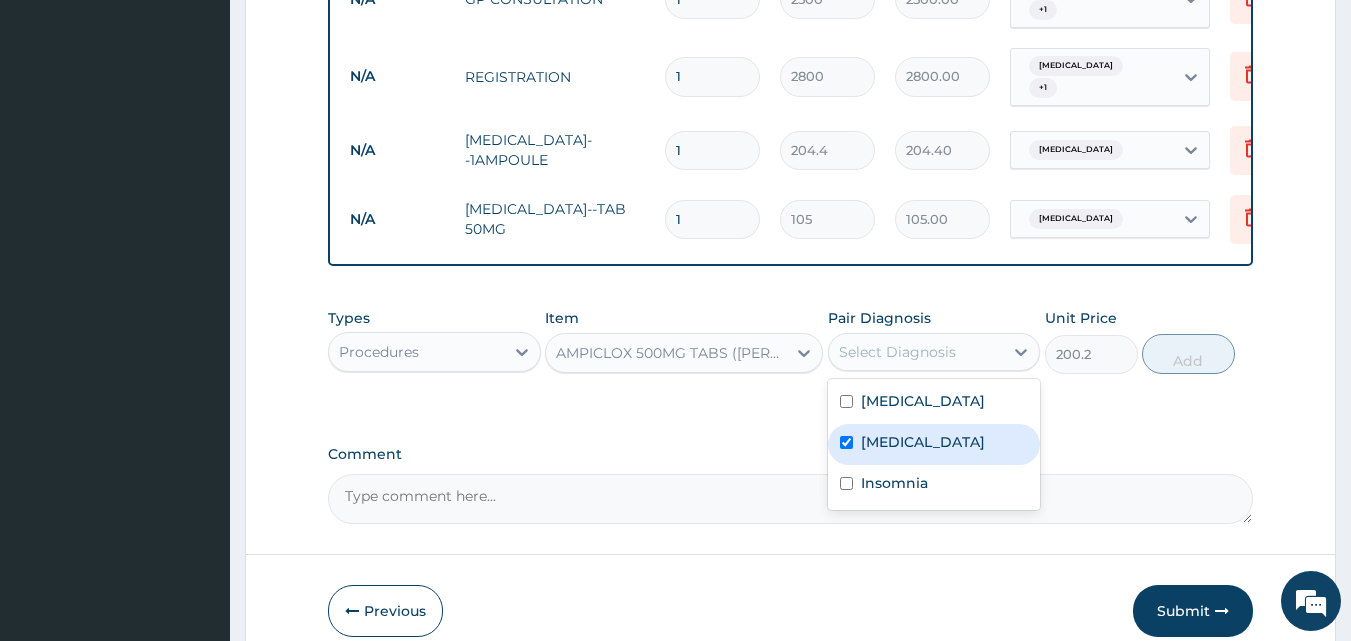 checkbox on "true" 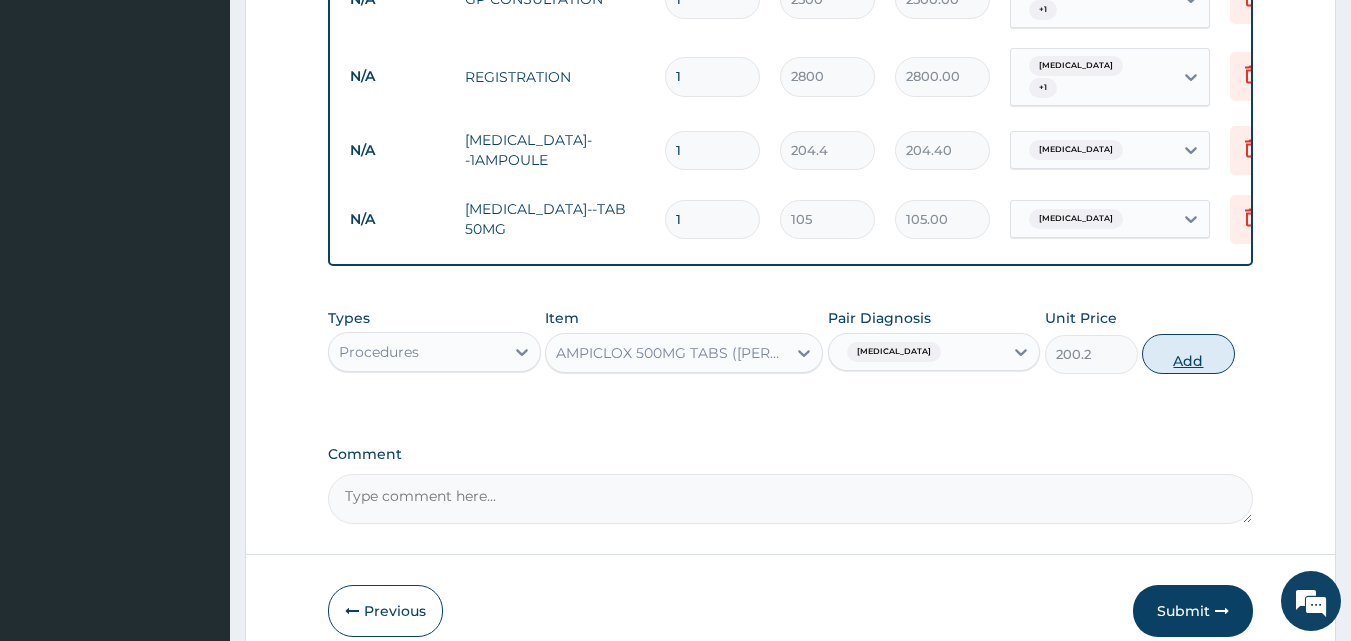 click on "Add" at bounding box center [1188, 354] 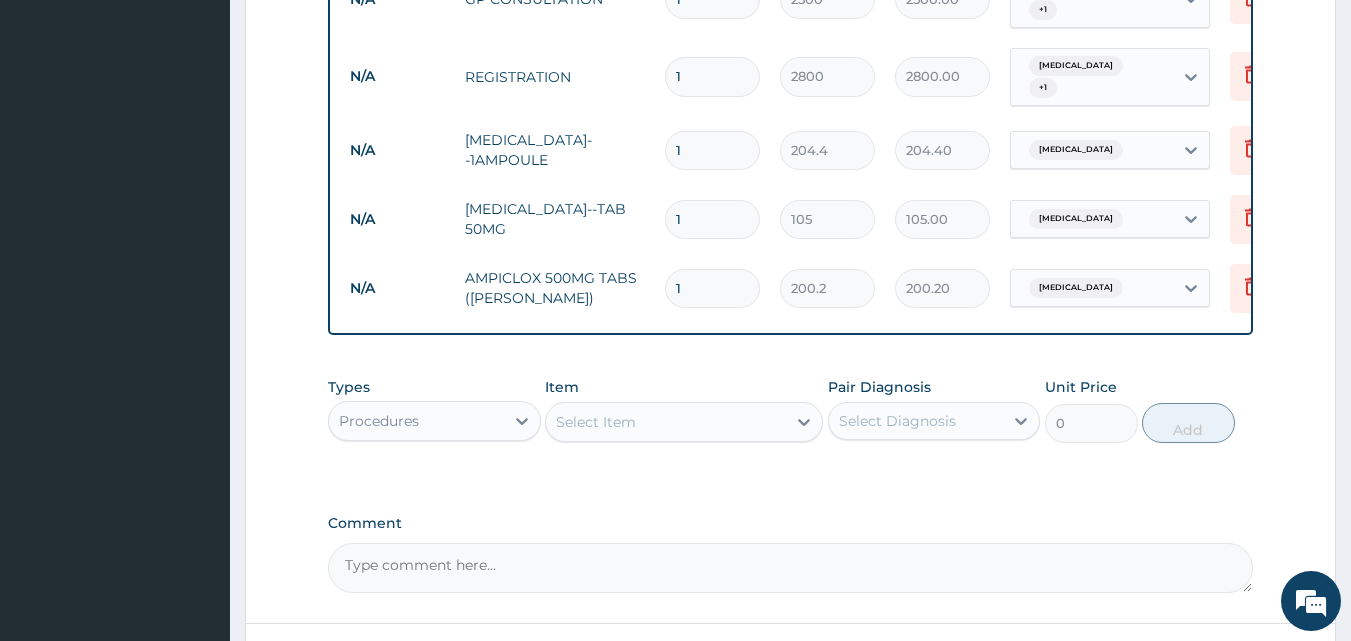 click on "Select Item" at bounding box center (666, 422) 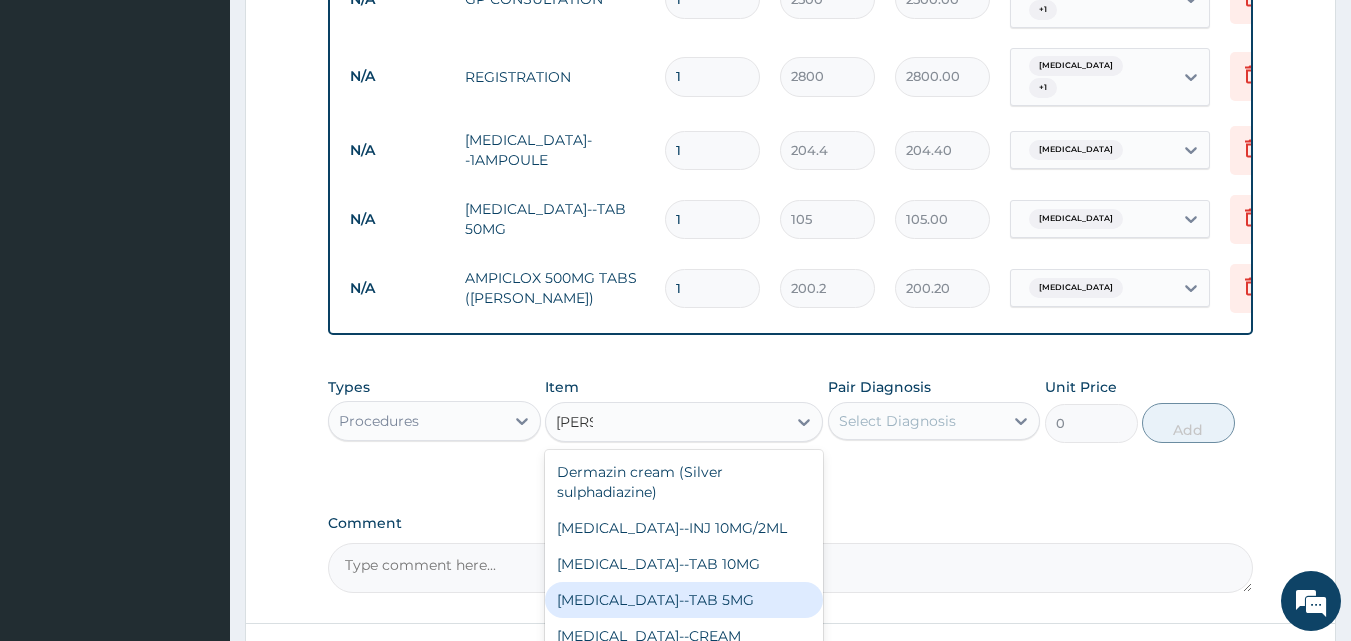 click on "DIAZEPAM--TAB 5MG" at bounding box center [684, 600] 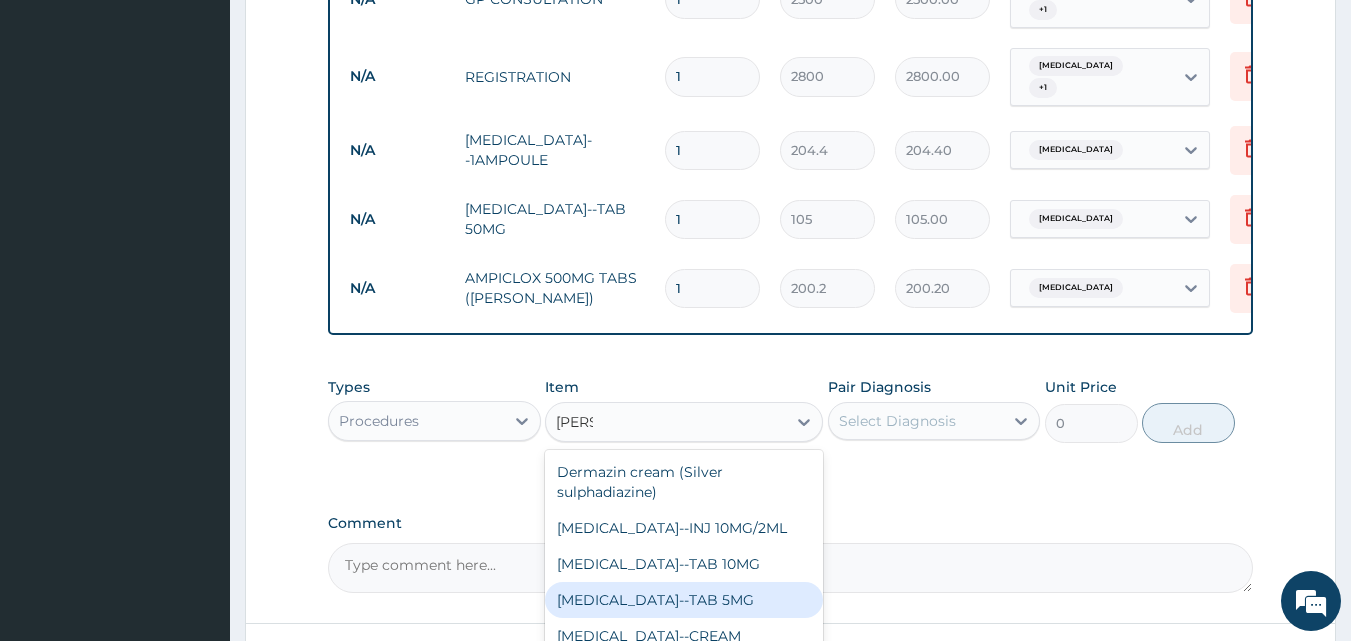 type 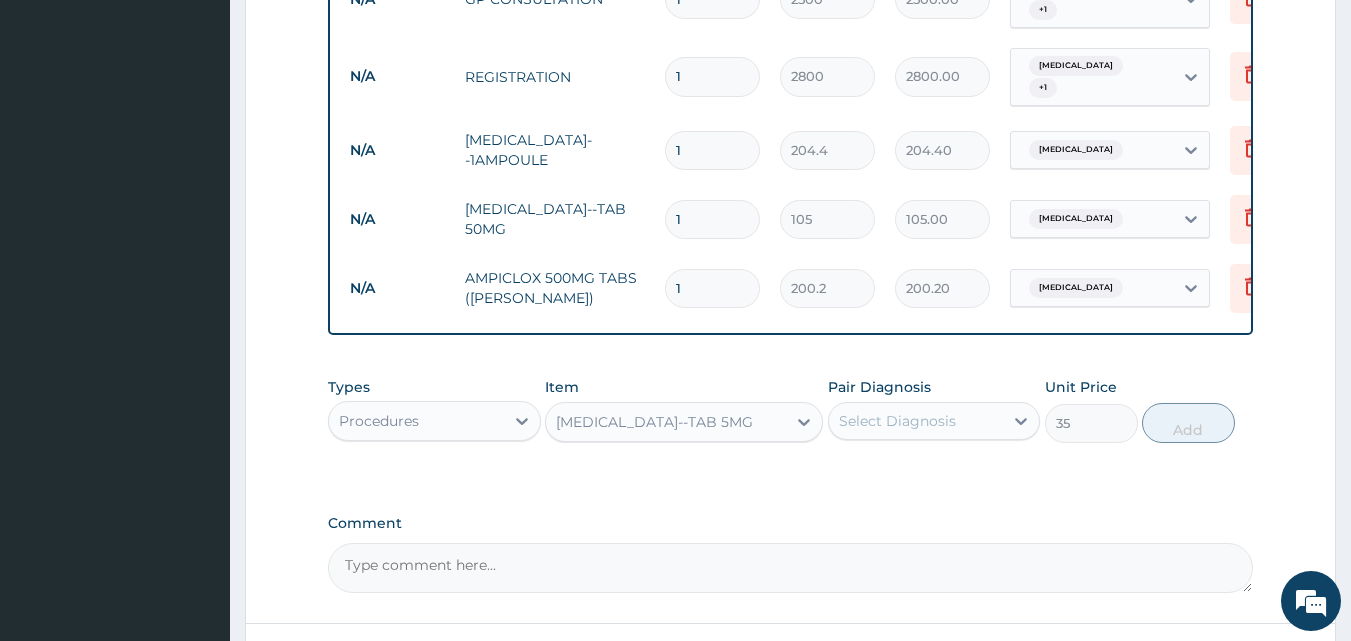 click on "Select Diagnosis" at bounding box center (916, 421) 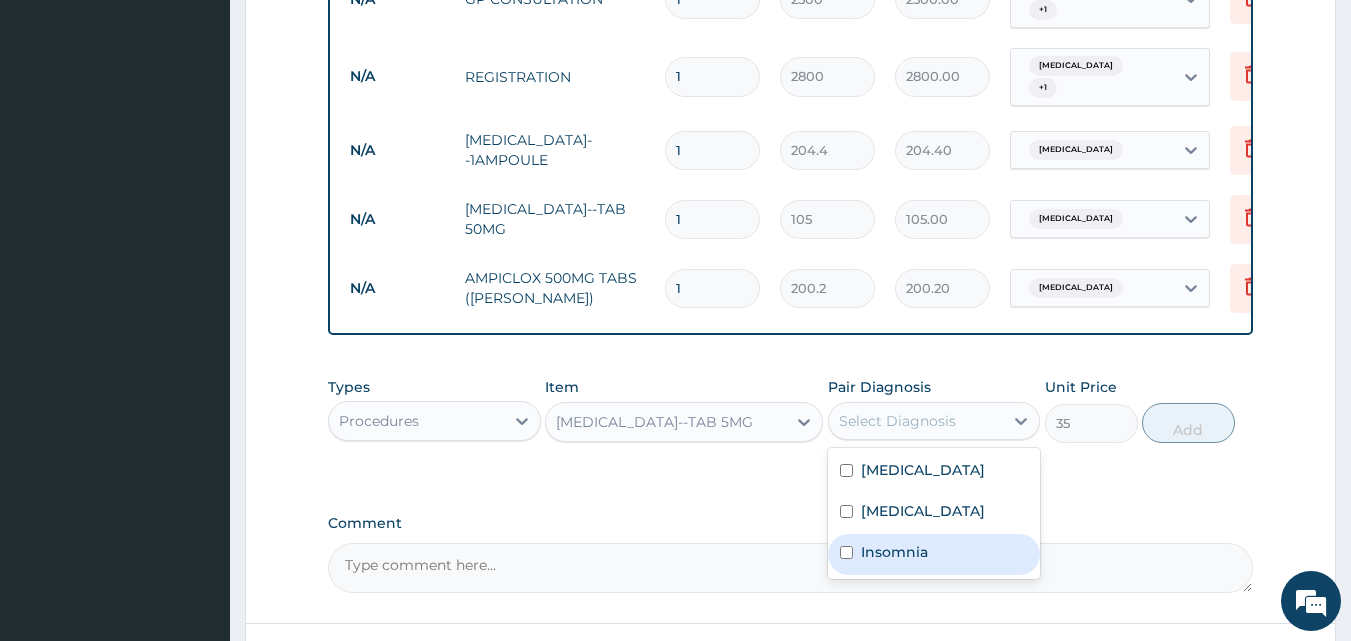 click on "Insomnia" at bounding box center (894, 552) 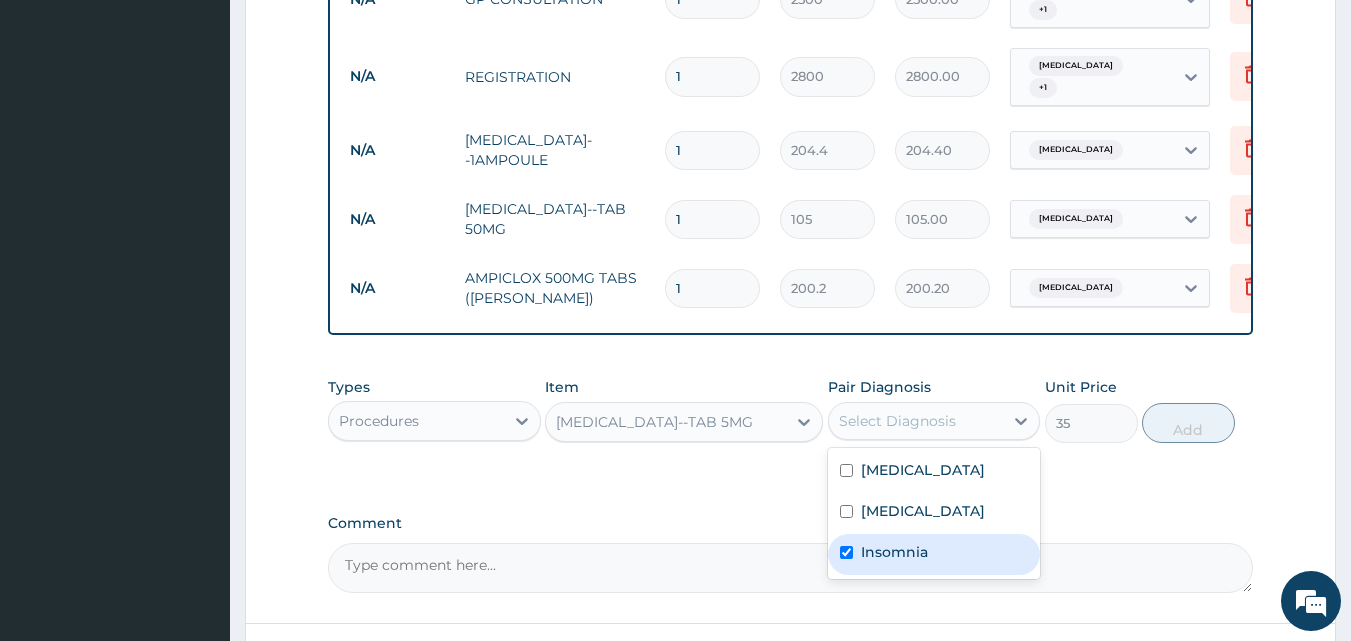 checkbox on "true" 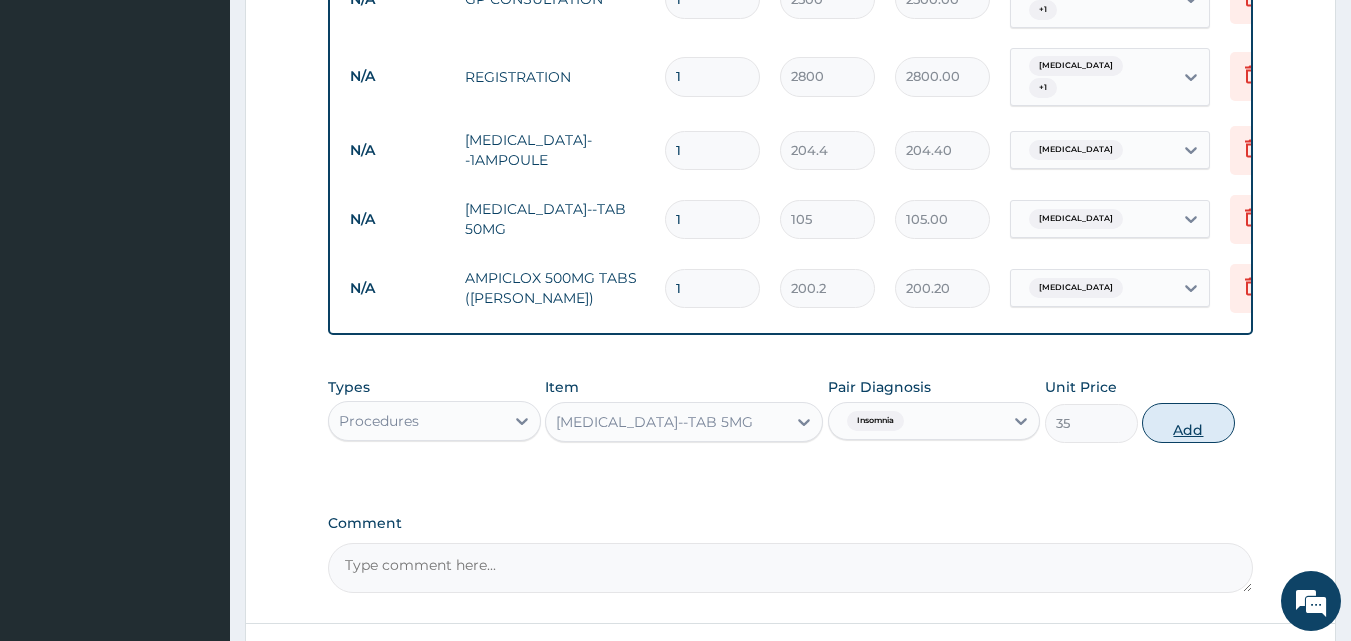 click on "Add" at bounding box center [1188, 423] 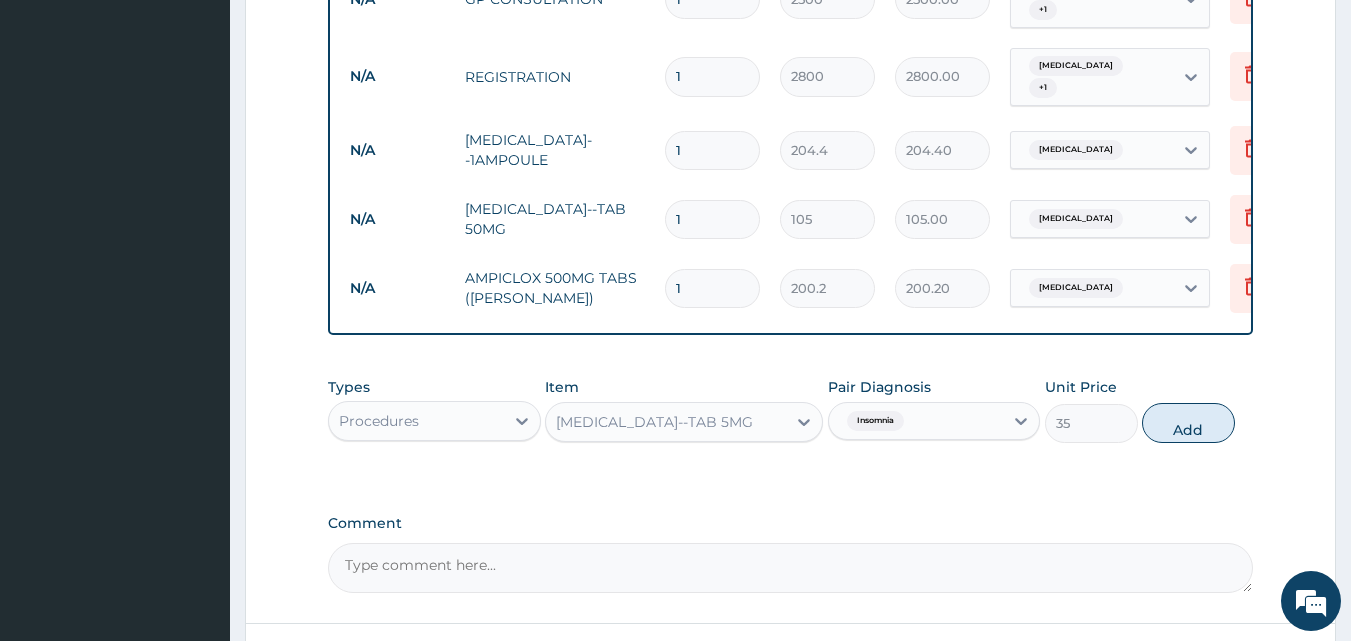 type on "0" 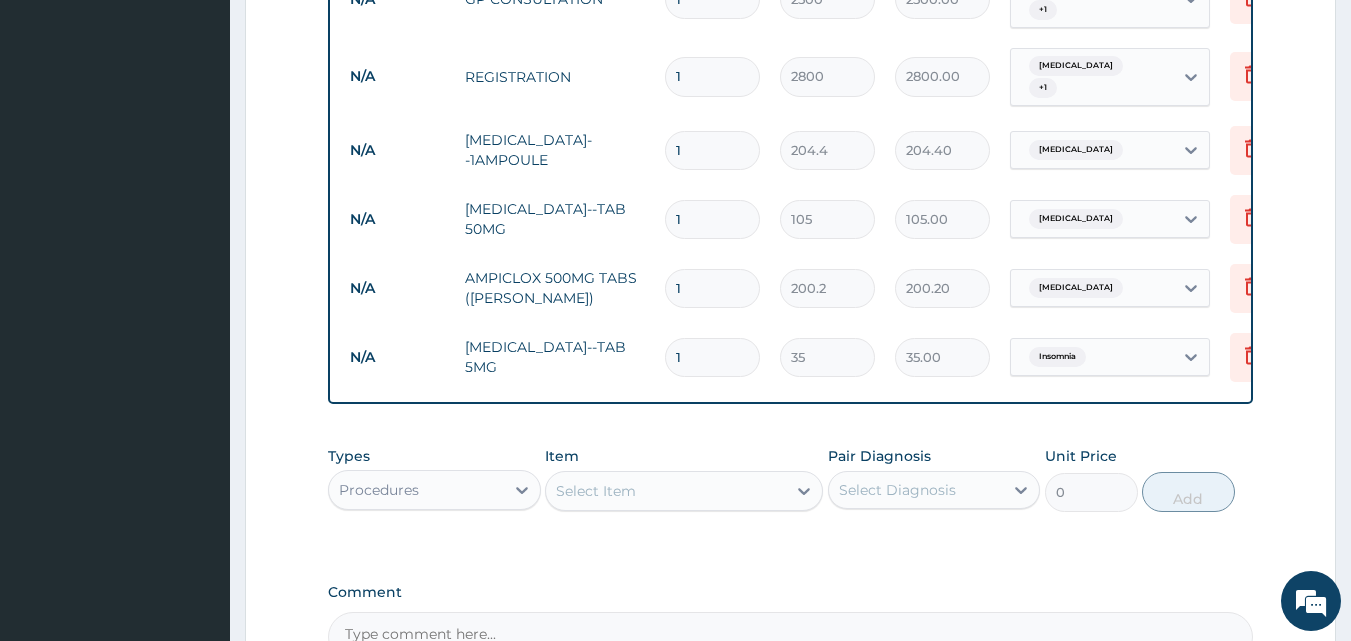type 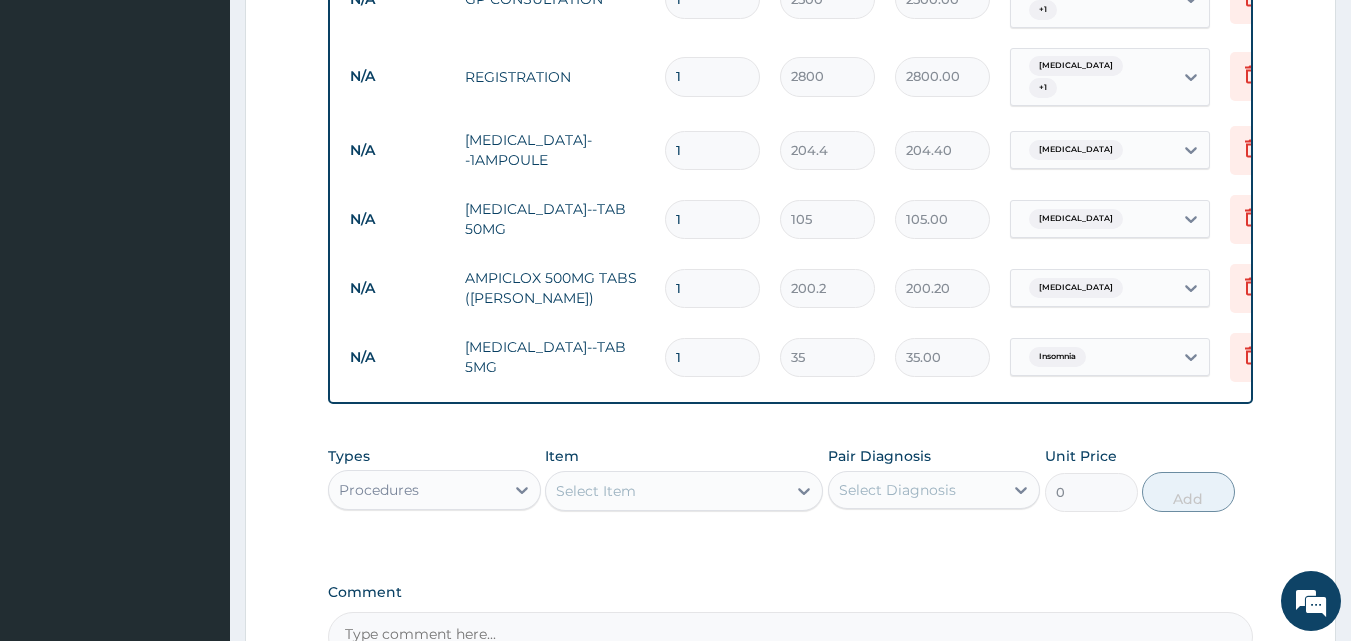 type on "0.00" 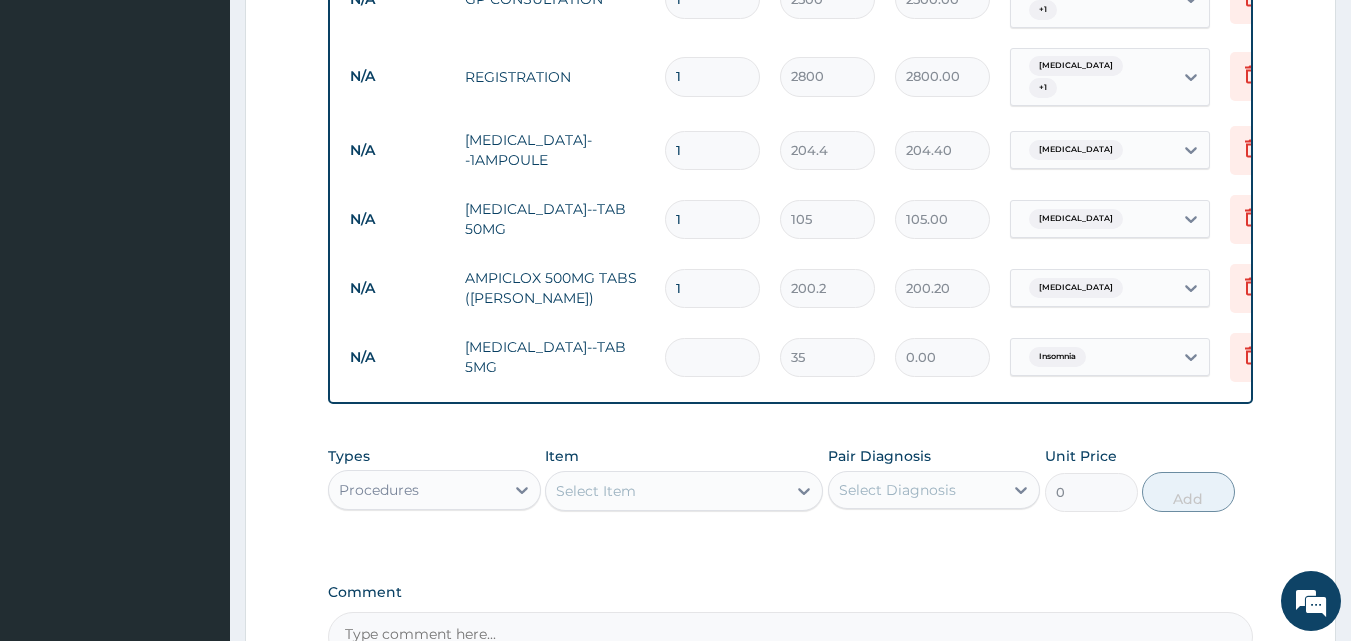 type on "5" 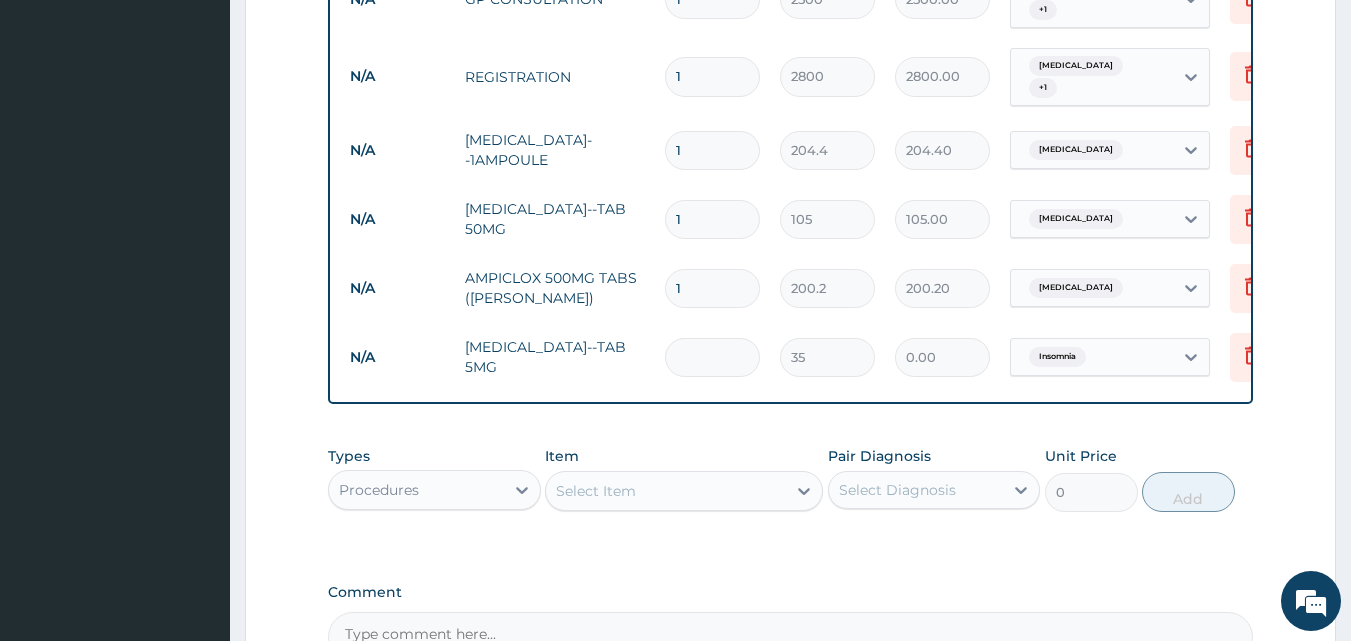 type on "175.00" 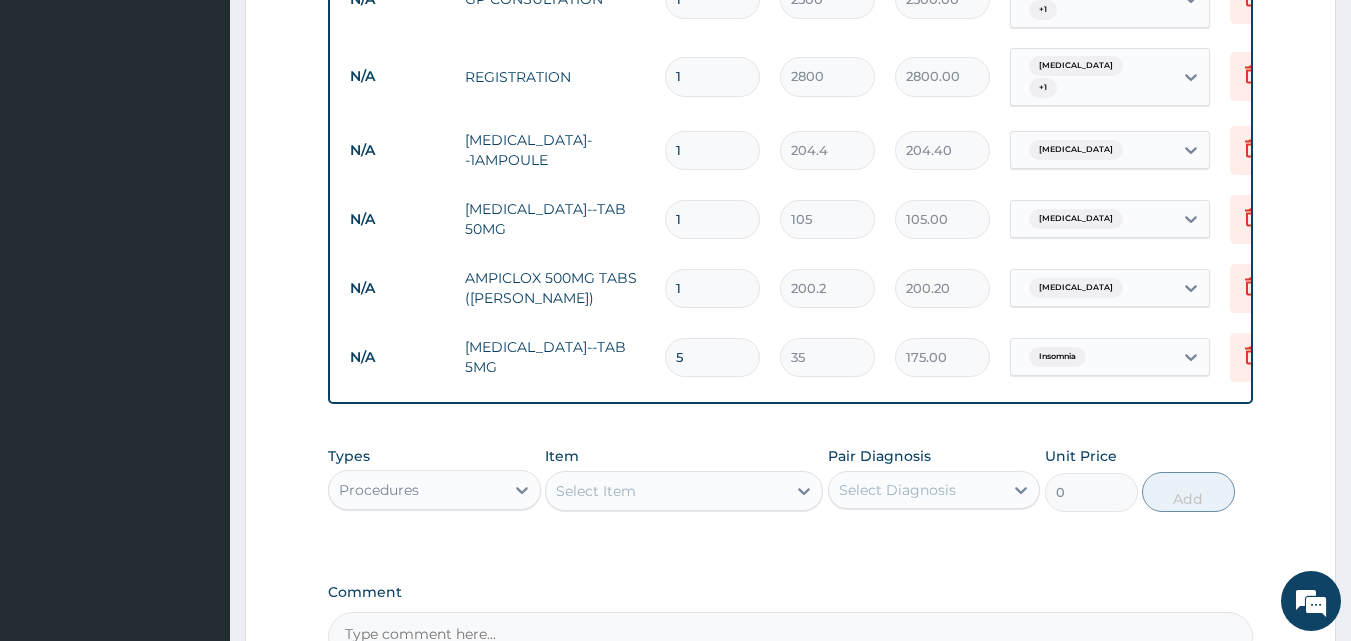 type on "5" 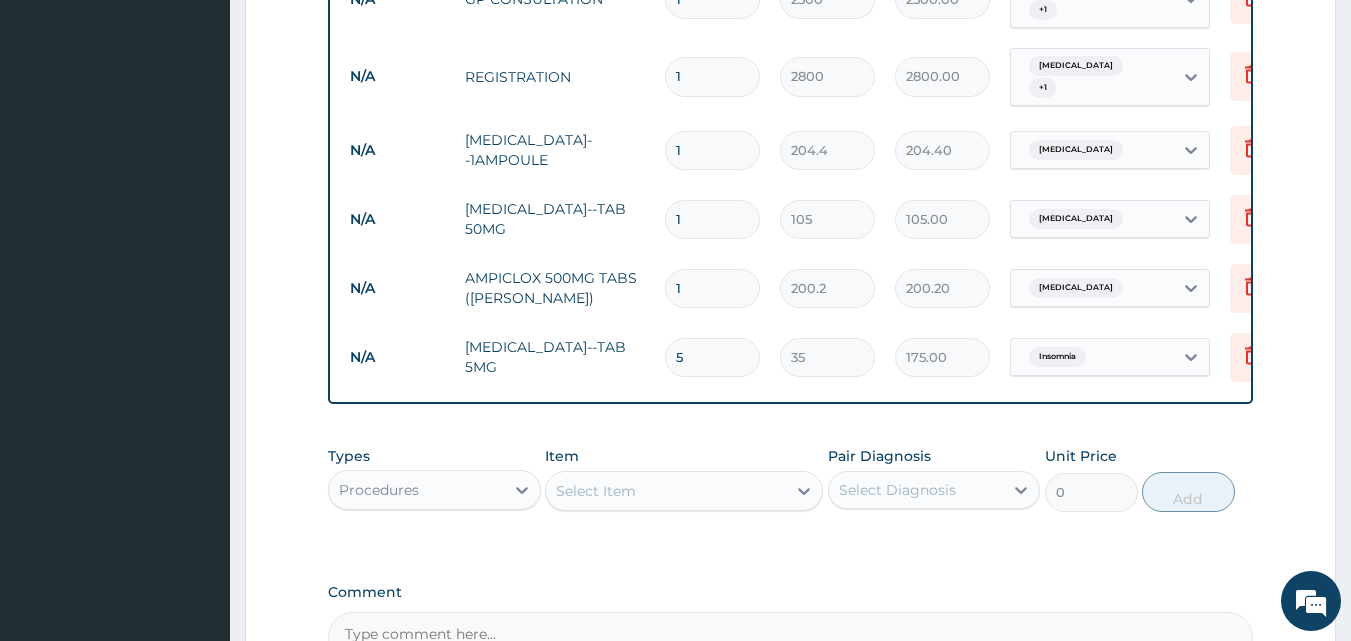 click on "1" at bounding box center (712, 288) 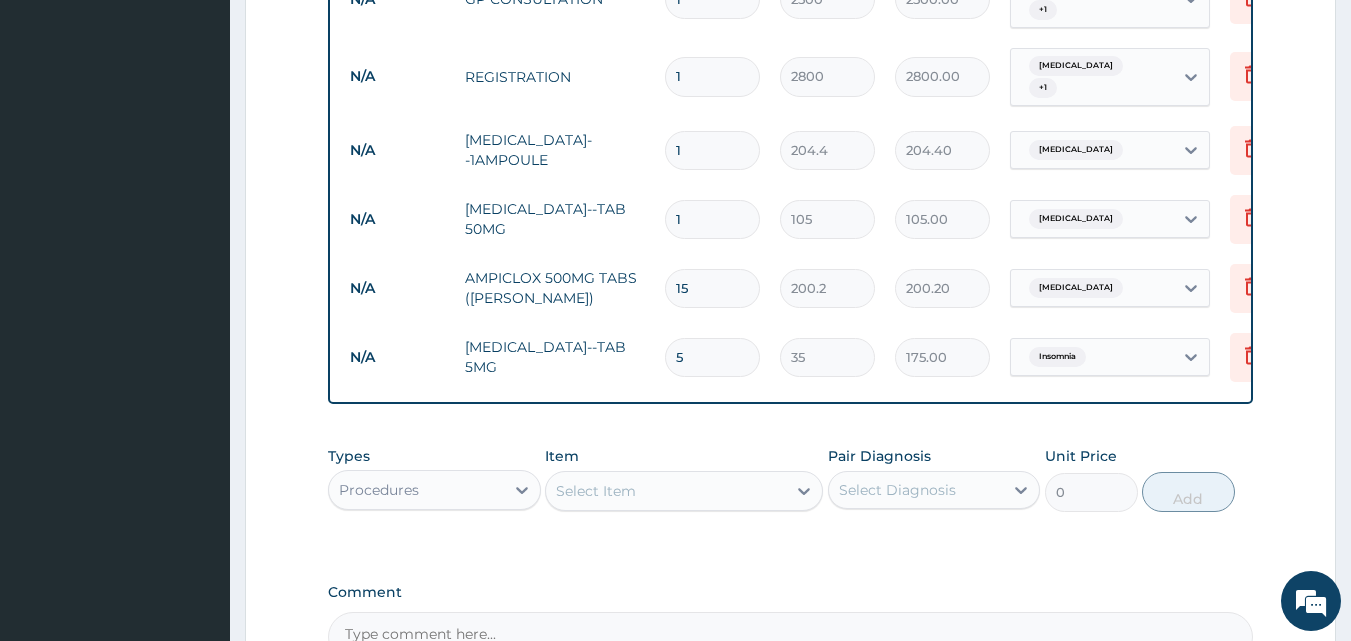 type on "3003.00" 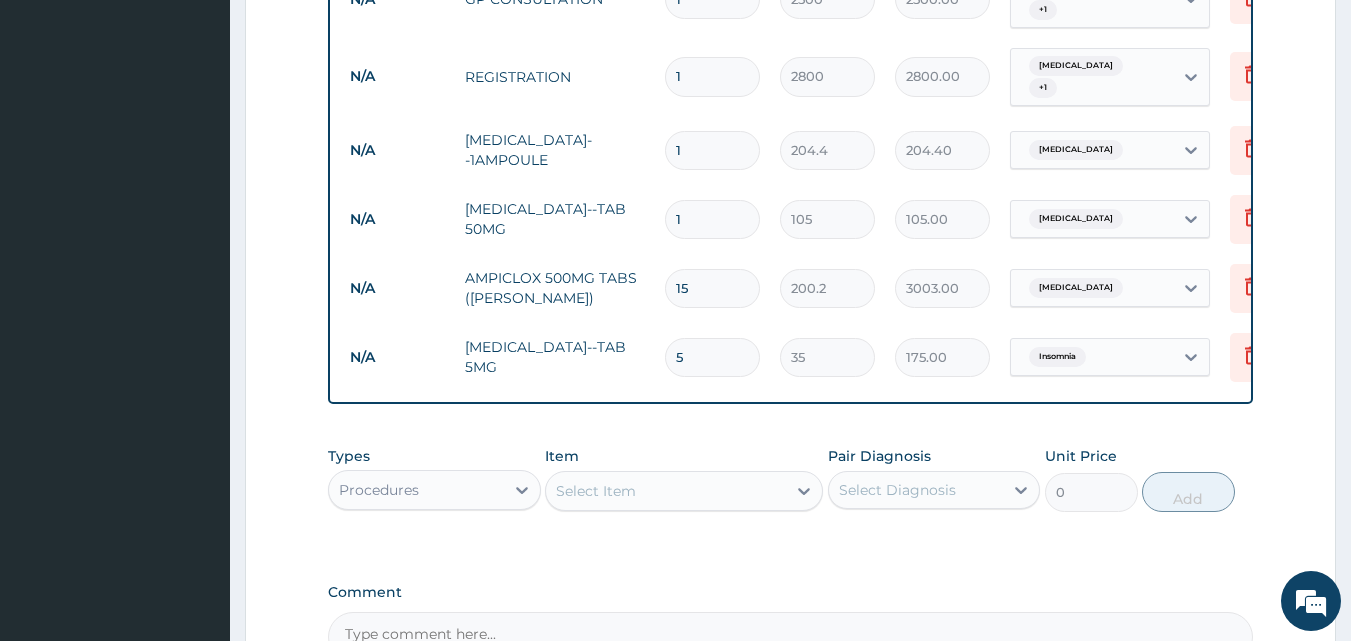 type on "15" 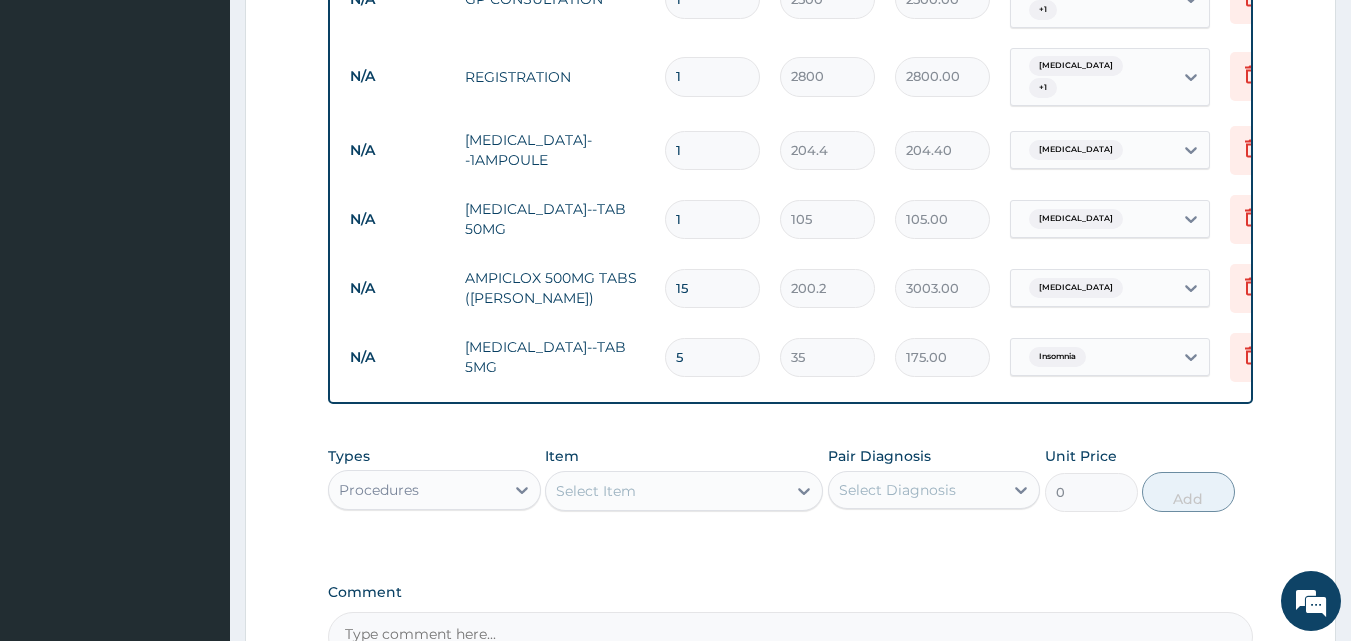 click on "1" at bounding box center (712, 219) 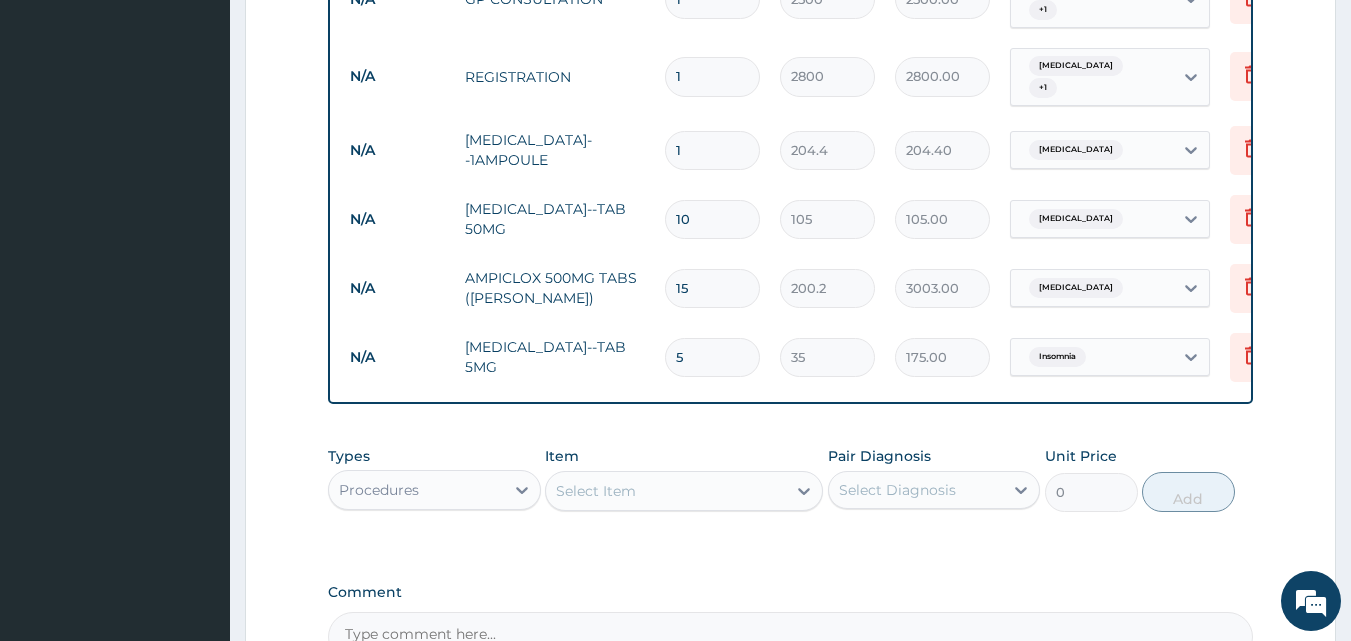 type on "1050.00" 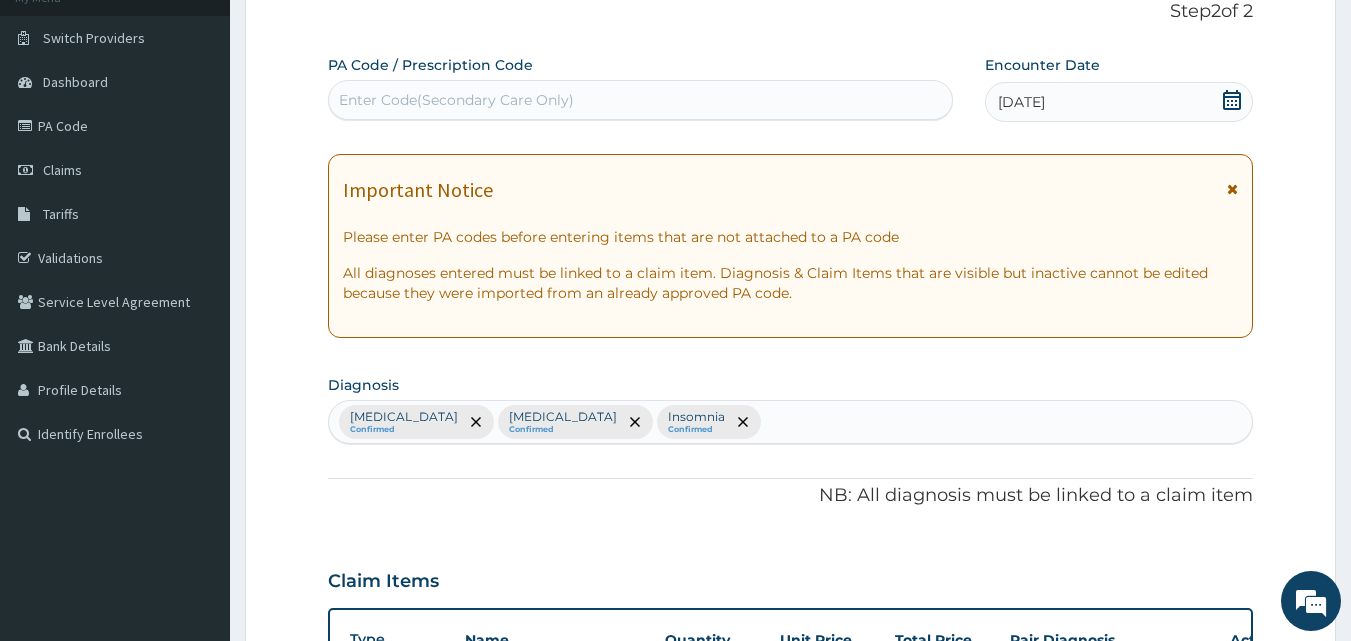 scroll, scrollTop: 1083, scrollLeft: 0, axis: vertical 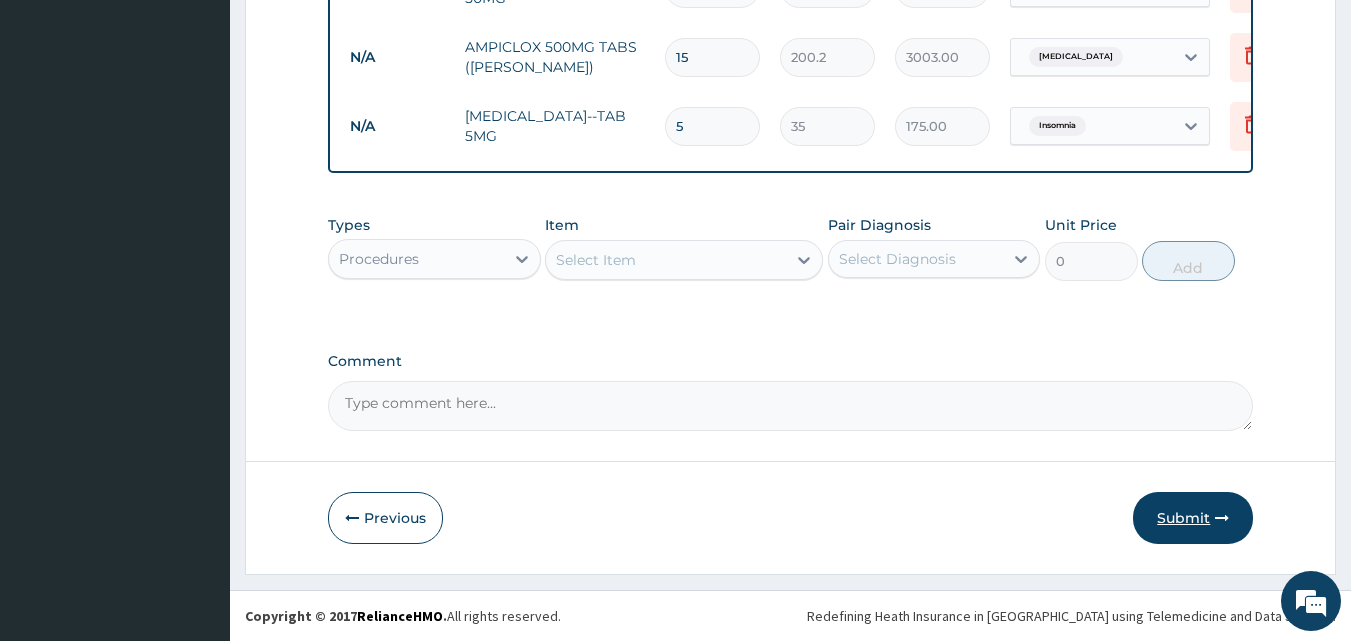 type on "10" 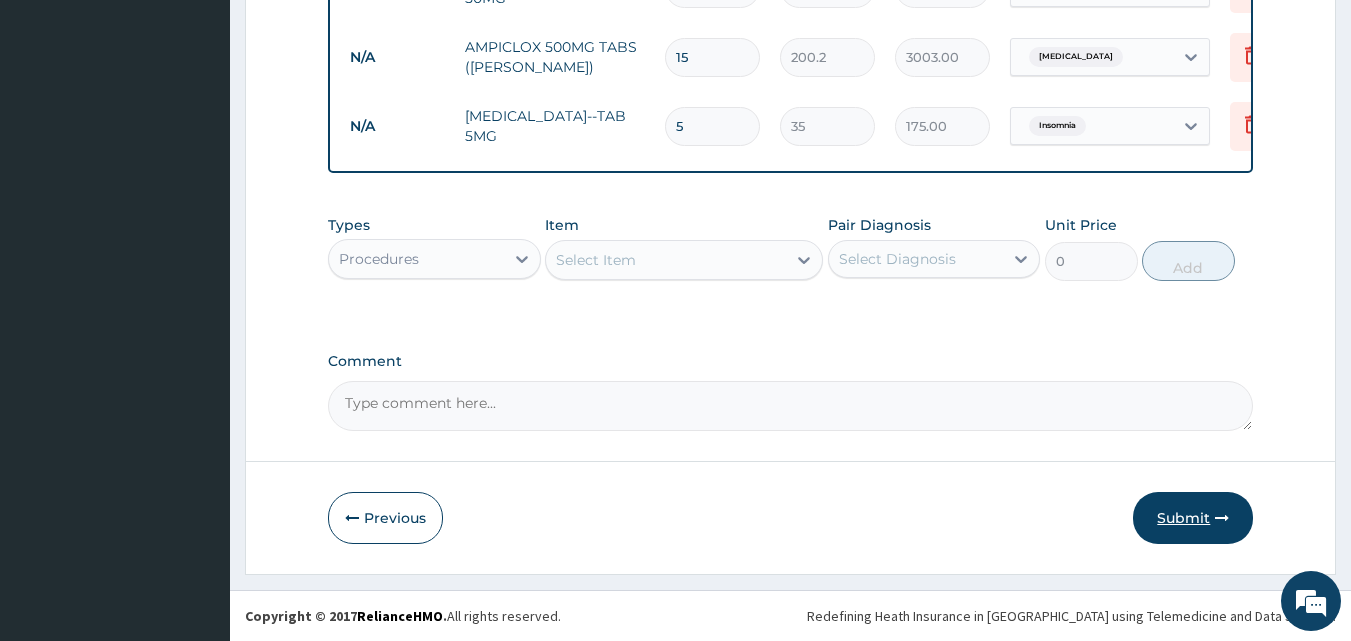 click on "Submit" at bounding box center (1193, 518) 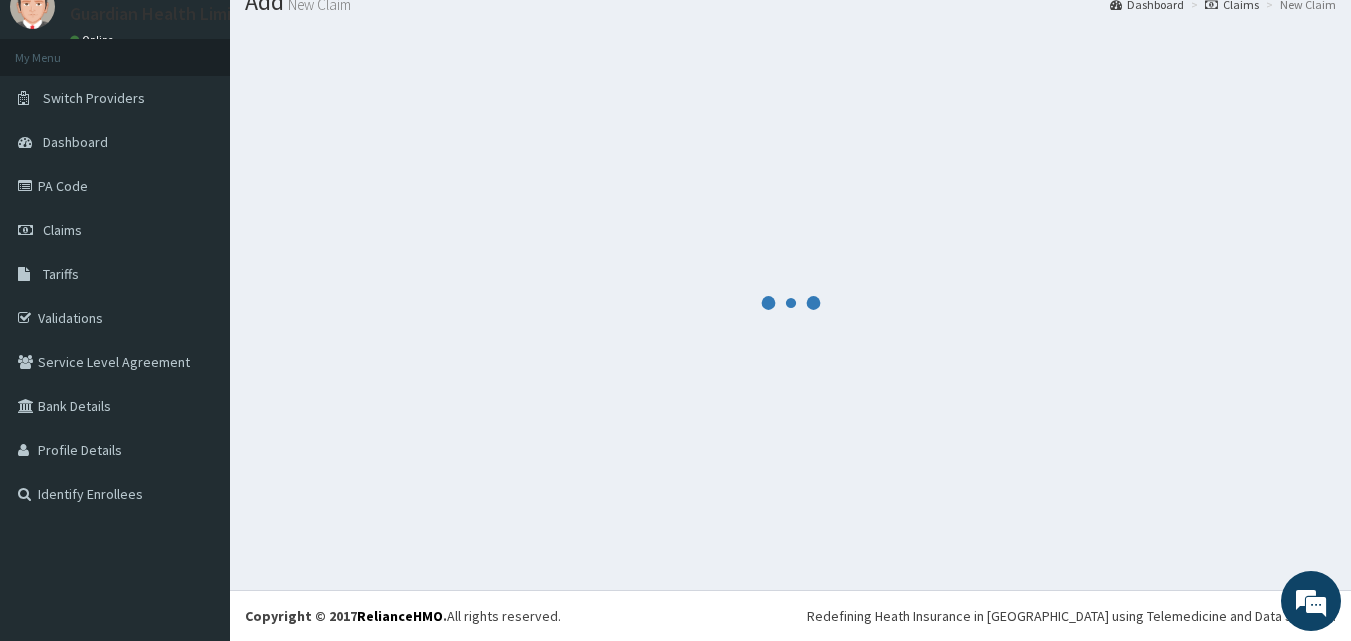 scroll, scrollTop: 76, scrollLeft: 0, axis: vertical 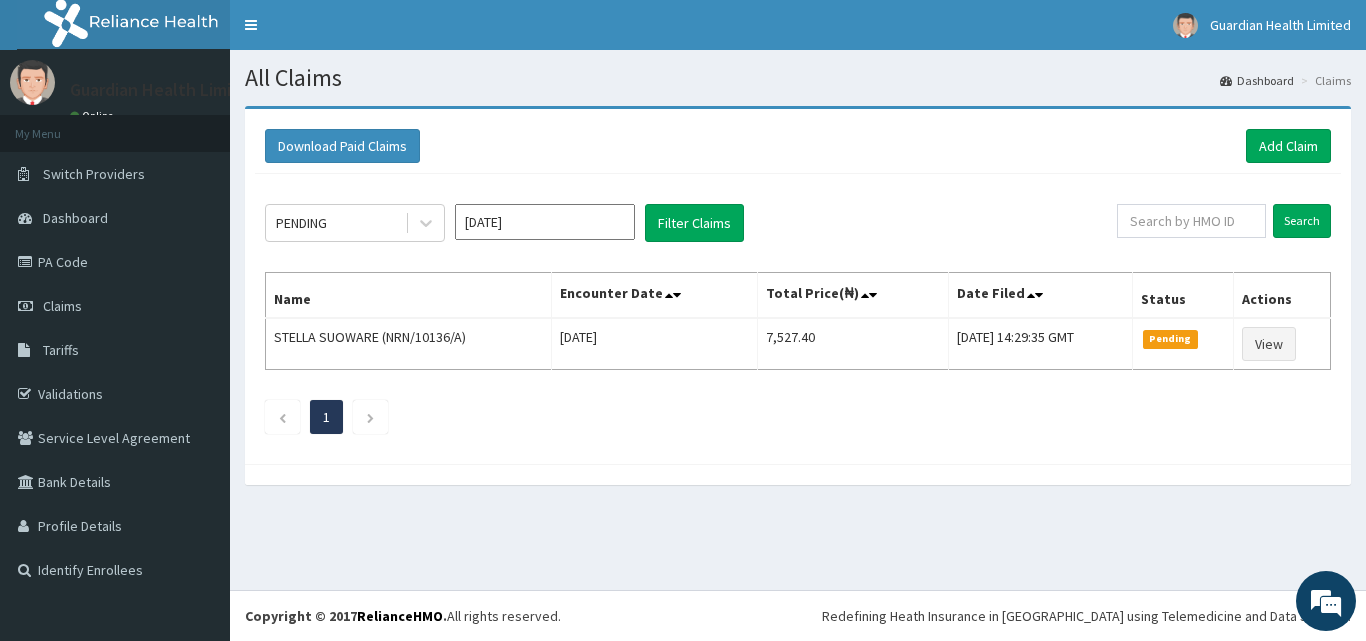click on "Download Paid Claims Add Claim" at bounding box center (798, 146) 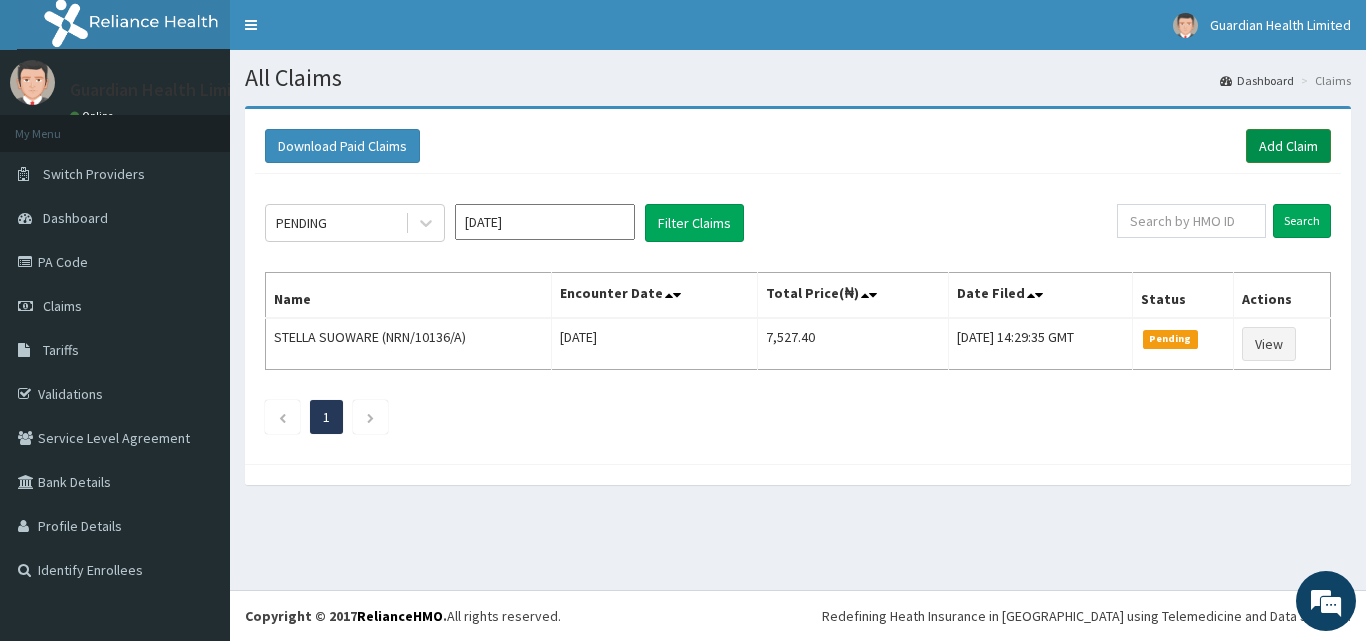 click on "Add Claim" at bounding box center [1288, 146] 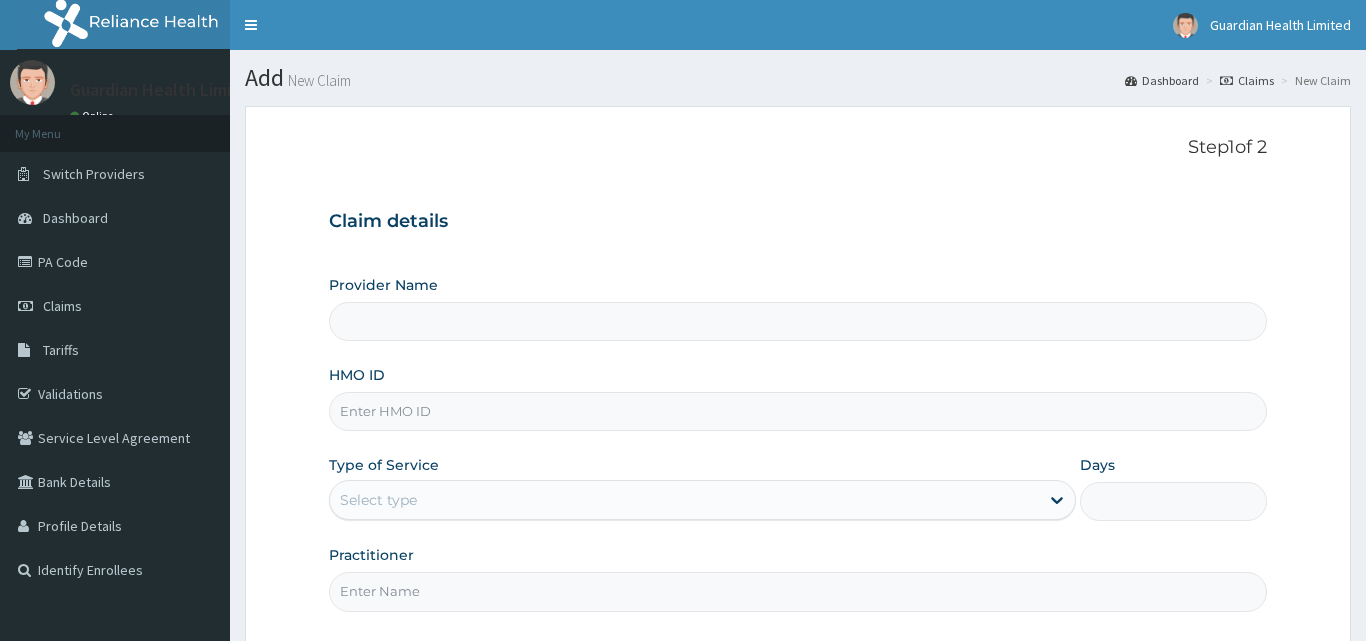 type on "Guardian Health limited" 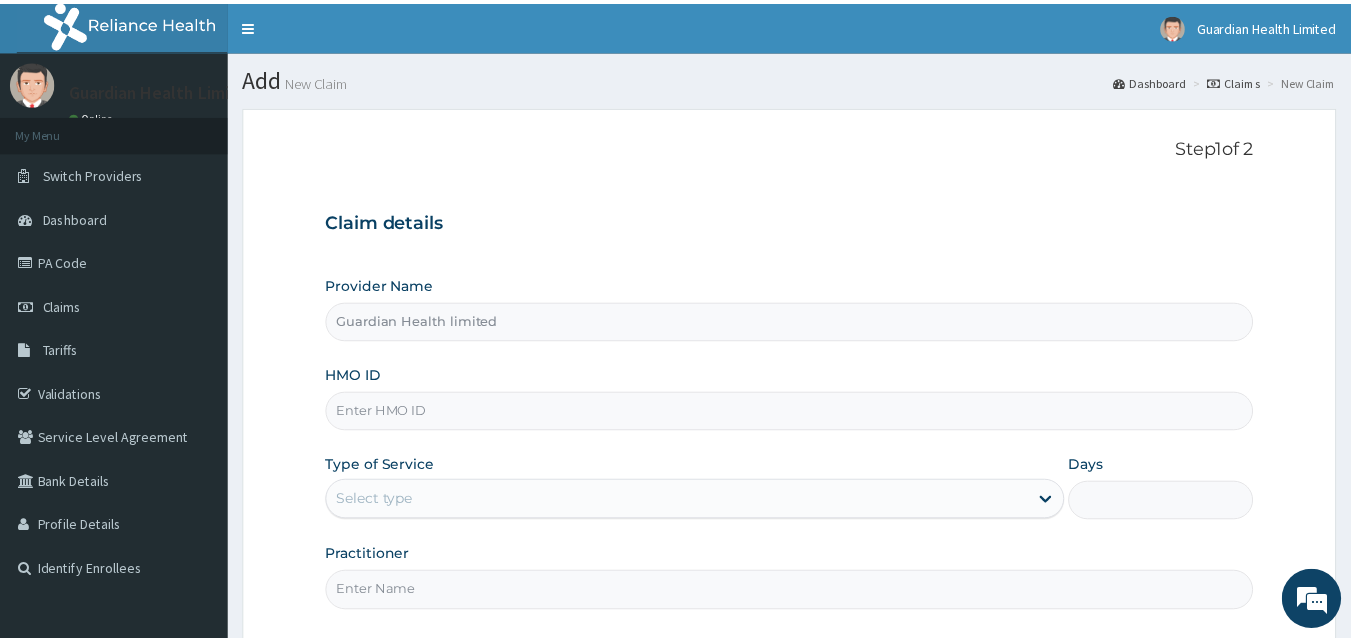 scroll, scrollTop: 0, scrollLeft: 0, axis: both 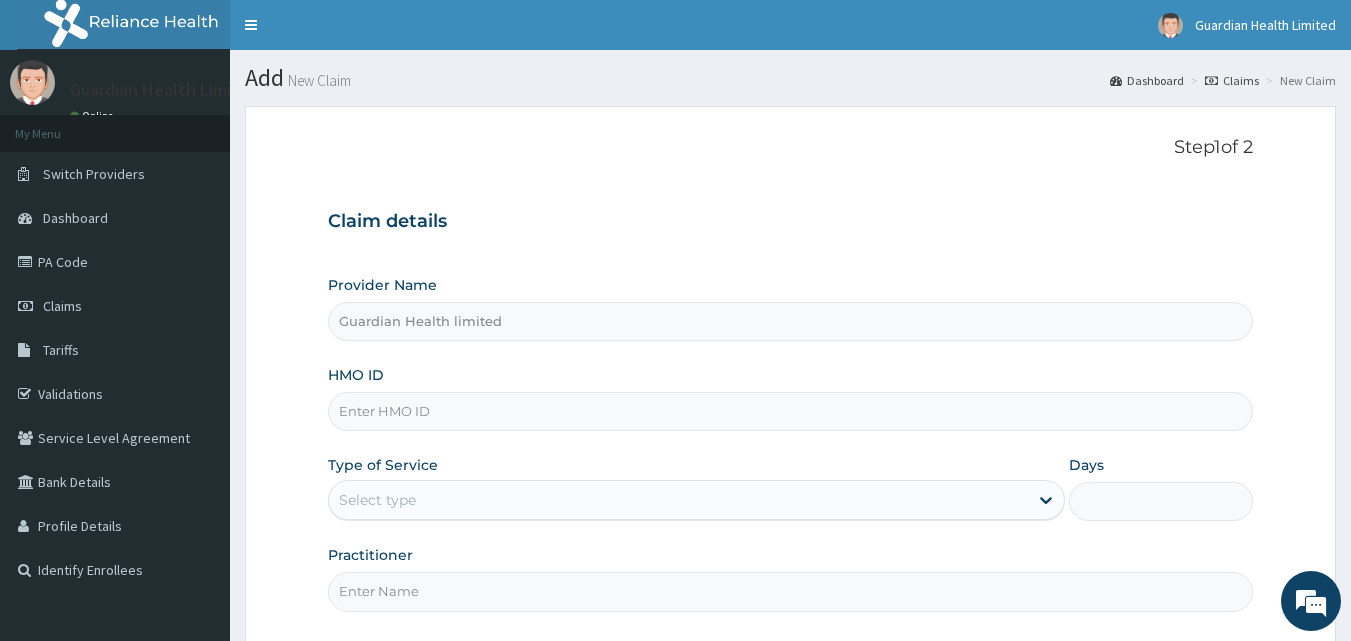 click on "HMO ID" at bounding box center (791, 411) 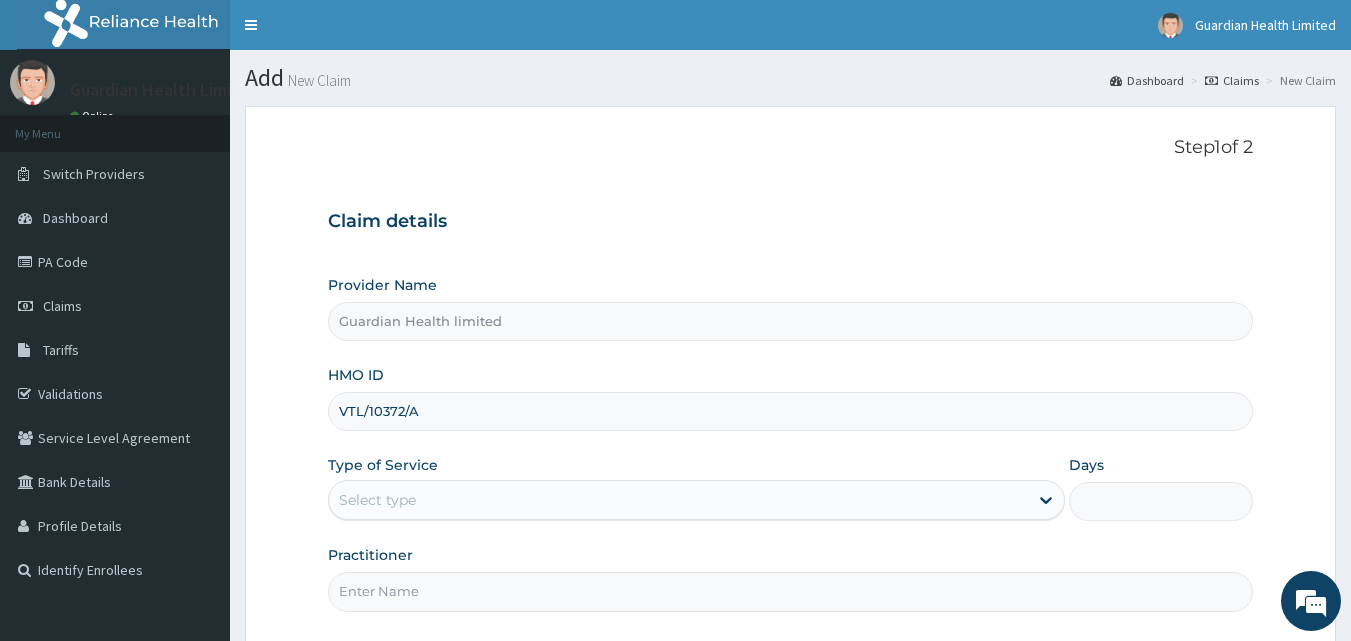 type on "VTL/10372/A" 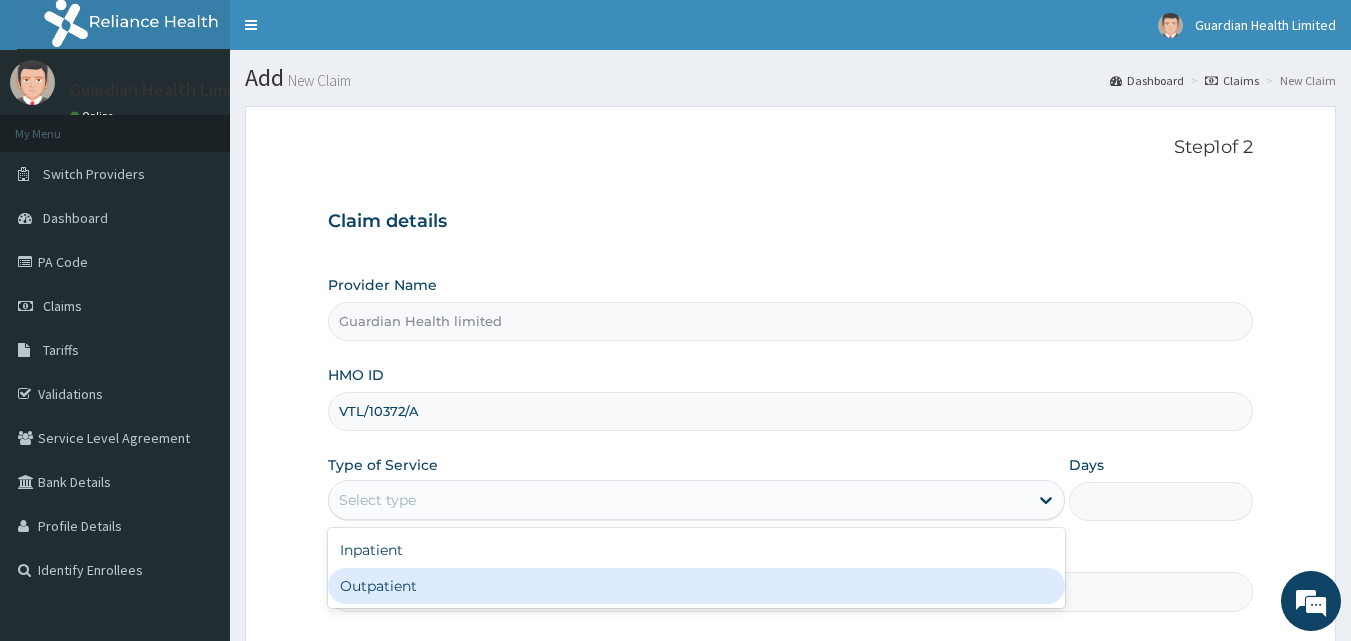 click on "Outpatient" at bounding box center [696, 586] 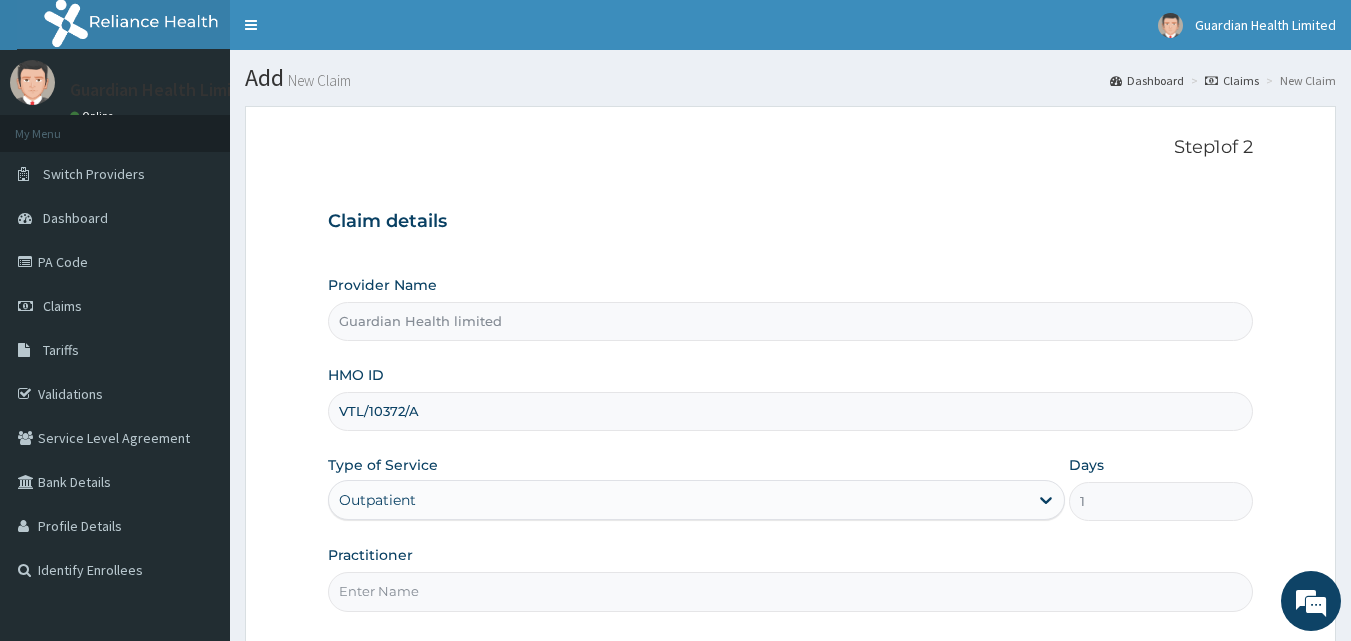 click on "Practitioner" at bounding box center (791, 591) 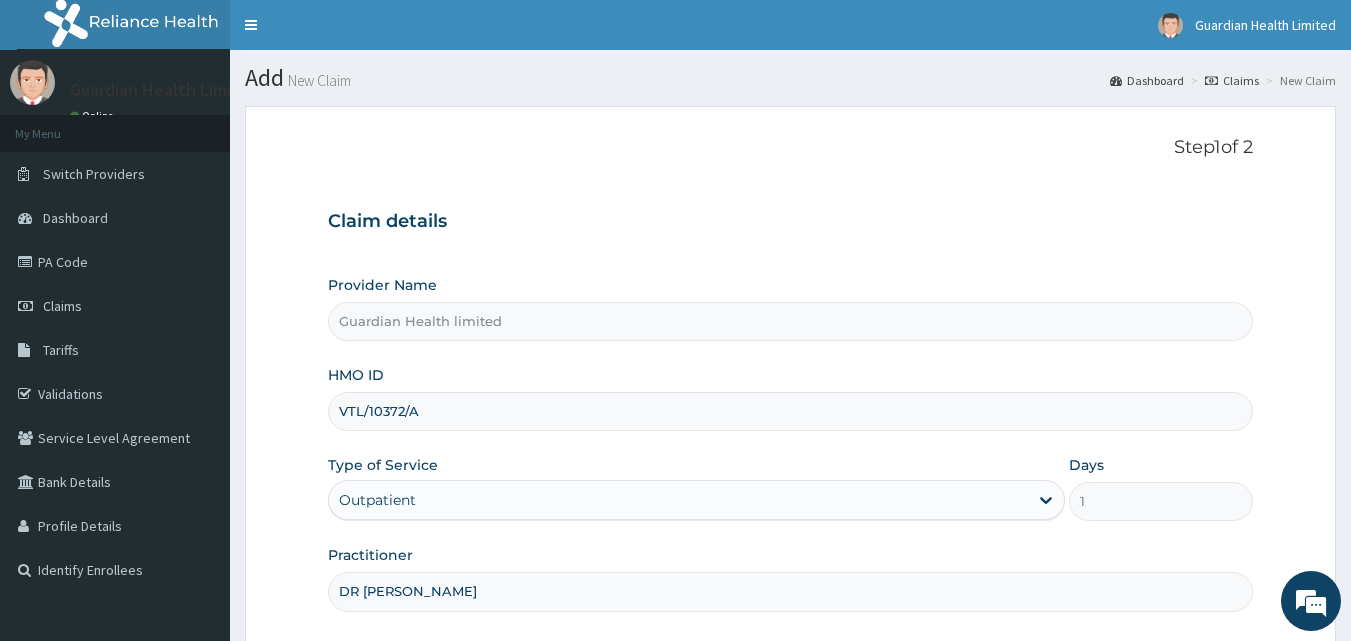 type on "[PERSON_NAME]" 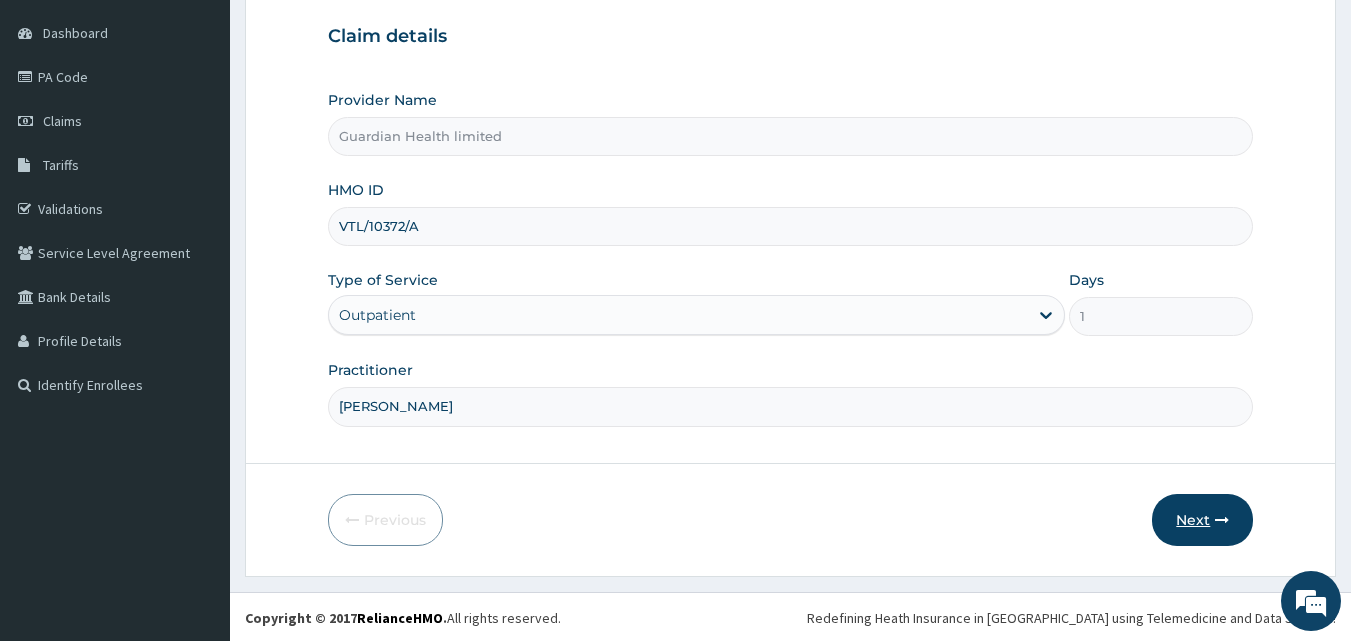 scroll, scrollTop: 187, scrollLeft: 0, axis: vertical 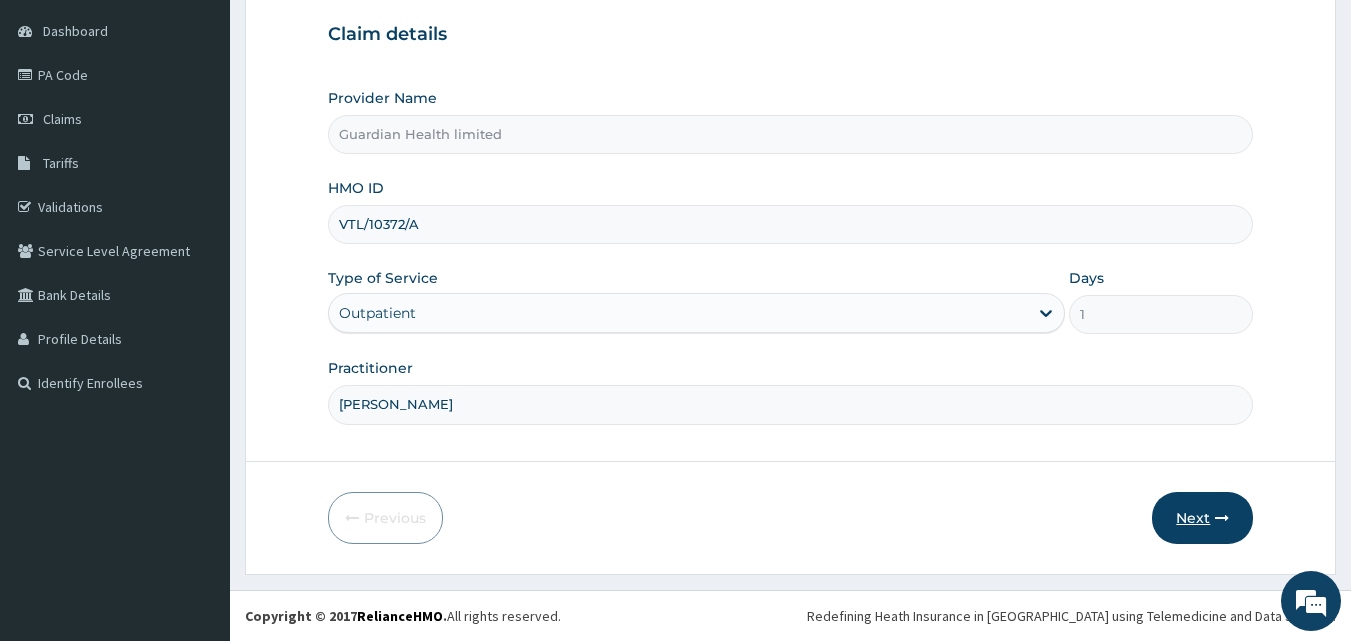 click on "Next" at bounding box center (1202, 518) 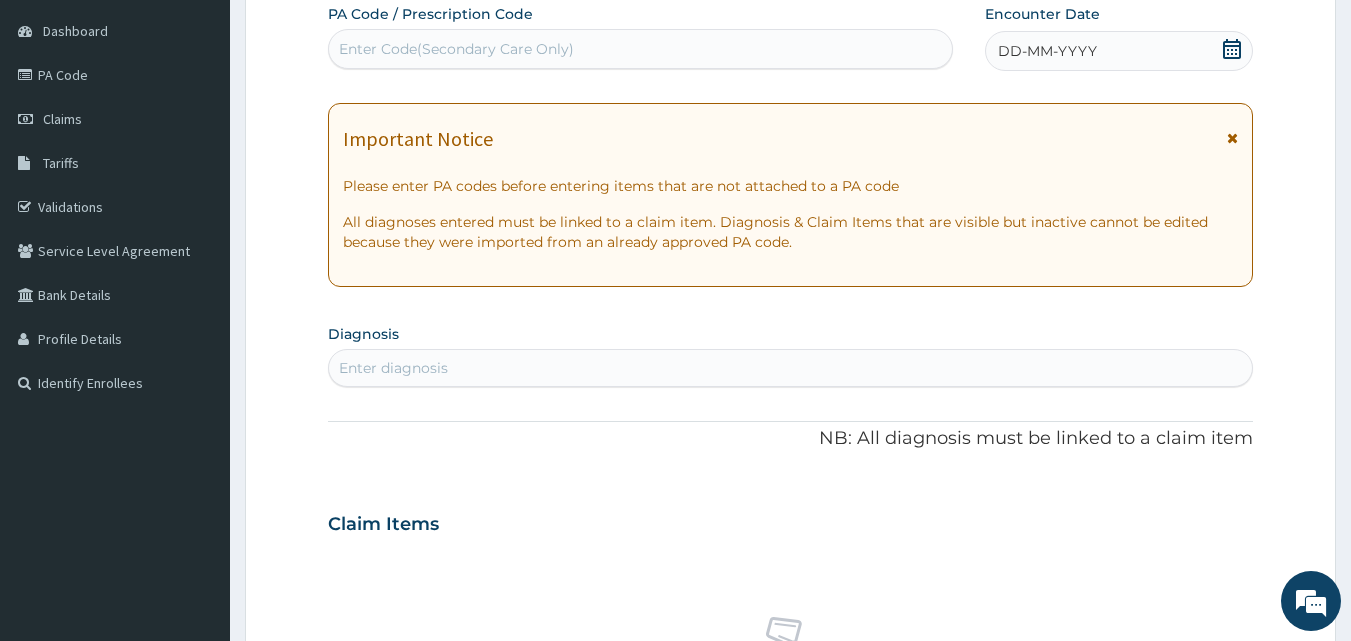 scroll, scrollTop: 0, scrollLeft: 0, axis: both 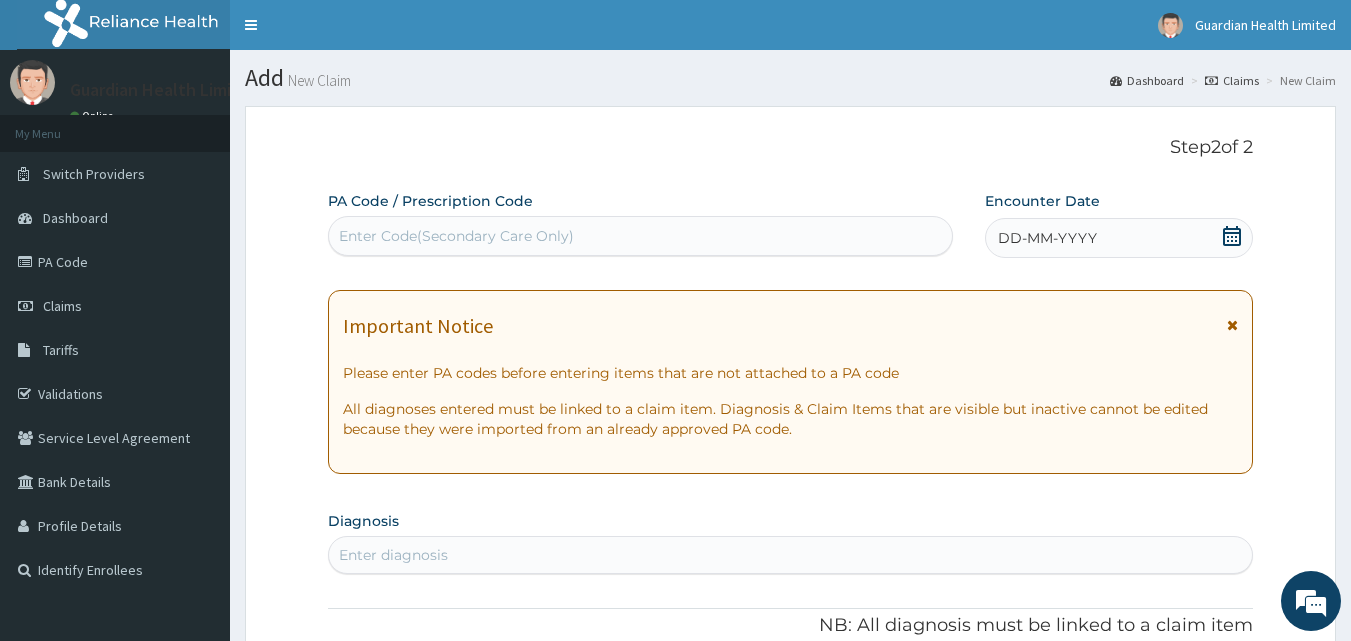 click on "Enter Code(Secondary Care Only)" at bounding box center (641, 236) 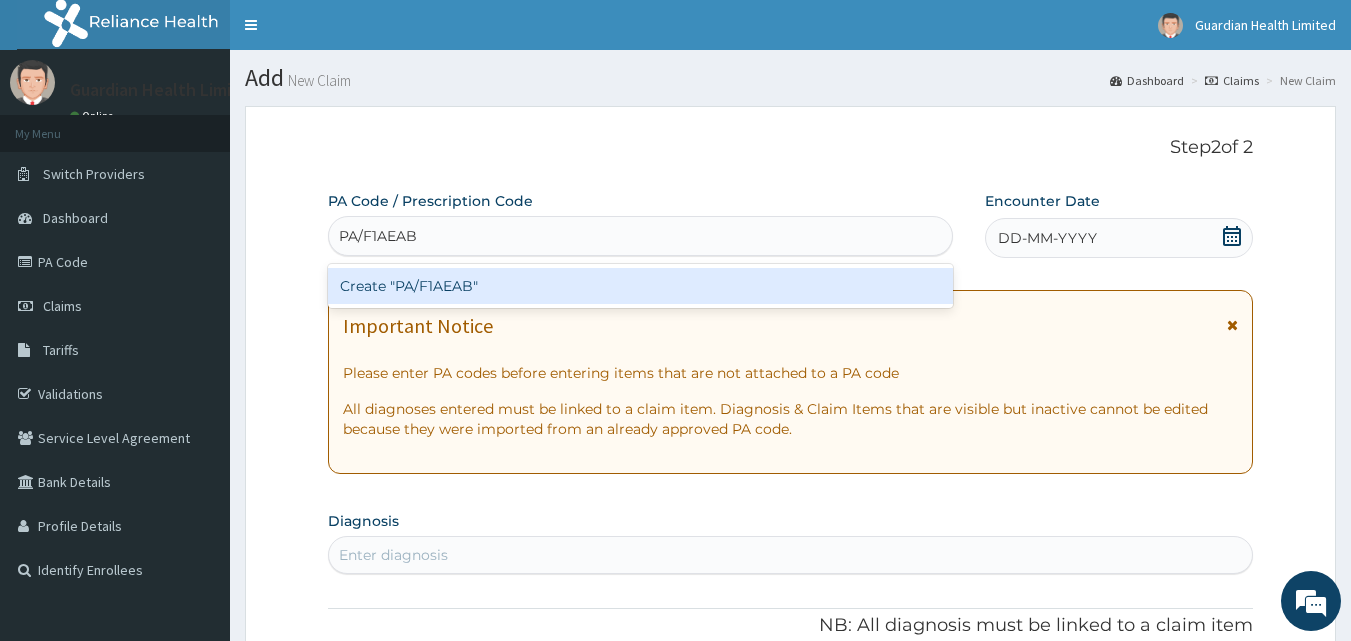 click on "Create "PA/F1AEAB"" at bounding box center [641, 286] 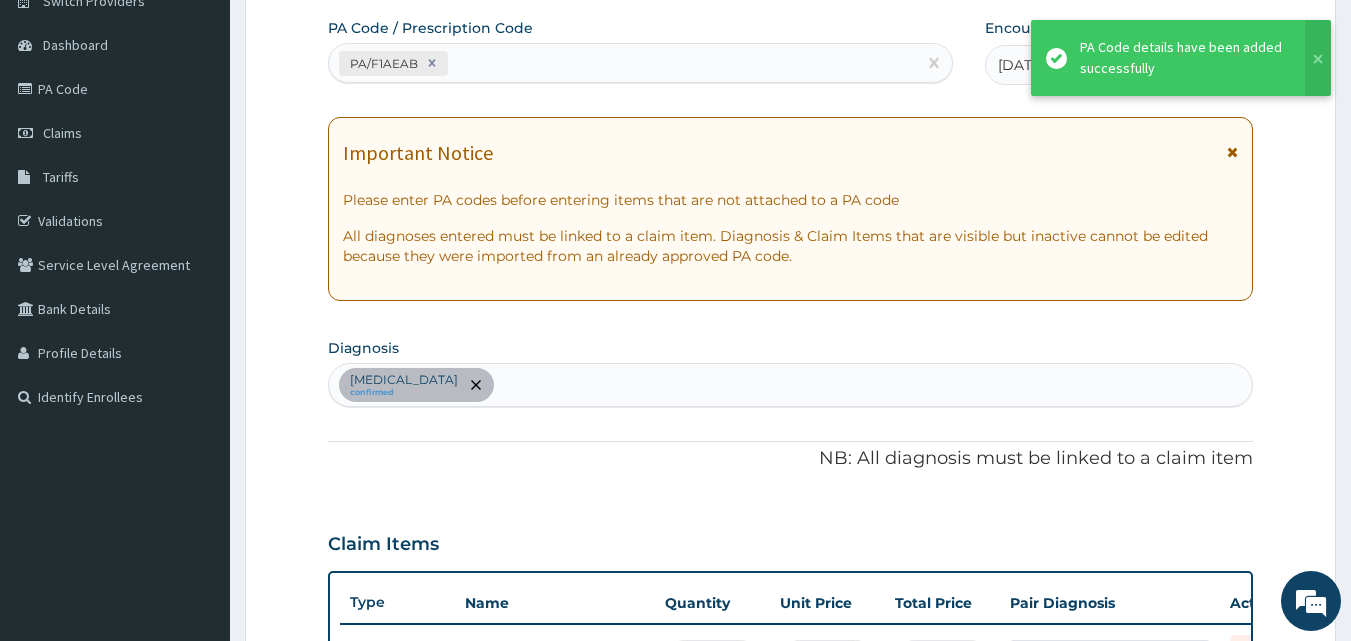 scroll, scrollTop: 650, scrollLeft: 0, axis: vertical 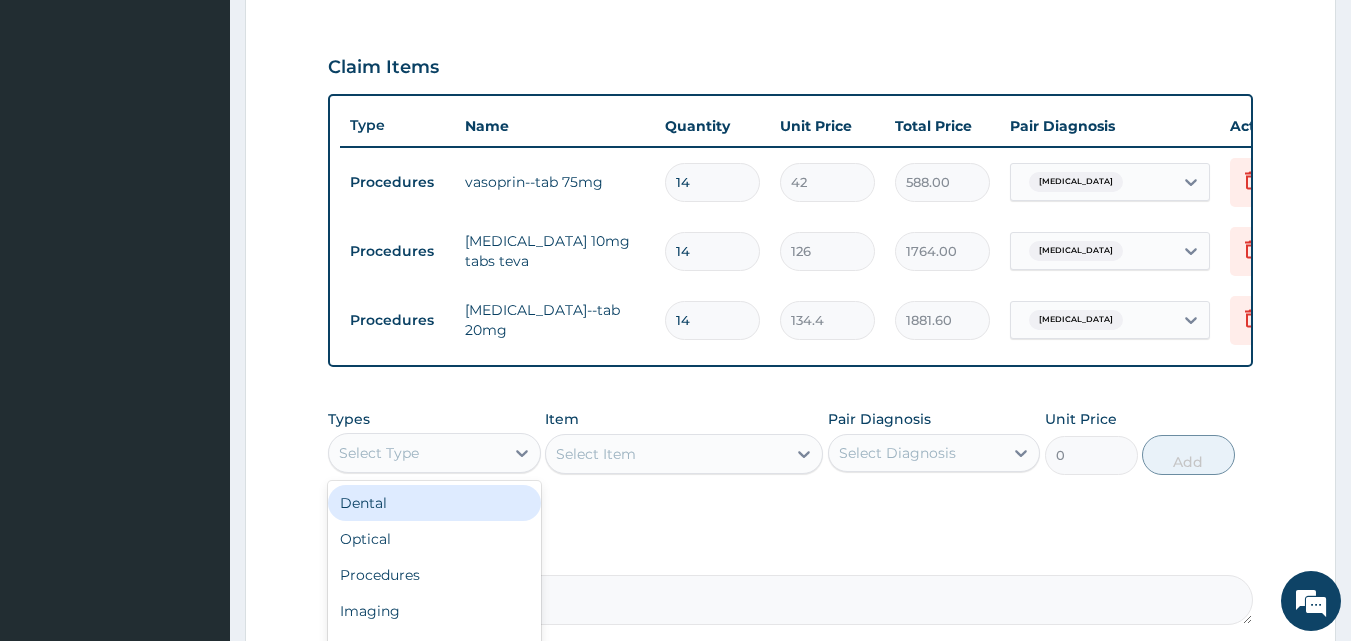 click on "Select Type" at bounding box center [416, 453] 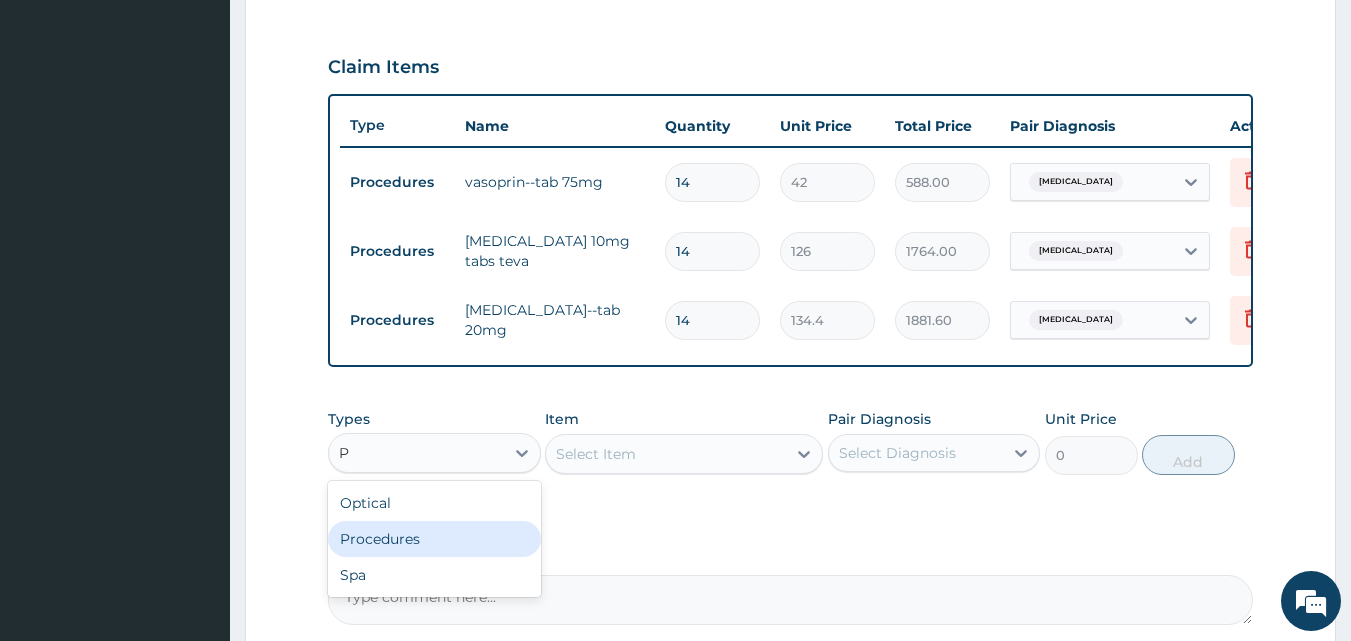 click on "Procedures" at bounding box center [434, 539] 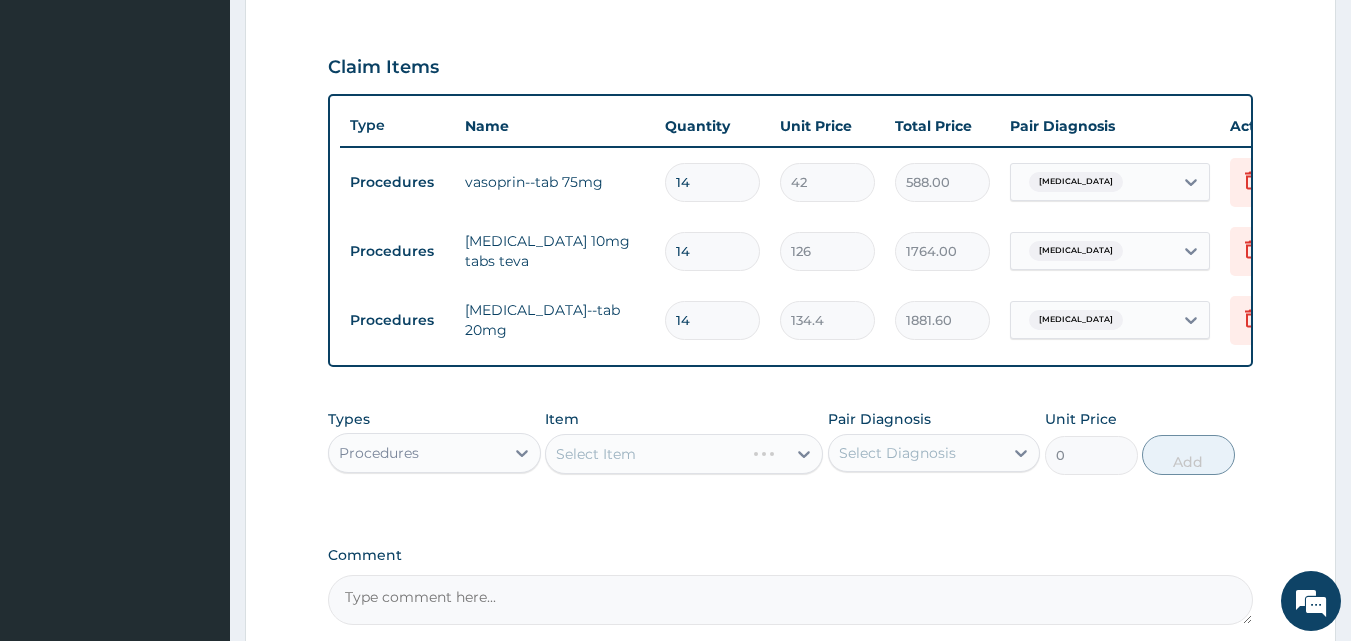 click on "Select Diagnosis" at bounding box center (916, 453) 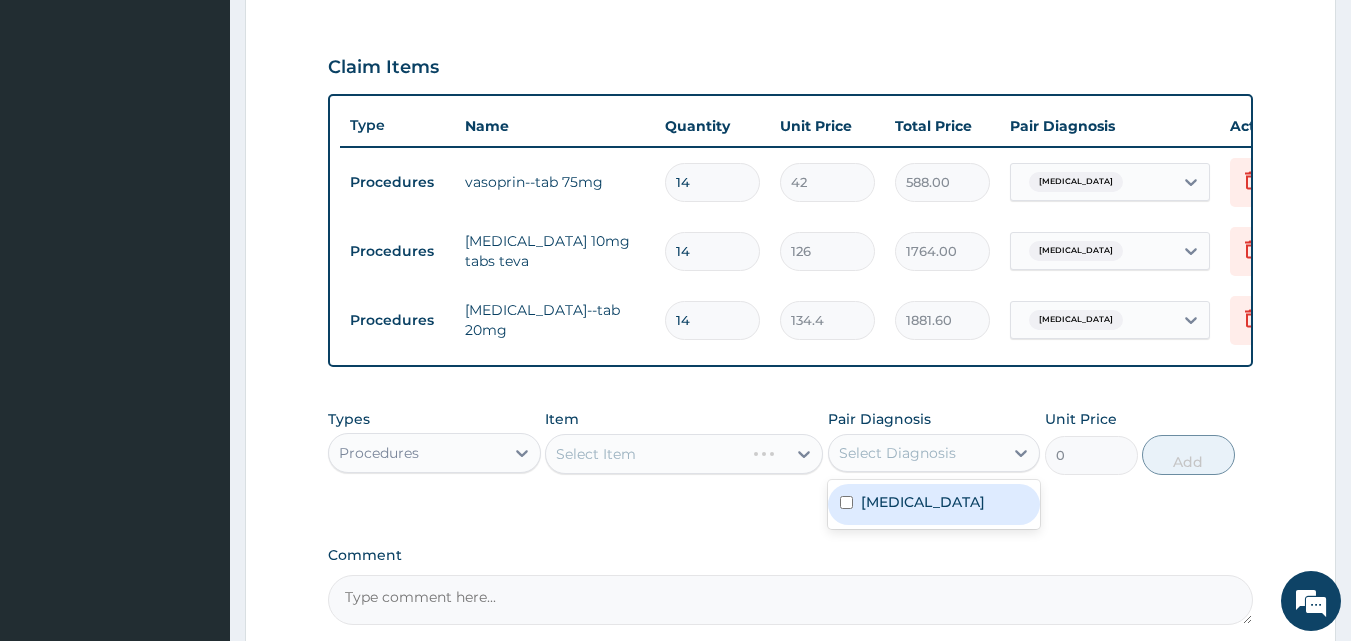 click on "Essential hypertension" at bounding box center (923, 502) 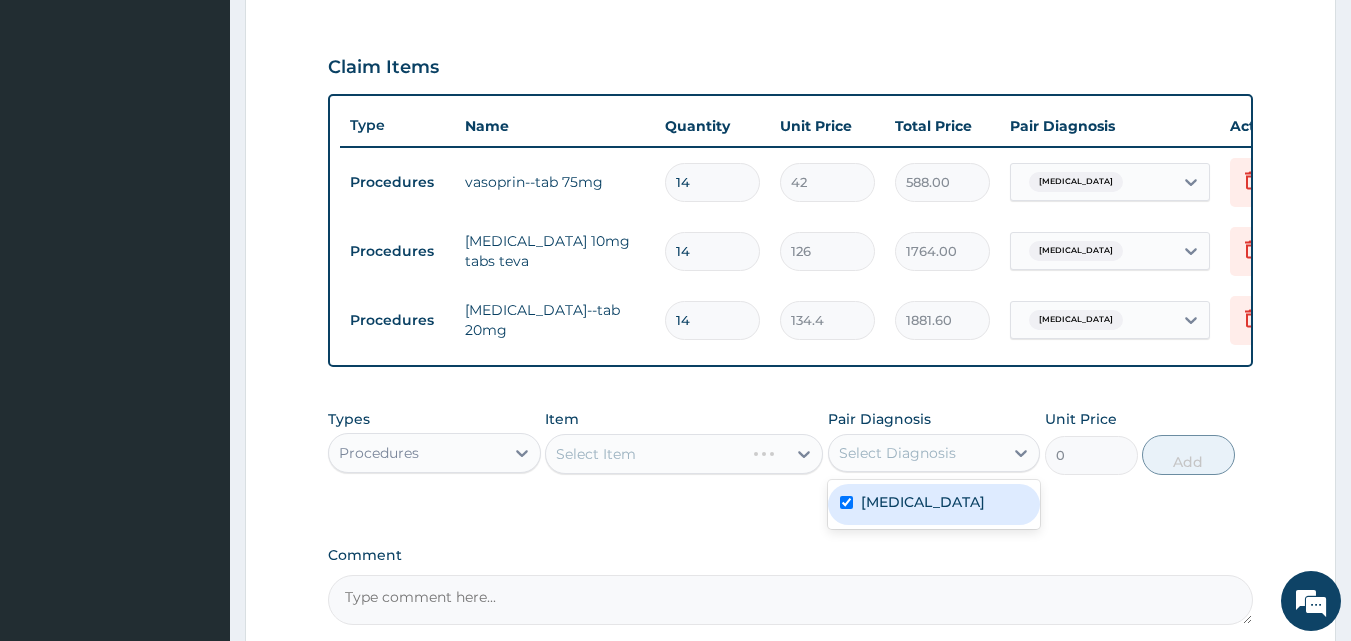 checkbox on "true" 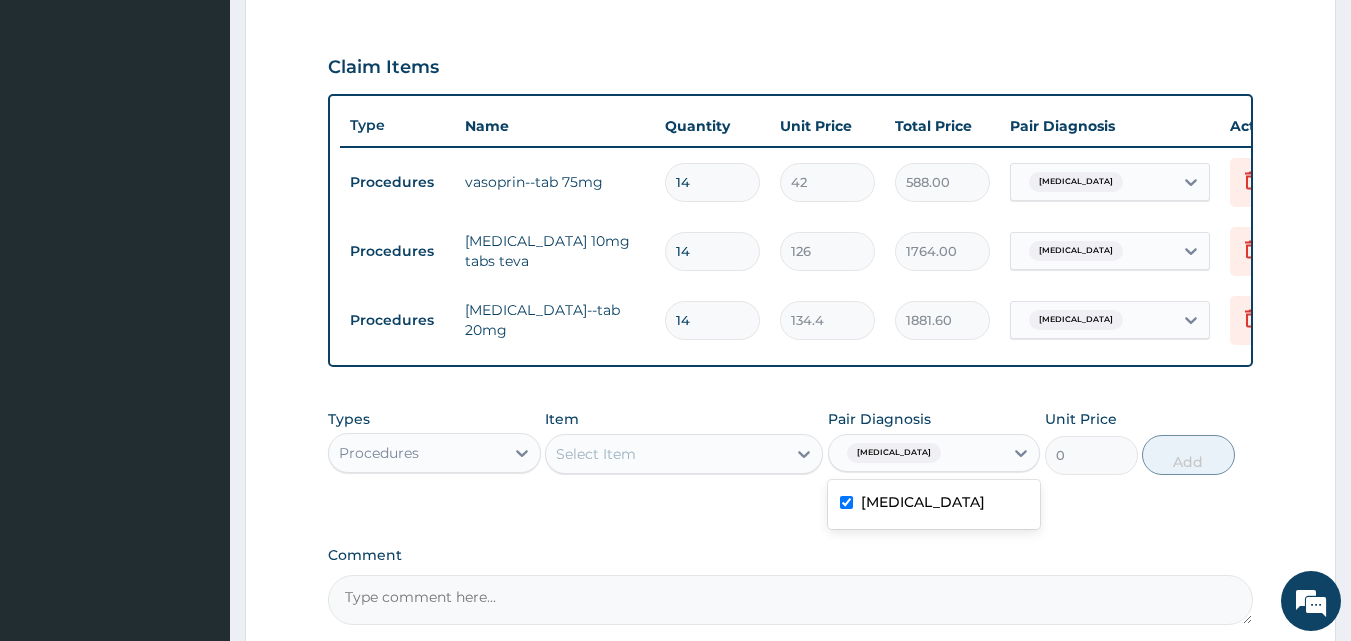 scroll, scrollTop: 90, scrollLeft: 0, axis: vertical 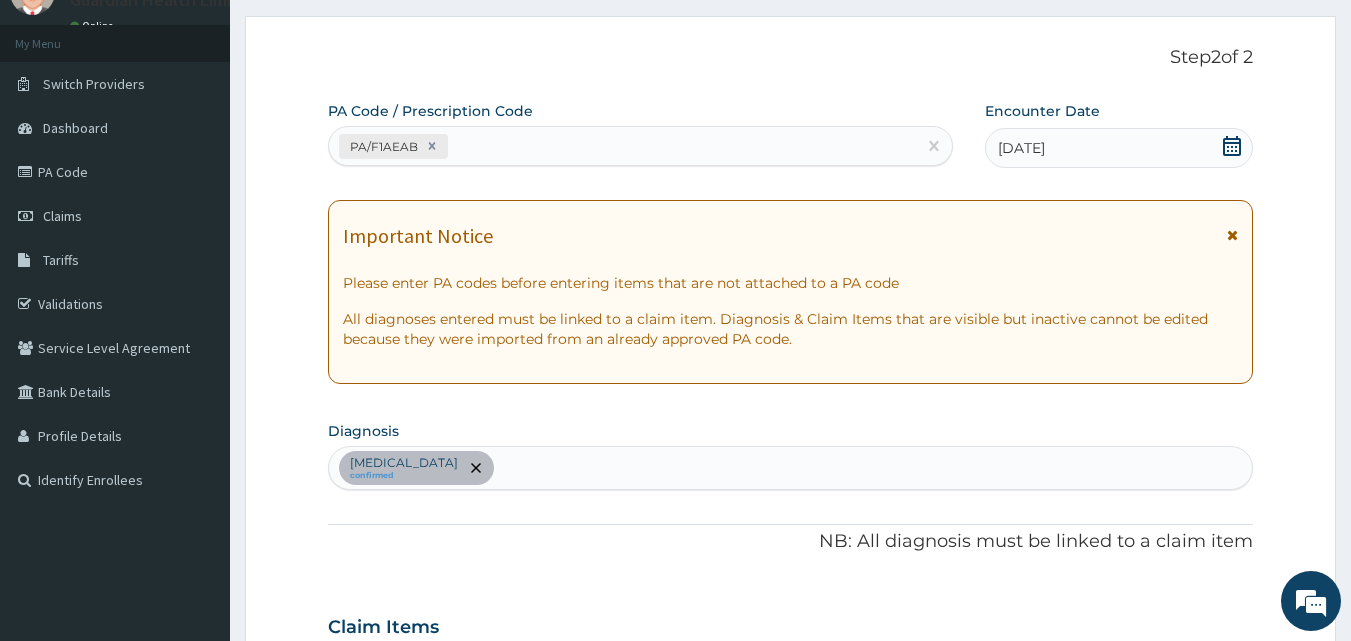 click on "Essential hypertension confirmed" at bounding box center (791, 468) 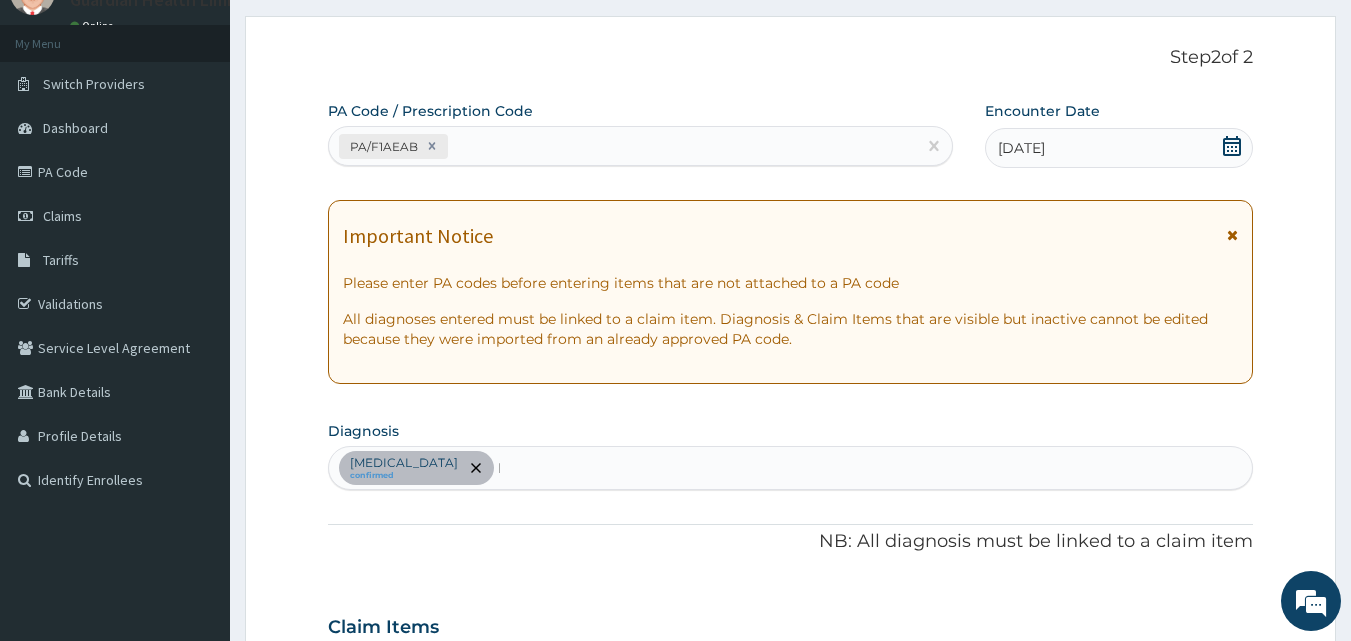 type on "MALA" 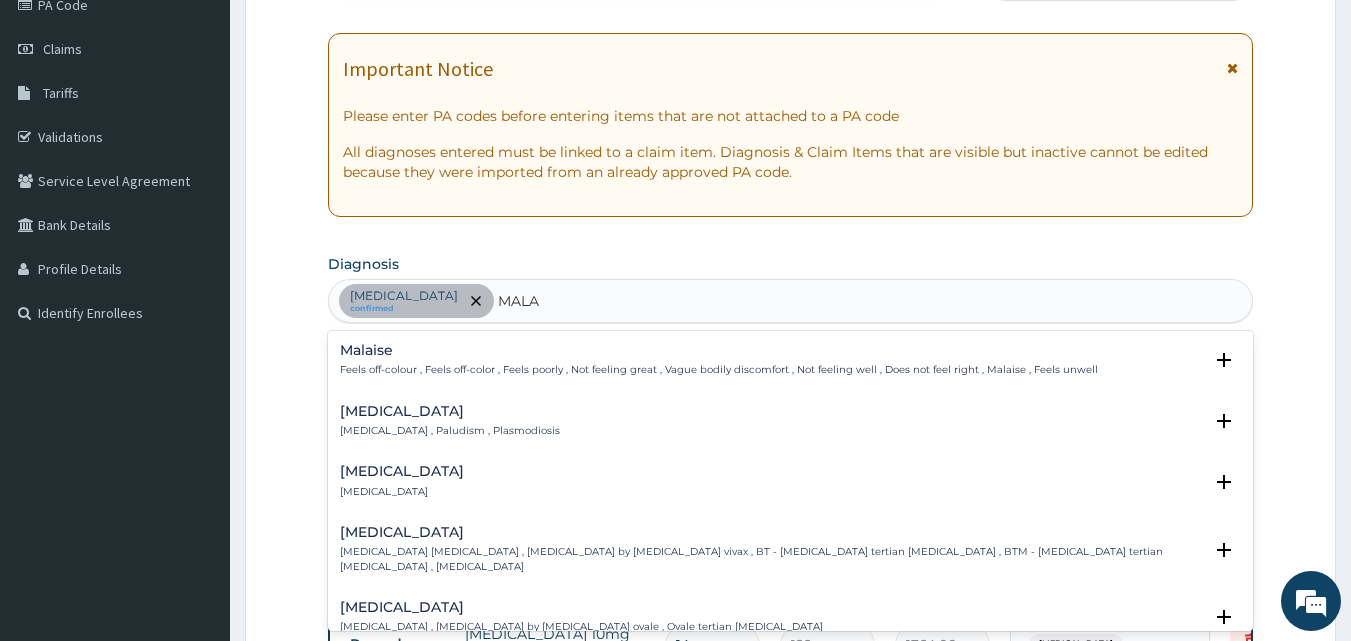scroll, scrollTop: 326, scrollLeft: 0, axis: vertical 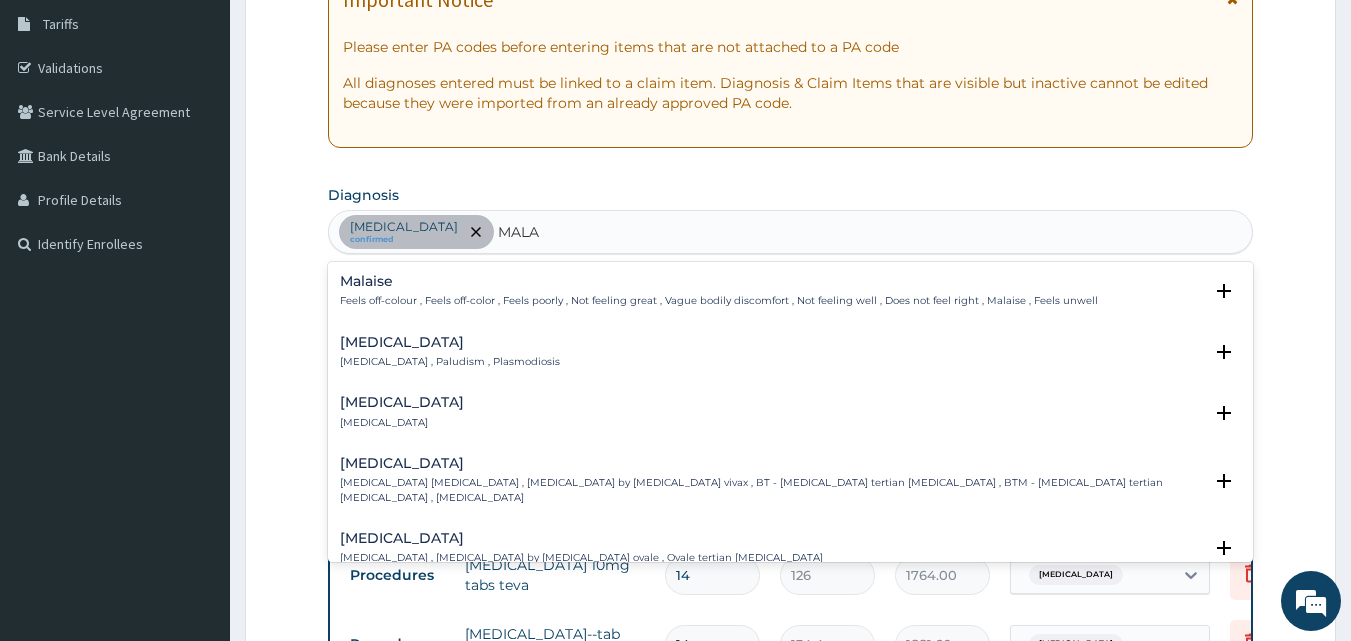 click on "Malaria Malaria , Paludism , Plasmodiosis" at bounding box center (791, 352) 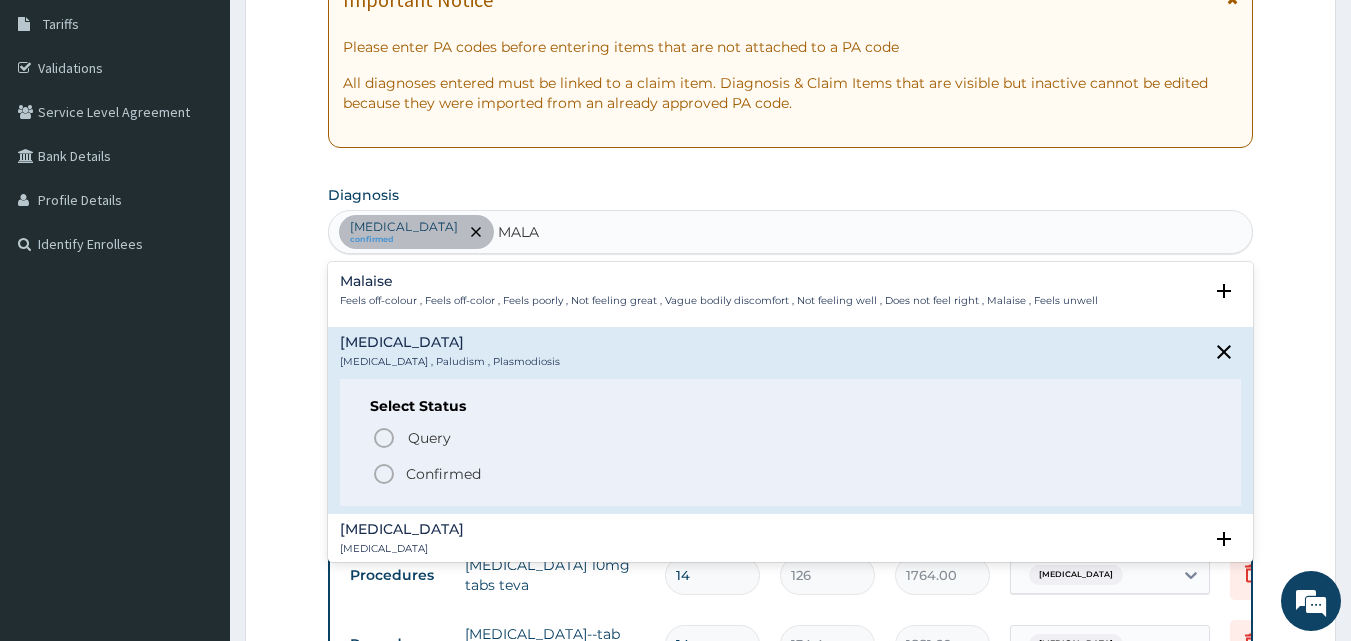 click on "Confirmed" at bounding box center (443, 474) 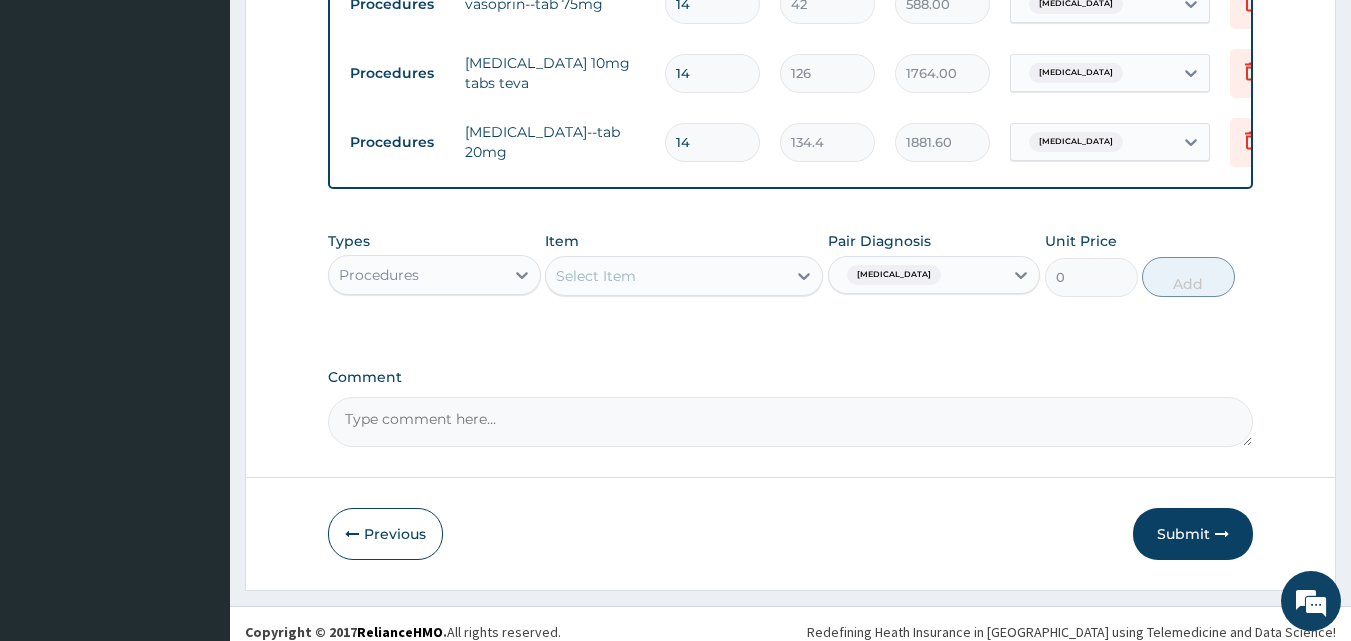 scroll, scrollTop: 859, scrollLeft: 0, axis: vertical 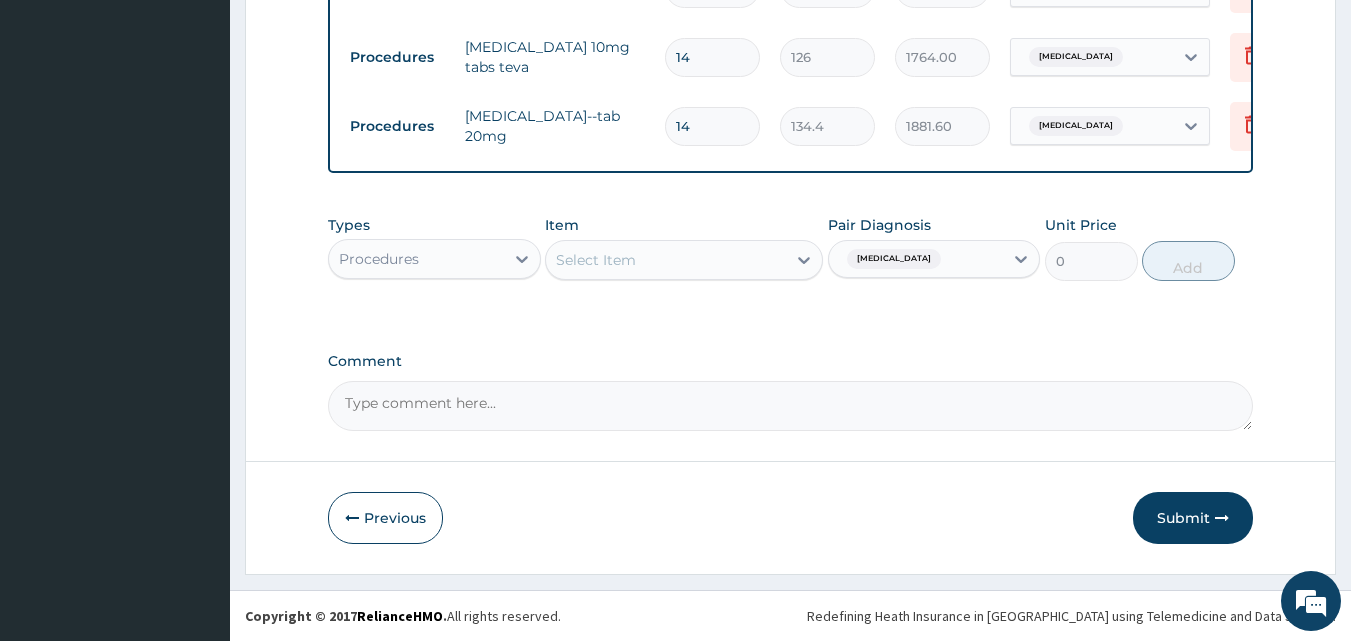 click on "Select Item" at bounding box center [666, 260] 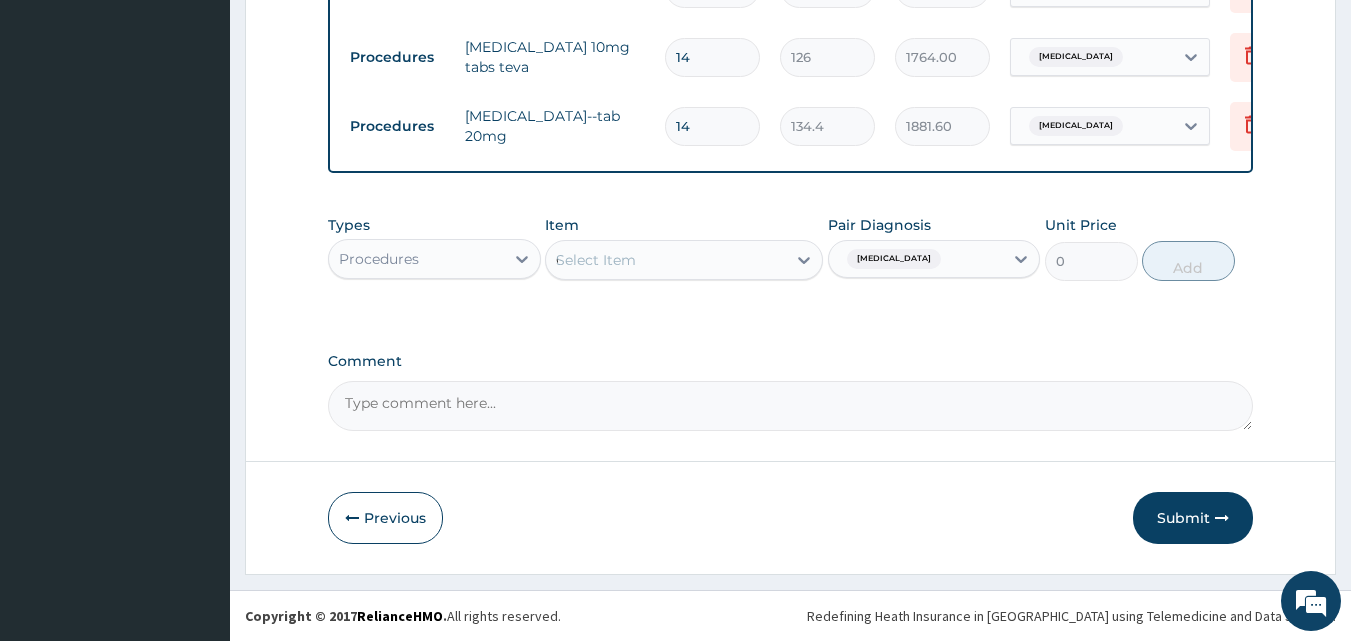 type on "COARTE" 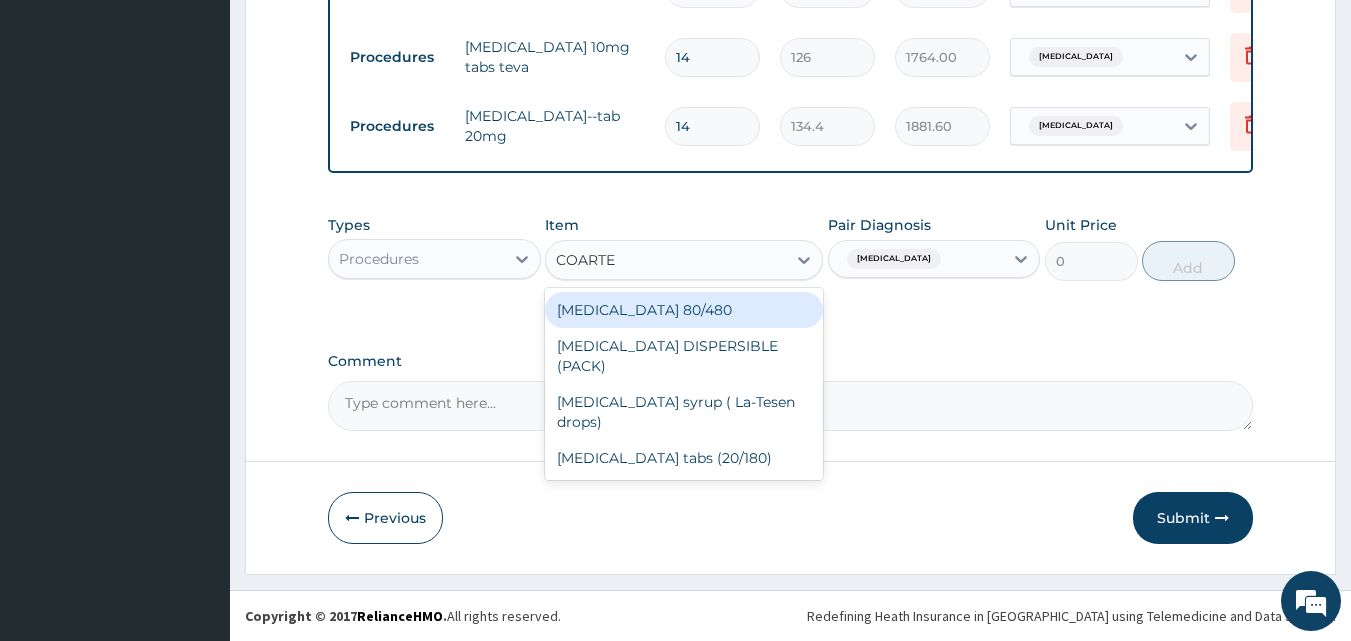 click on "COARTEM 80/480" at bounding box center (684, 310) 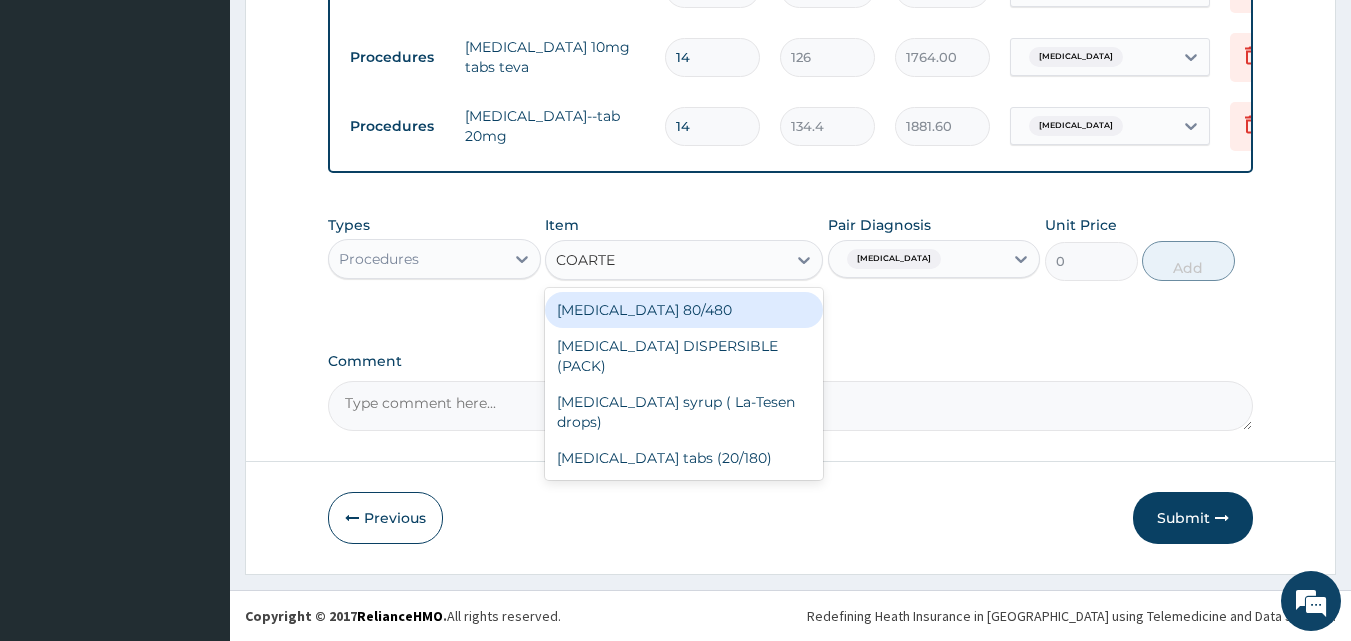 type 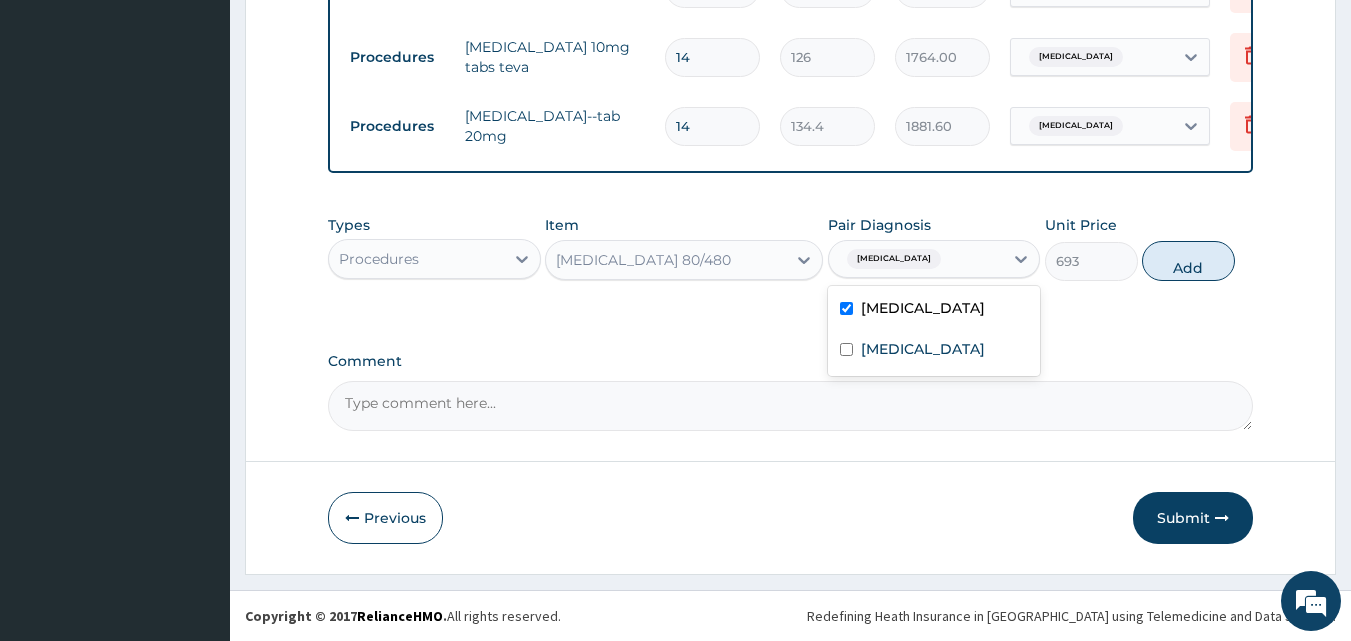 click on "Essential hypertension" at bounding box center [916, 259] 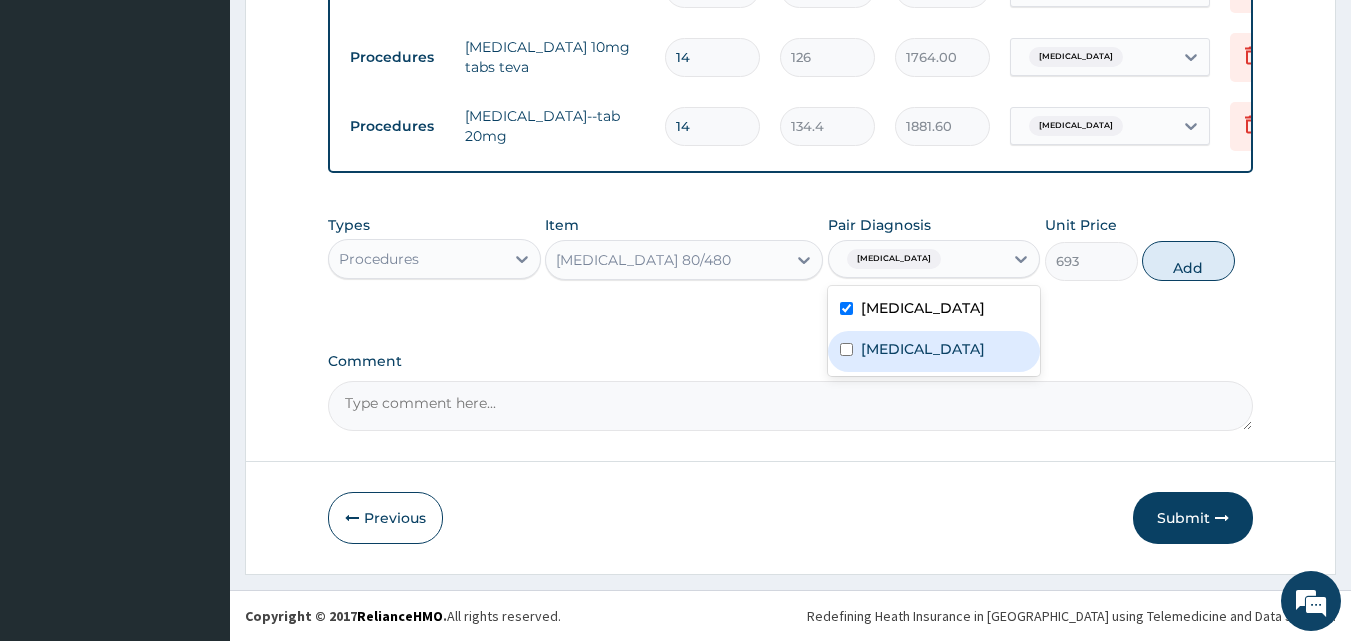 click on "Malaria" at bounding box center (934, 351) 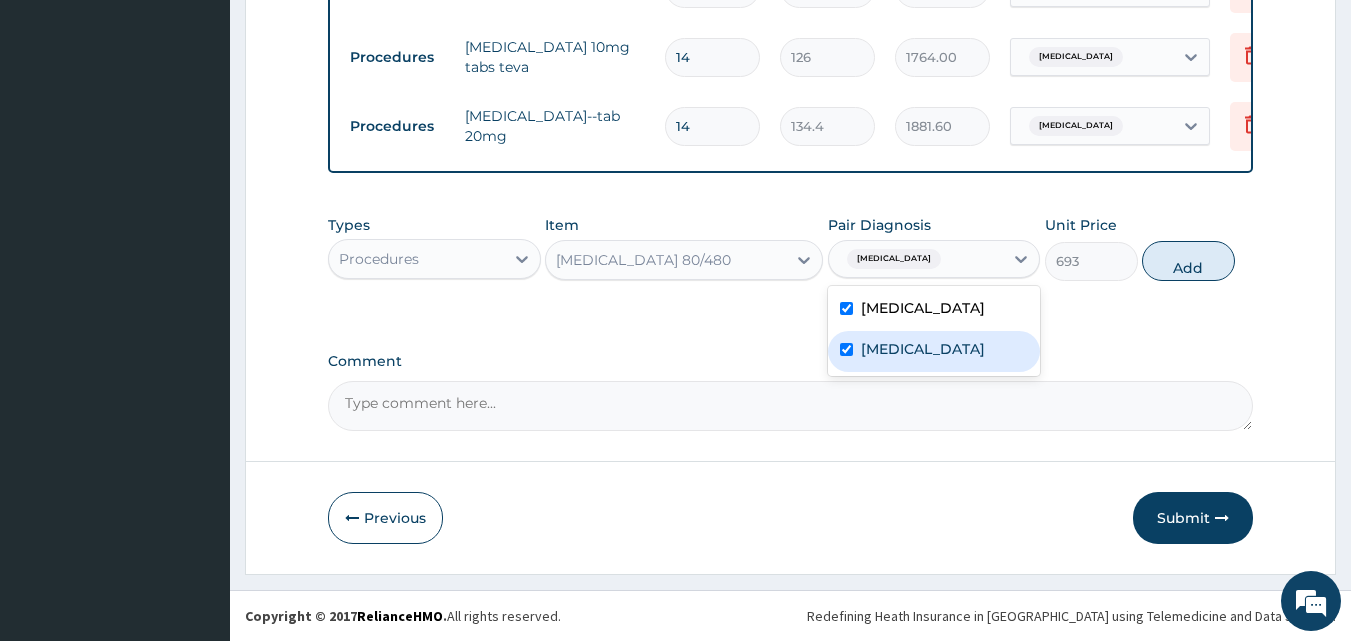 checkbox on "true" 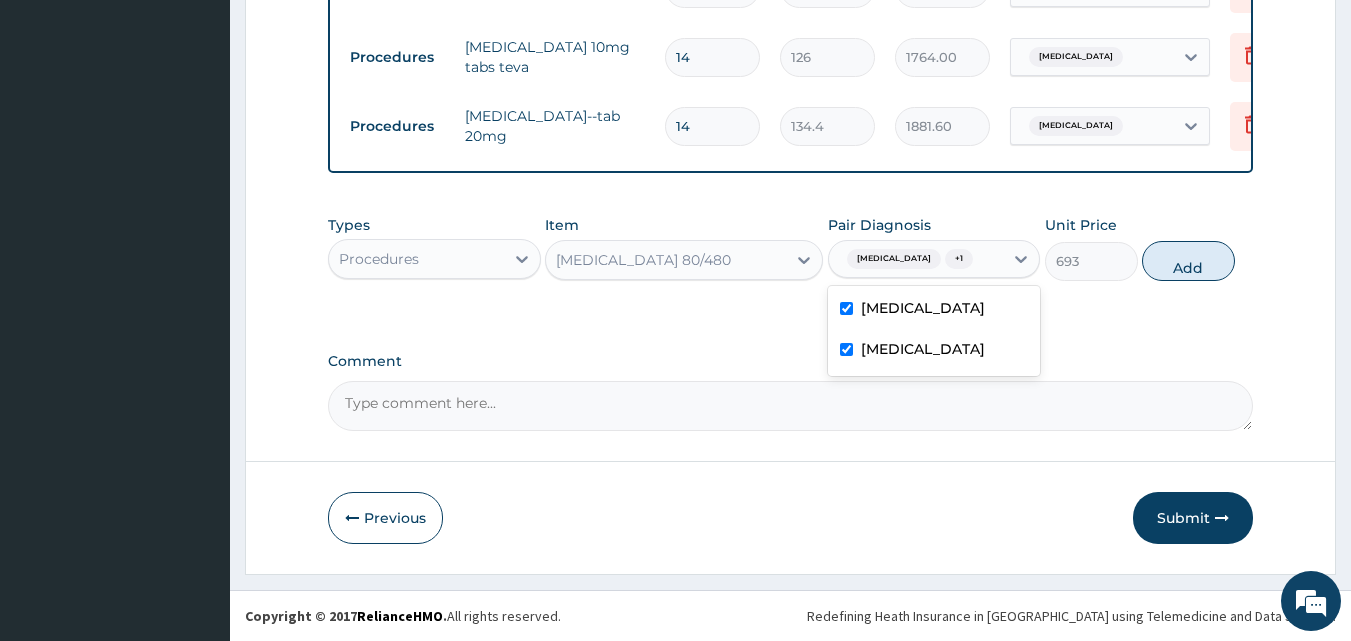click on "Essential hypertension" at bounding box center [934, 310] 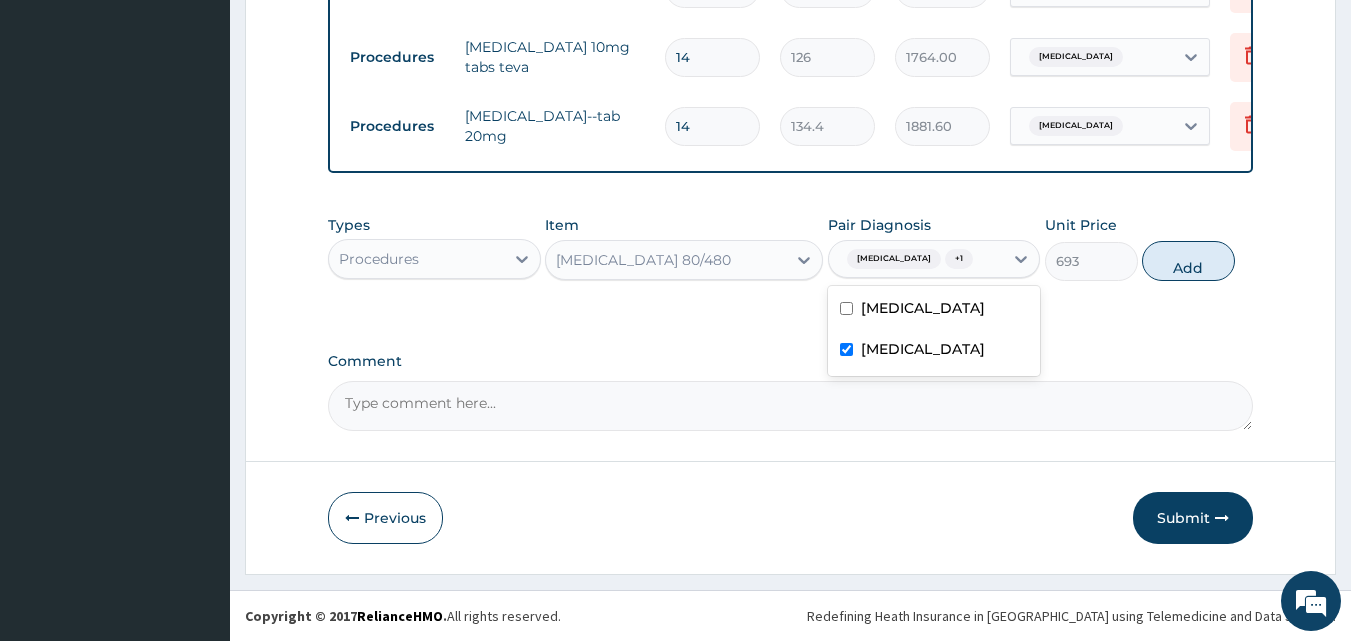 checkbox on "false" 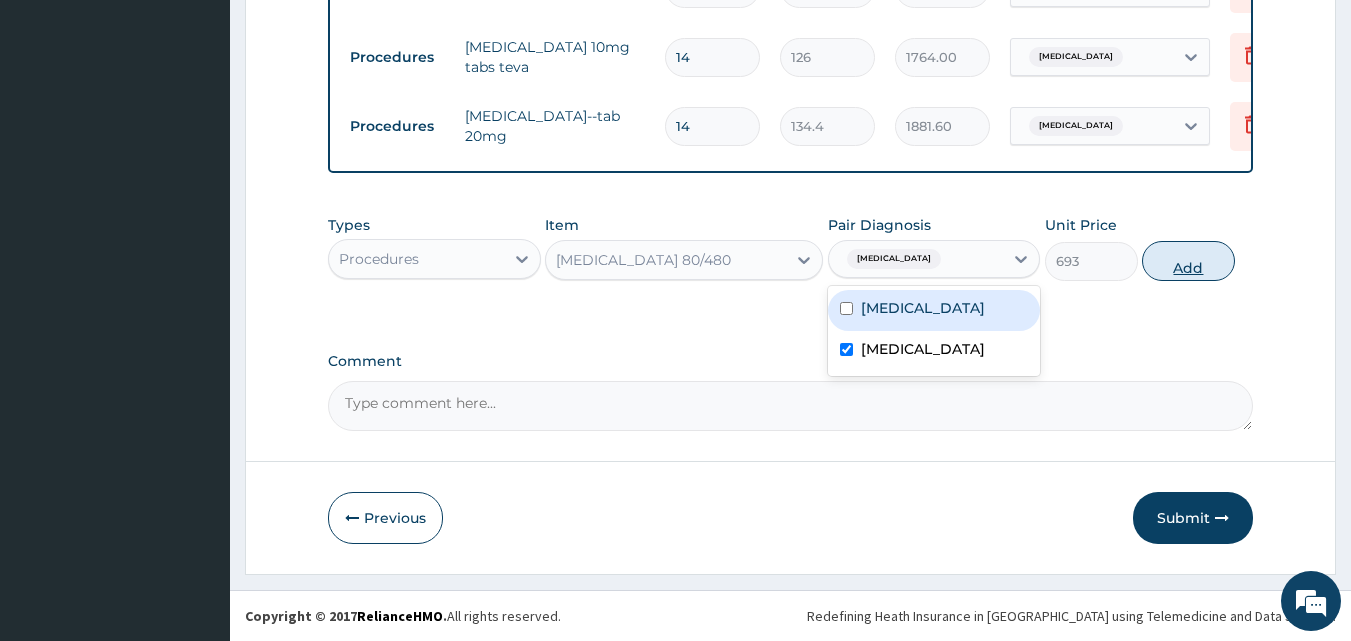 click on "Add" at bounding box center [1188, 261] 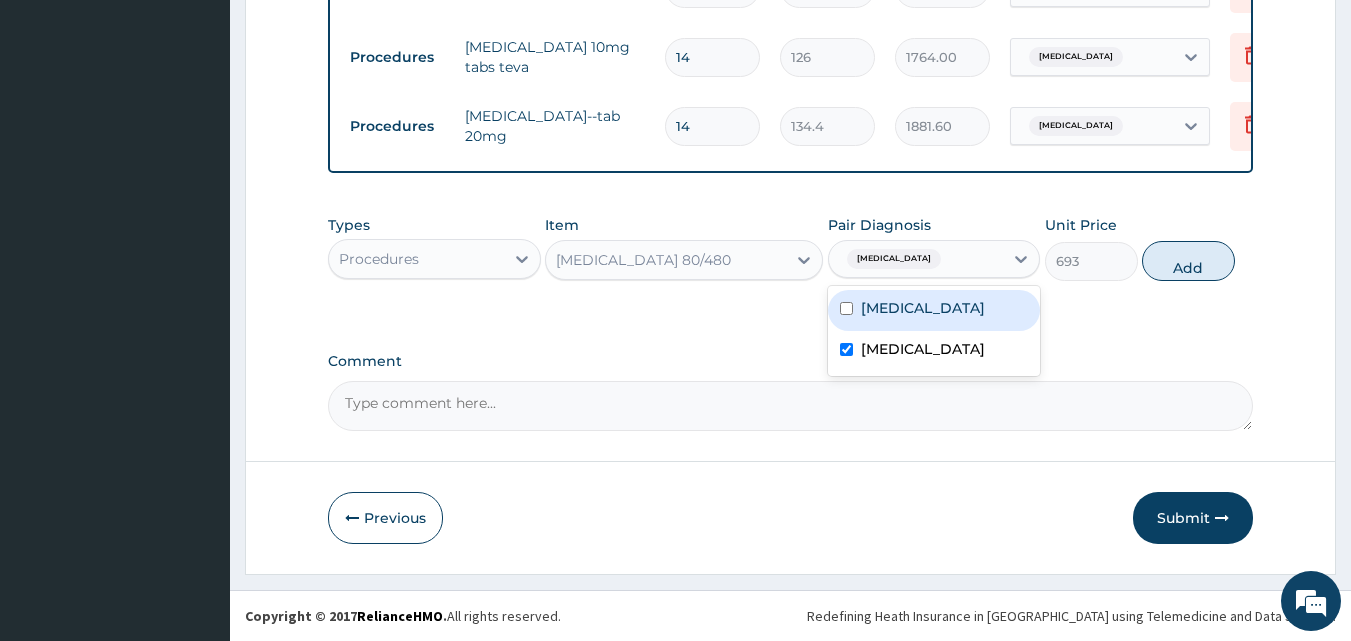 type on "0" 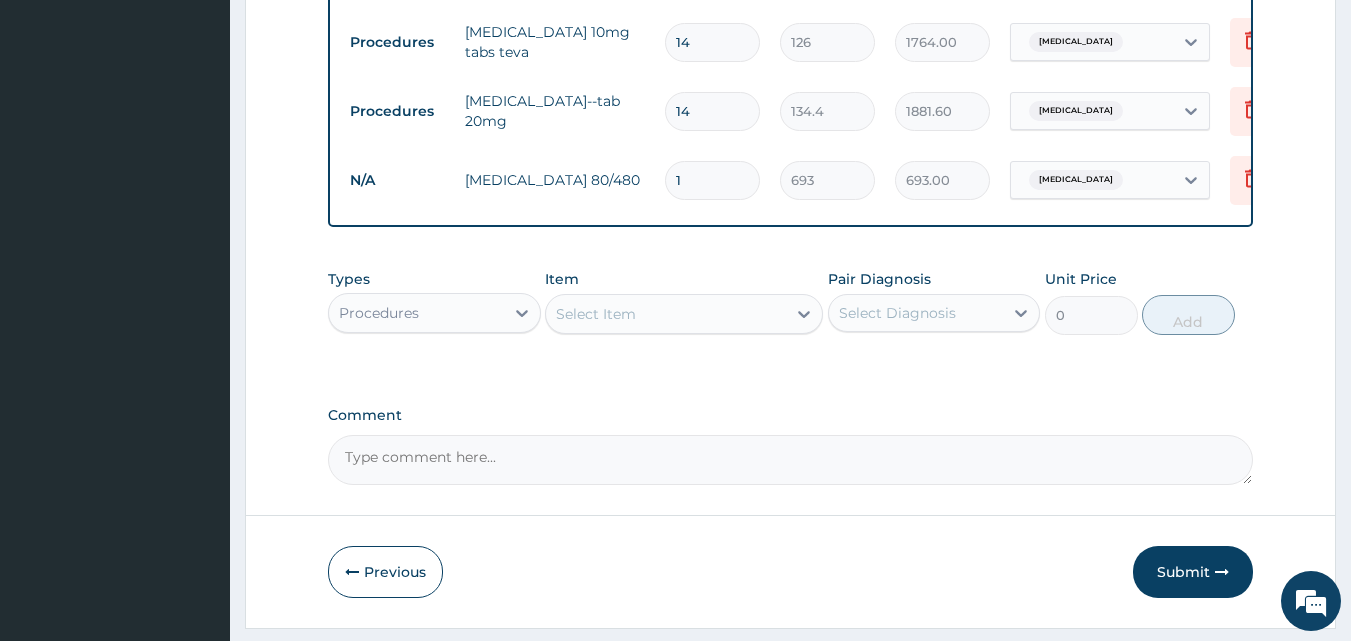 click on "Select Item" at bounding box center (666, 314) 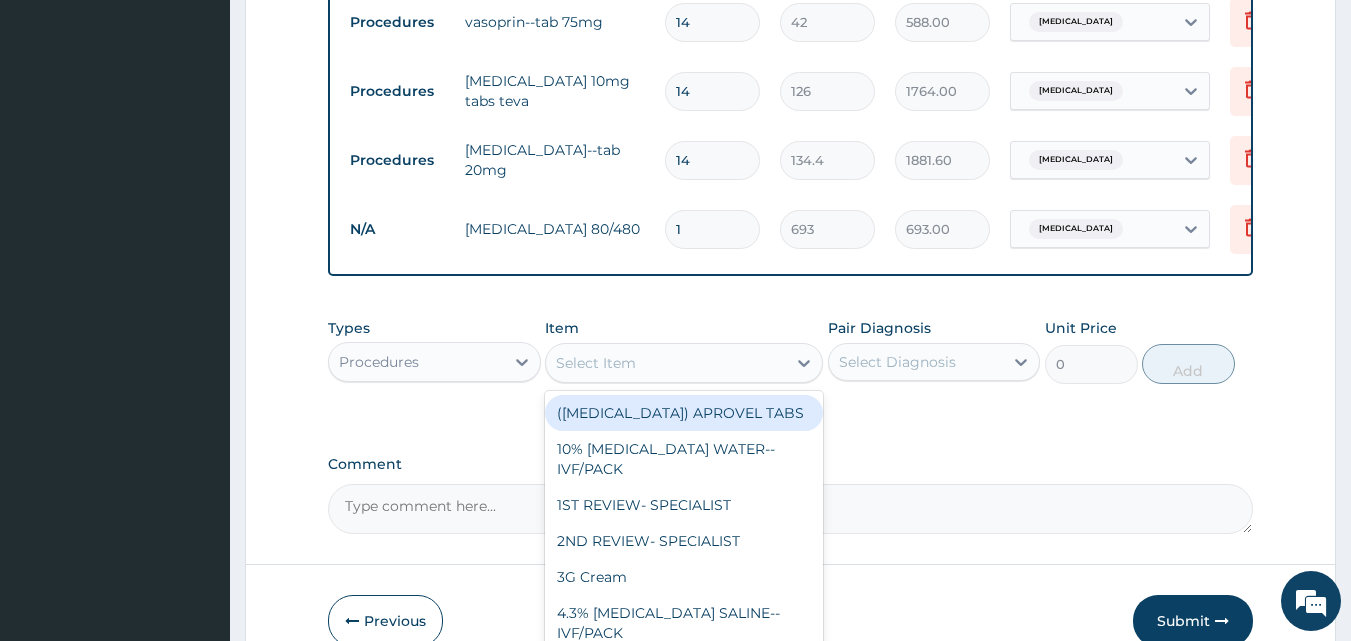 scroll, scrollTop: 869, scrollLeft: 0, axis: vertical 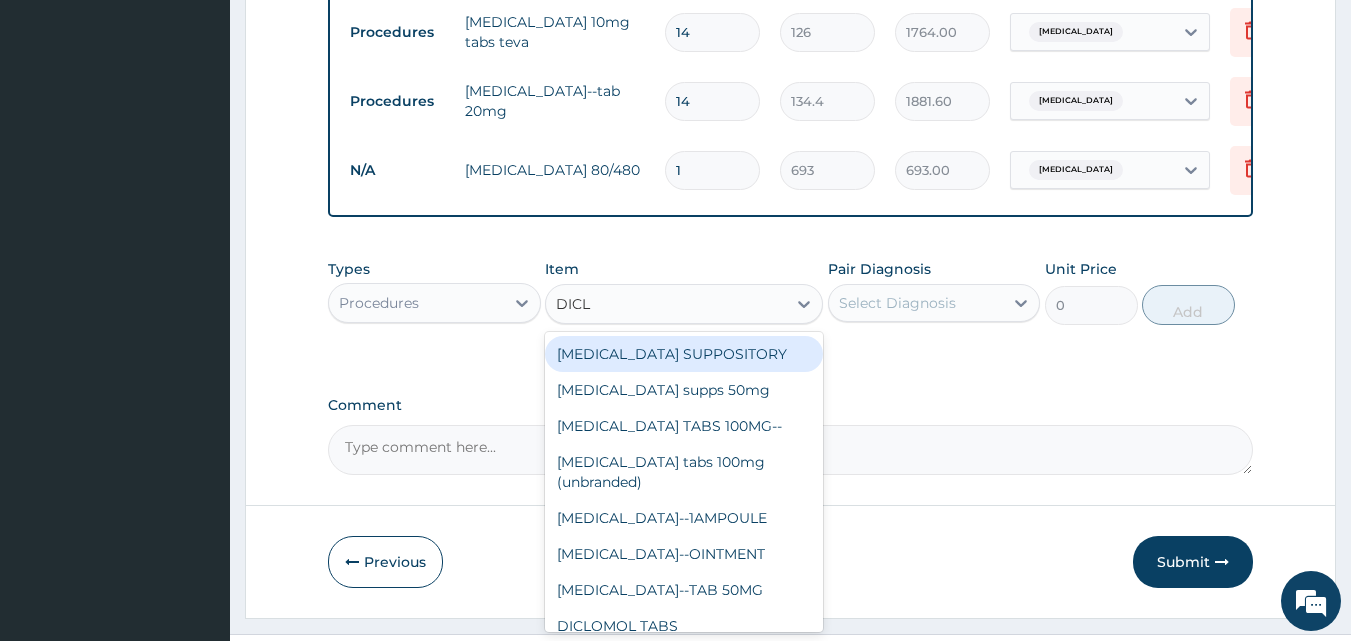 type on "DICLO" 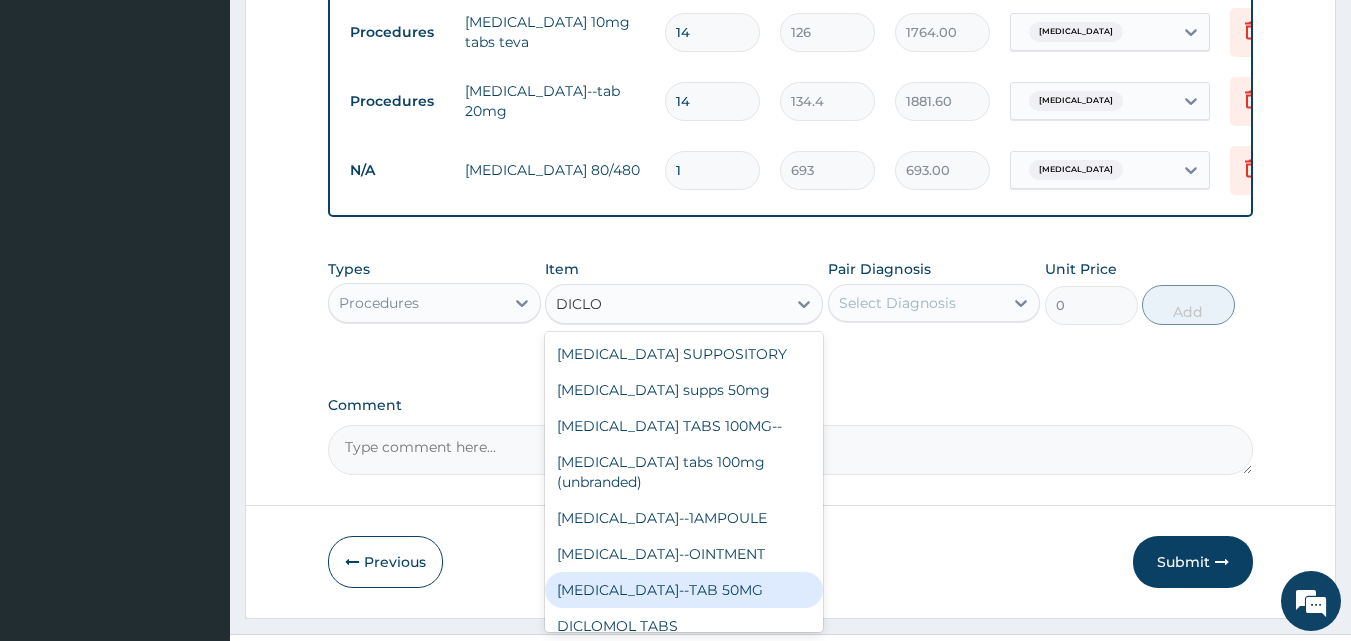 click on "DICLOFENAC--TAB 50MG" at bounding box center [684, 590] 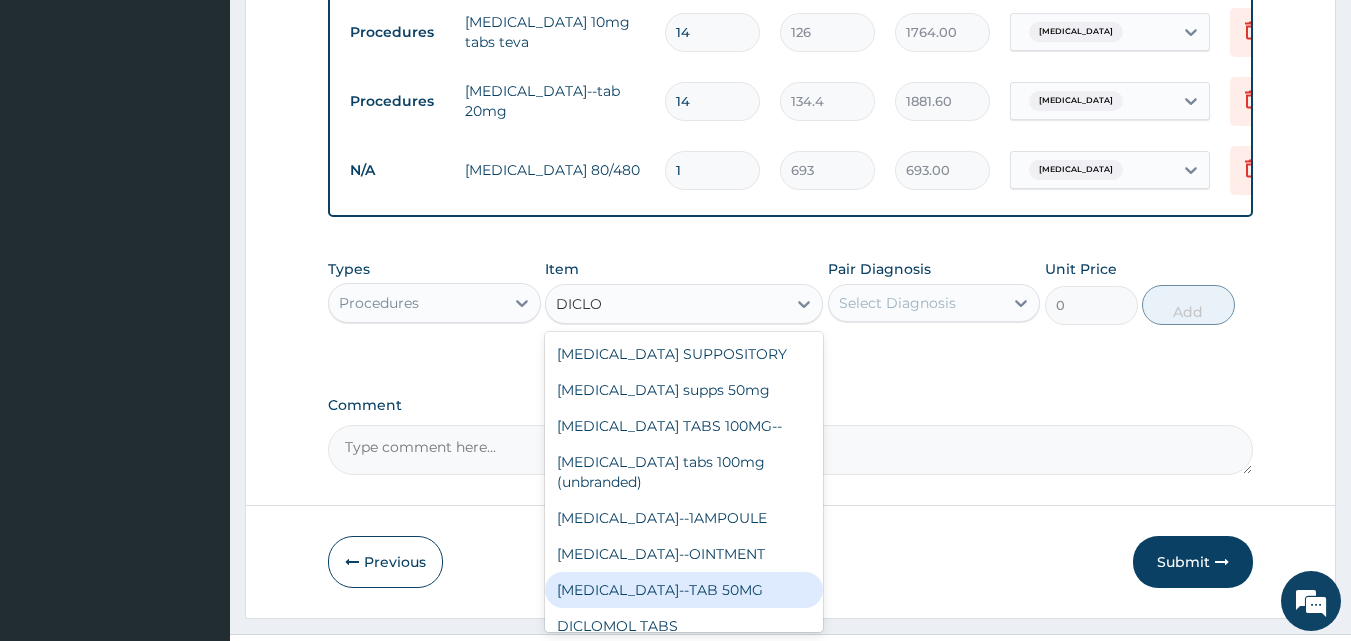 type 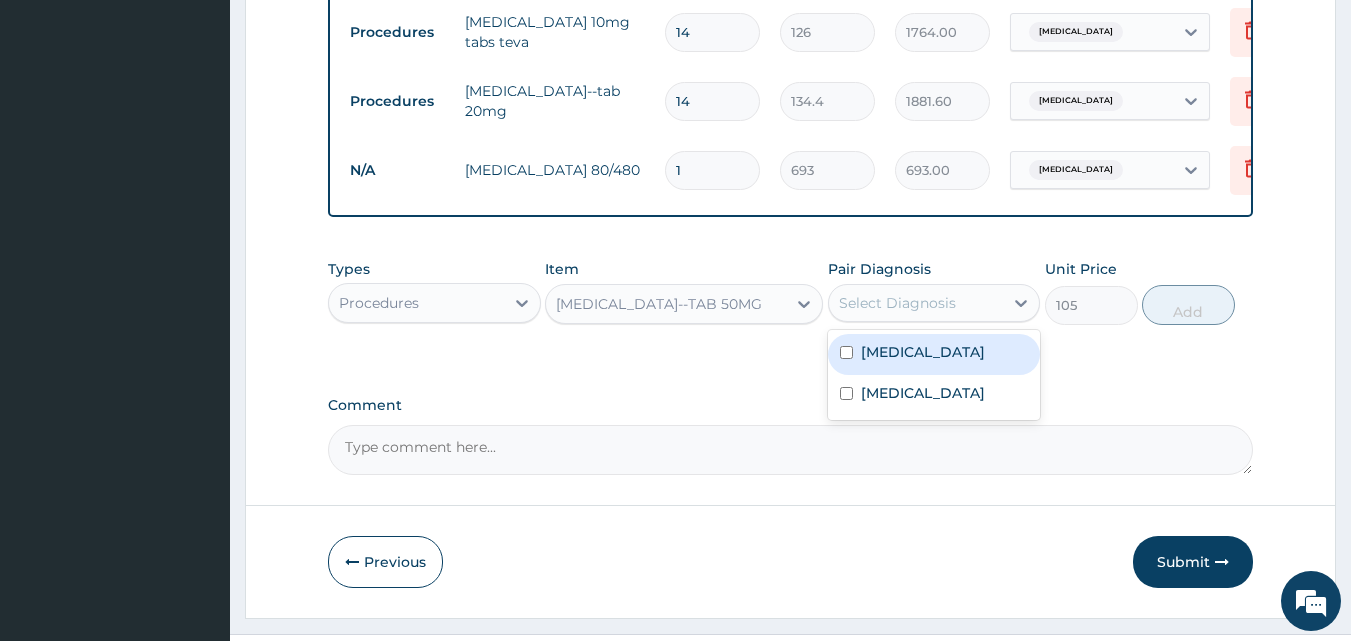 click on "Select Diagnosis" at bounding box center (897, 303) 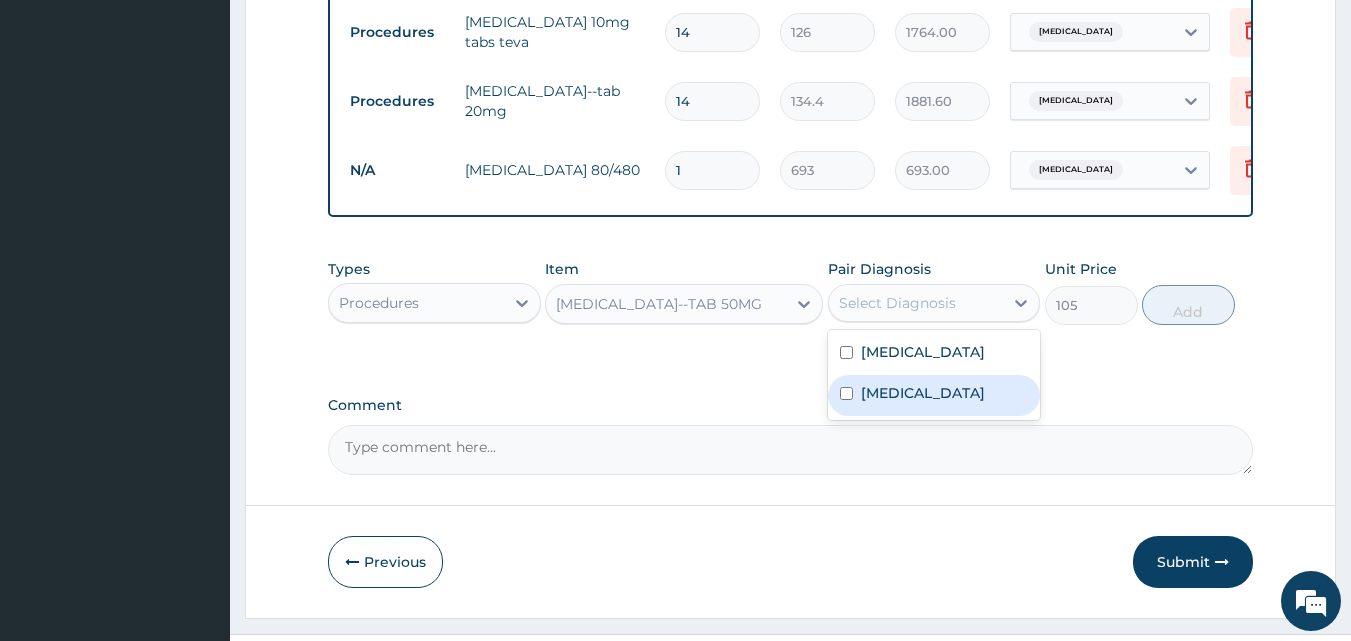 click on "Malaria" at bounding box center [934, 395] 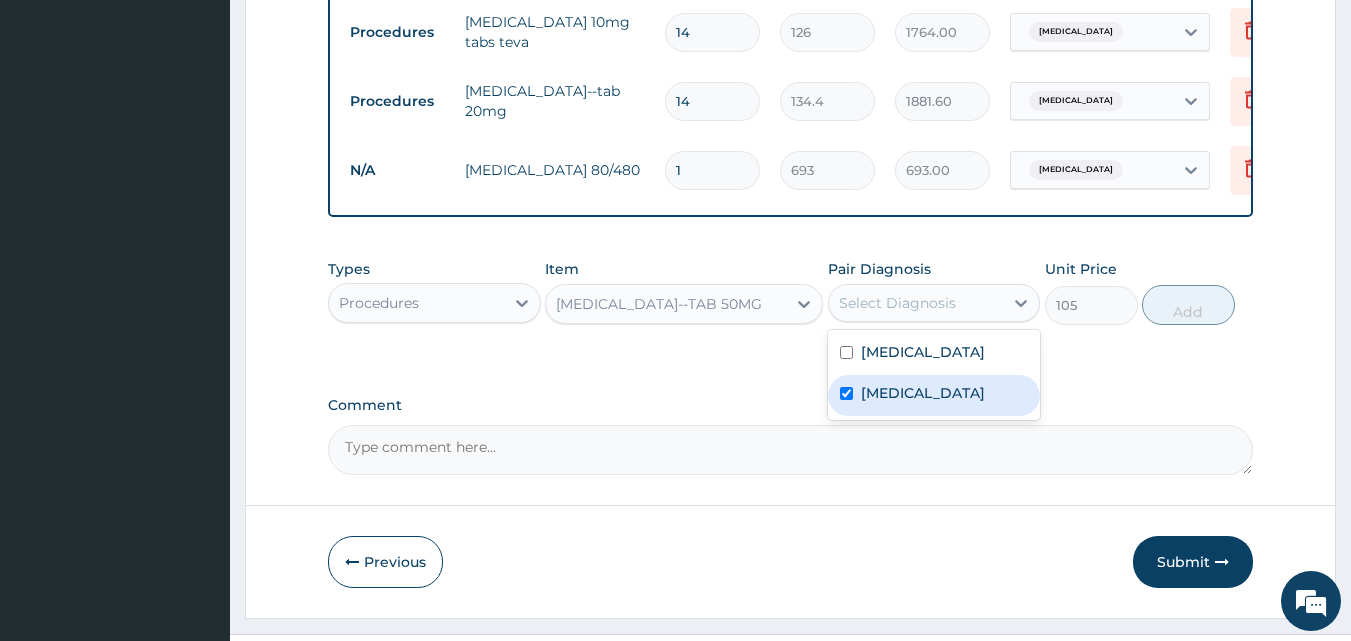 checkbox on "true" 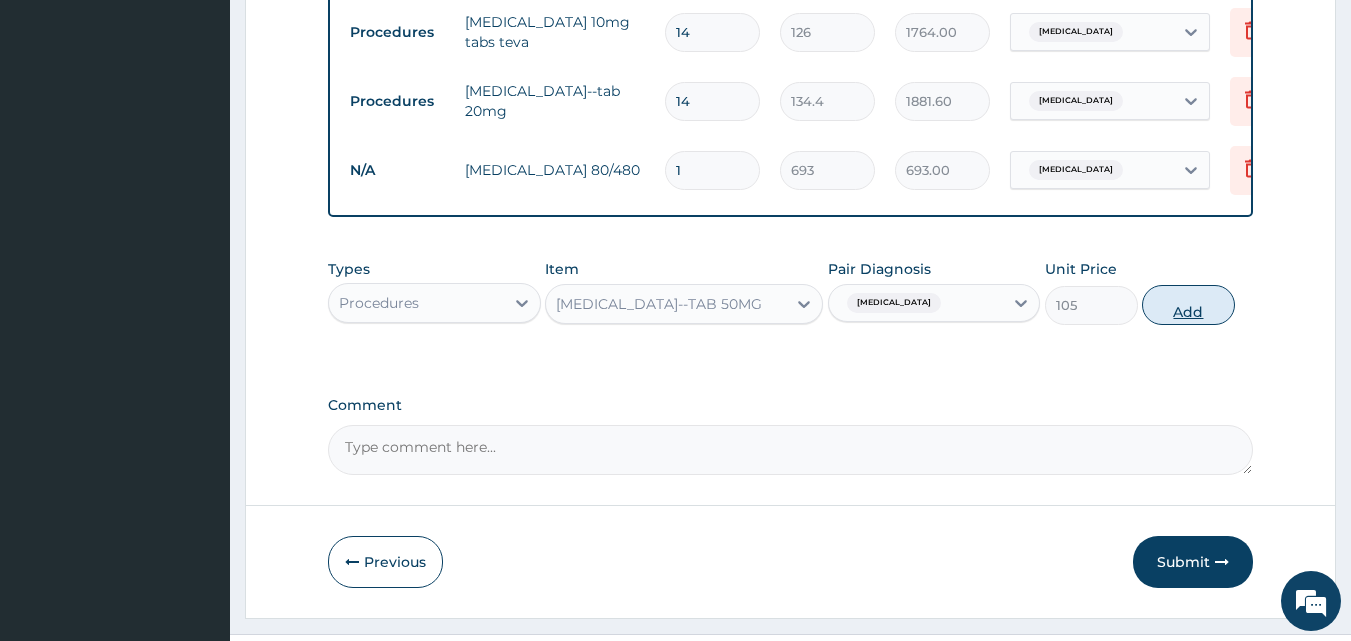 click on "Add" at bounding box center (1188, 305) 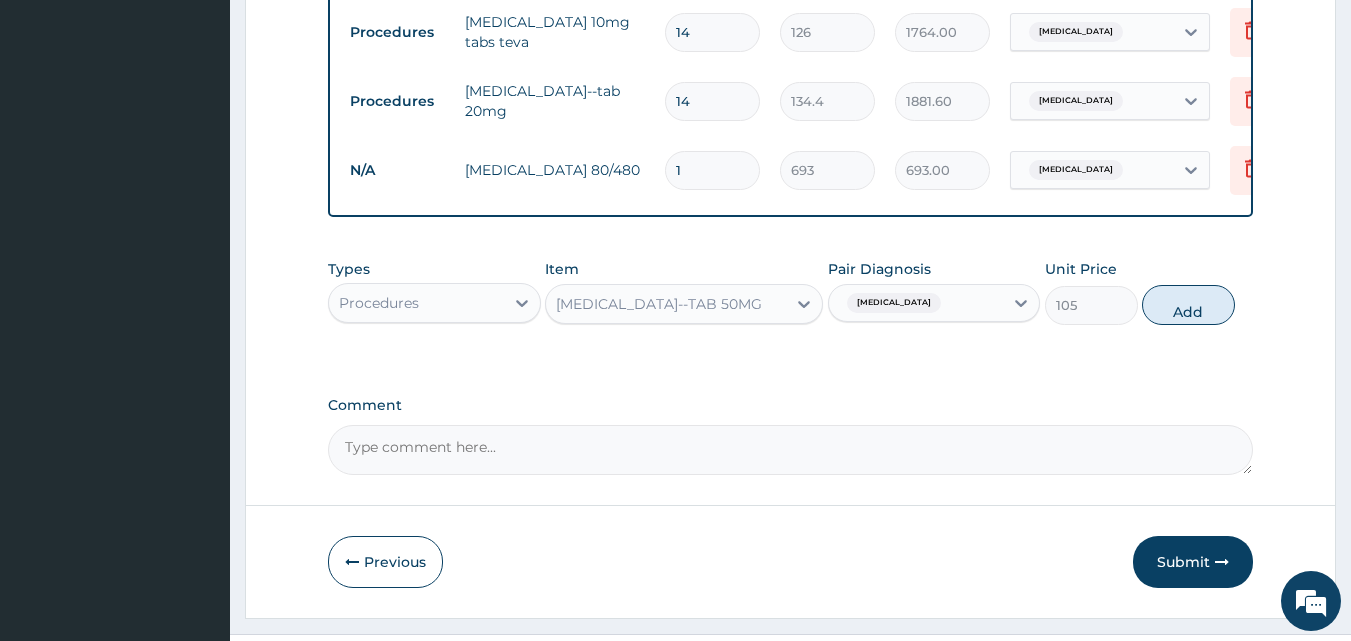 type on "0" 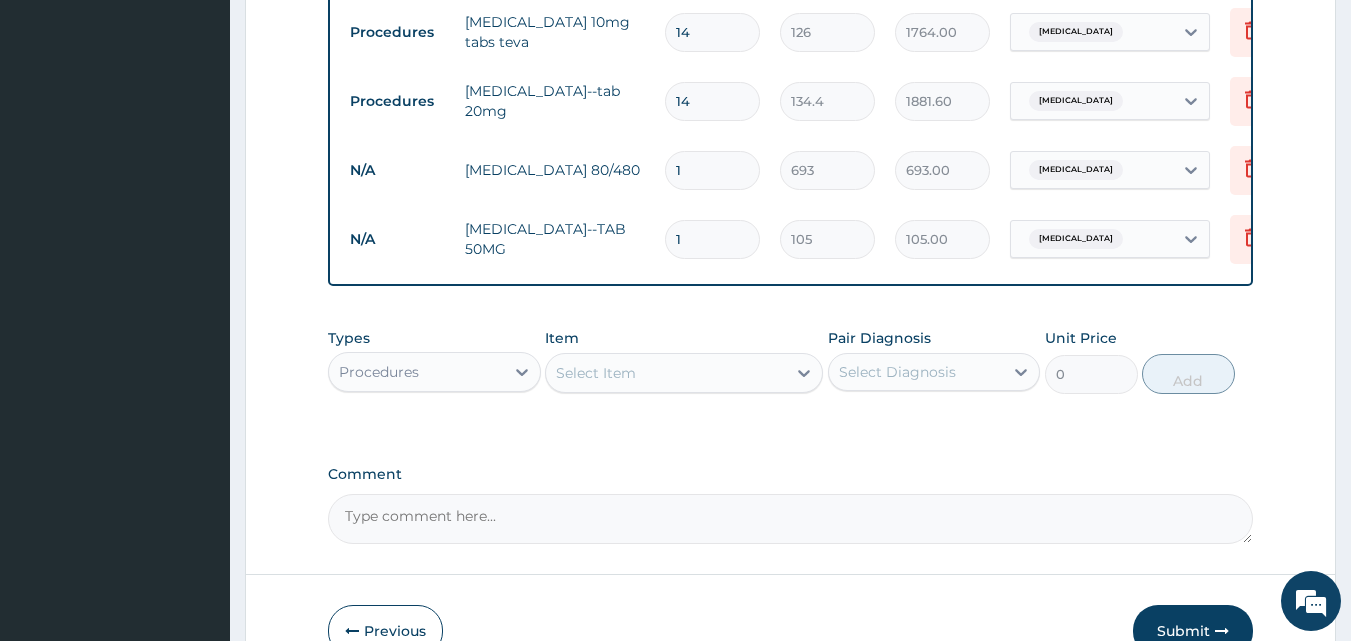 type on "10" 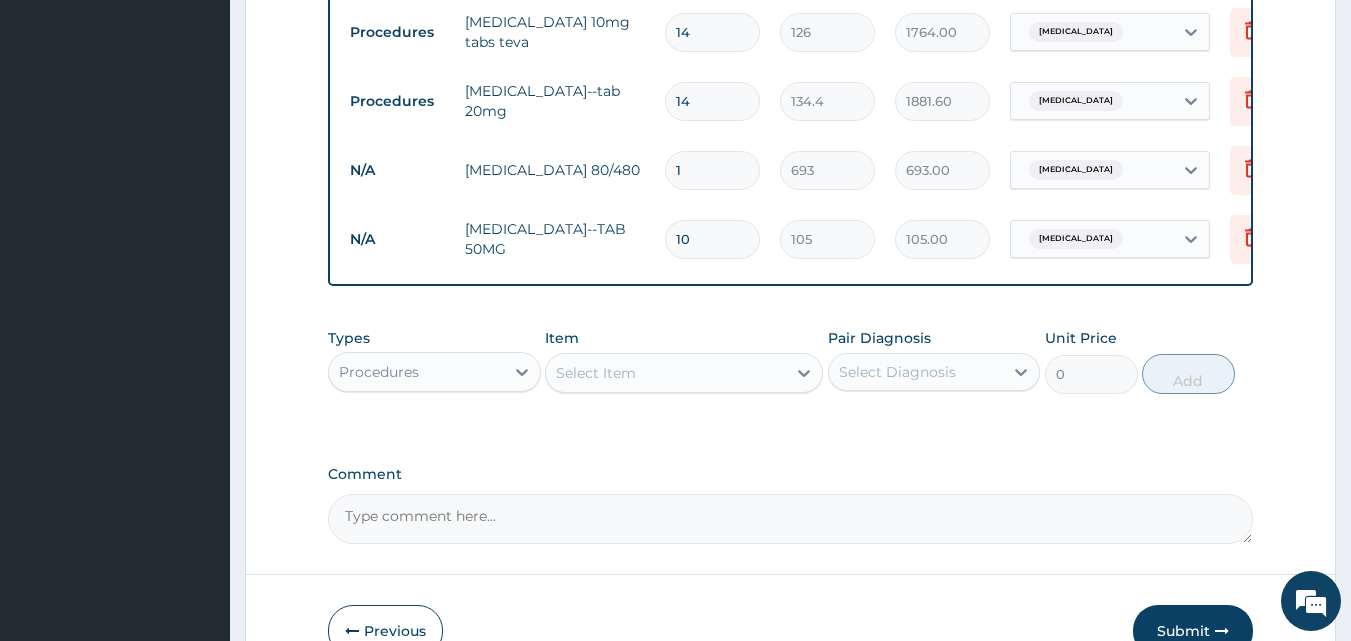 type on "1050.00" 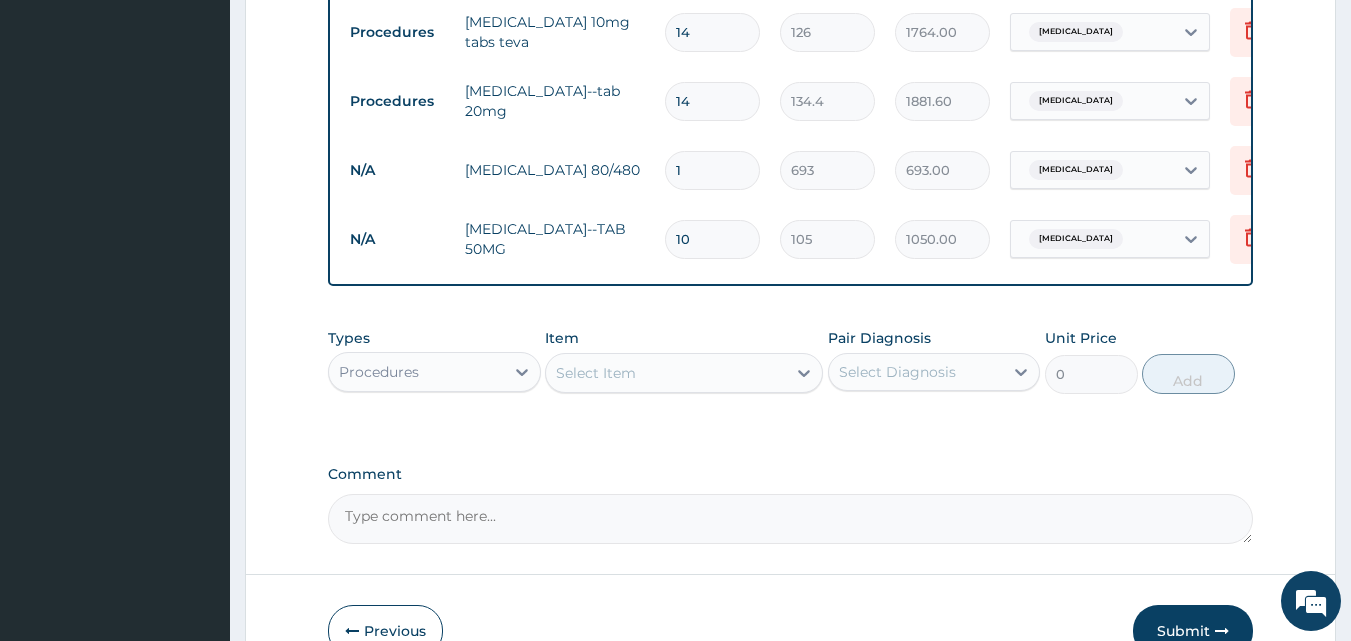 type on "10" 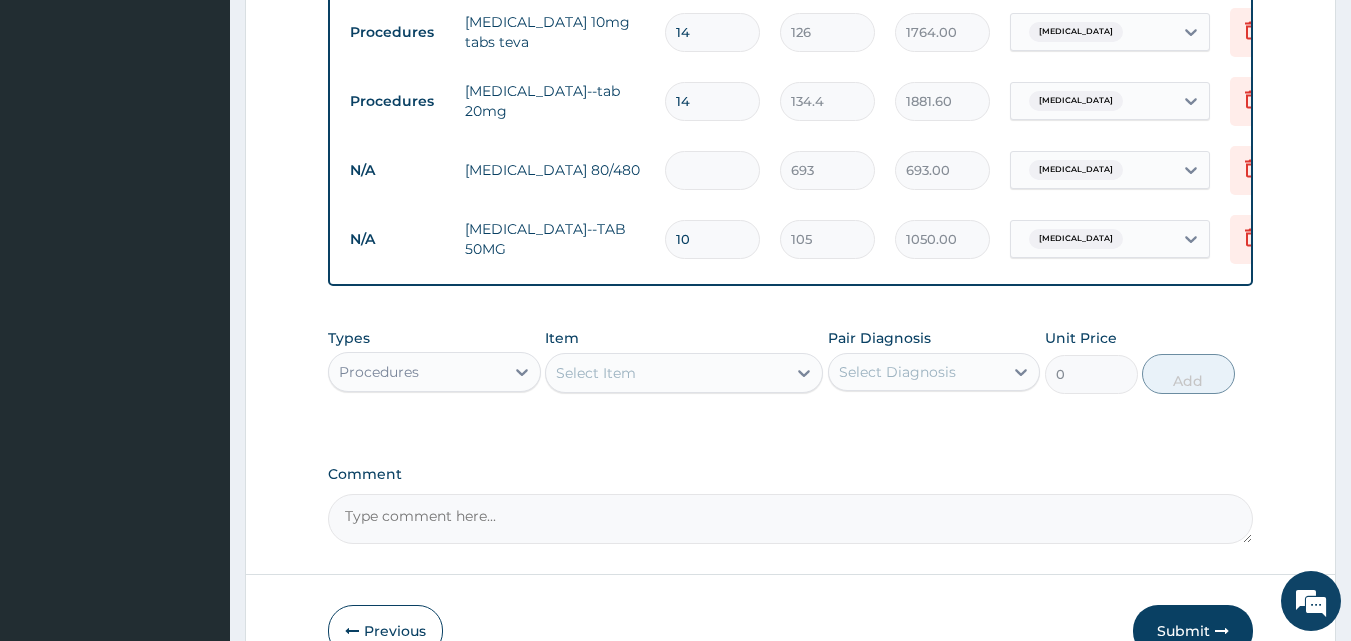type on "0.00" 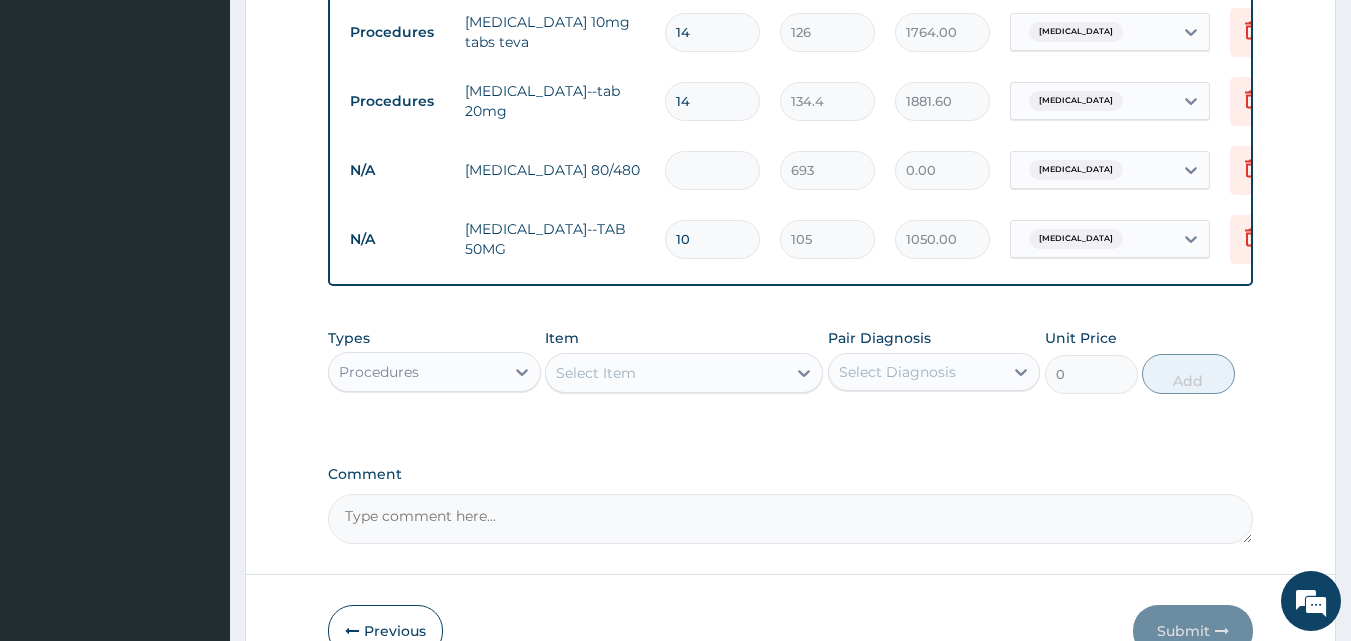 type on "6" 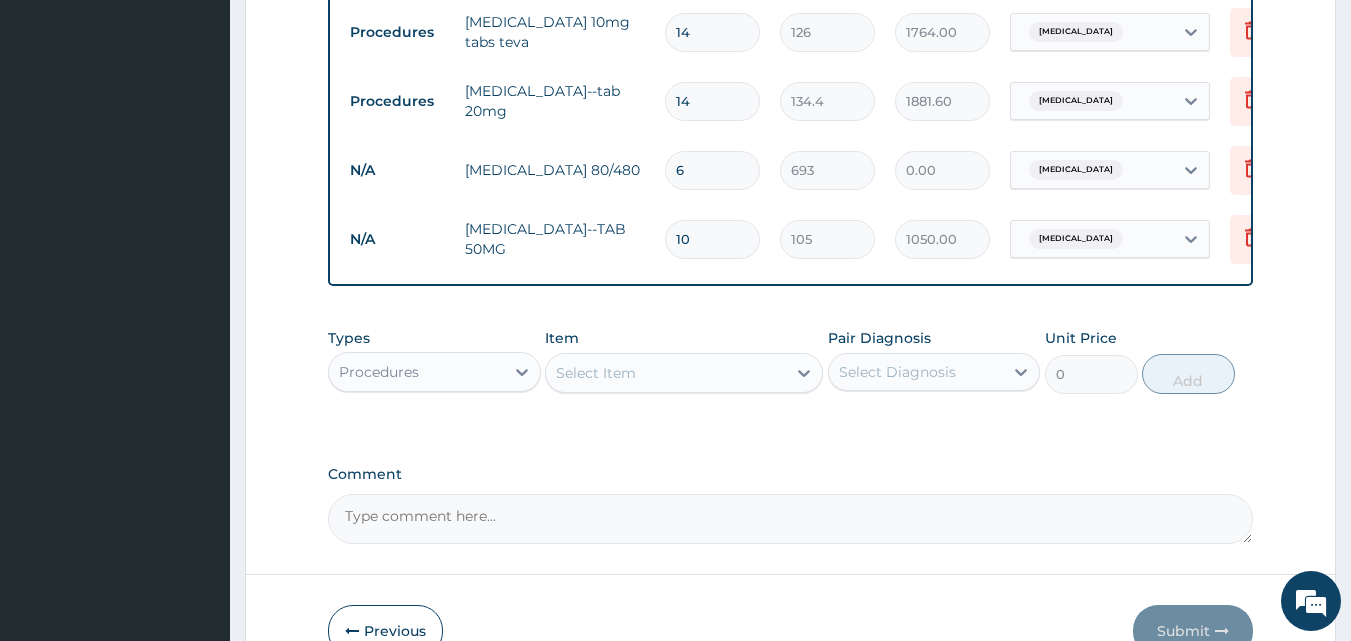 type on "4158.00" 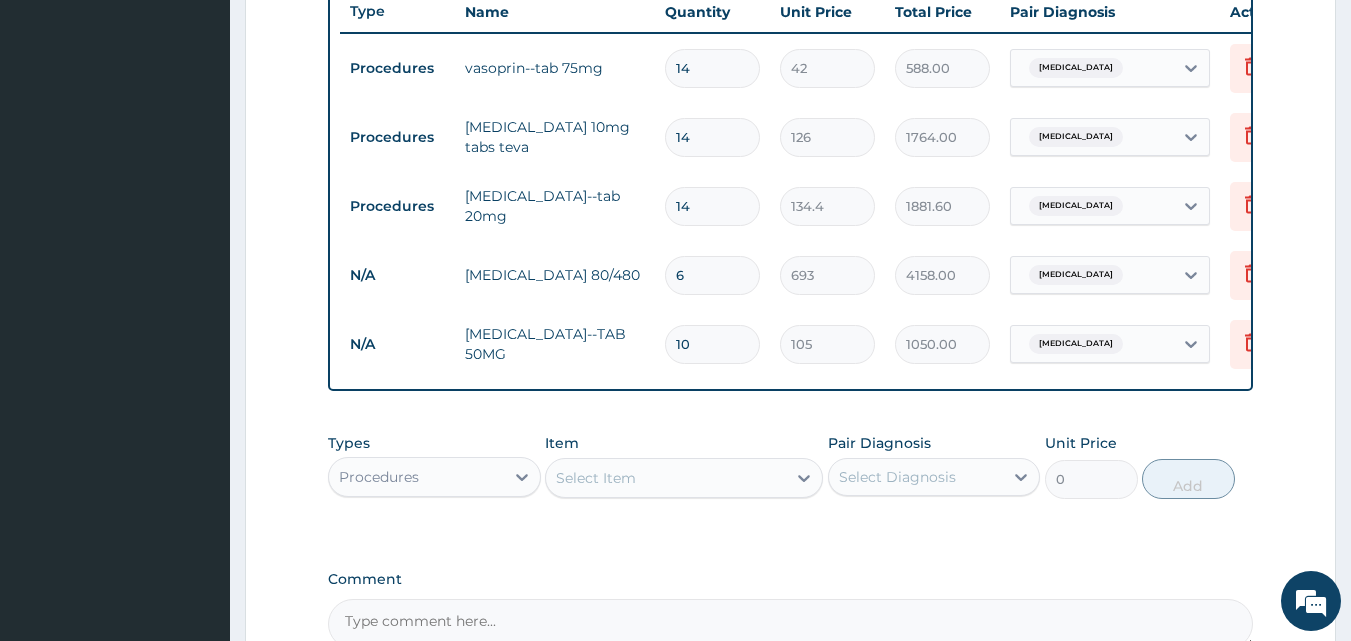 scroll, scrollTop: 766, scrollLeft: 0, axis: vertical 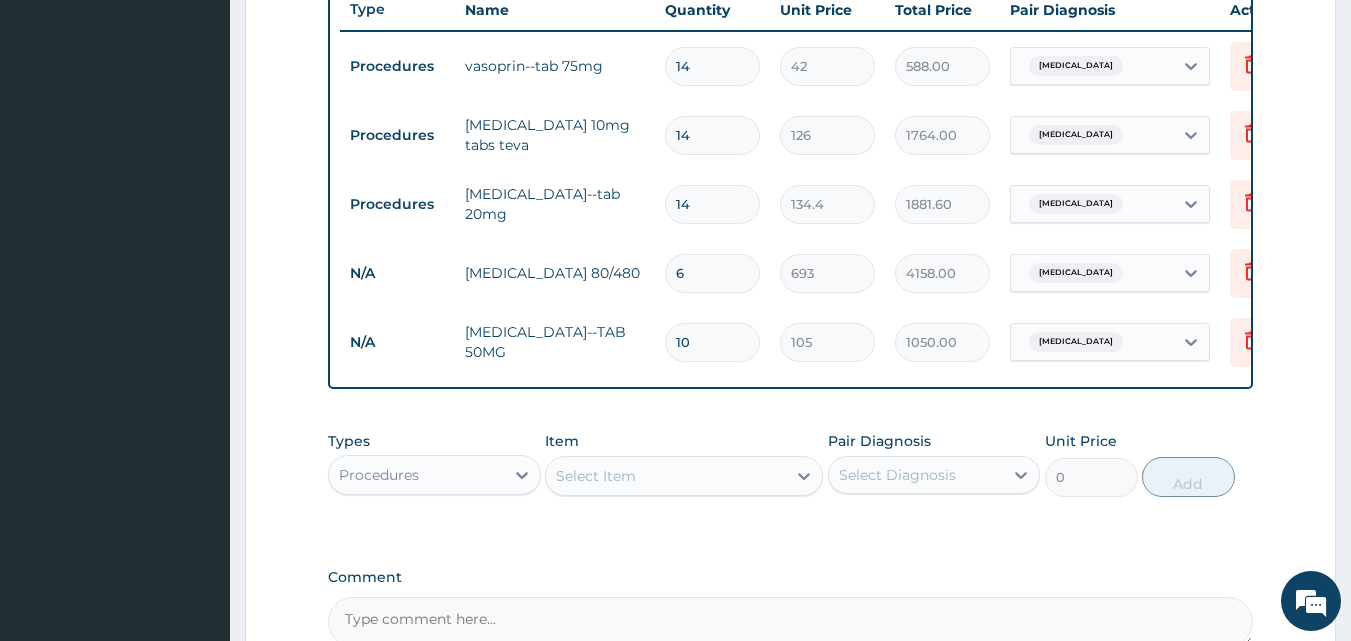 type on "6" 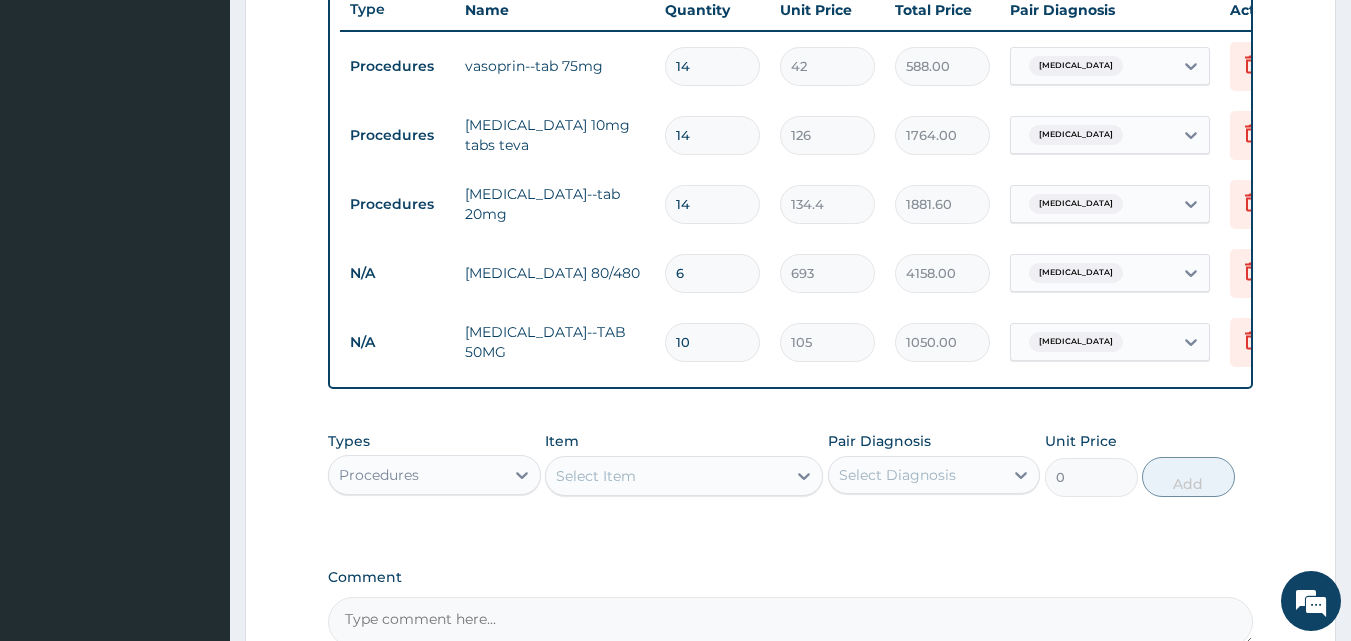 click on "Select Item" at bounding box center (666, 476) 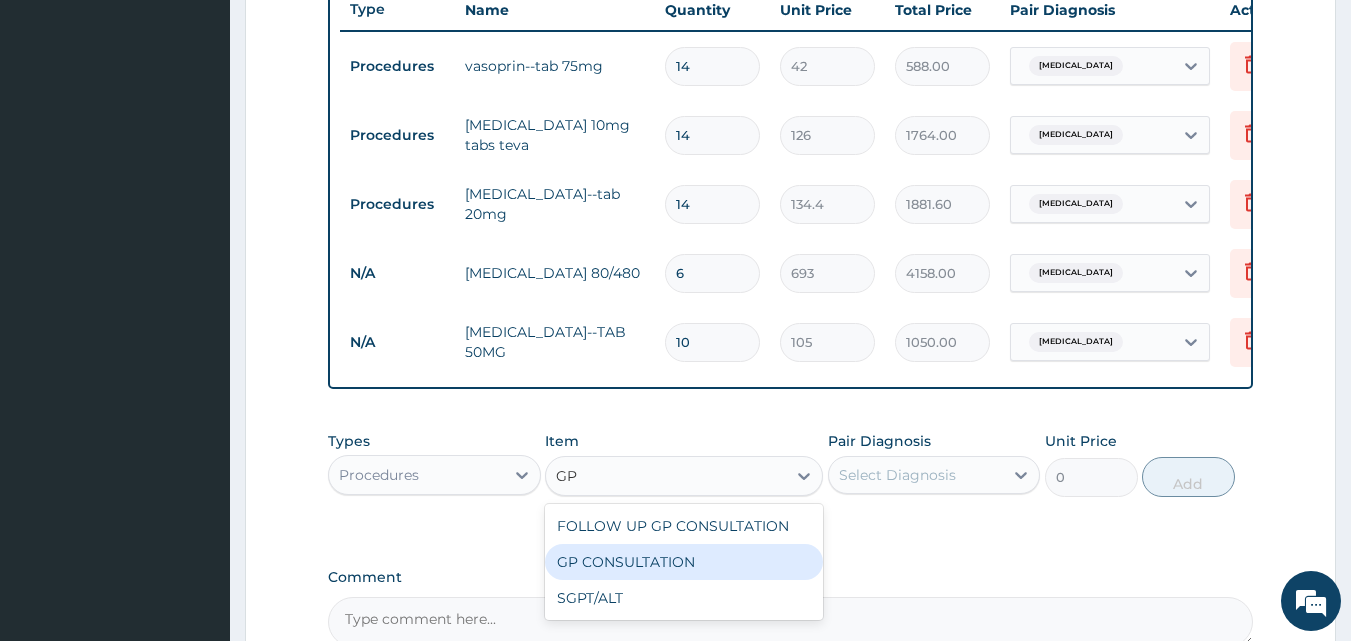 click on "GP CONSULTATION" at bounding box center (684, 562) 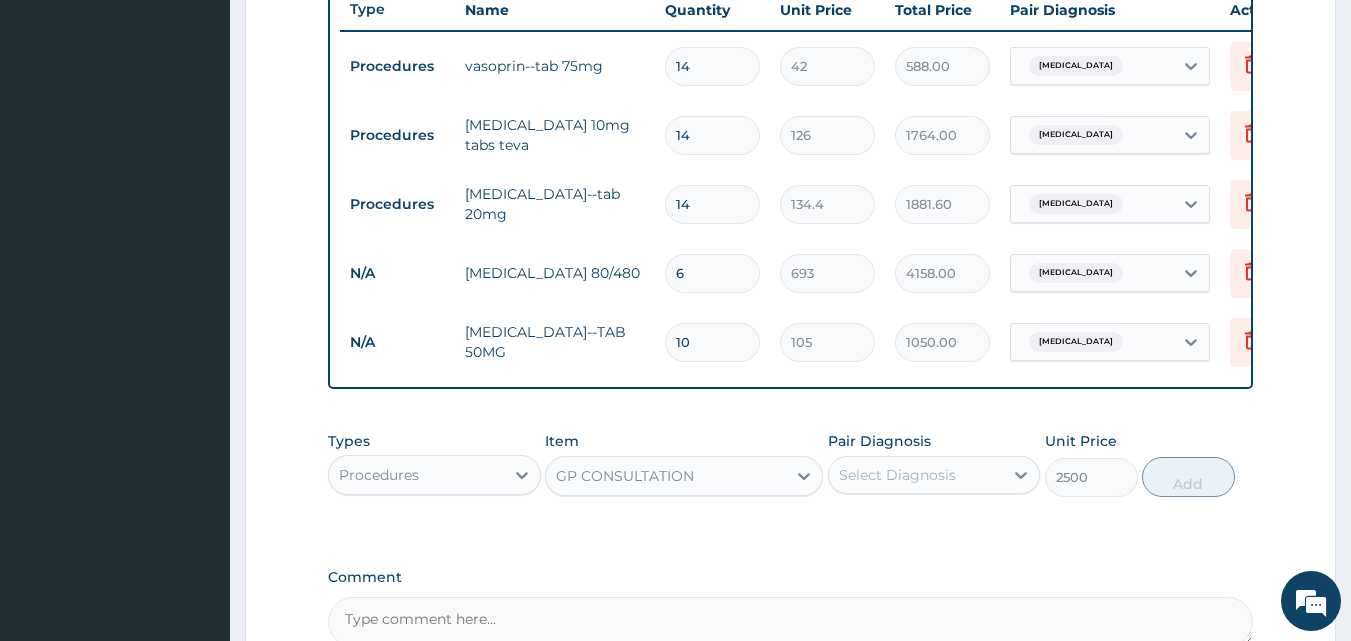click on "Select Diagnosis" at bounding box center (897, 475) 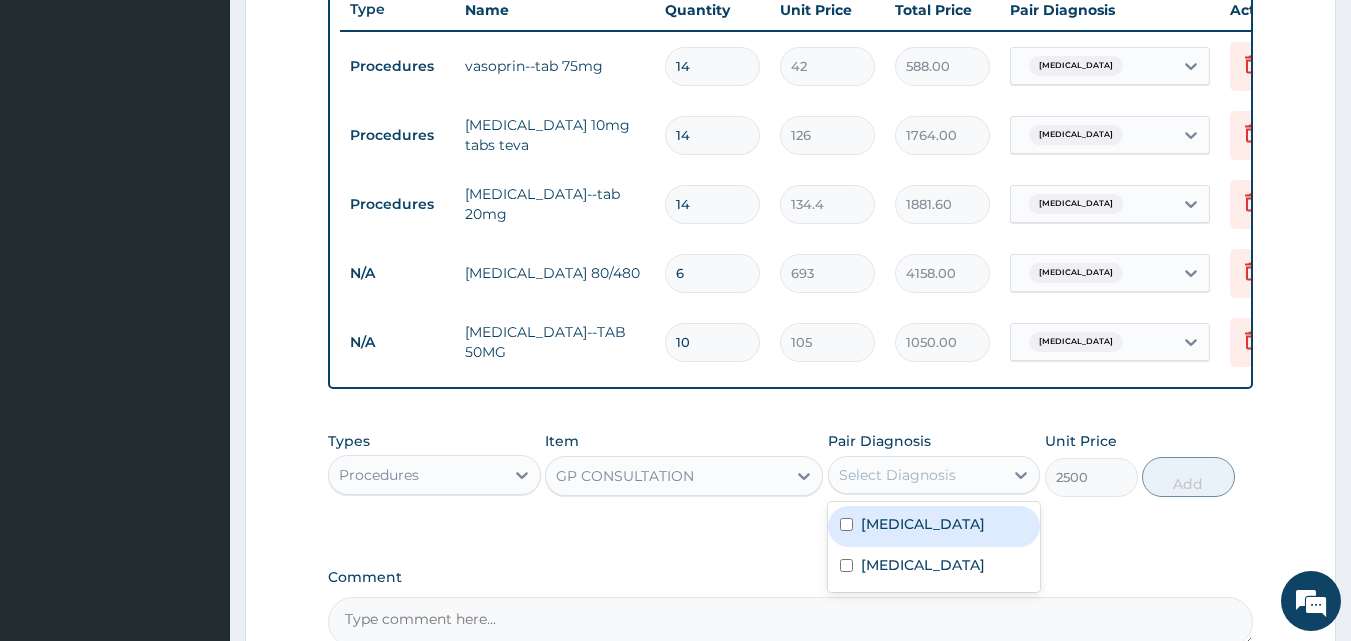 click on "Essential hypertension" at bounding box center [934, 526] 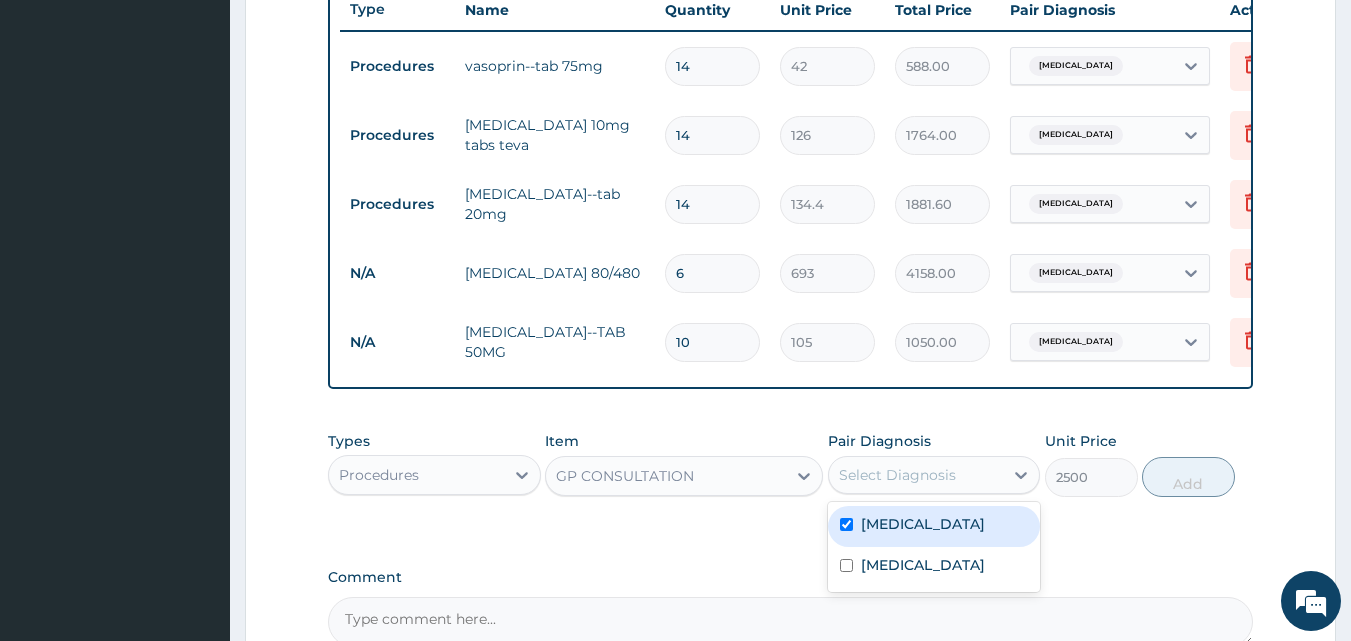 checkbox on "true" 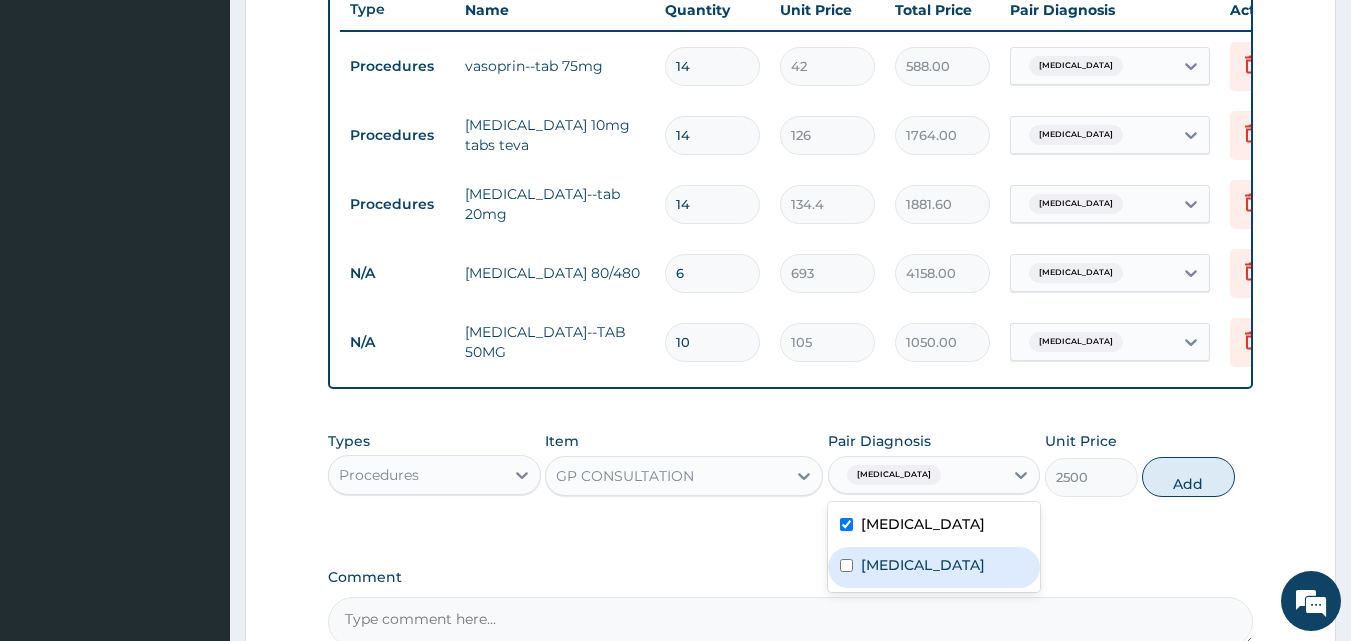 click on "Malaria" at bounding box center (934, 567) 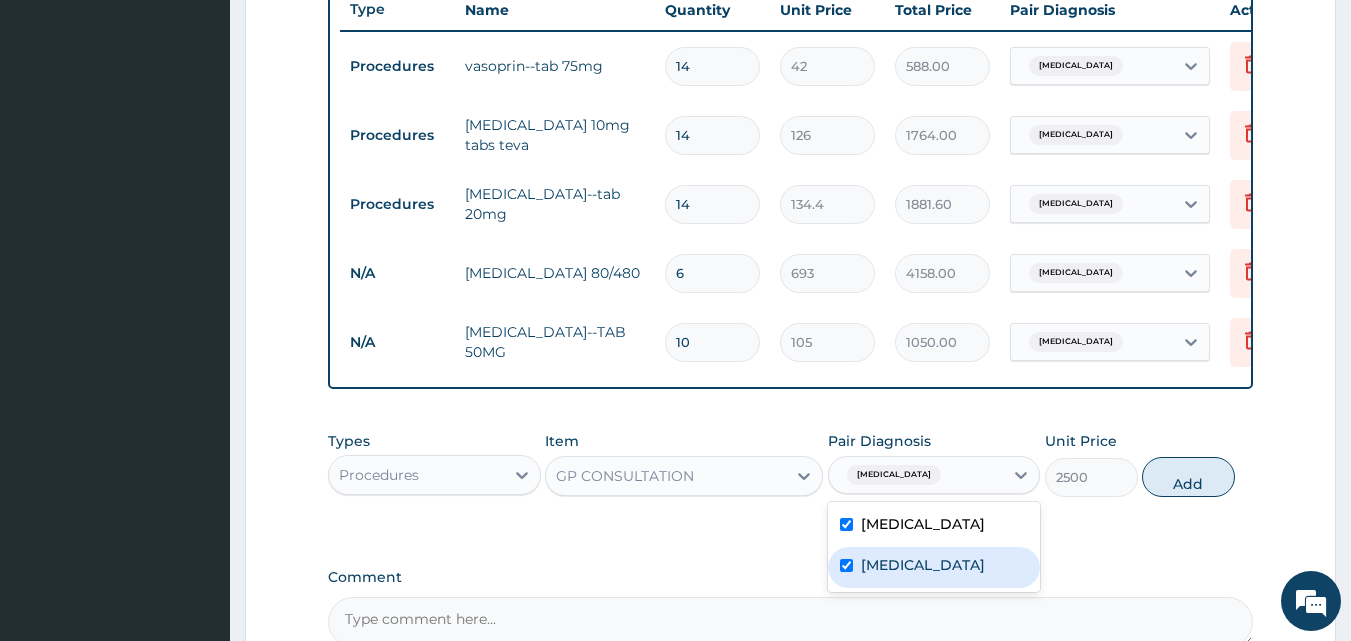 checkbox on "true" 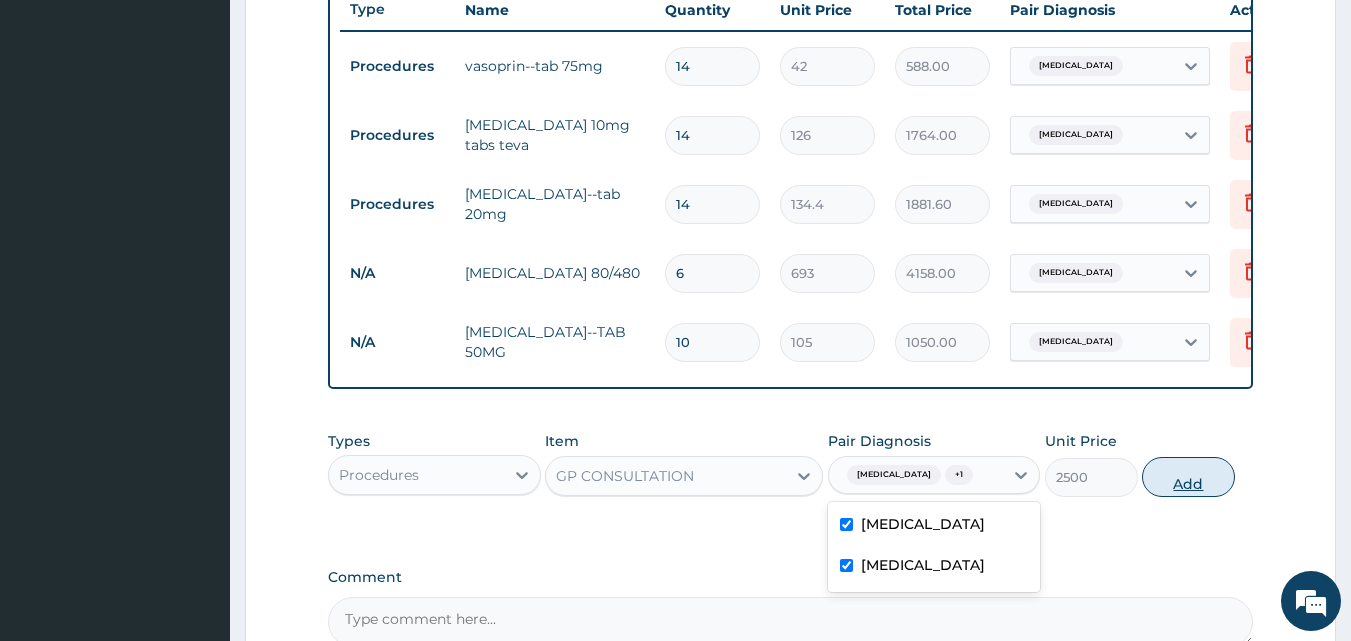 click on "Add" at bounding box center (1188, 477) 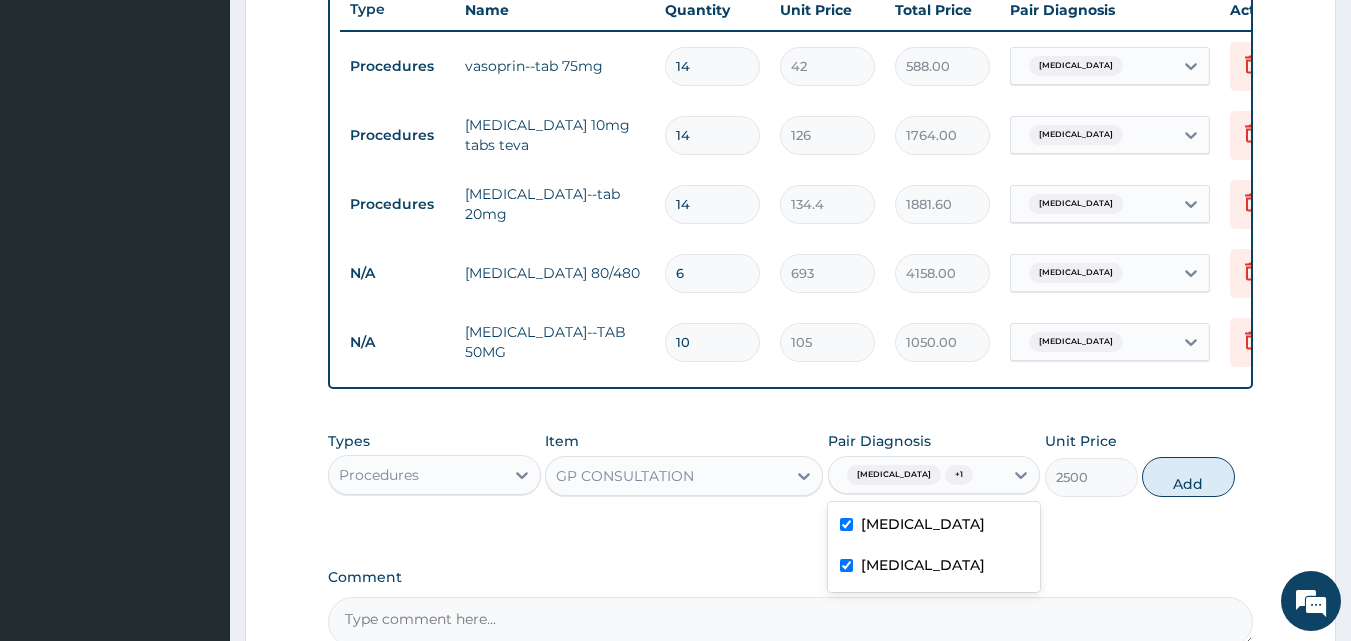 type on "0" 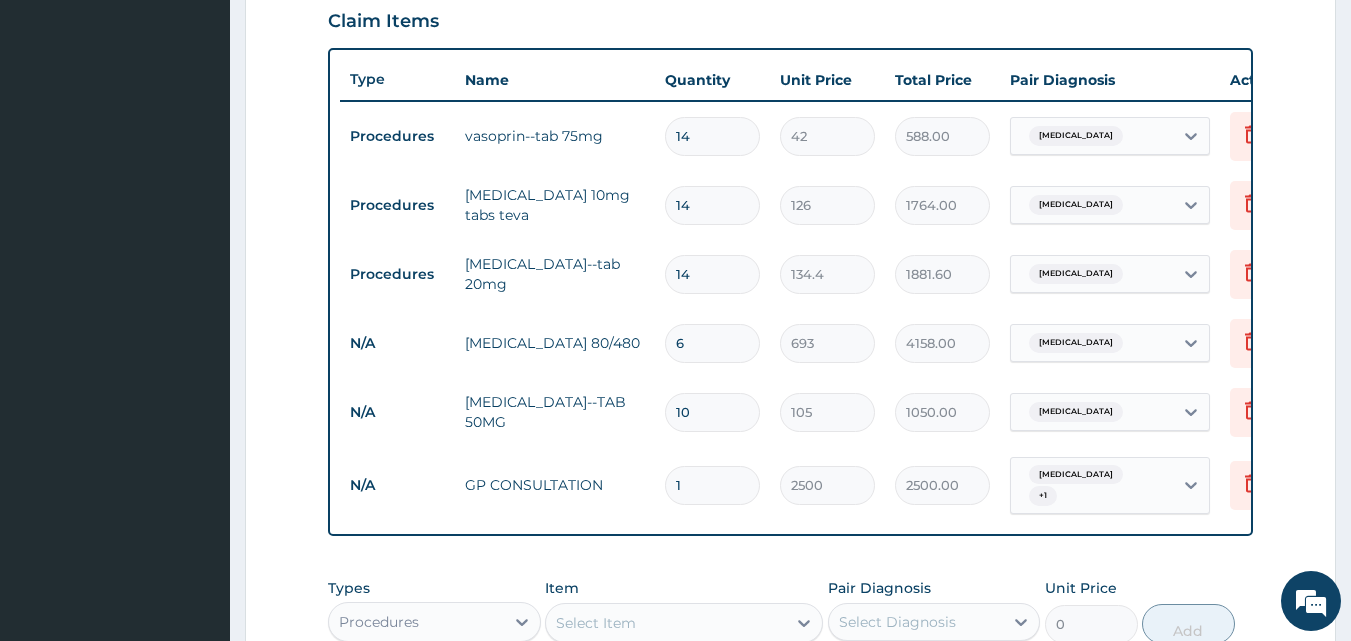 scroll, scrollTop: 1074, scrollLeft: 0, axis: vertical 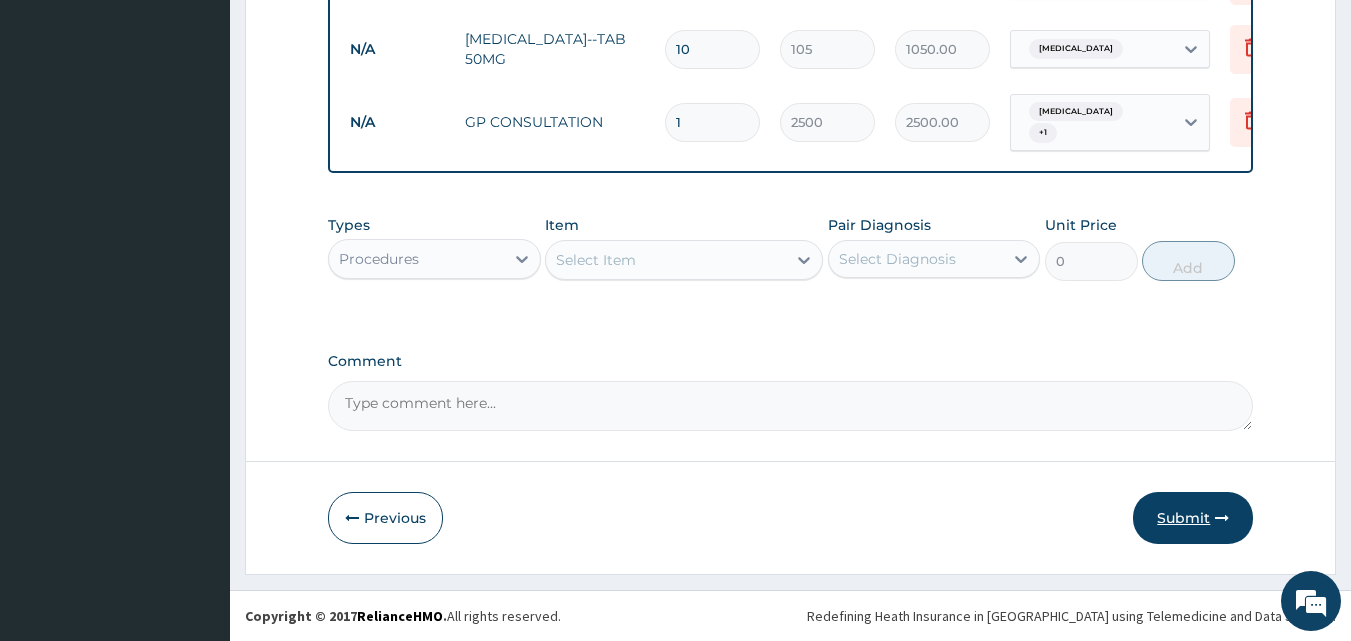 click on "Submit" at bounding box center (1193, 518) 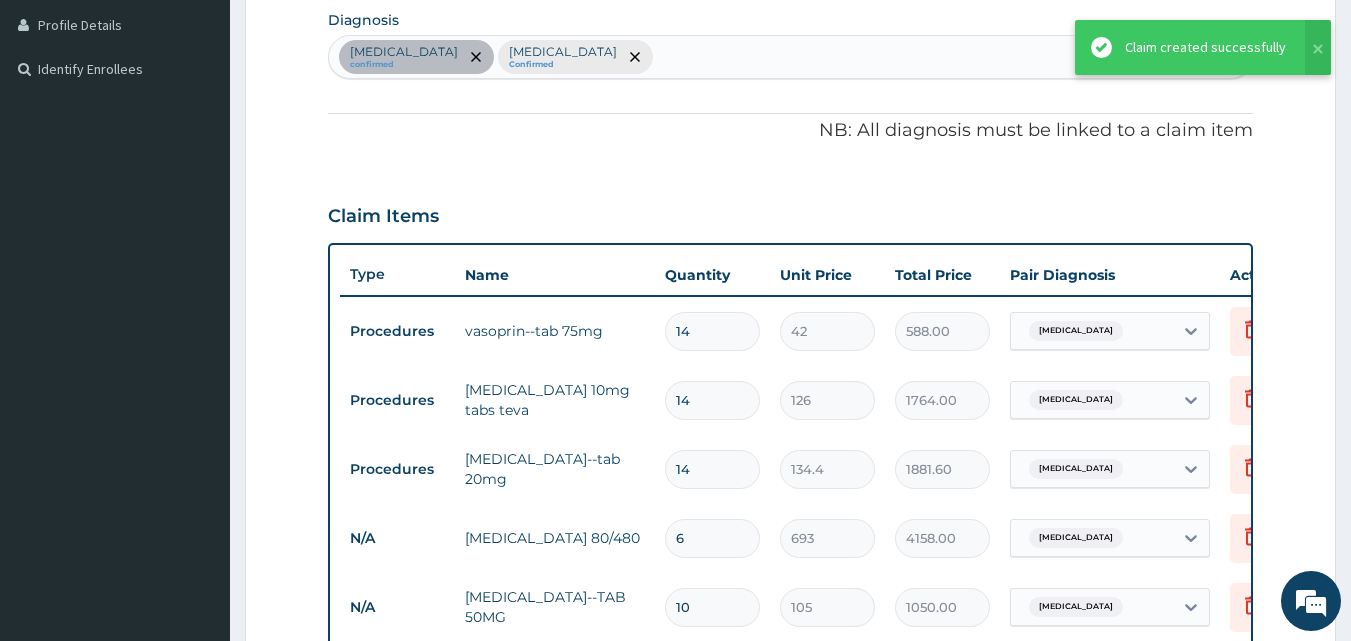 scroll, scrollTop: 521, scrollLeft: 0, axis: vertical 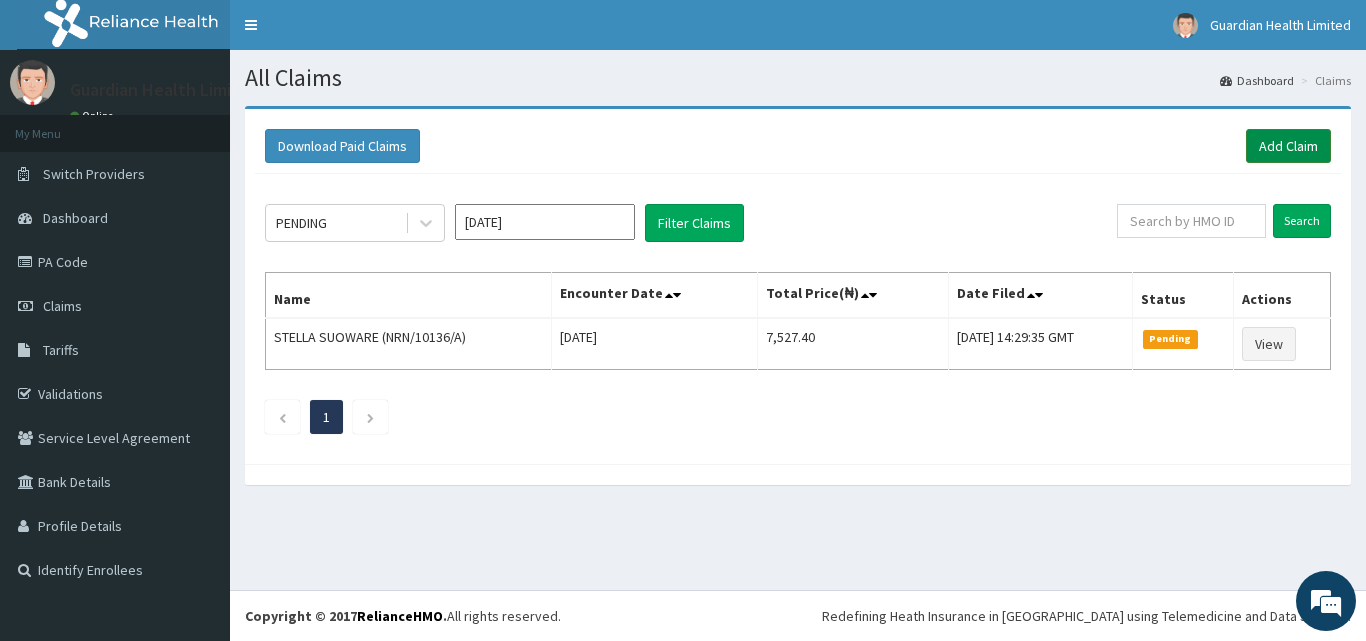 click on "Add Claim" at bounding box center [1288, 146] 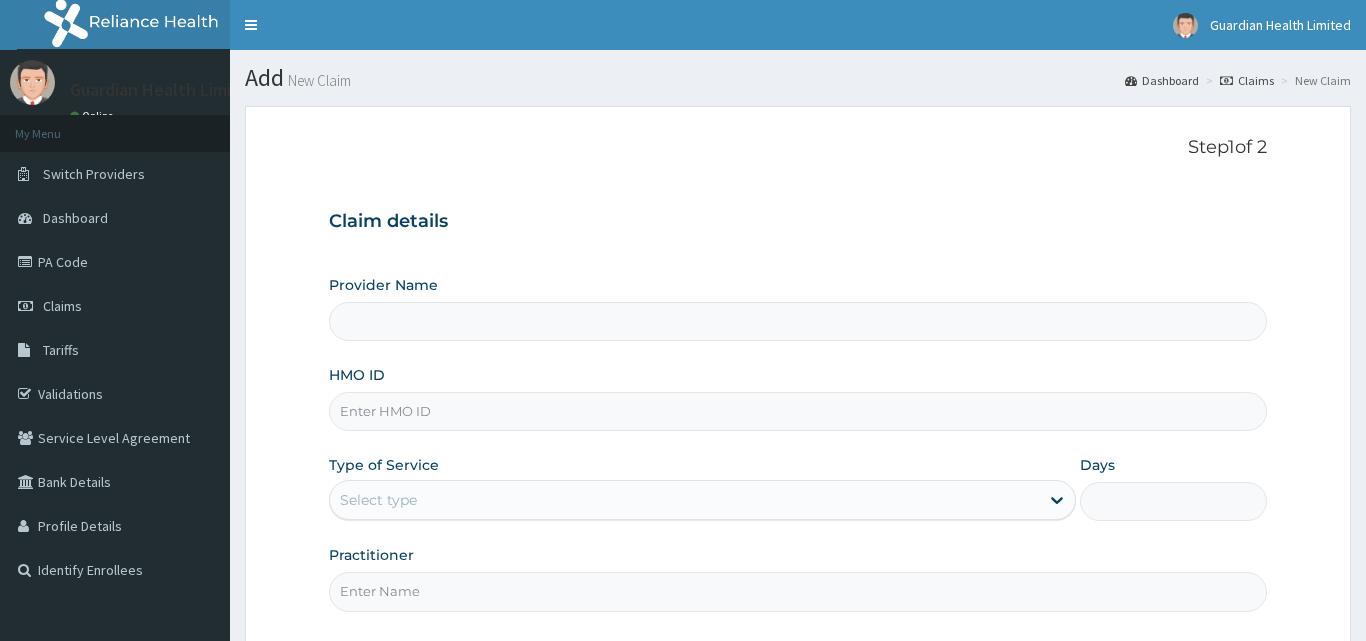 type on "Guardian Health limited" 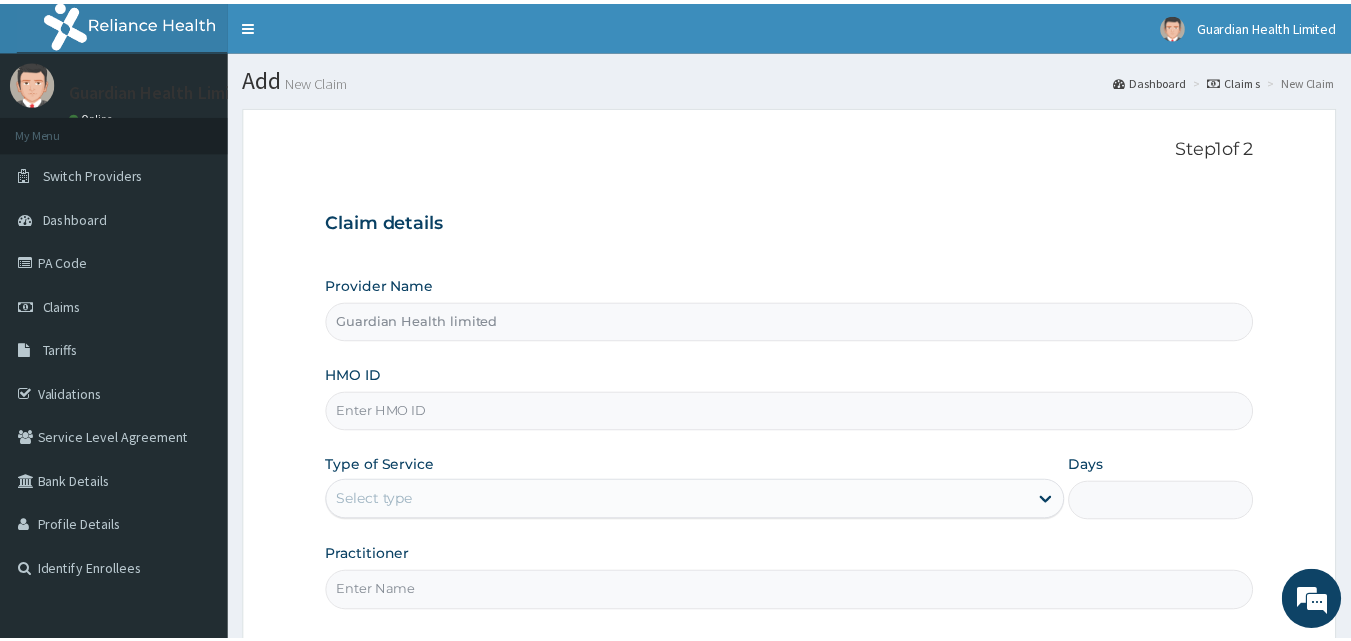 scroll, scrollTop: 0, scrollLeft: 0, axis: both 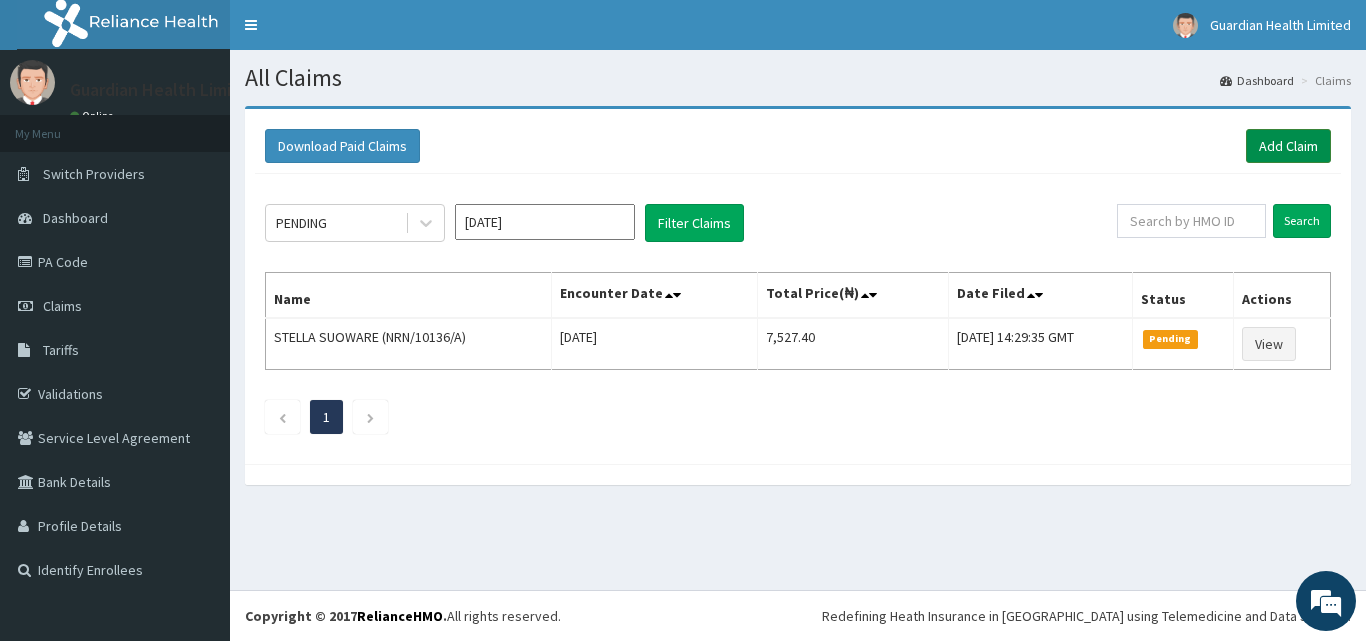 click on "Add Claim" at bounding box center (1288, 146) 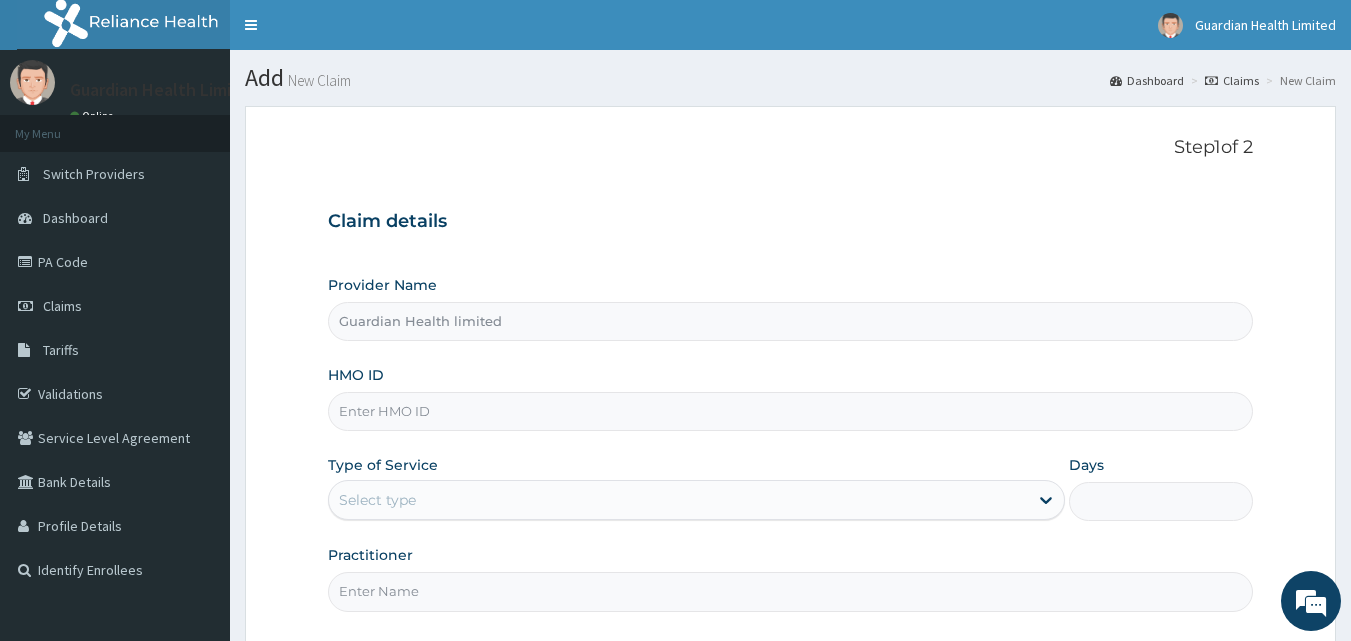 scroll, scrollTop: 0, scrollLeft: 0, axis: both 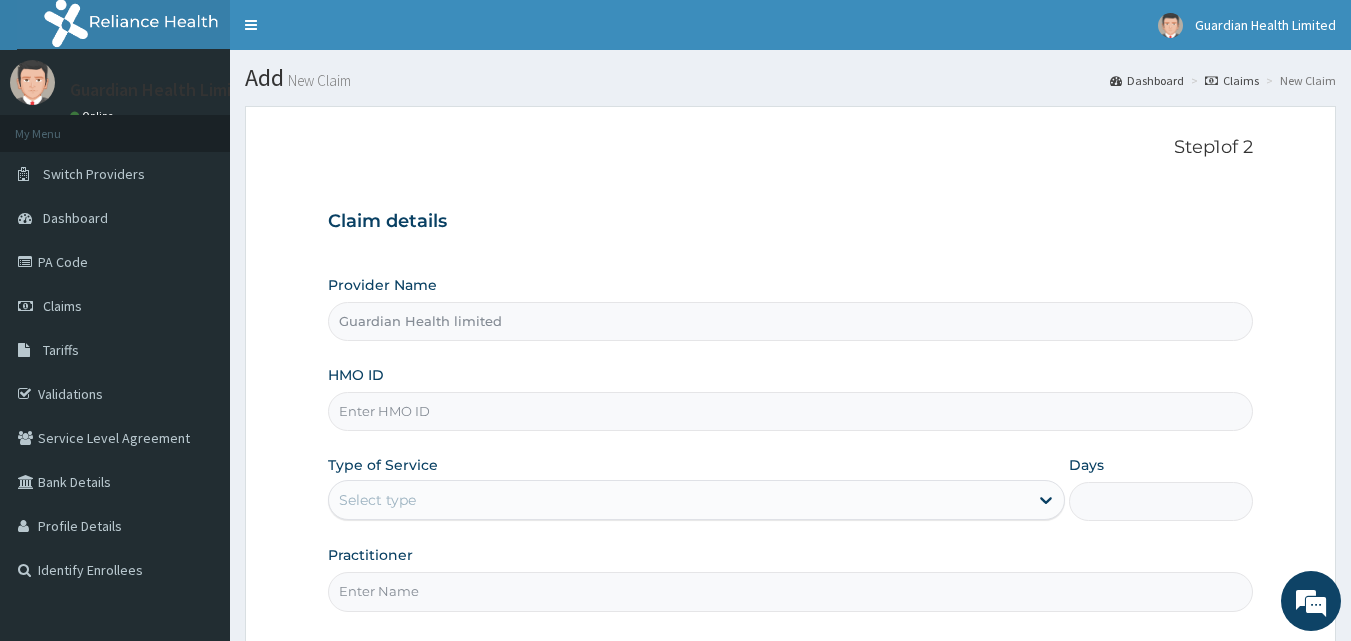 paste on "EIS/11541/B" 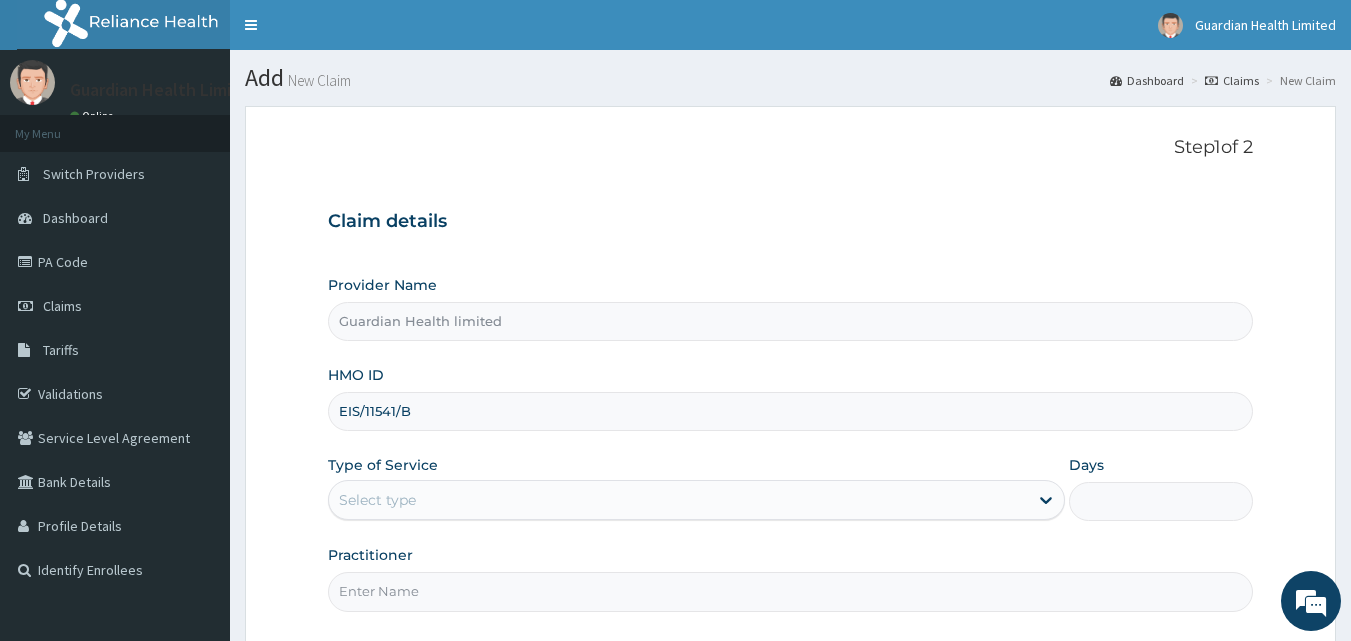 type on "EIS/11541/B" 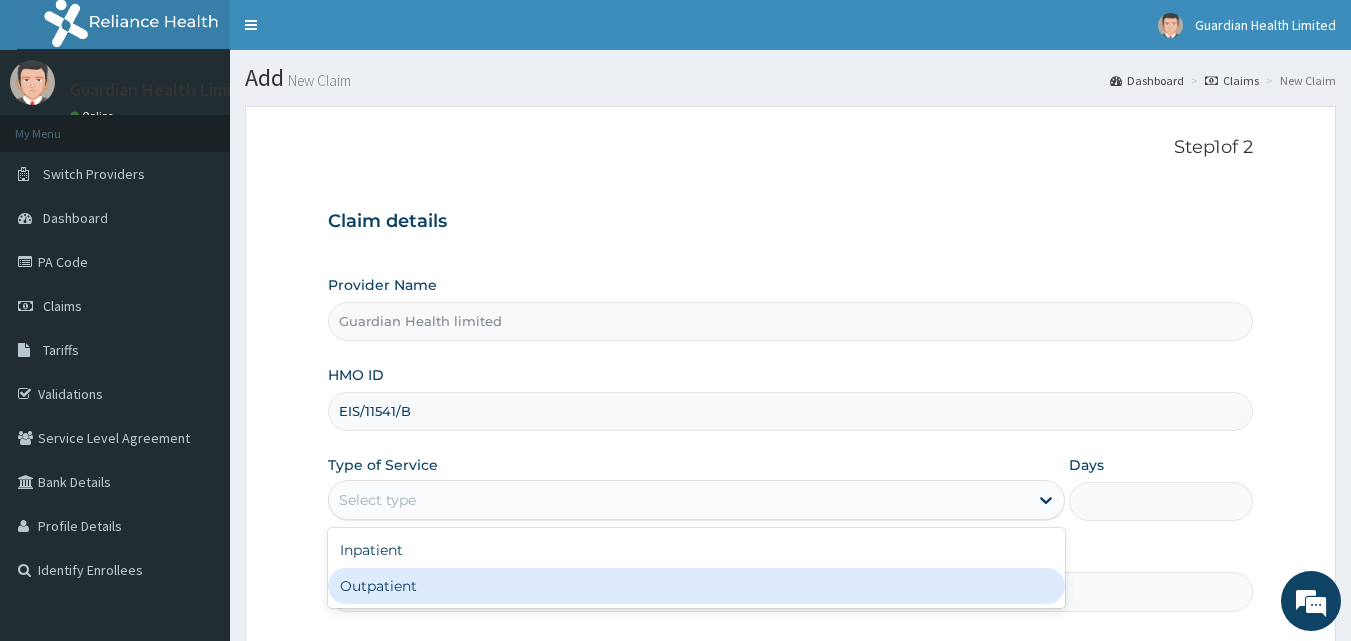 click on "Outpatient" at bounding box center (696, 586) 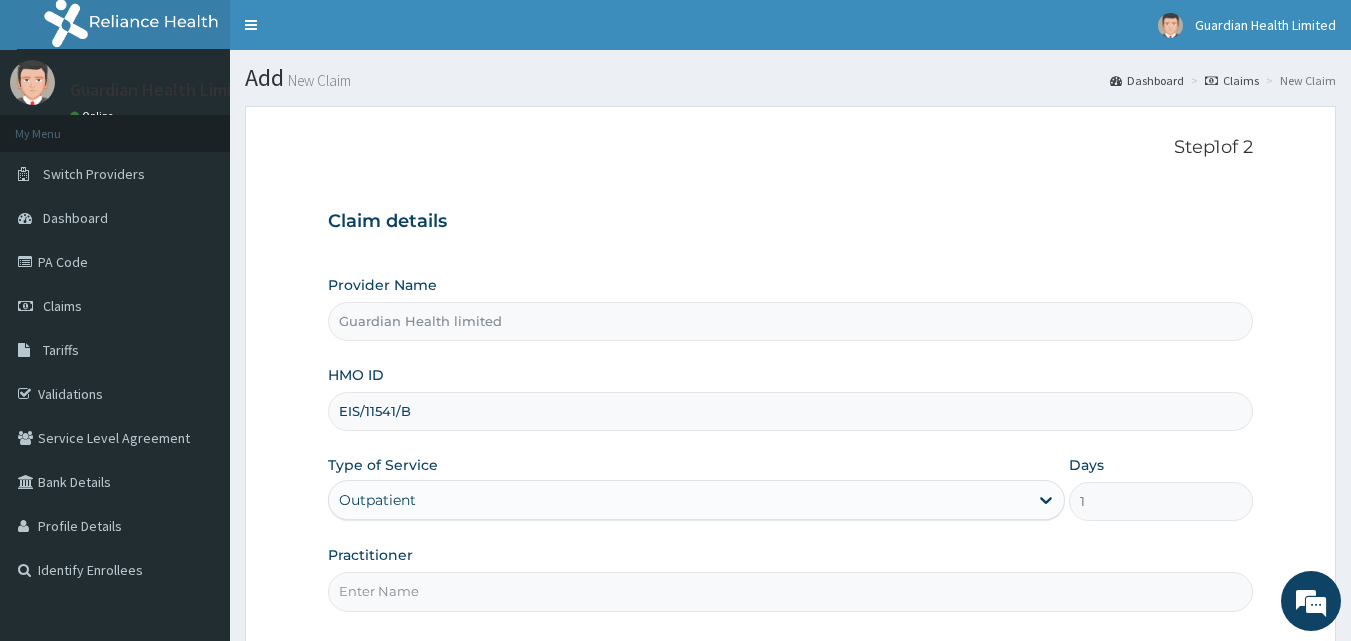 click on "Practitioner" at bounding box center [791, 591] 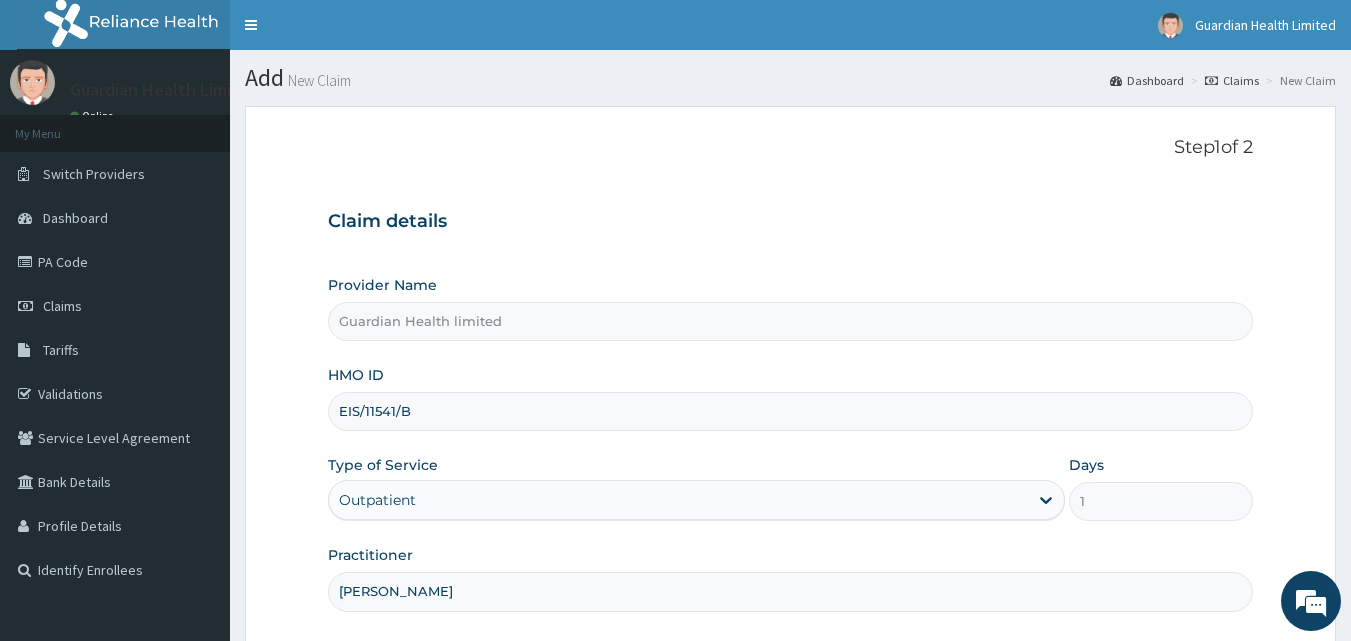 type on "DR OMISAKIN" 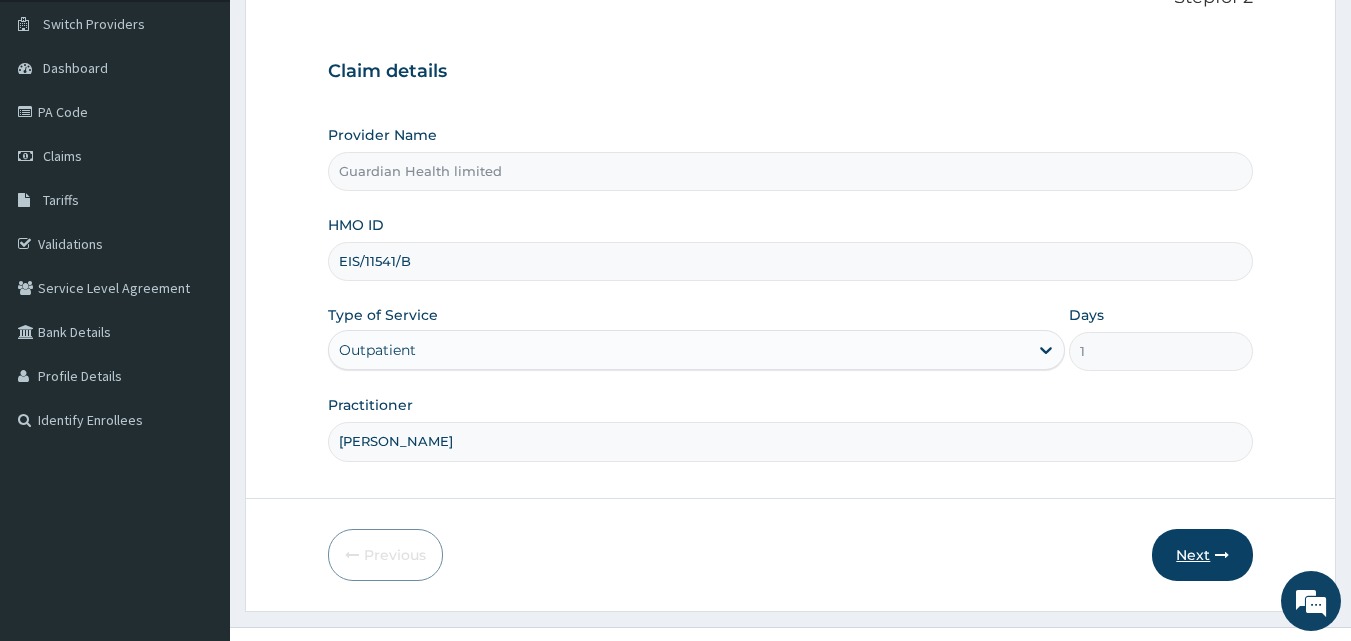 scroll, scrollTop: 187, scrollLeft: 0, axis: vertical 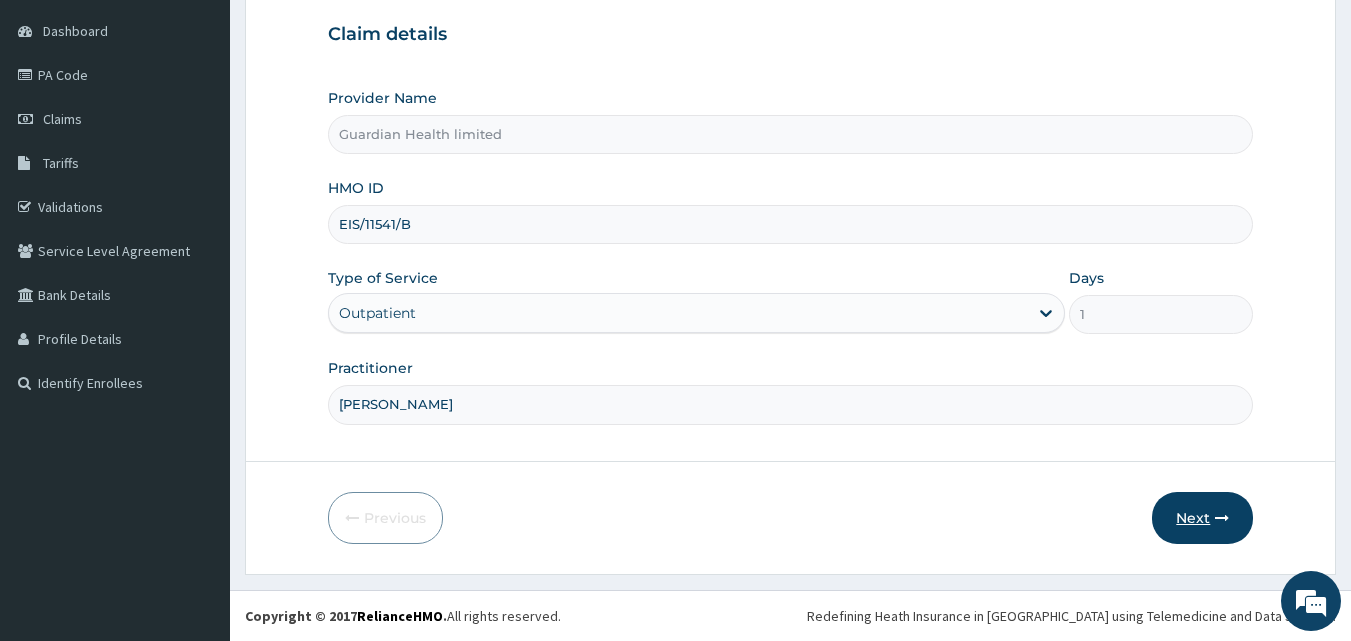 click on "Next" at bounding box center [1202, 518] 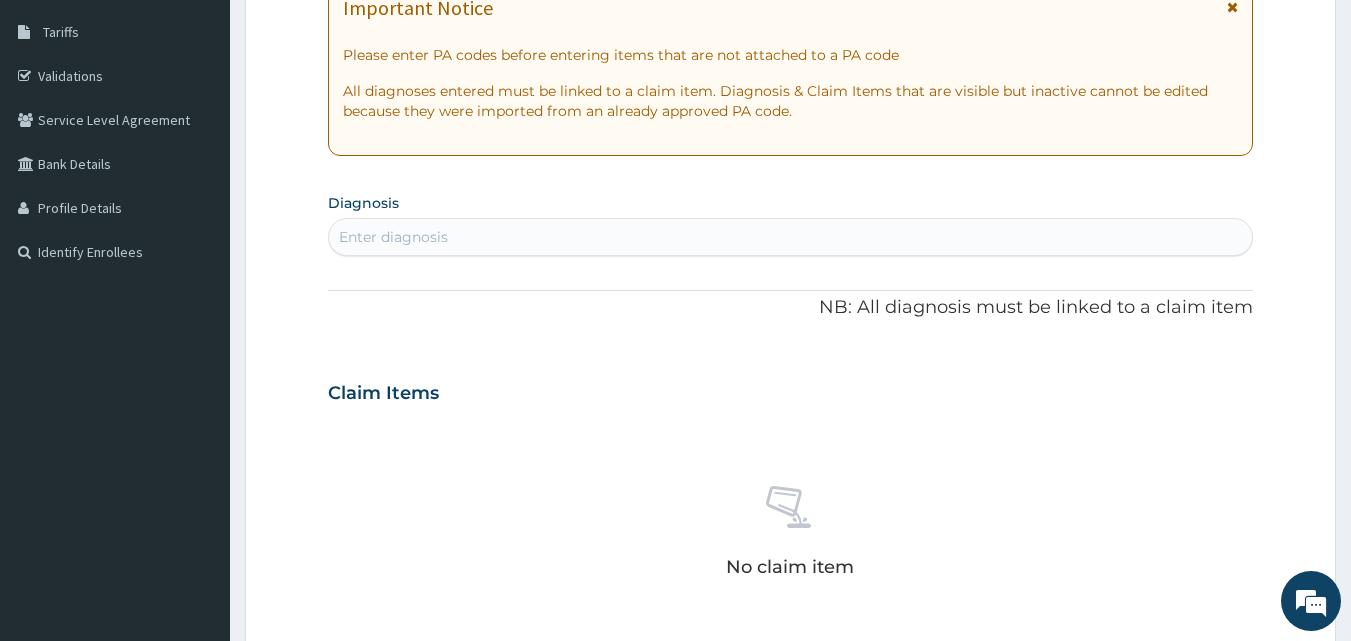 scroll, scrollTop: 562, scrollLeft: 0, axis: vertical 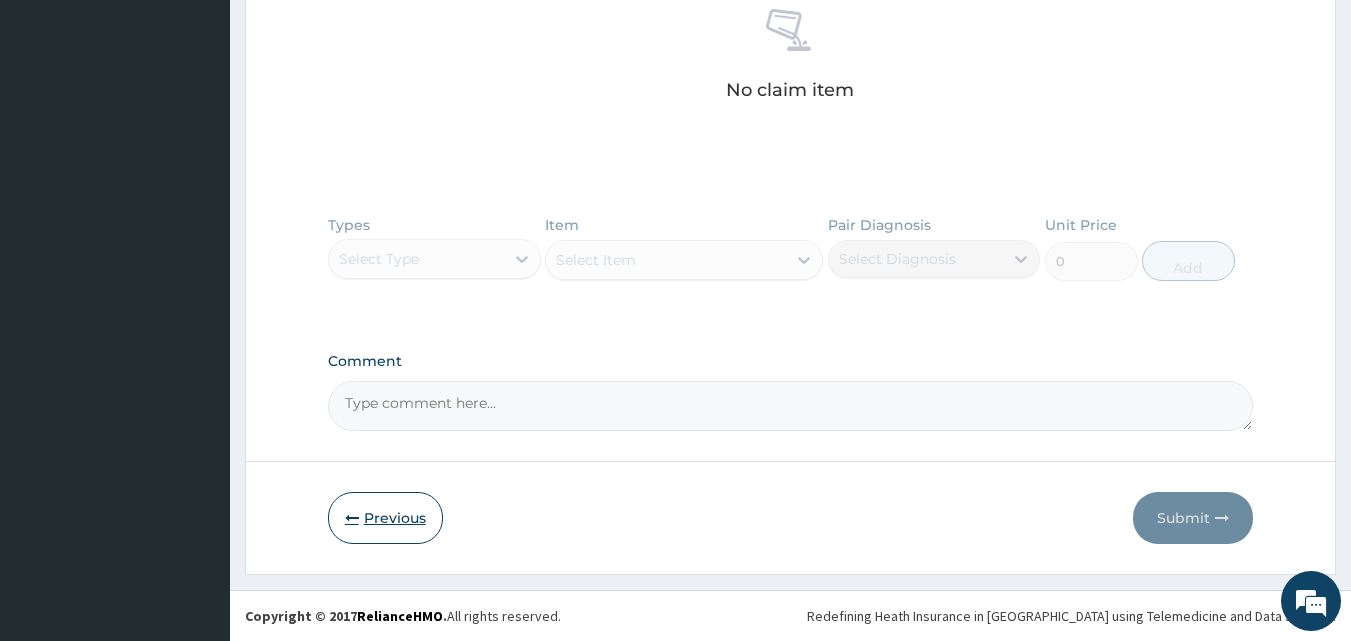 click on "Previous" at bounding box center [385, 518] 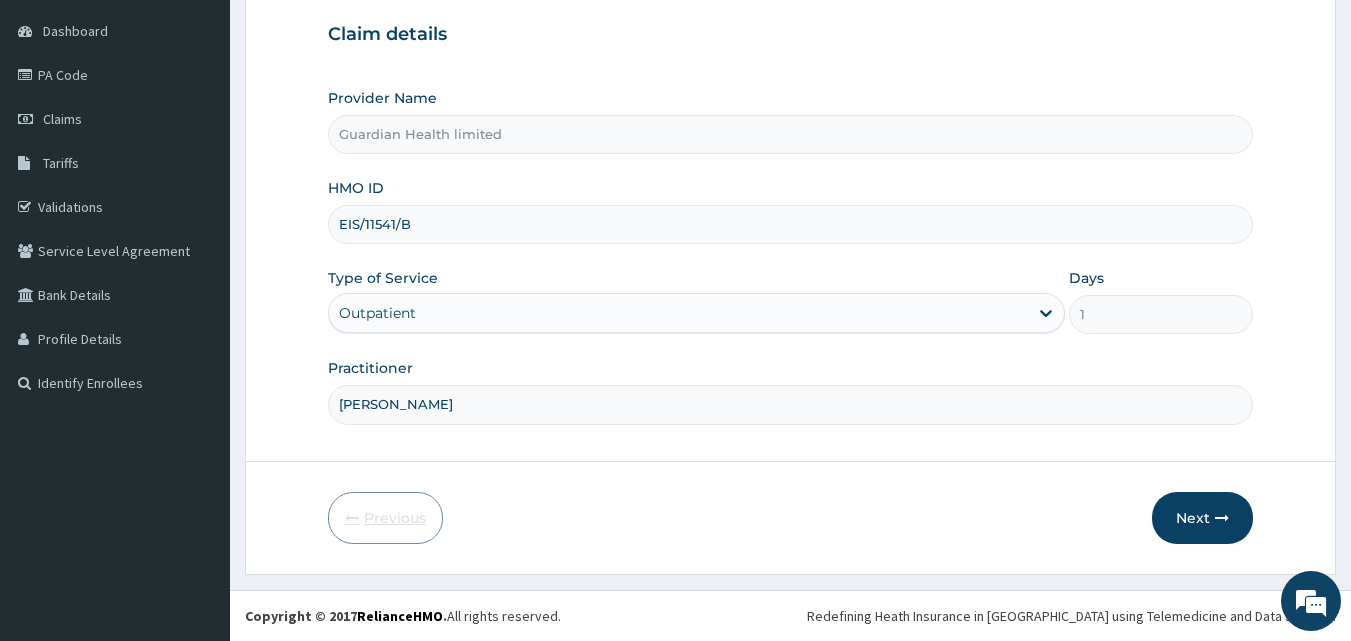 scroll, scrollTop: 187, scrollLeft: 0, axis: vertical 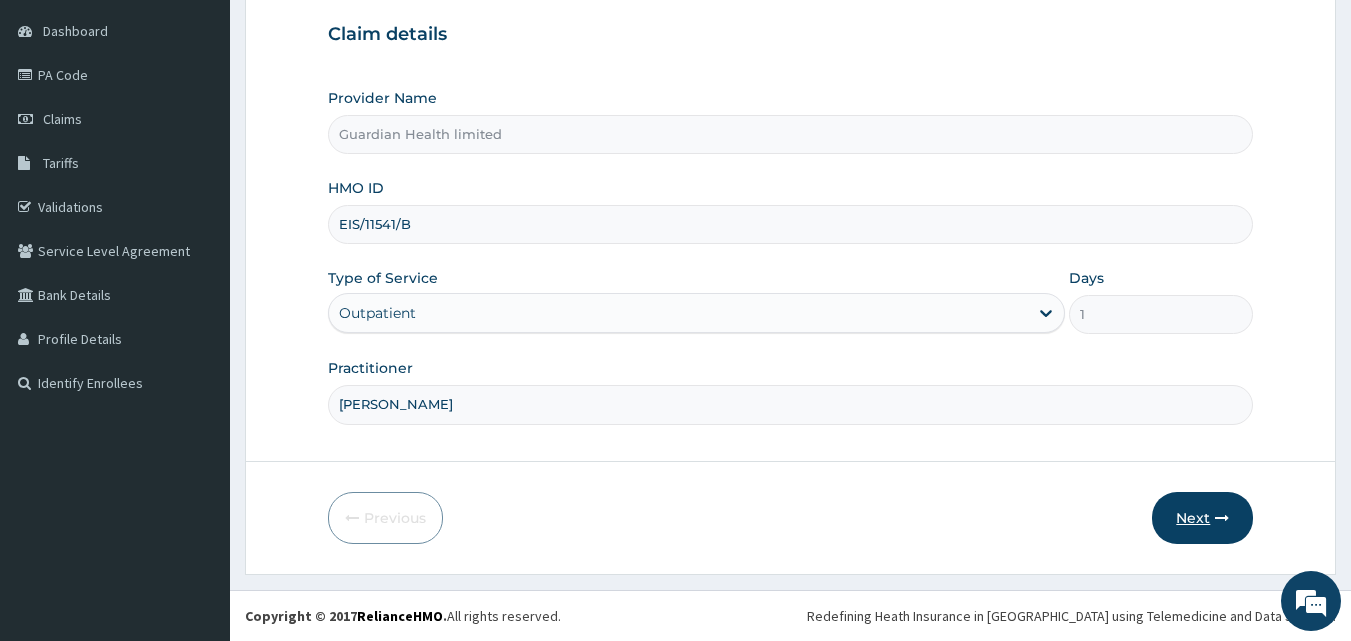 click on "Next" at bounding box center (1202, 518) 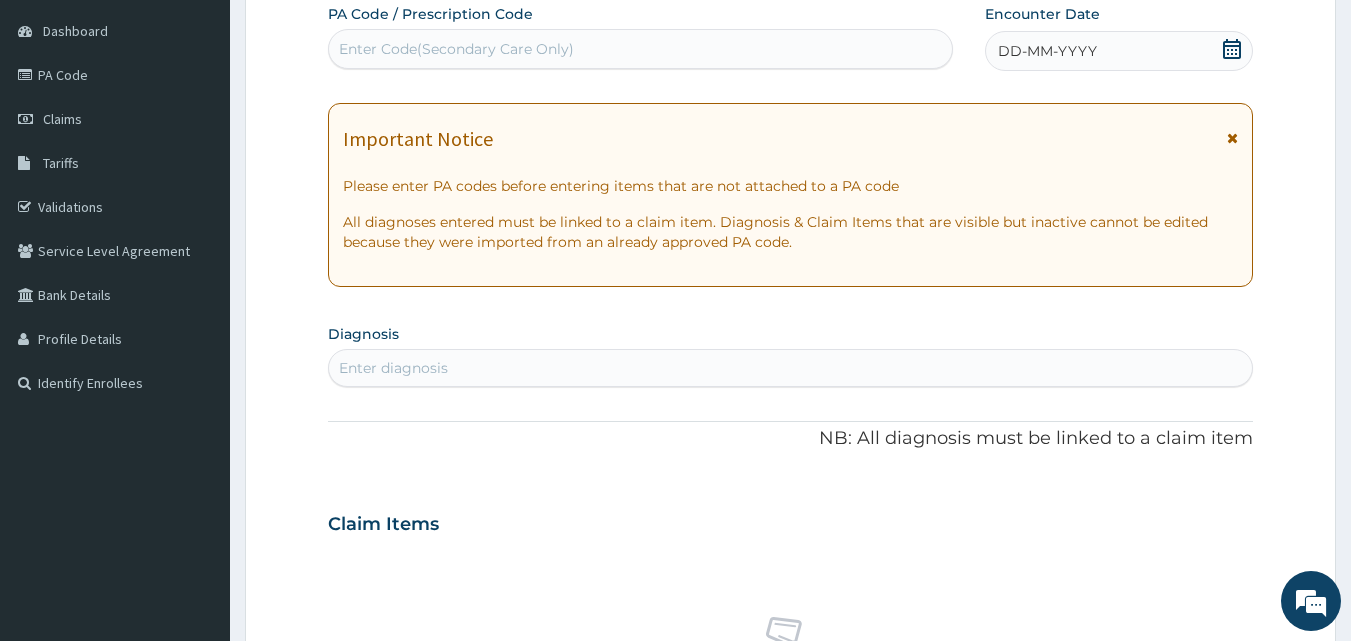 drag, startPoint x: 1341, startPoint y: 569, endPoint x: 1365, endPoint y: 576, distance: 25 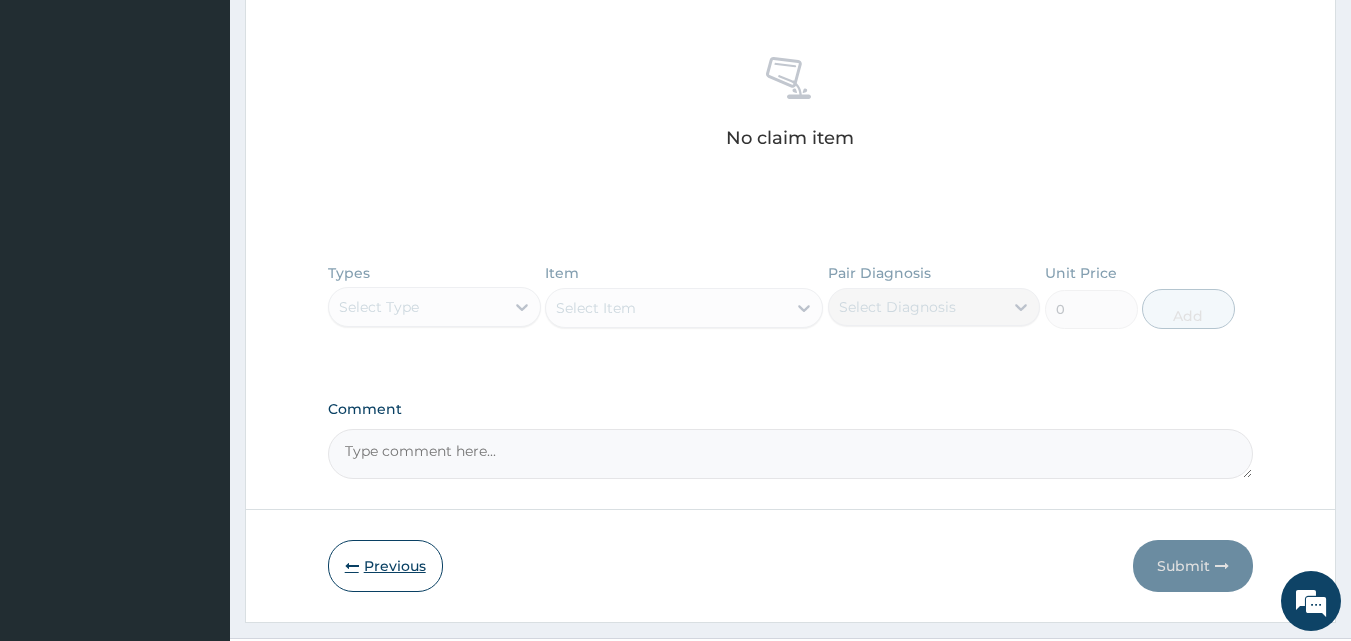 click on "Previous" at bounding box center [385, 566] 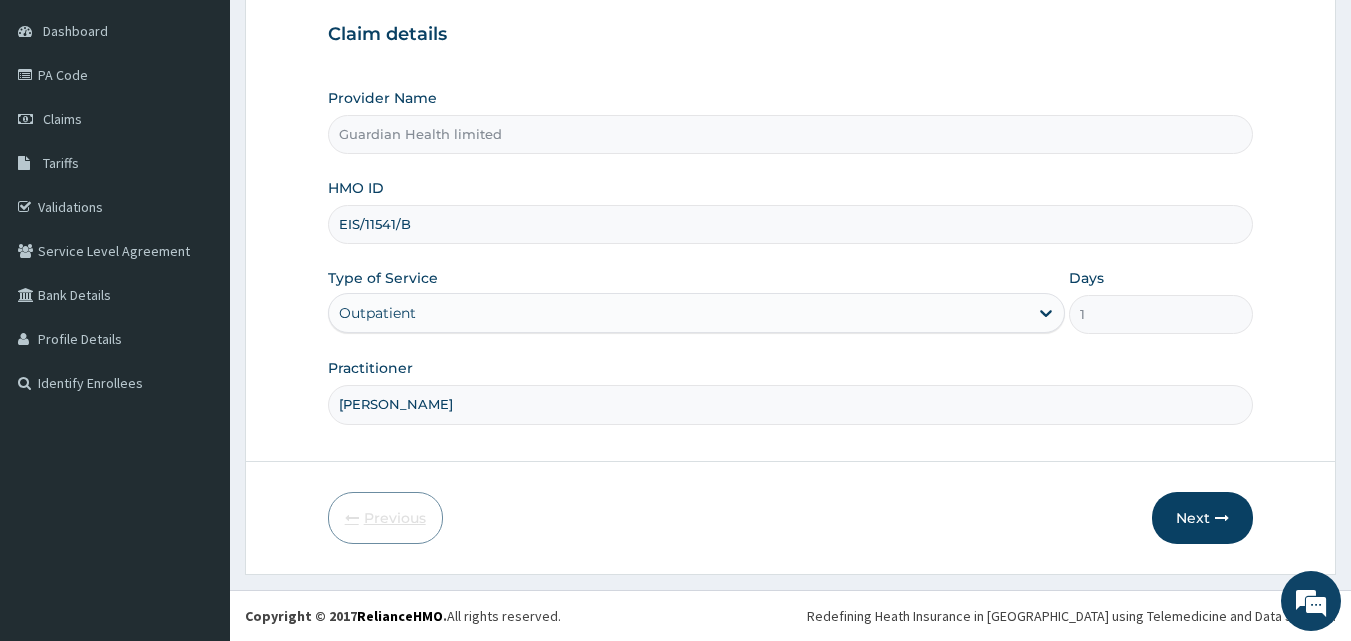 scroll, scrollTop: 187, scrollLeft: 0, axis: vertical 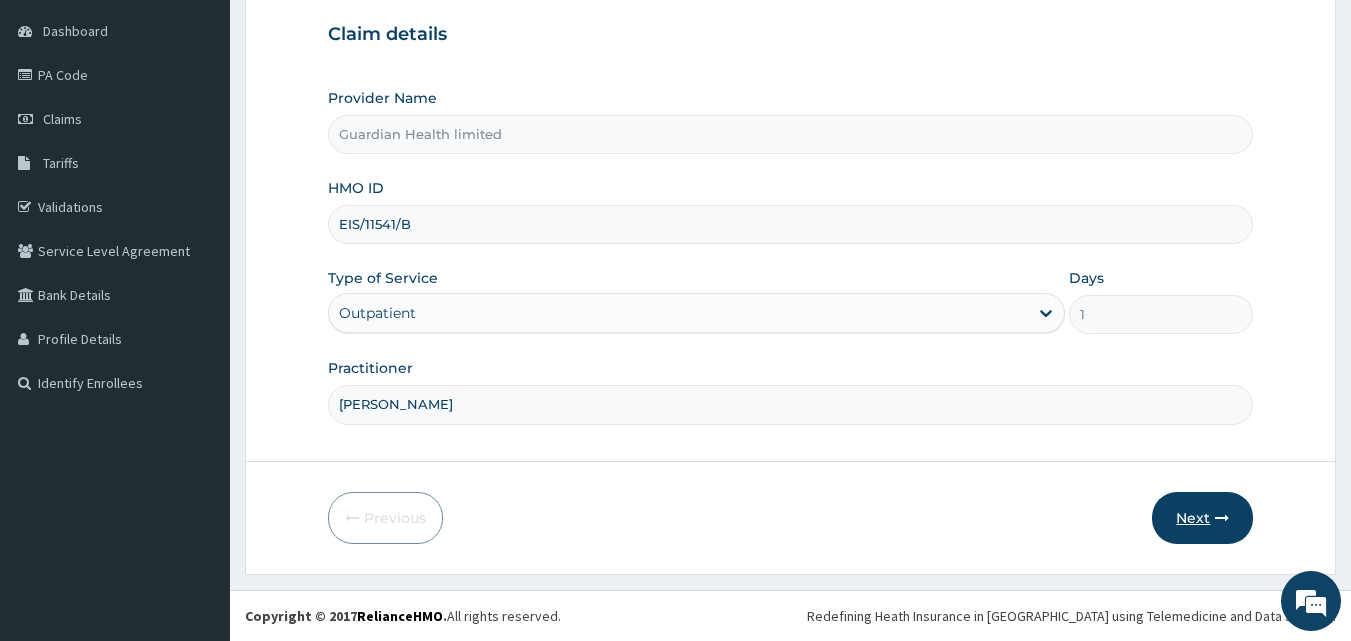 click on "Next" at bounding box center (1202, 518) 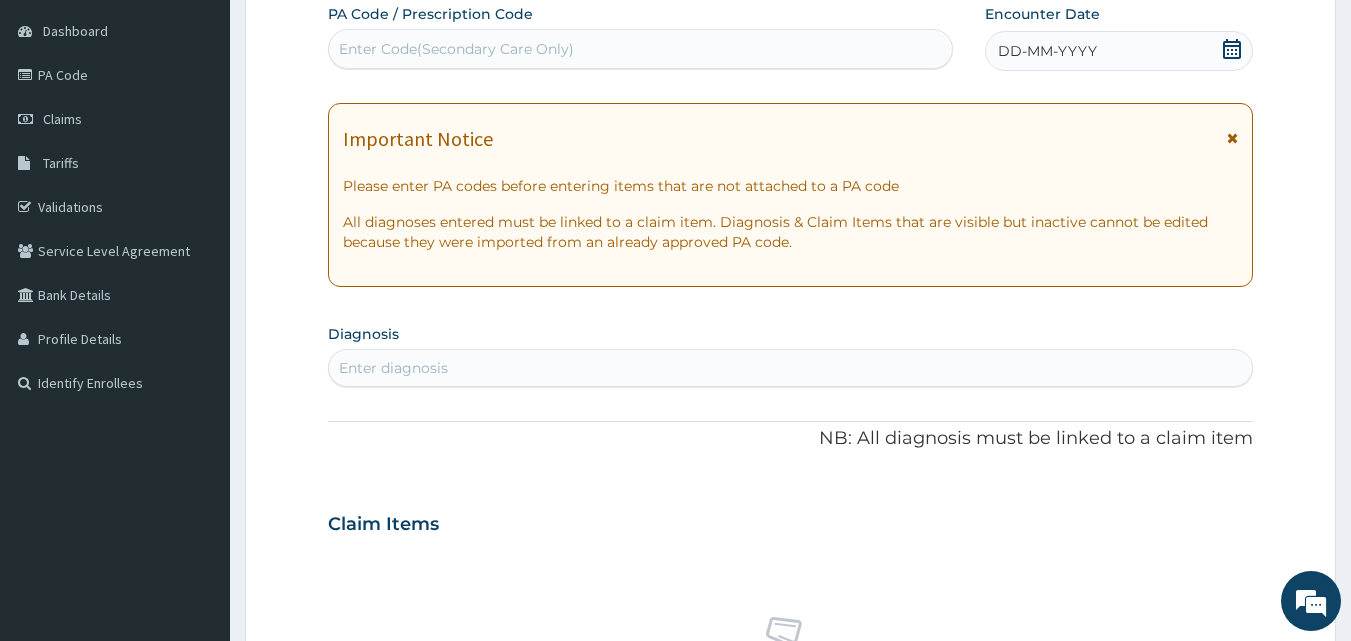 scroll, scrollTop: 747, scrollLeft: 0, axis: vertical 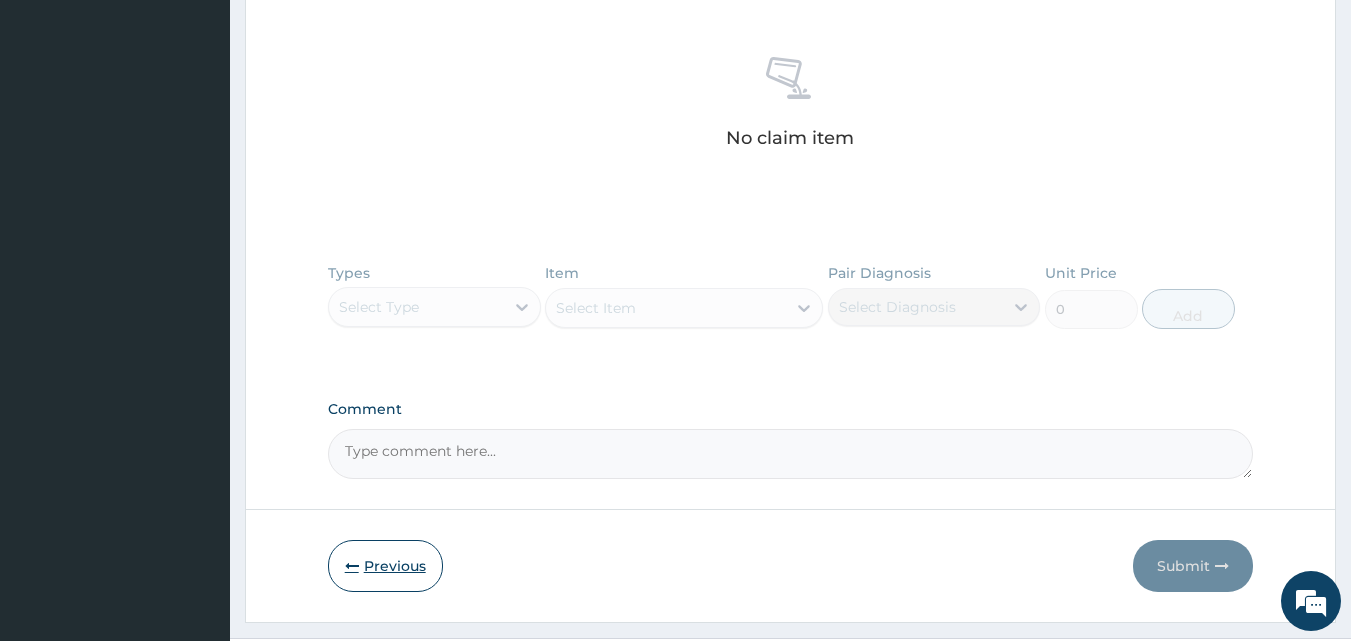 click on "Previous" at bounding box center (385, 566) 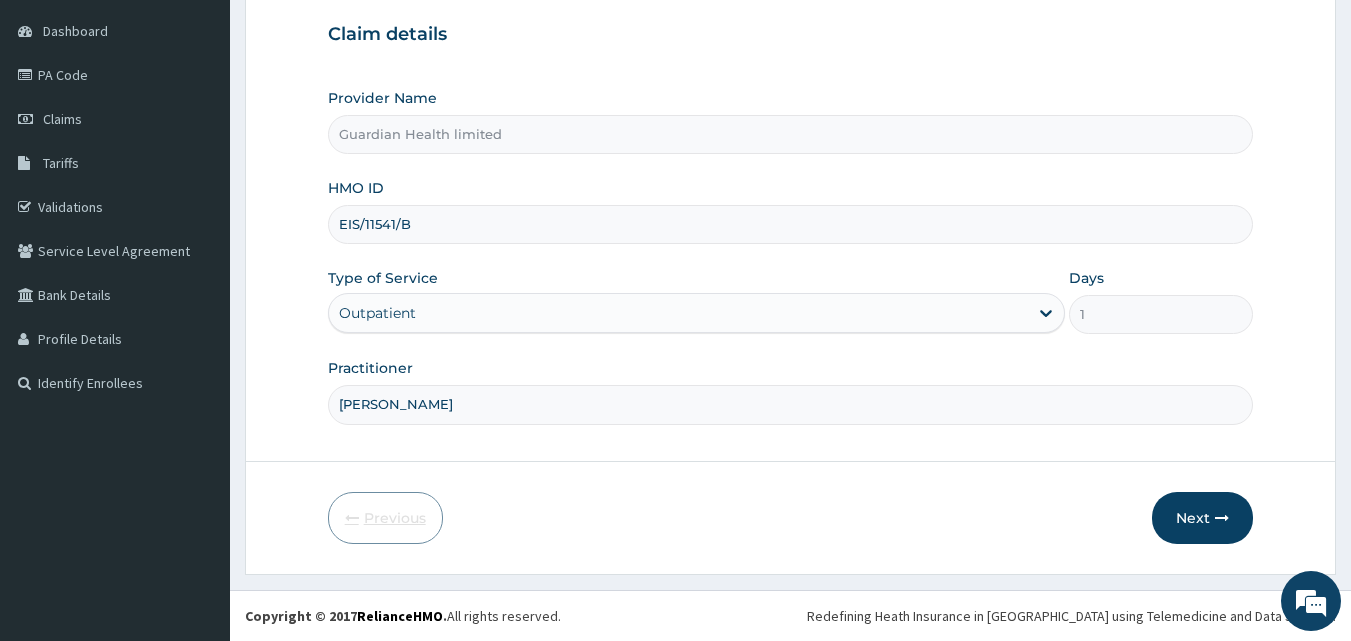 scroll, scrollTop: 187, scrollLeft: 0, axis: vertical 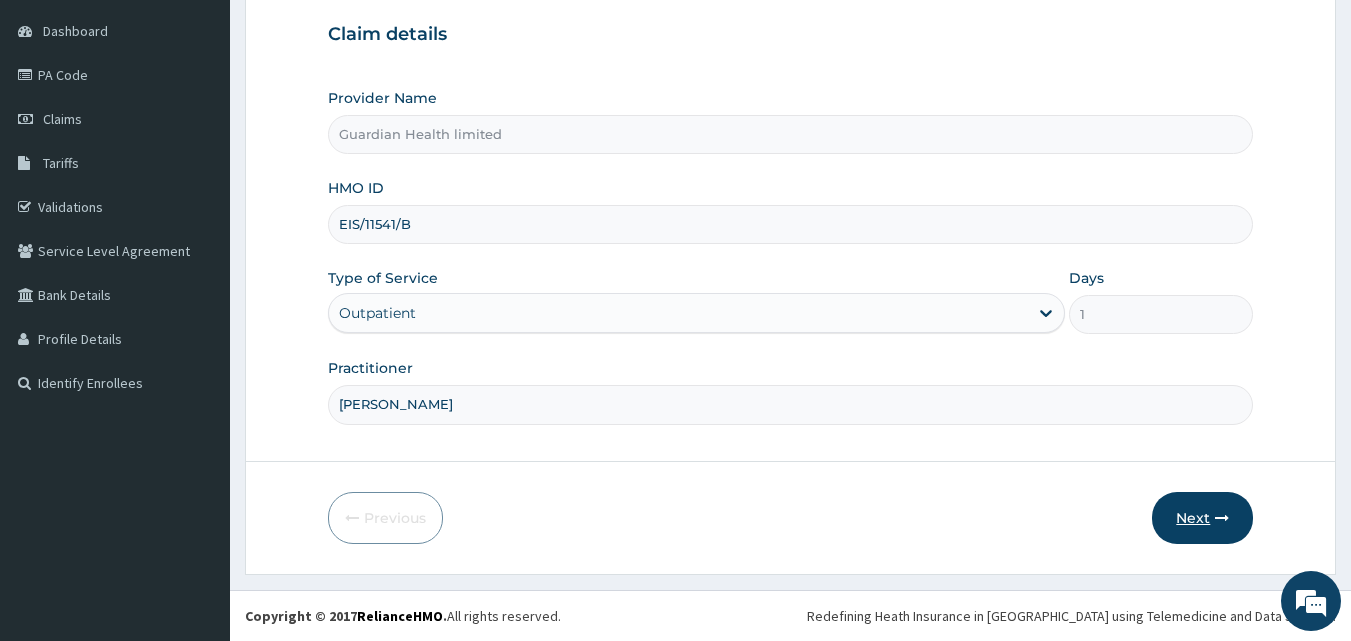 click on "Next" at bounding box center [1202, 518] 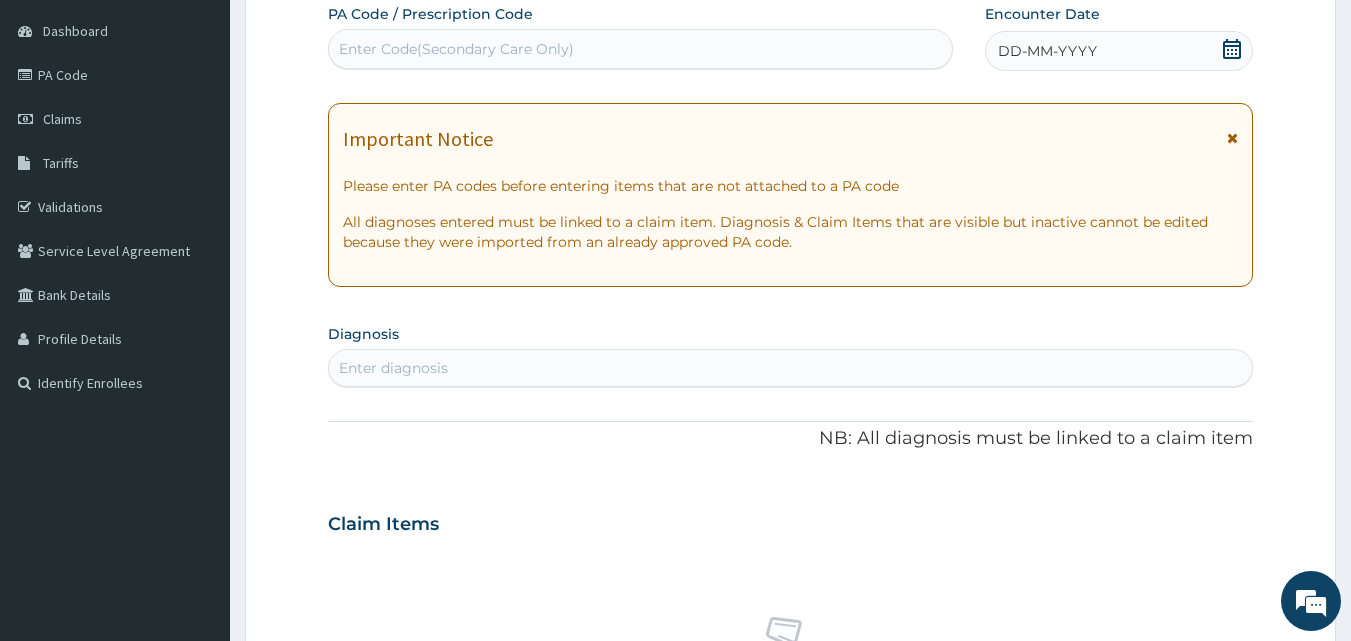 scroll, scrollTop: 747, scrollLeft: 0, axis: vertical 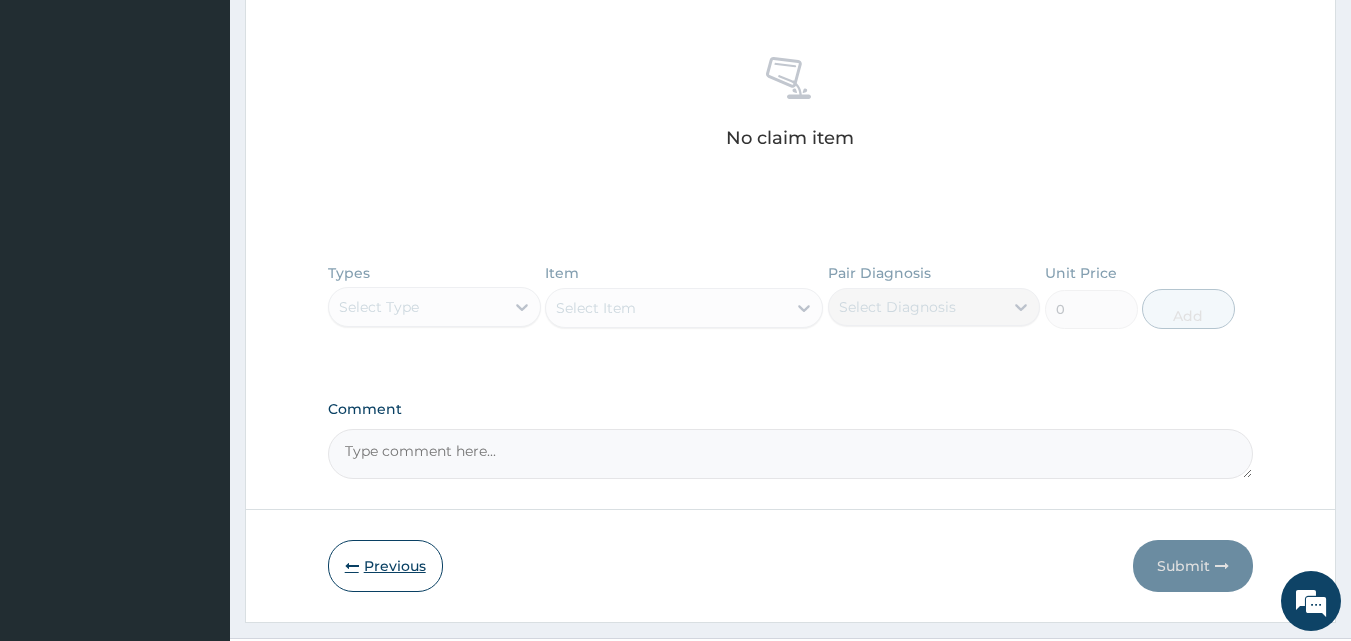 click on "Previous" at bounding box center [385, 566] 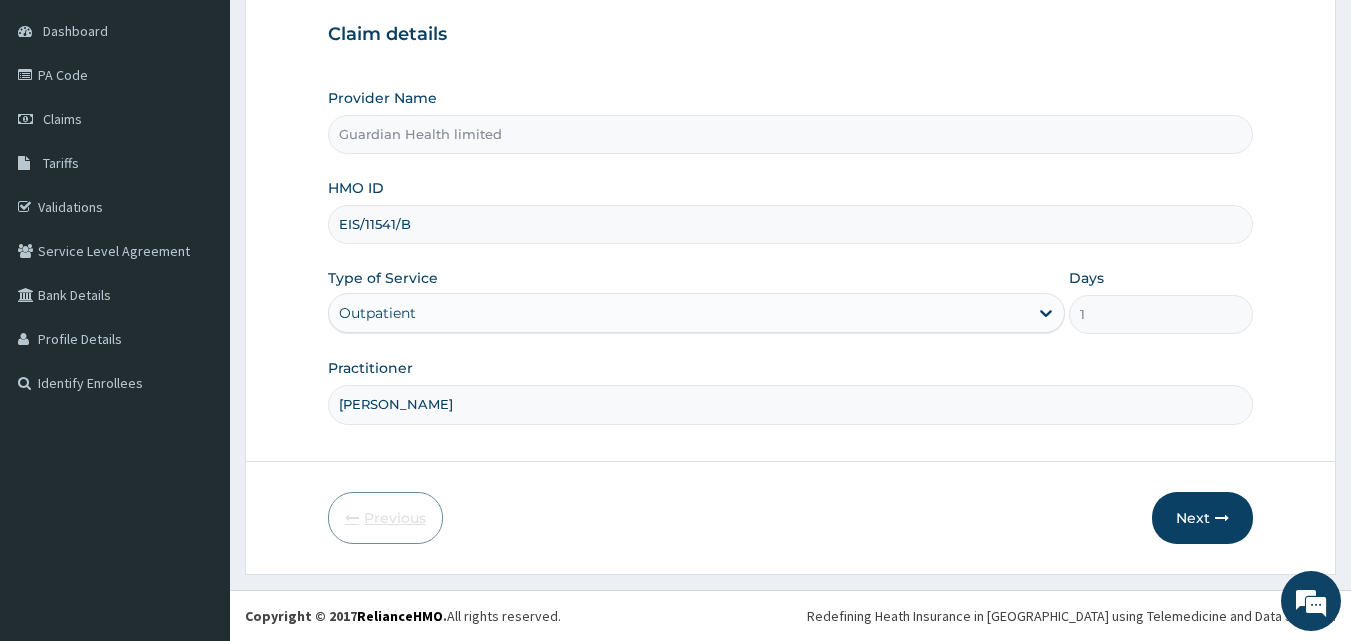 scroll, scrollTop: 187, scrollLeft: 0, axis: vertical 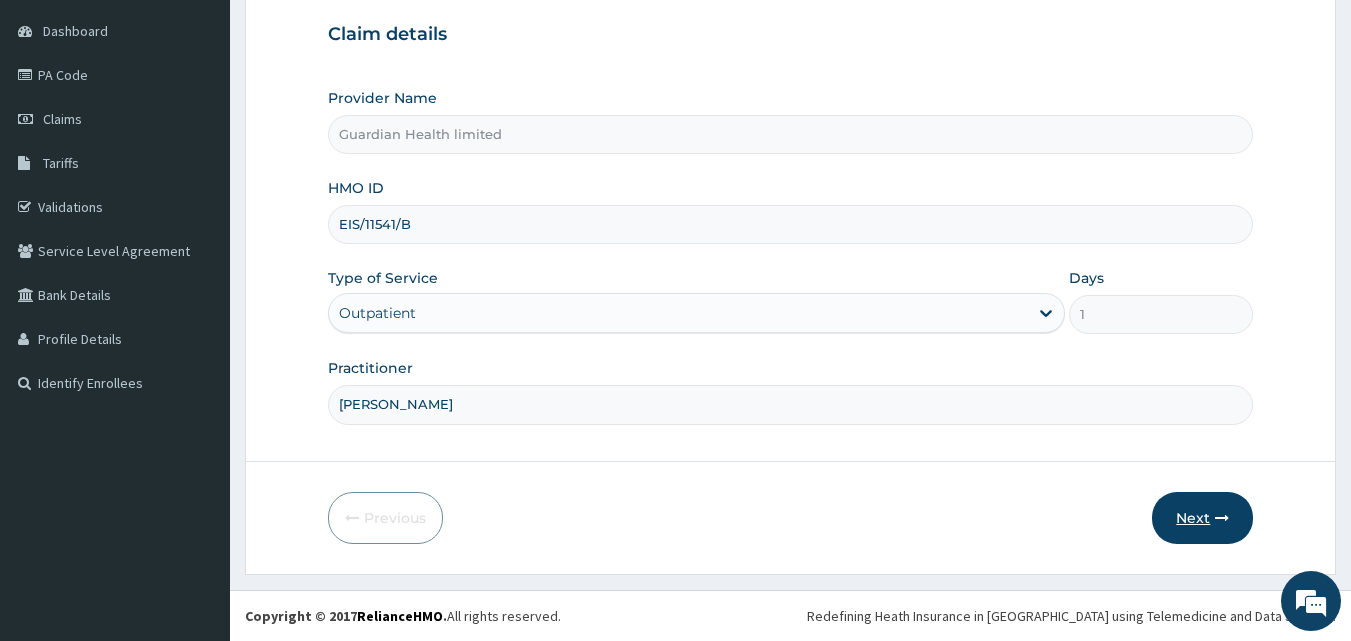 click on "Next" at bounding box center (1202, 518) 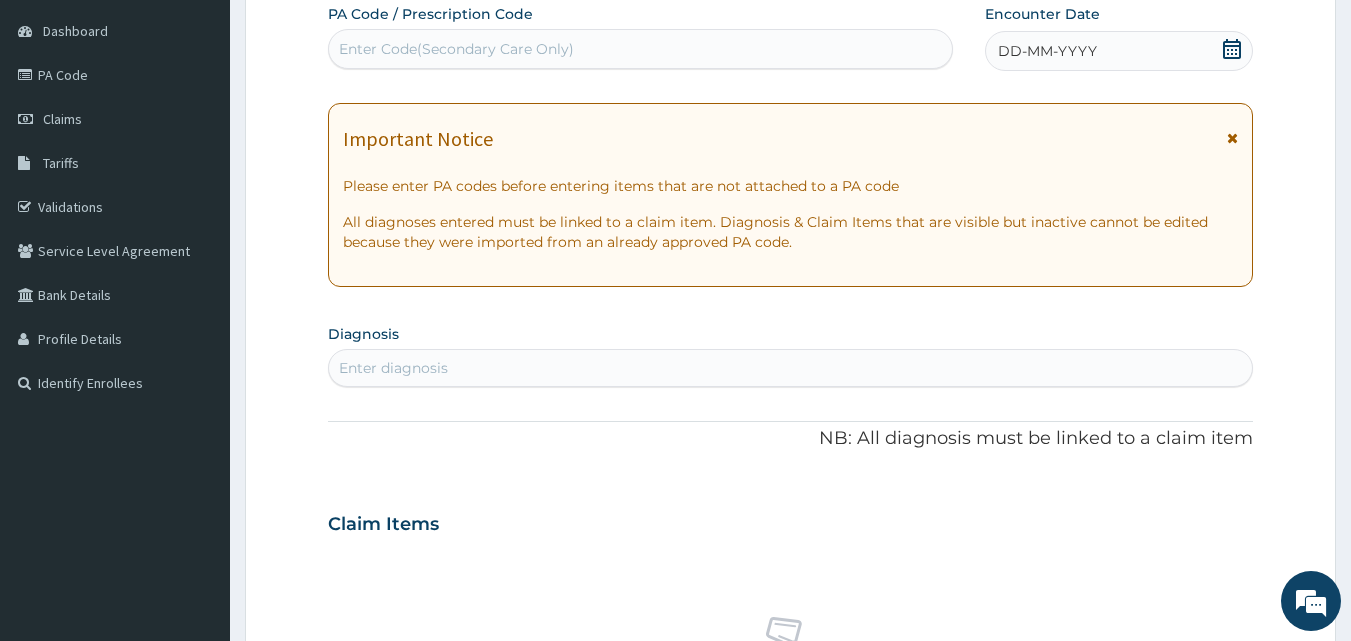 click on "Enter Code(Secondary Care Only)" at bounding box center (456, 49) 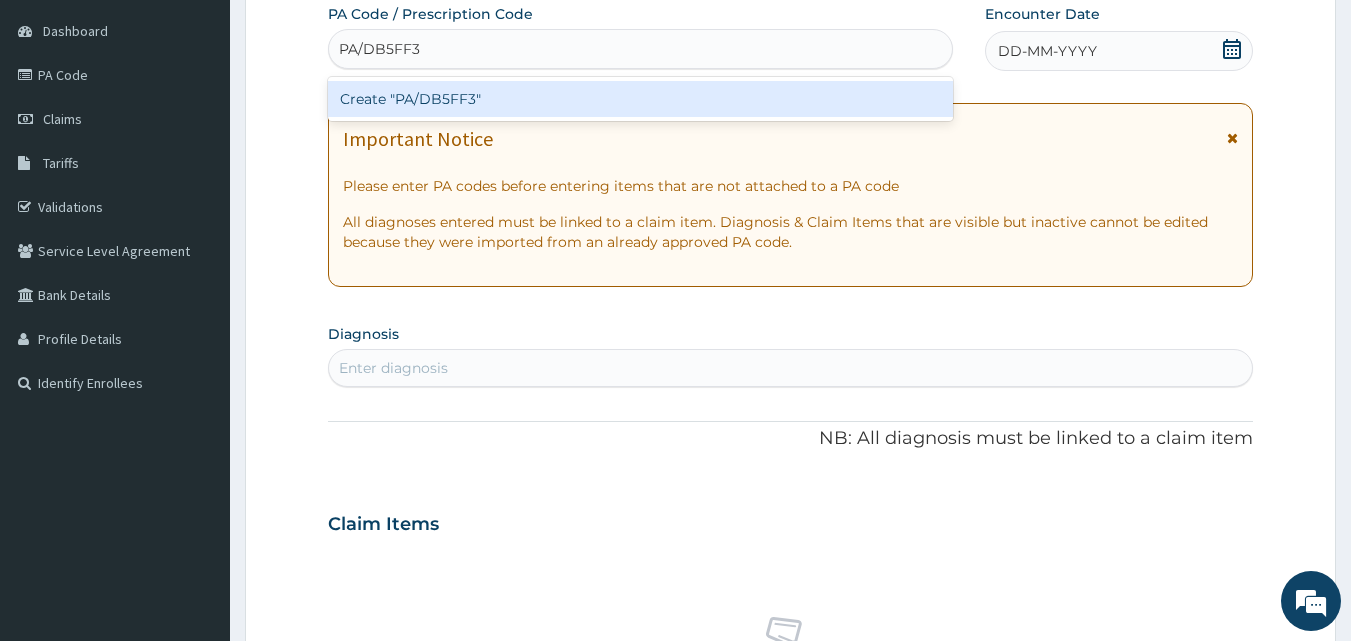 click on "Create "PA/DB5FF3"" at bounding box center [641, 99] 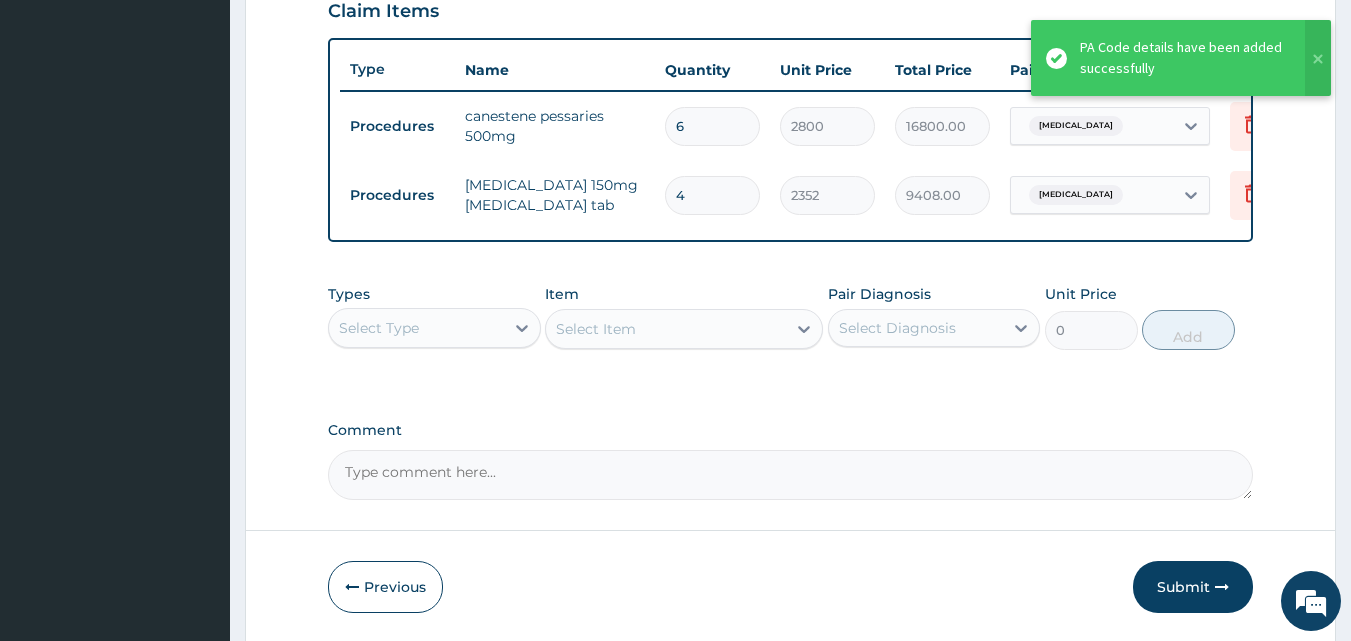 scroll, scrollTop: 737, scrollLeft: 0, axis: vertical 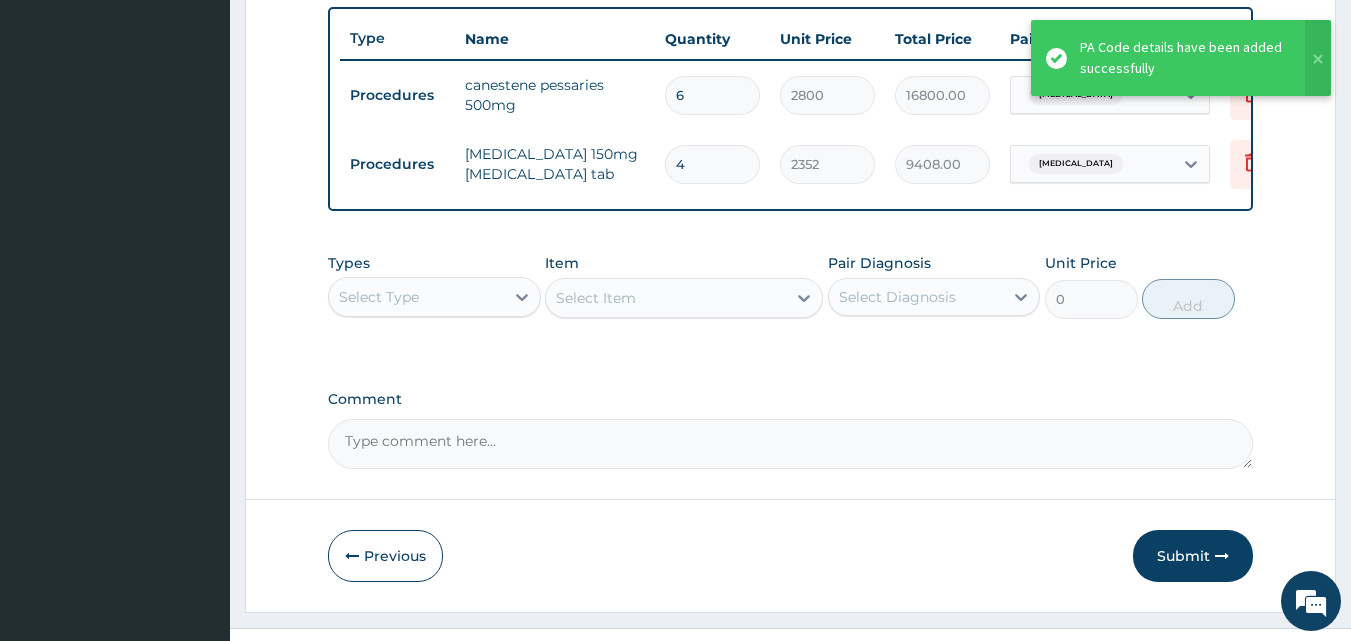 click on "Select Type" at bounding box center [434, 297] 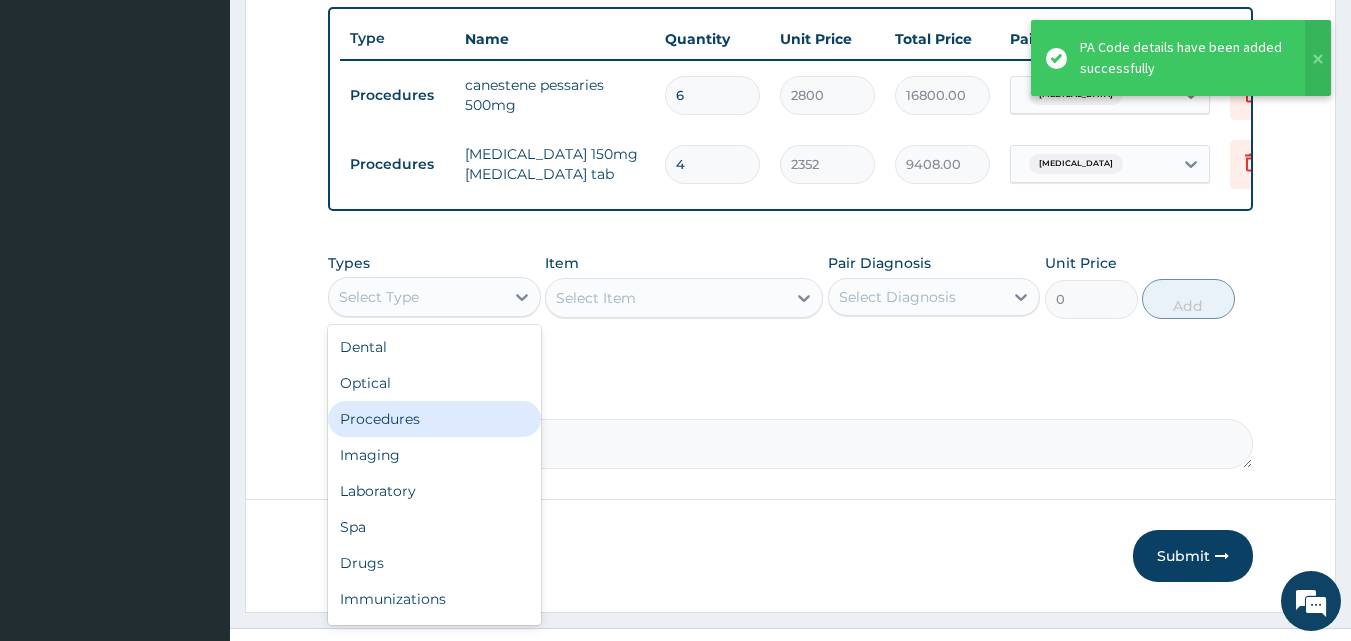 click on "Procedures" at bounding box center [434, 419] 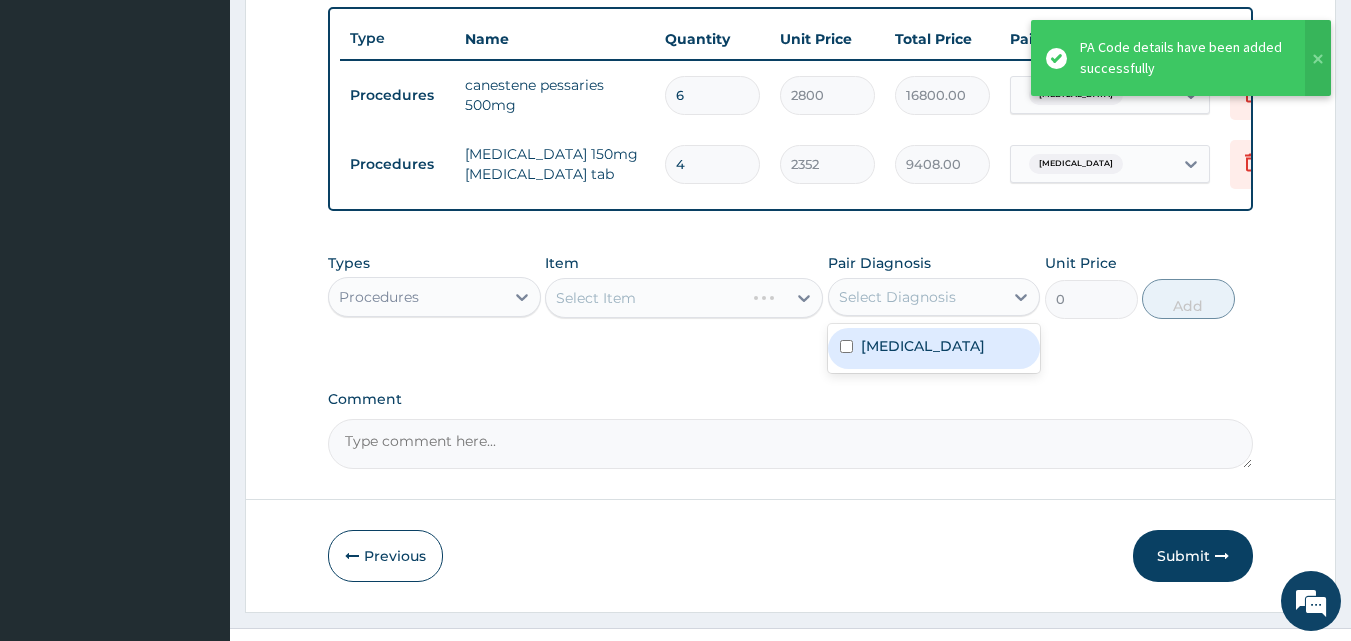 click on "Select Diagnosis" at bounding box center [897, 297] 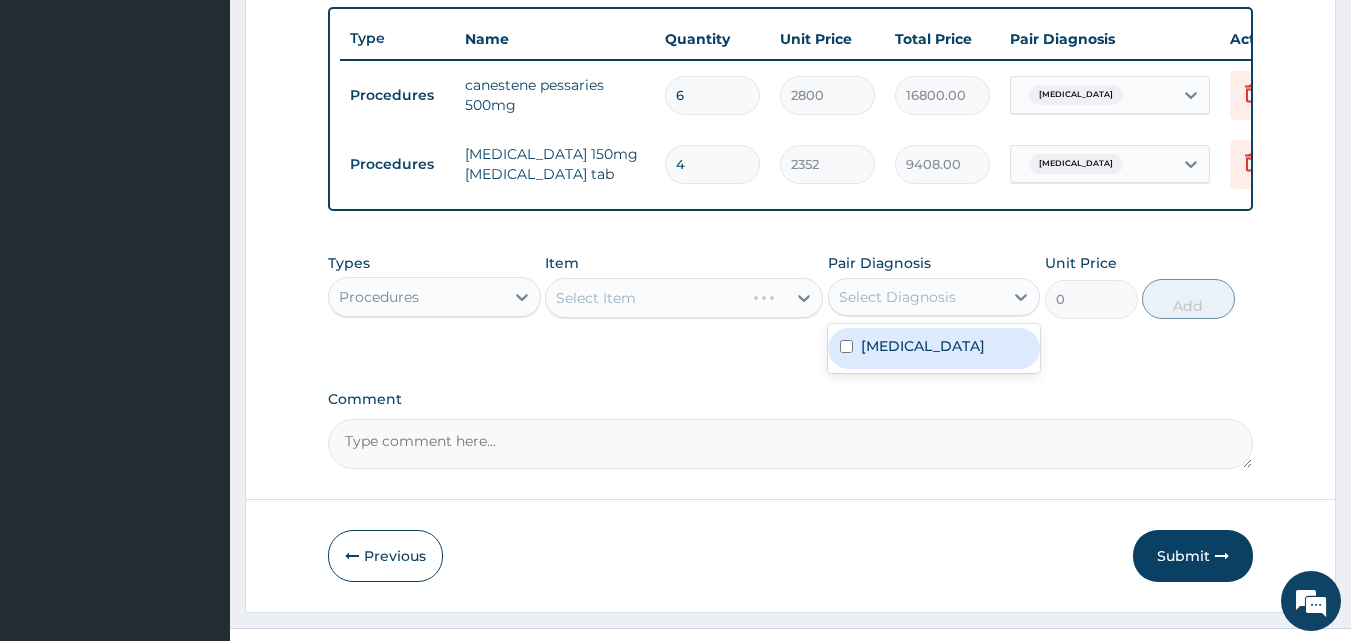 click on "Candidiasis" at bounding box center (923, 346) 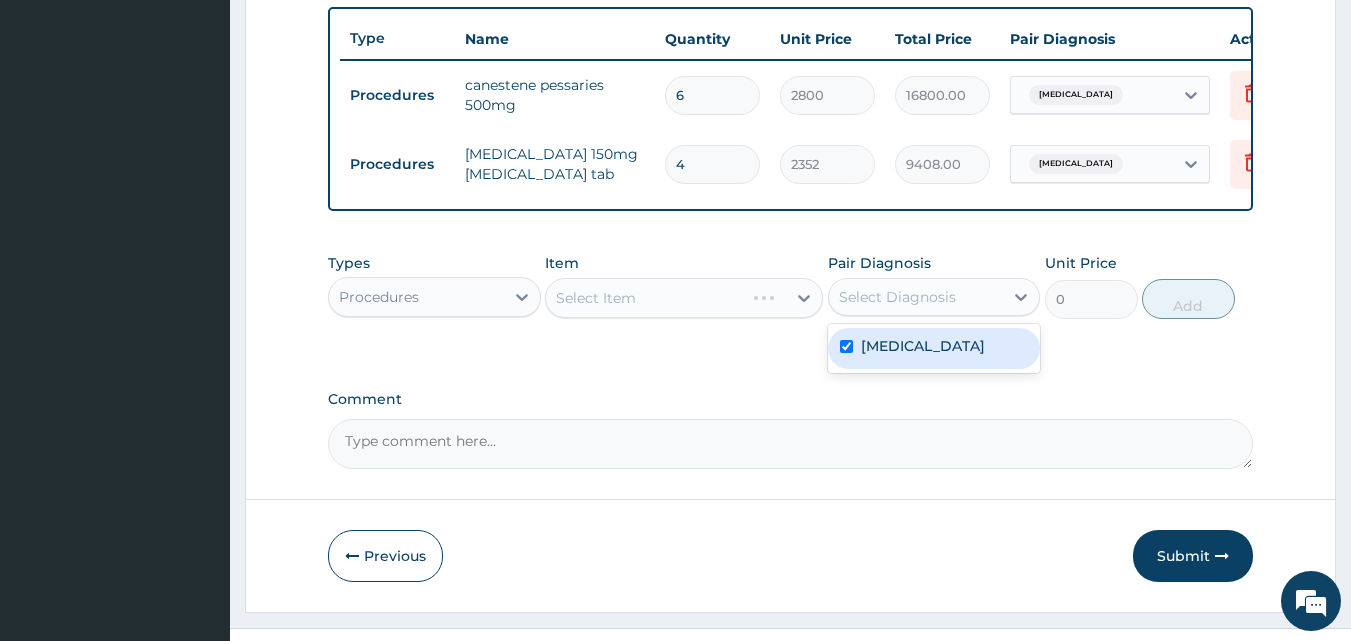 checkbox on "true" 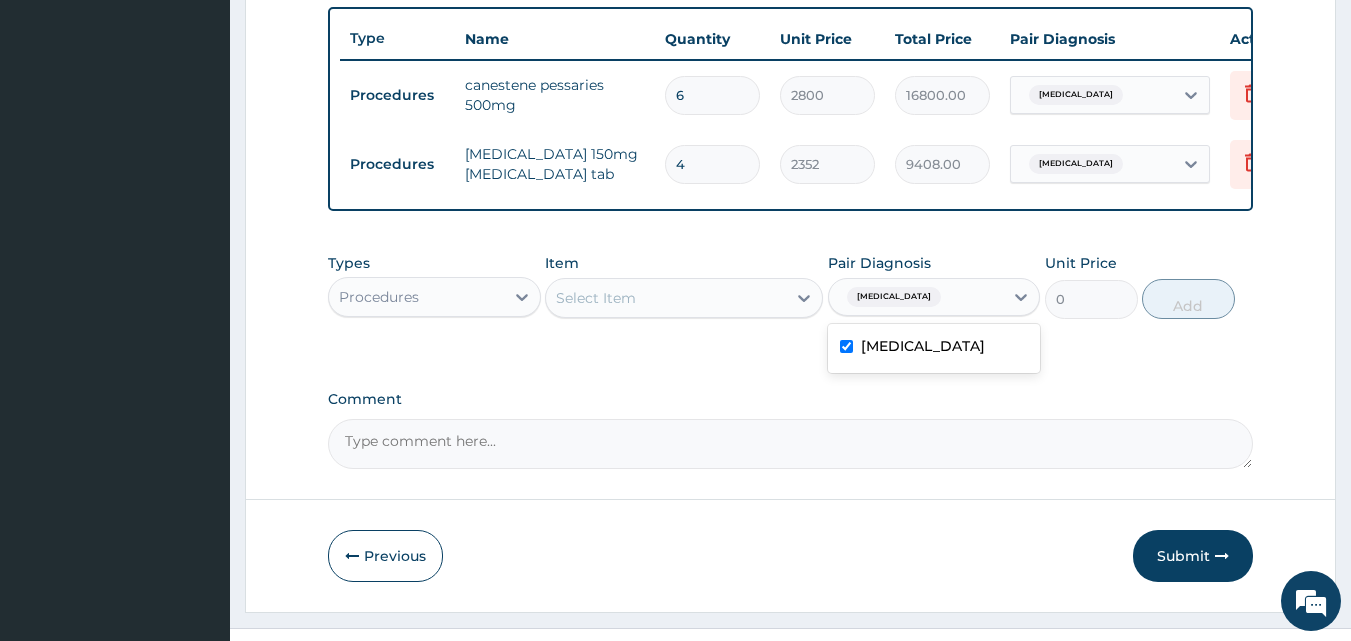 click on "Select Item" at bounding box center [666, 298] 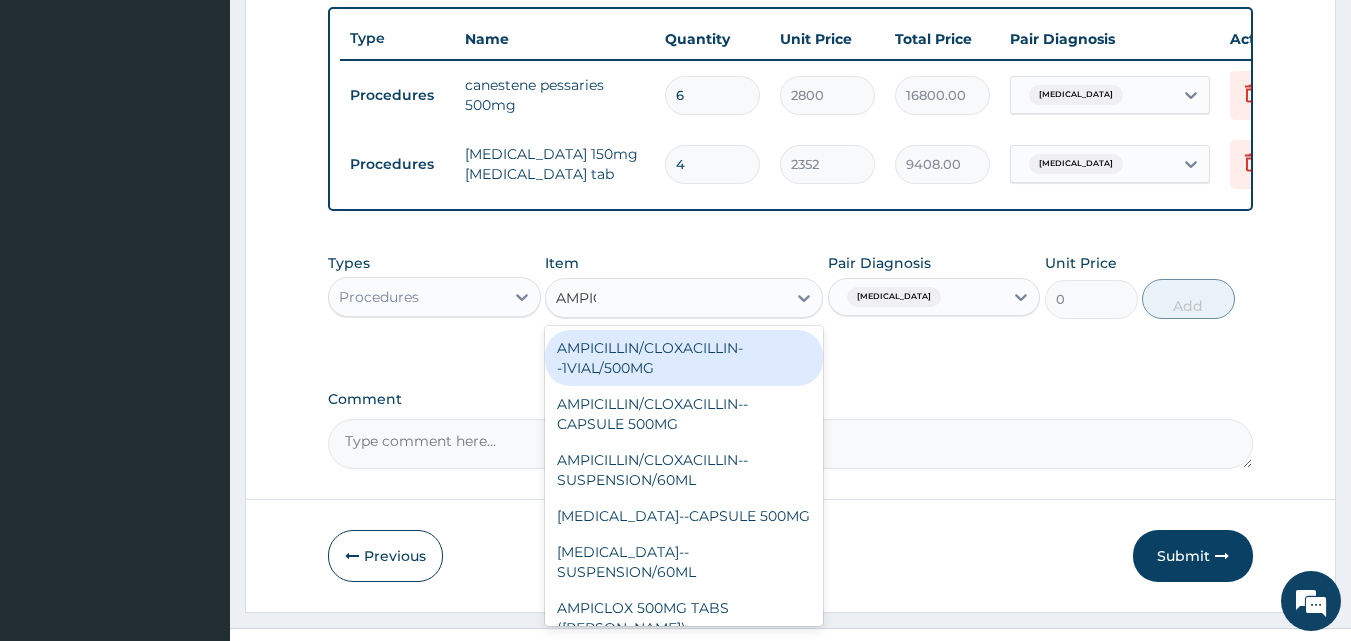 type on "AMPICL" 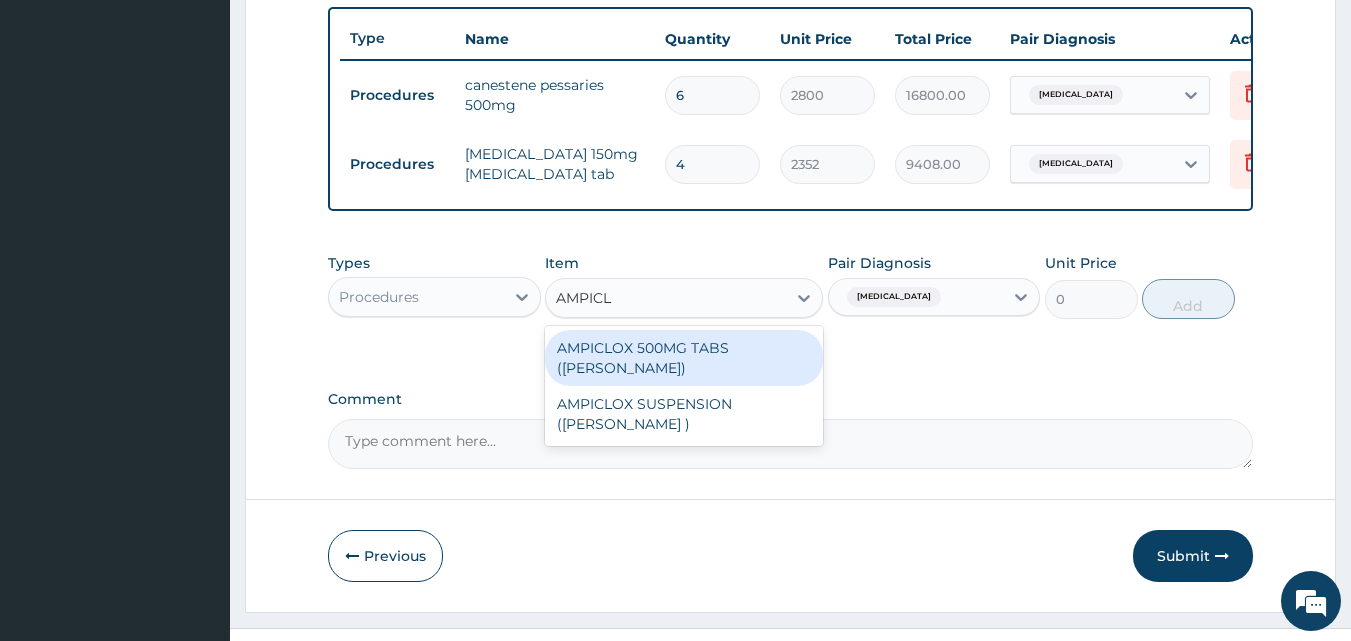 click on "AMPICLOX 500MG TABS (BEECHAM)" at bounding box center [684, 358] 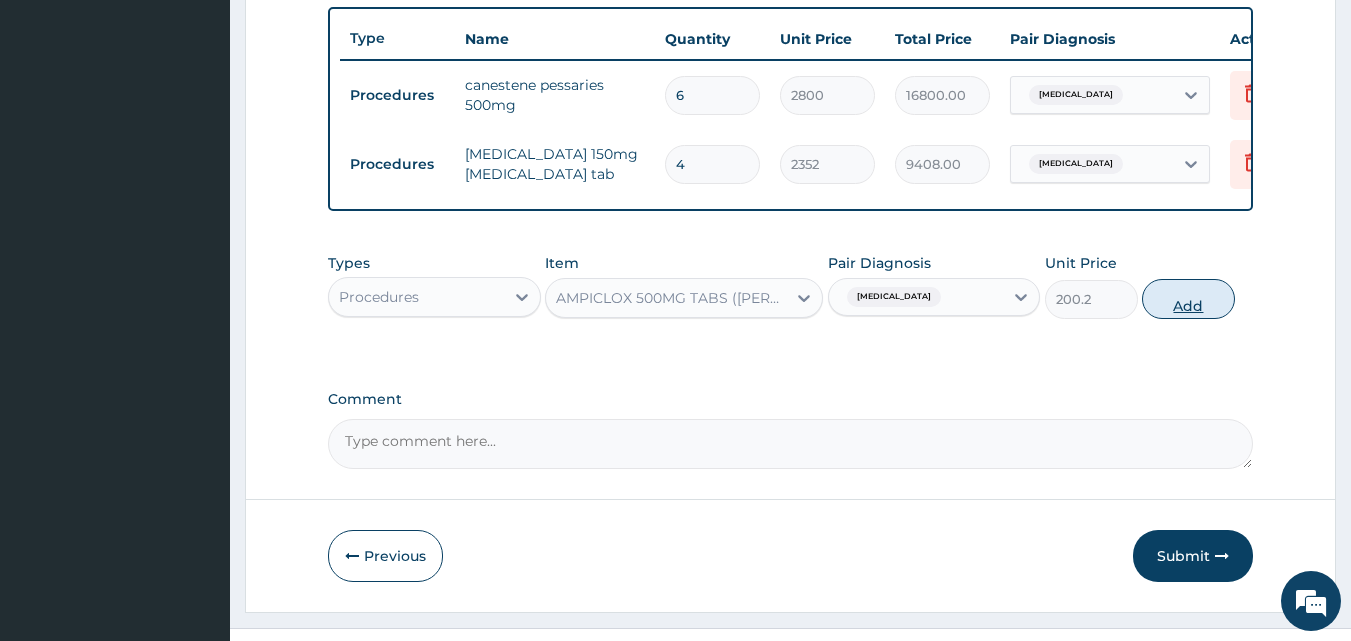 click on "Add" at bounding box center (1188, 299) 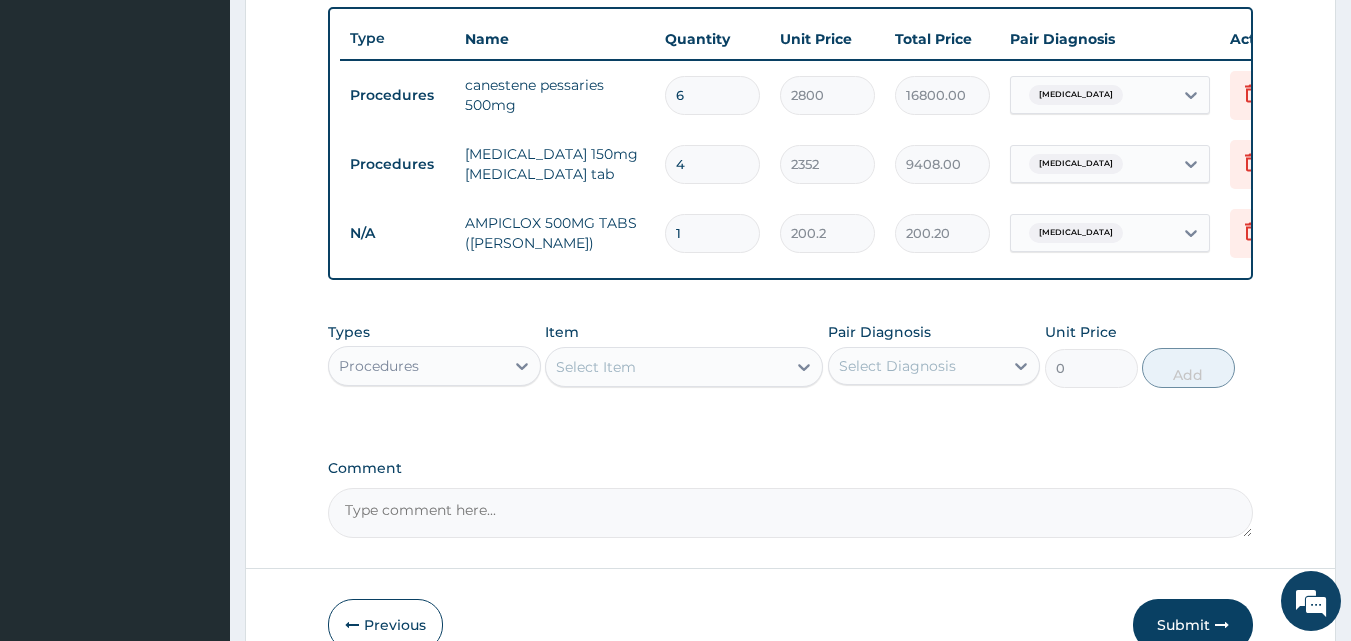 click on "Select Item" at bounding box center (596, 367) 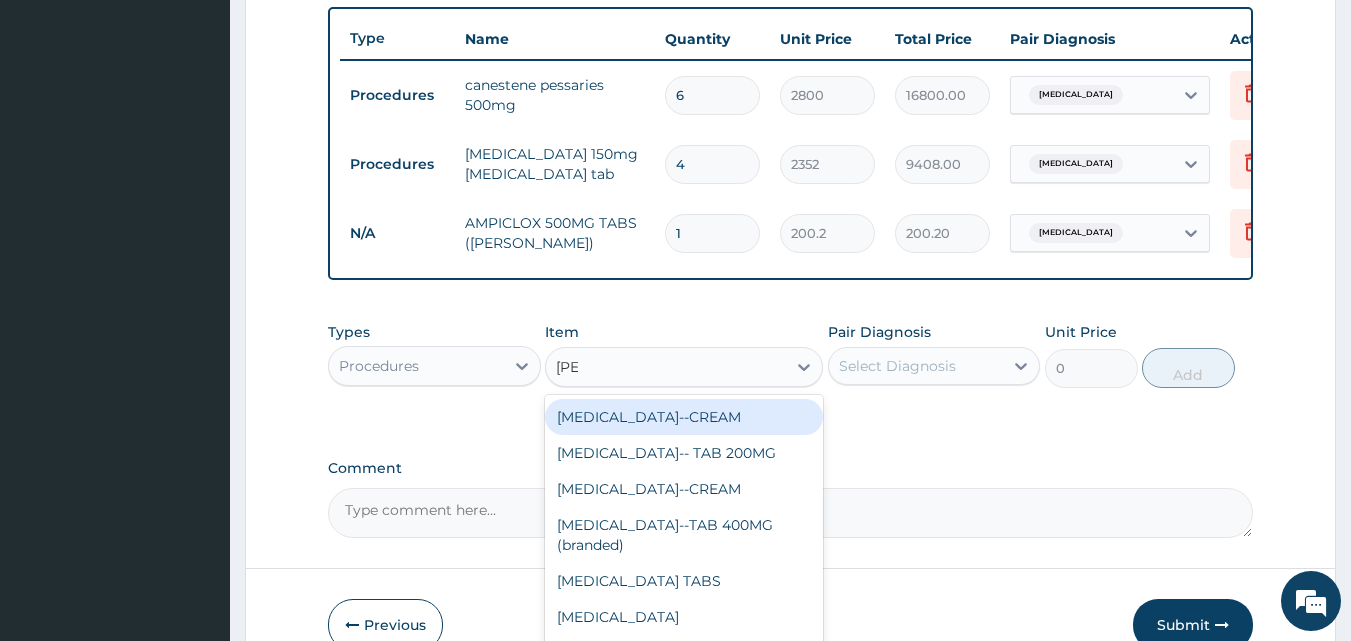 type on "LORAT" 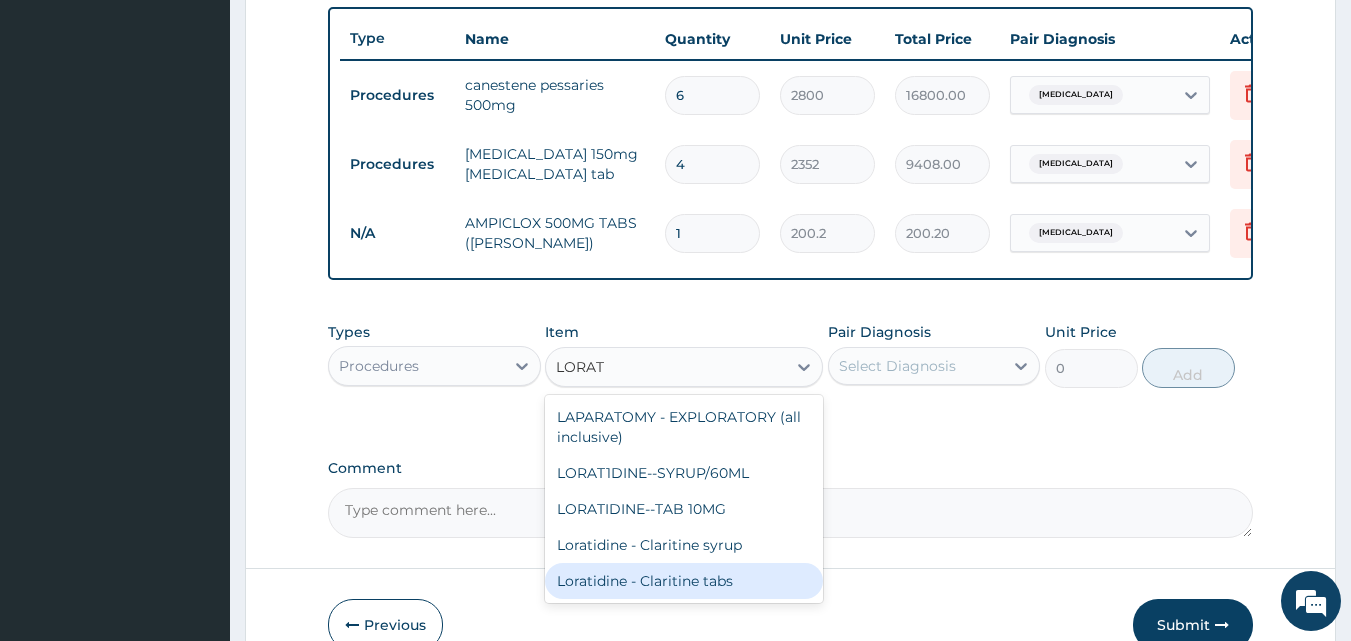 click on "Loratidine - Claritine tabs" at bounding box center [684, 581] 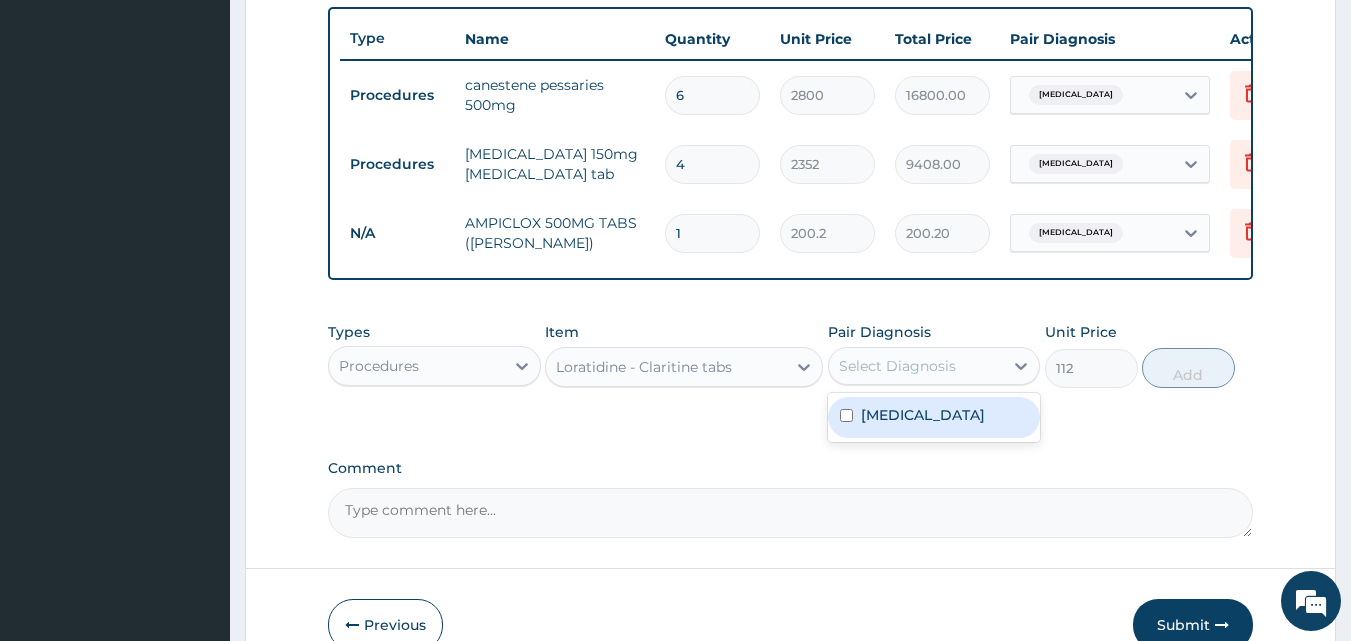 click on "Select Diagnosis" at bounding box center [897, 366] 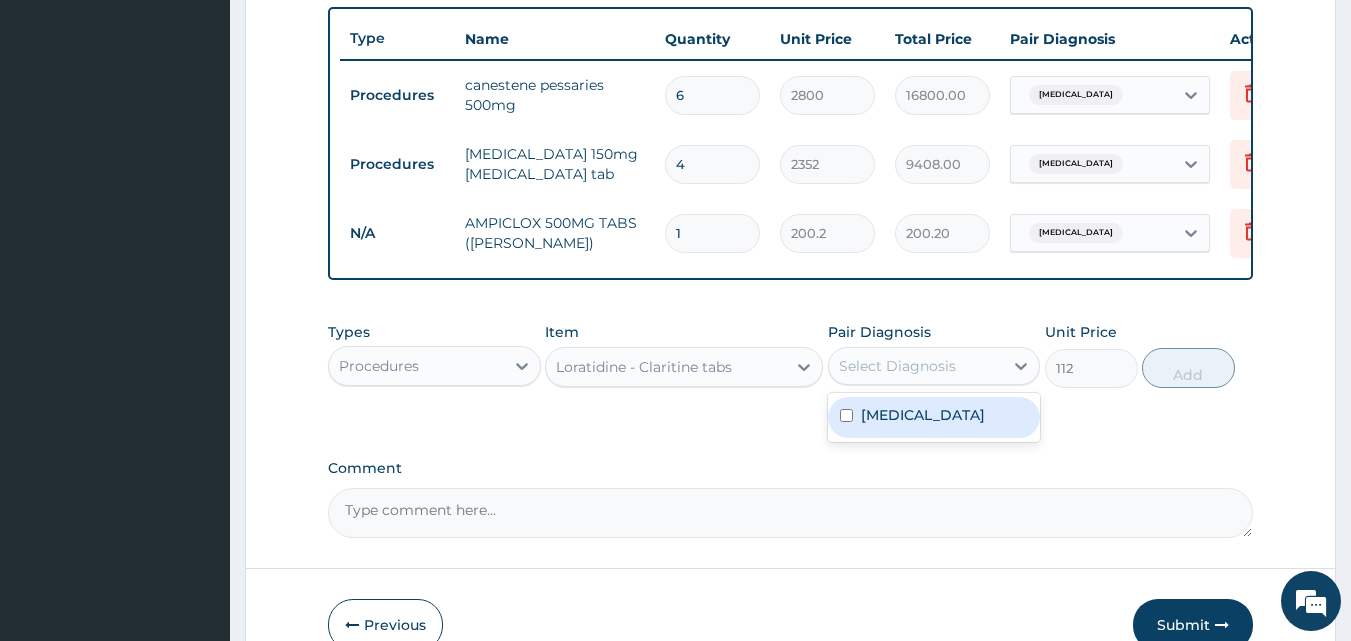 scroll, scrollTop: 177, scrollLeft: 0, axis: vertical 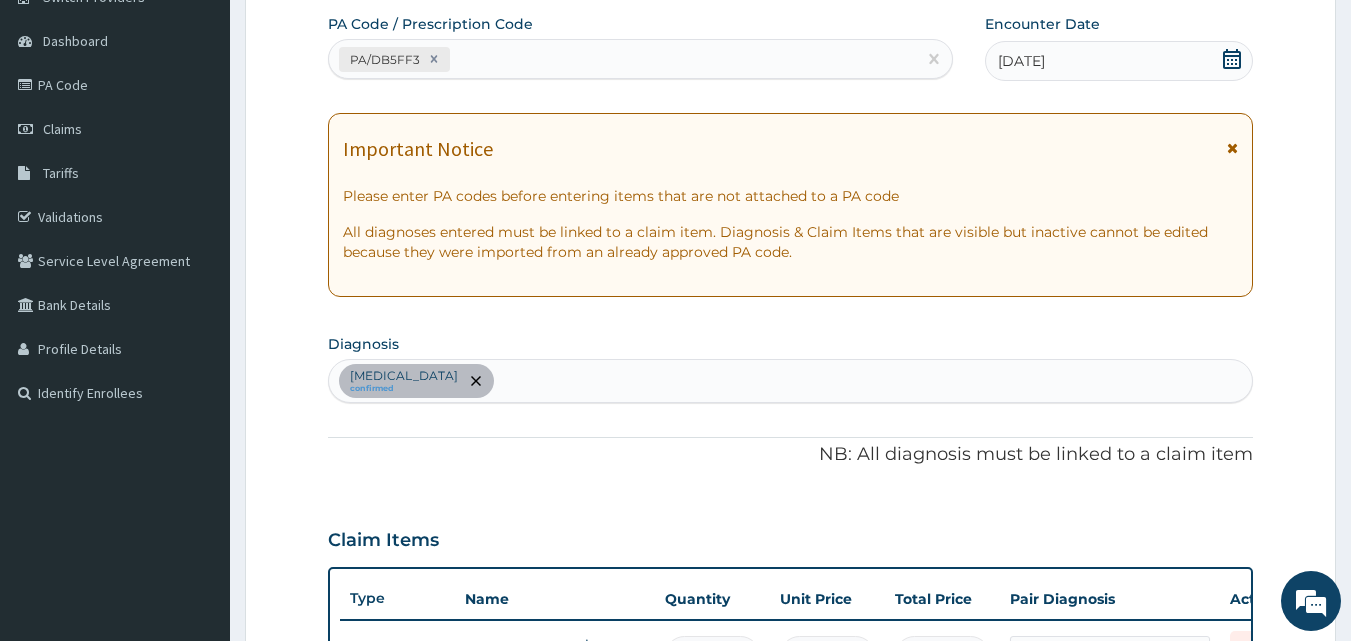 click on "Candidiasis confirmed" at bounding box center (791, 381) 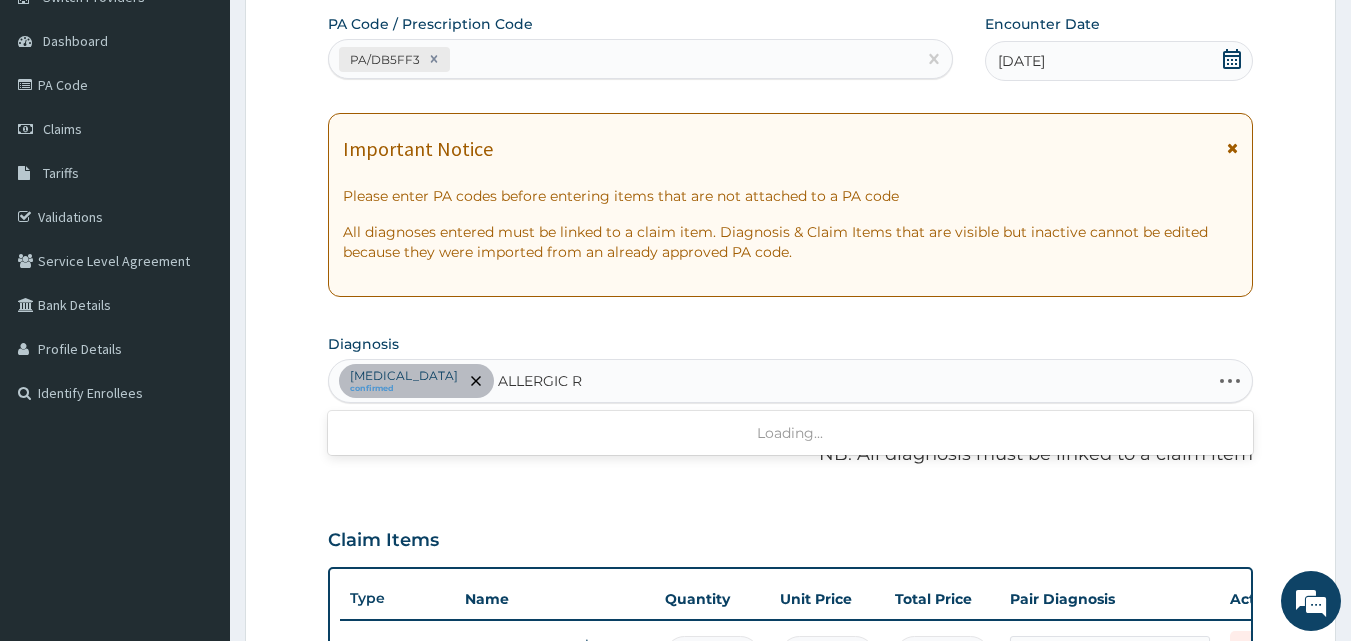 type on "ALLERGIC RH" 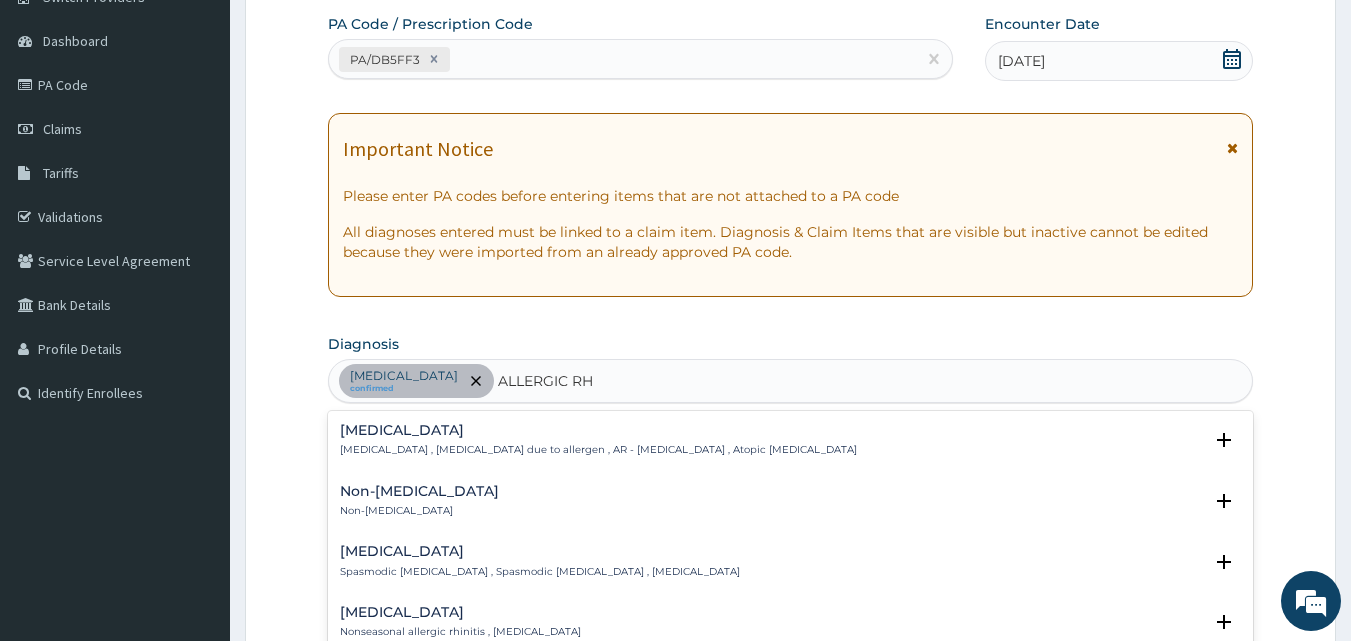 click on "Allergic rhinitis" at bounding box center (598, 430) 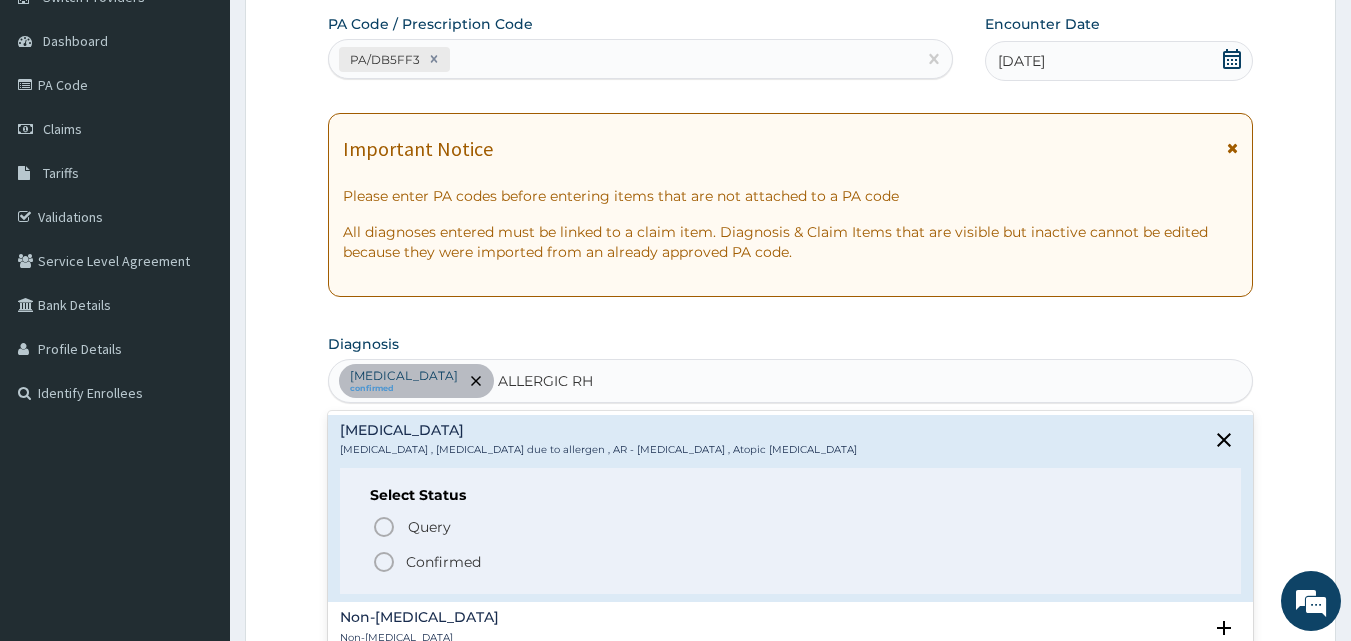 click on "Confirmed" at bounding box center (443, 562) 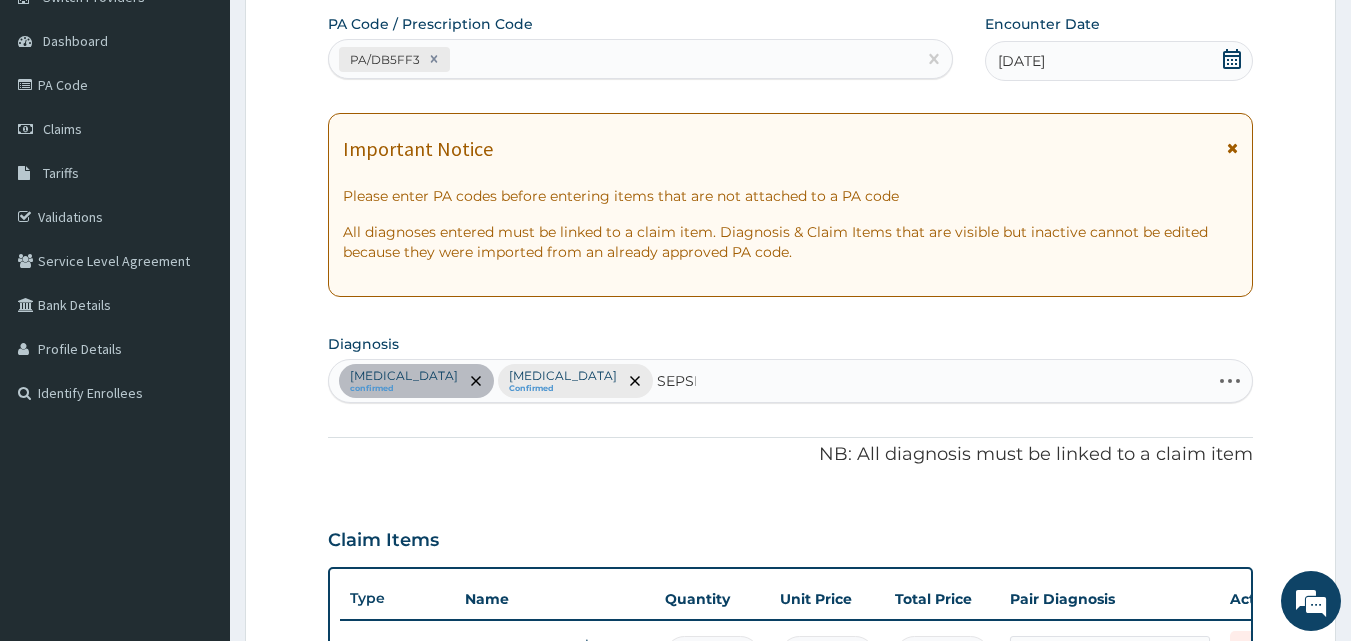 type on "SEPSIS" 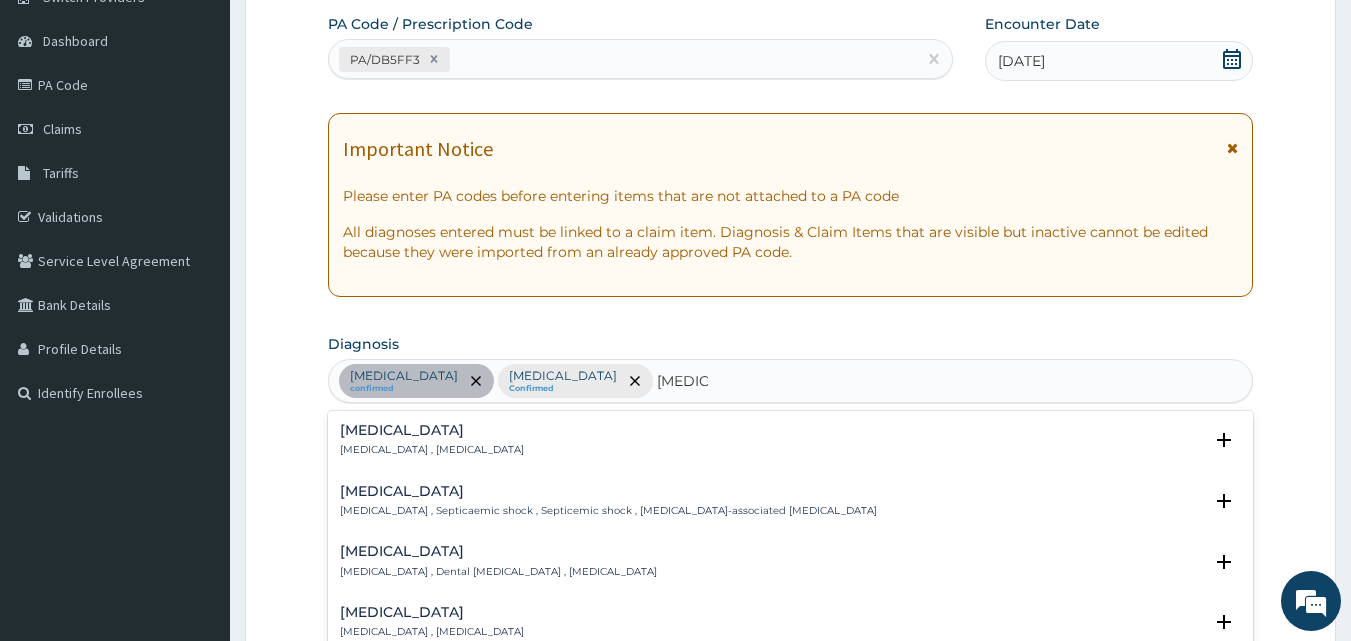 click on "Sepsis" at bounding box center [432, 430] 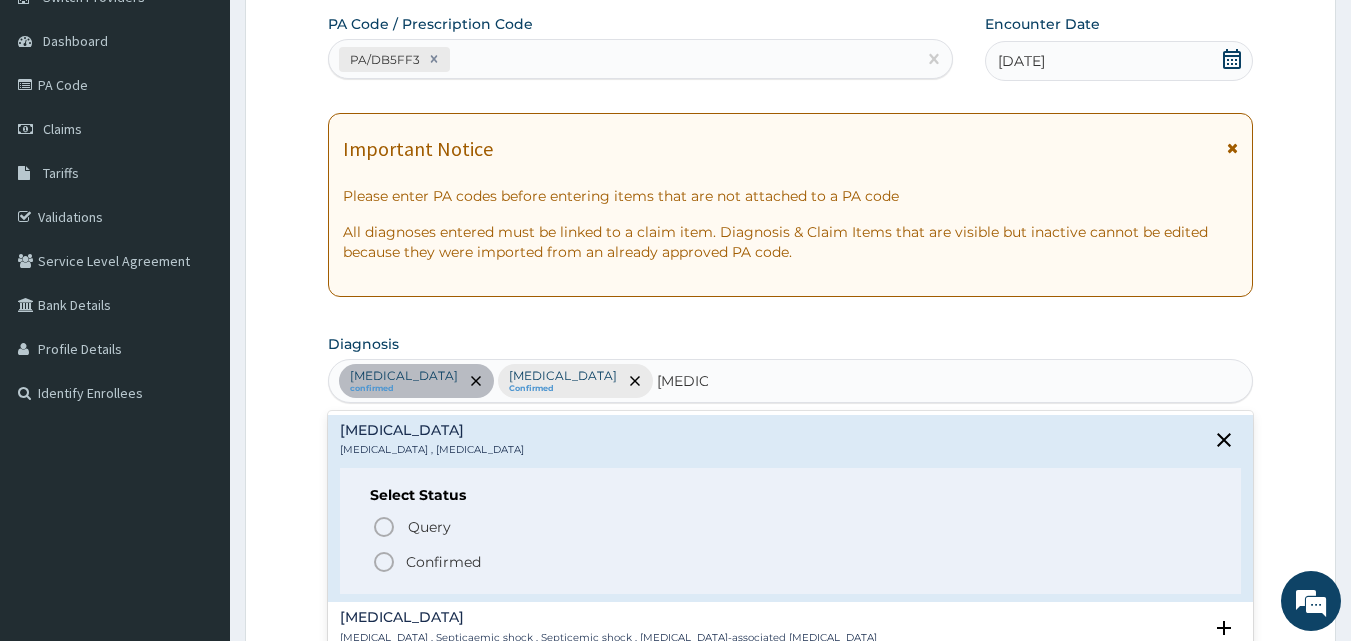 click on "Confirmed" at bounding box center (792, 562) 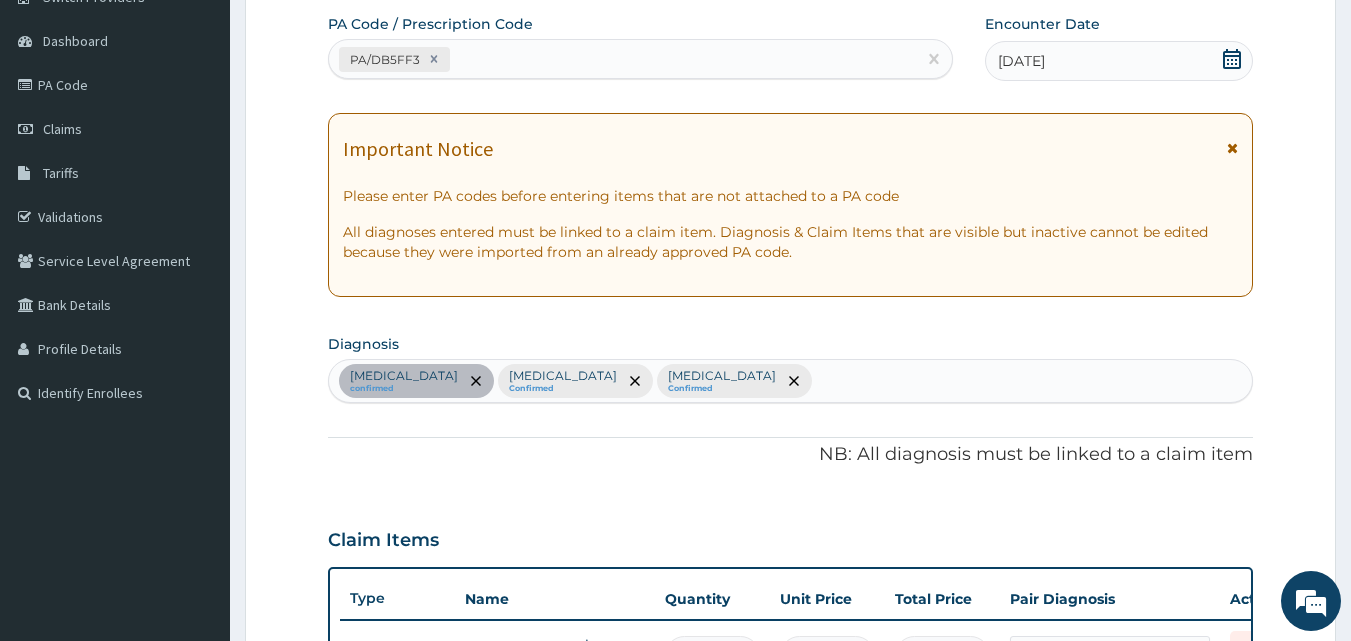 scroll, scrollTop: 737, scrollLeft: 0, axis: vertical 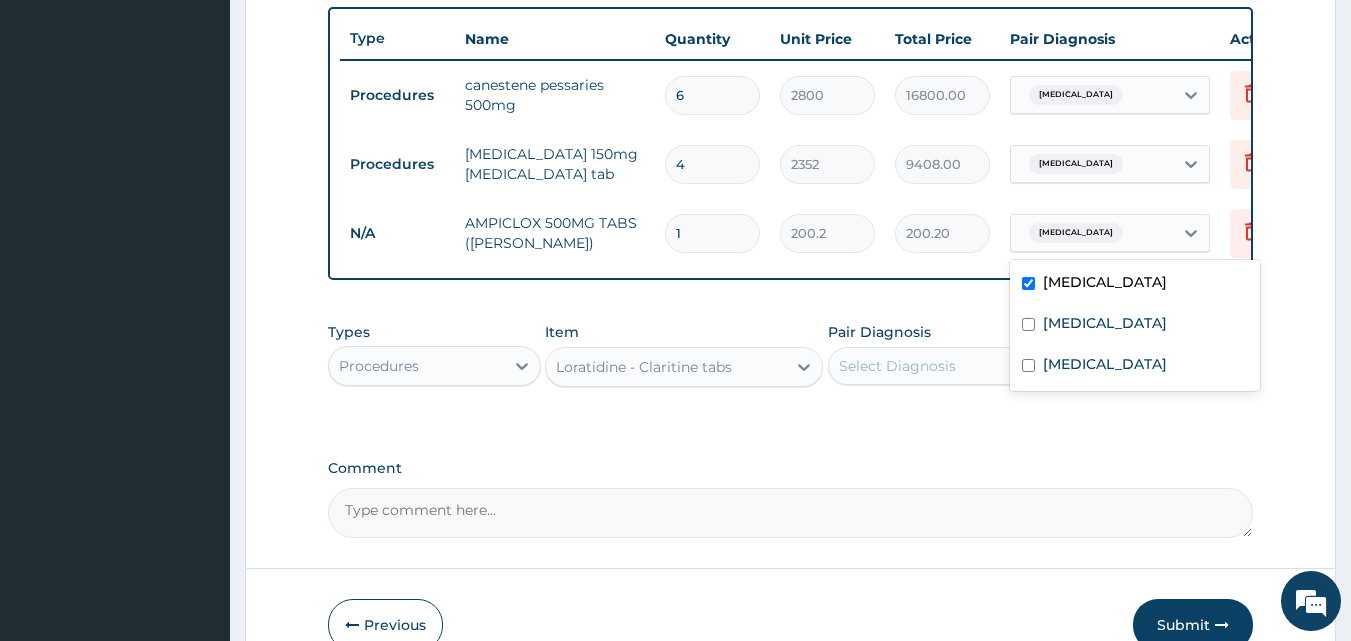 click on "Candidiasis" at bounding box center [1092, 233] 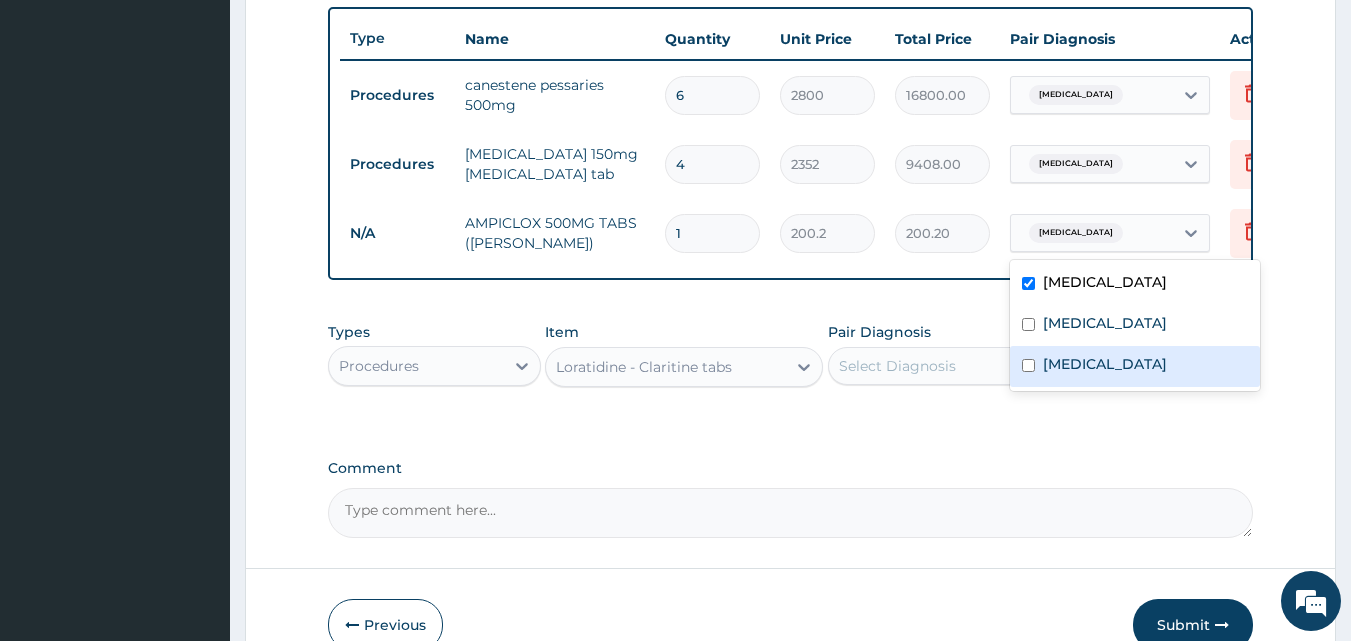 click on "Sepsis" at bounding box center (1135, 366) 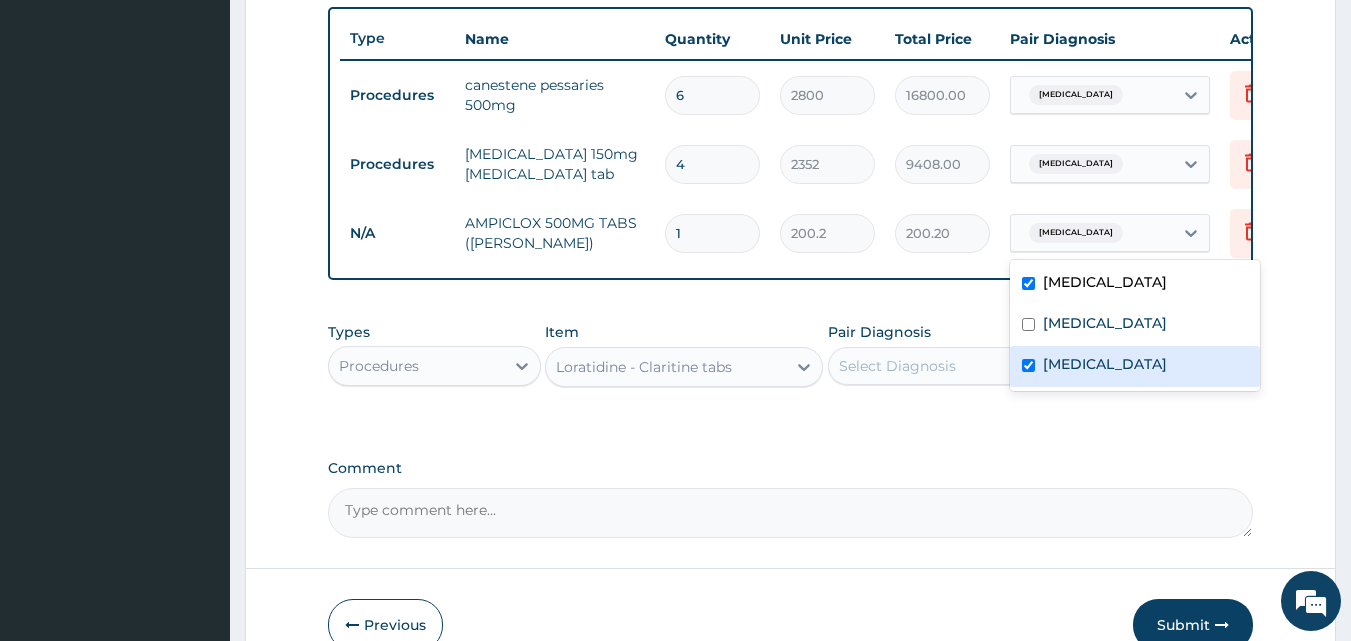 checkbox on "true" 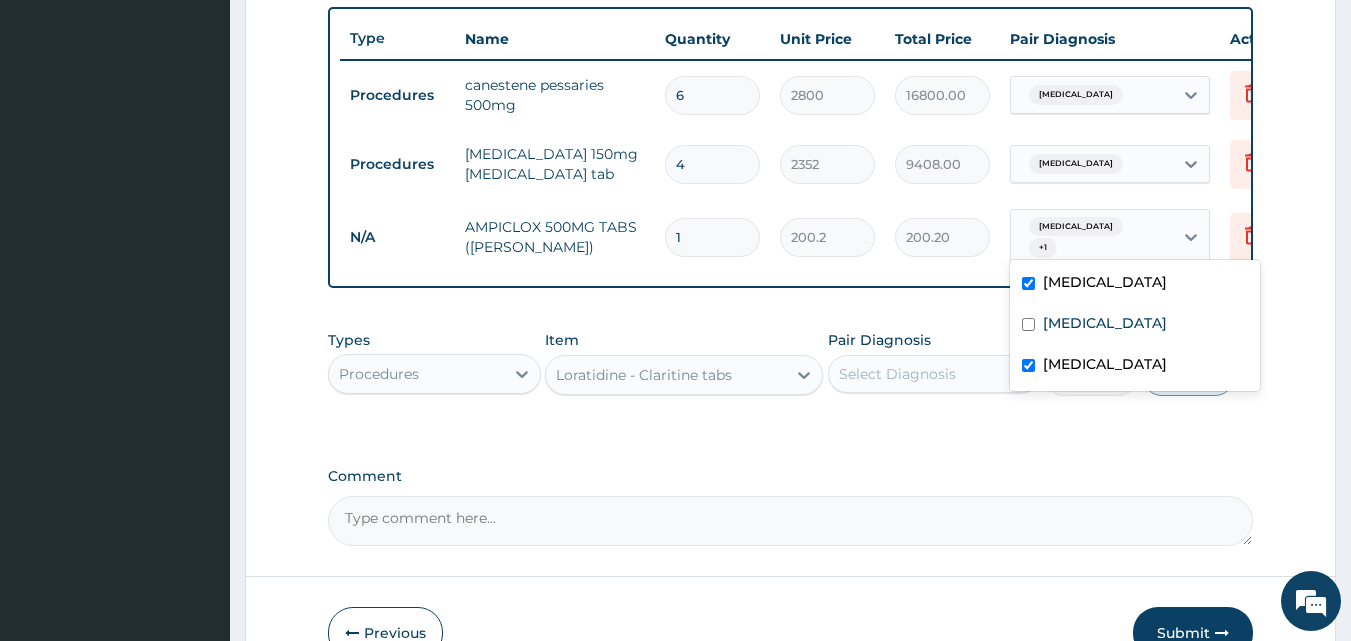 click on "Candidiasis" at bounding box center (1135, 284) 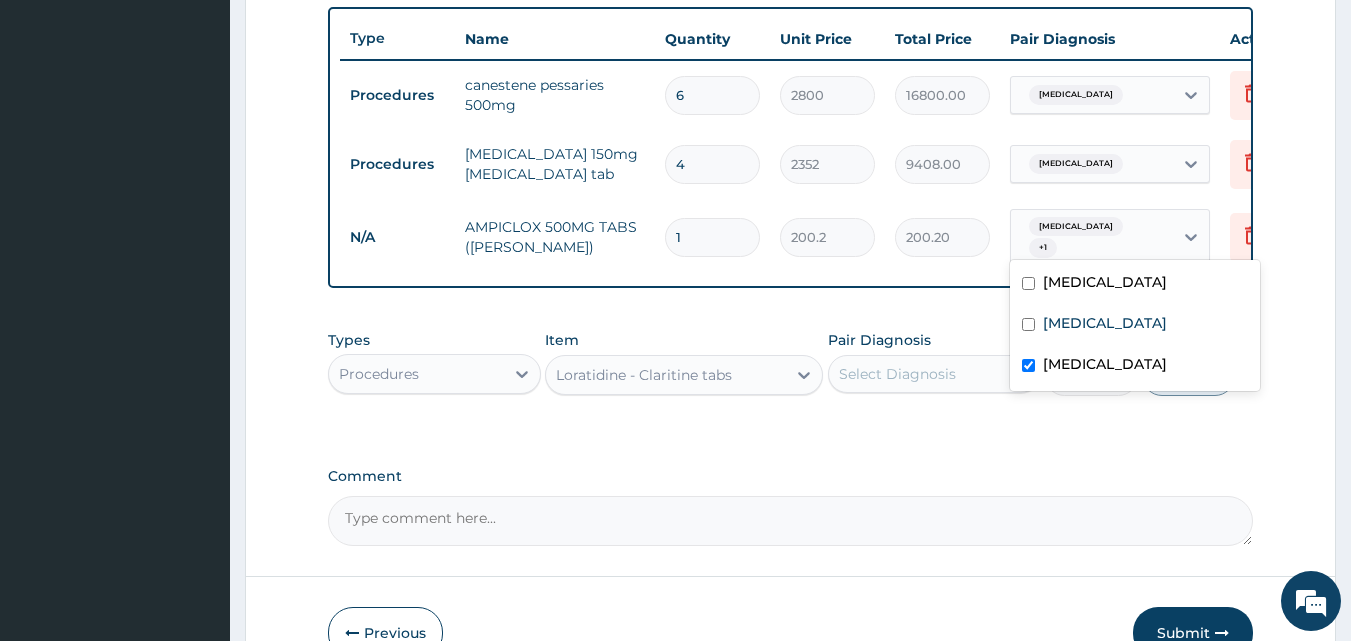checkbox on "false" 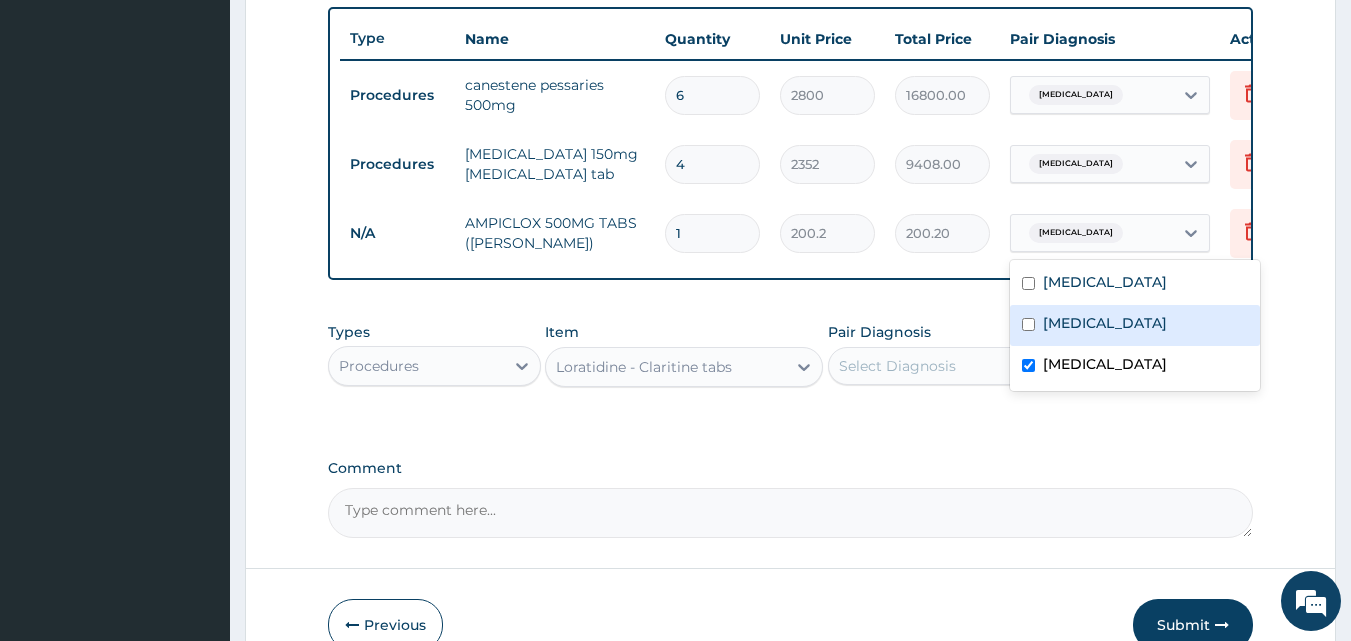click on "Allergic rhinitis" at bounding box center (1105, 323) 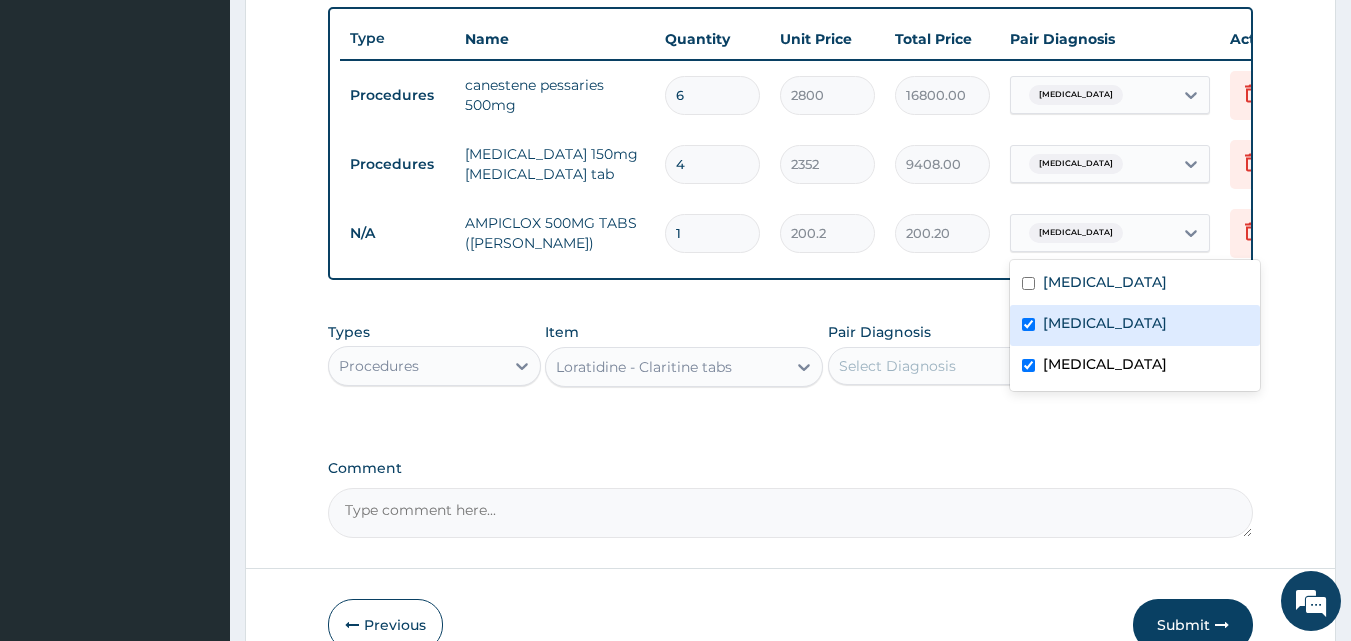 checkbox on "true" 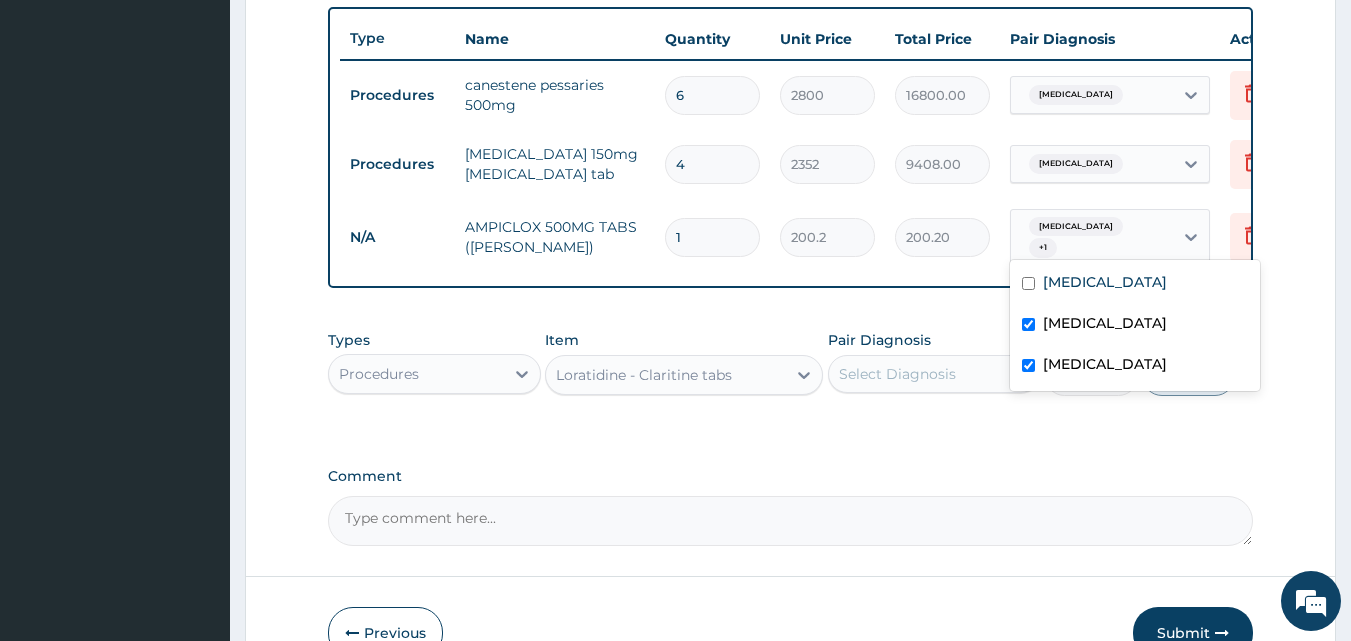 click on "Select Diagnosis" at bounding box center [916, 374] 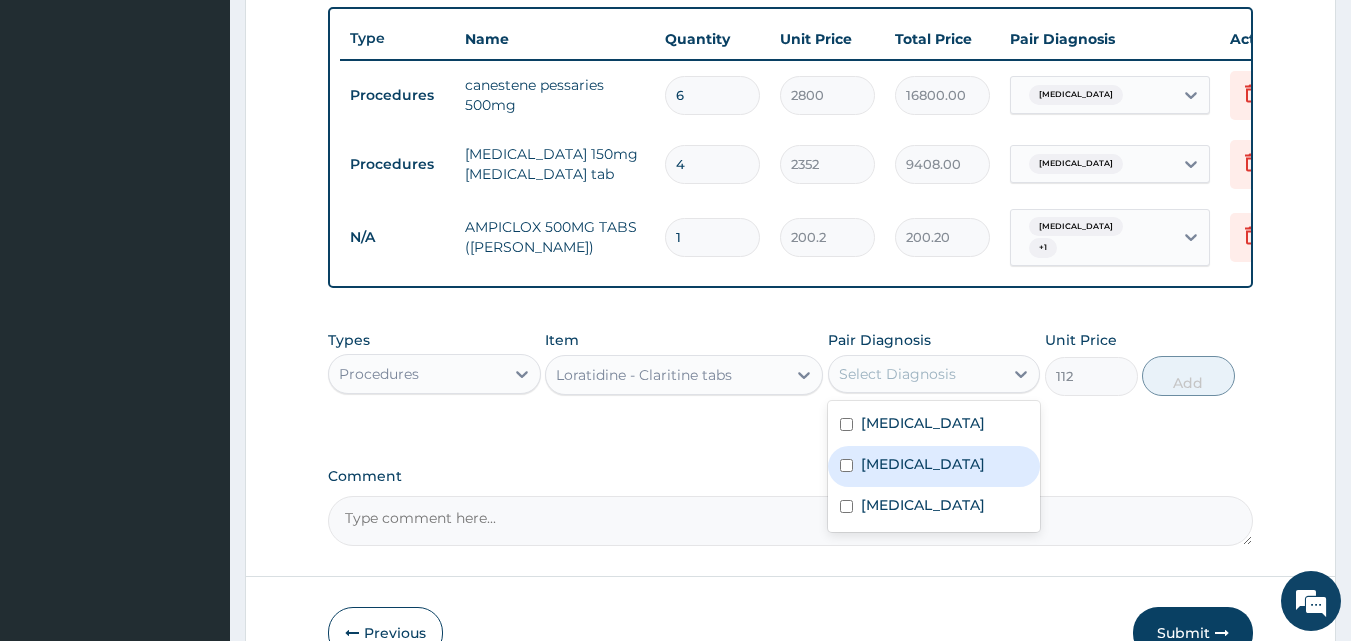 click on "Allergic rhinitis" at bounding box center [934, 466] 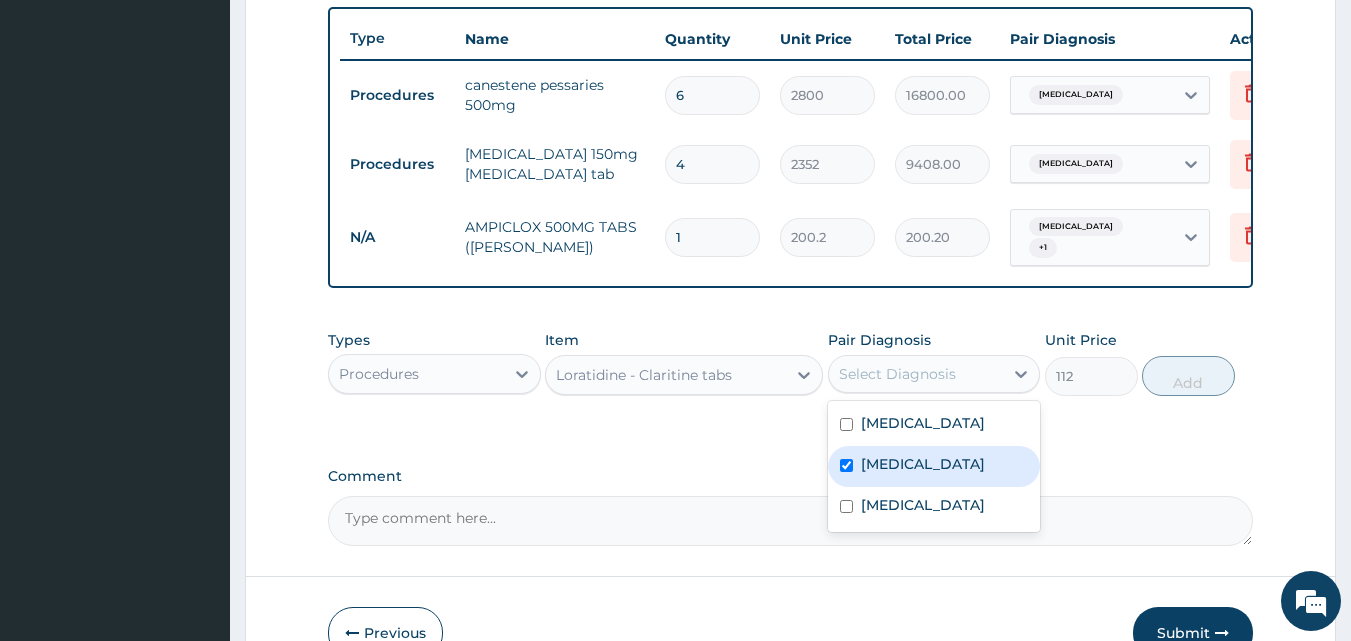 checkbox on "true" 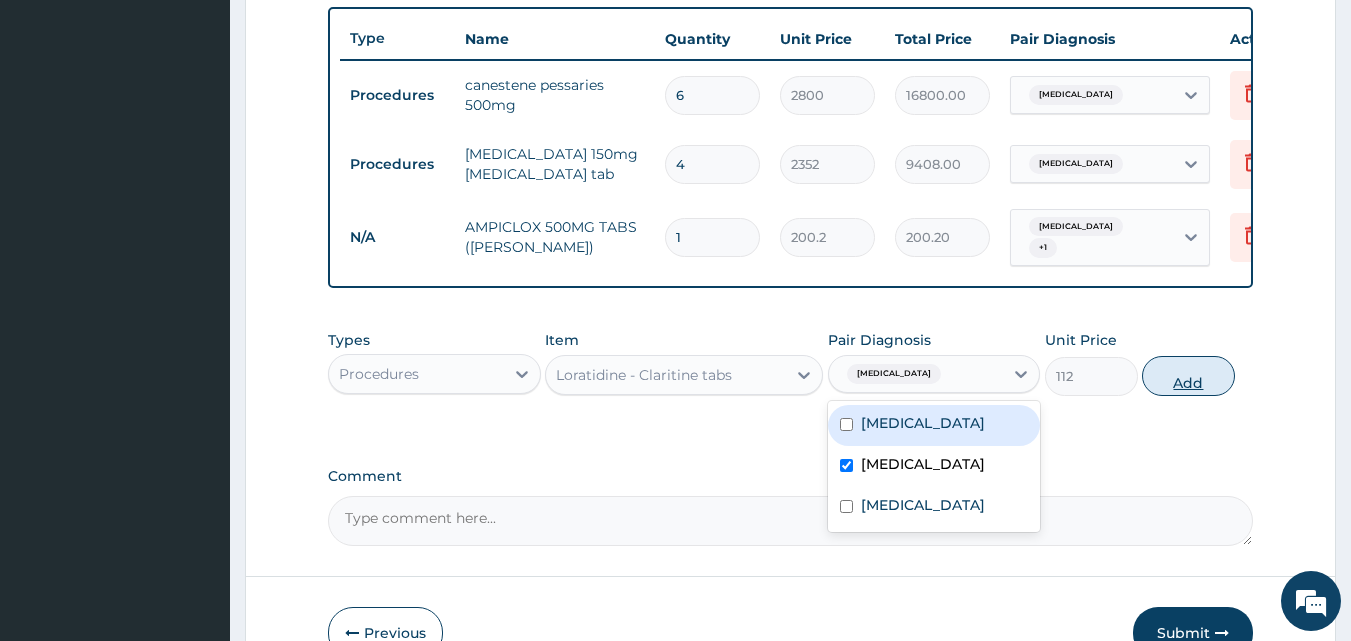 click on "Add" at bounding box center [1188, 376] 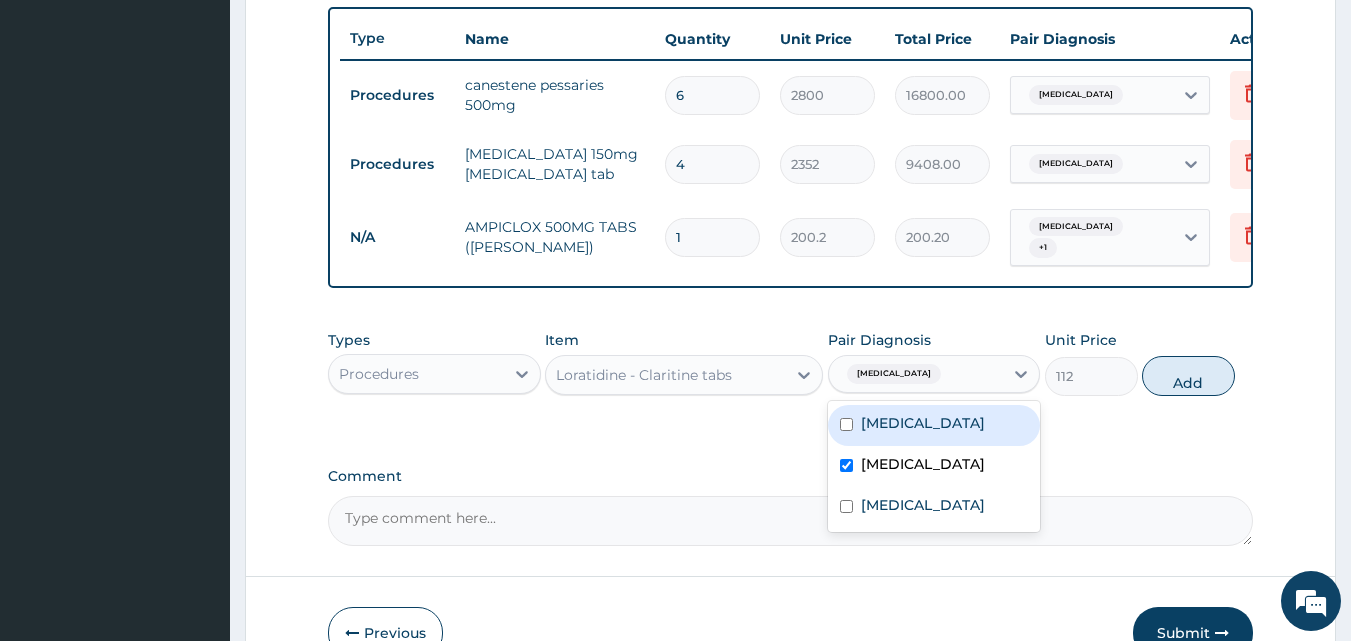type on "0" 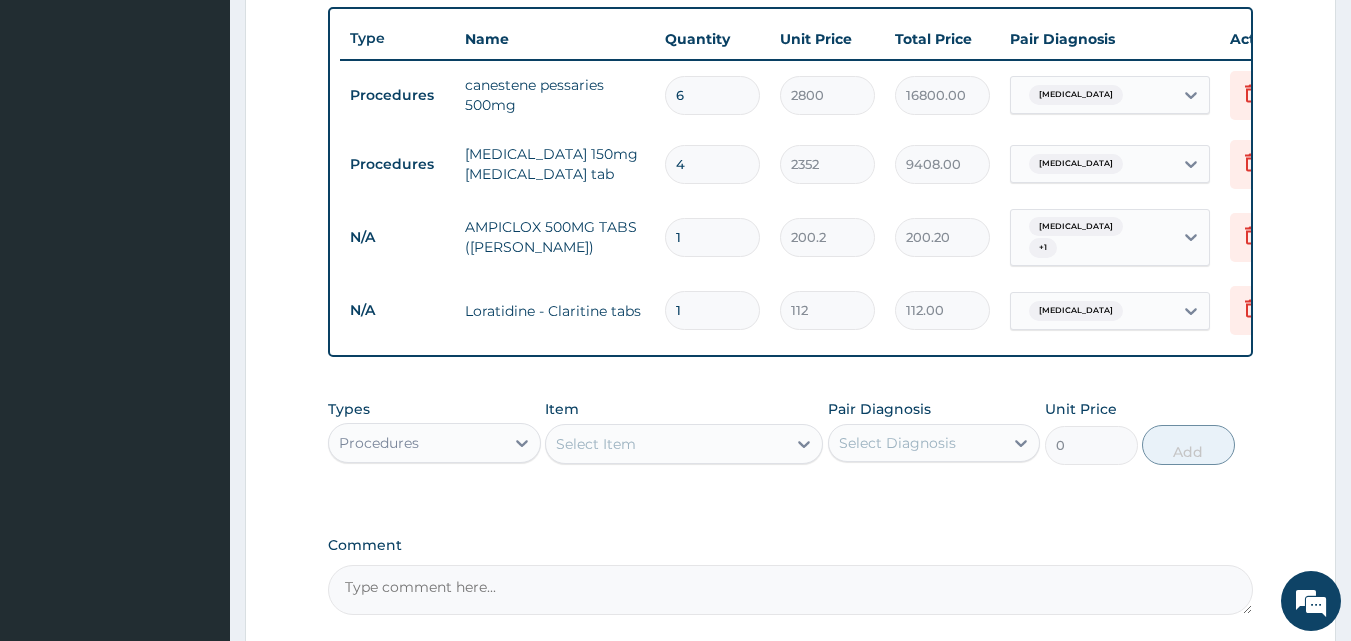 click on "Select Item" at bounding box center [666, 444] 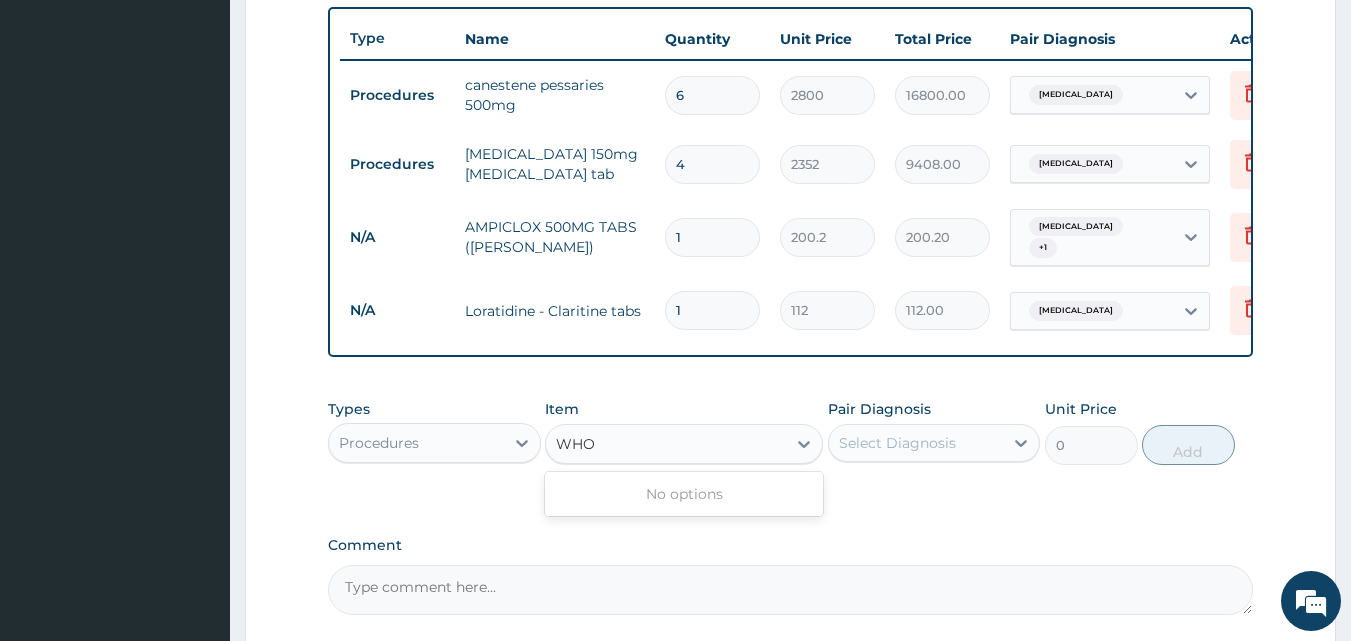 type on "WH" 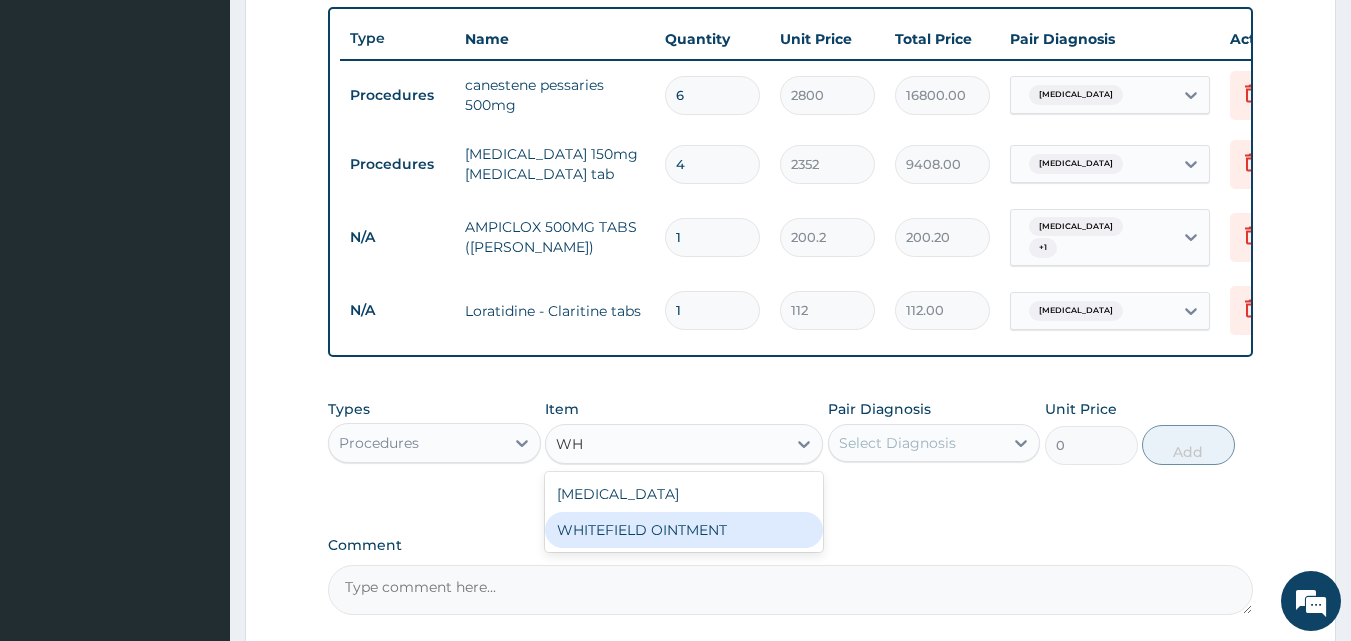 click on "WHITEFIELD OINTMENT" at bounding box center (684, 530) 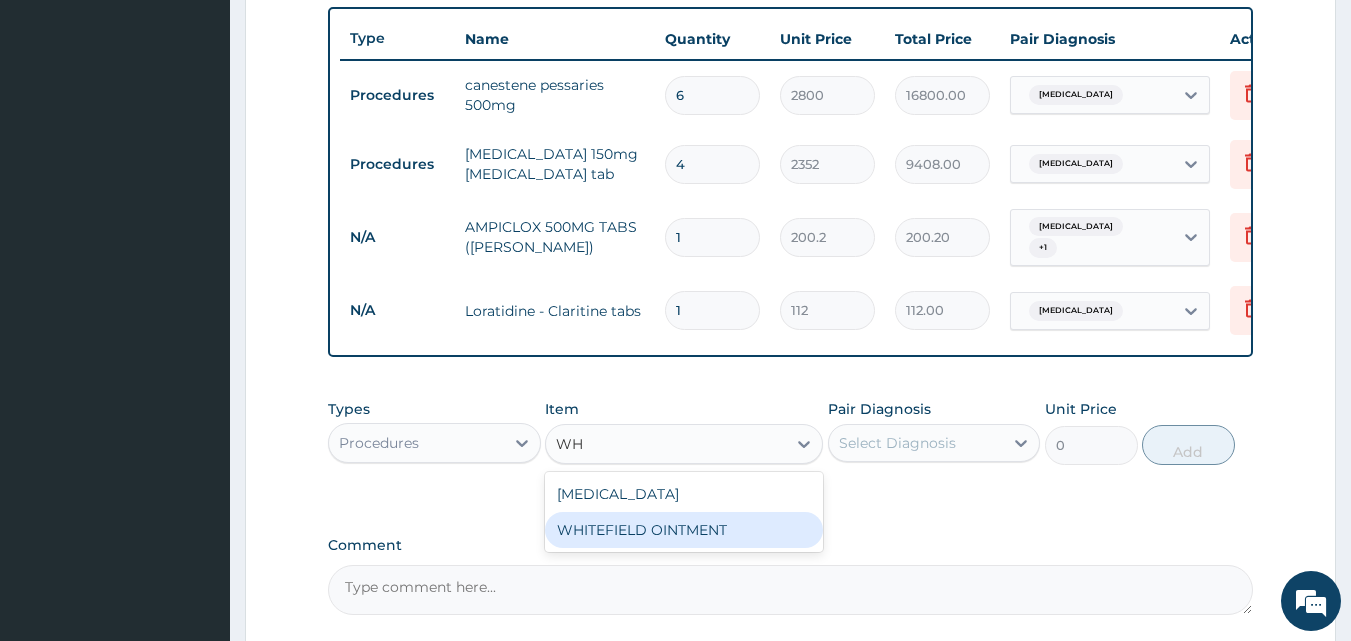 type 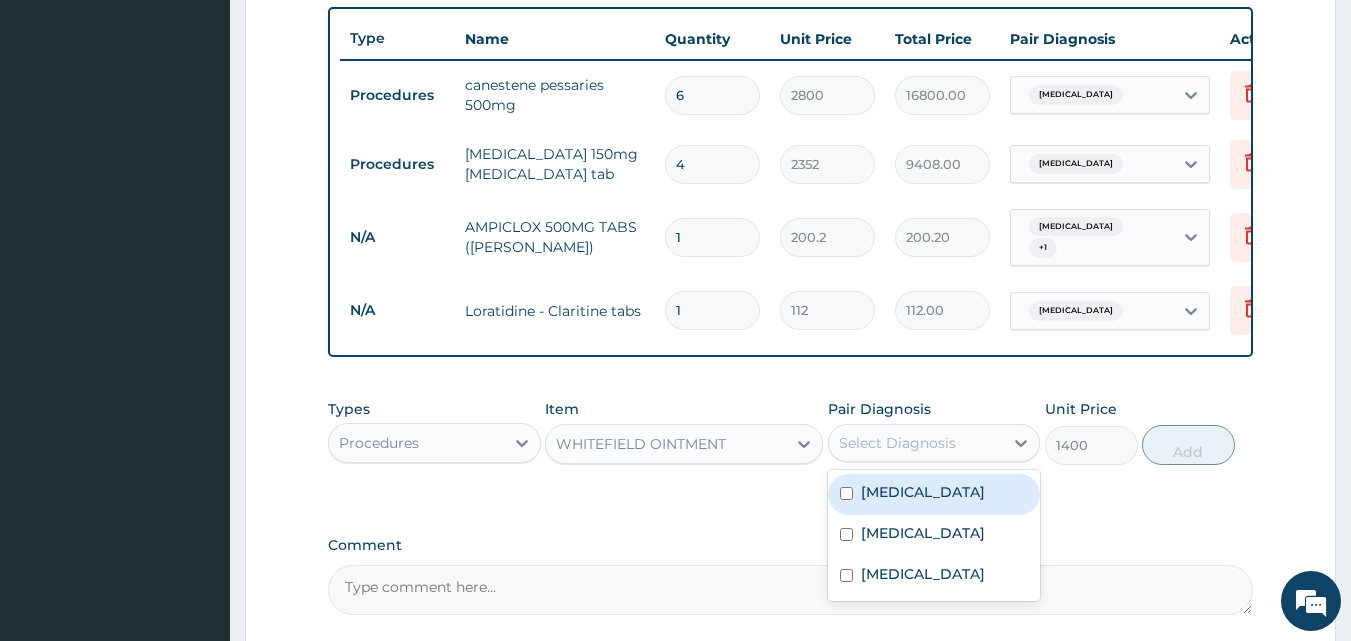click on "Select Diagnosis" at bounding box center [916, 443] 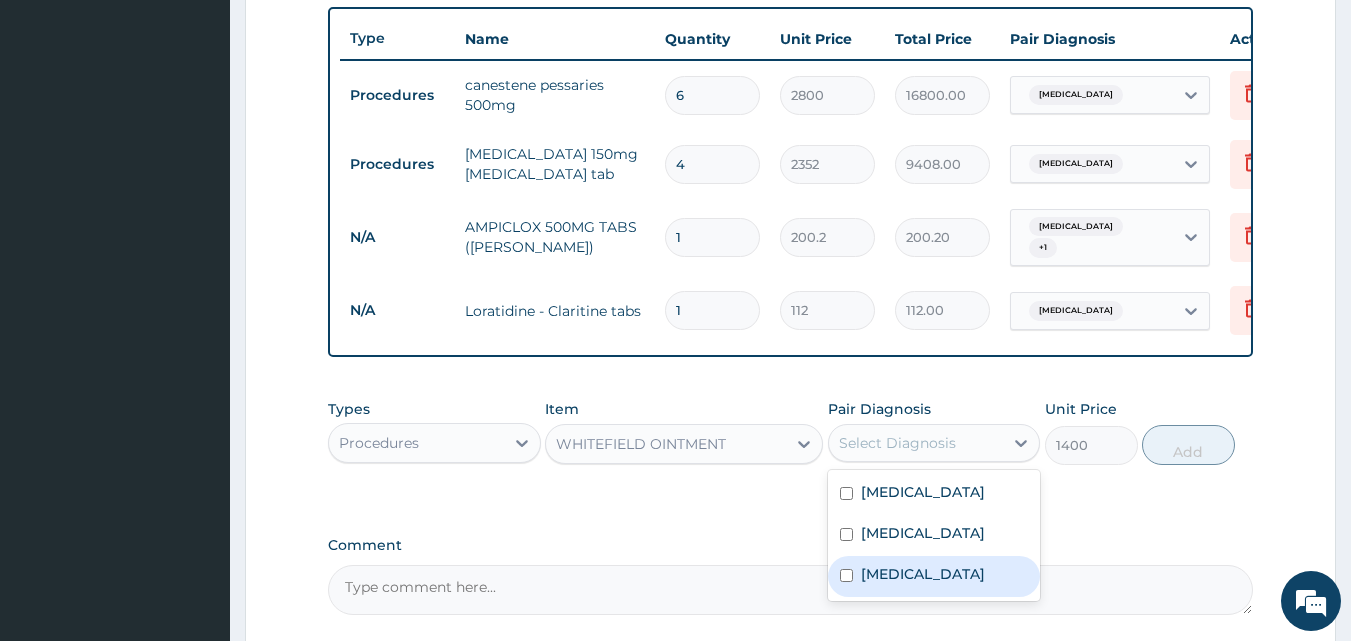 click on "Sepsis" at bounding box center (934, 576) 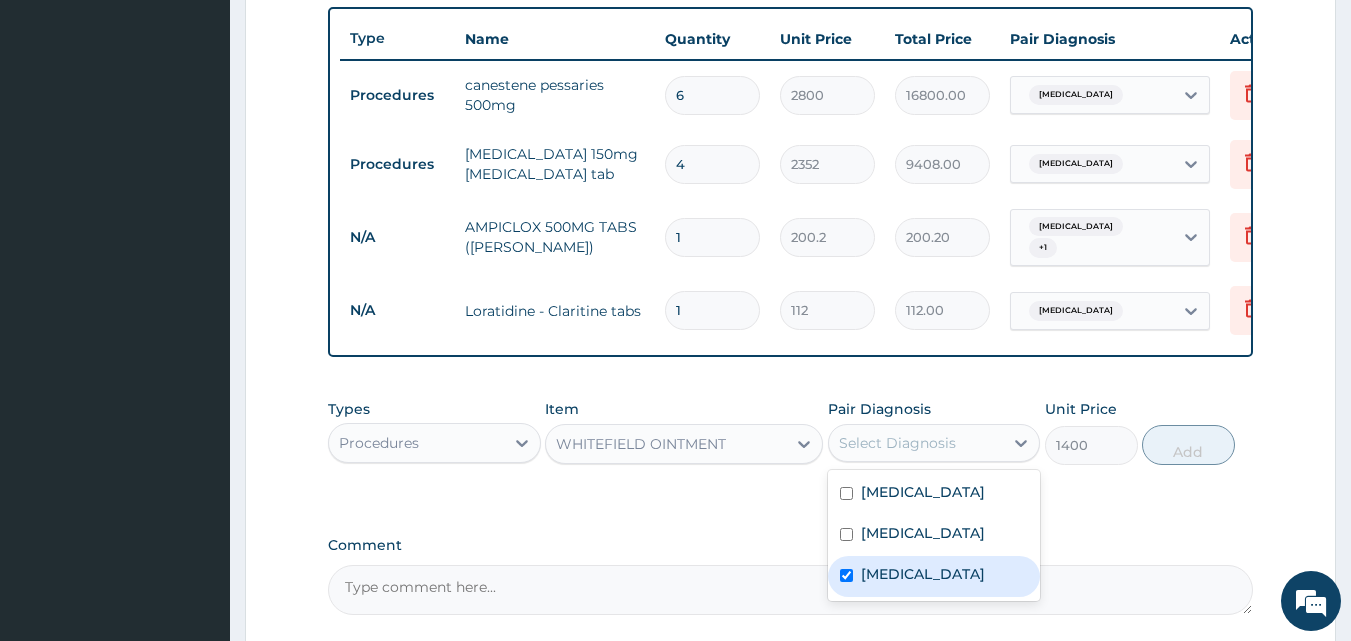 checkbox on "true" 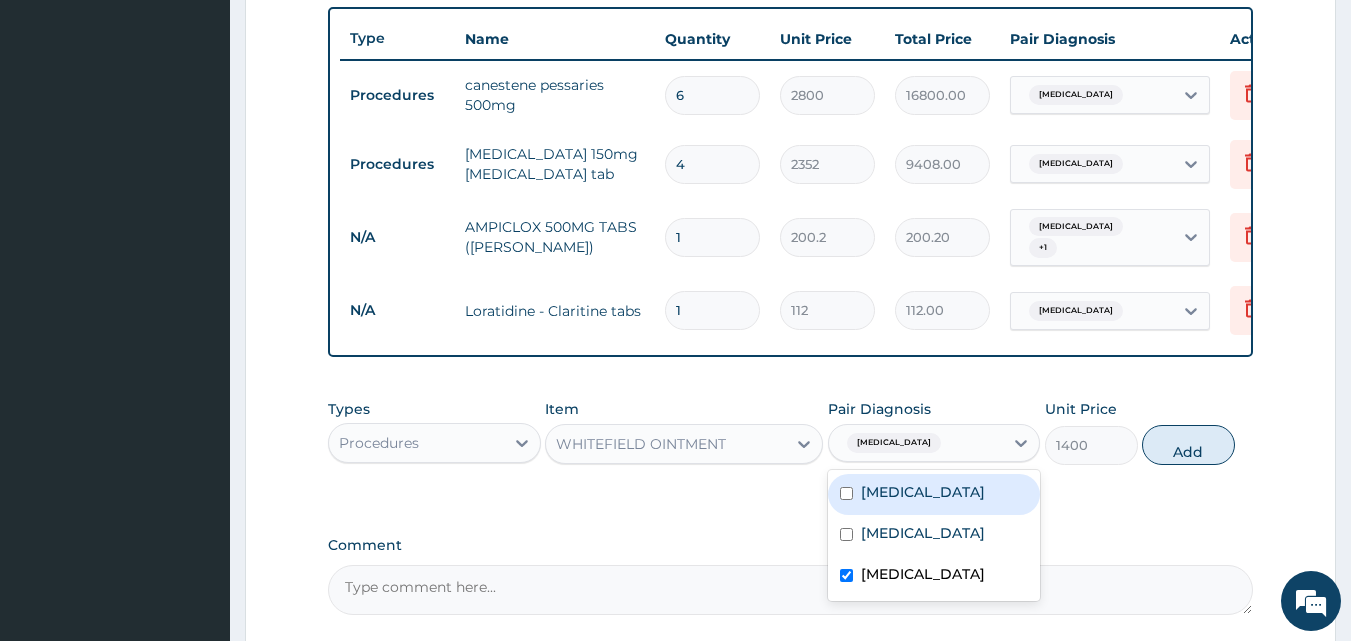 click on "[MEDICAL_DATA]" at bounding box center (934, 494) 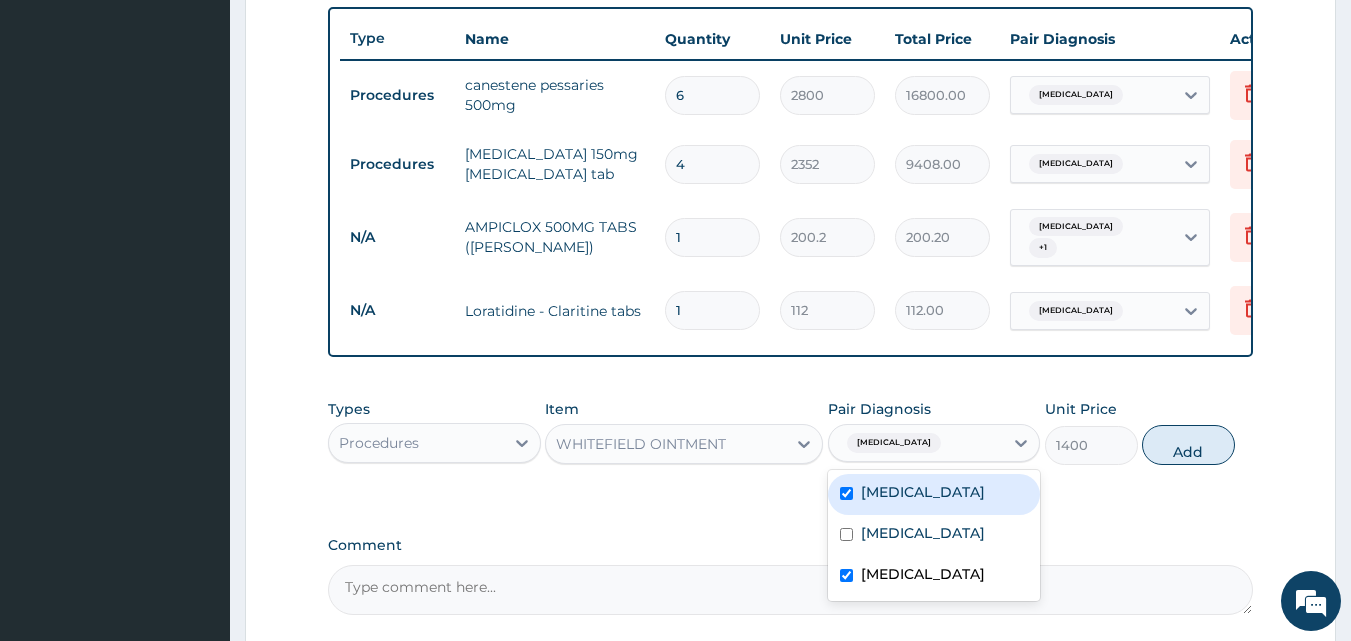 checkbox on "true" 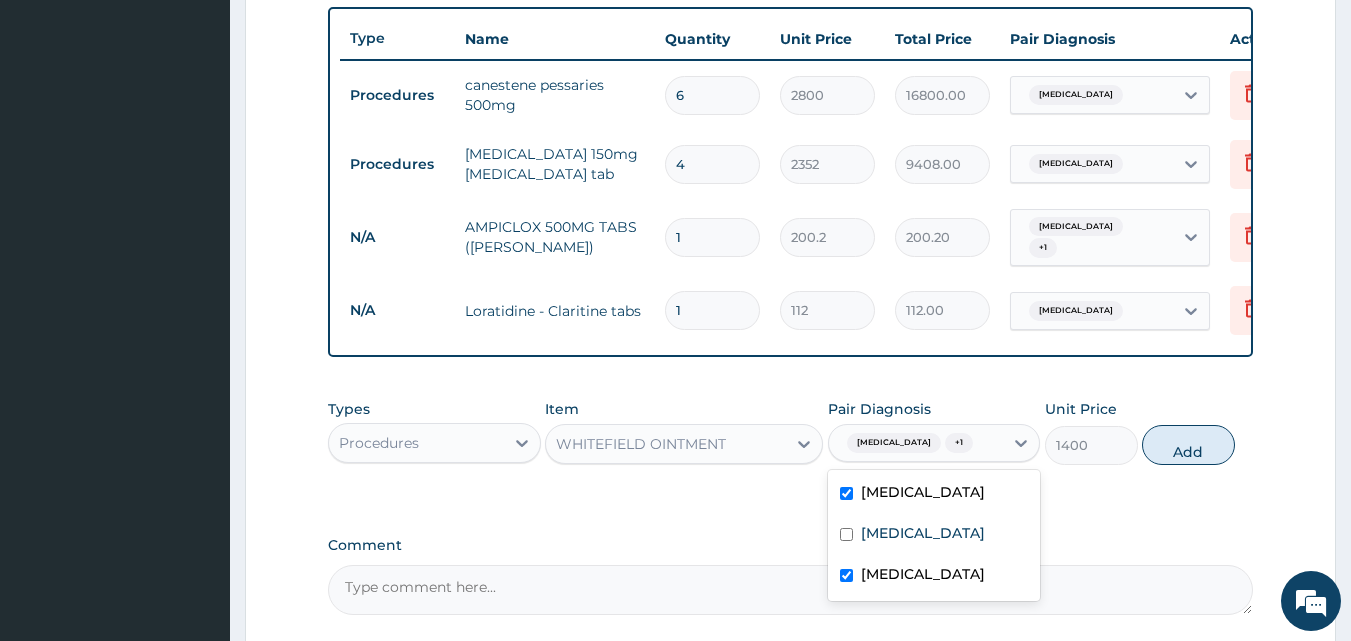 scroll, scrollTop: 177, scrollLeft: 0, axis: vertical 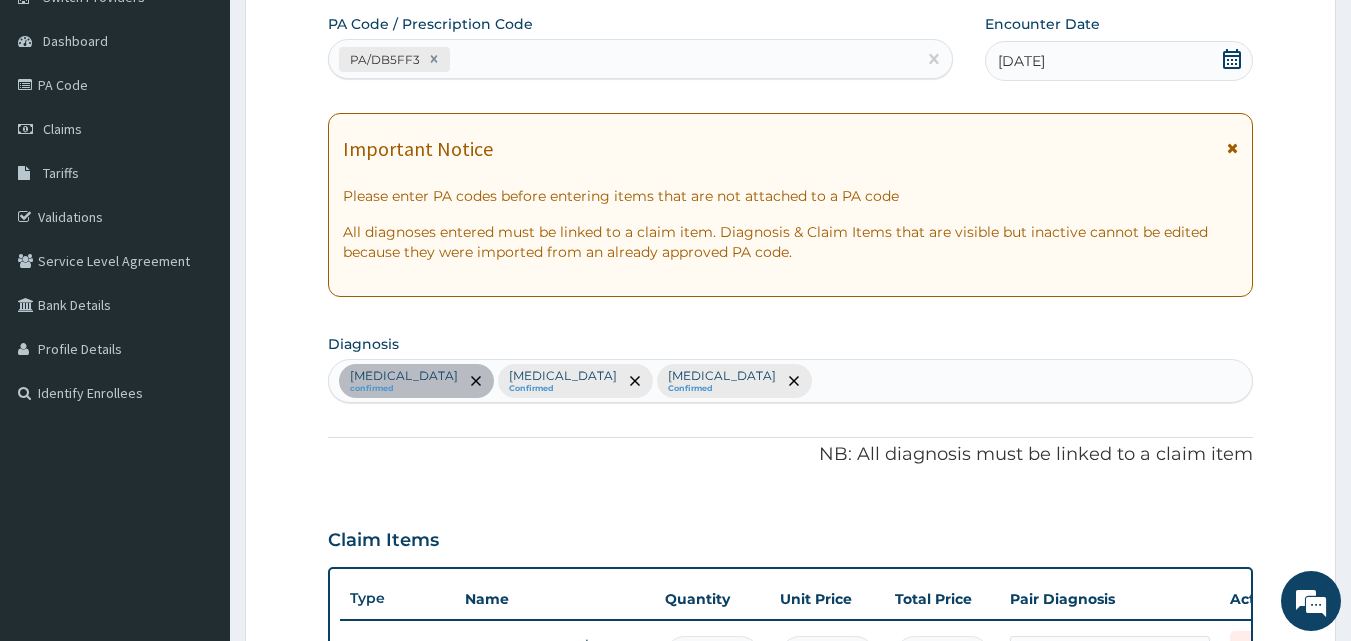 click on "Candidiasis confirmed Allergic rhinitis Confirmed Sepsis Confirmed" at bounding box center [791, 381] 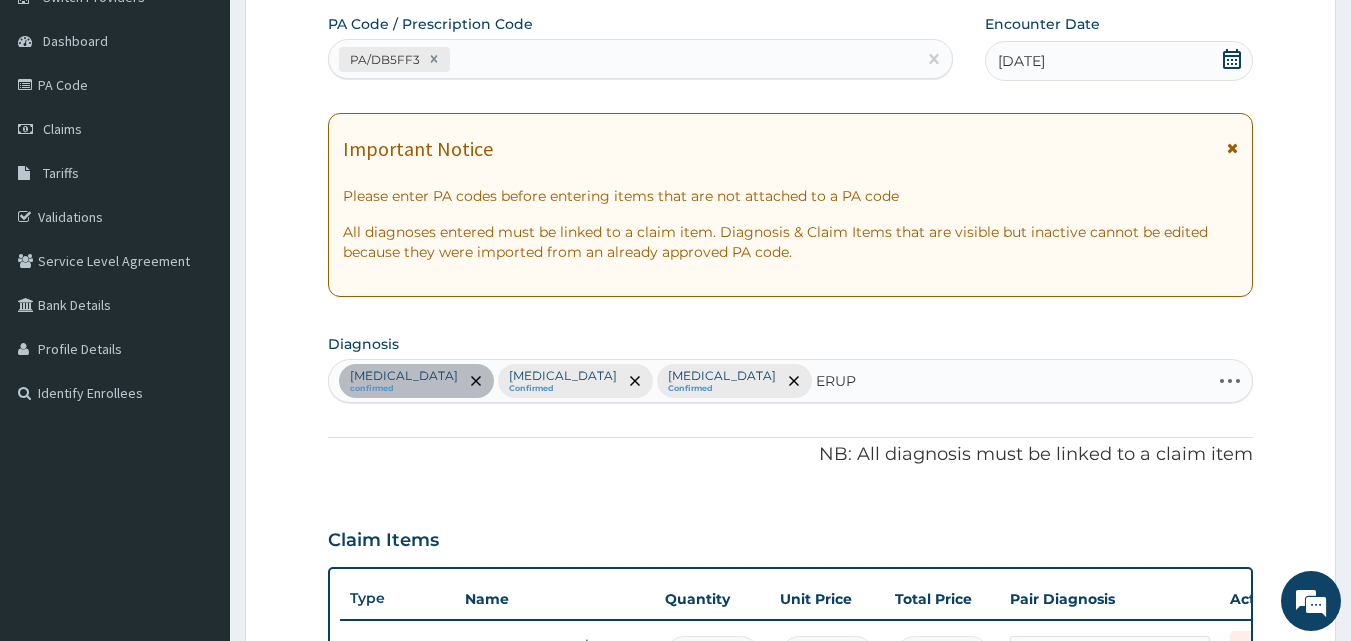 type on "ERUPT" 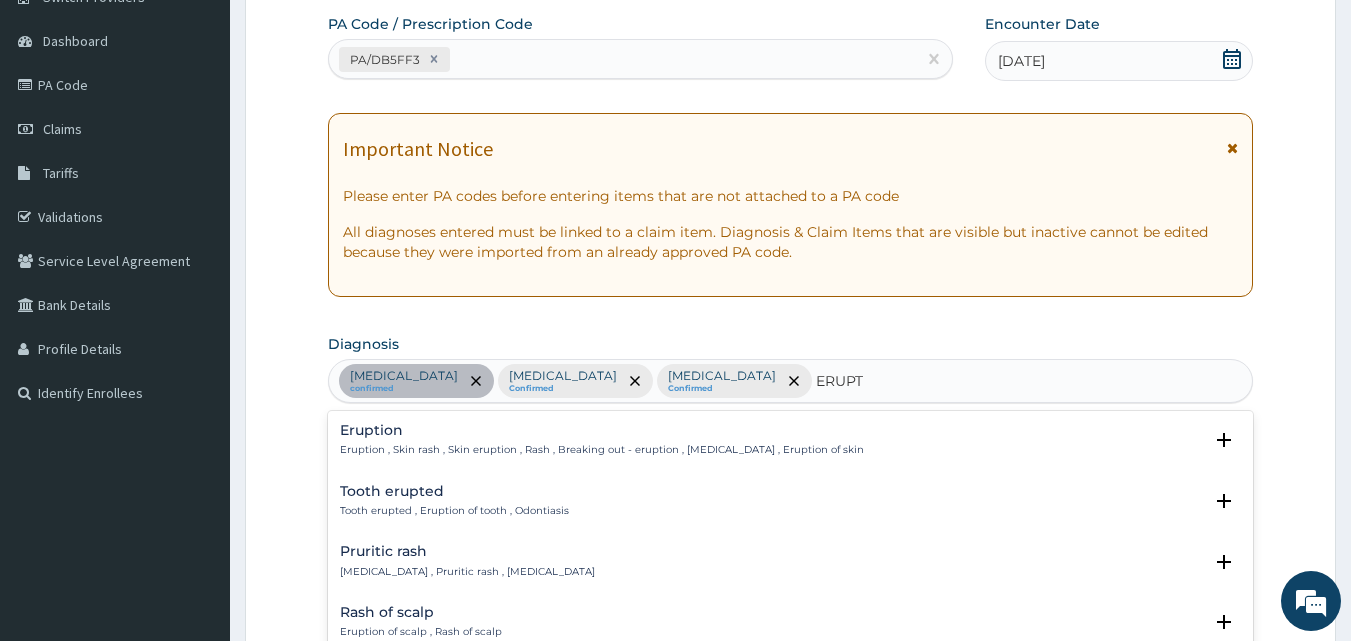 click on "Eruption , Skin rash , Skin eruption , Rash , Breaking out - eruption , Exanthem , Eruption of skin" at bounding box center [602, 450] 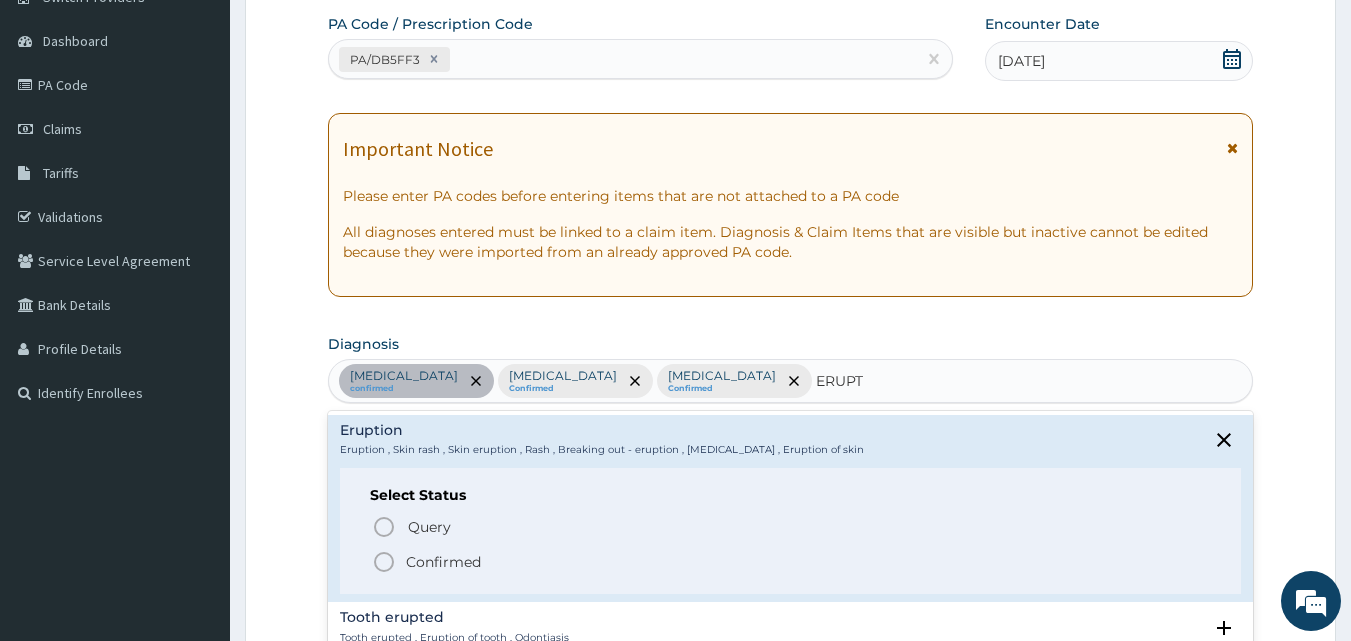 click on "Confirmed" at bounding box center [792, 562] 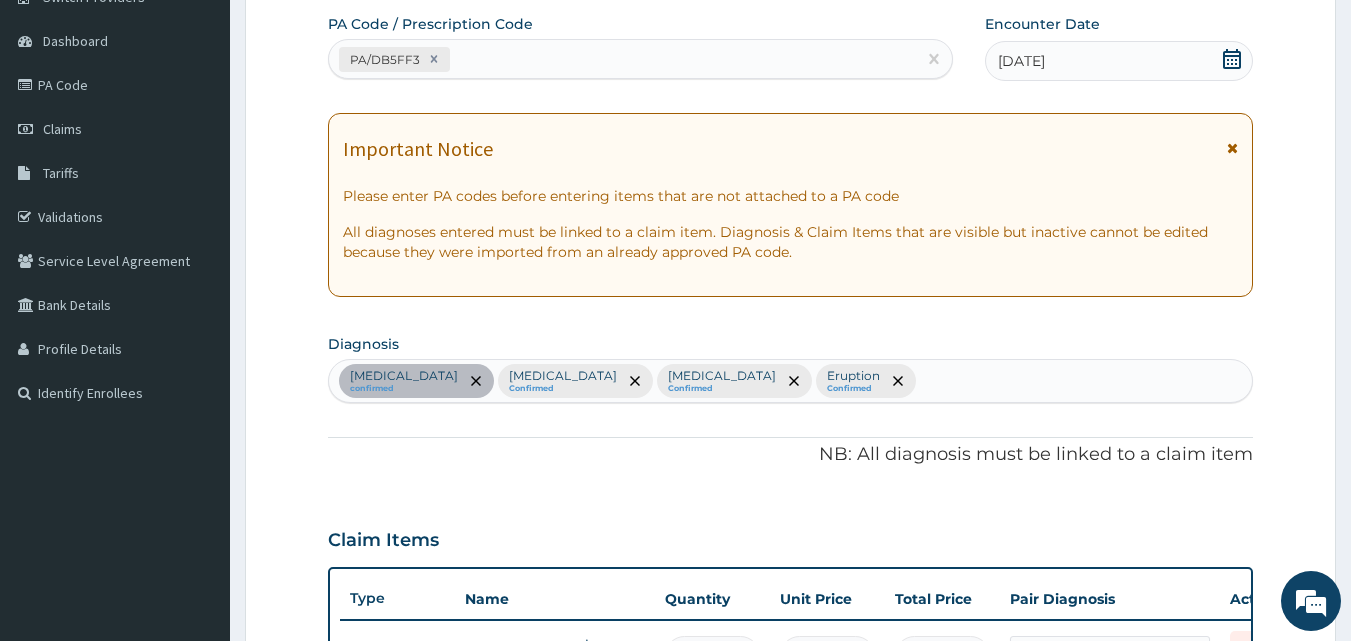 scroll, scrollTop: 737, scrollLeft: 0, axis: vertical 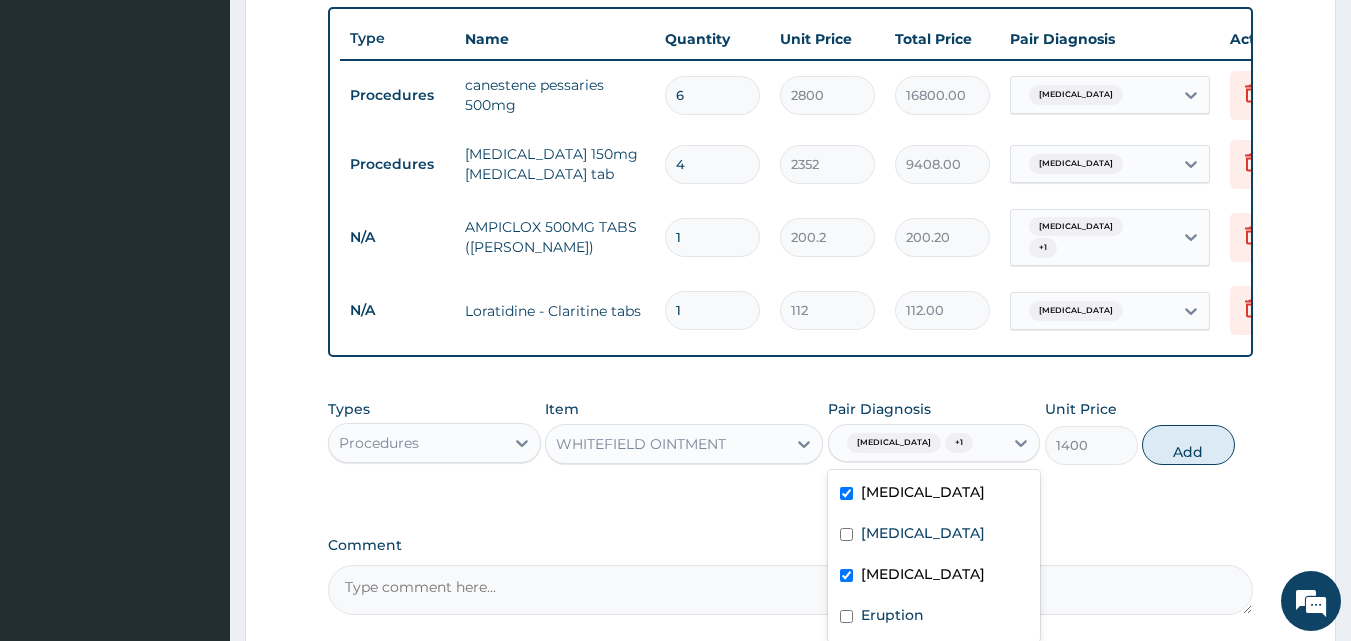 click on "Sepsis  + 1" at bounding box center (907, 443) 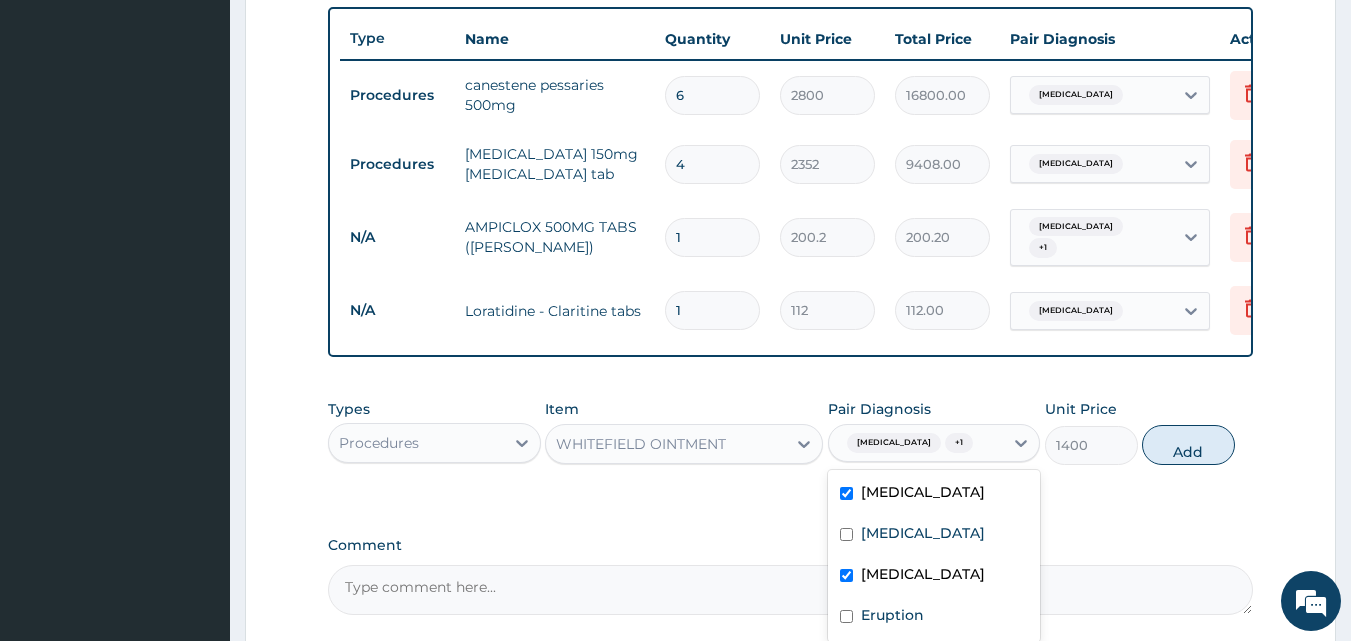 click on "[MEDICAL_DATA]" at bounding box center (934, 494) 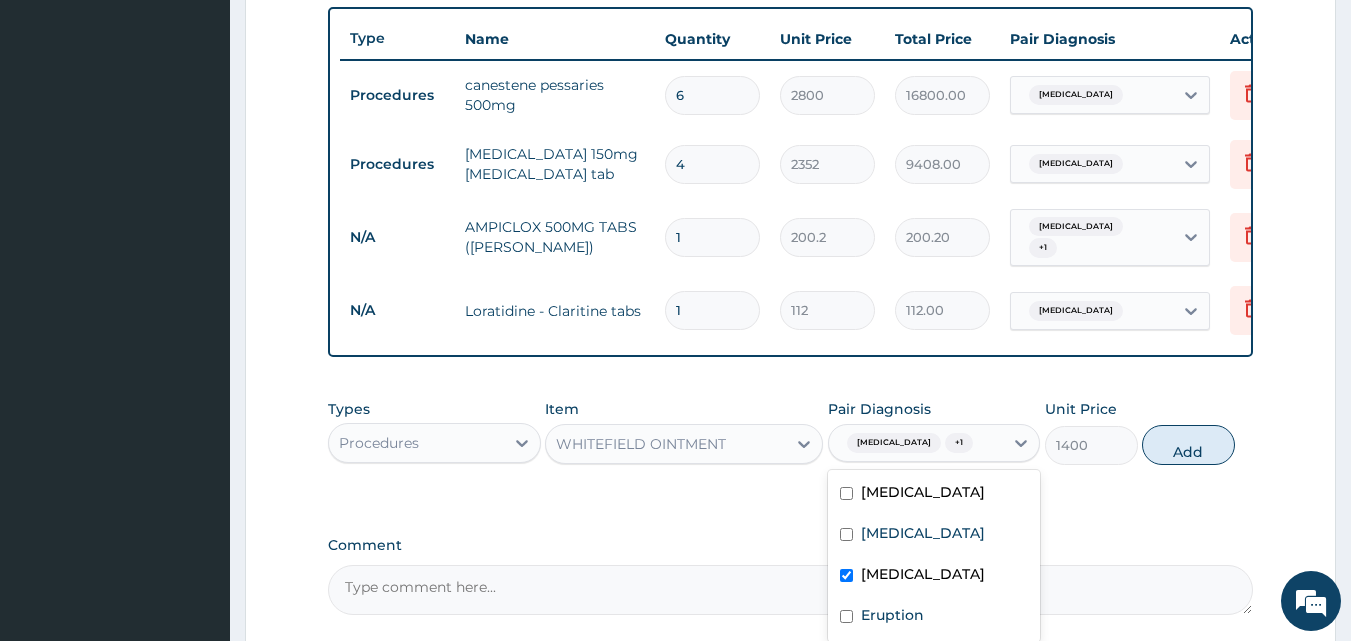checkbox on "false" 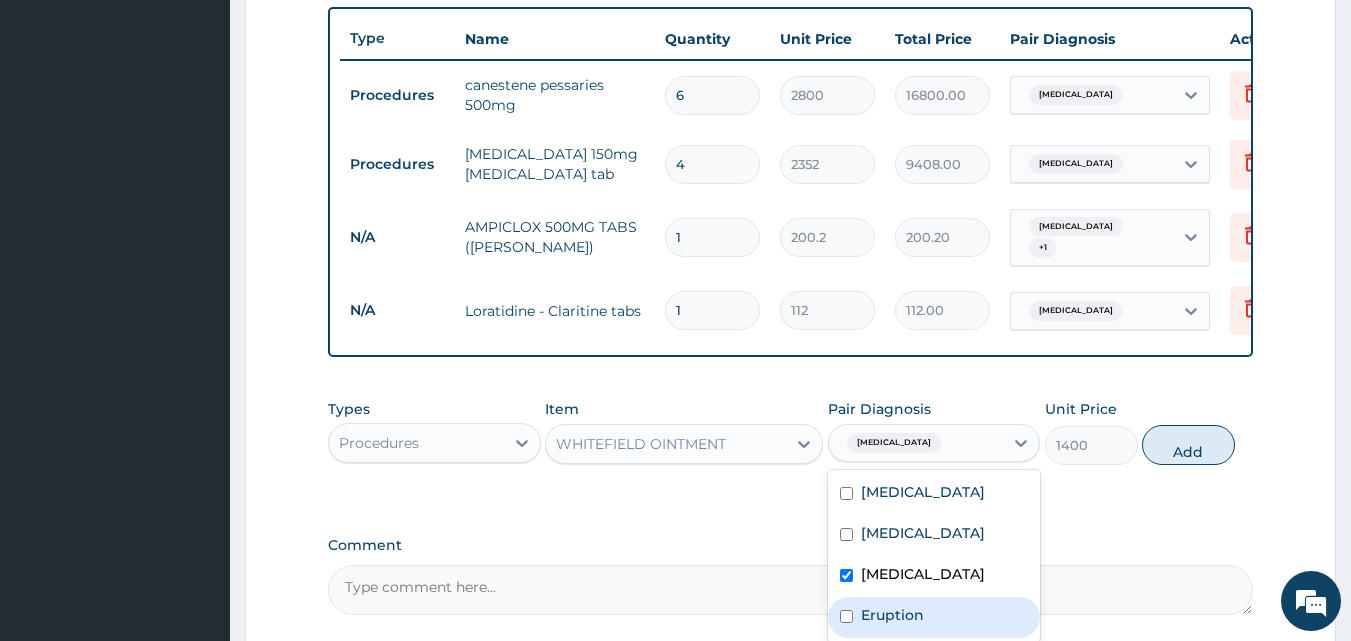 click on "Eruption" at bounding box center [934, 617] 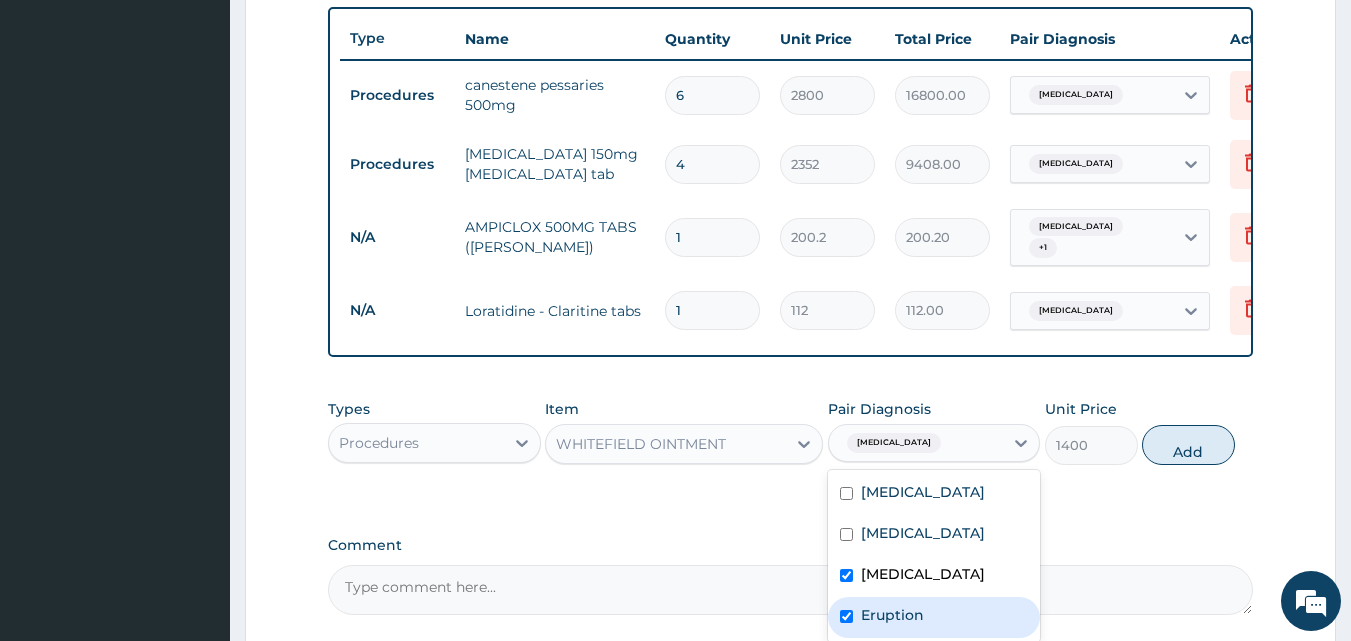 checkbox on "true" 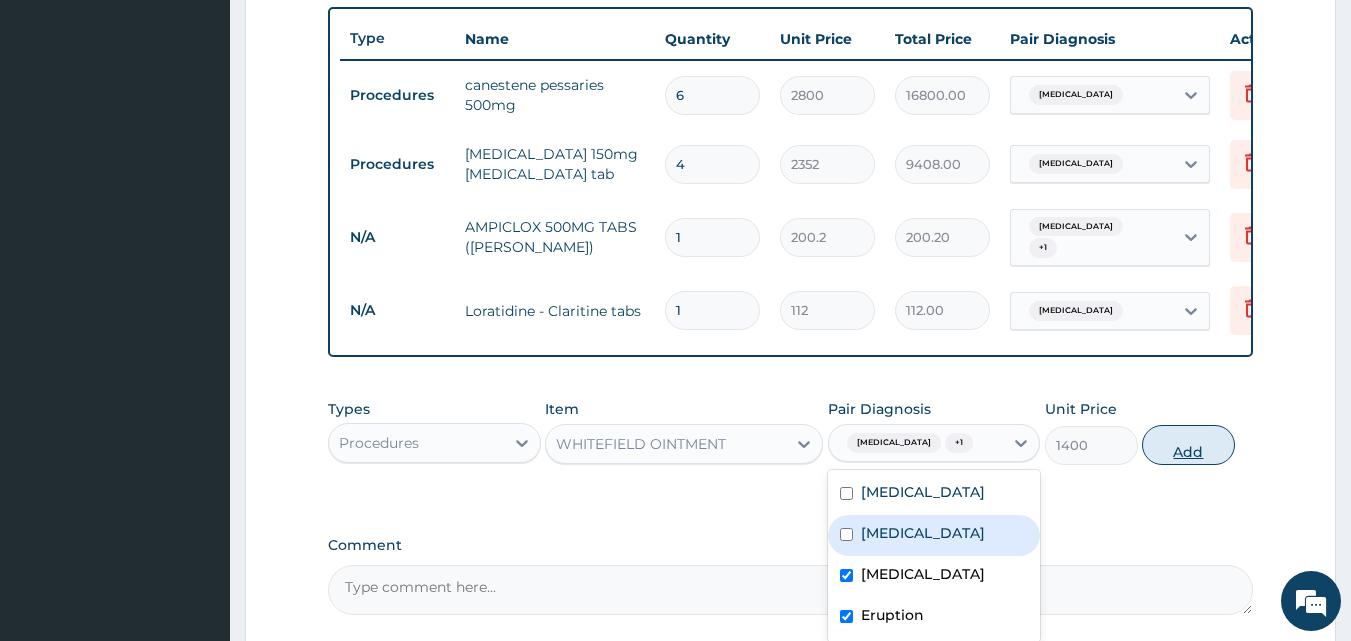 click on "Add" at bounding box center [1188, 445] 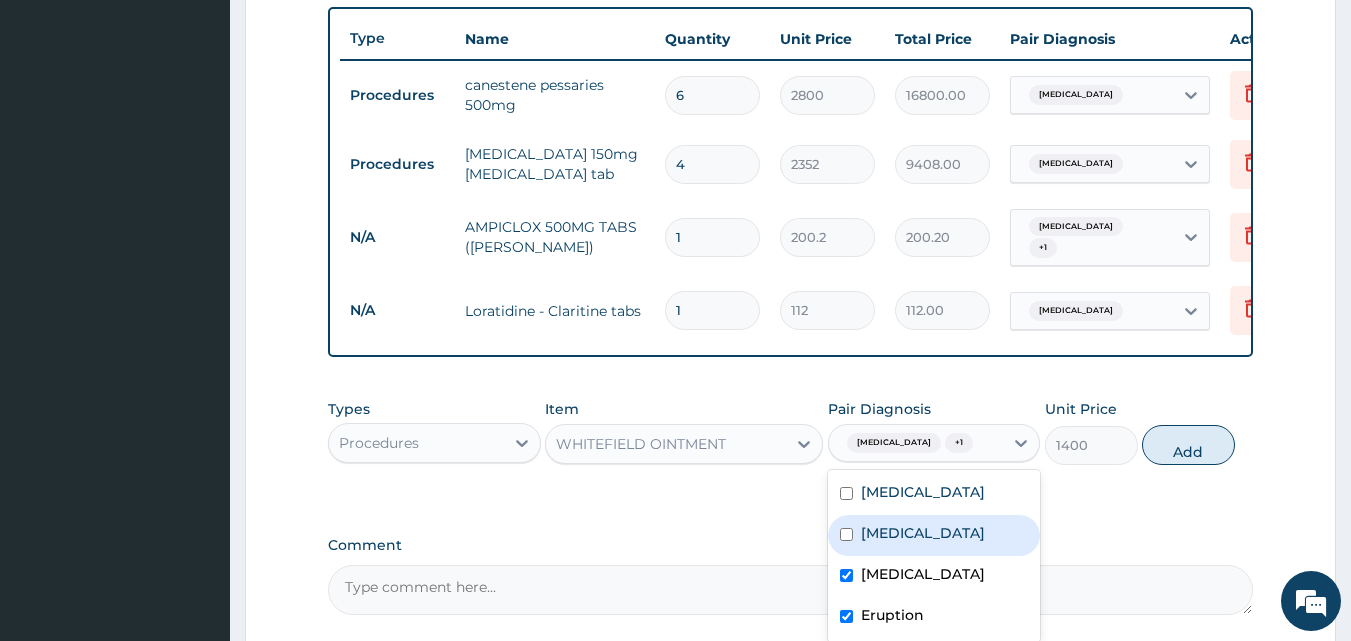 type on "0" 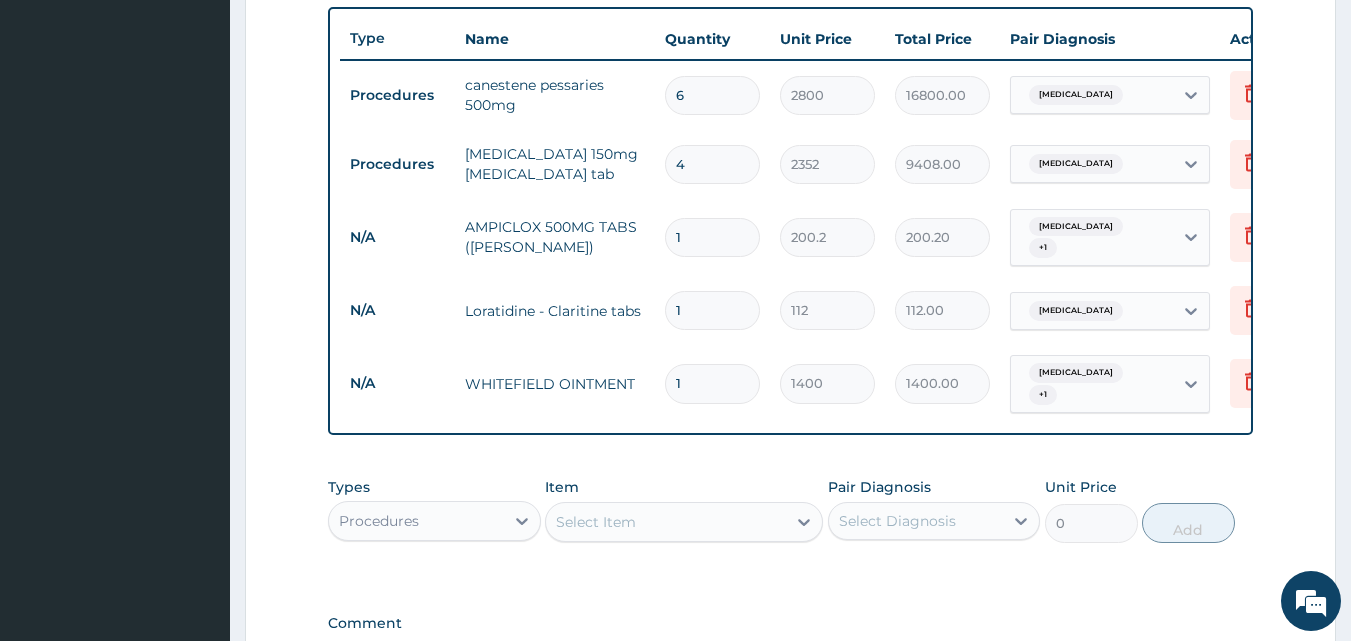 click on "1" at bounding box center [712, 310] 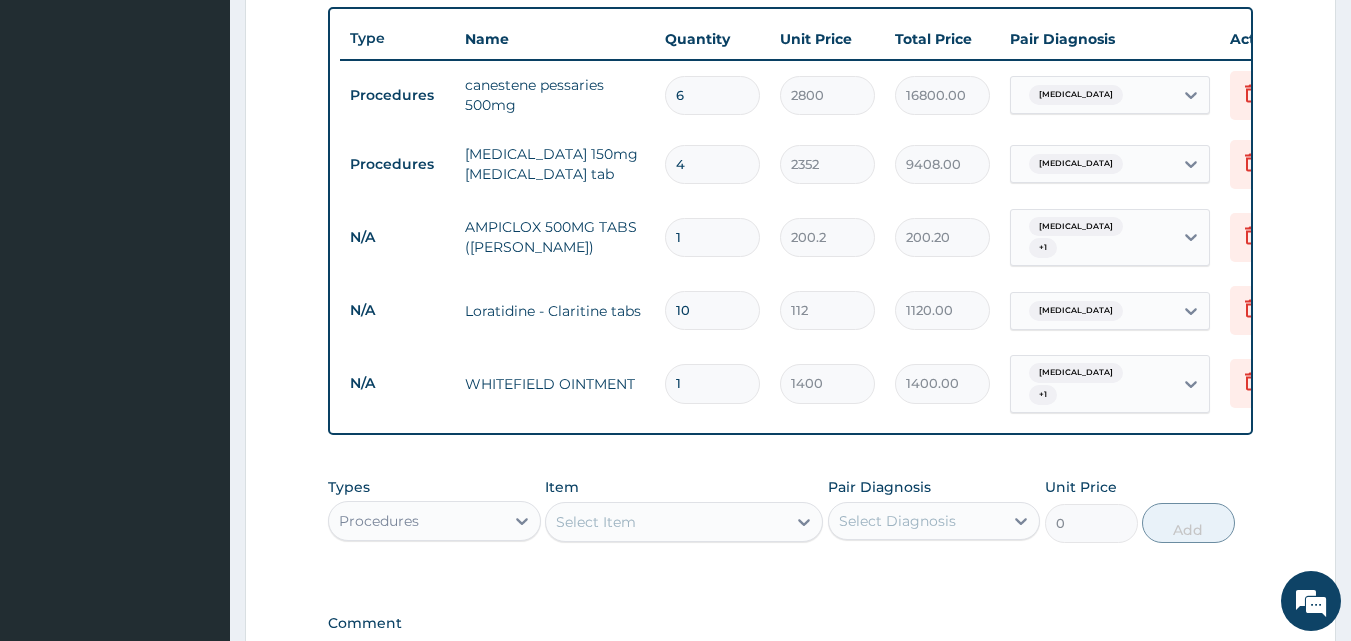 type on "10" 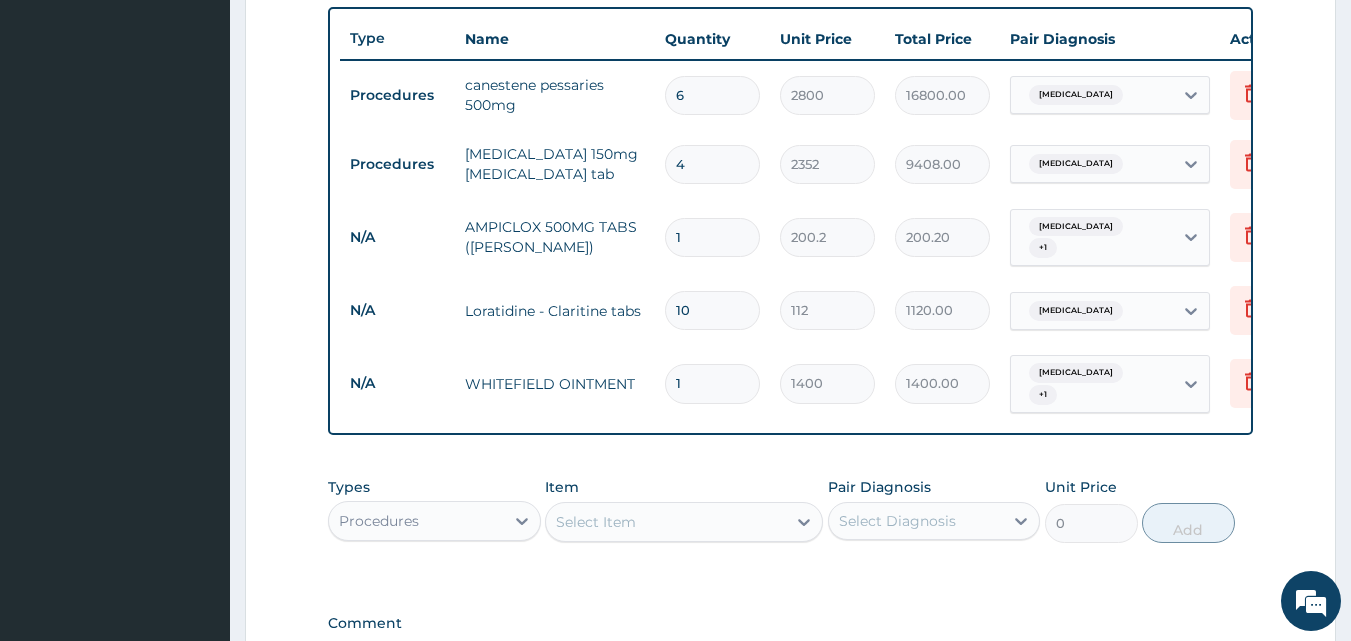 click on "1" at bounding box center (712, 237) 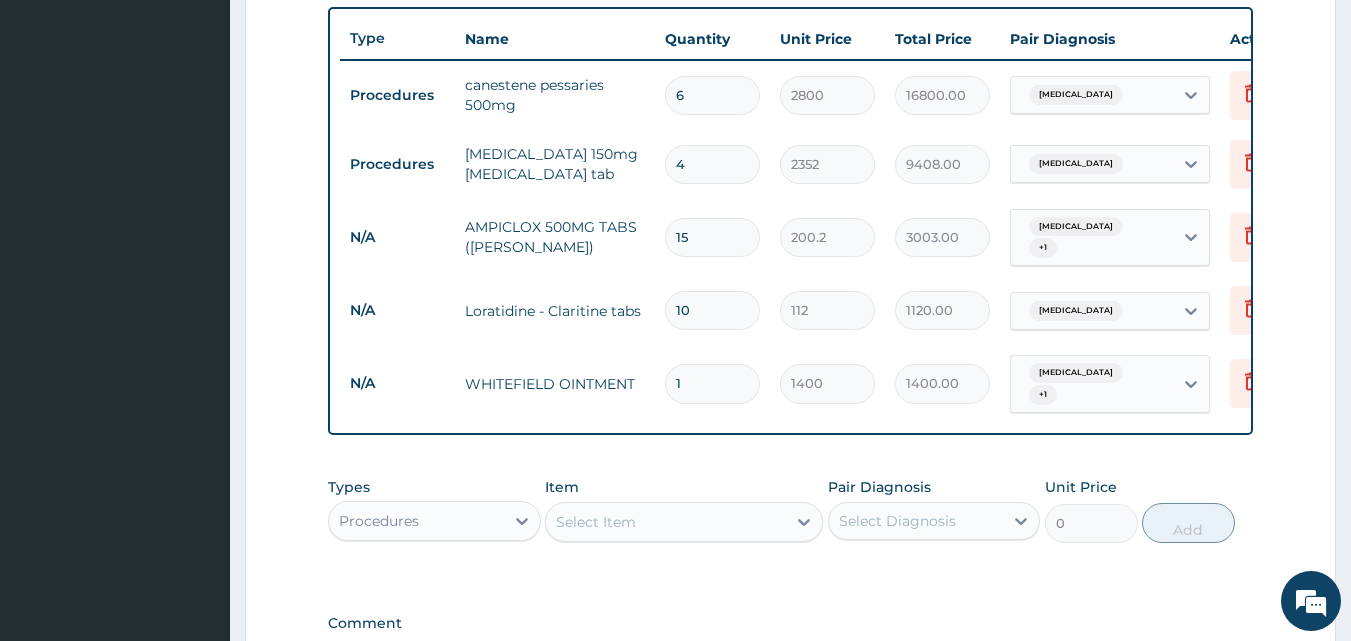 type on "15" 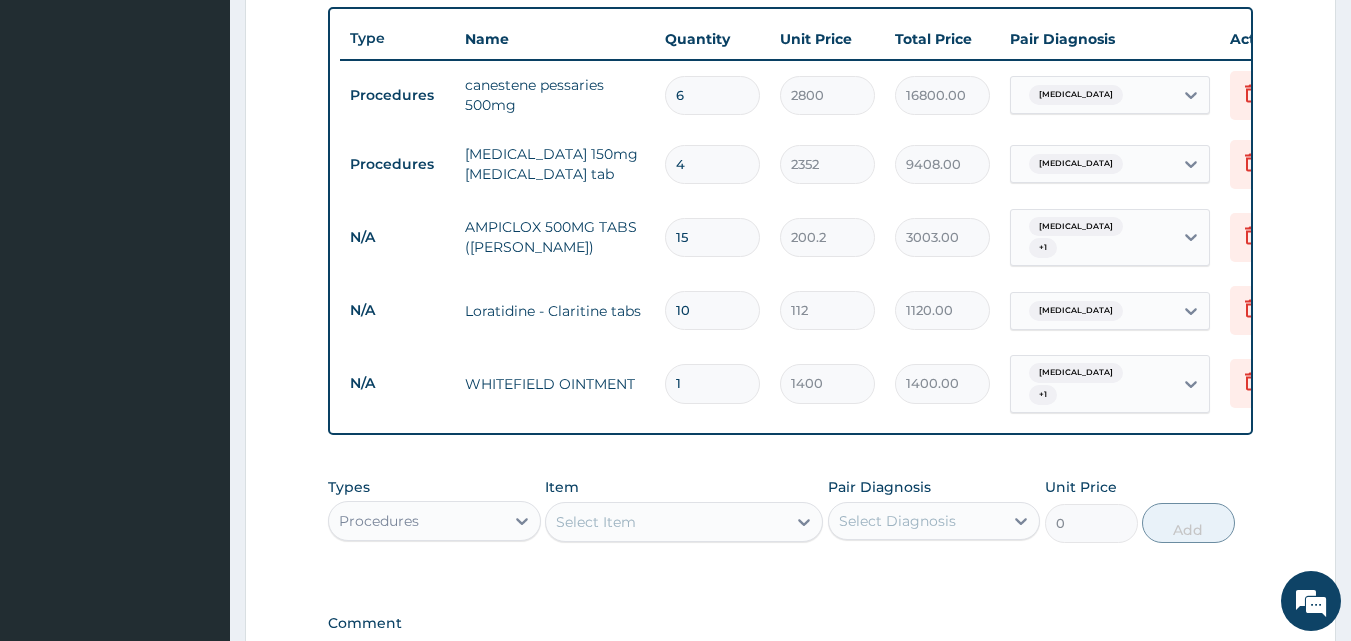 click on "Select Item" at bounding box center (666, 522) 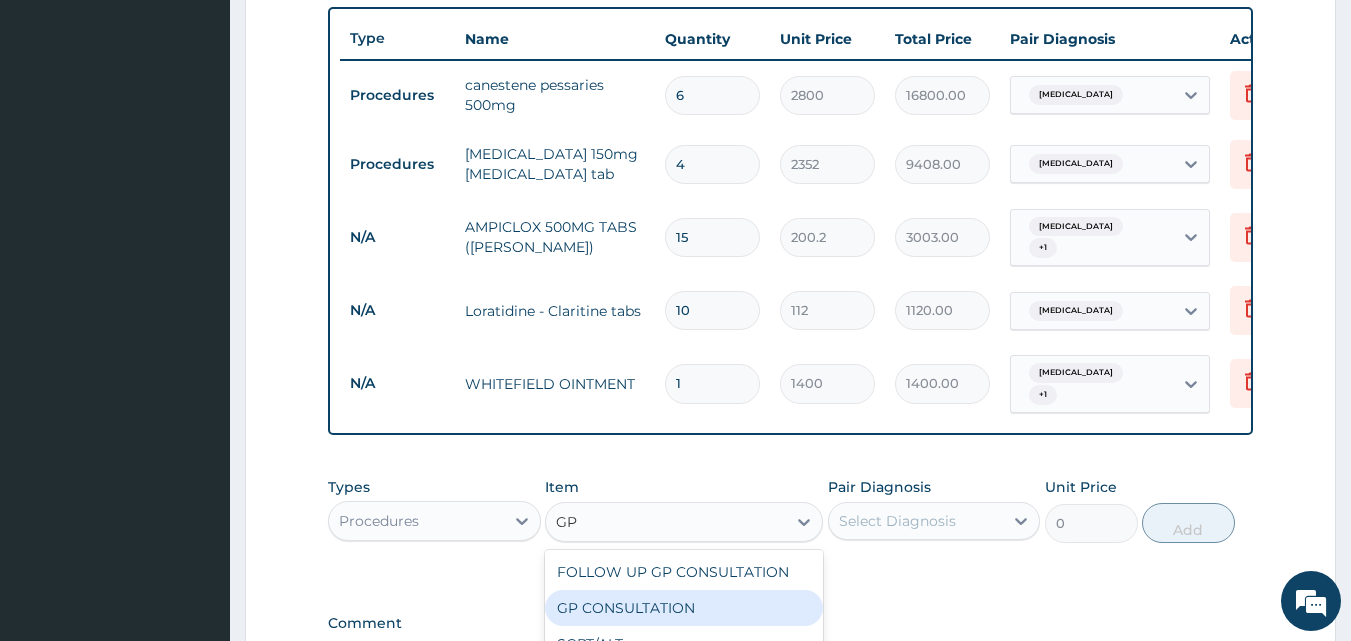click on "GP CONSULTATION" at bounding box center [684, 608] 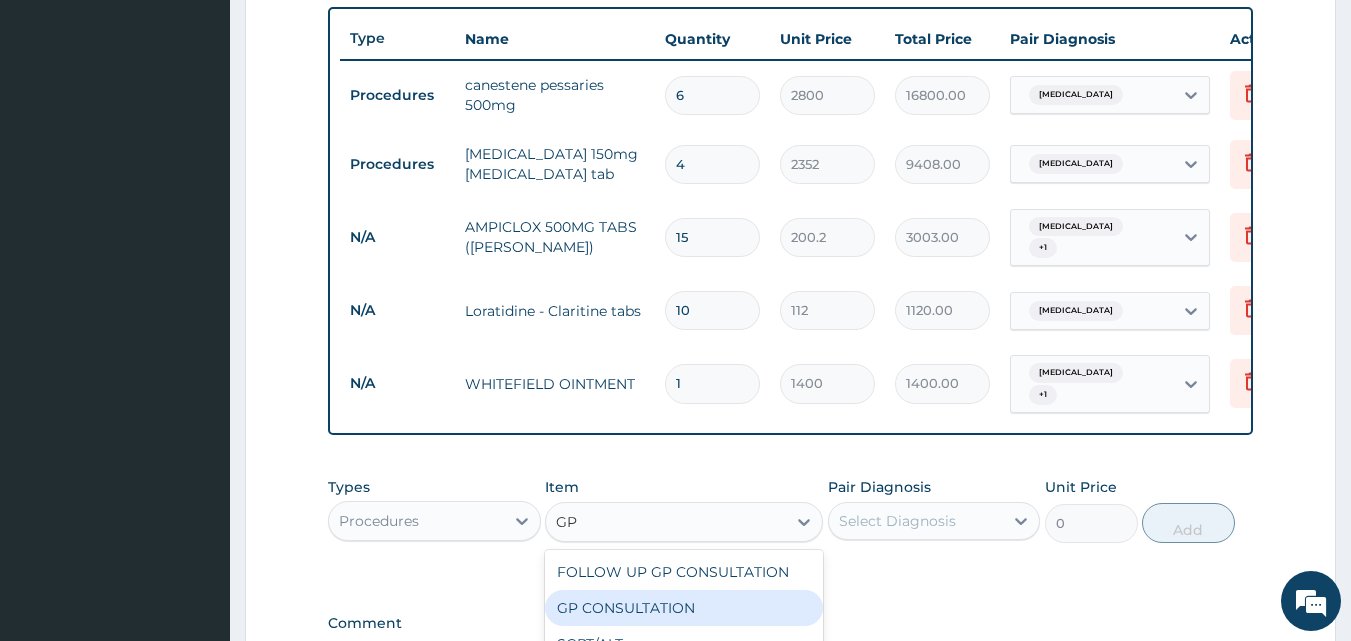 type 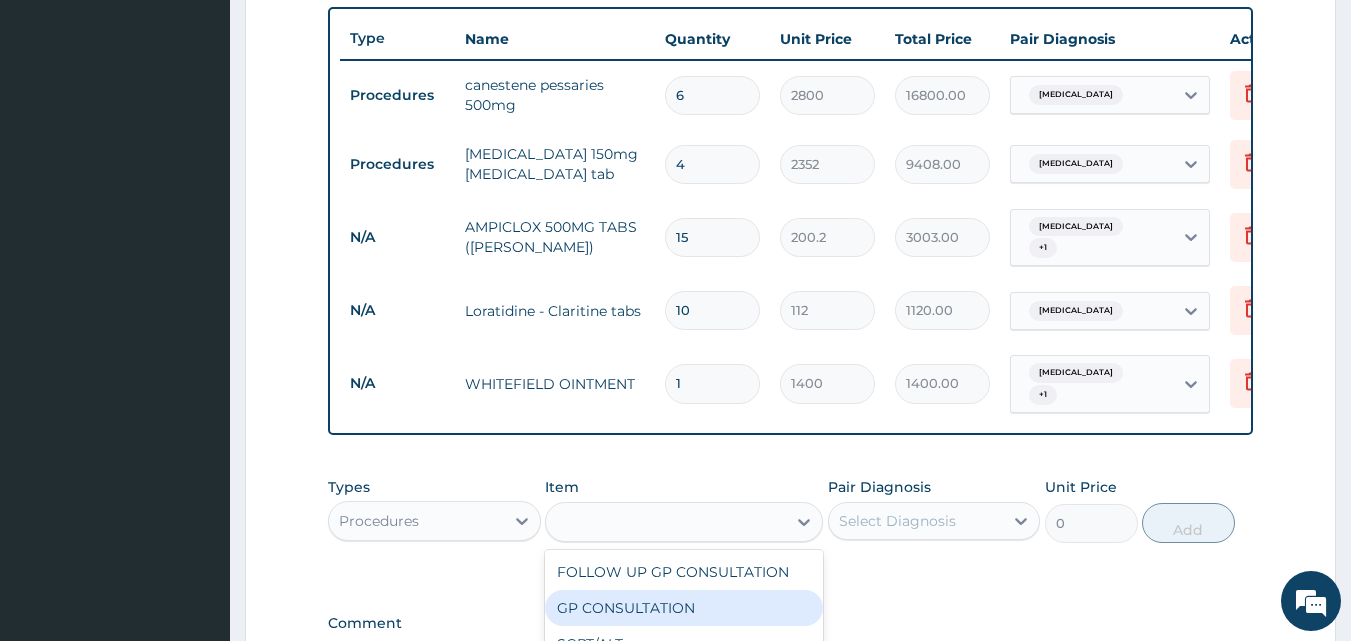 type on "2500" 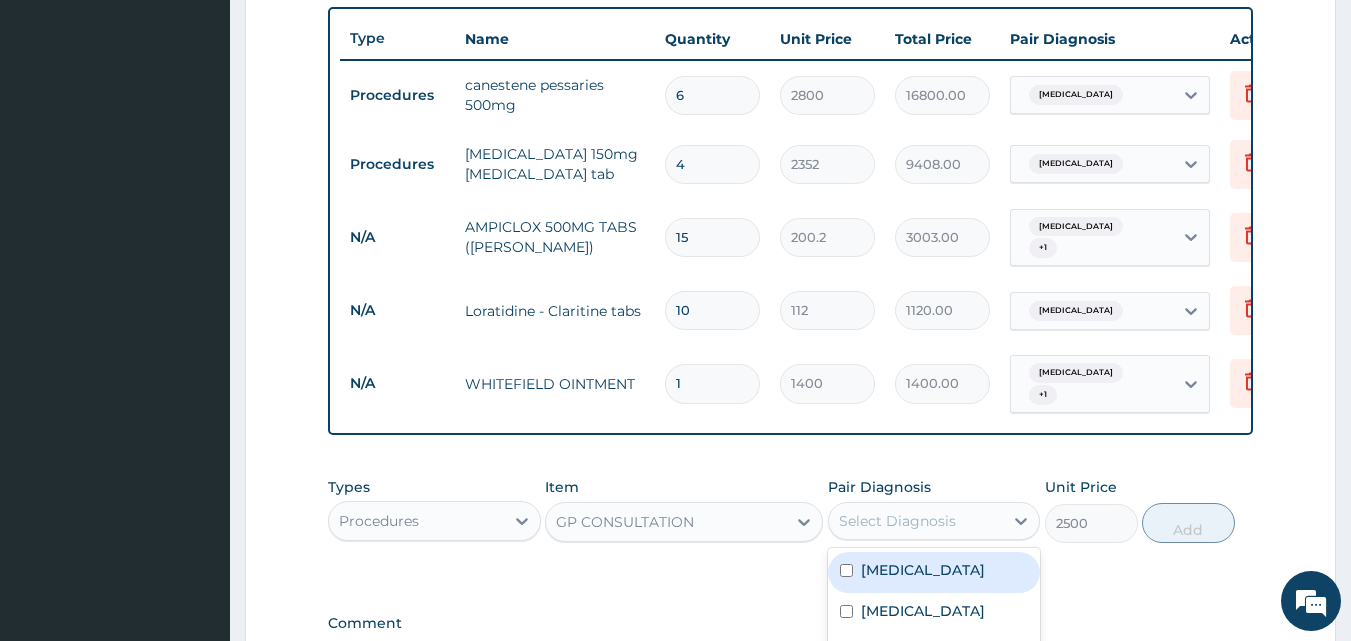 click on "Select Diagnosis" at bounding box center (916, 521) 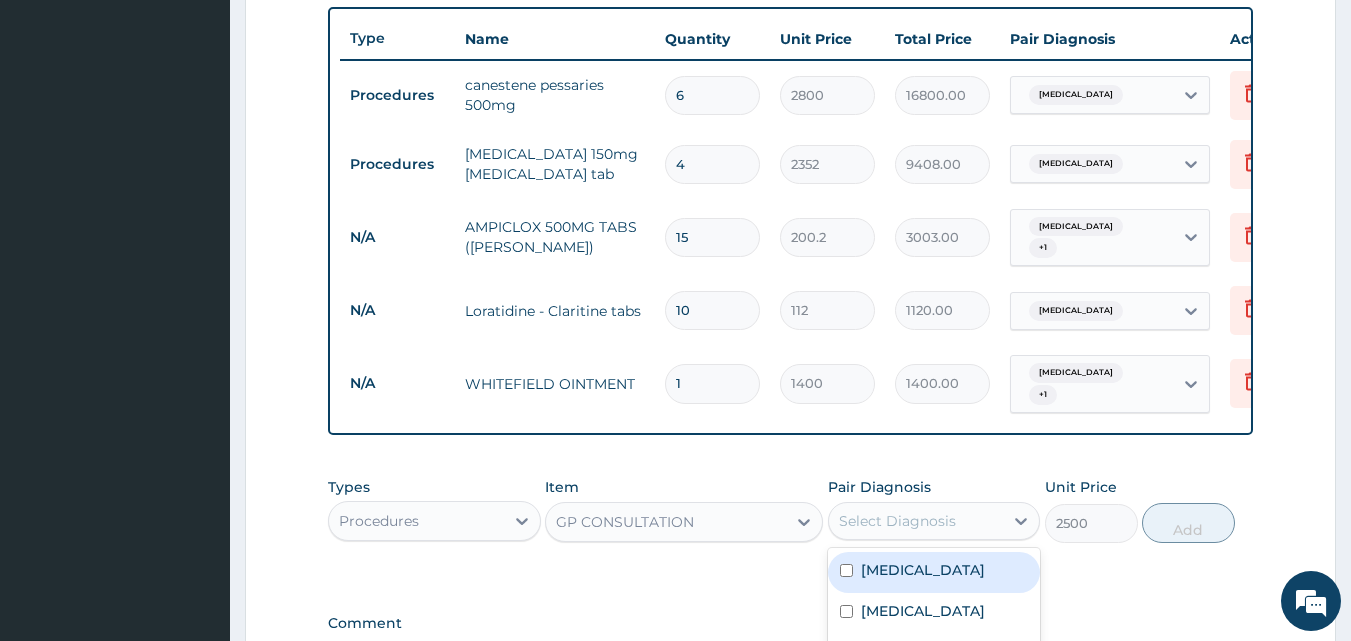click on "Candidiasis" at bounding box center [934, 572] 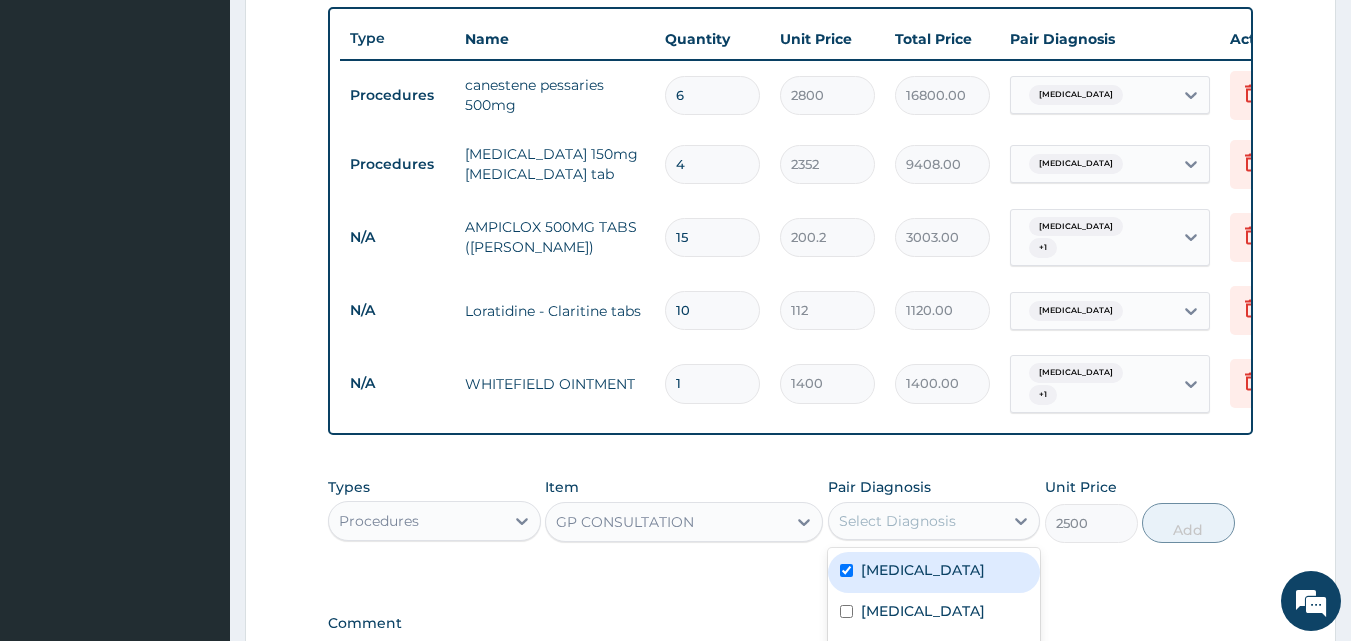 checkbox on "true" 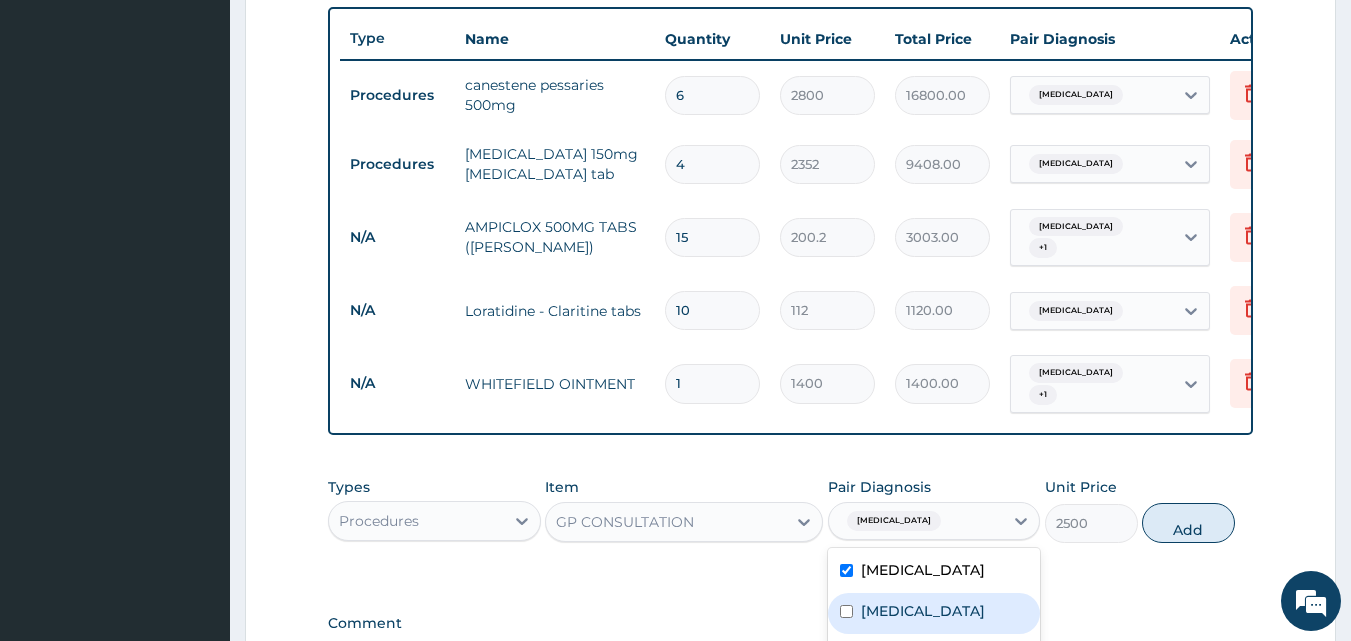click on "Allergic rhinitis" at bounding box center [923, 611] 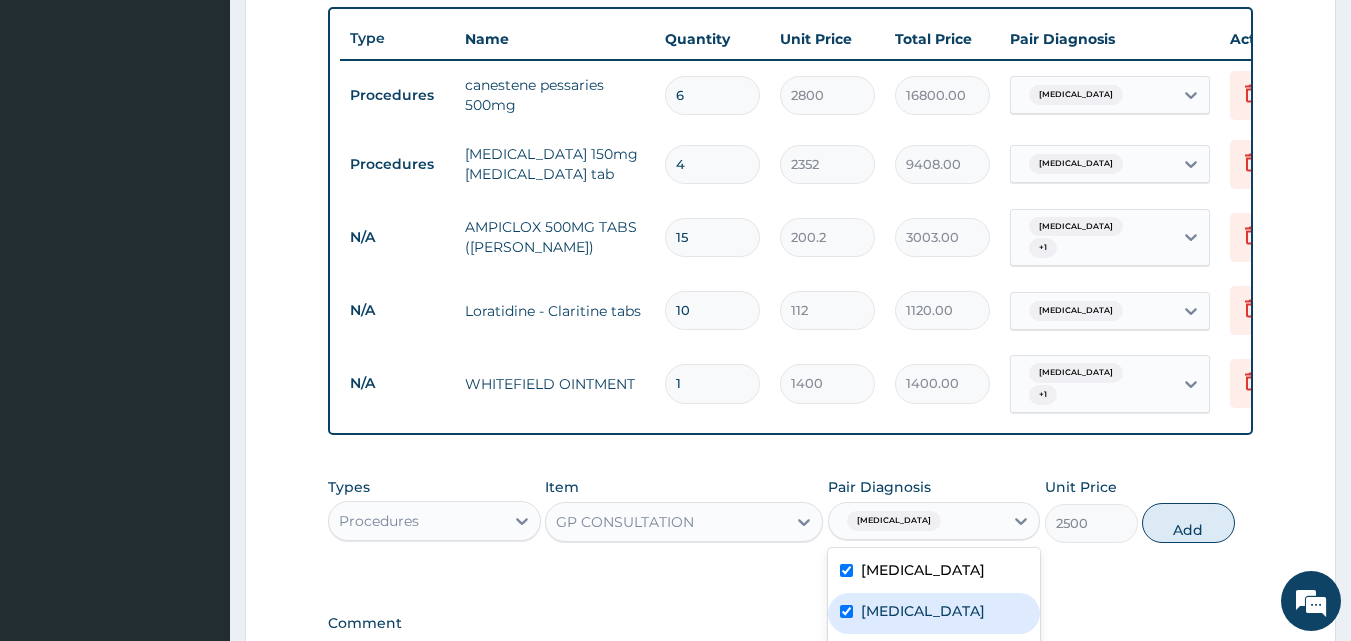 checkbox on "true" 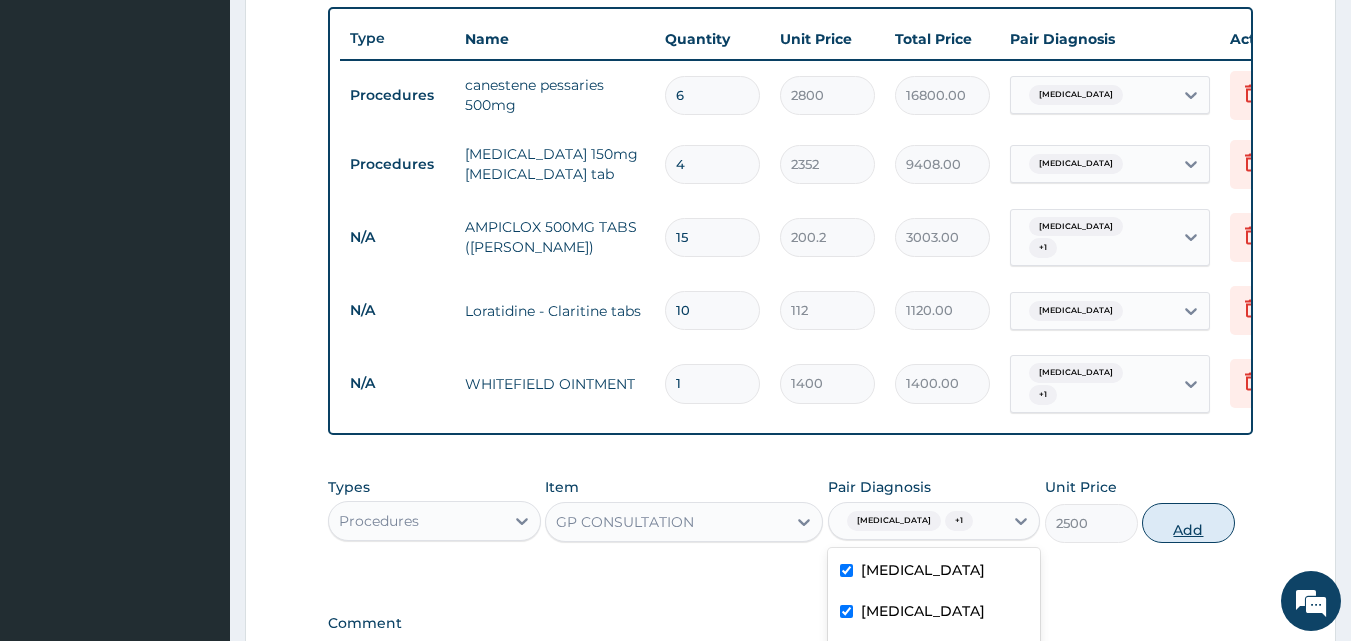 click on "Add" at bounding box center [1188, 523] 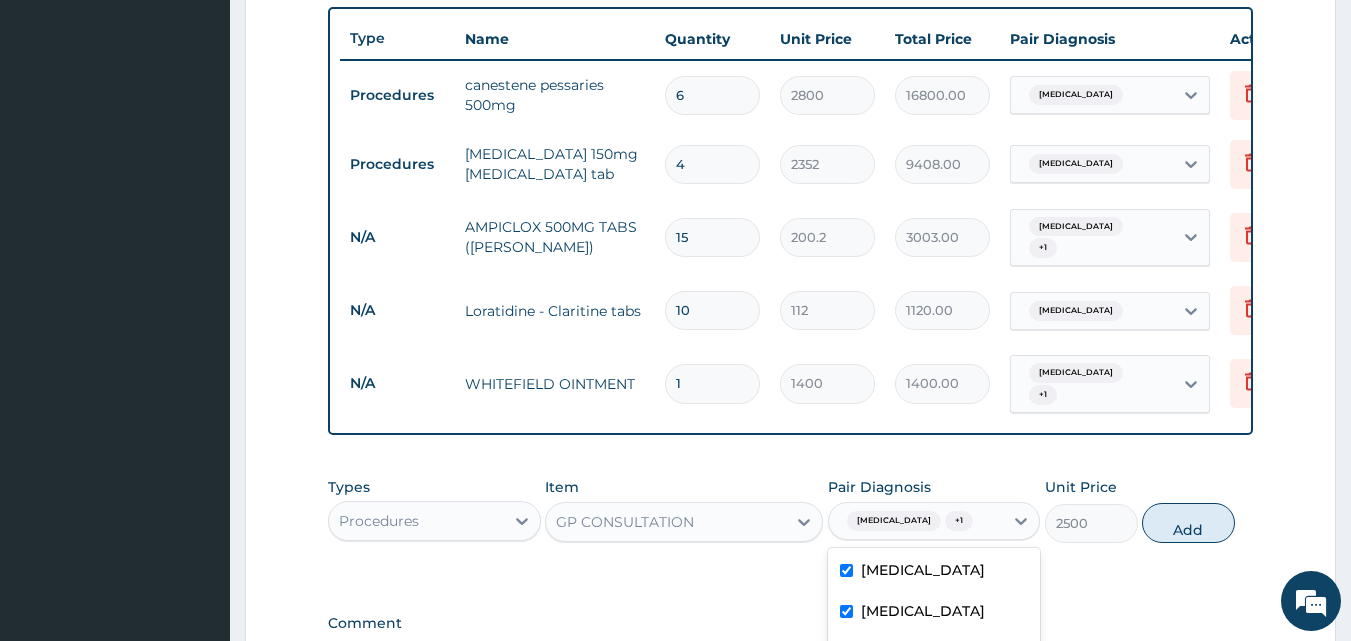type on "0" 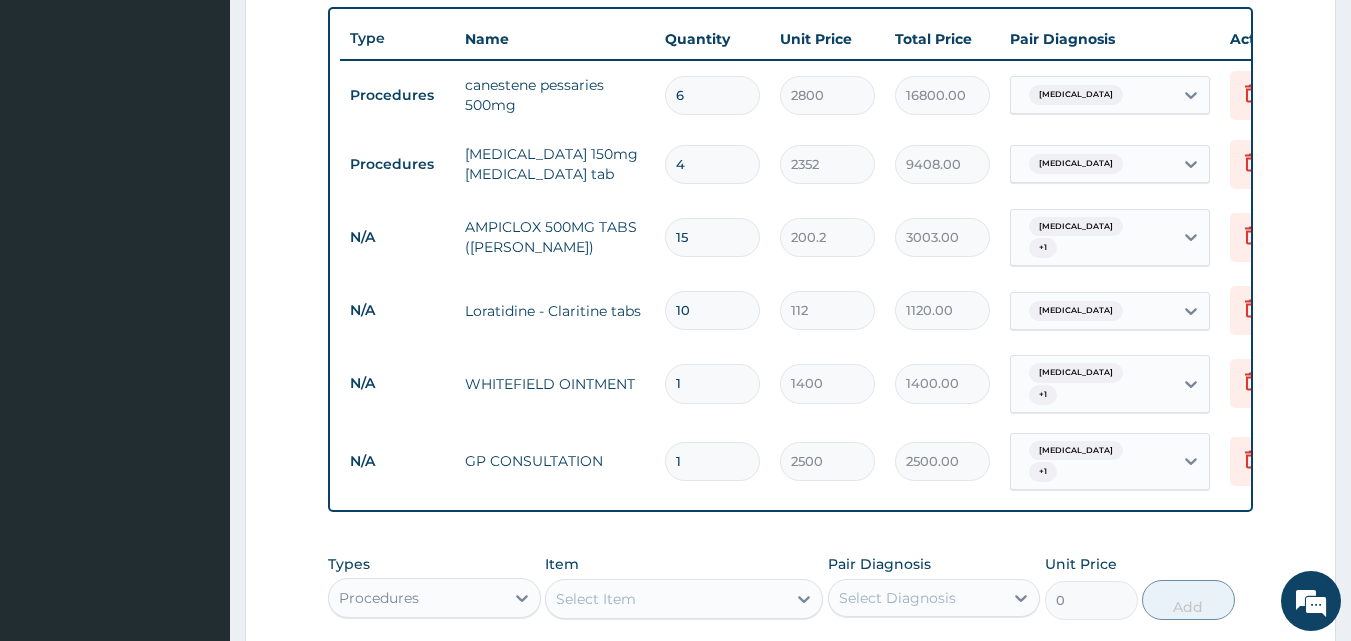 scroll, scrollTop: 743, scrollLeft: 0, axis: vertical 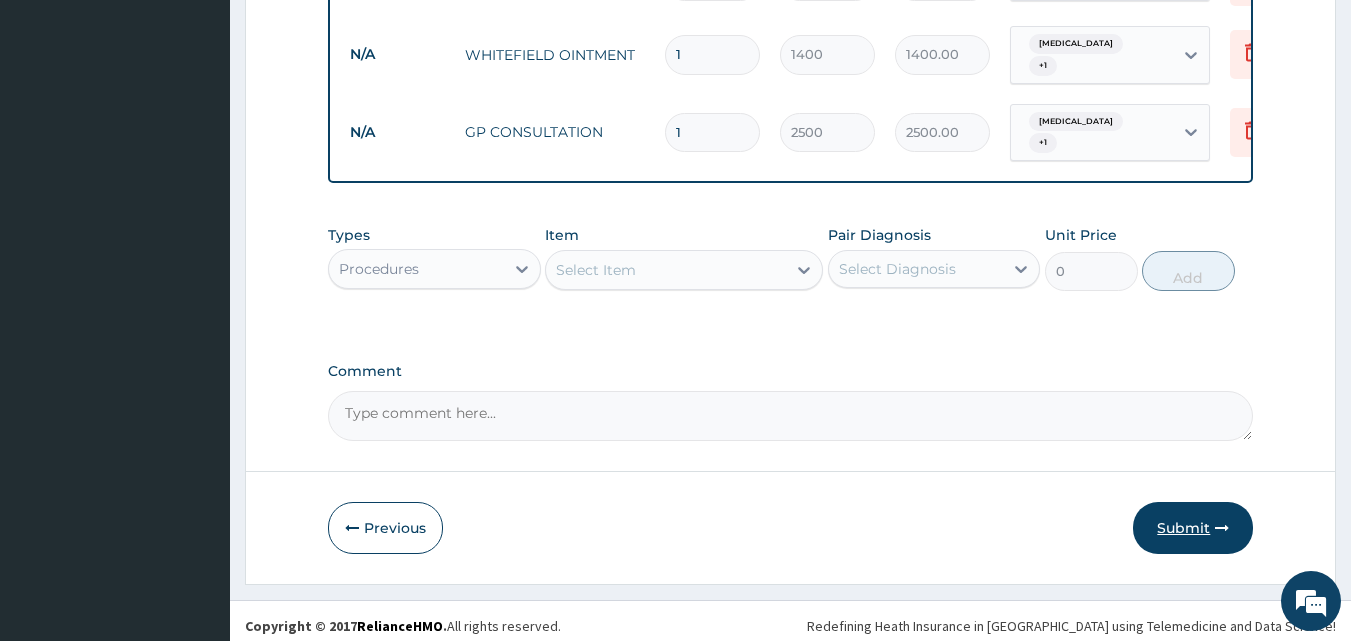 click on "Submit" at bounding box center [1193, 528] 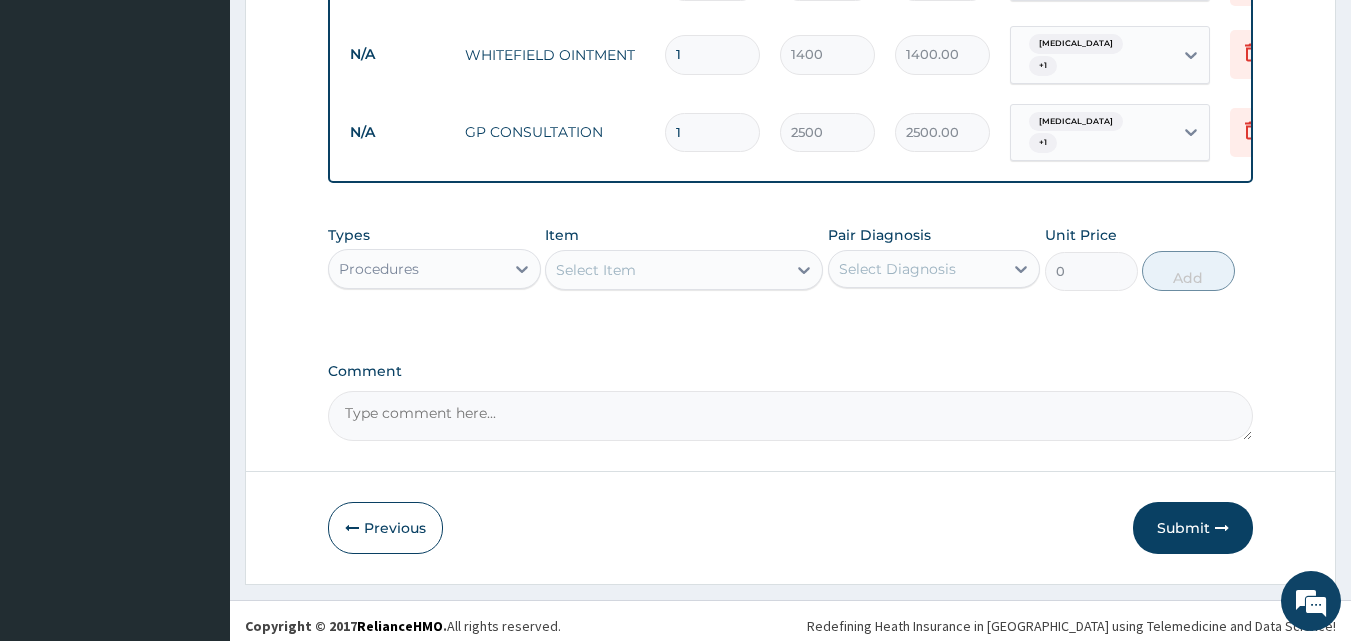 scroll, scrollTop: 76, scrollLeft: 0, axis: vertical 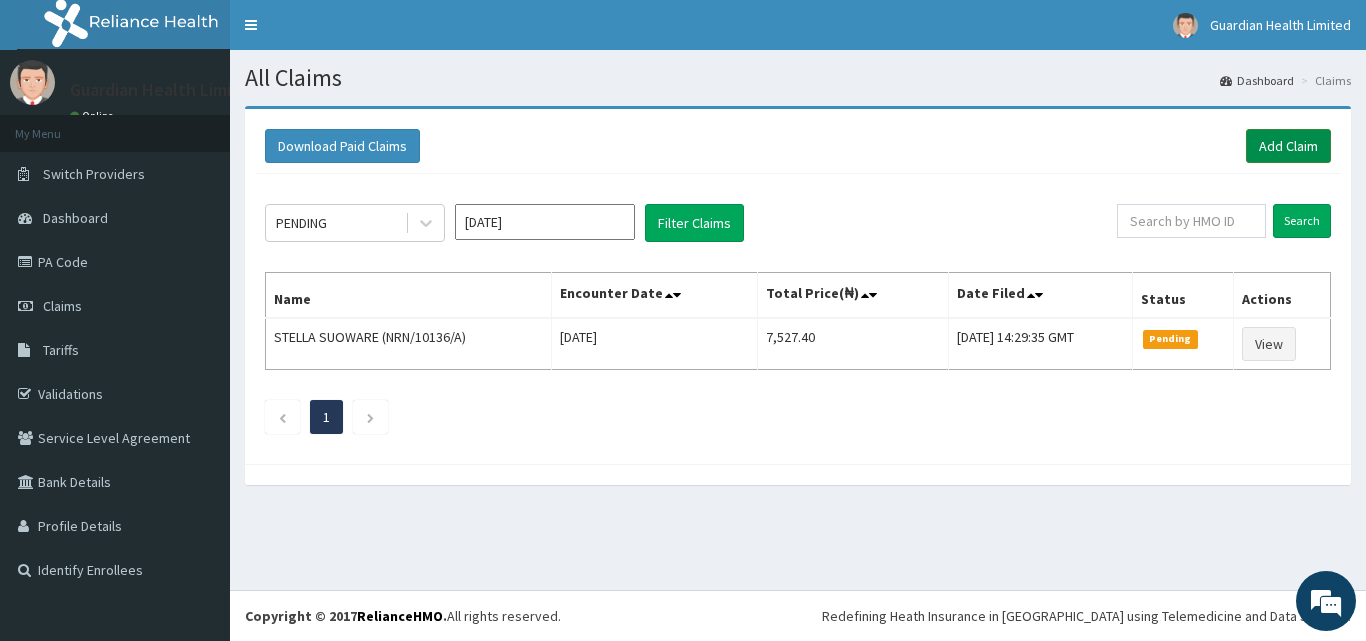 click on "Add Claim" at bounding box center (1288, 146) 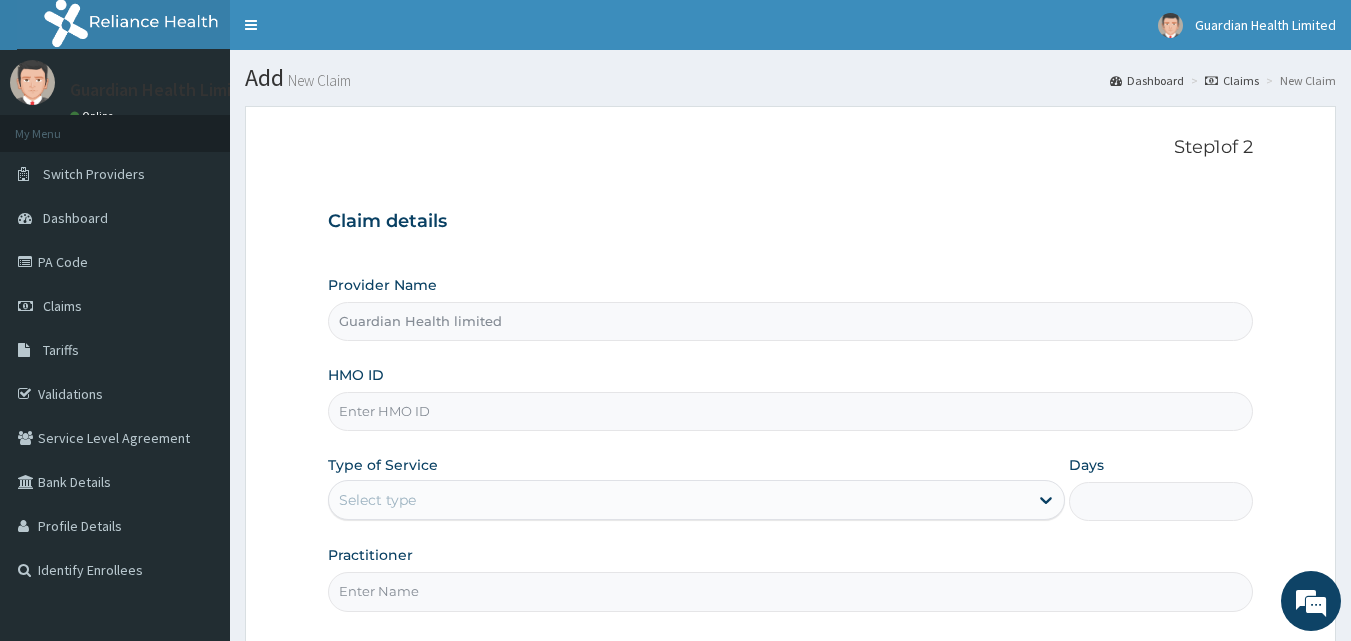 scroll, scrollTop: 0, scrollLeft: 0, axis: both 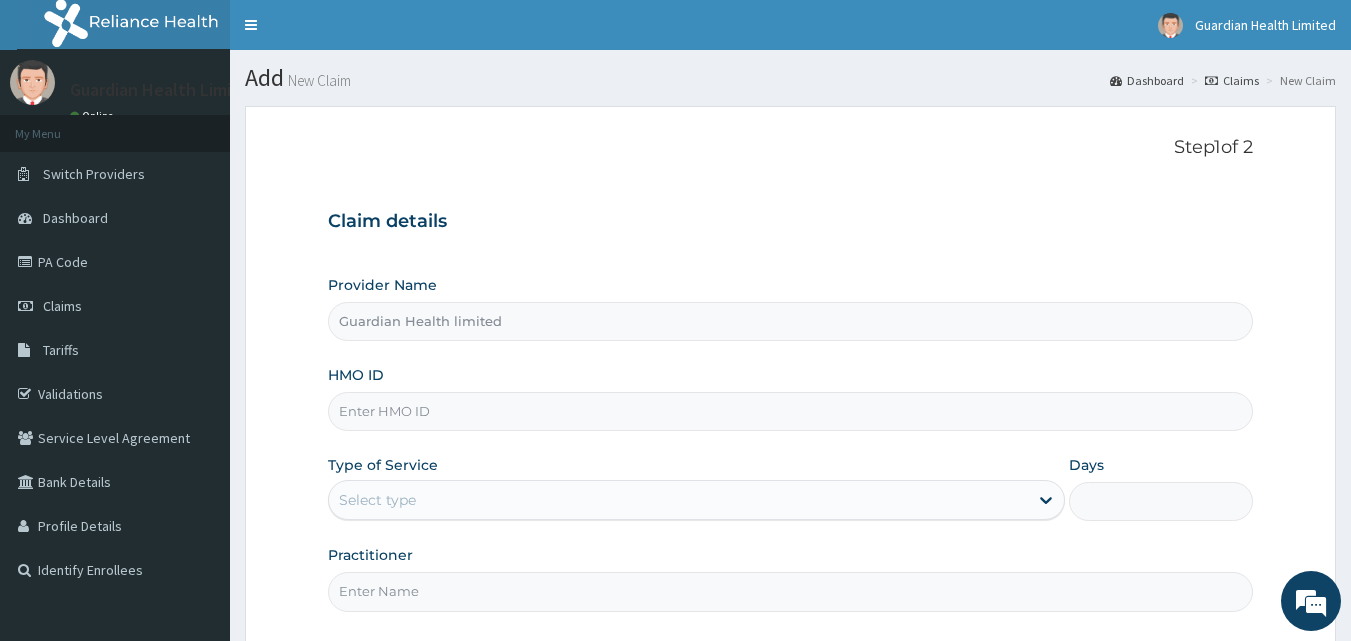 paste on "LCC/10055/A" 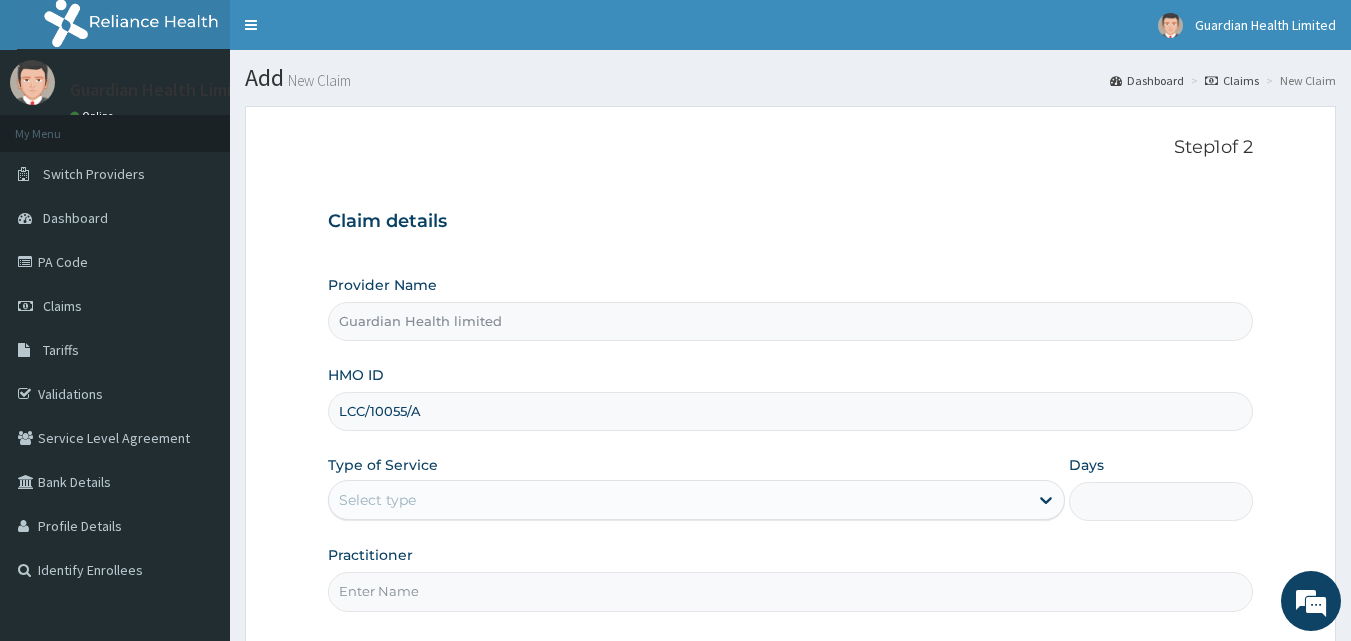 type on "LCC/10055/A" 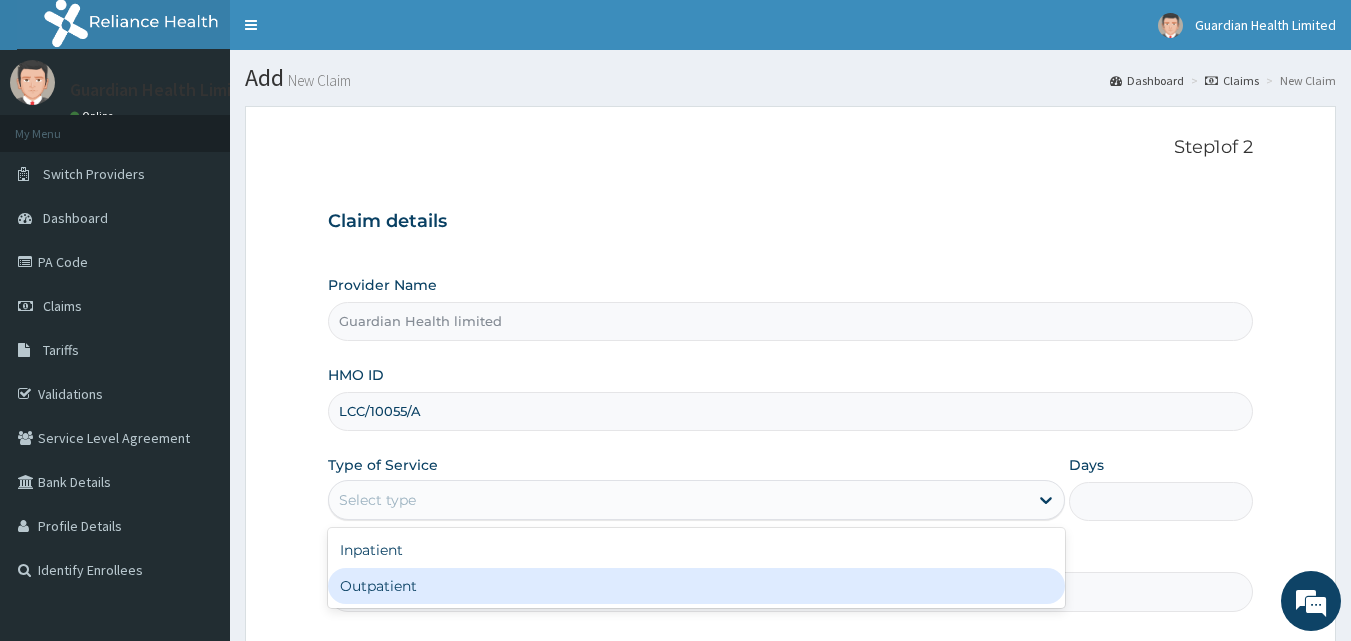 click on "Outpatient" at bounding box center [696, 586] 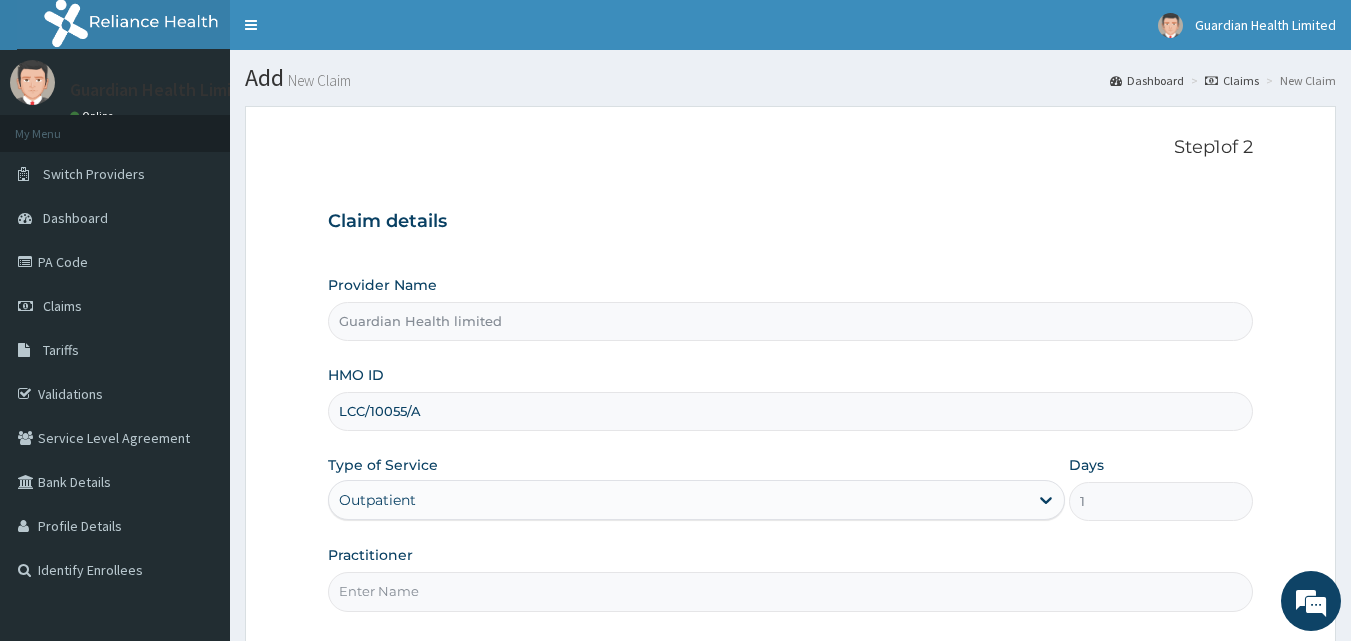 click on "Practitioner" at bounding box center (791, 591) 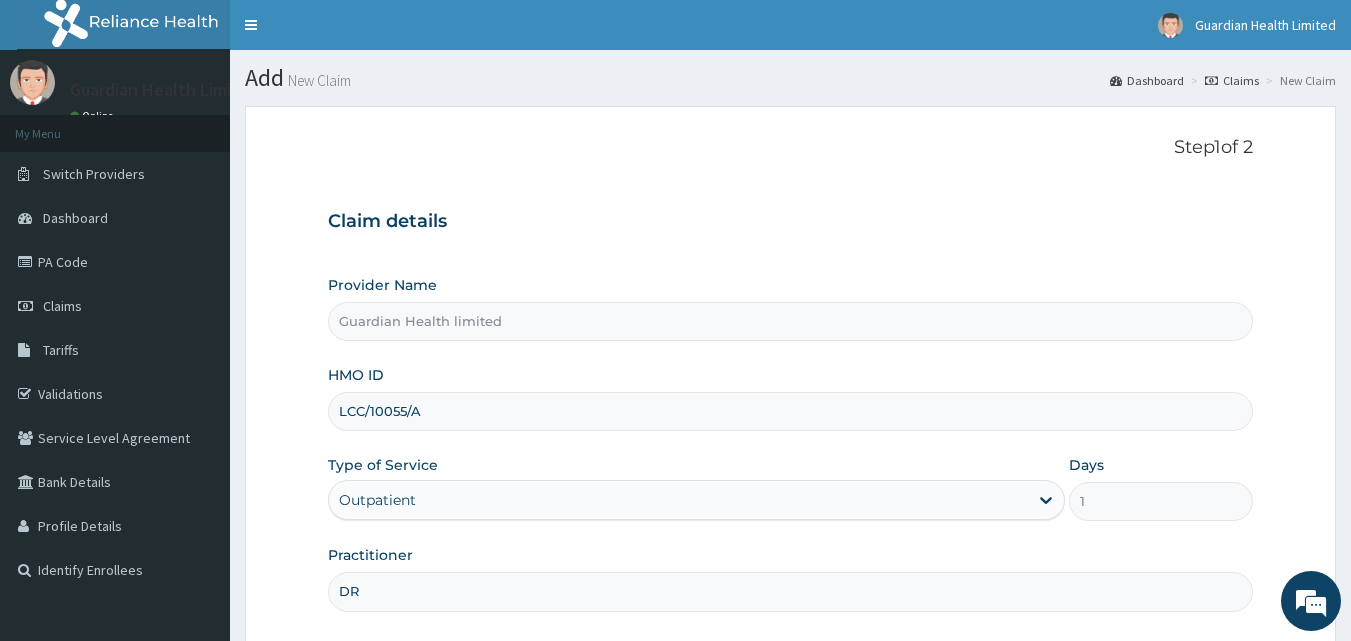 type on "DR OMISAKIN" 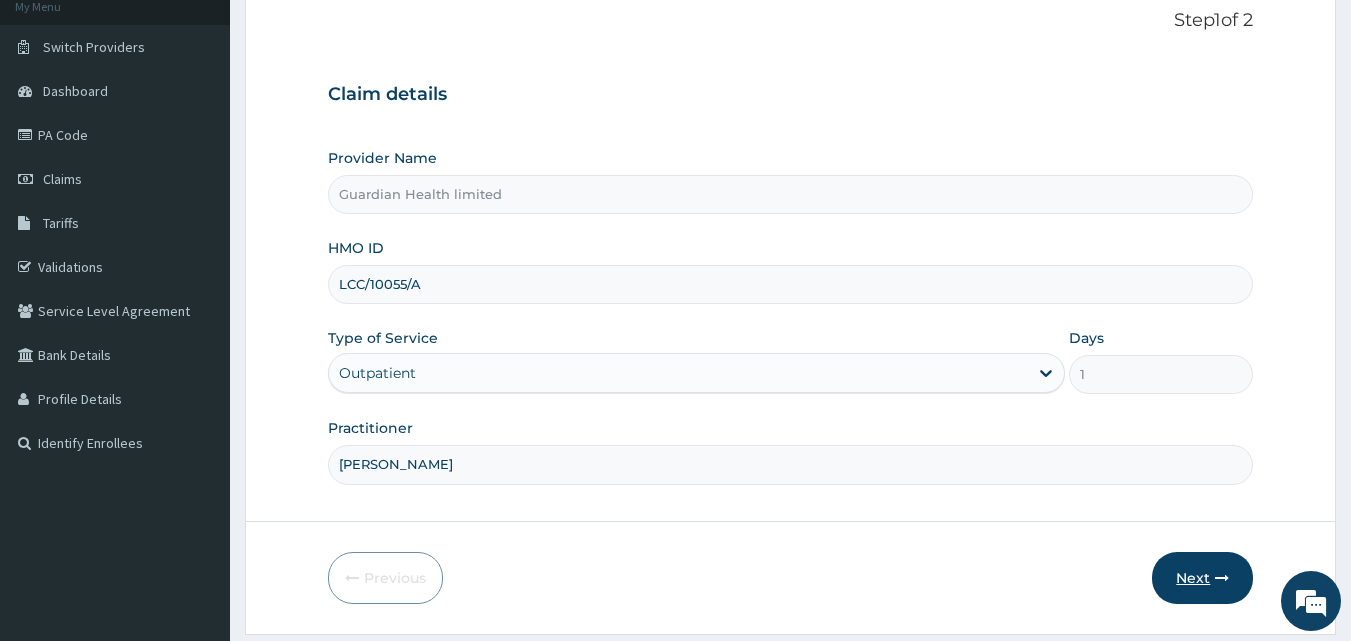 scroll, scrollTop: 187, scrollLeft: 0, axis: vertical 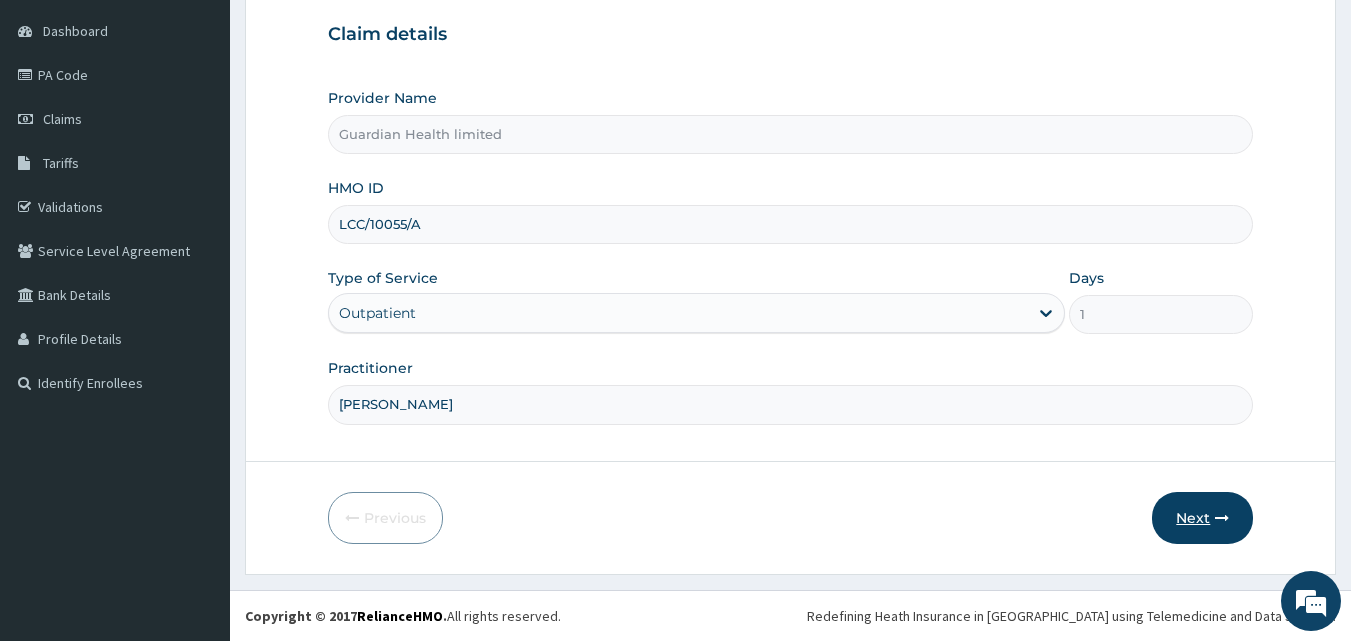 click at bounding box center (1222, 518) 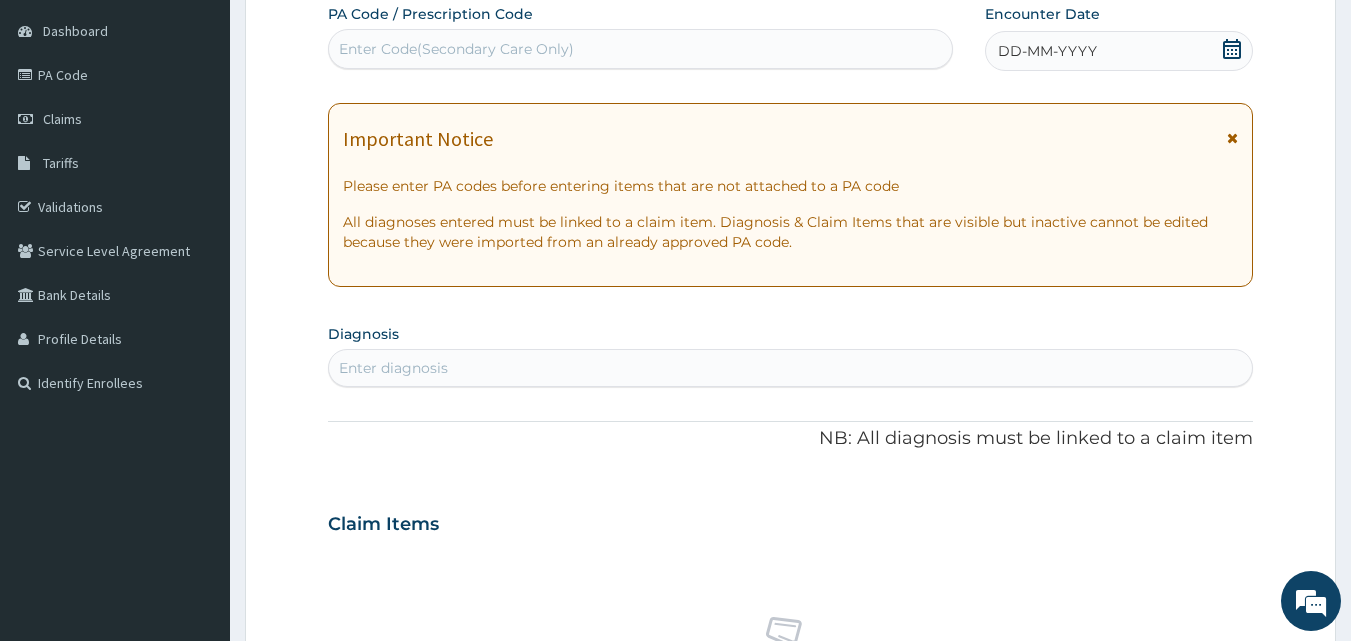 click on "Enter Code(Secondary Care Only)" at bounding box center (641, 49) 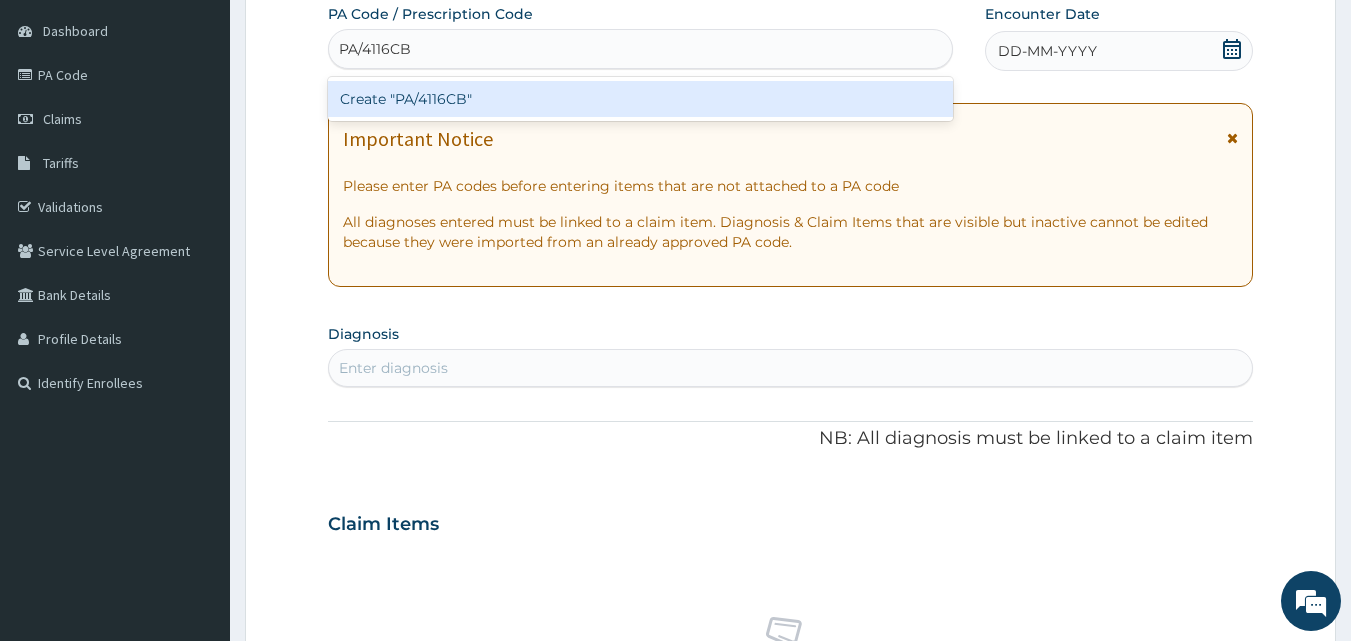 click on "Create "PA/4116CB"" at bounding box center (641, 99) 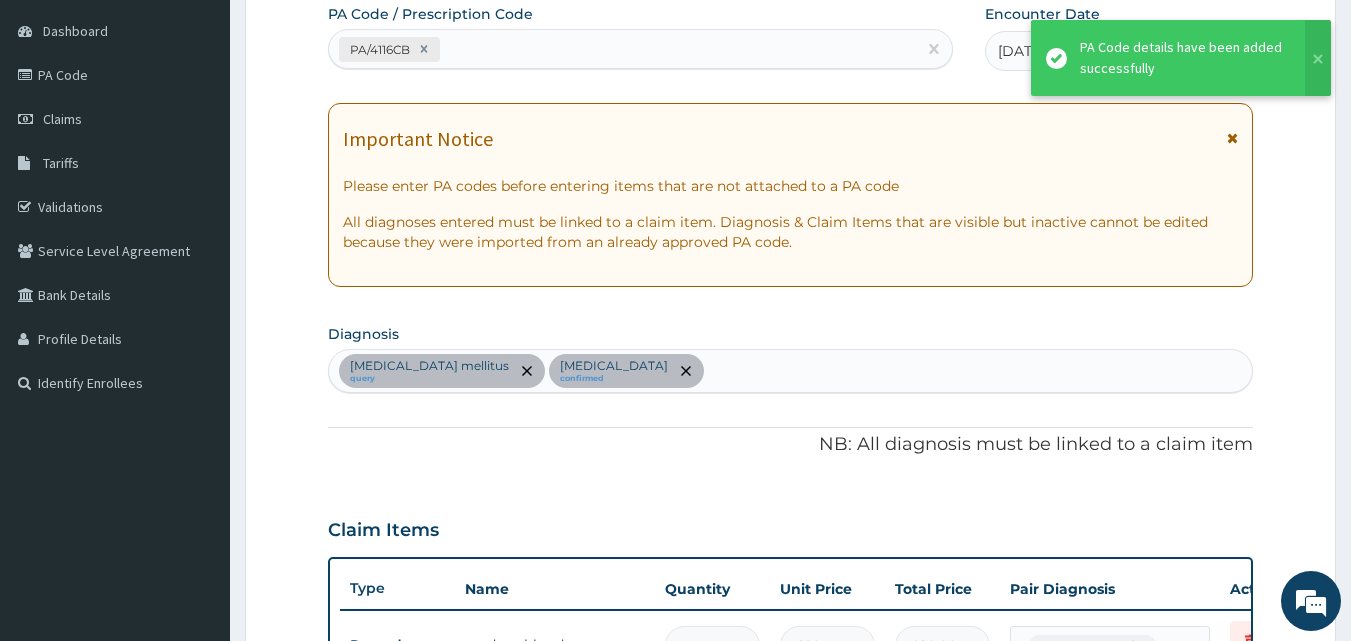scroll, scrollTop: 650, scrollLeft: 0, axis: vertical 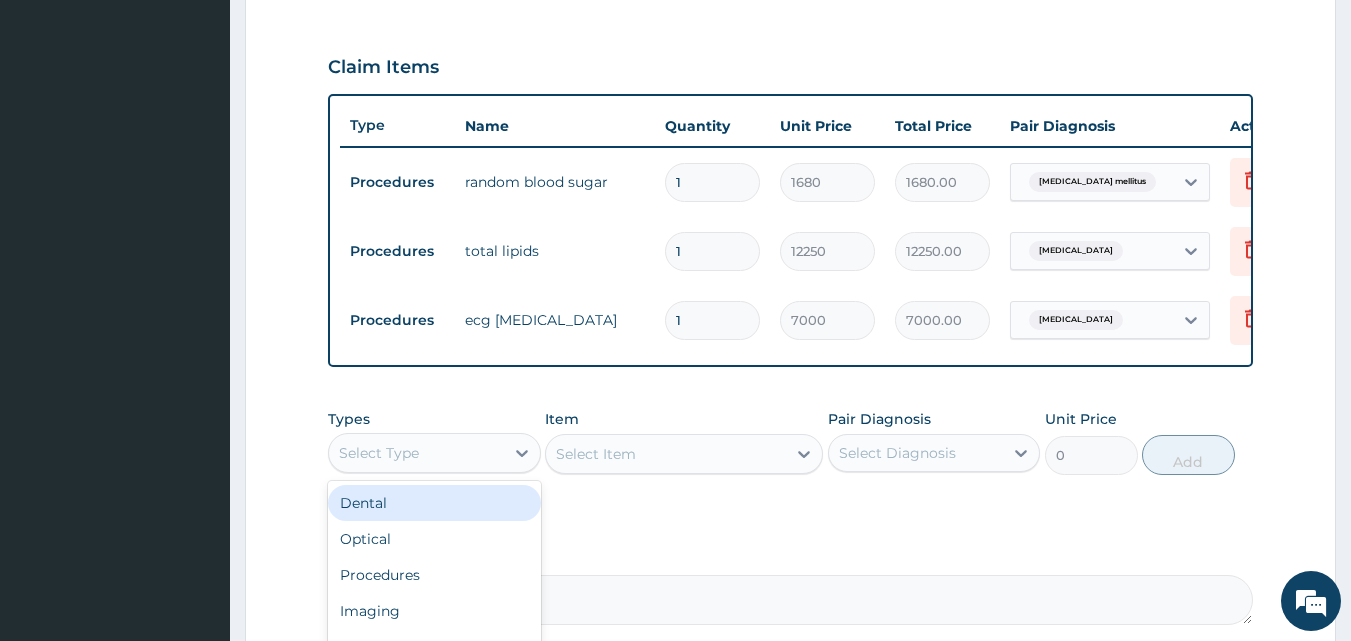 click on "Select Type" at bounding box center (416, 453) 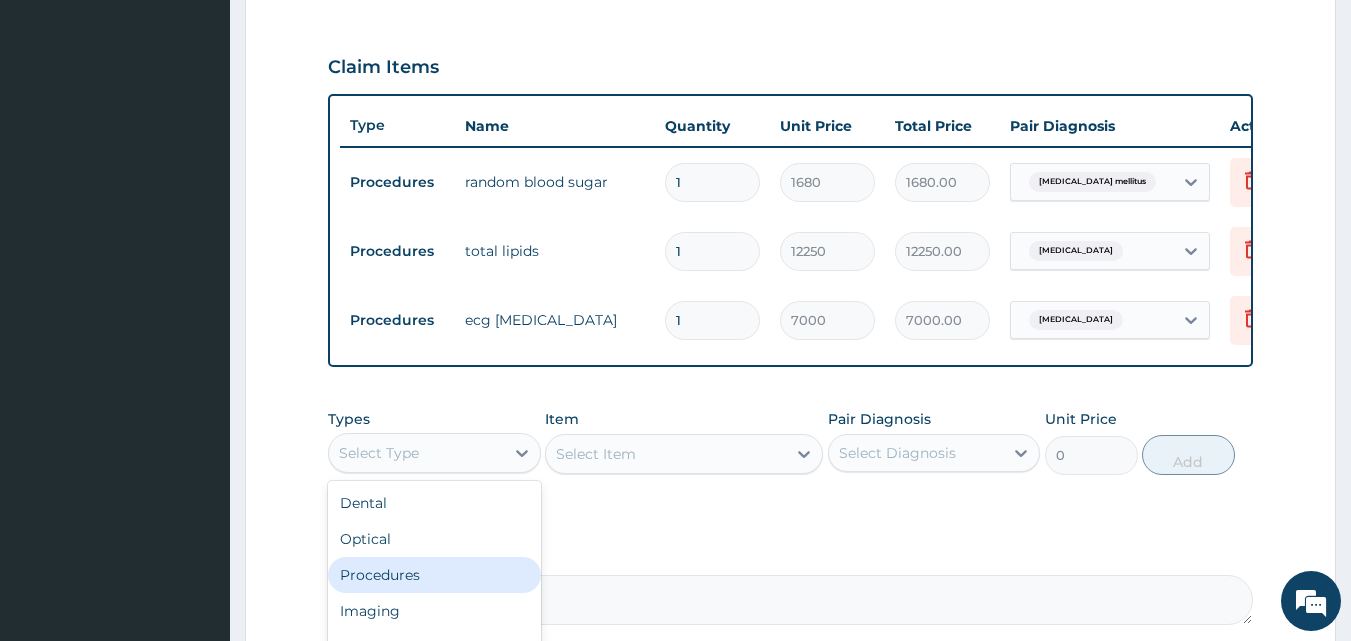 click on "Procedures" at bounding box center [434, 575] 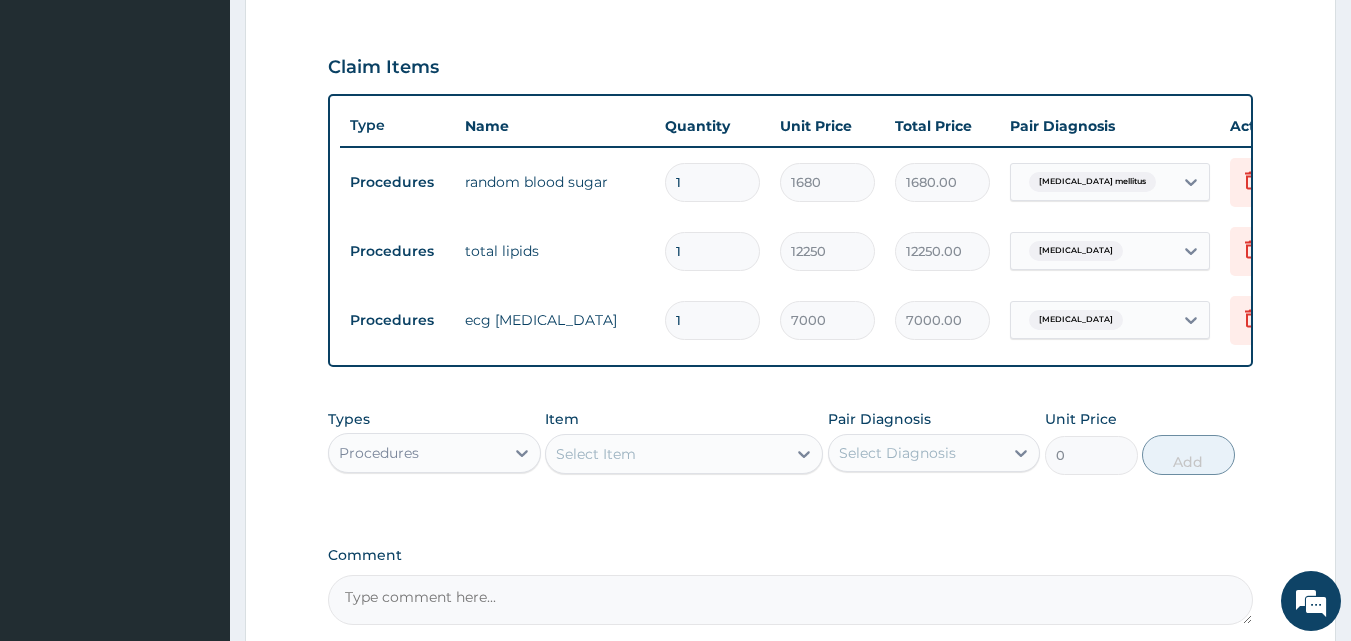 scroll, scrollTop: 90, scrollLeft: 0, axis: vertical 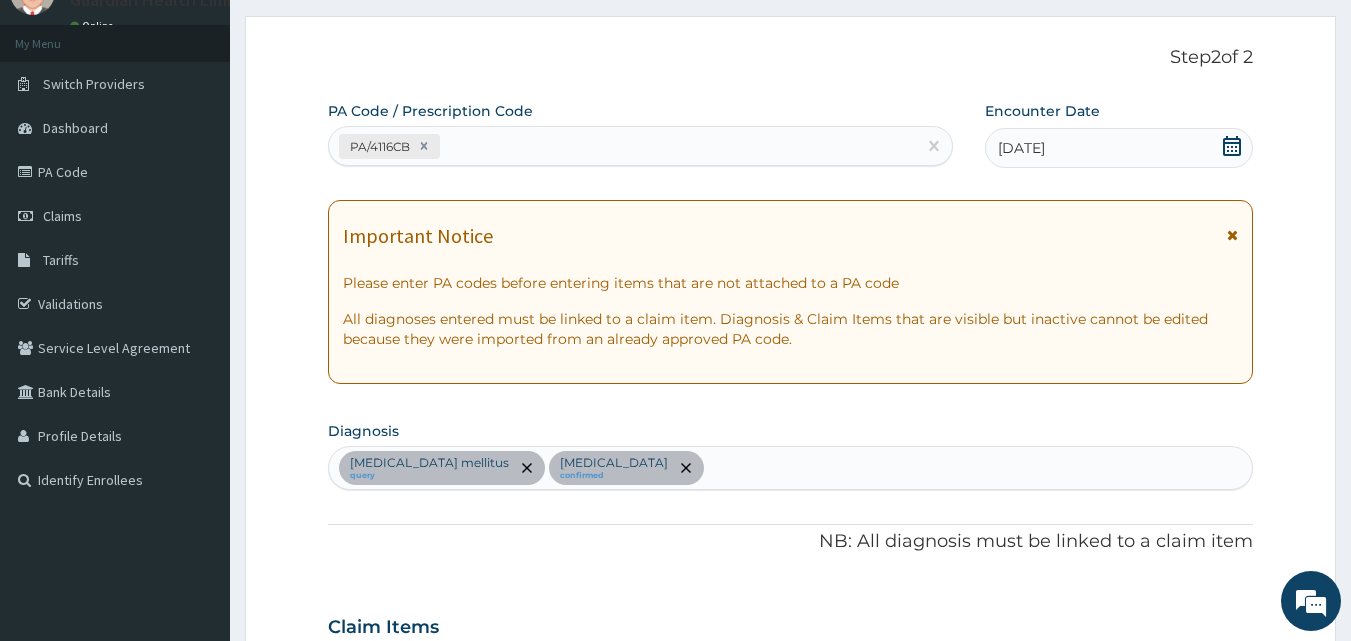 click on "PA/4116CB" at bounding box center [623, 146] 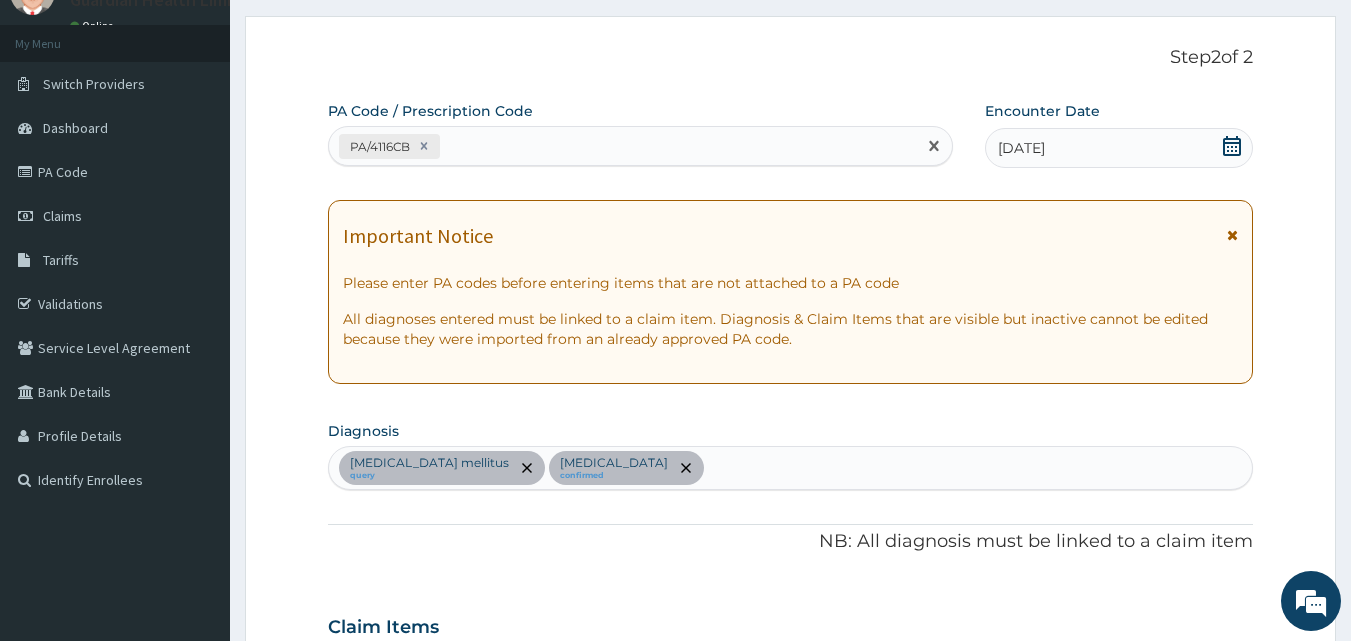 paste on "PA/D751CC" 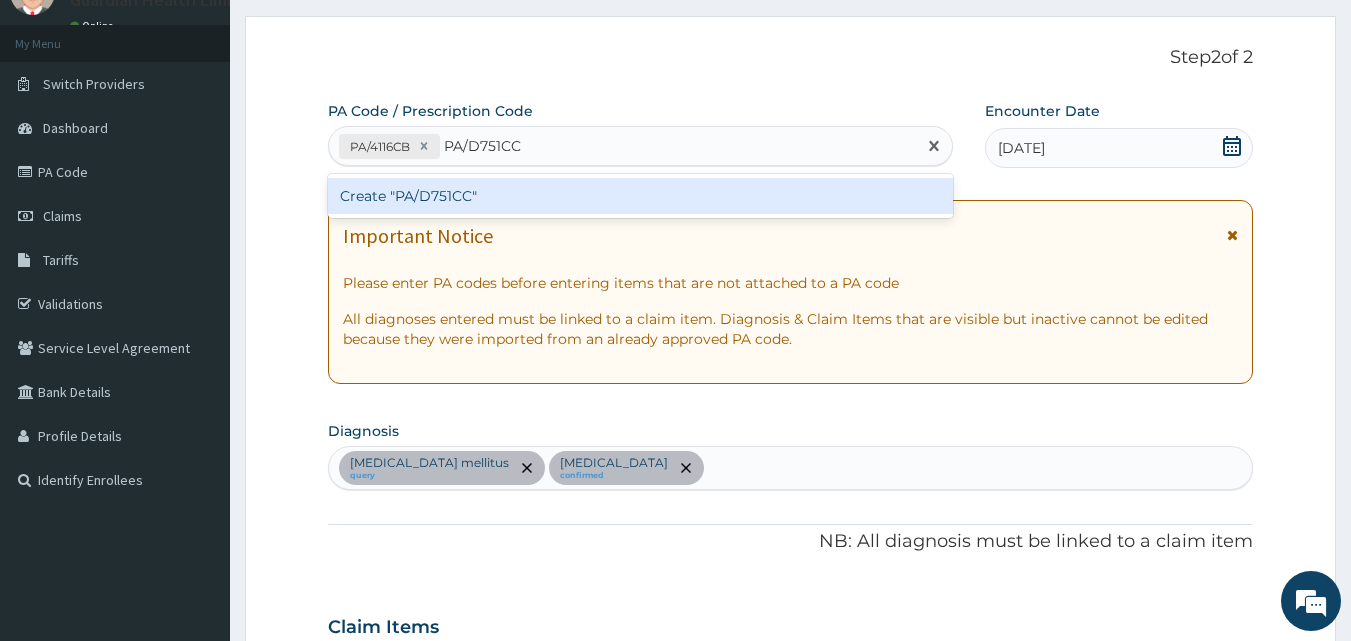 click on "Create "PA/D751CC"" at bounding box center (641, 196) 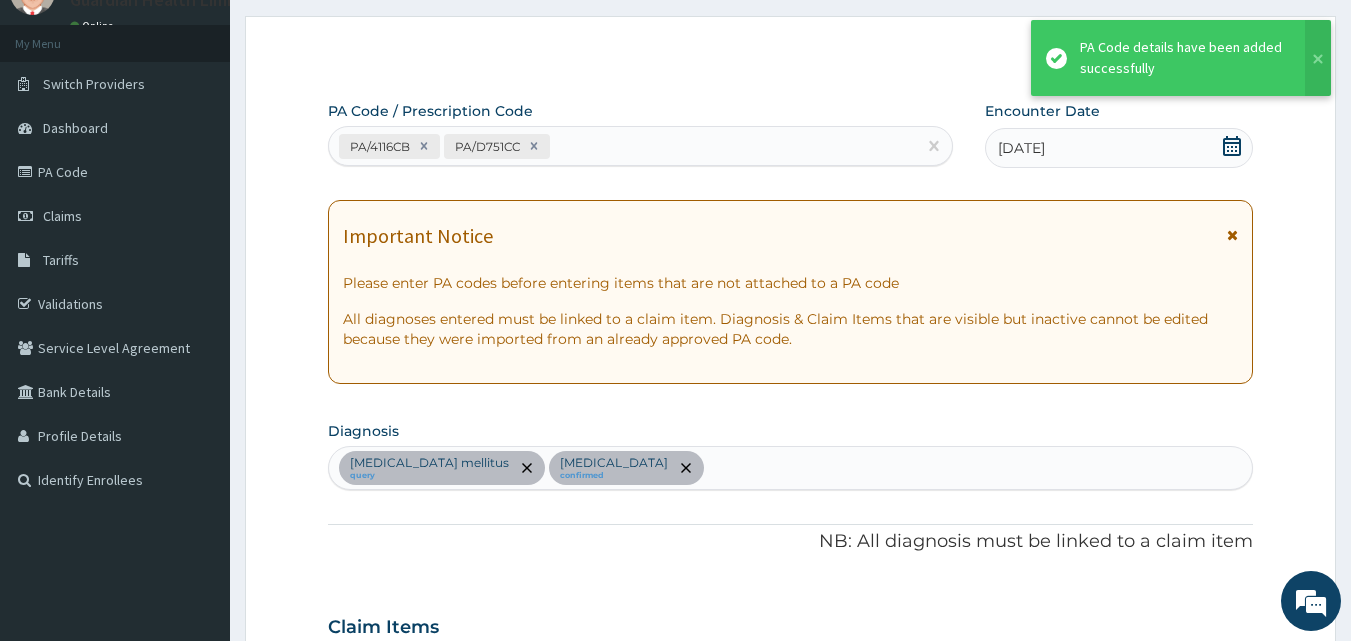 scroll, scrollTop: 857, scrollLeft: 0, axis: vertical 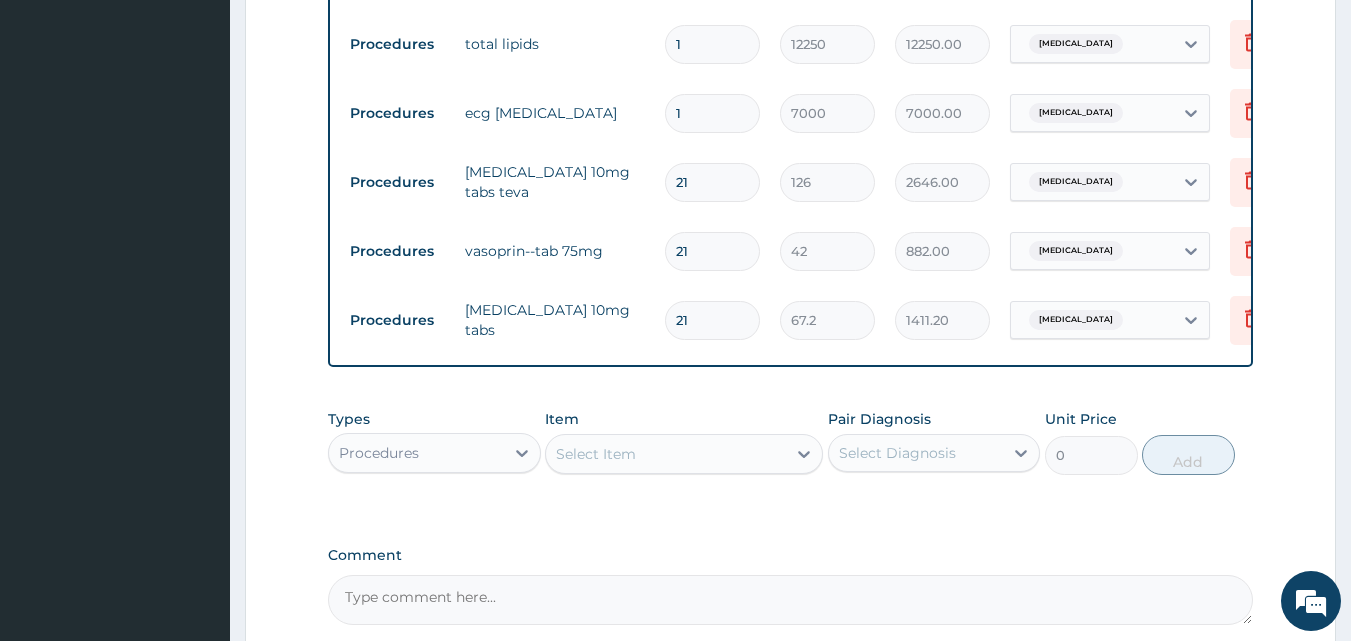 type on "2" 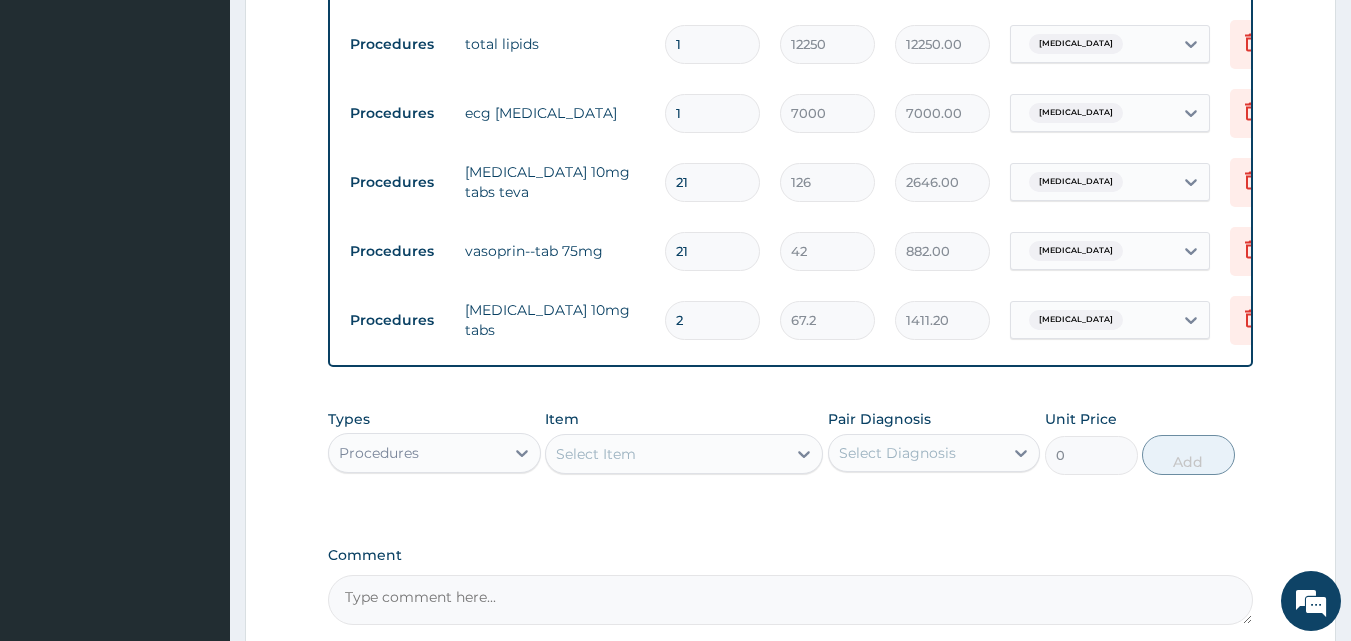 type on "134.40" 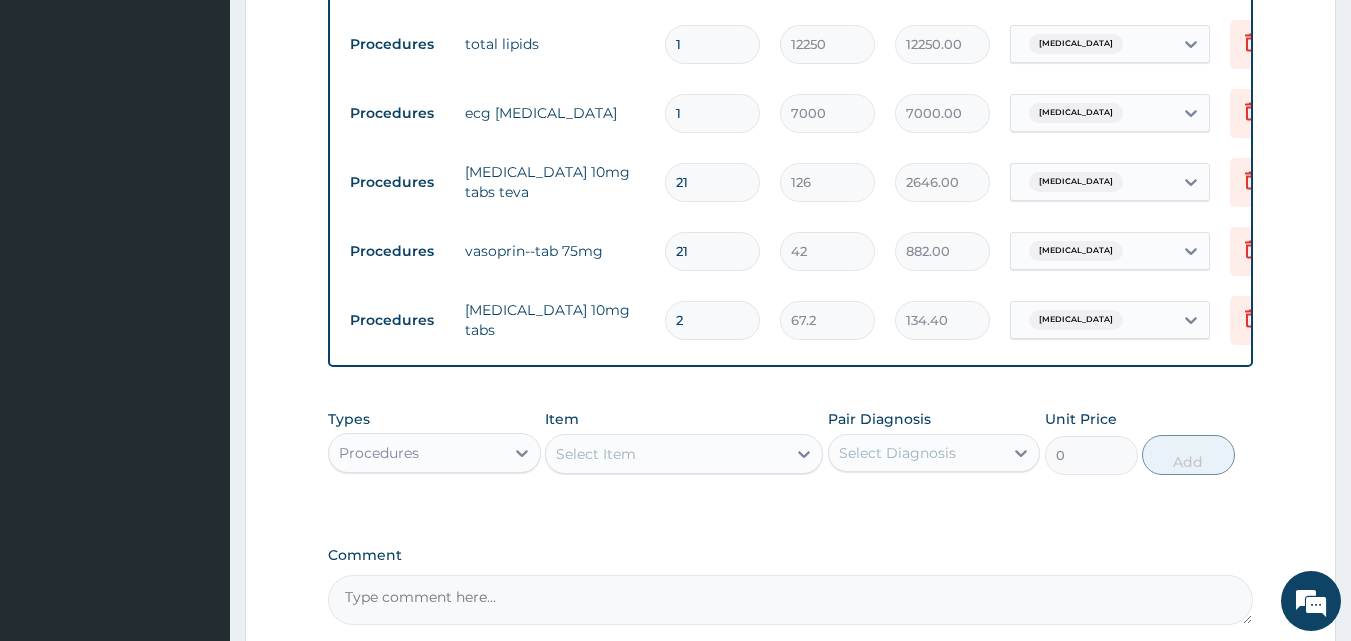 type 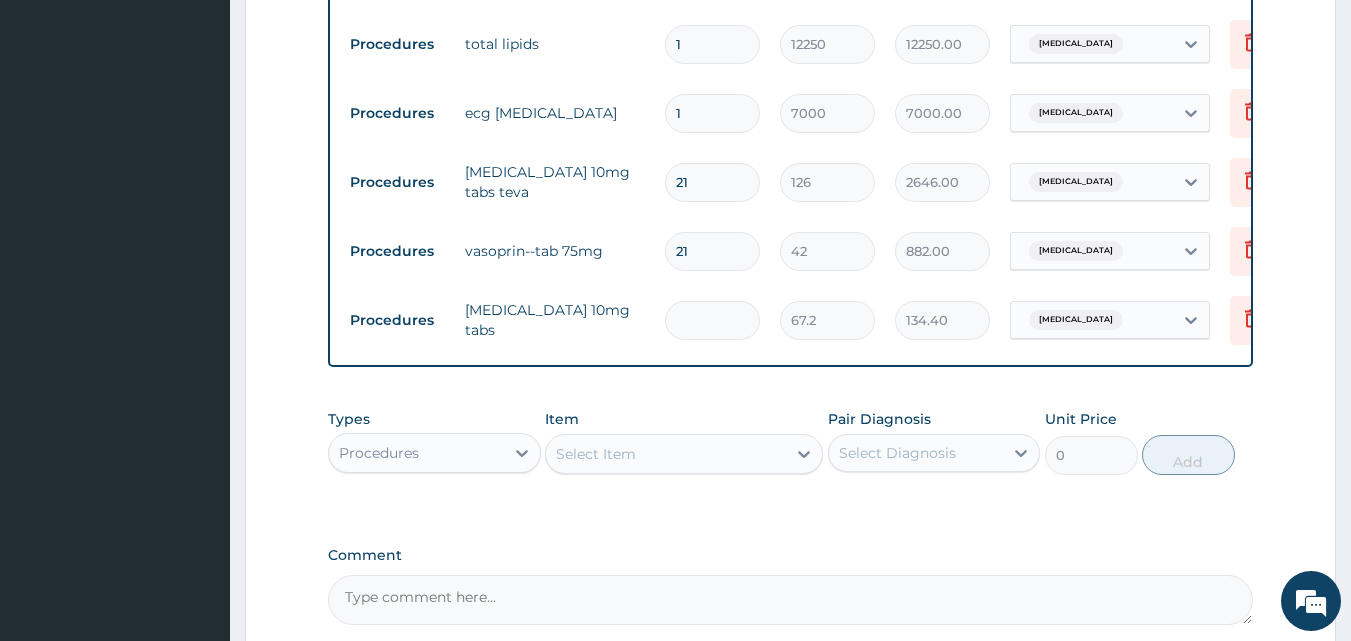 type on "0.00" 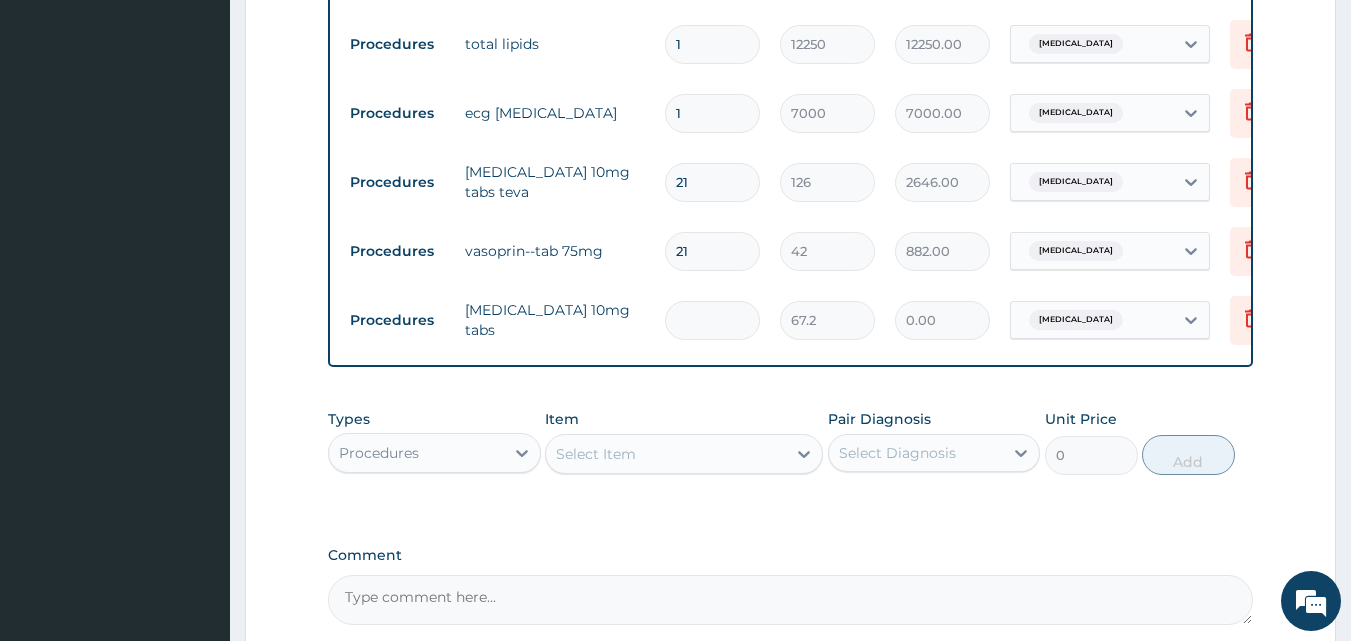 type on "1" 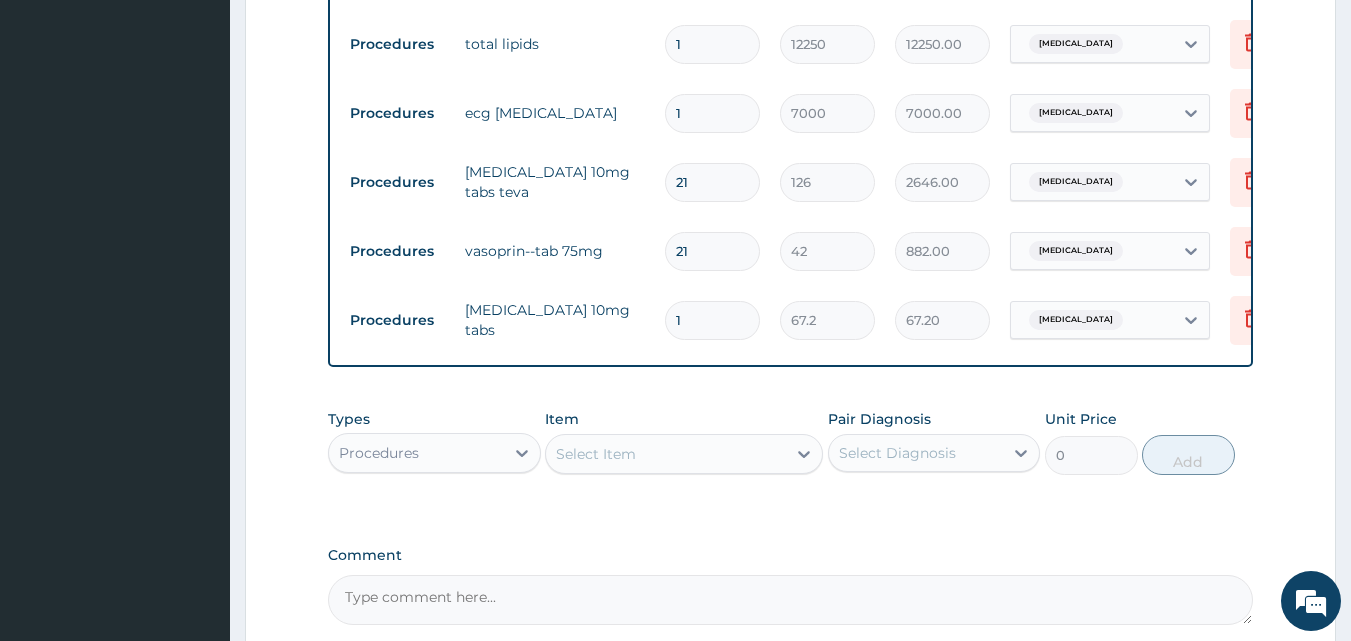 type on "14" 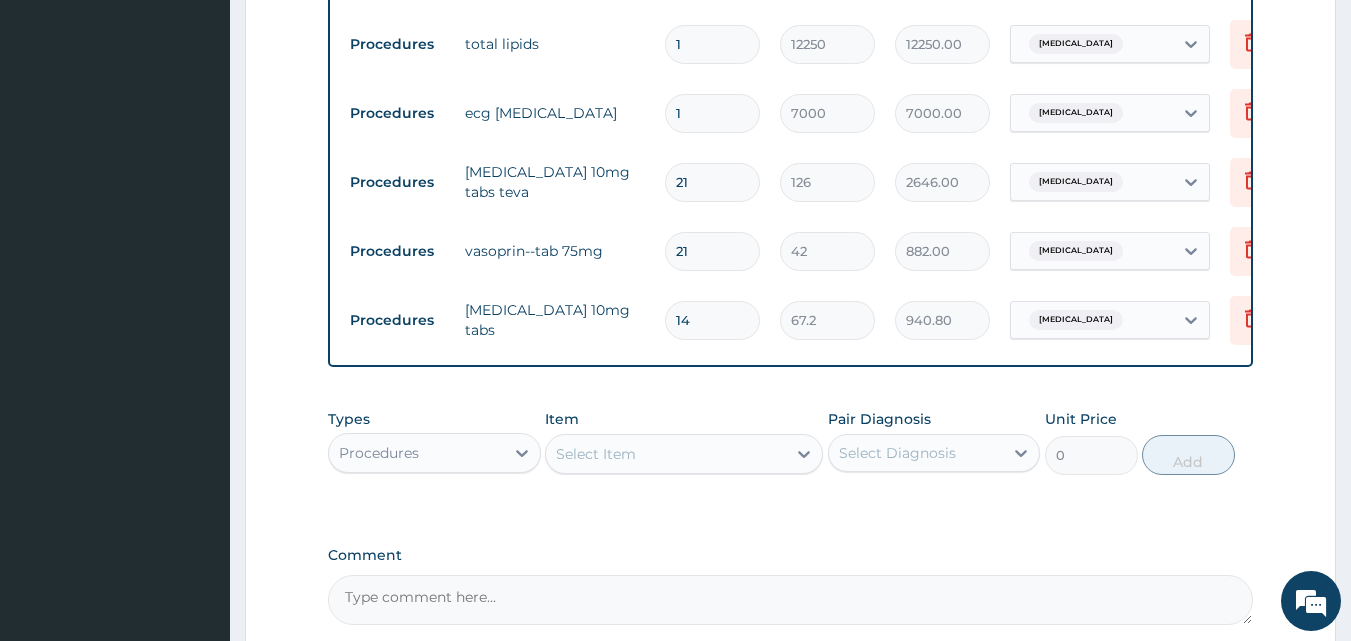 type on "14" 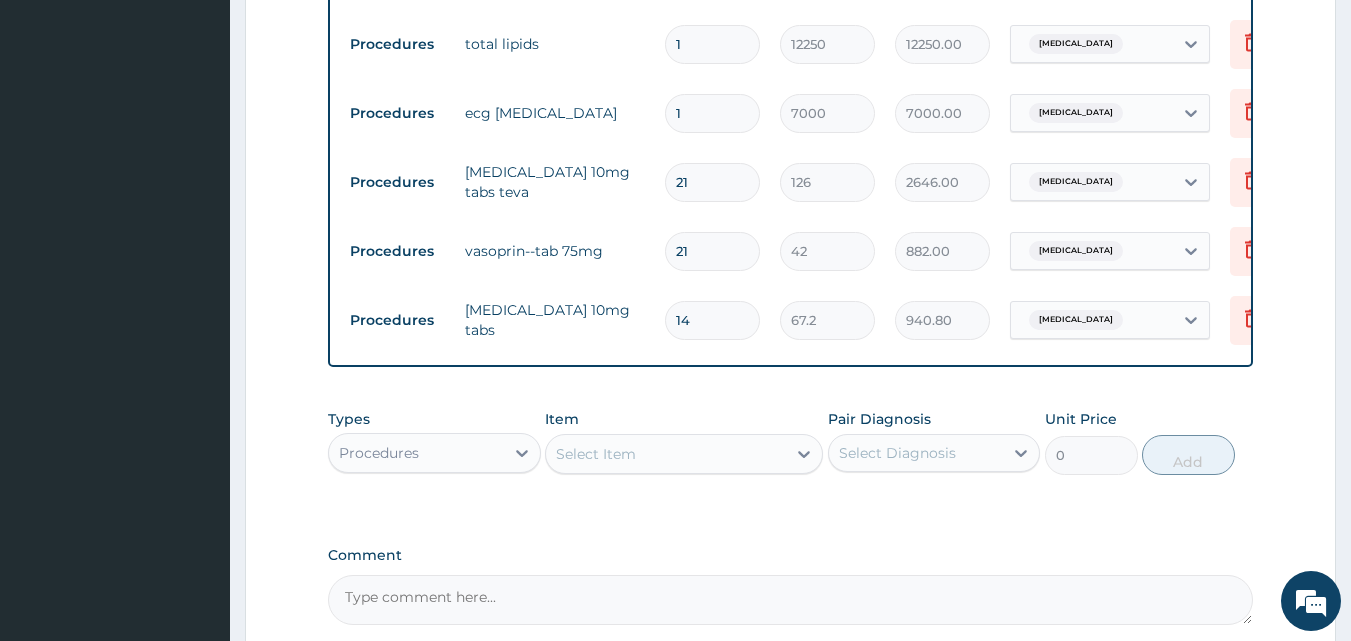 click on "21" at bounding box center [712, 251] 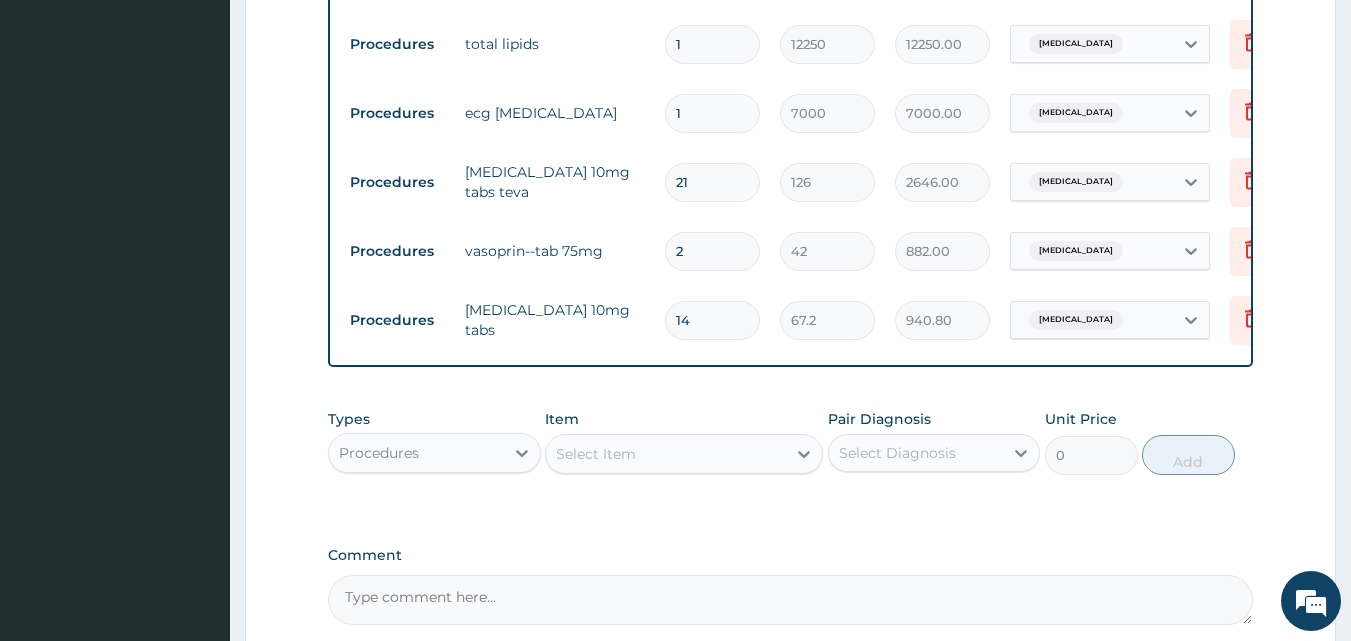 type on "84.00" 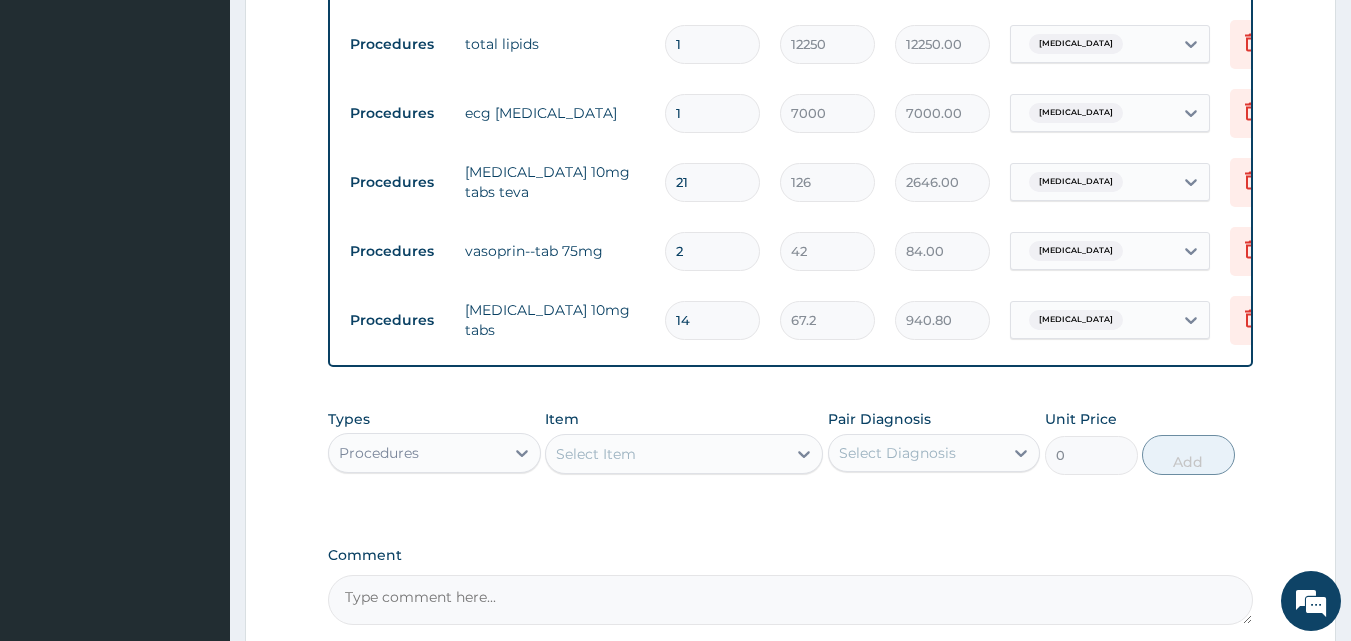 type 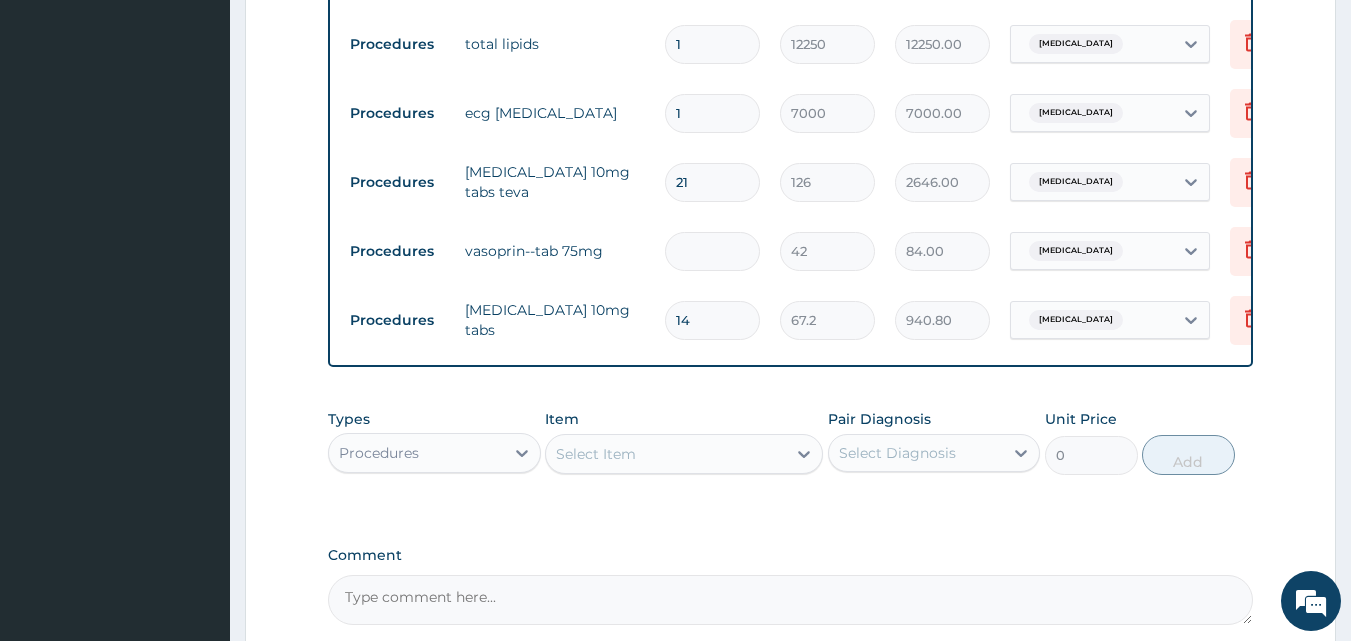 type on "0.00" 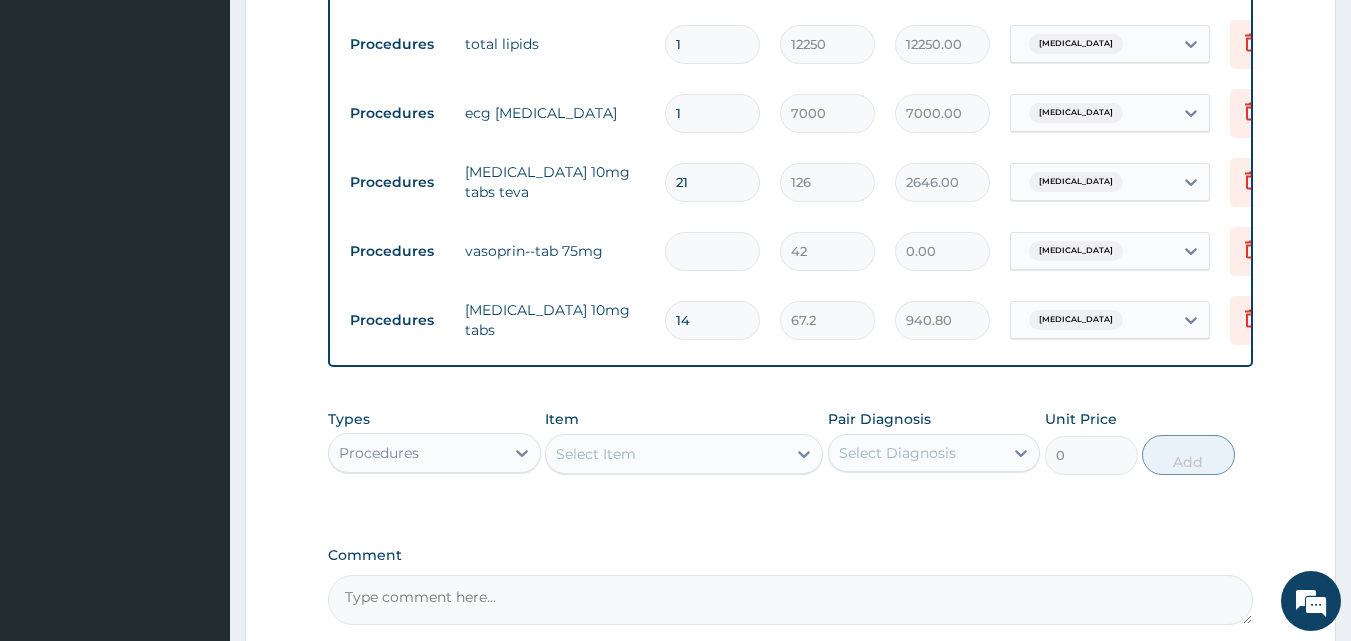 type on "1" 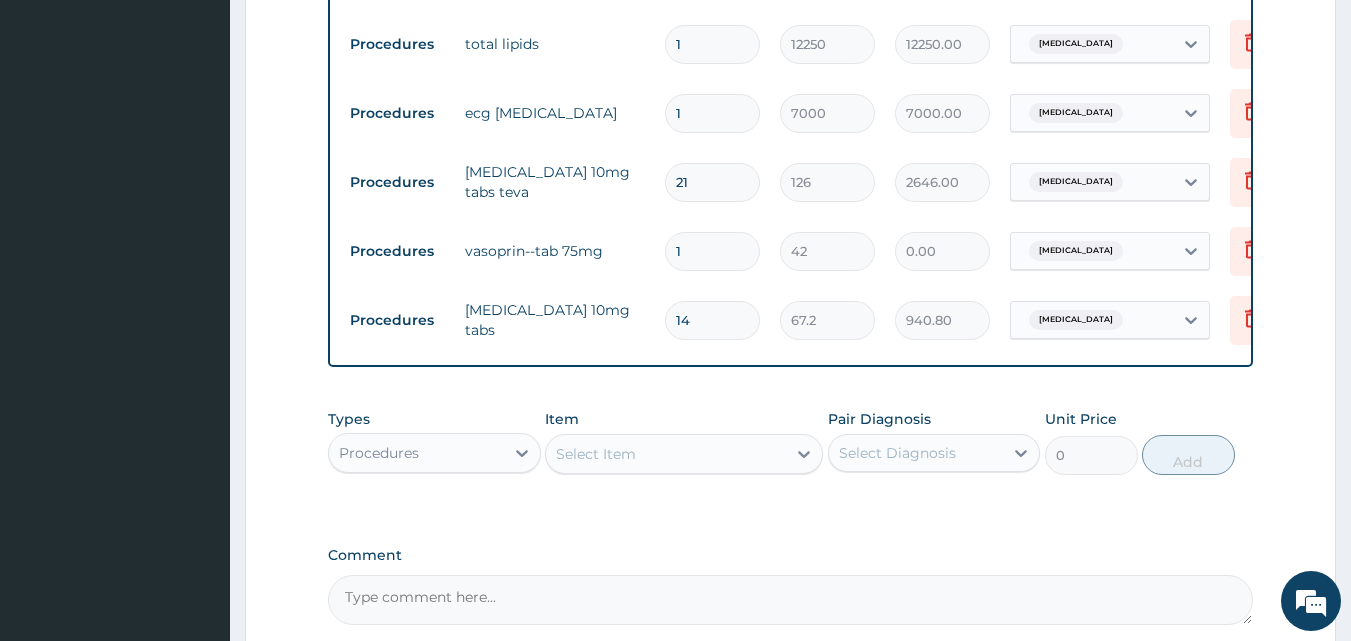 type on "42.00" 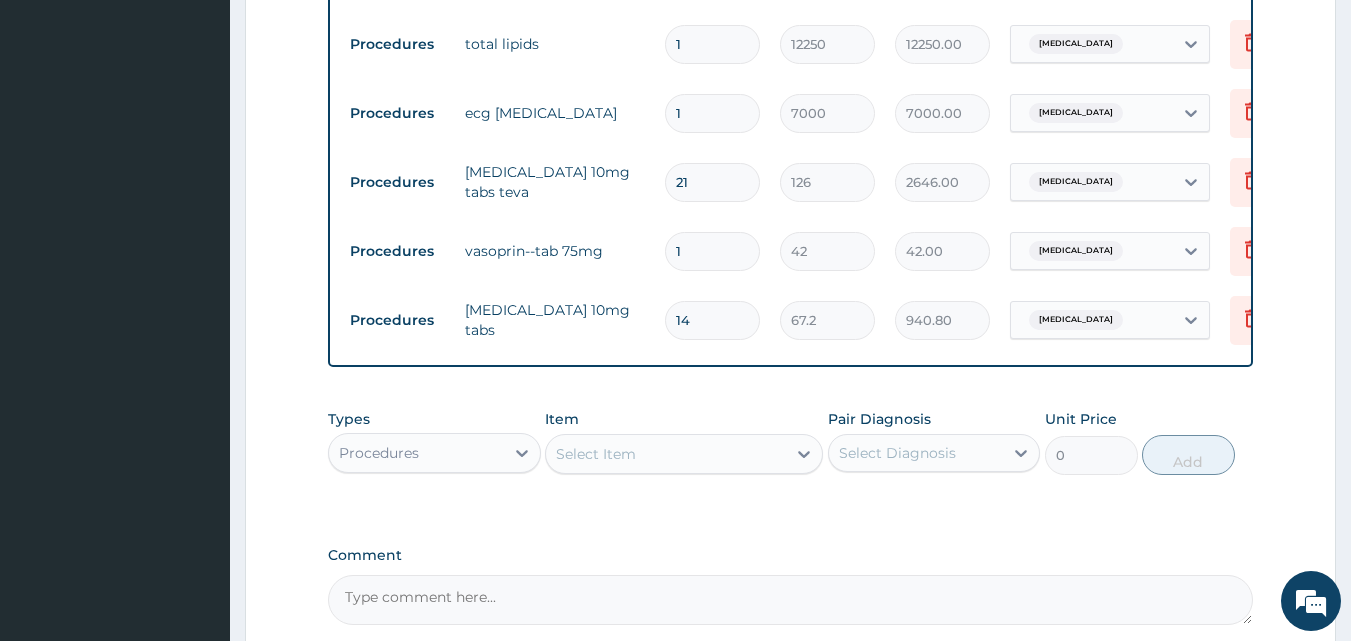 type on "14" 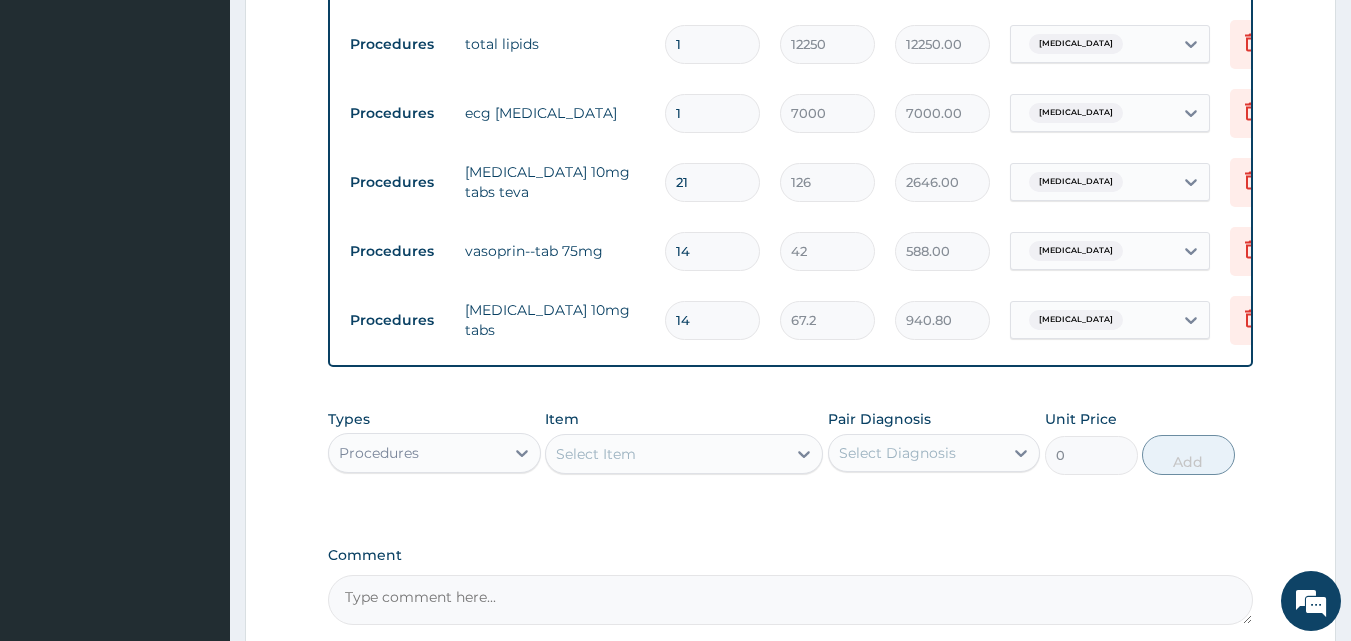 type on "14" 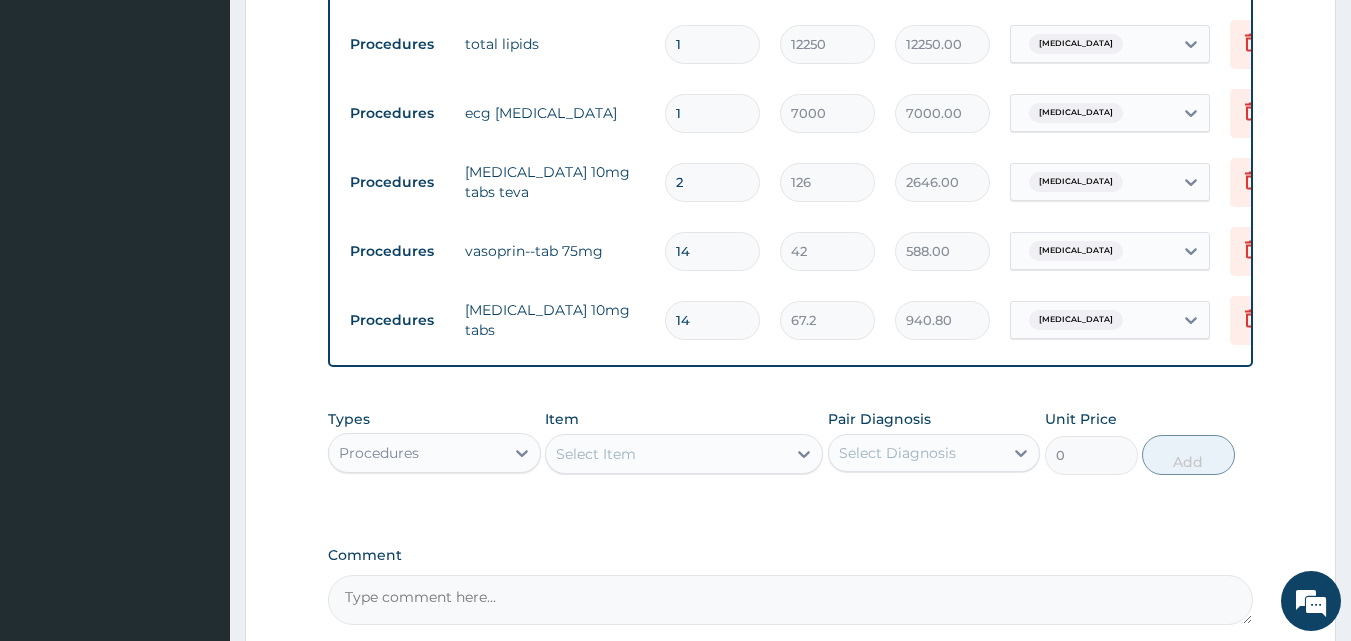 type on "252.00" 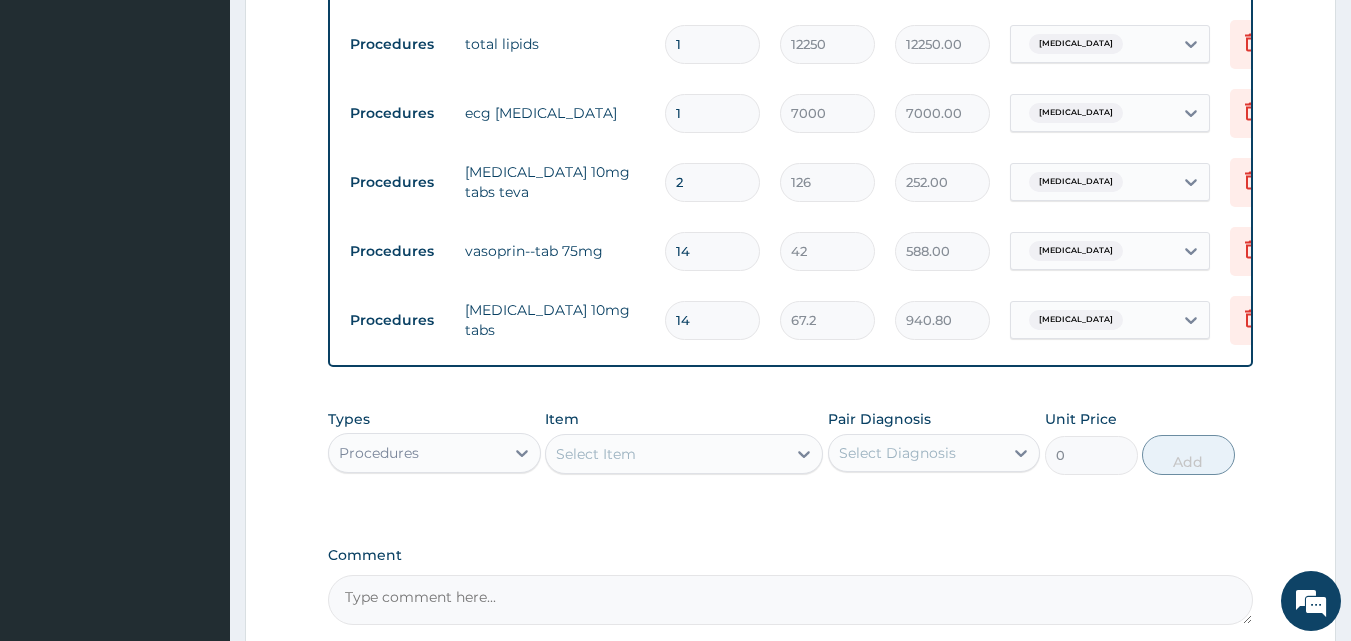type 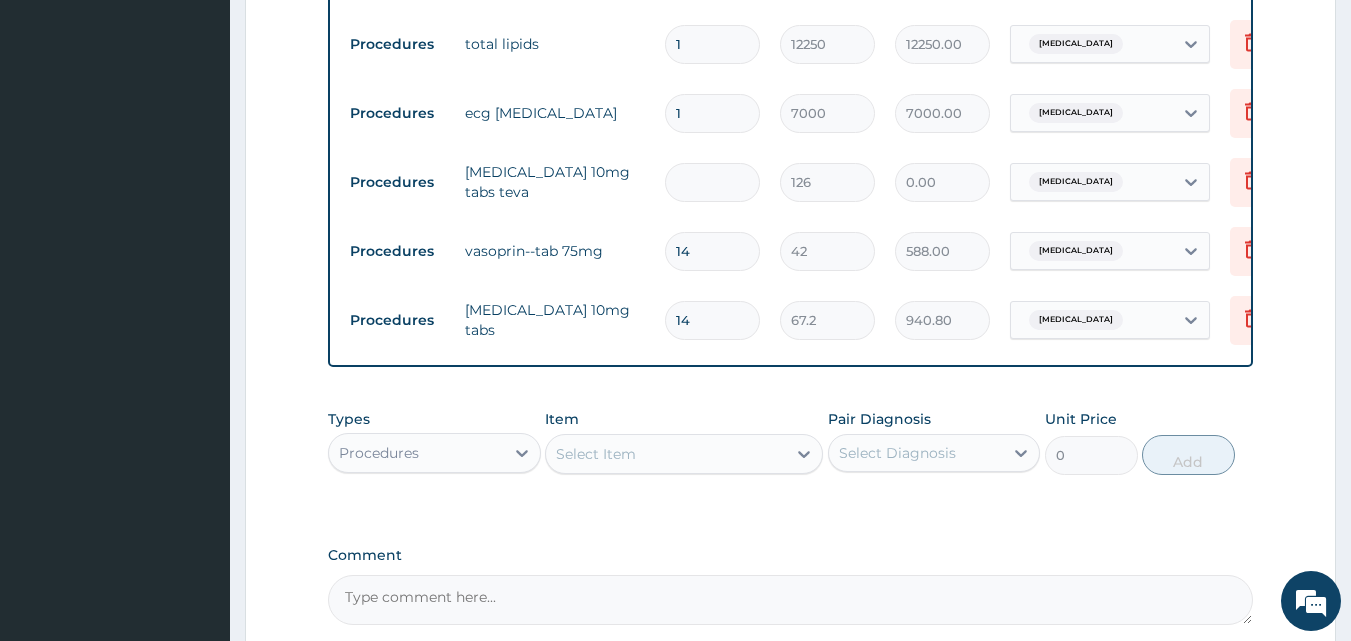 type on "1" 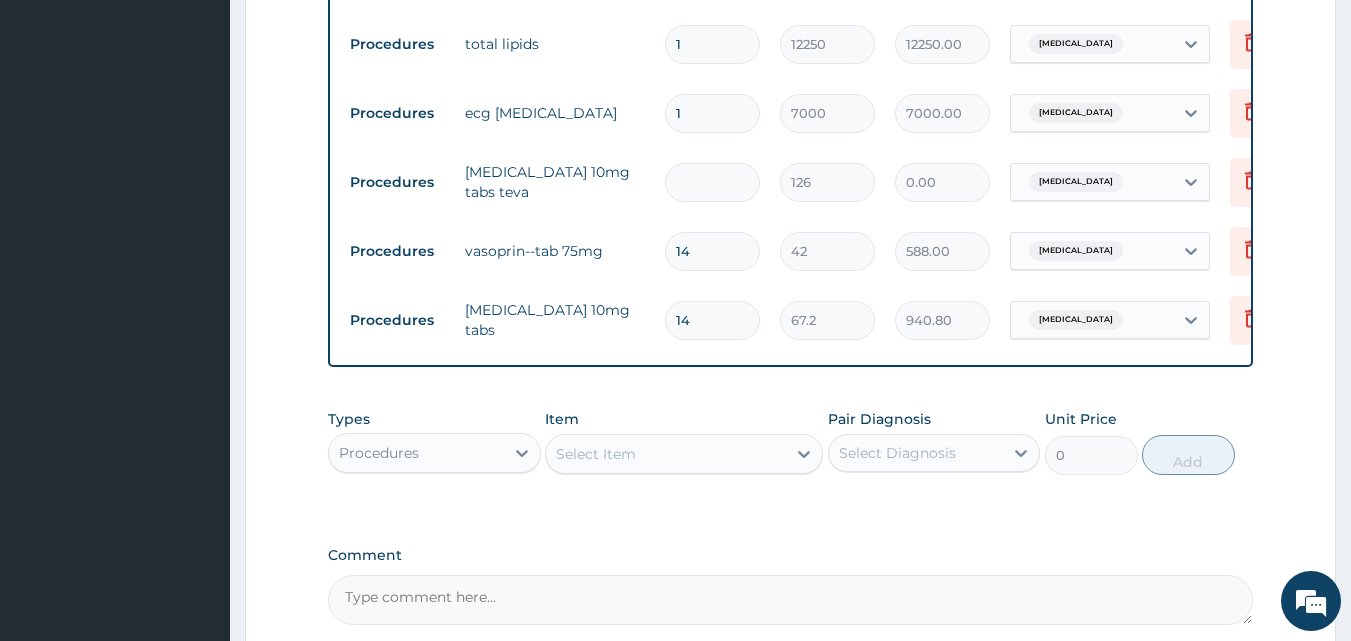 type on "126.00" 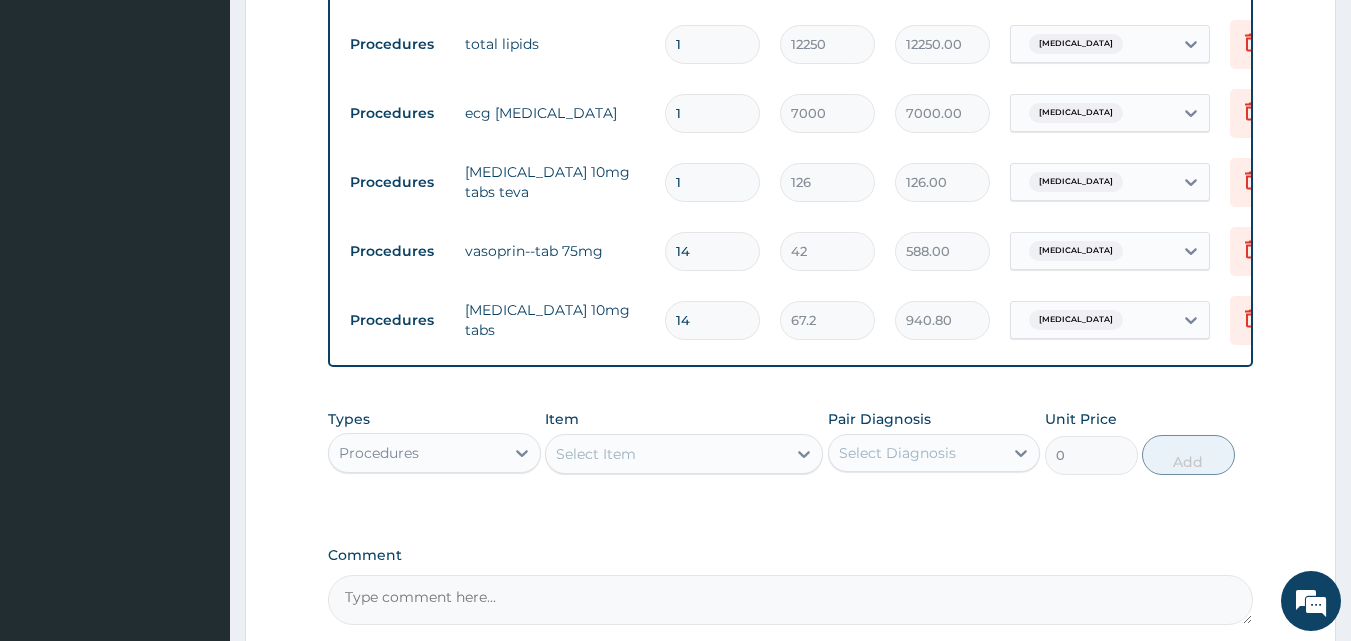 type on "14" 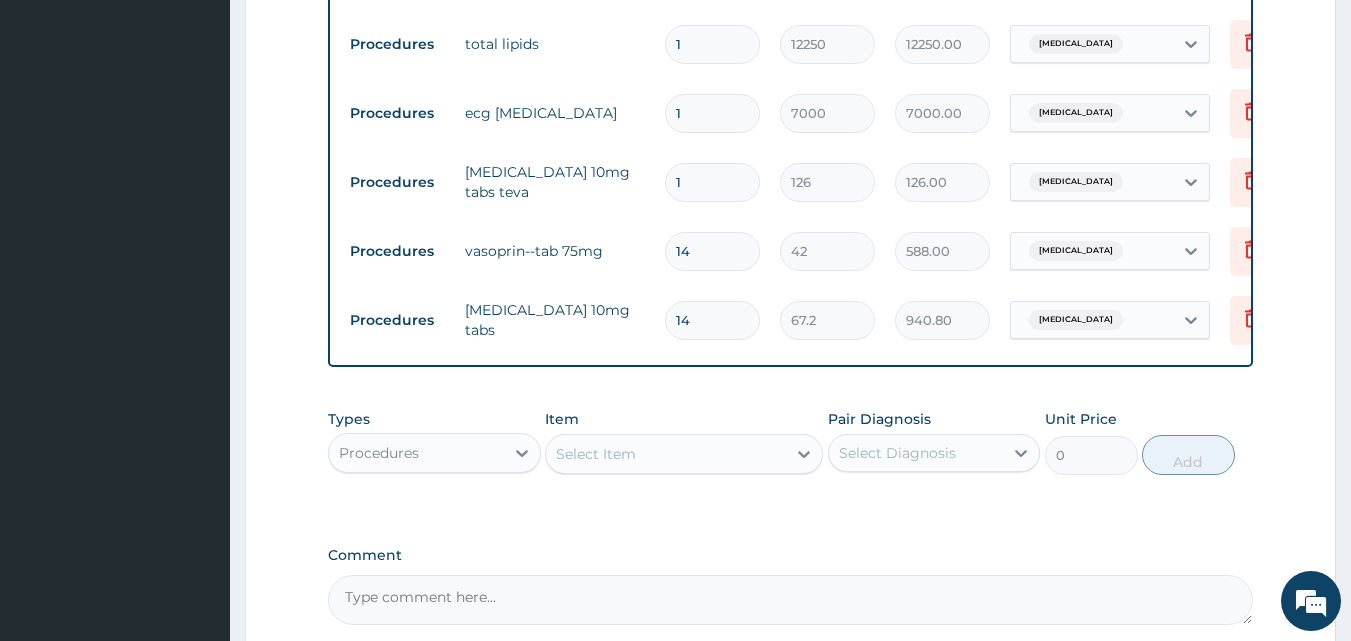 type on "1764.00" 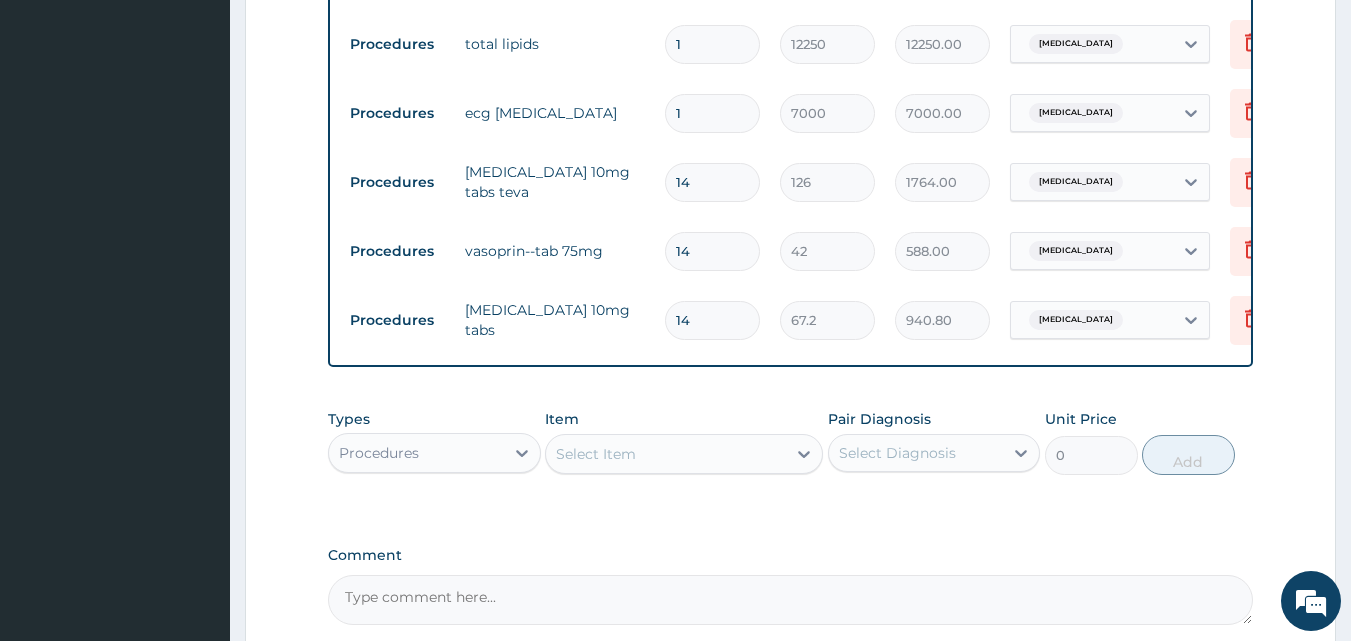 type on "14" 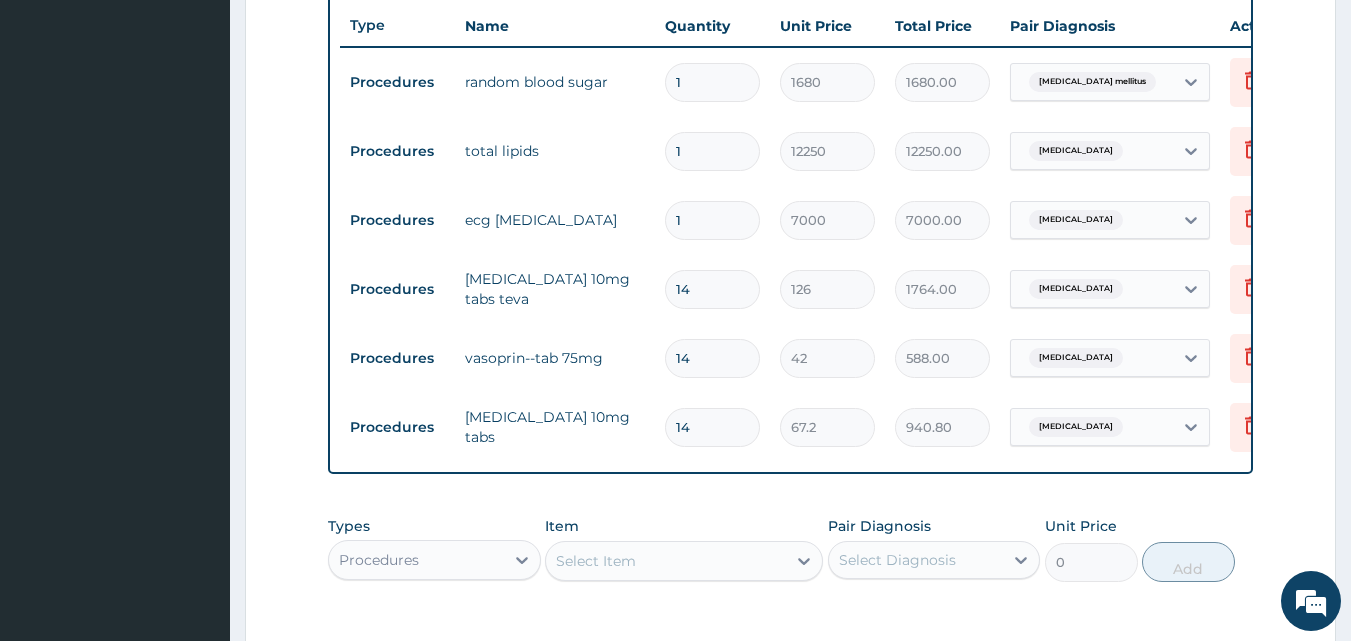 scroll, scrollTop: 719, scrollLeft: 0, axis: vertical 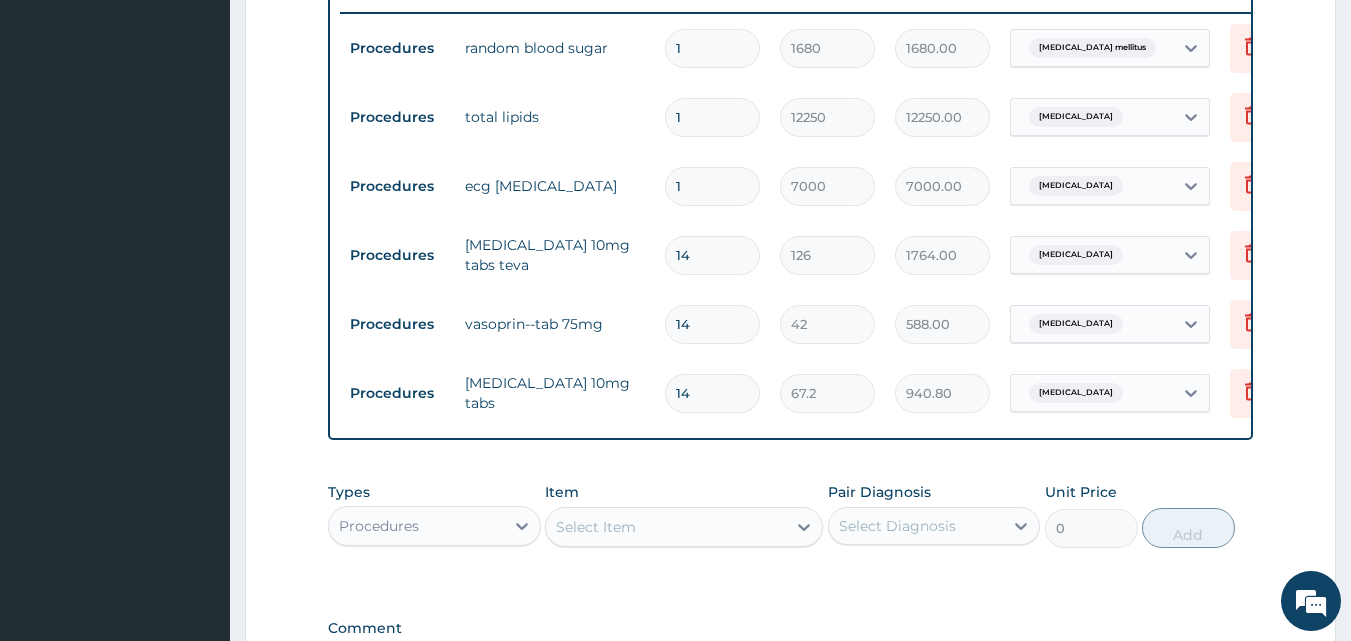click on "Select Item" at bounding box center [666, 527] 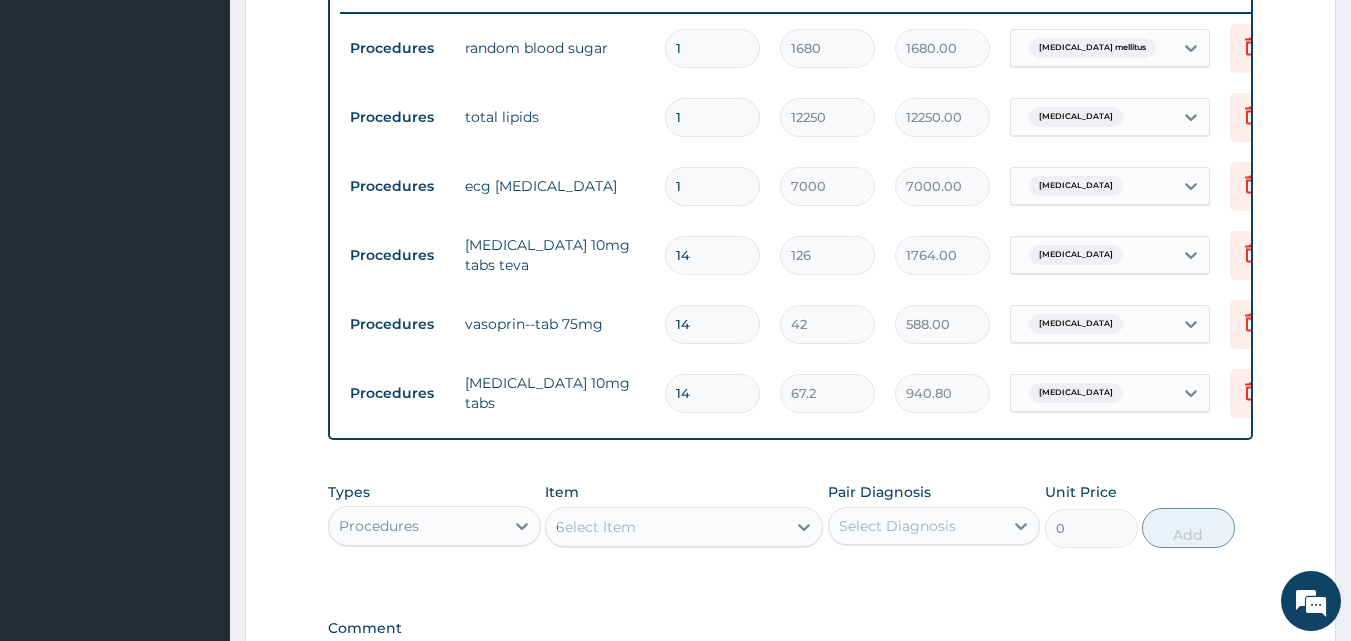 type on "GP" 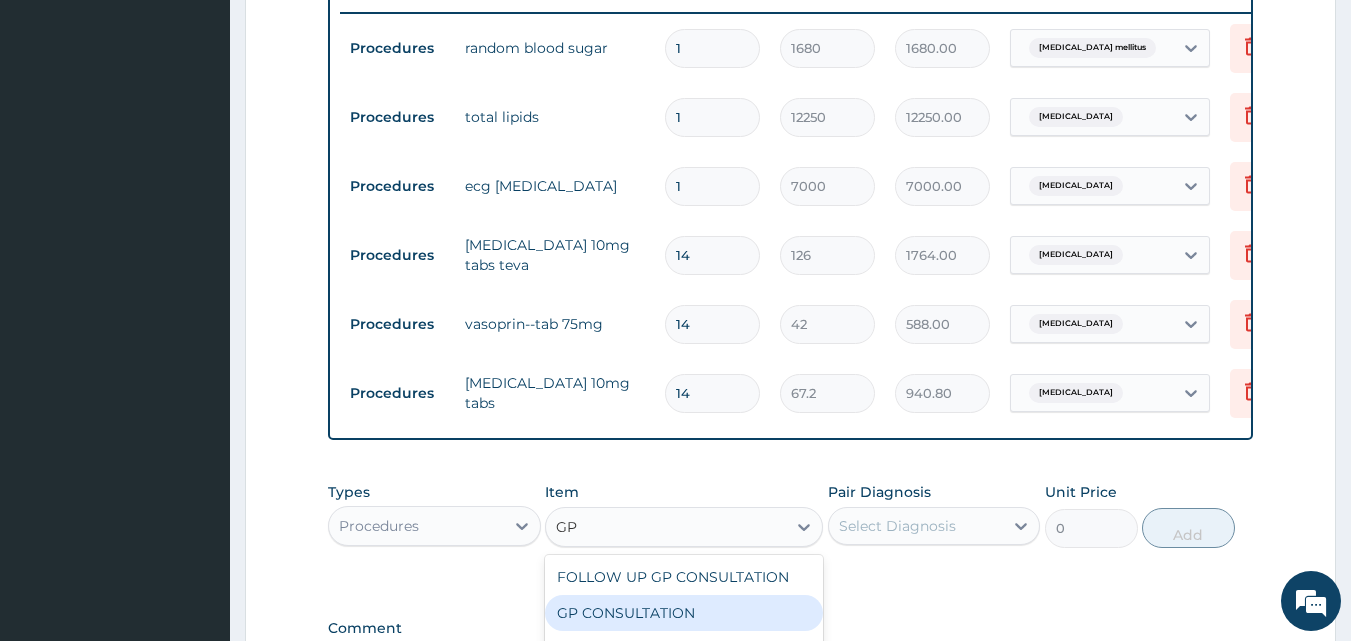 click on "GP CONSULTATION" at bounding box center [684, 613] 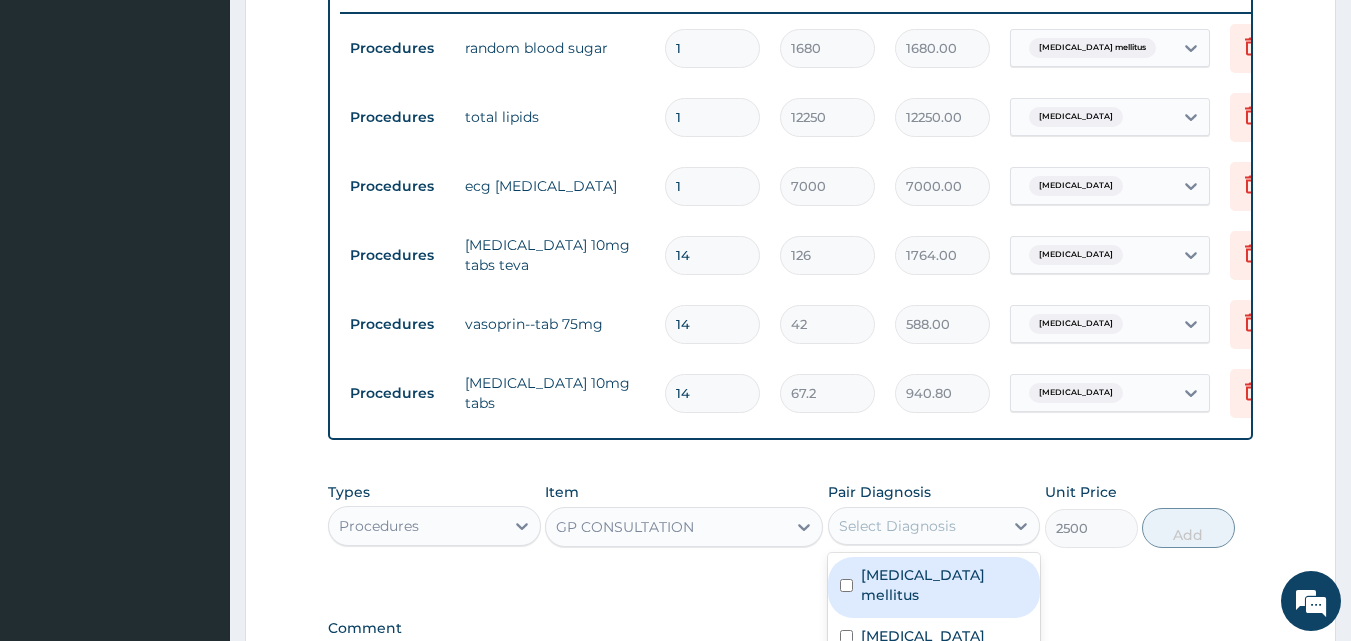 click on "Select Diagnosis" at bounding box center (897, 526) 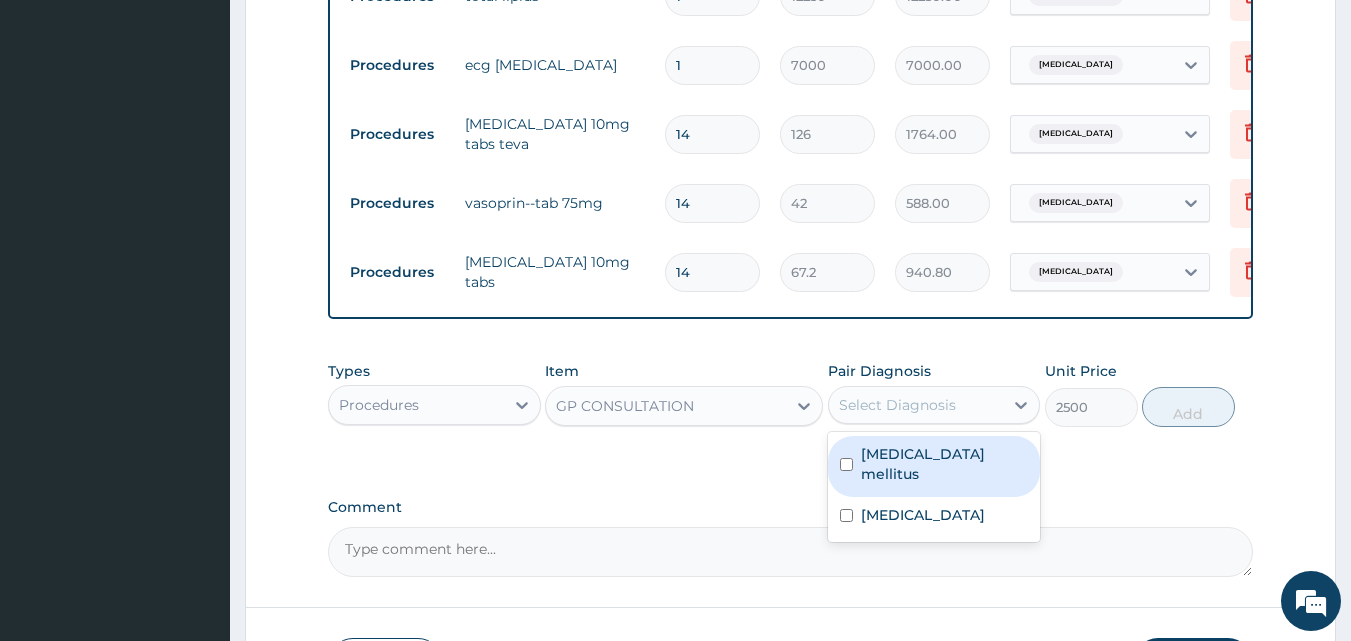 click on "Diabetes mellitus" at bounding box center (934, 466) 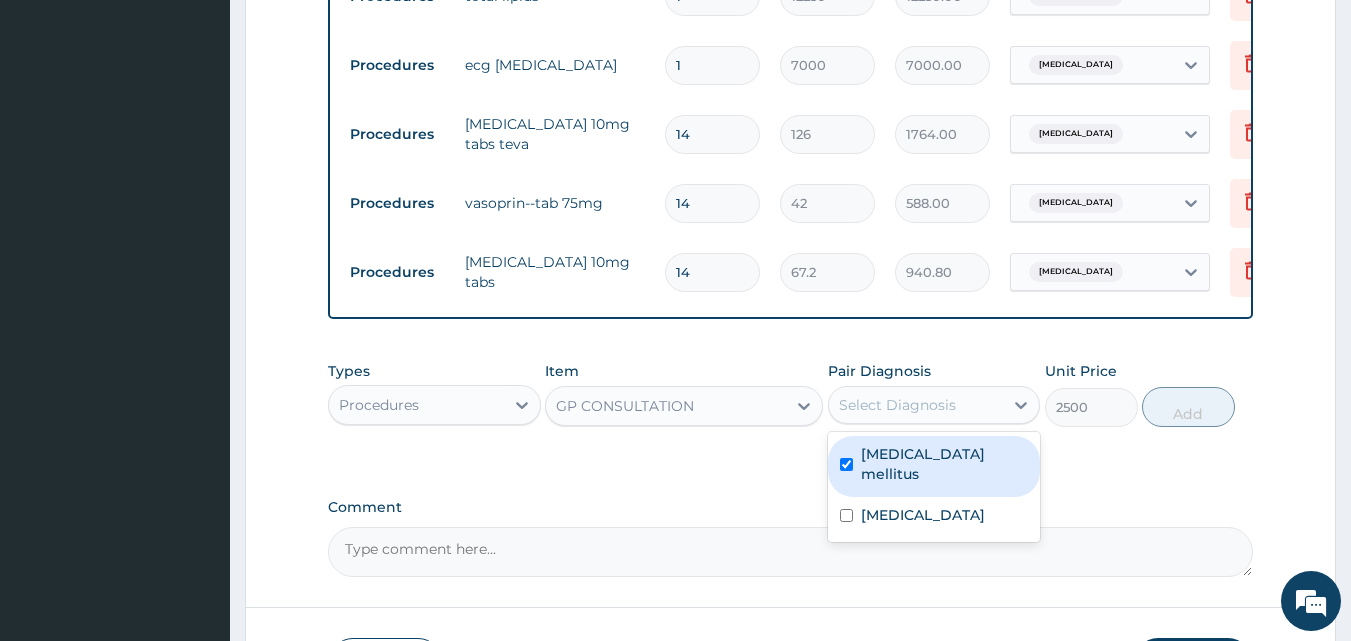 checkbox on "true" 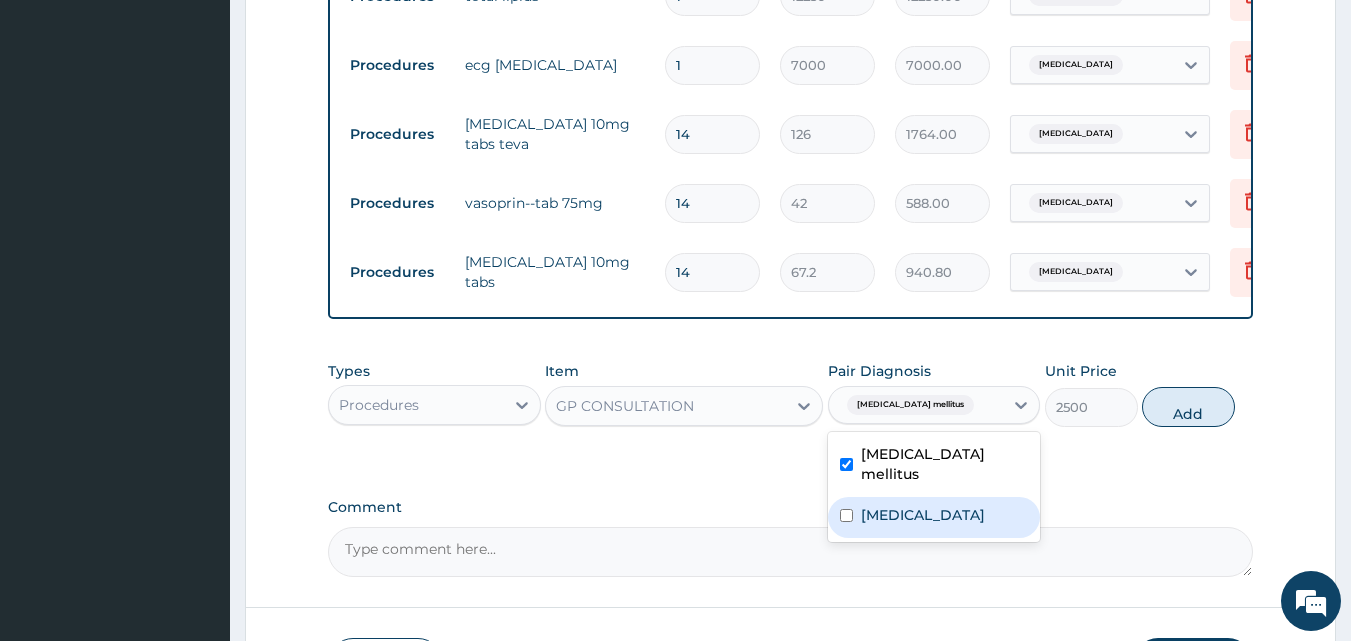 click on "Essential hypertension" at bounding box center (934, 517) 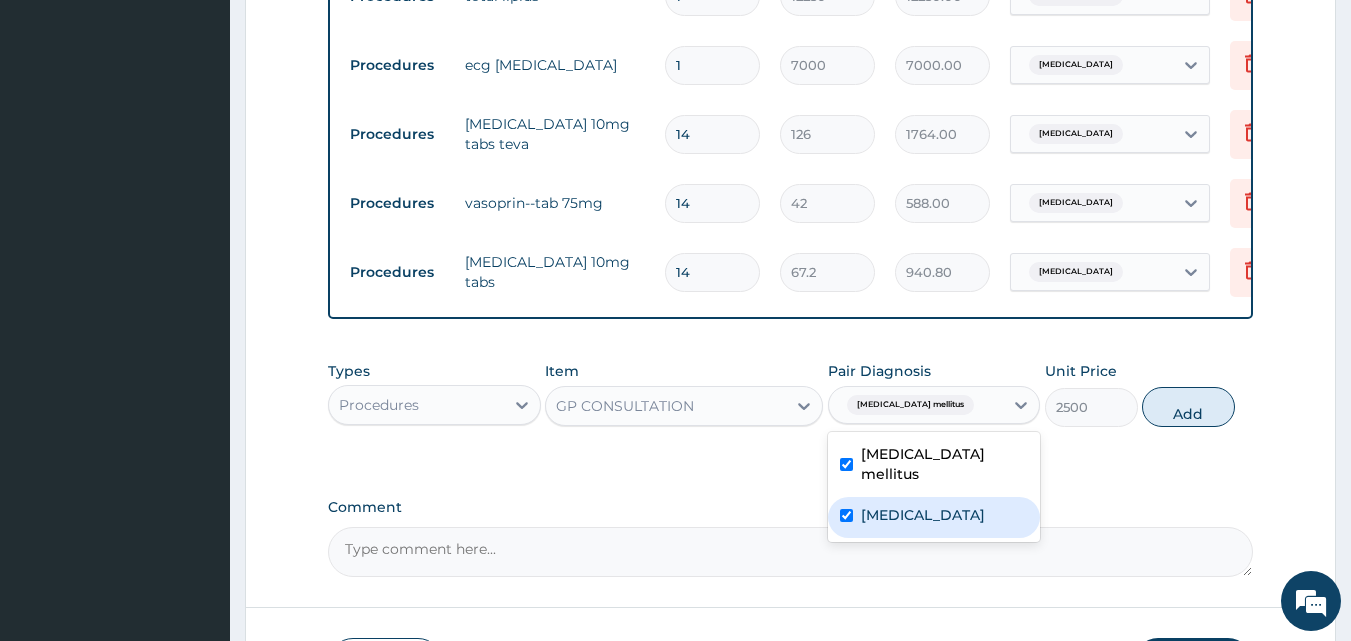checkbox on "true" 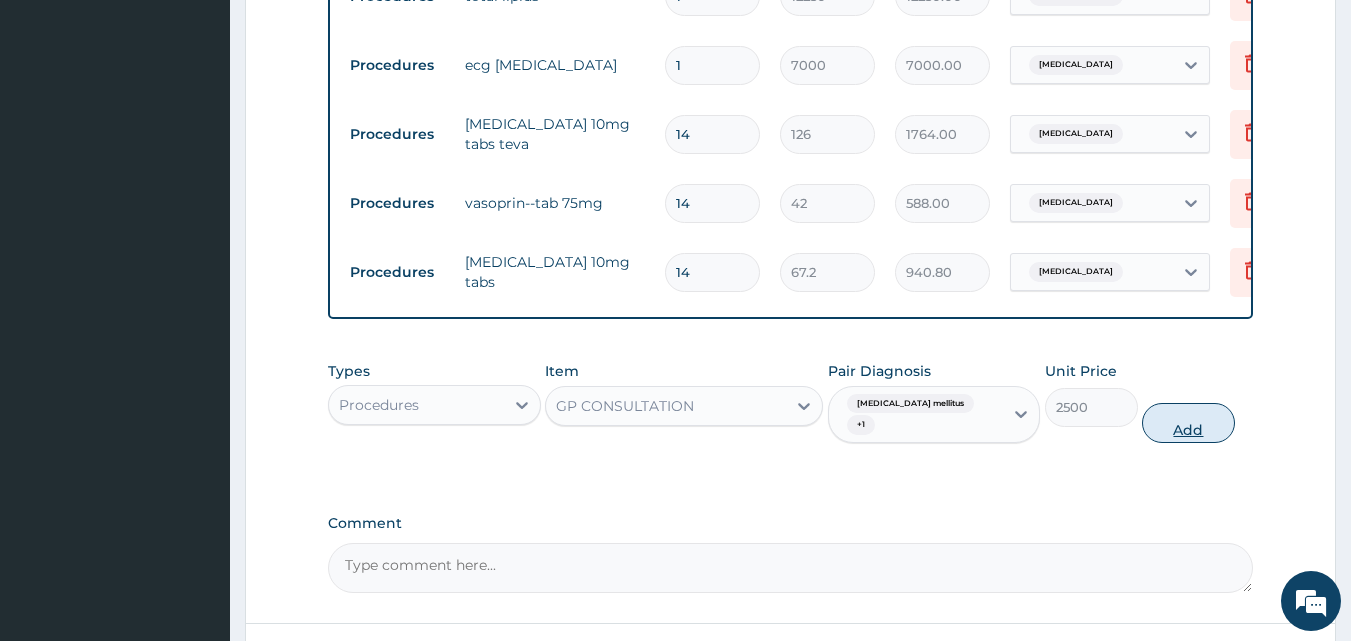 click on "Add" at bounding box center [1188, 423] 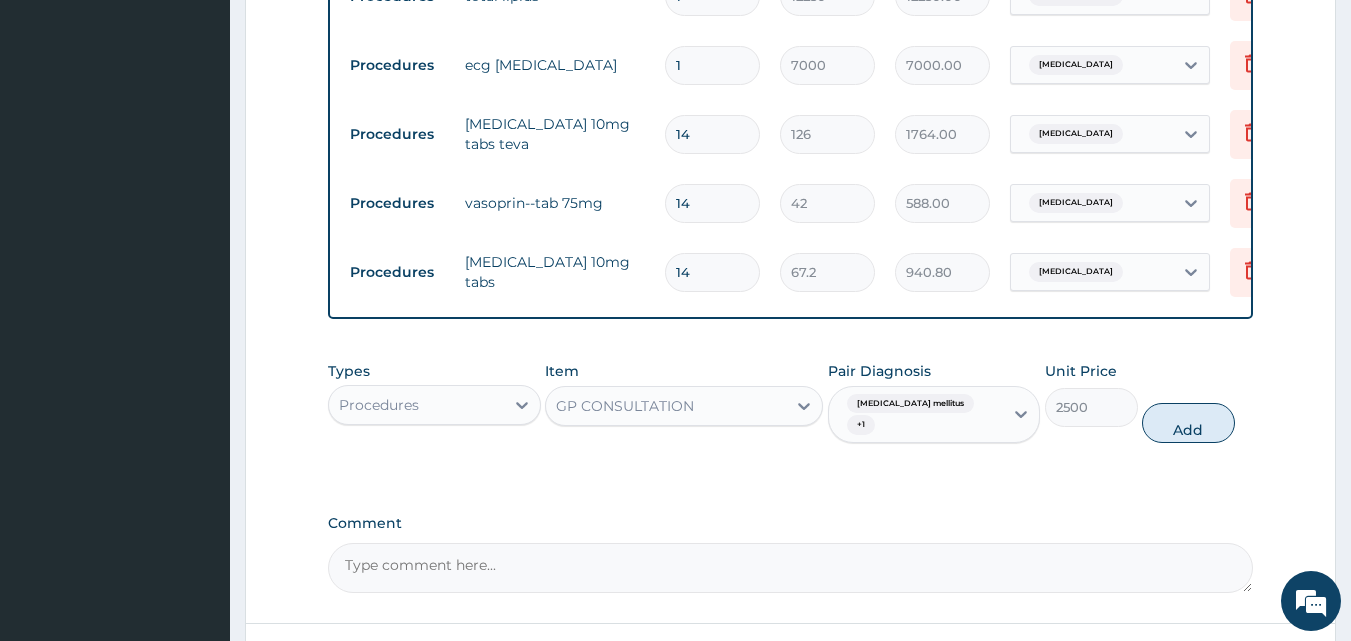 type on "0" 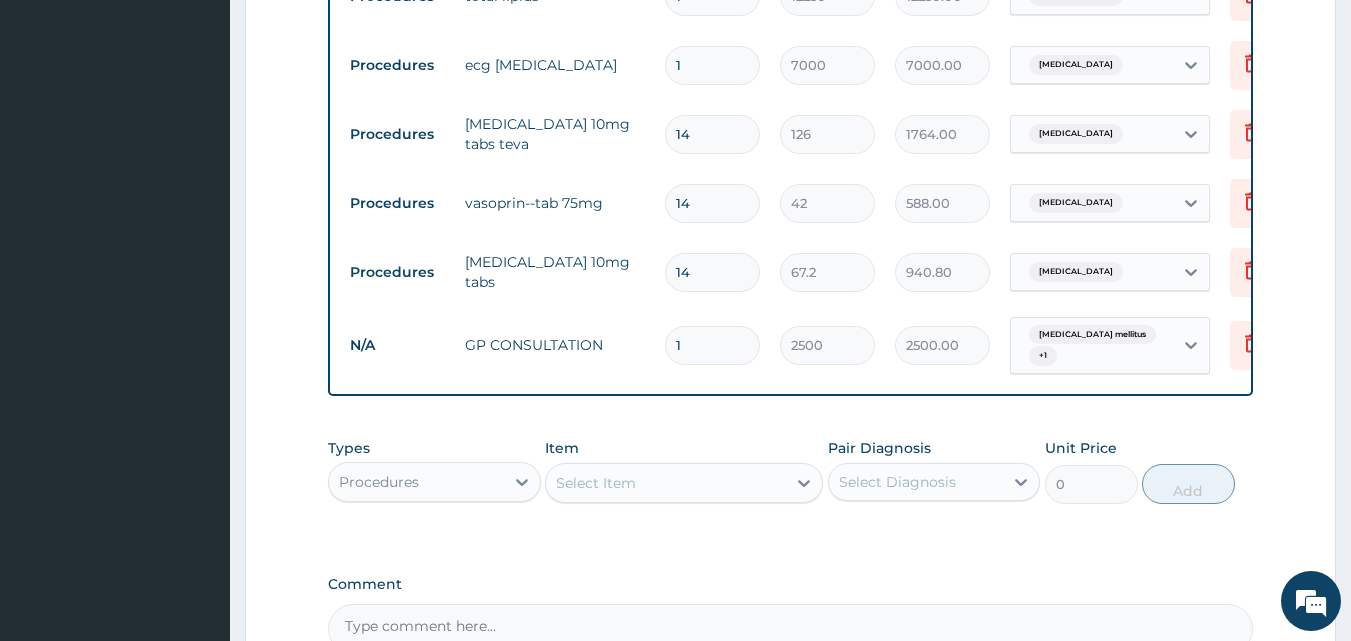 click on "Select Item" at bounding box center [666, 483] 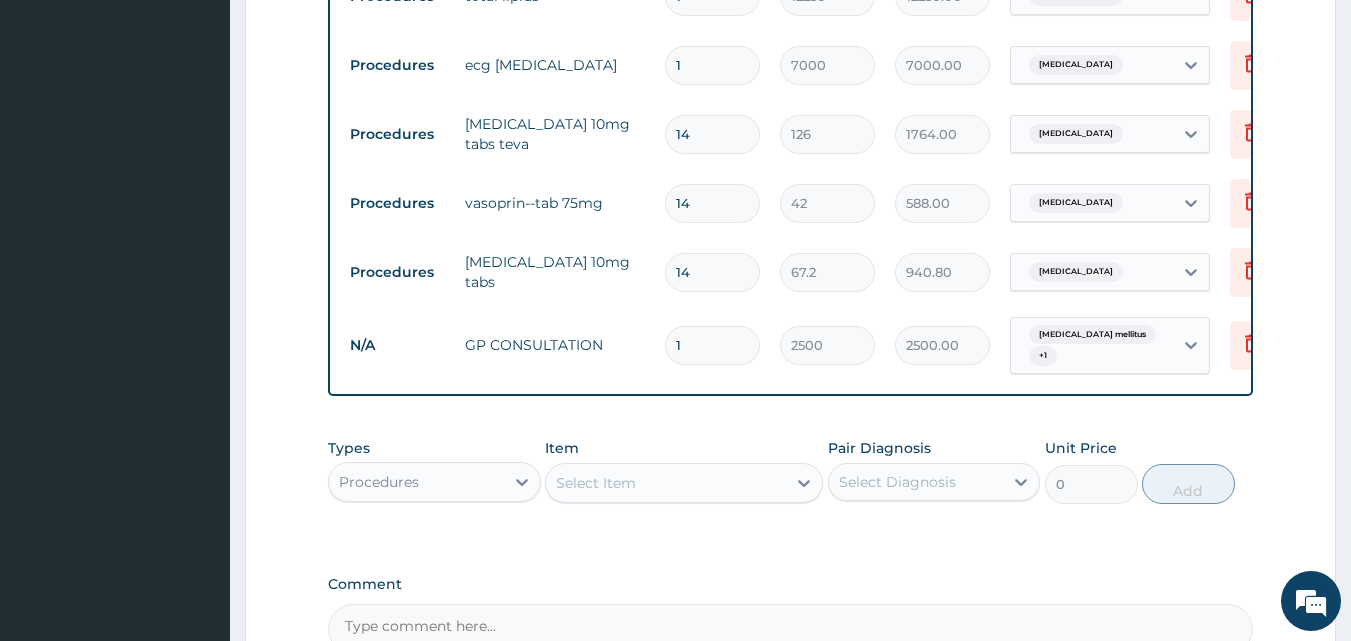 type on "REGIS" 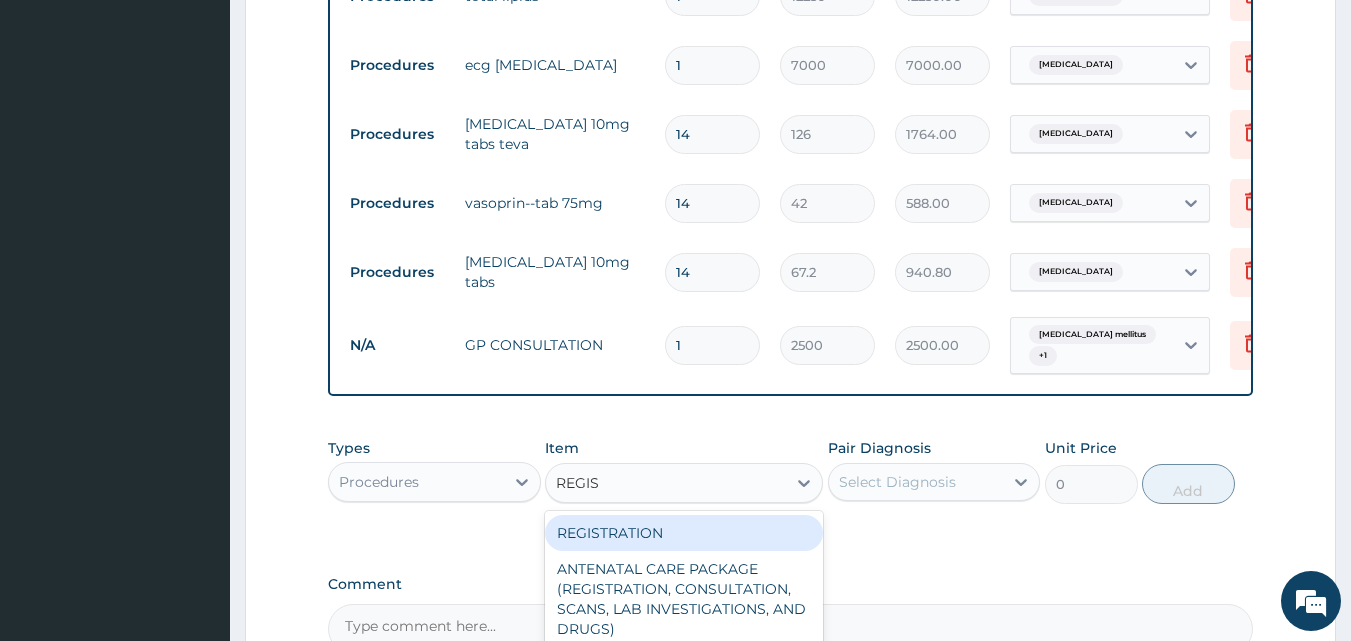 click on "REGISTRATION" at bounding box center (684, 533) 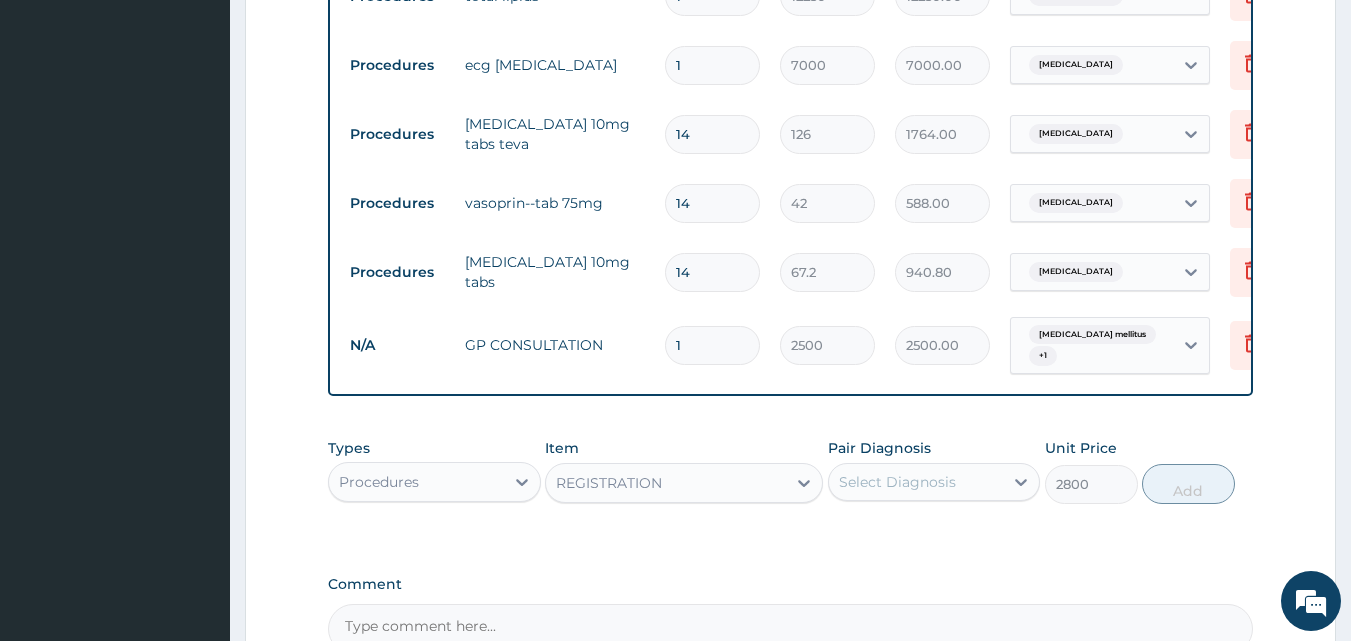 click on "Select Diagnosis" at bounding box center (897, 482) 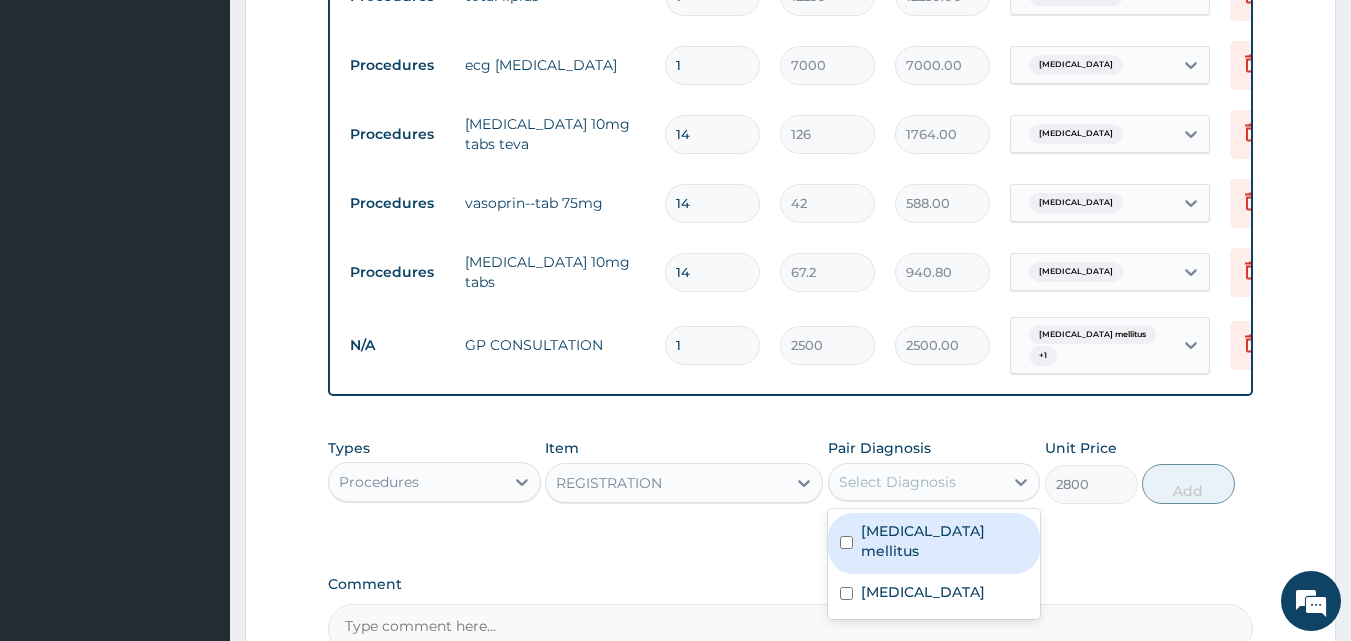 click on "Diabetes mellitus" at bounding box center (934, 543) 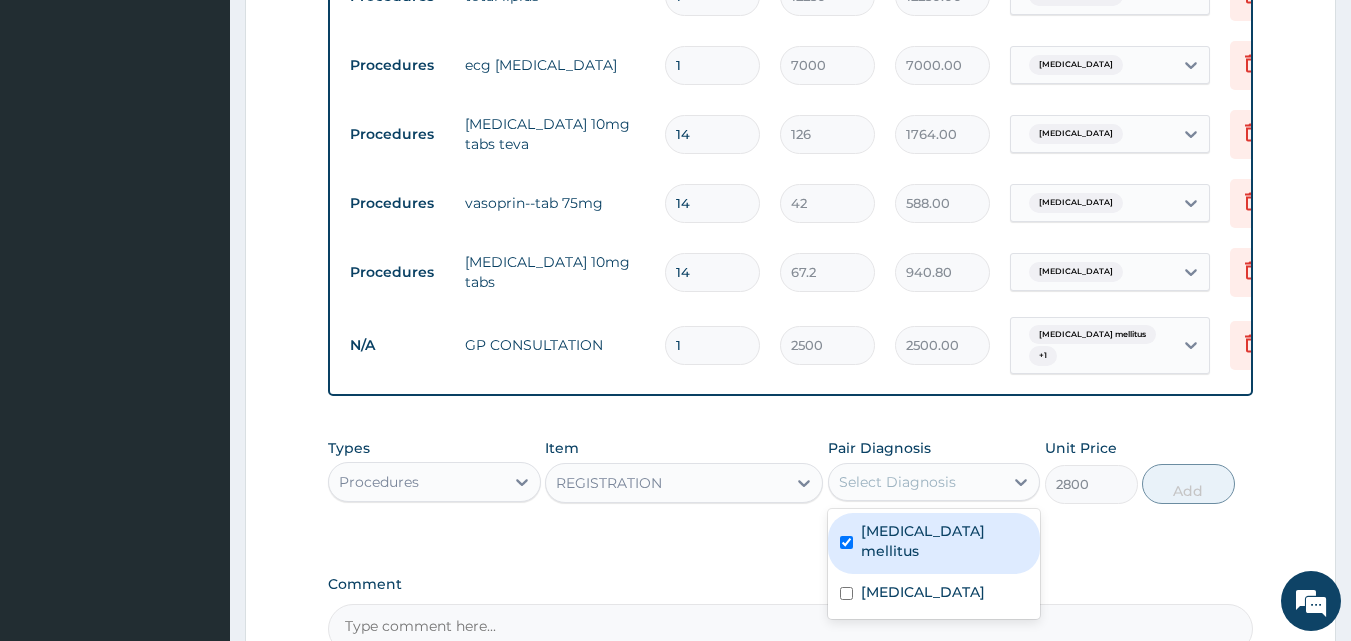 checkbox on "true" 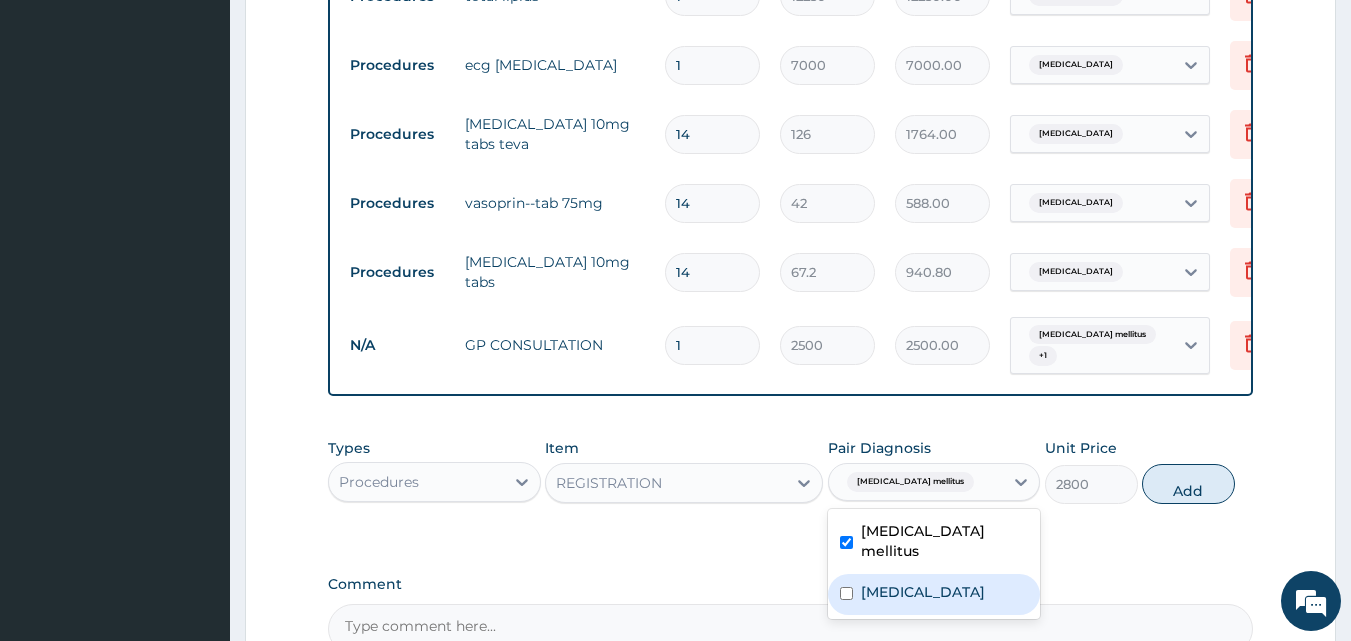 click on "Essential hypertension" at bounding box center [923, 592] 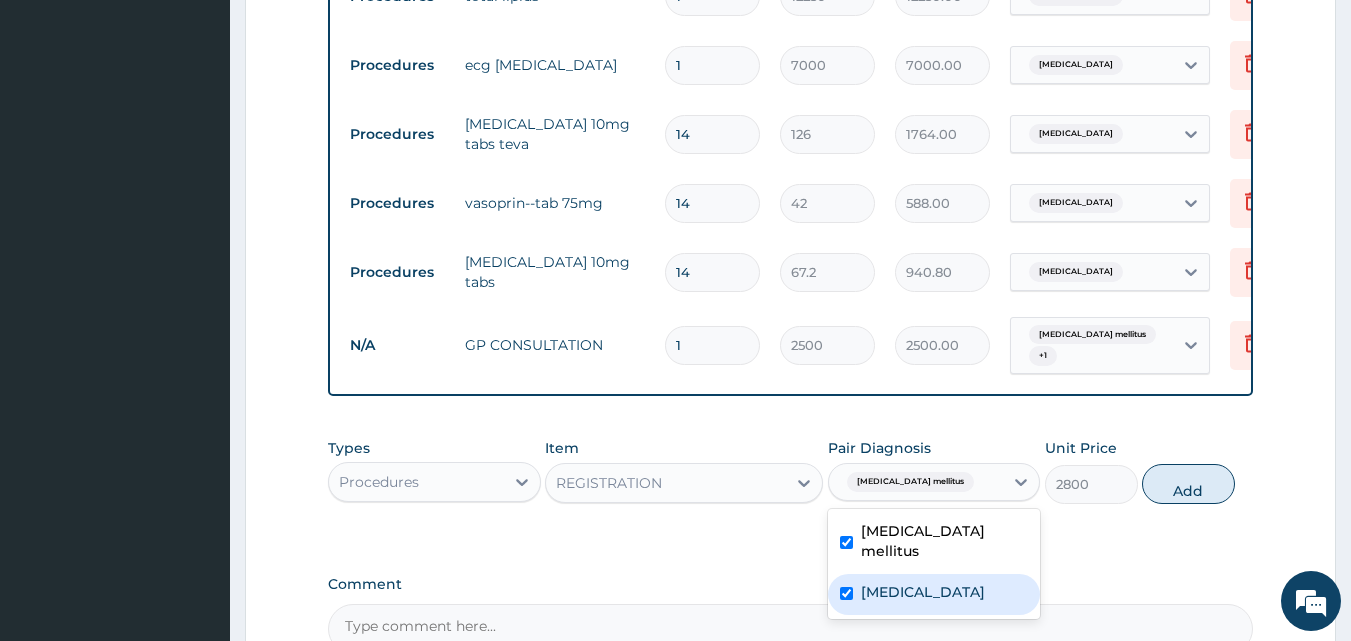 checkbox on "true" 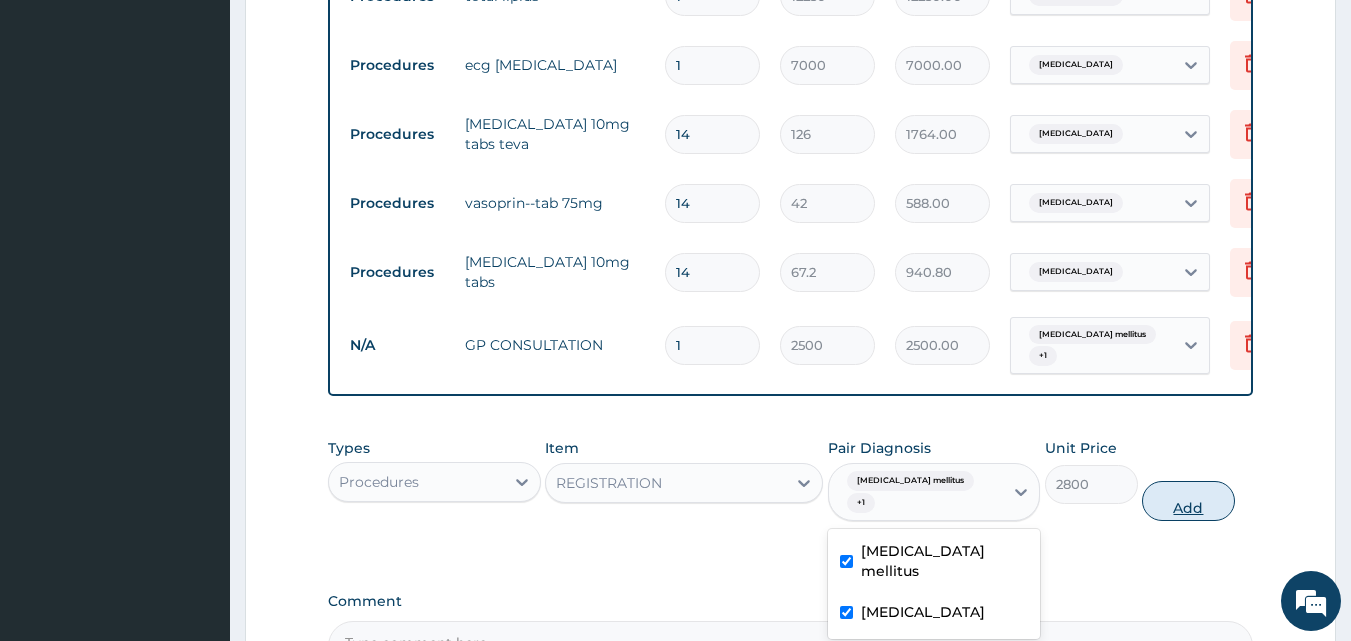 click on "Add" at bounding box center (1188, 501) 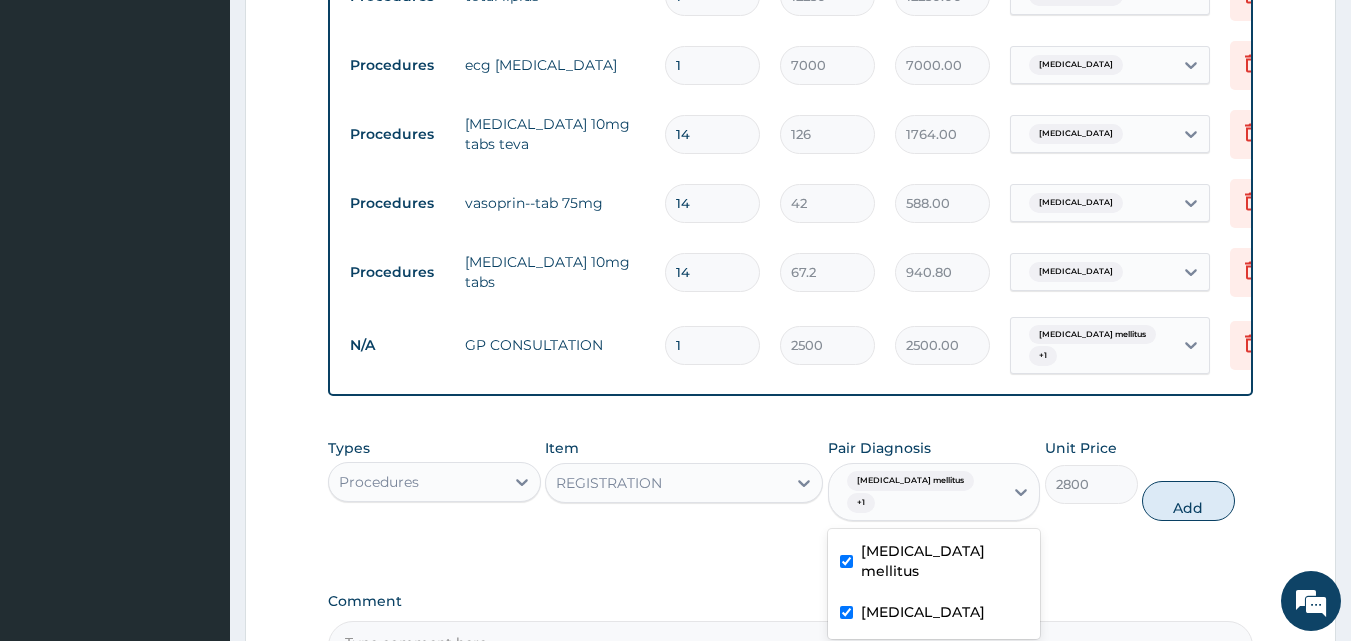 type on "0" 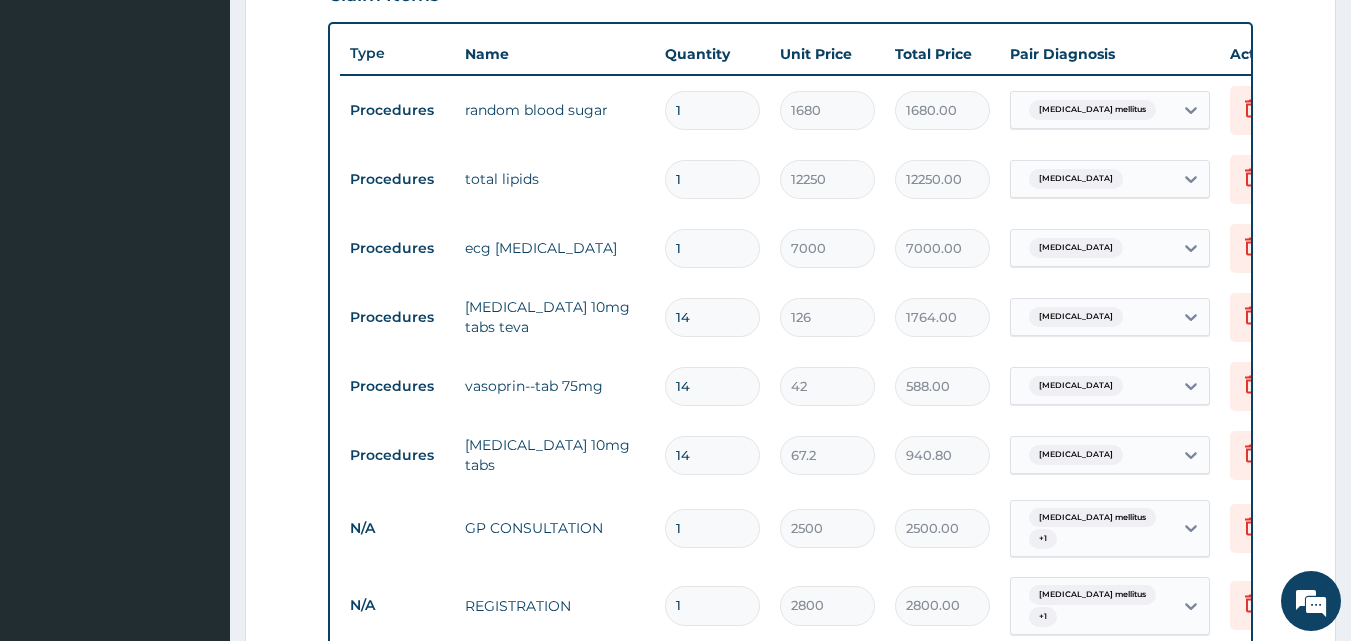 scroll, scrollTop: 896, scrollLeft: 0, axis: vertical 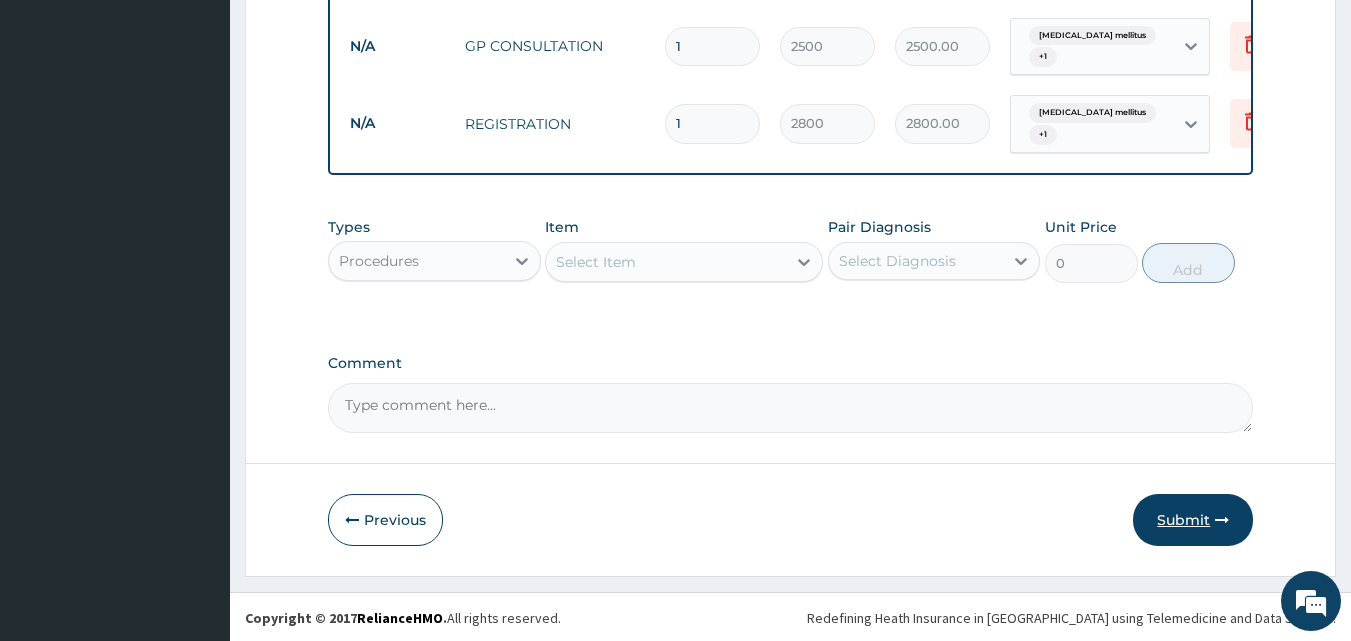 click on "Submit" at bounding box center [1193, 520] 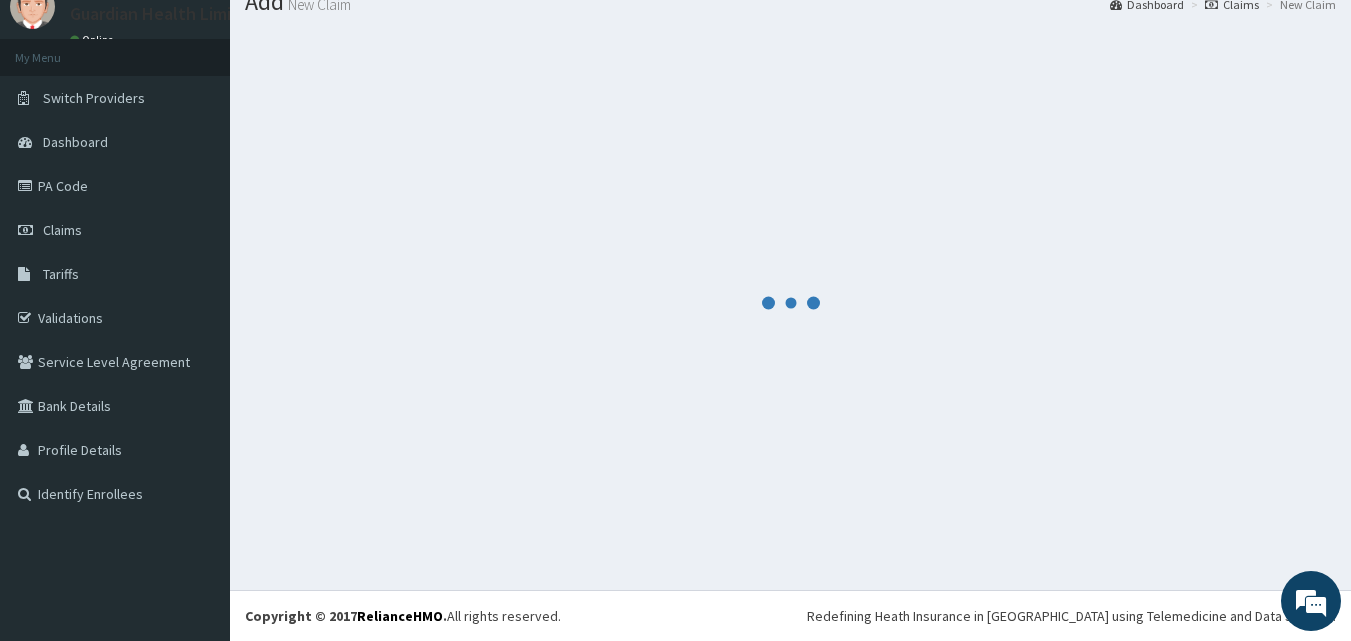 scroll, scrollTop: 76, scrollLeft: 0, axis: vertical 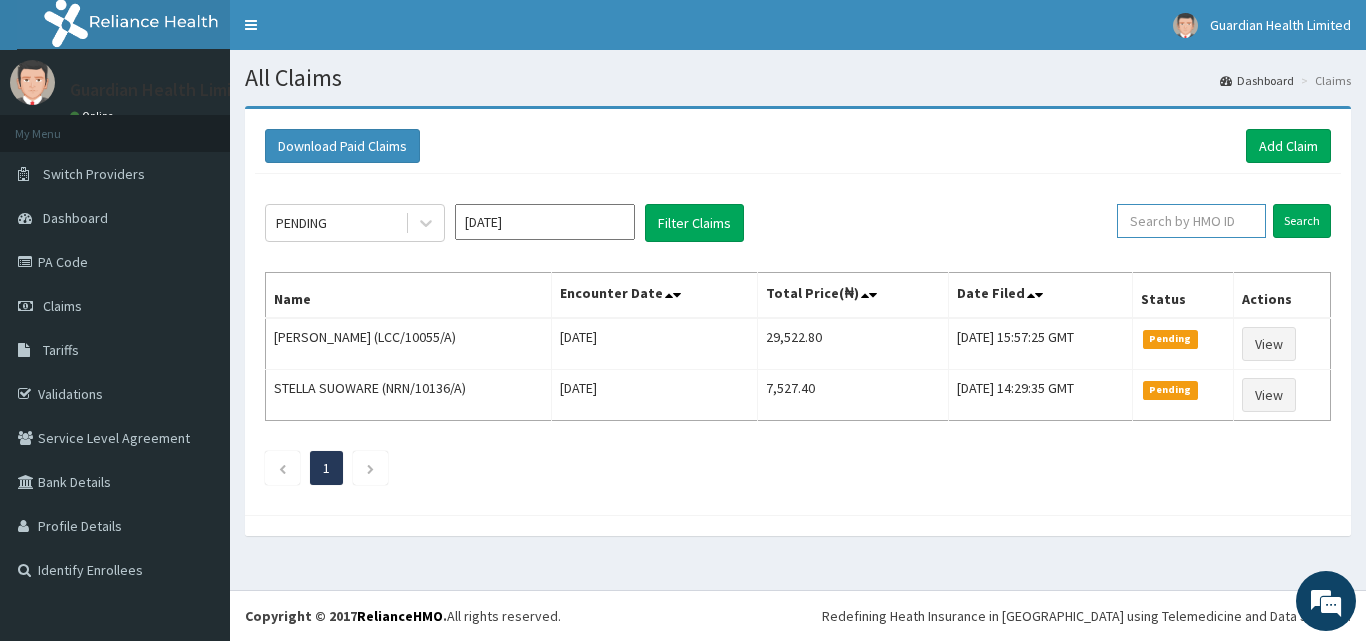 click at bounding box center (1191, 221) 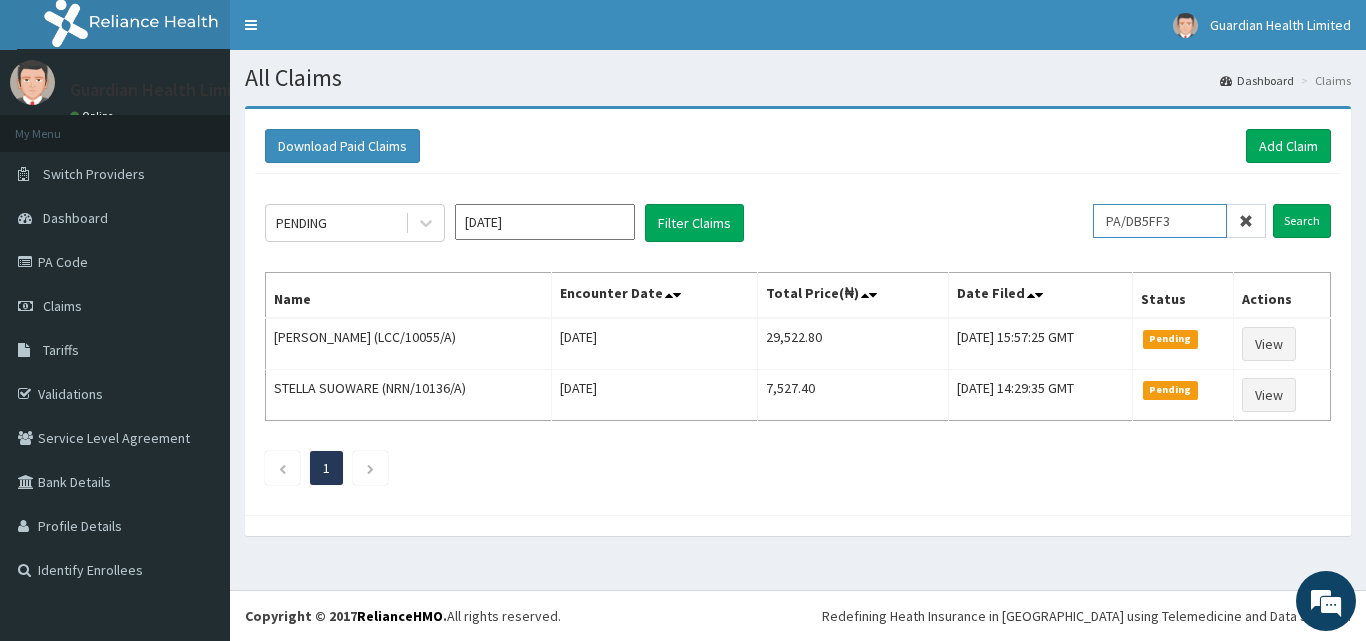 type on "PA/DB5FF3" 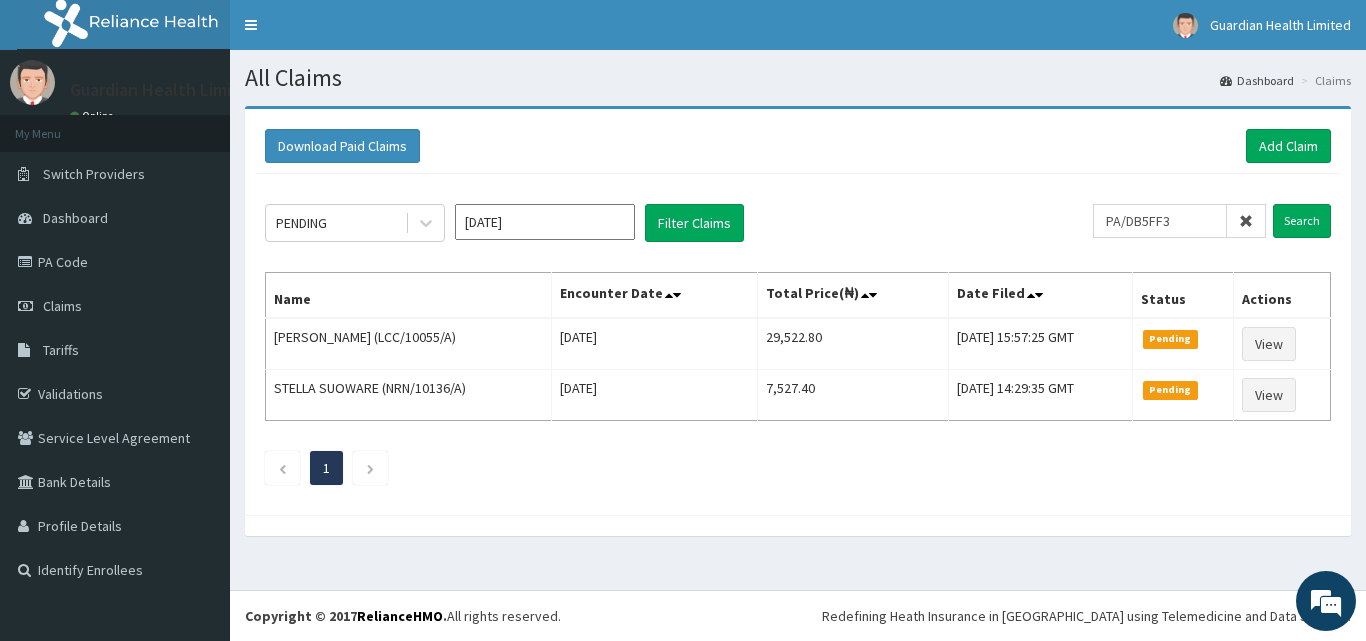click on "Download Paid Claims Add Claim × Note you can only download claims within a maximum of 1 year and the dates will auto-adjust when you select range that is greater than 1 year From [DATE] To [DATE] Close Download PENDING [DATE] Filter Claims PA/DB5FF3 Search Name Encounter Date Total Price(₦) Date Filed Status Actions [PERSON_NAME] (LCC/10055/A) [DATE] 29,522.80 [DATE] 15:57:25 GMT Pending View STELLA SUOWARE (NRN/10136/A) [DATE] 7,527.40 [DATE] 14:29:35 GMT Pending View 1" at bounding box center [798, 312] 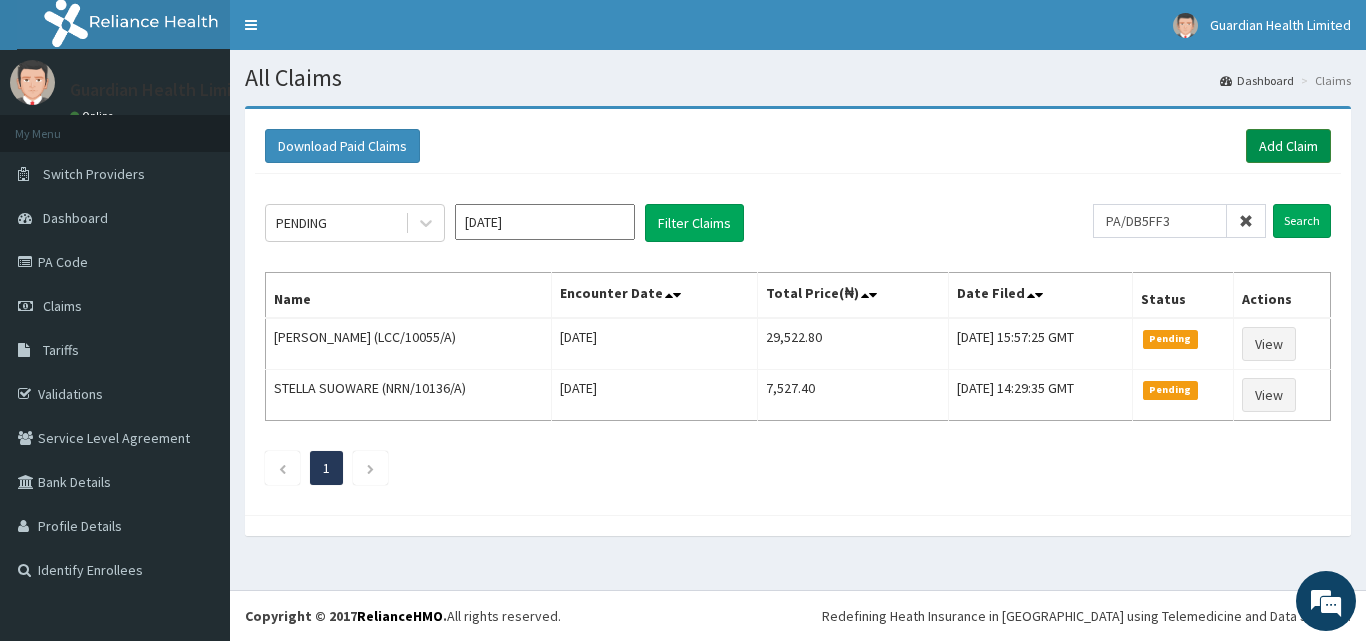 click on "Add Claim" at bounding box center (1288, 146) 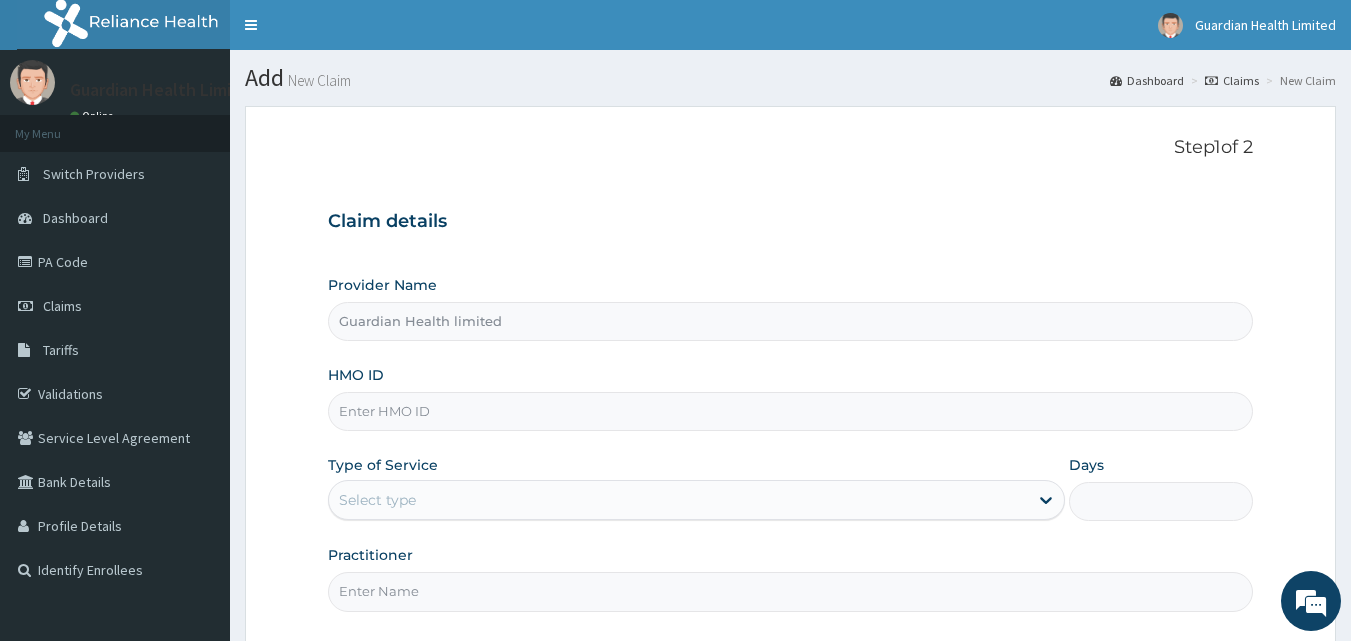 scroll, scrollTop: 0, scrollLeft: 0, axis: both 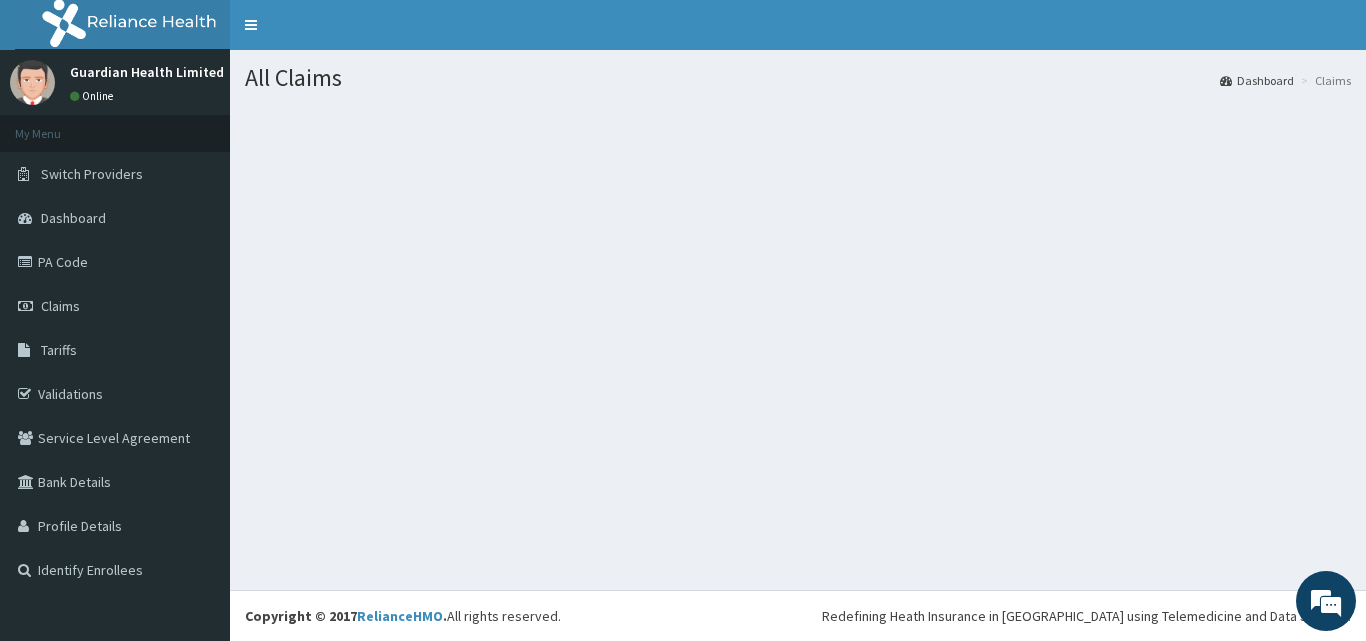 click at bounding box center (798, 216) 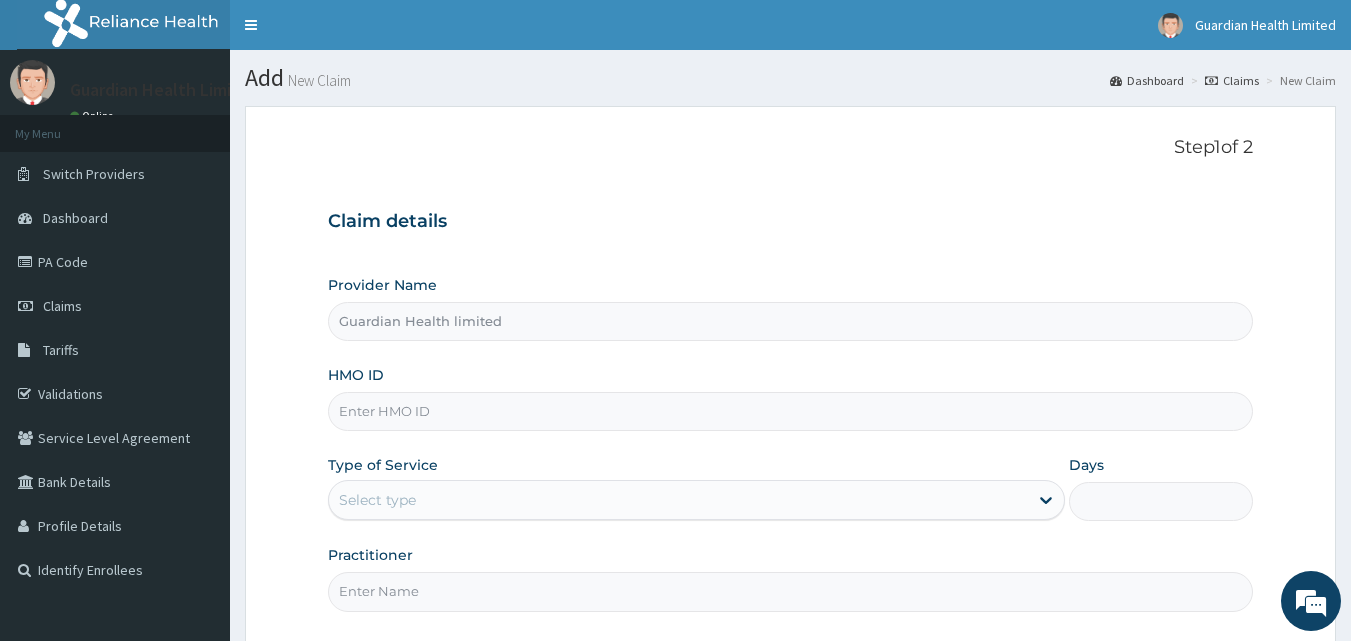 scroll, scrollTop: 0, scrollLeft: 0, axis: both 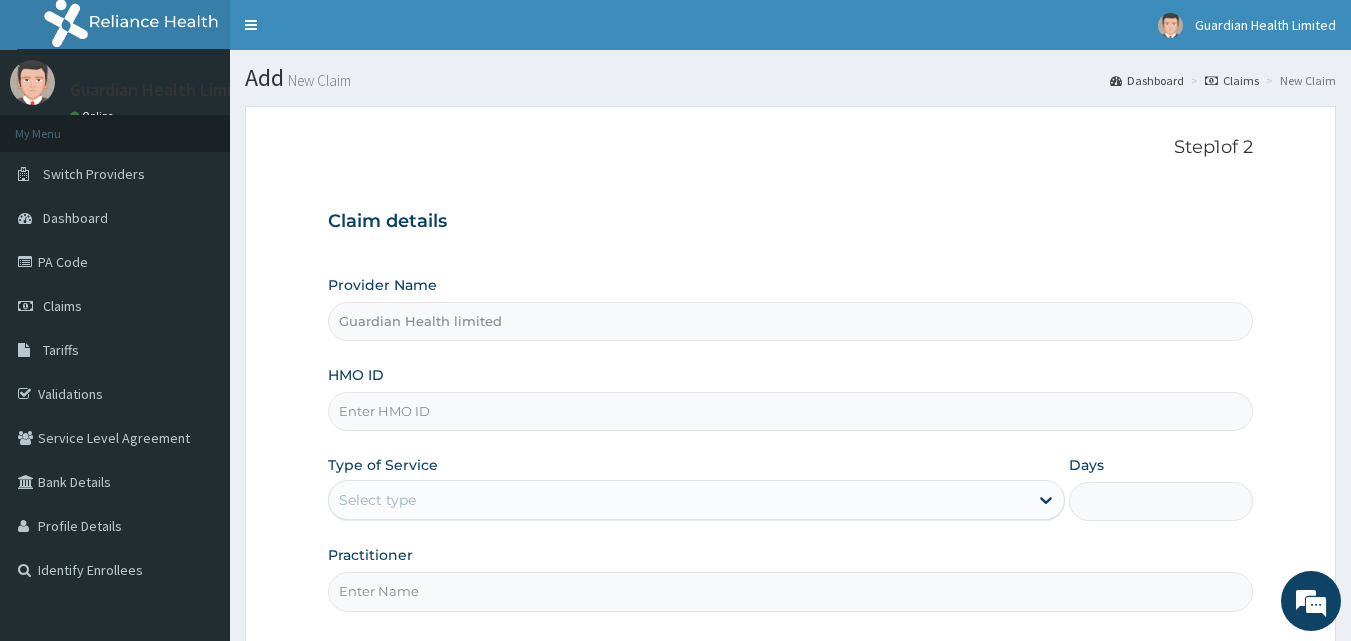 paste on "FMC/10681/B" 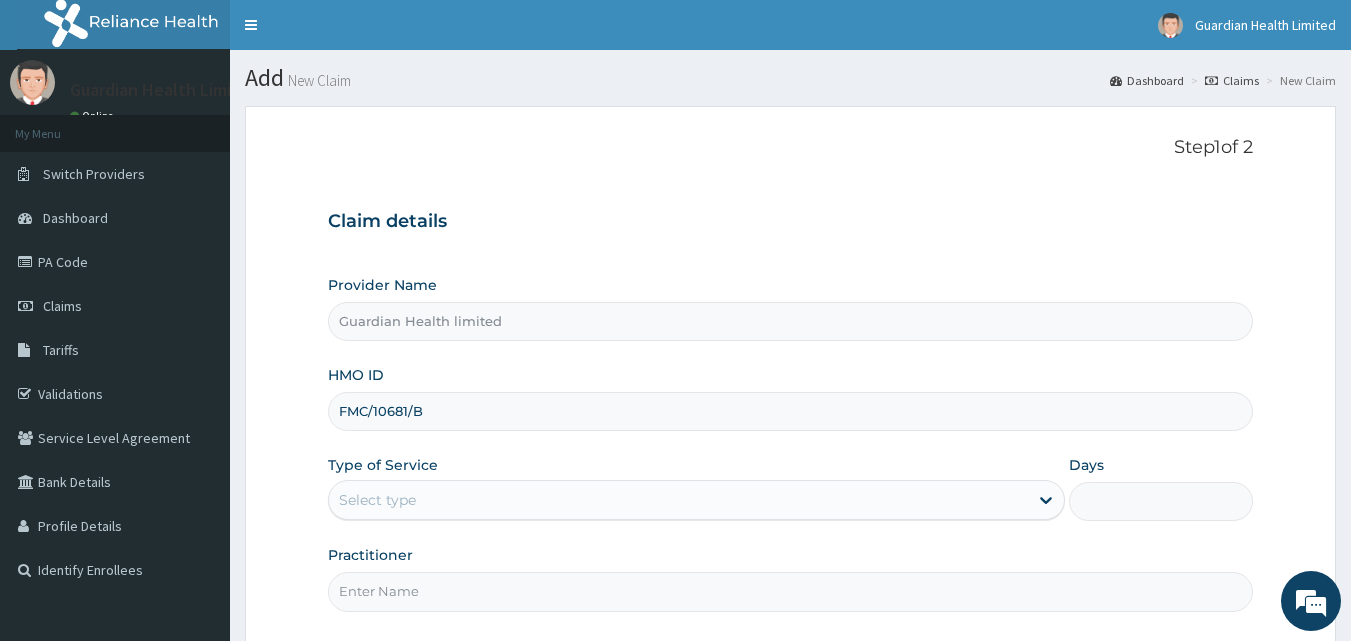 type on "FMC/10681/B" 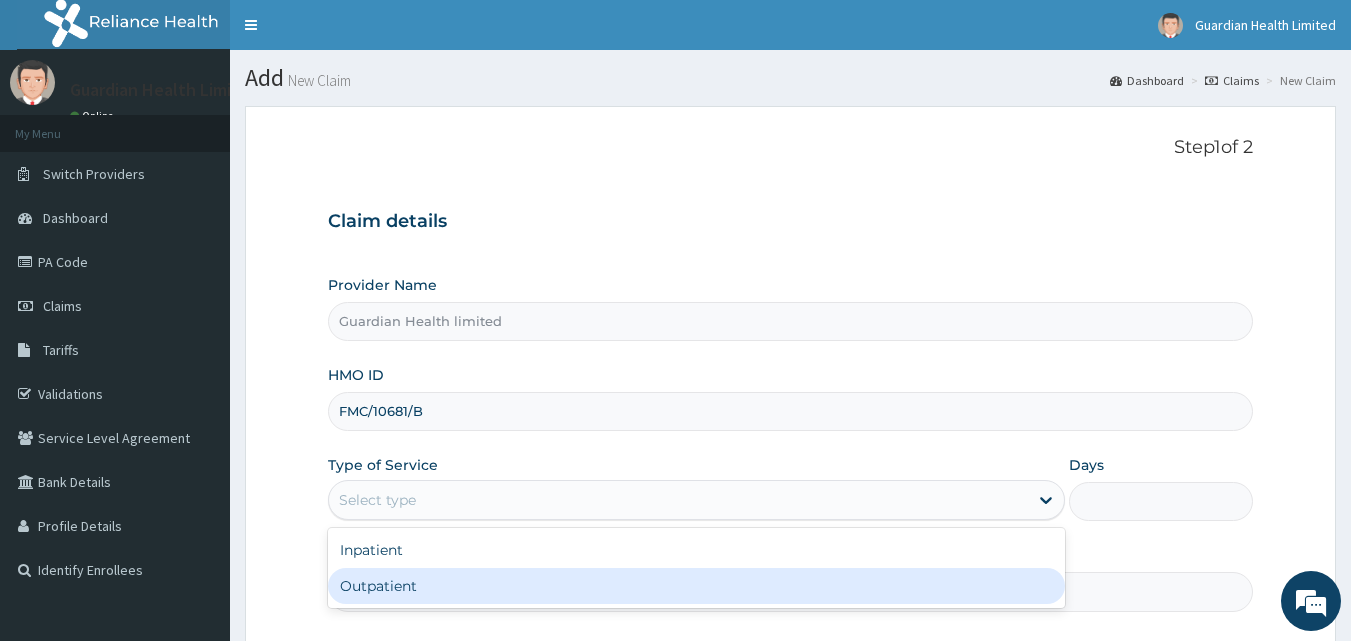 click on "Outpatient" at bounding box center (696, 586) 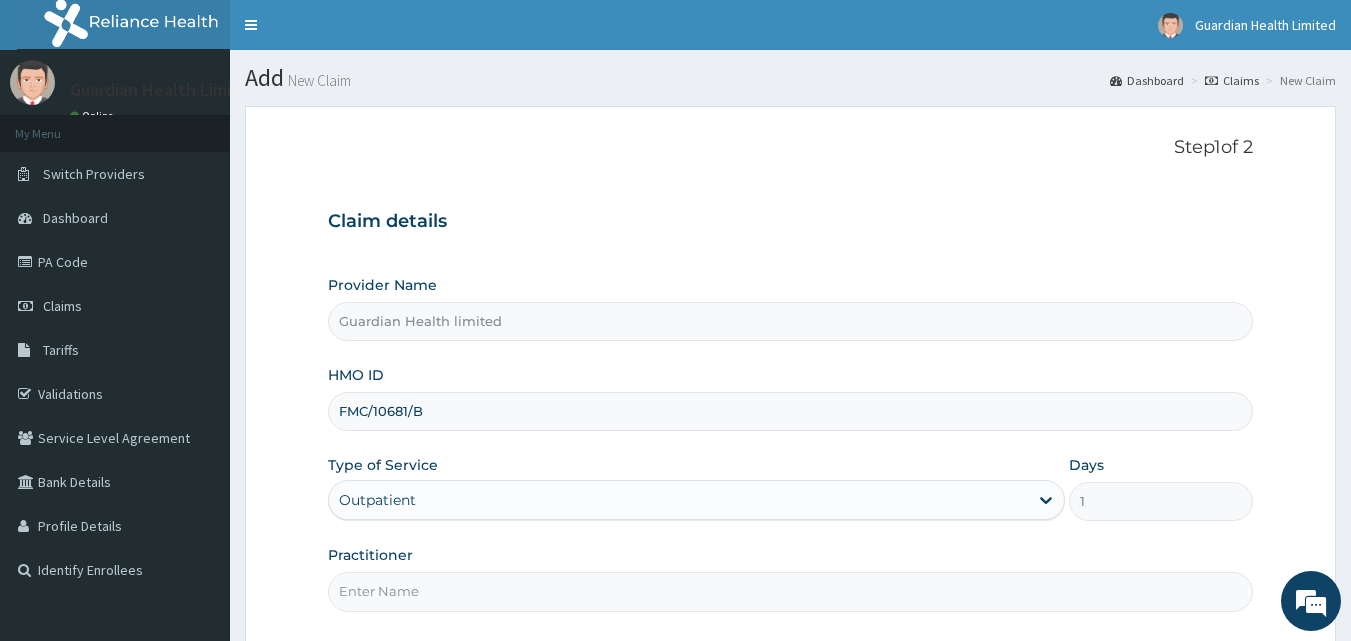 click on "Practitioner" at bounding box center (791, 591) 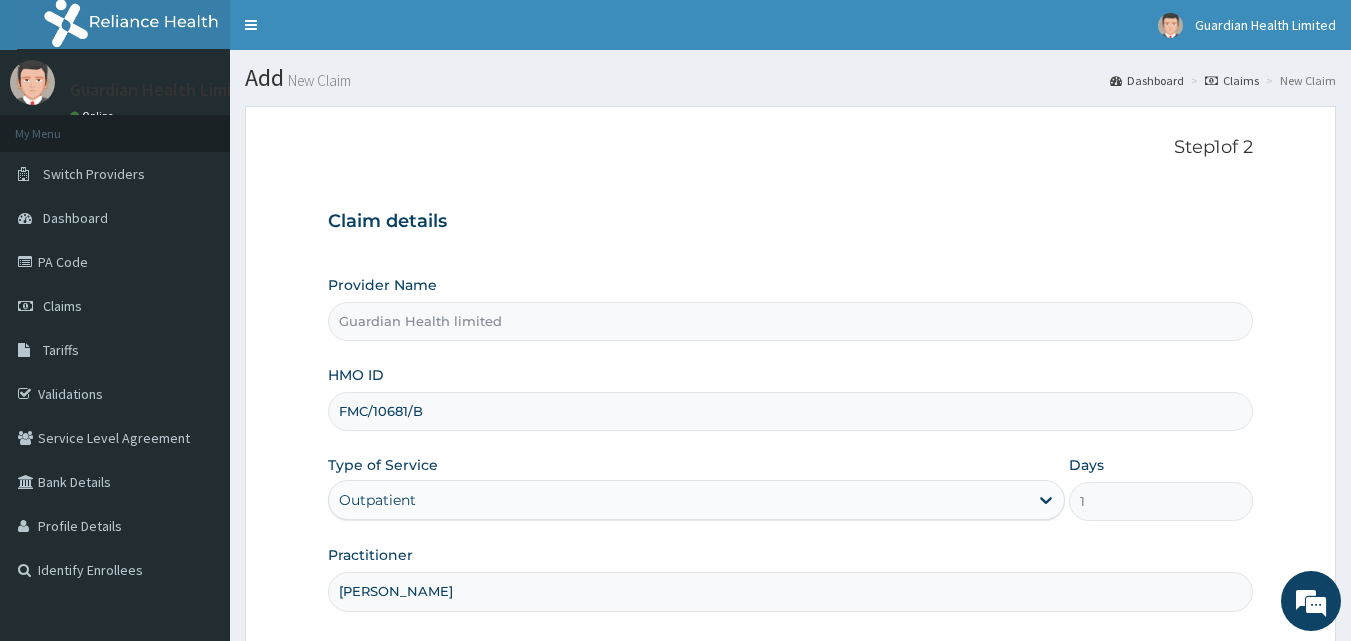 type on "DR OMISAKIN" 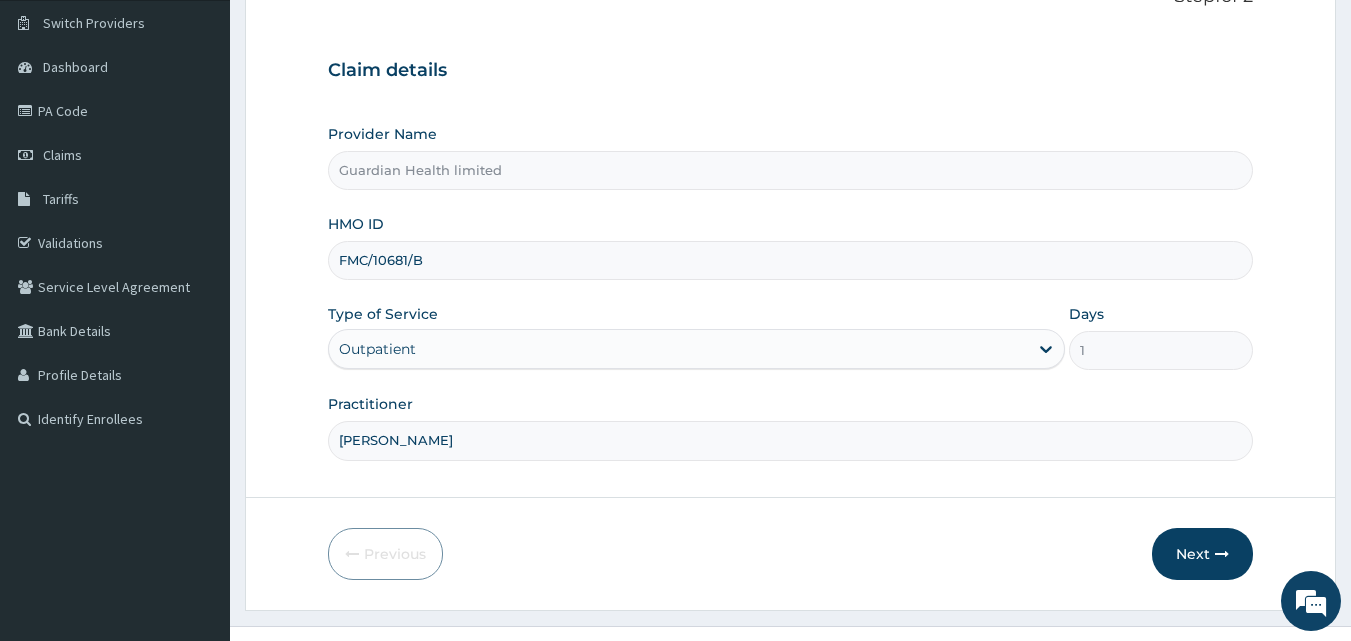 scroll, scrollTop: 187, scrollLeft: 0, axis: vertical 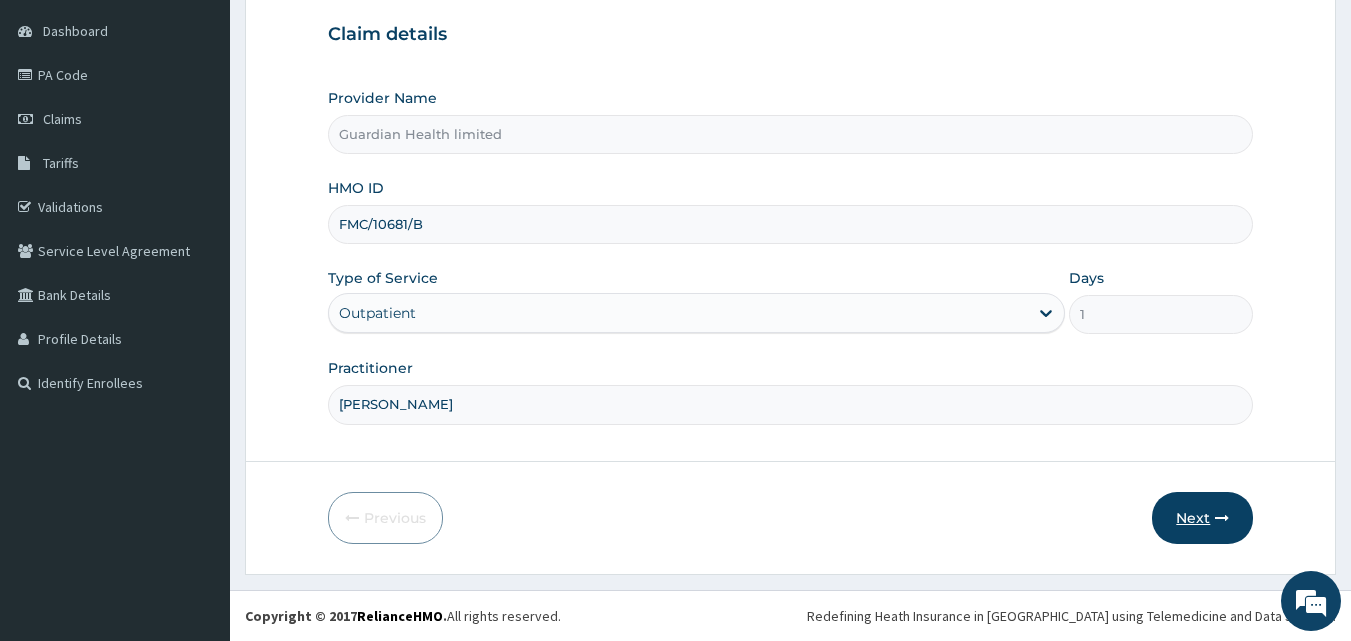 click at bounding box center (1222, 518) 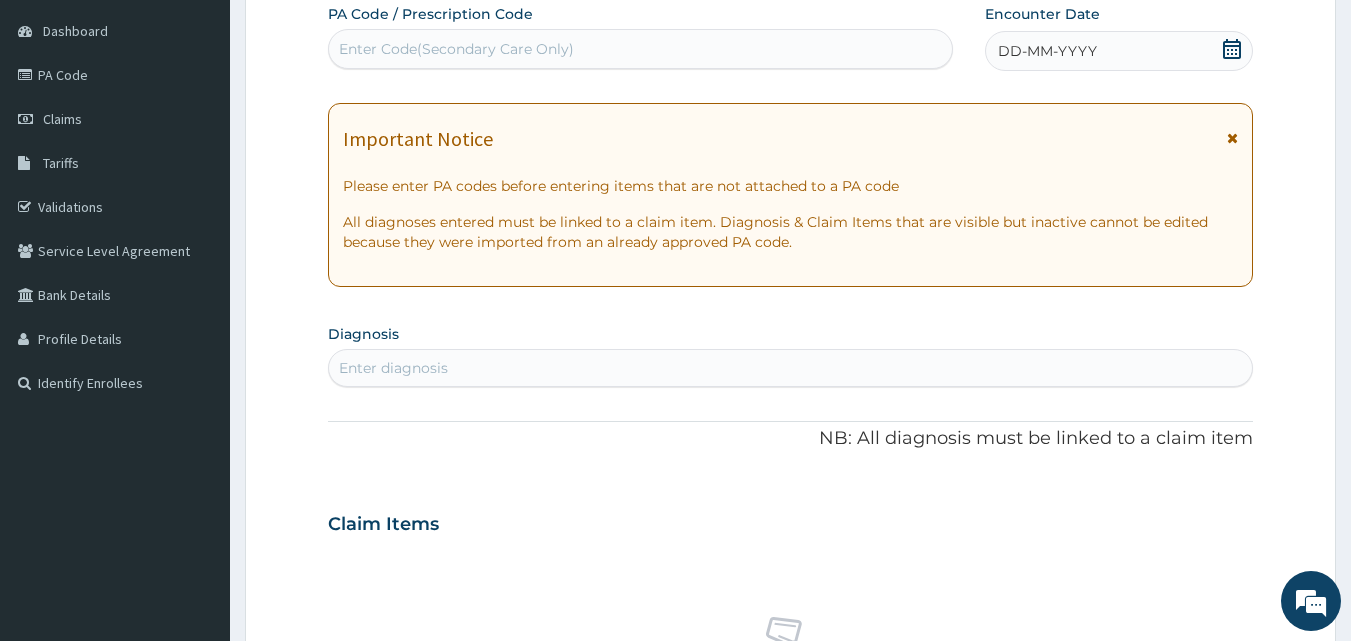 click on "Enter Code(Secondary Care Only)" at bounding box center (641, 49) 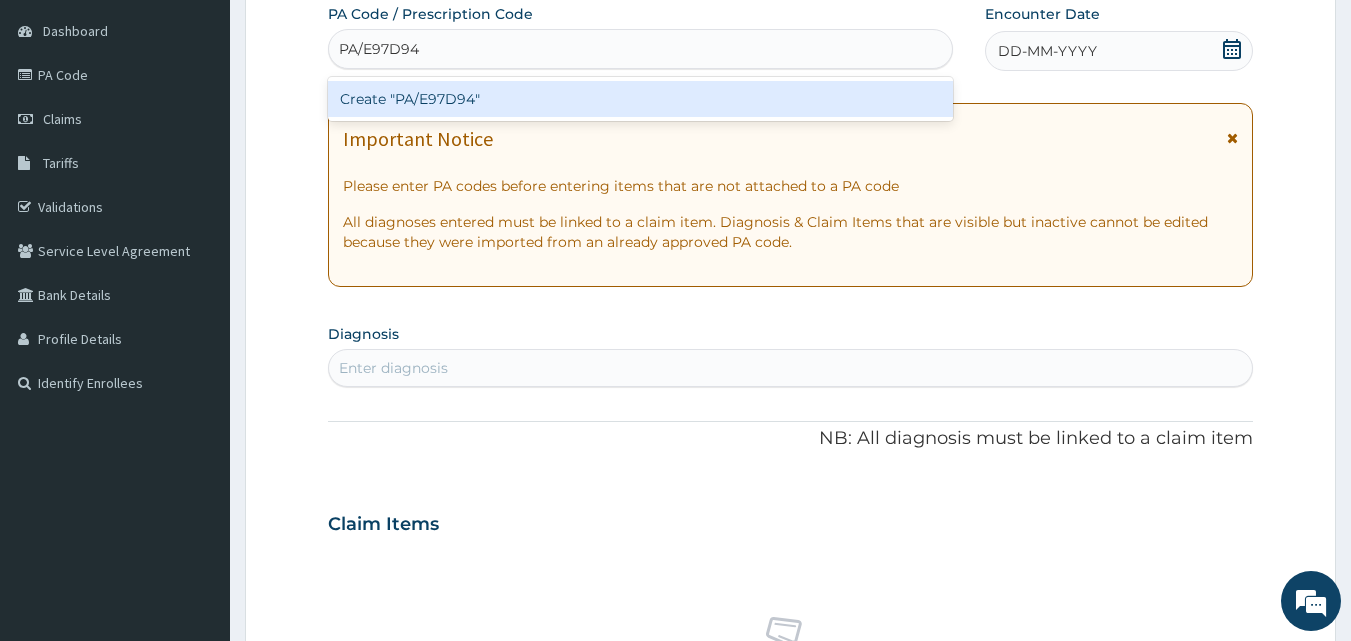 click on "Create "PA/E97D94"" at bounding box center (641, 99) 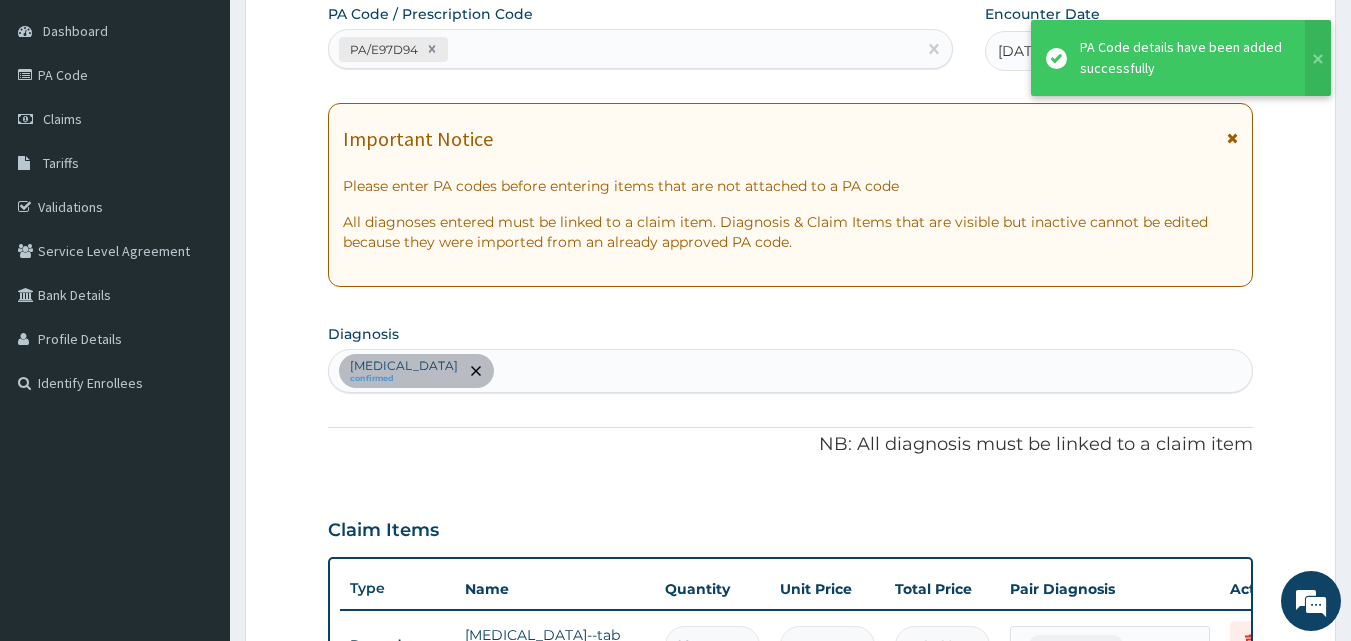 scroll, scrollTop: 211, scrollLeft: 0, axis: vertical 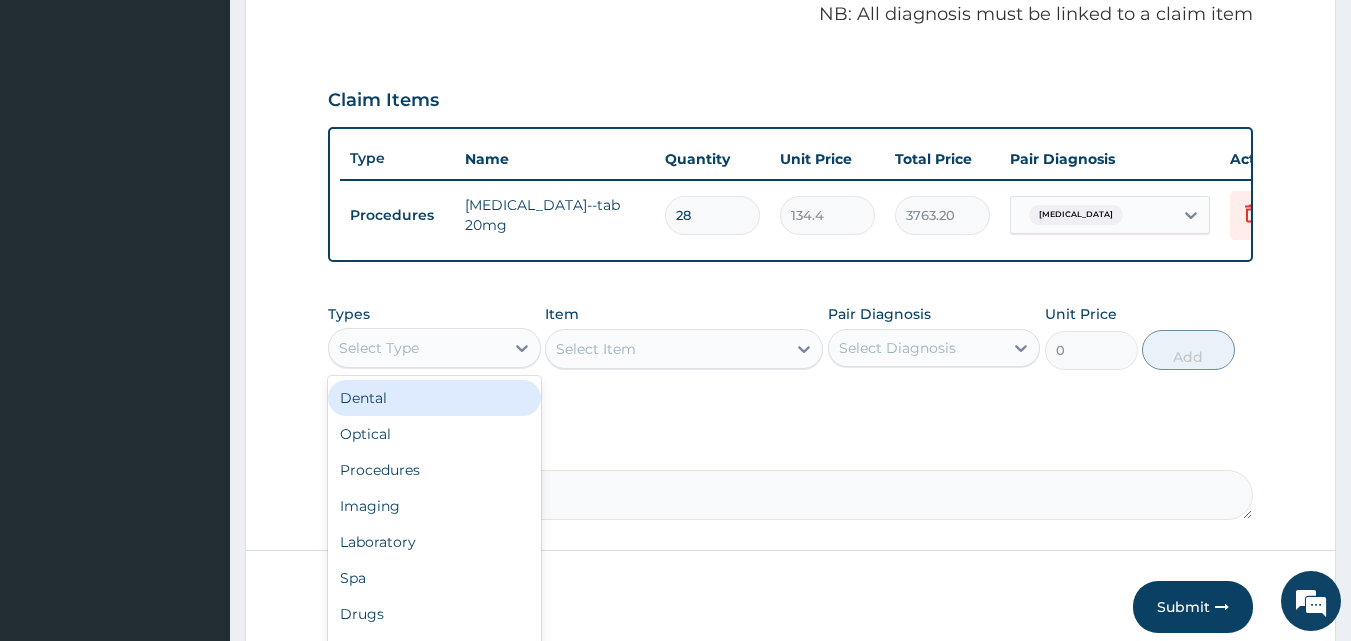 click on "Select Type" at bounding box center (416, 348) 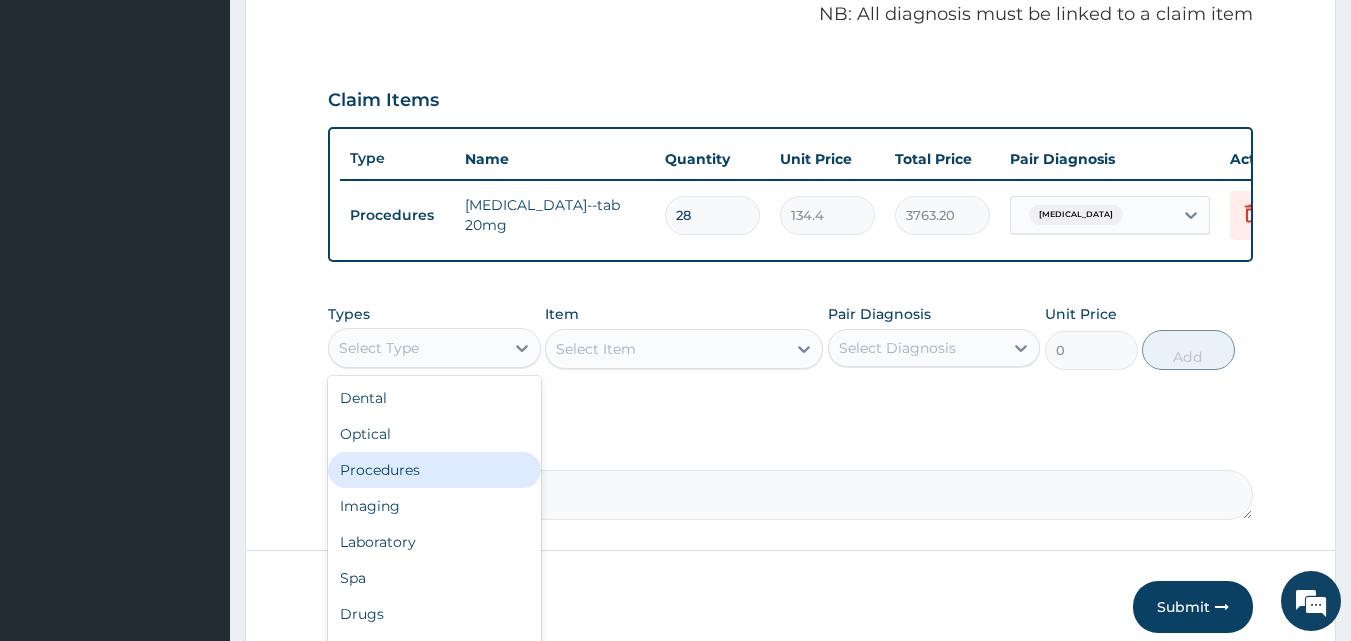 click on "Procedures" at bounding box center [434, 470] 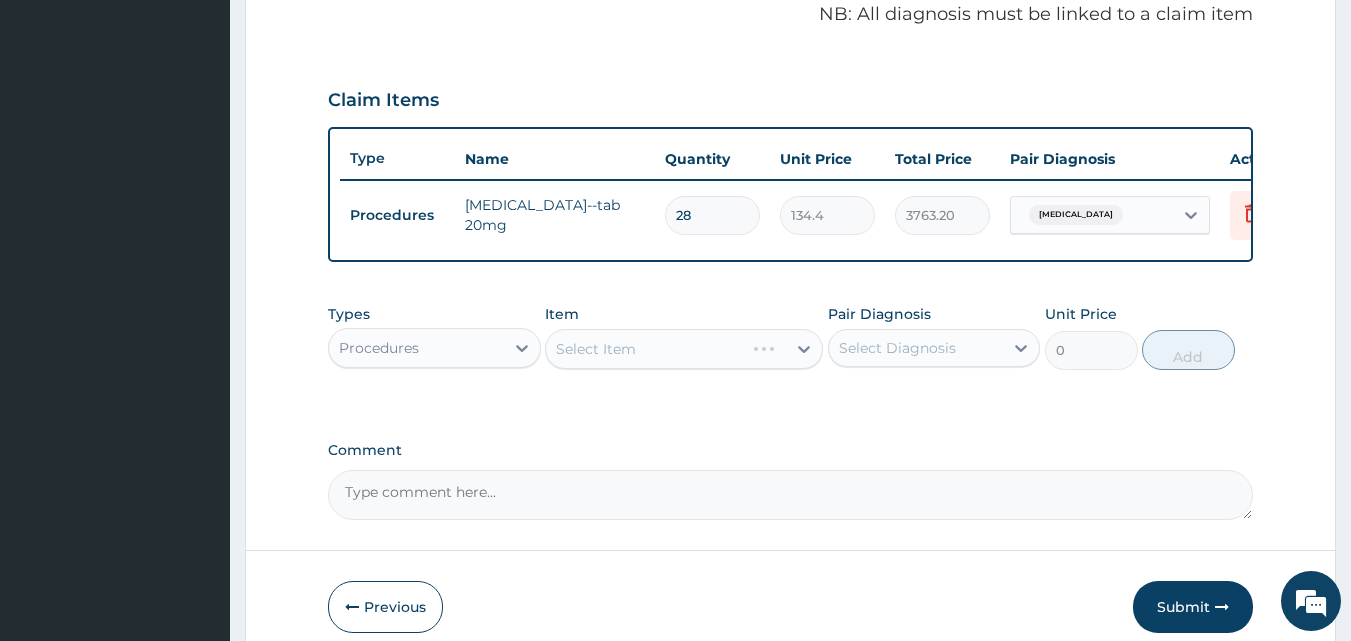 click on "Select Diagnosis" at bounding box center [897, 348] 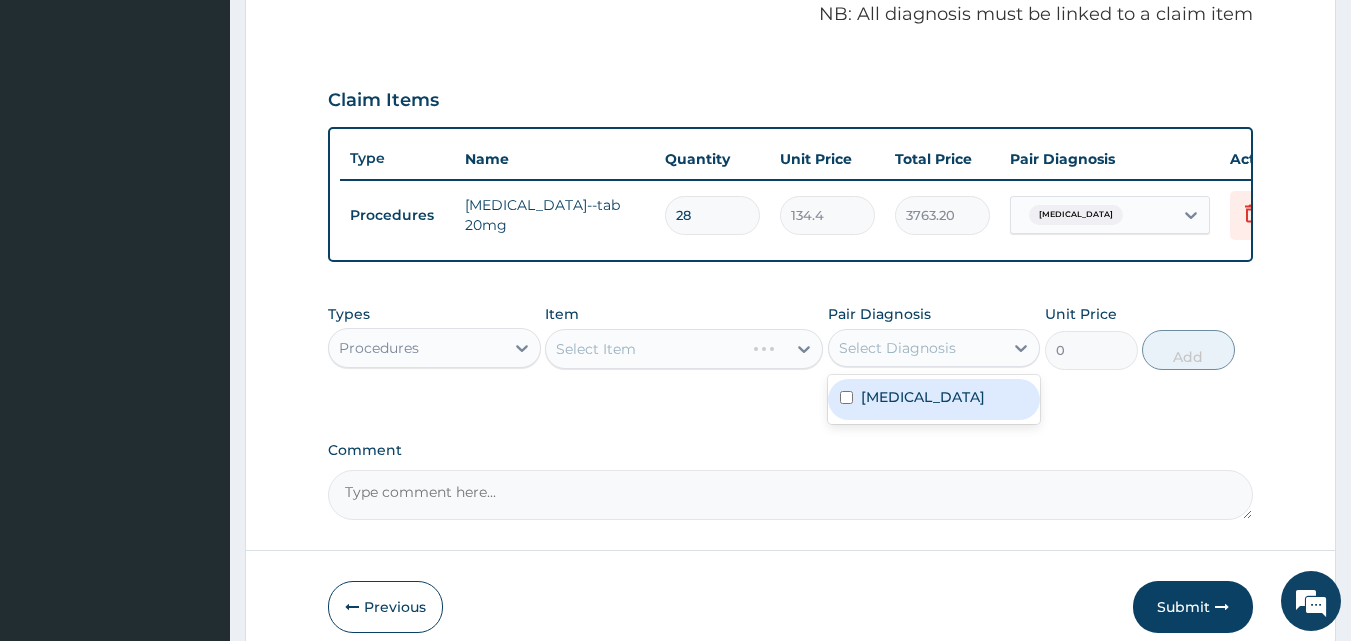 click on "Essential hypertension" at bounding box center (923, 397) 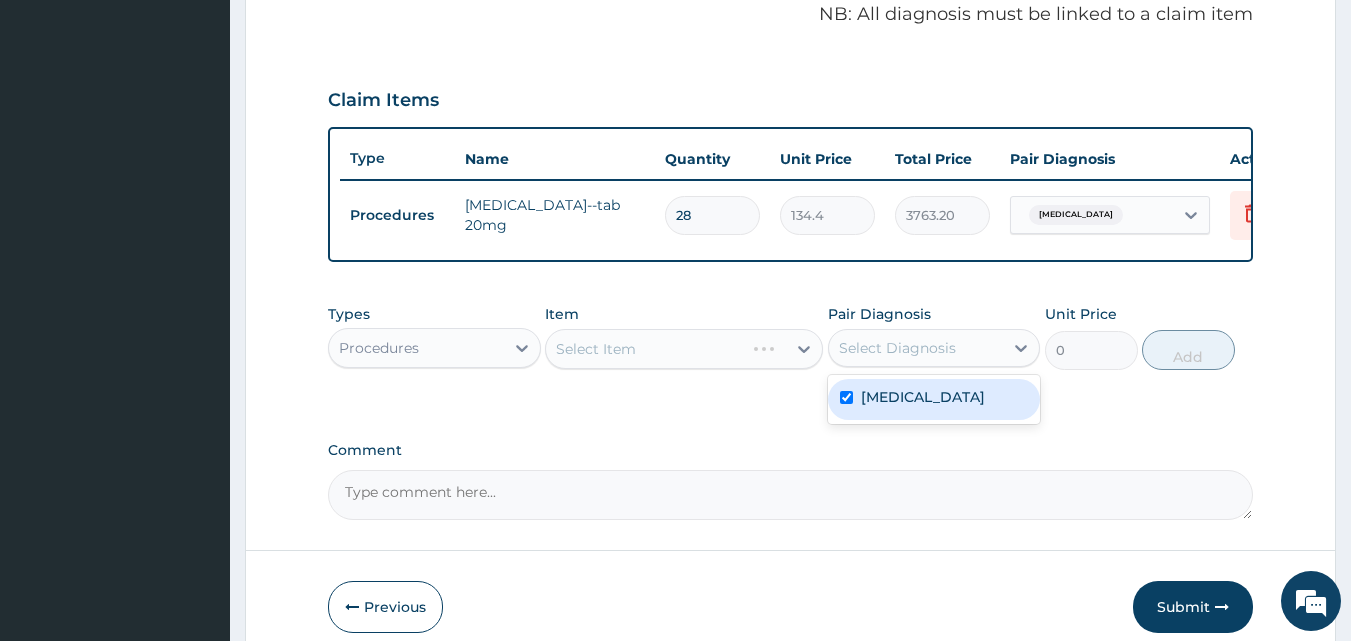 checkbox on "true" 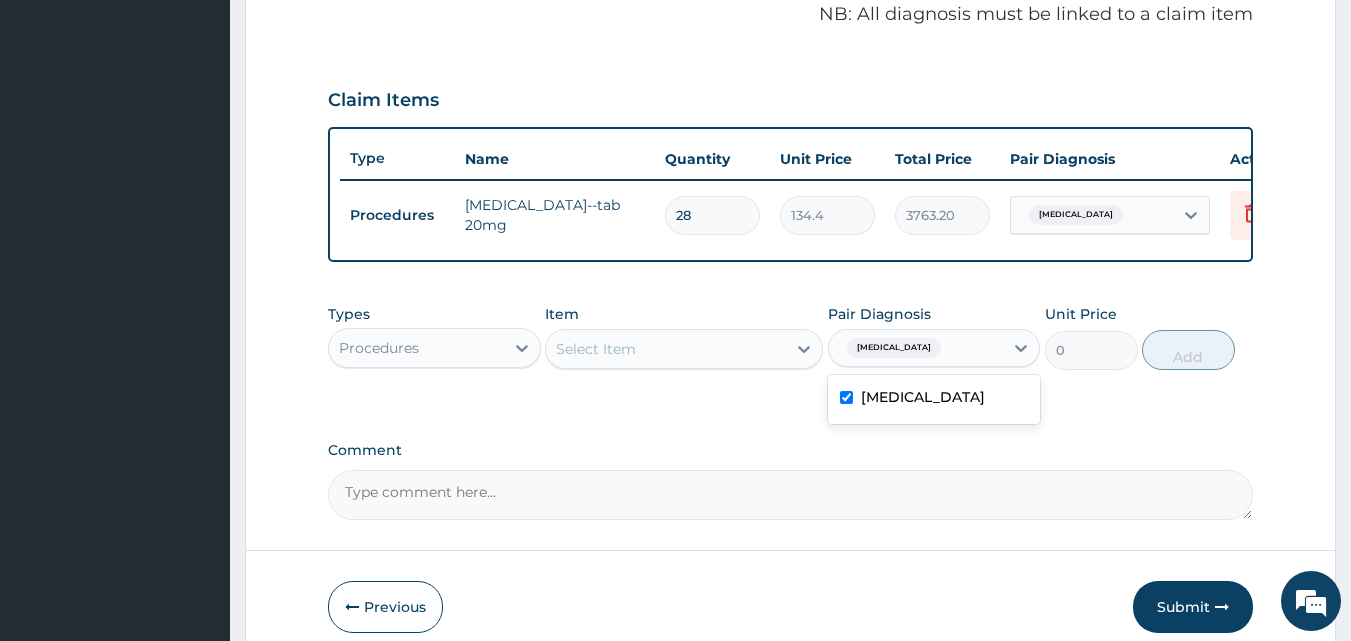 click on "Select Item" at bounding box center (666, 349) 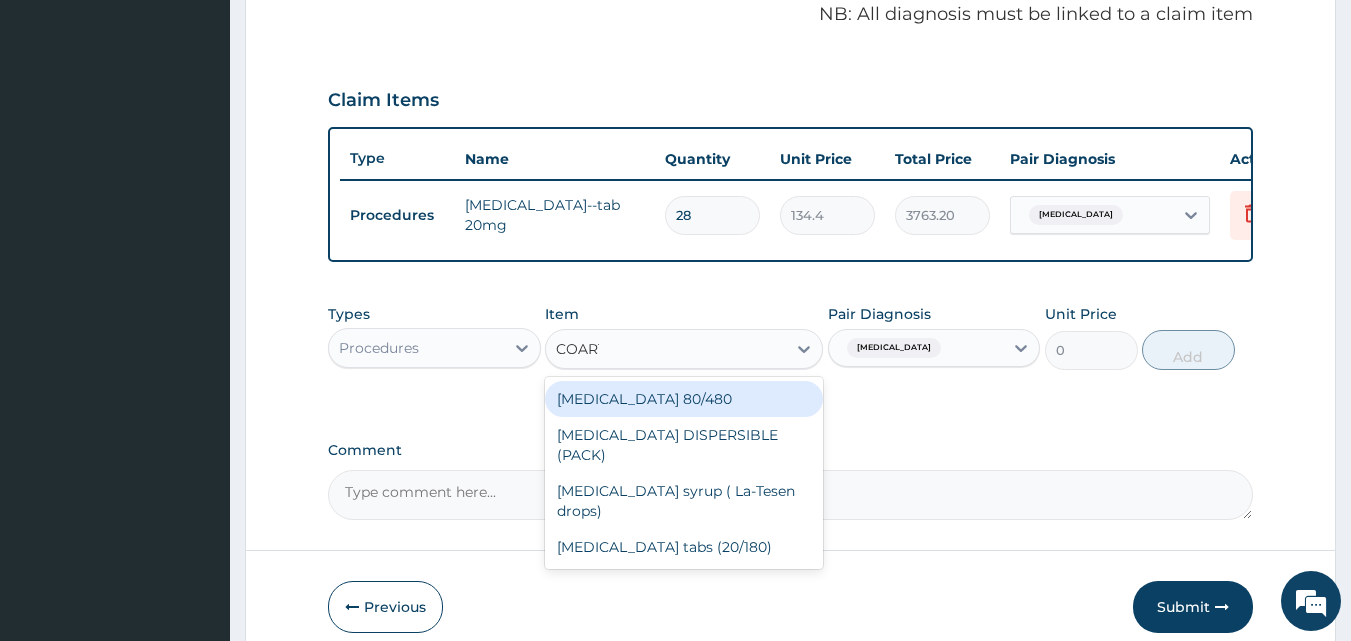 type on "COARTE" 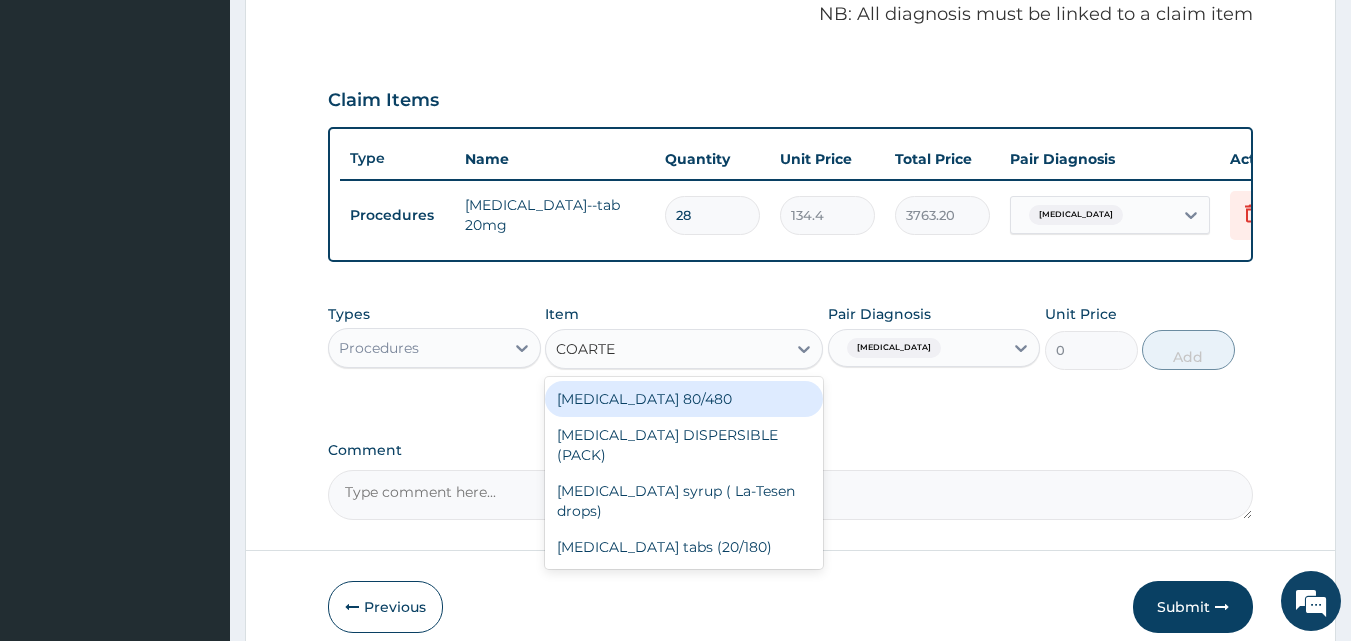 click on "COARTEM 80/480" at bounding box center [684, 399] 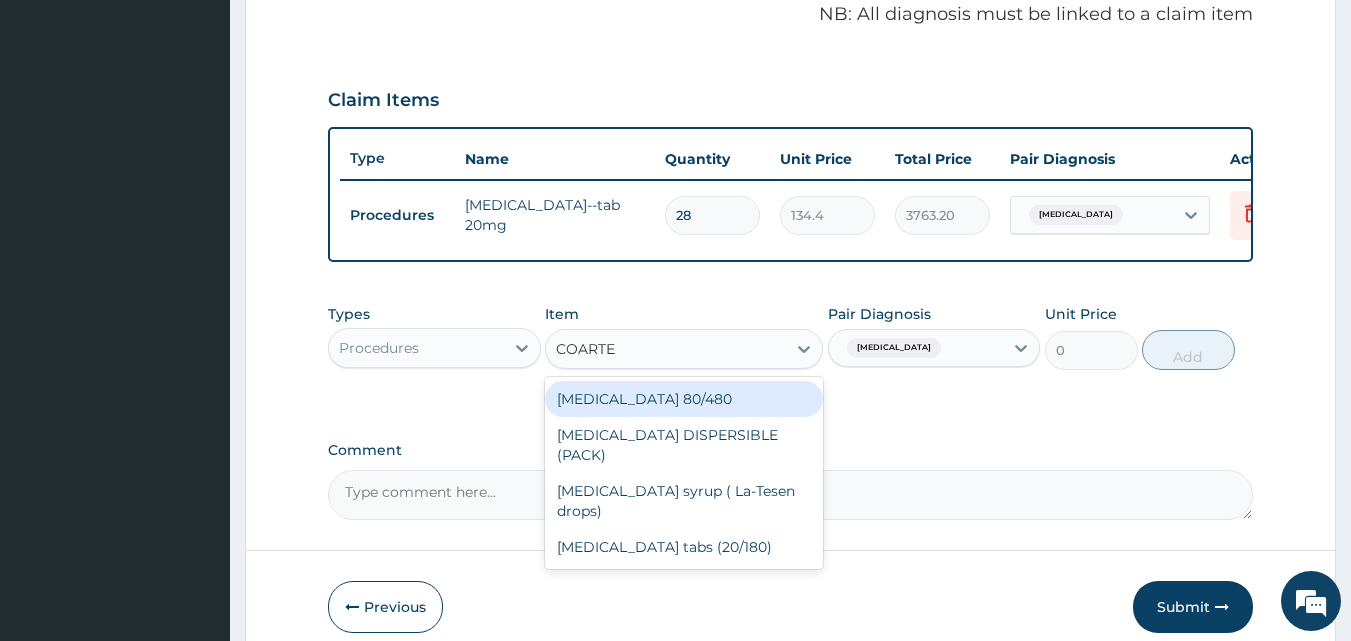 type 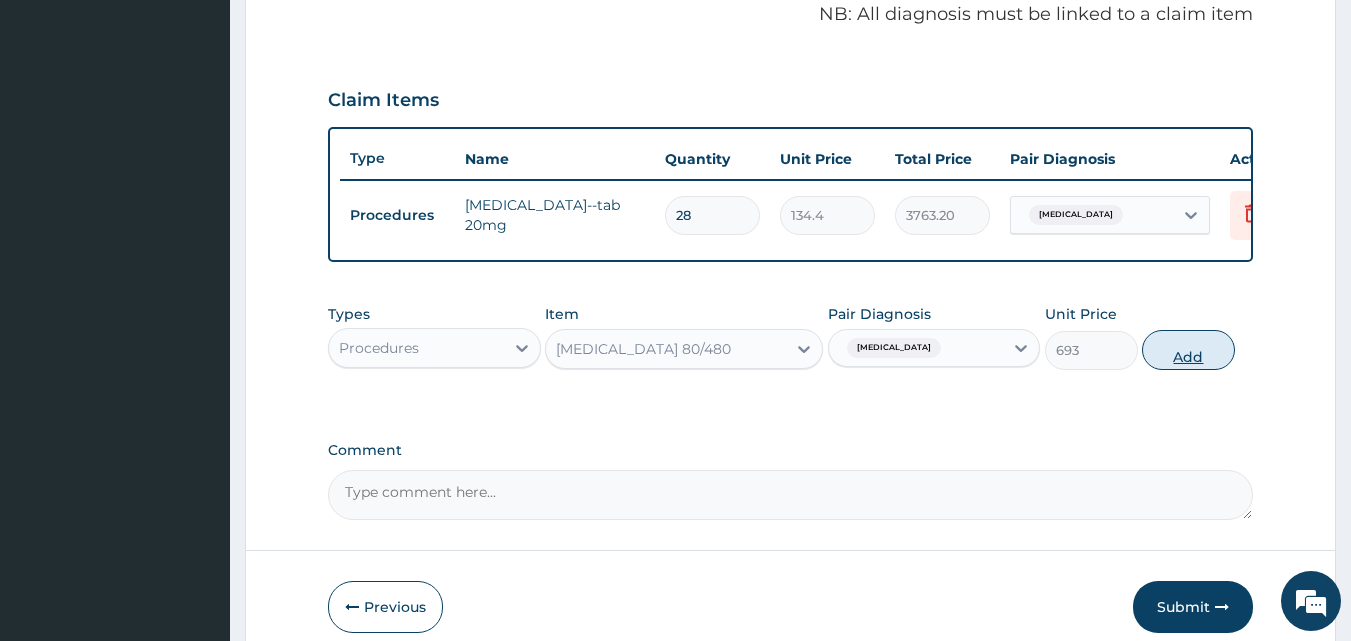click on "Add" at bounding box center [1188, 350] 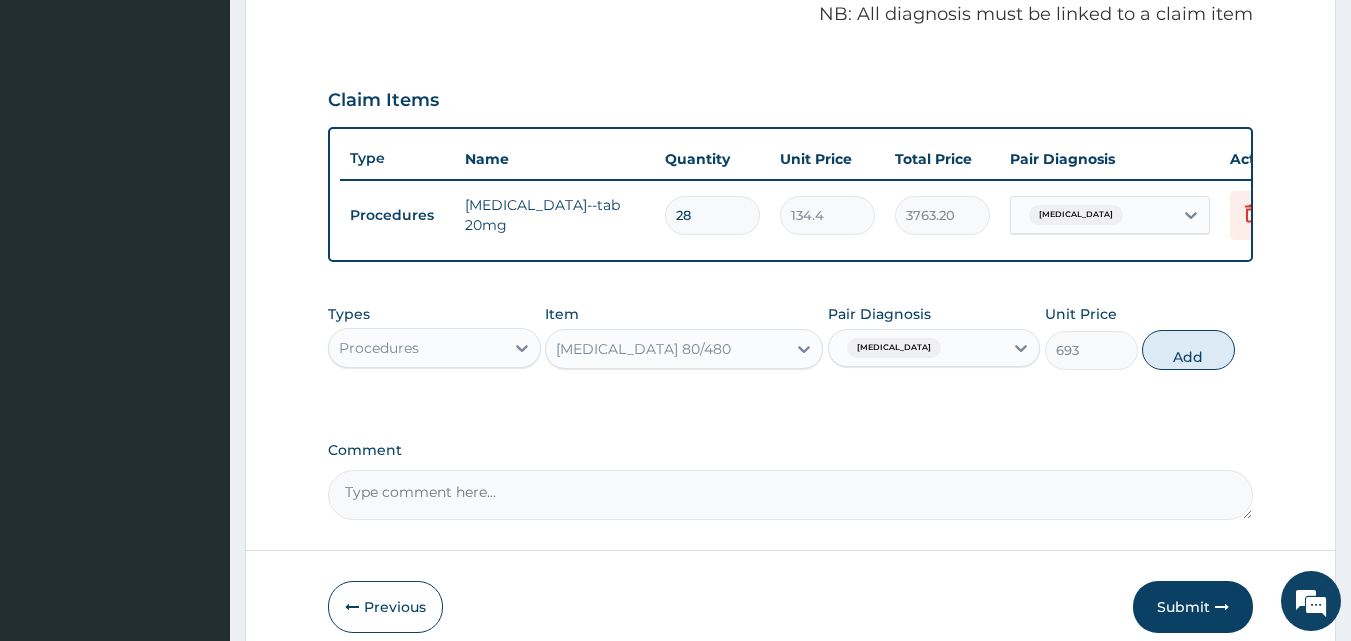 type on "0" 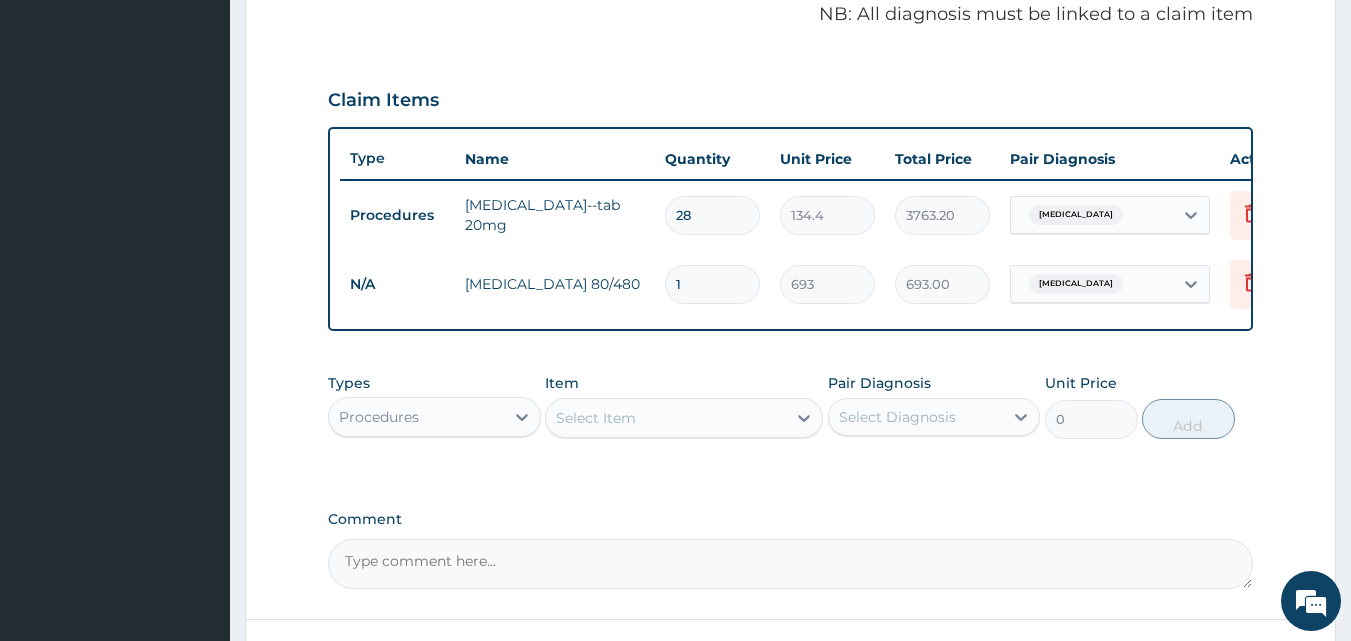 click on "Select Item" at bounding box center (666, 418) 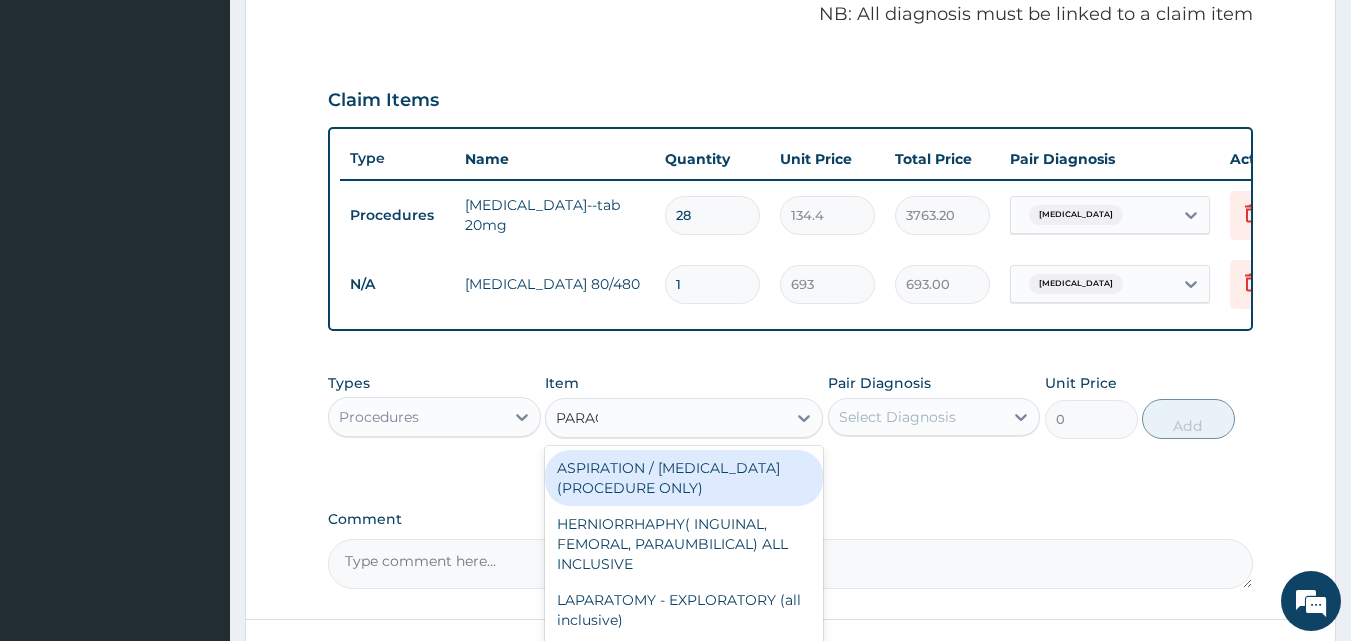 type on "PARACE" 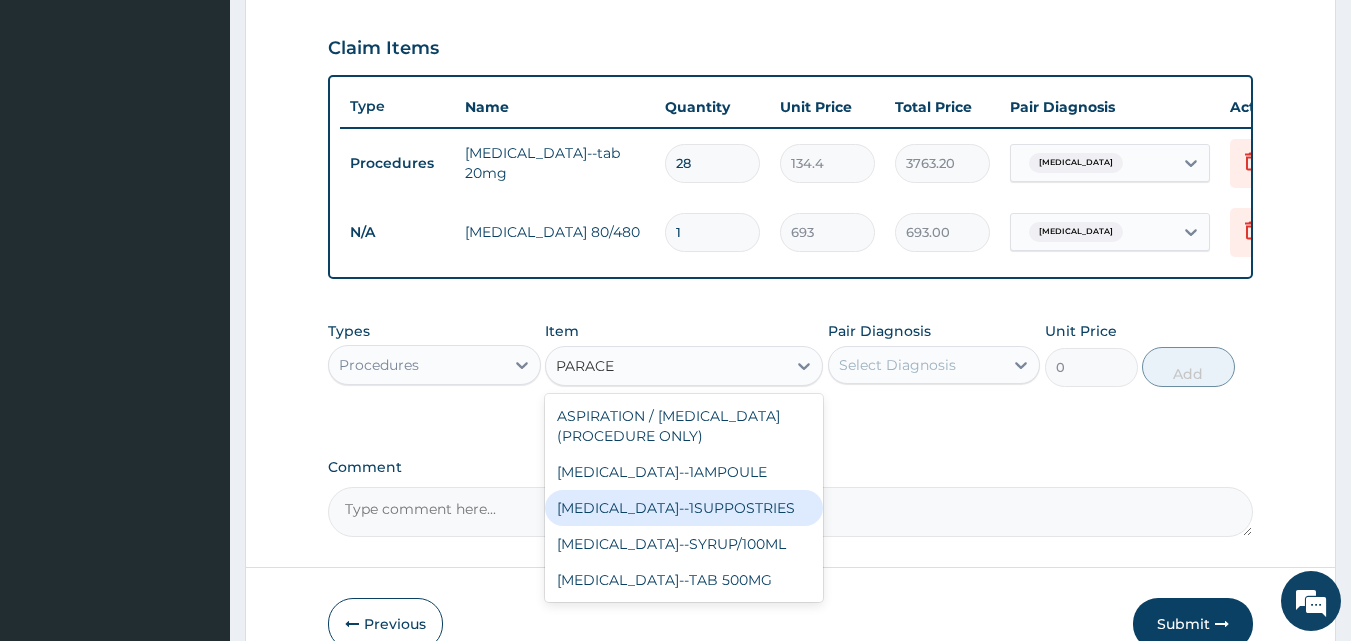 scroll, scrollTop: 685, scrollLeft: 0, axis: vertical 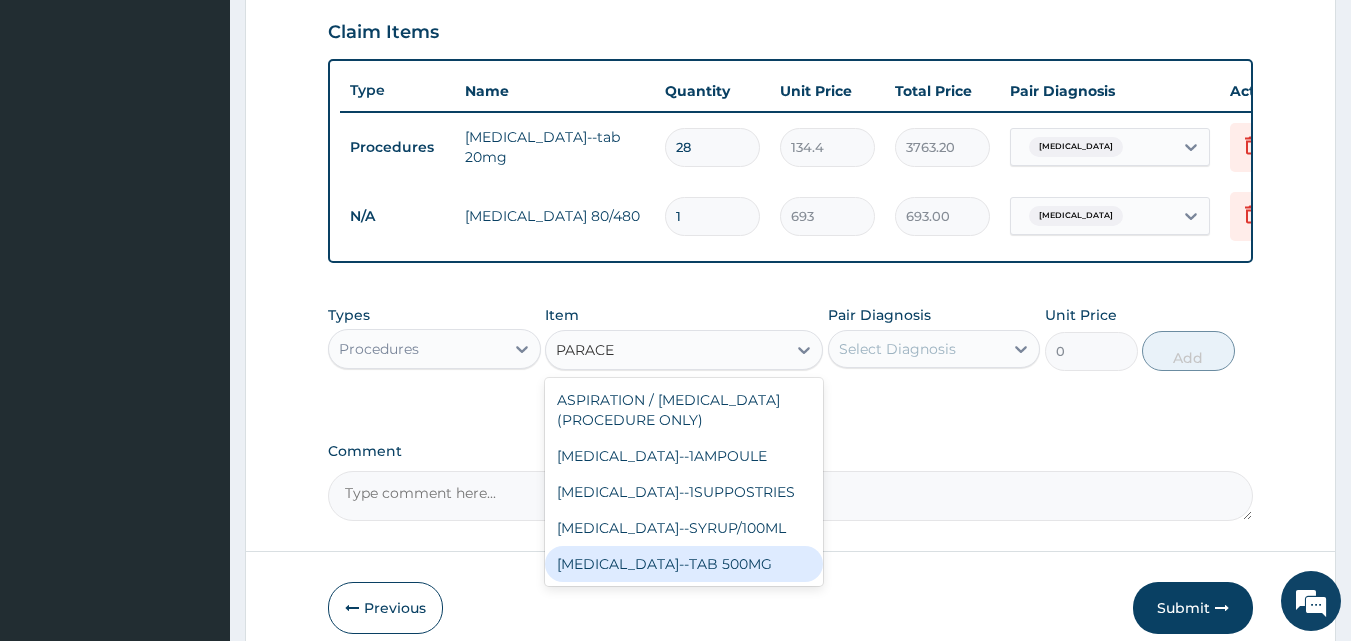 click on "PARACETAMOL--TAB 500MG" at bounding box center [684, 564] 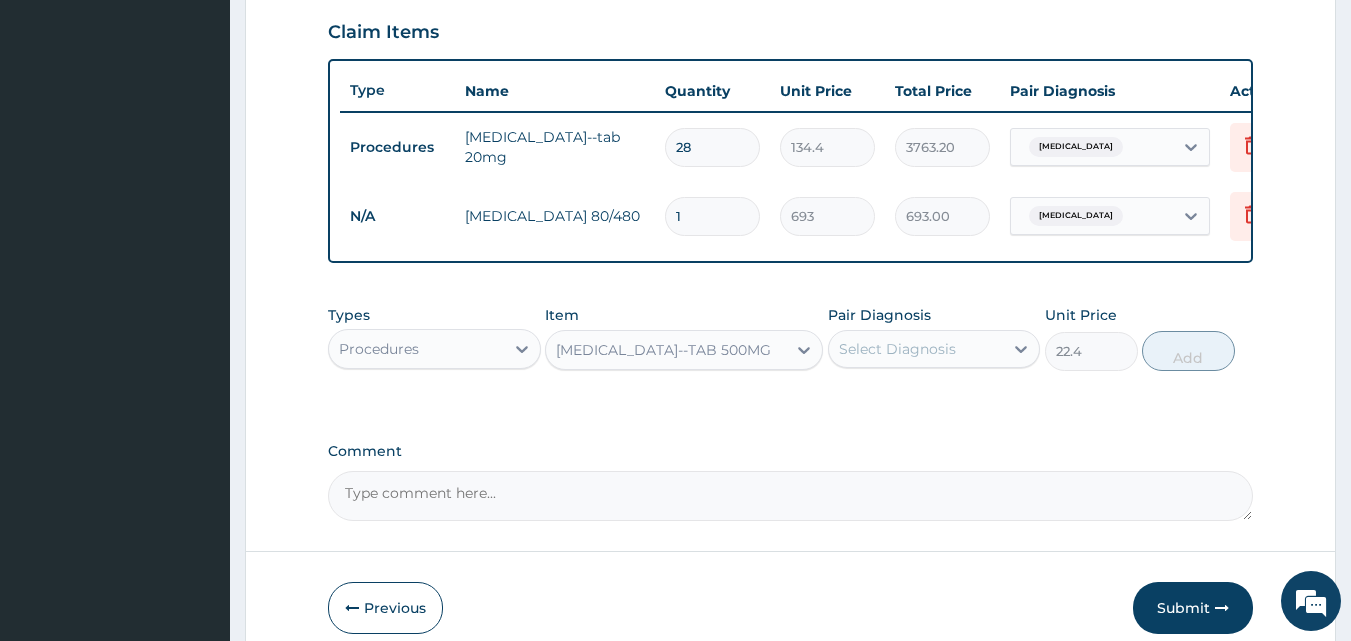 click on "Select Diagnosis" at bounding box center (897, 349) 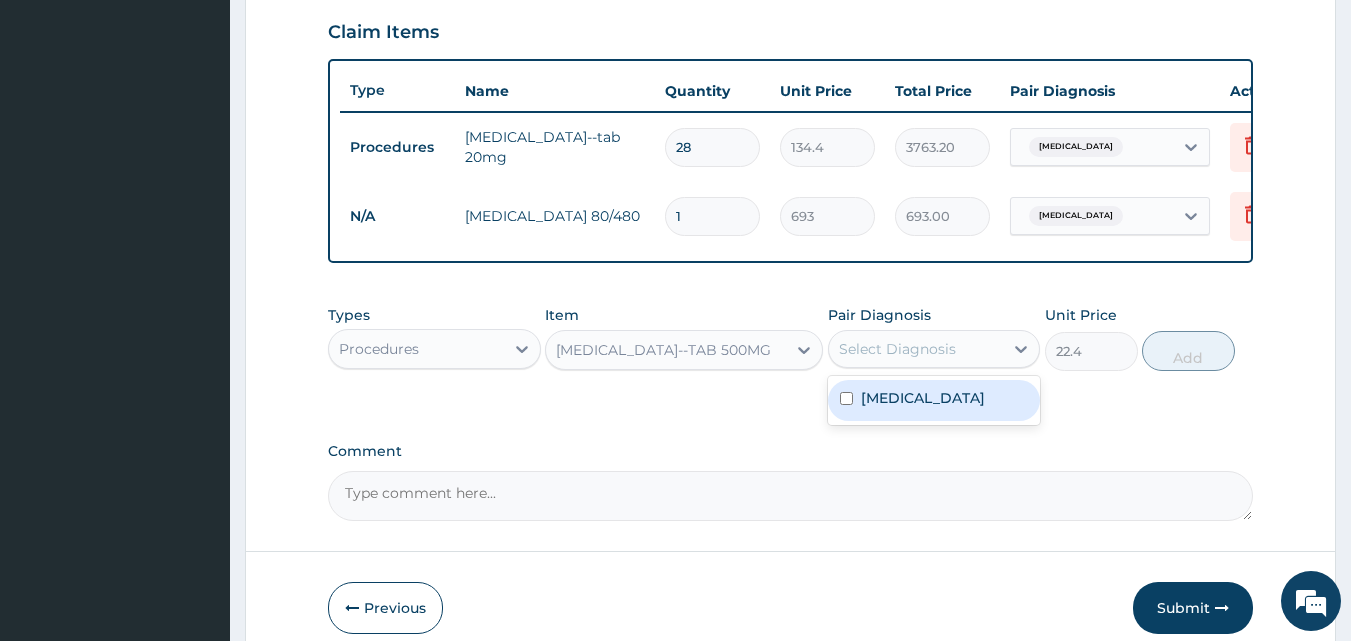 scroll, scrollTop: 125, scrollLeft: 0, axis: vertical 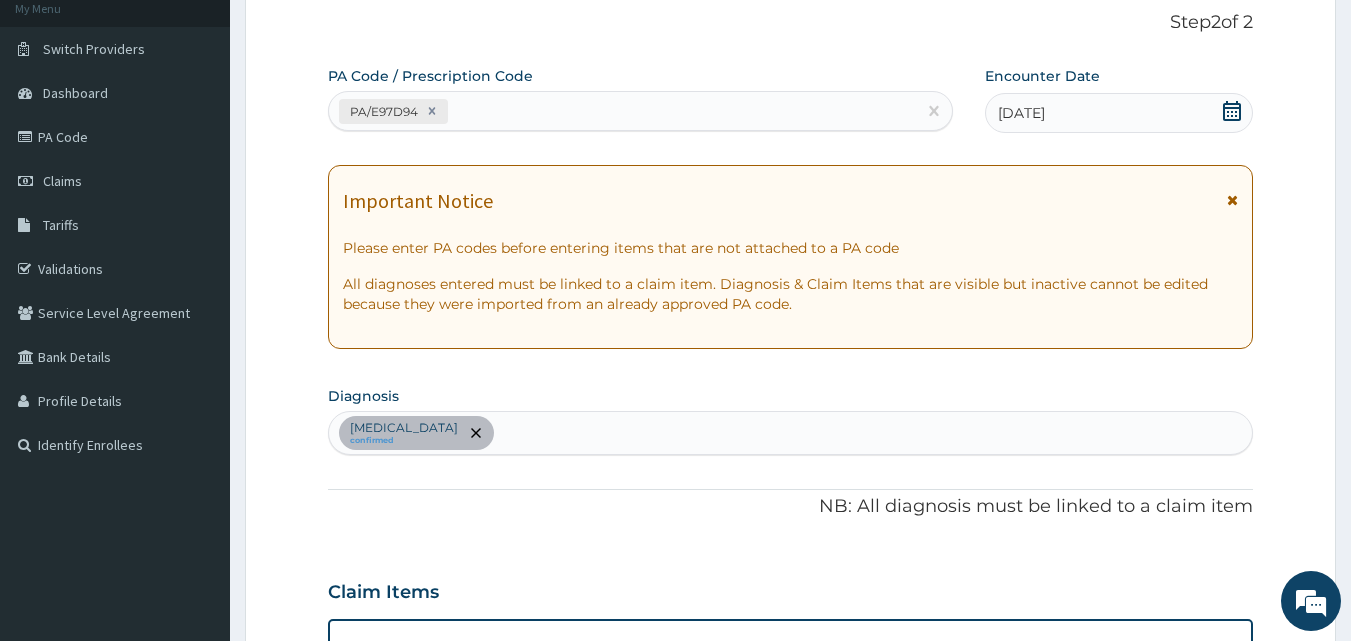 click on "Essential hypertension confirmed" at bounding box center (791, 433) 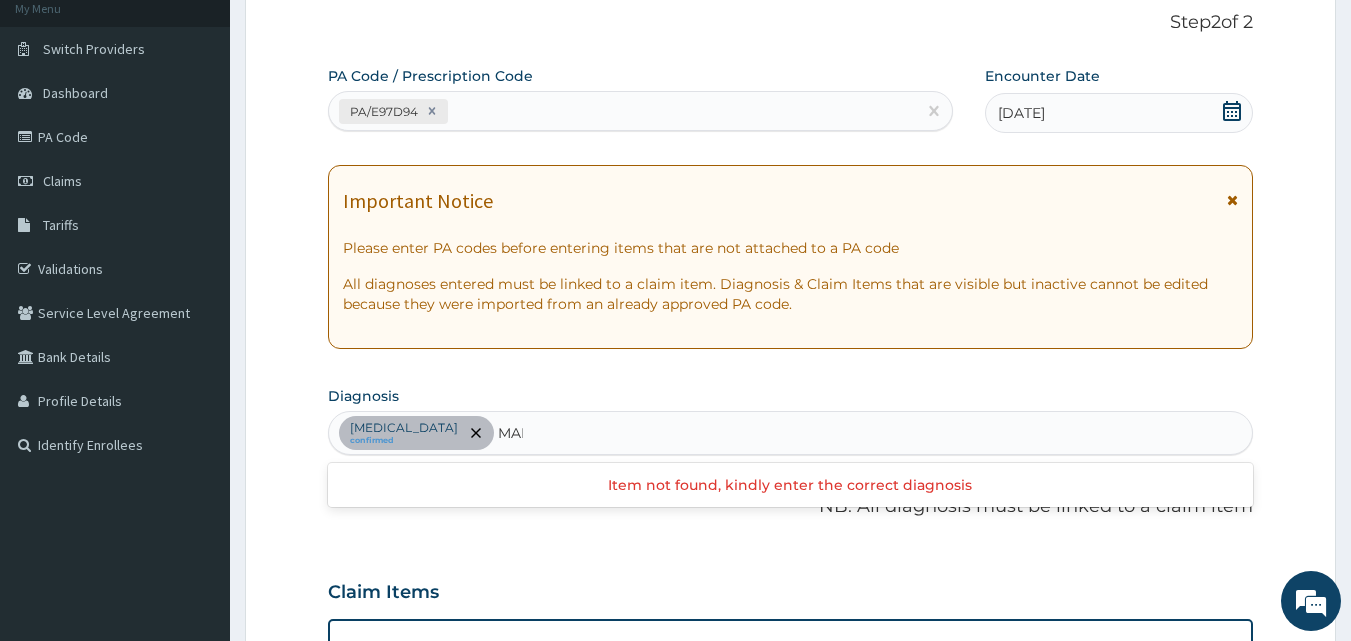 type on "MALA" 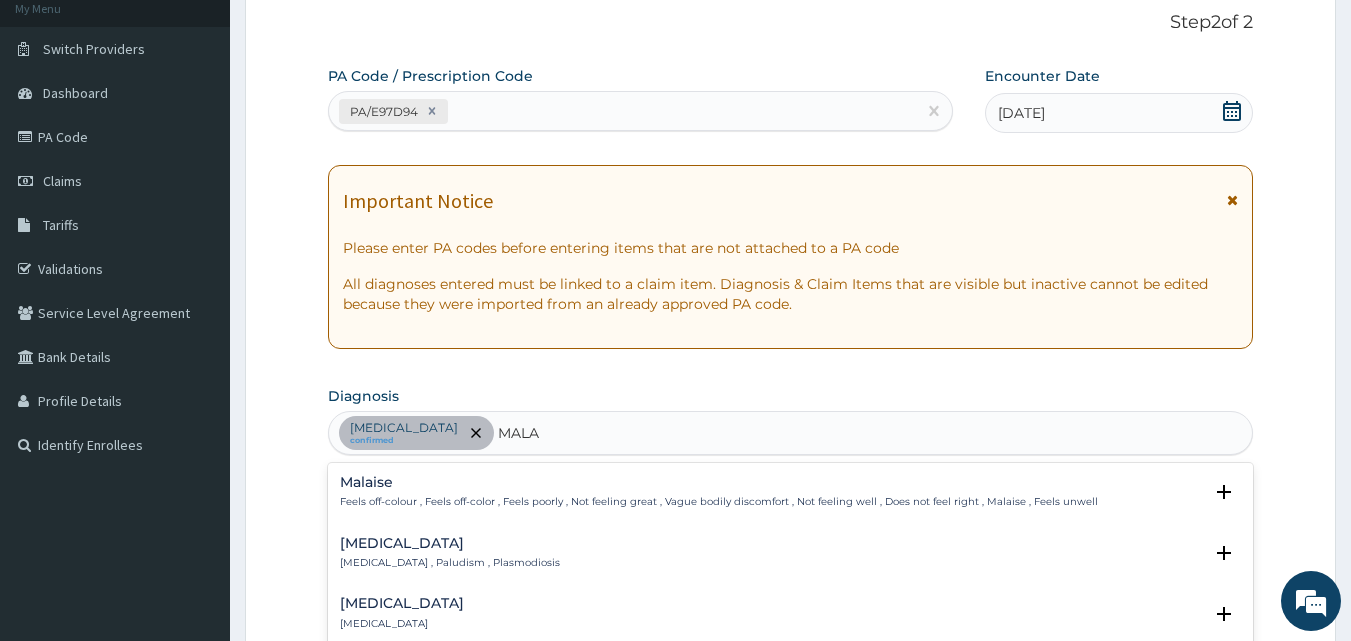 click on "Malaria" at bounding box center (450, 543) 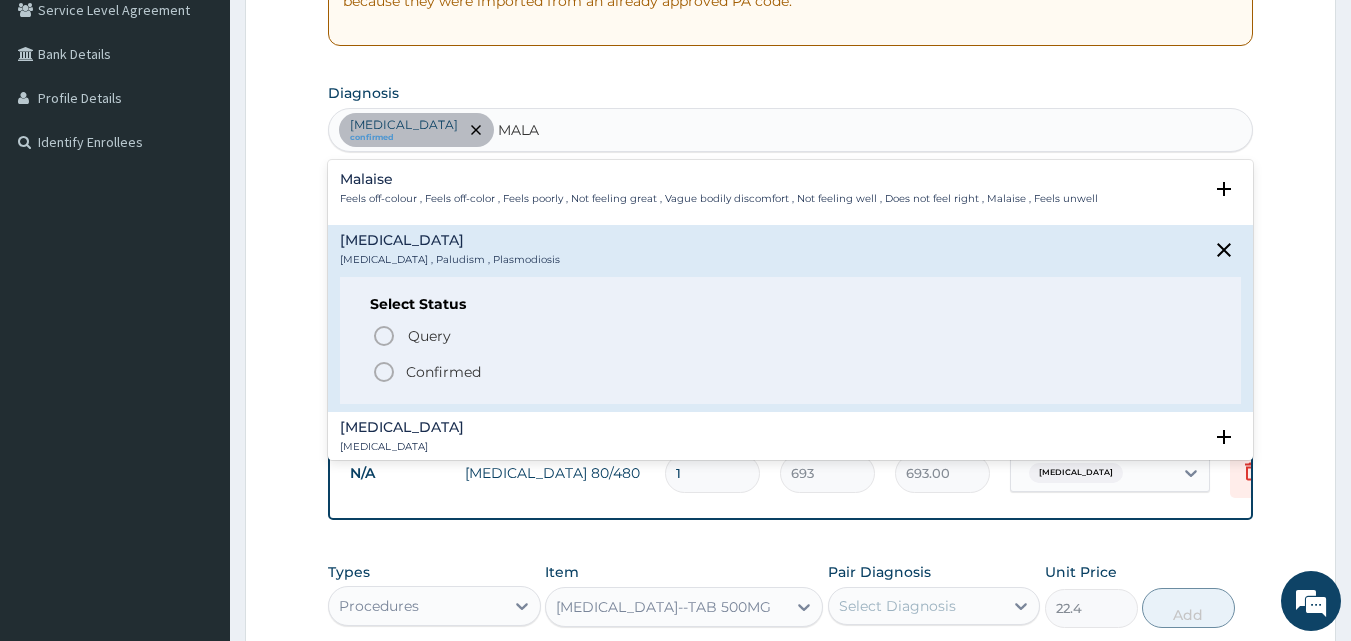 scroll, scrollTop: 459, scrollLeft: 0, axis: vertical 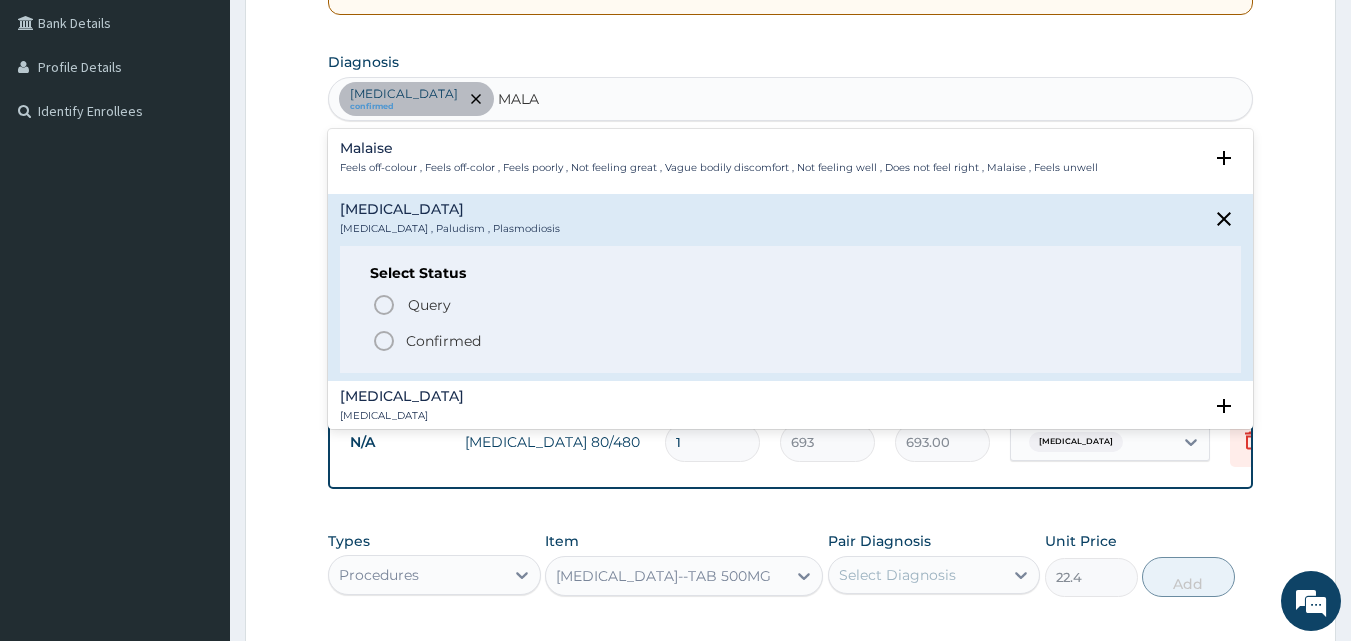 click on "Confirmed" at bounding box center (792, 341) 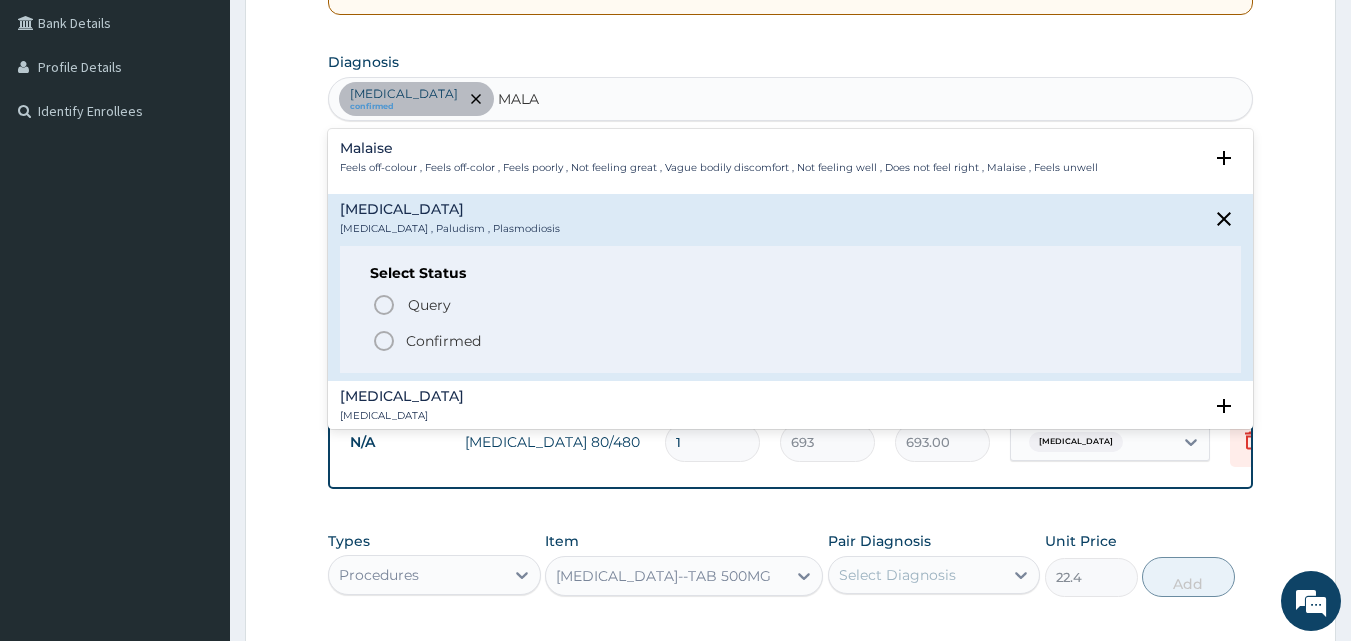 type 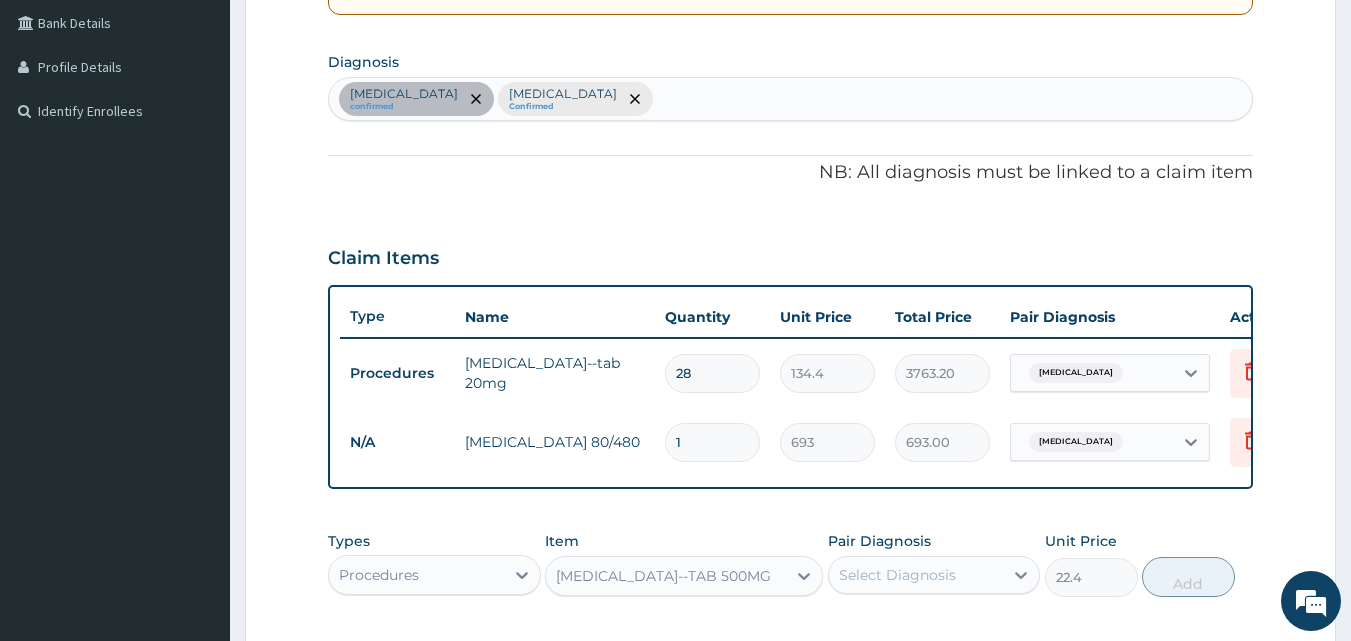 scroll, scrollTop: 591, scrollLeft: 0, axis: vertical 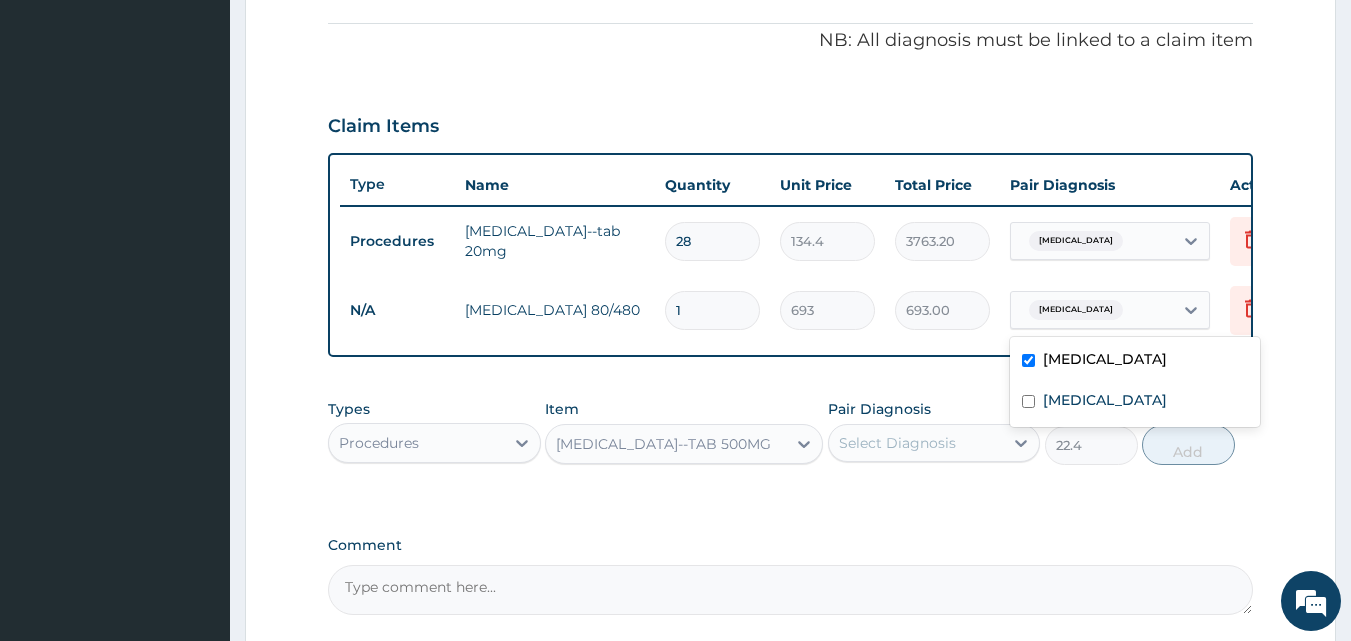 click on "Essential hypertension" at bounding box center (1076, 310) 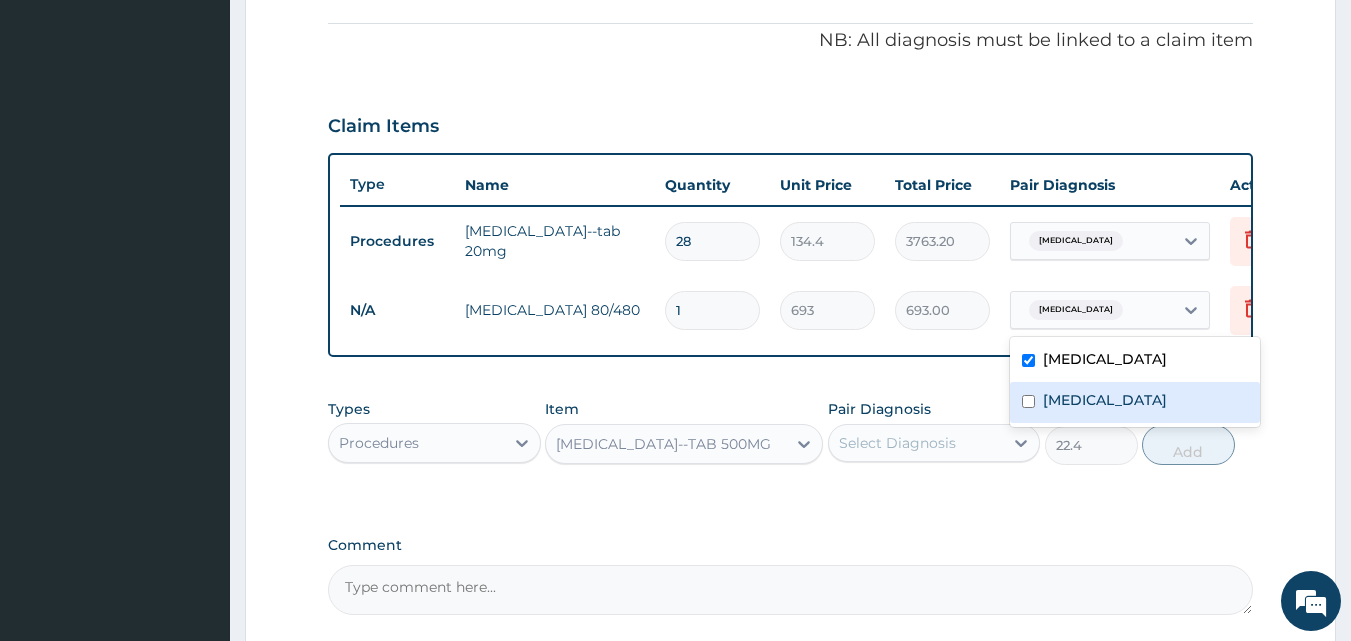 click on "Malaria" at bounding box center (1105, 400) 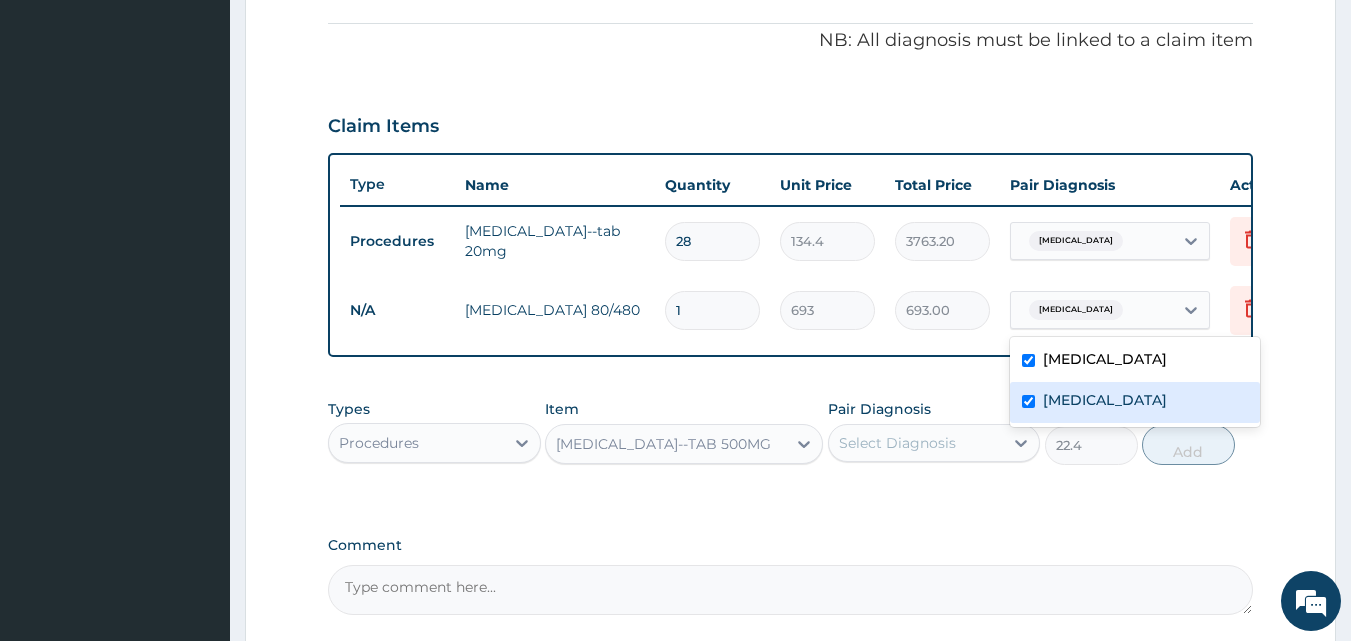 checkbox on "true" 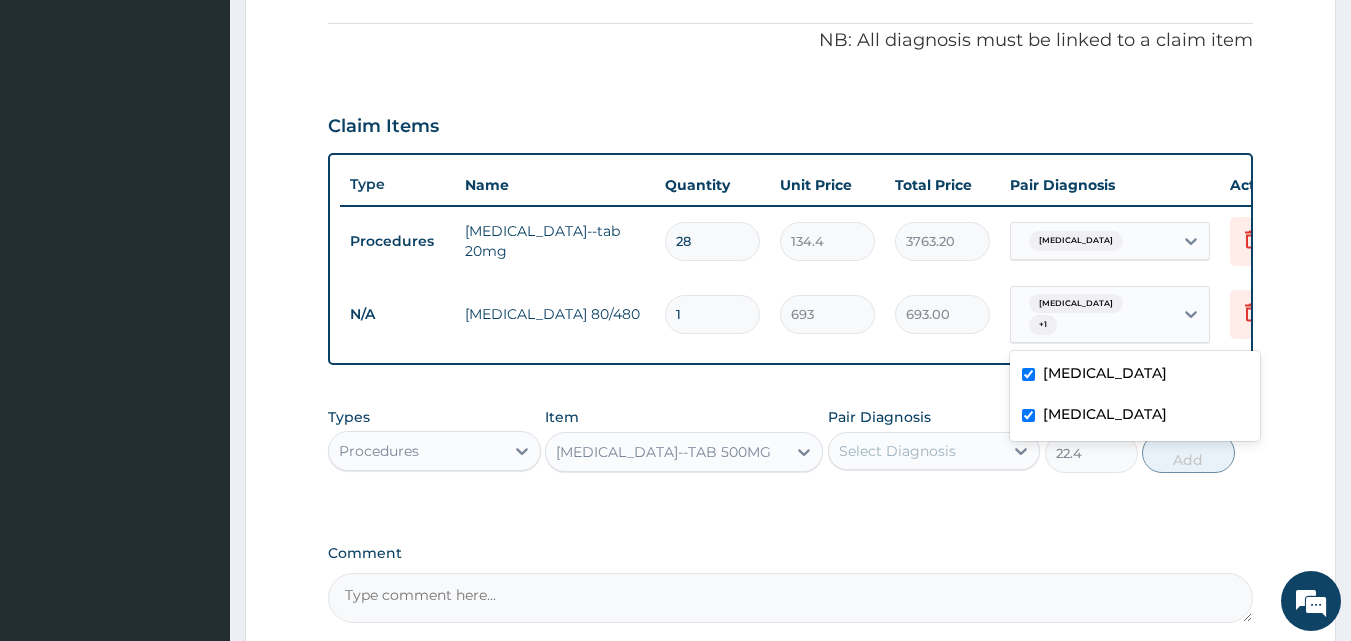 click on "Essential hypertension" at bounding box center [1105, 373] 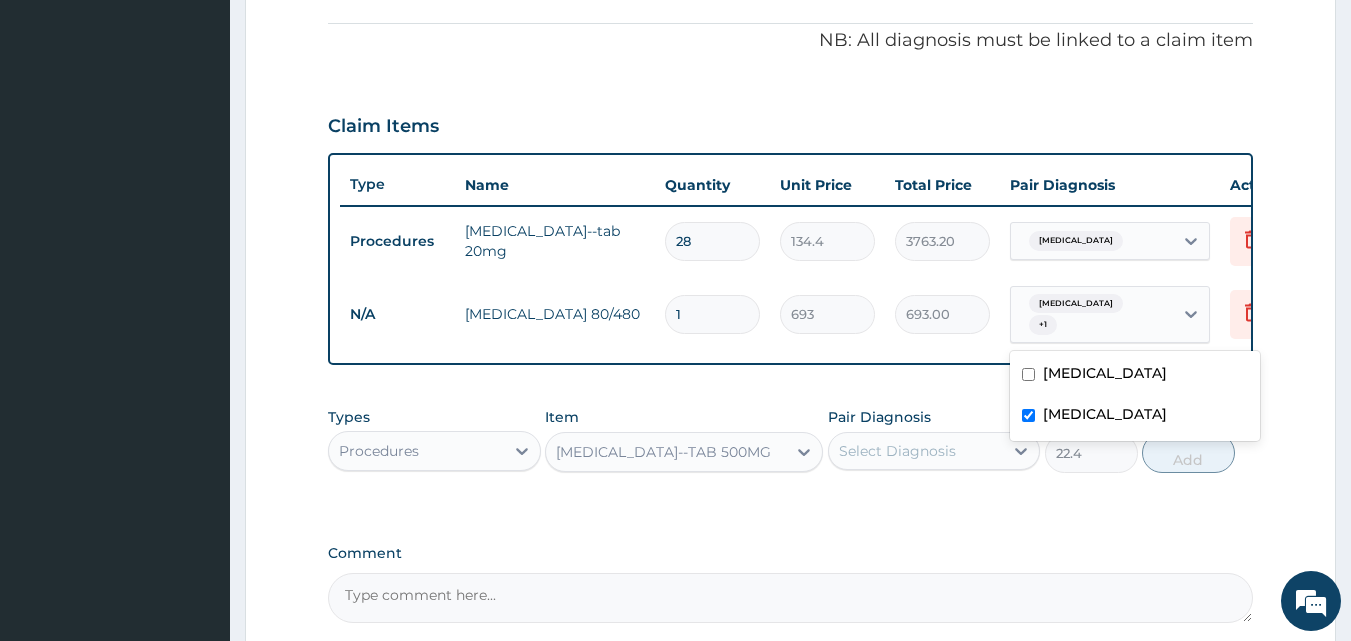 checkbox on "false" 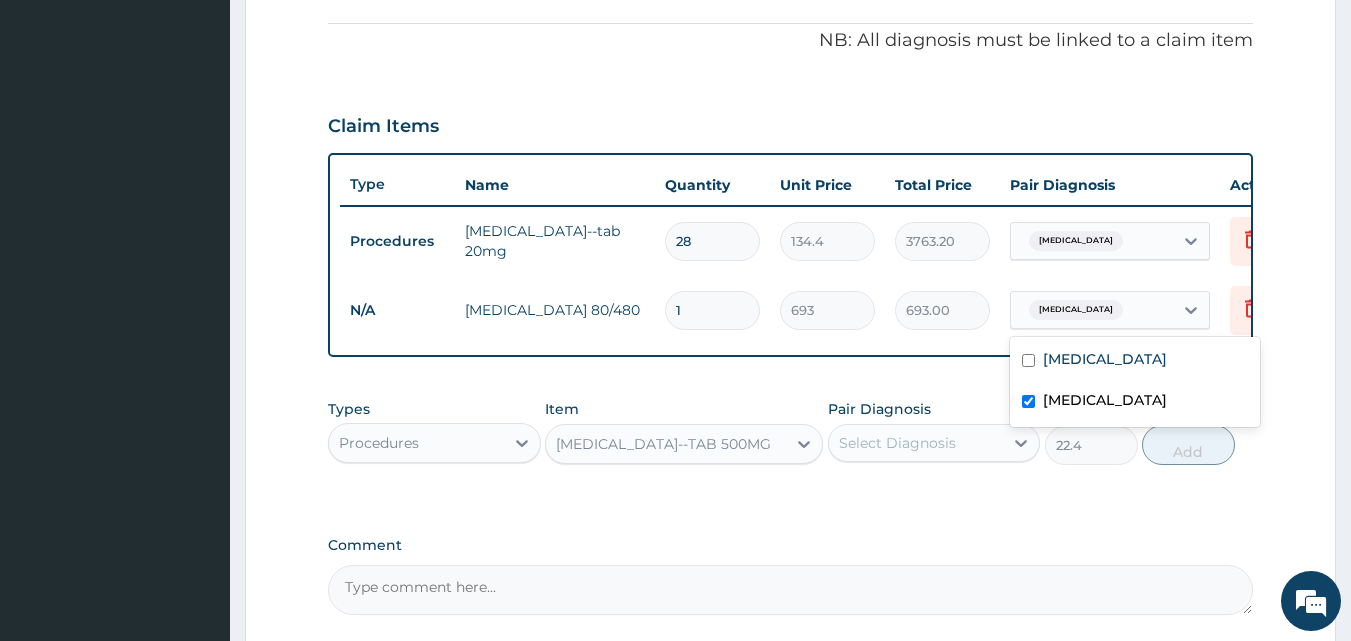 click on "Select Diagnosis" at bounding box center (897, 443) 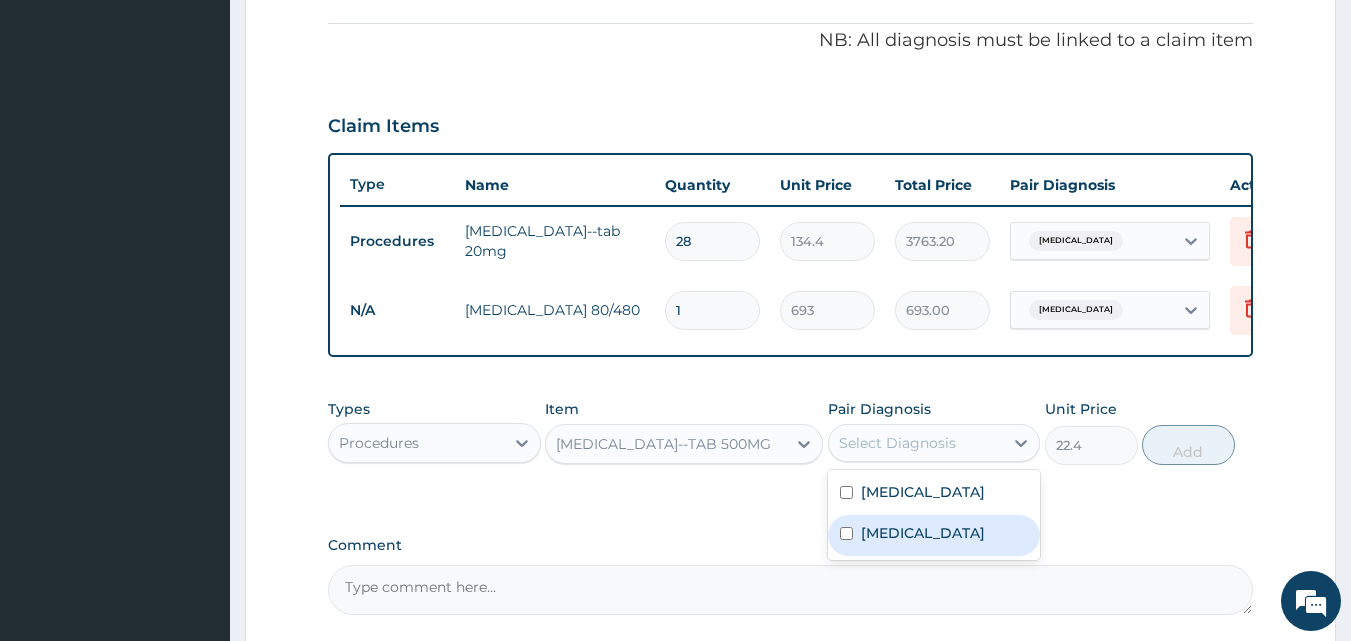 click on "Malaria" at bounding box center (934, 535) 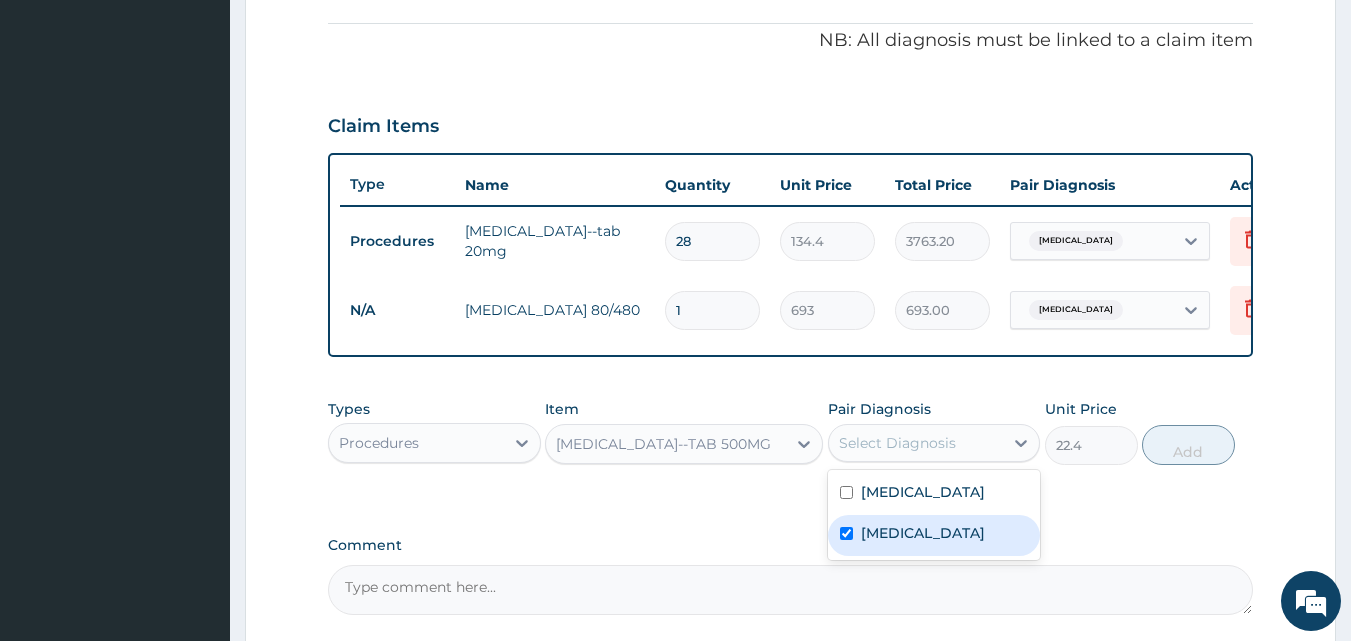 checkbox on "true" 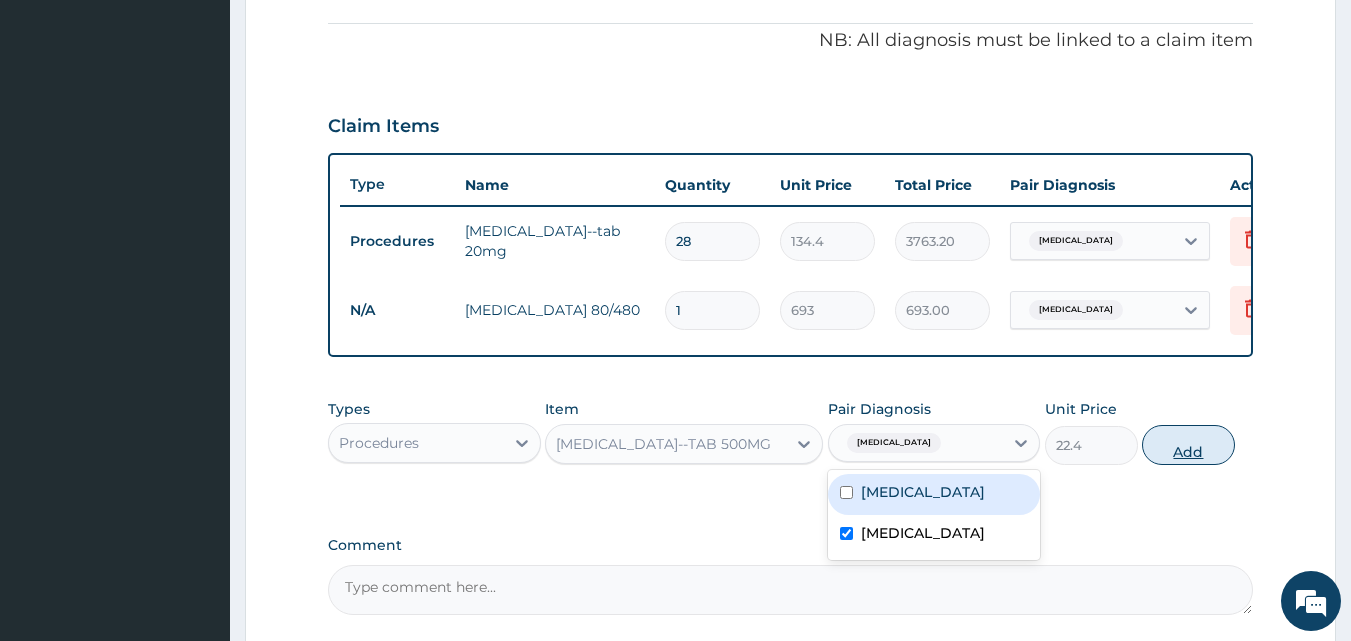 click on "Add" at bounding box center (1188, 445) 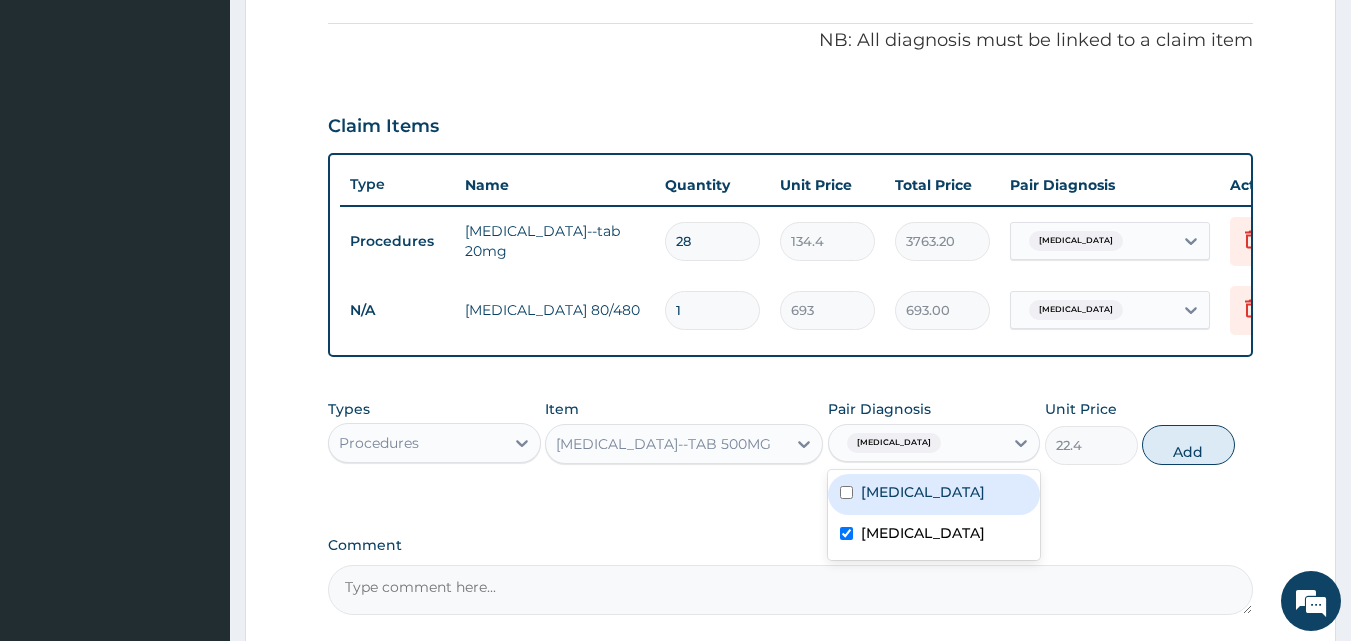 type on "0" 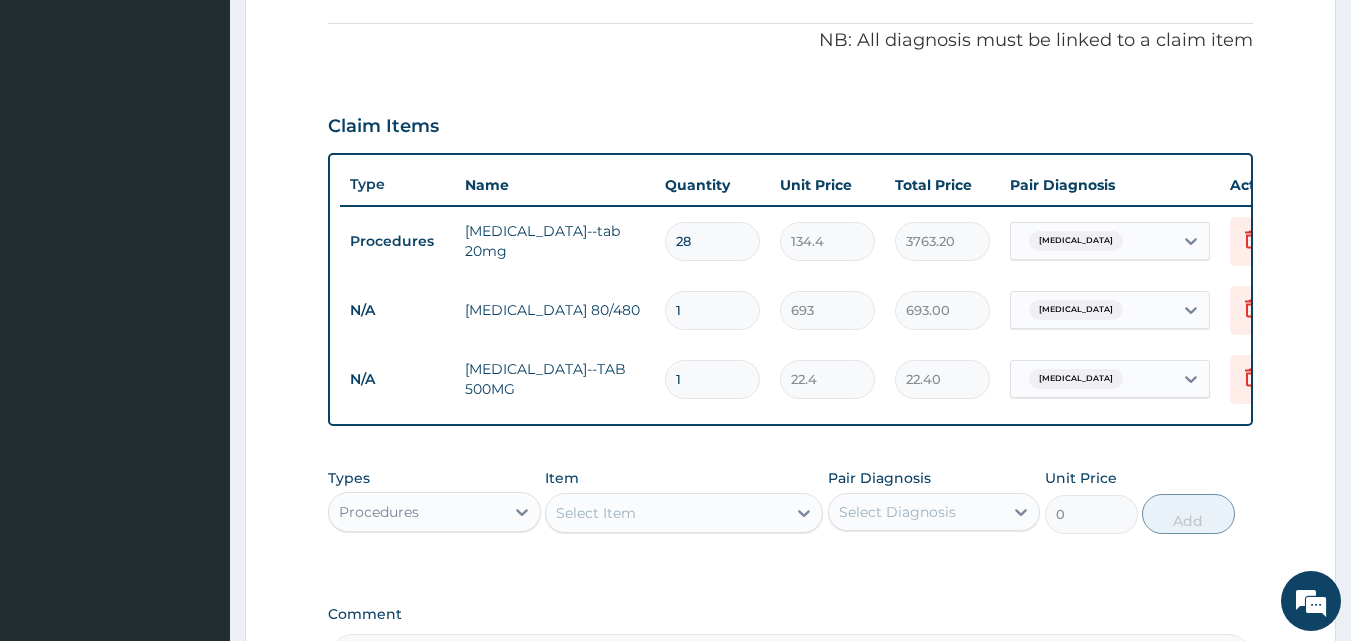 click on "Select Item" at bounding box center (666, 513) 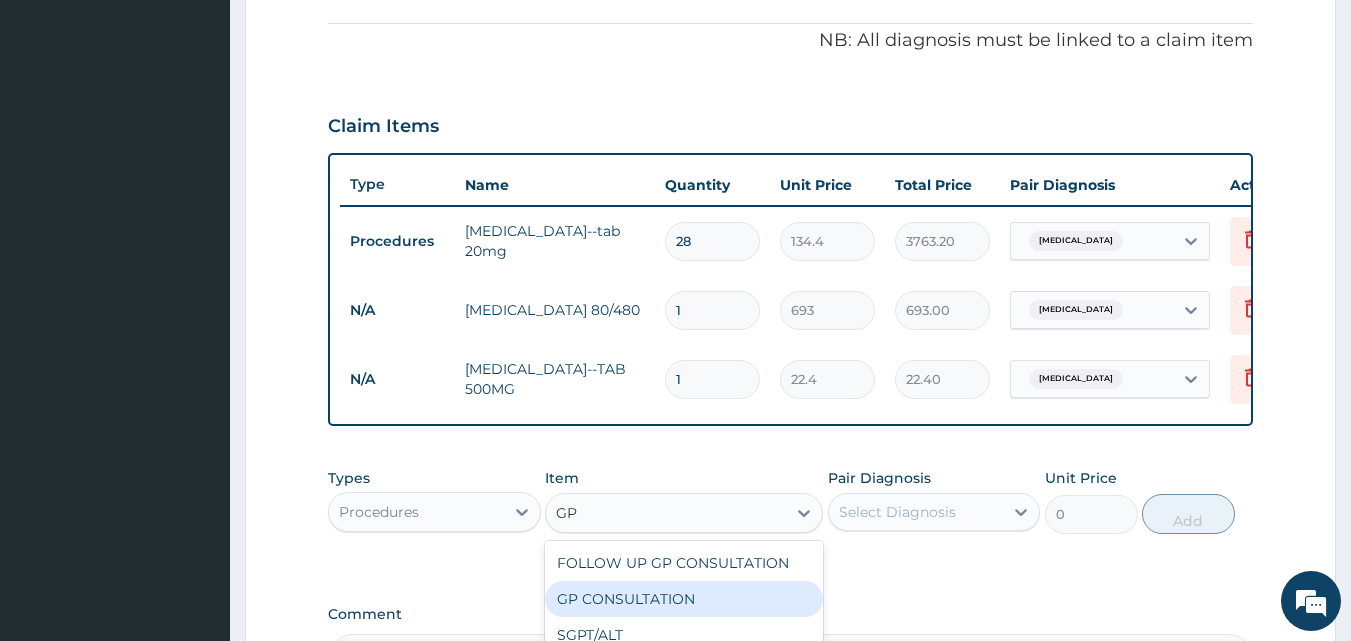 click on "GP CONSULTATION" at bounding box center (684, 599) 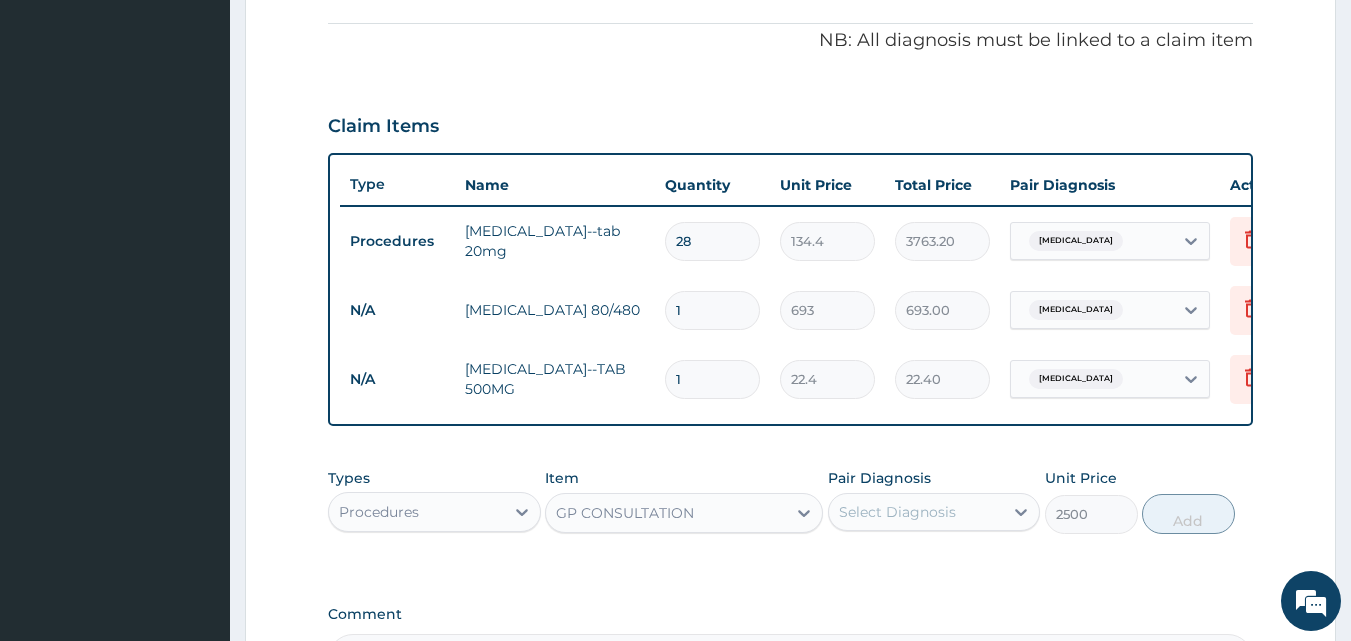 click on "Select Diagnosis" at bounding box center (897, 512) 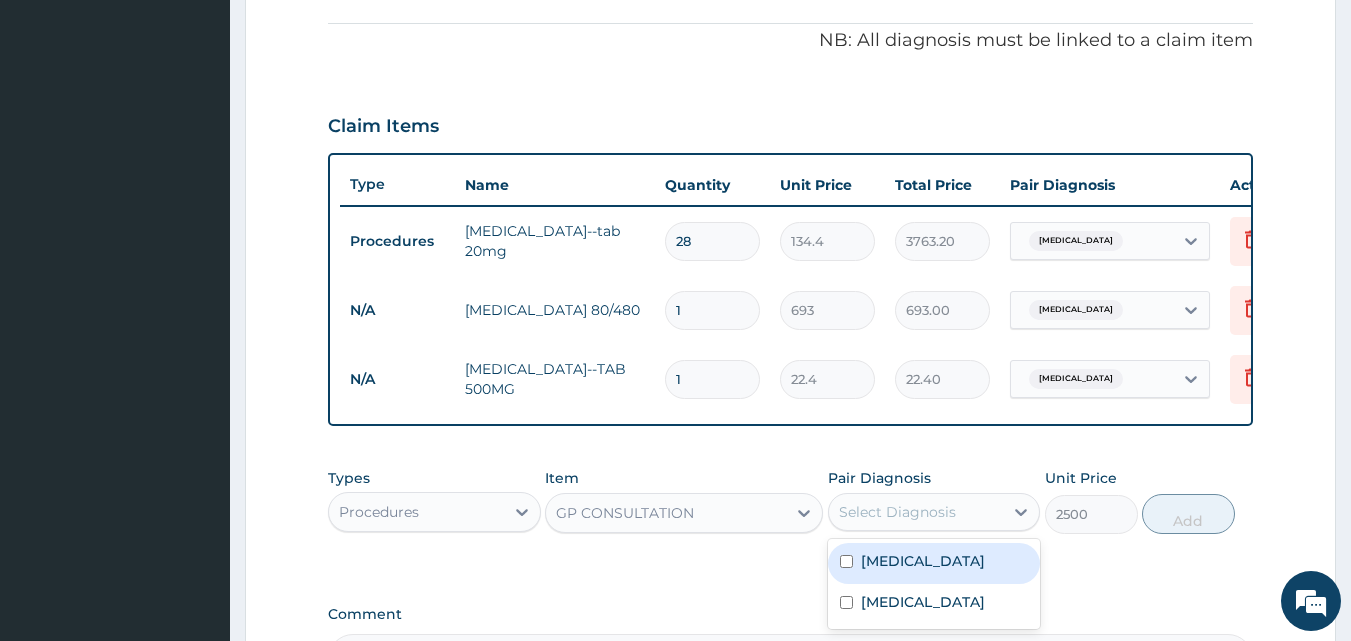 click on "Essential hypertension" at bounding box center [934, 563] 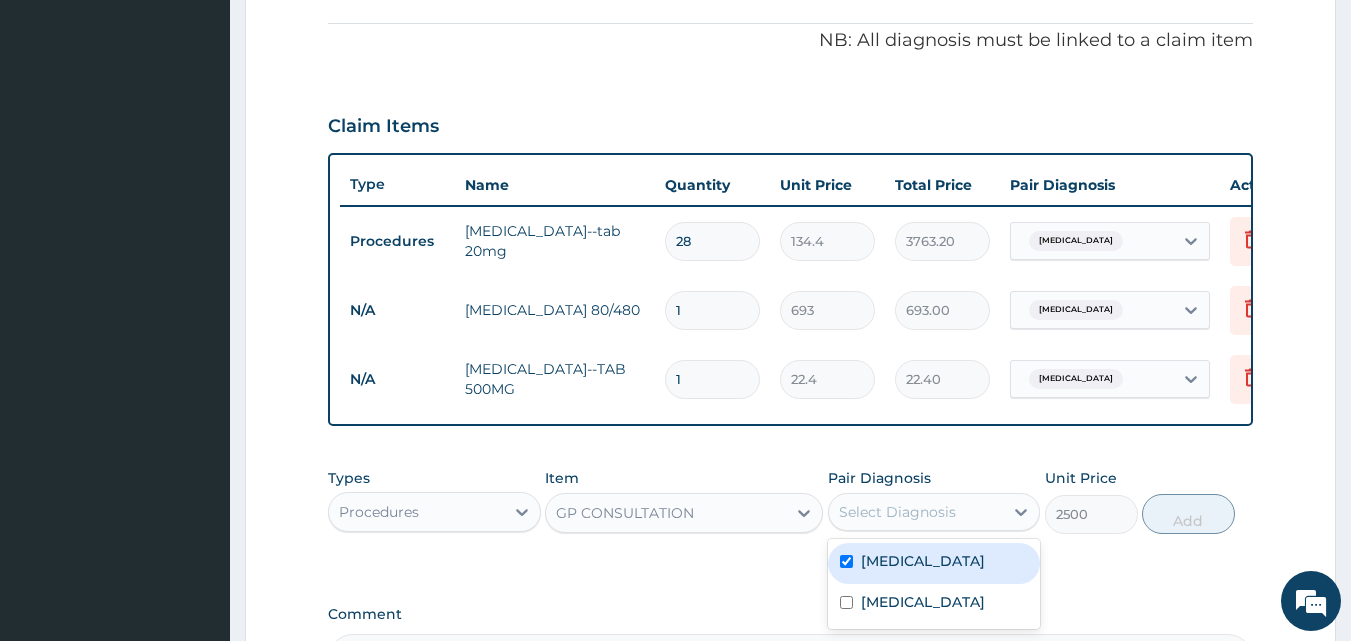 checkbox on "true" 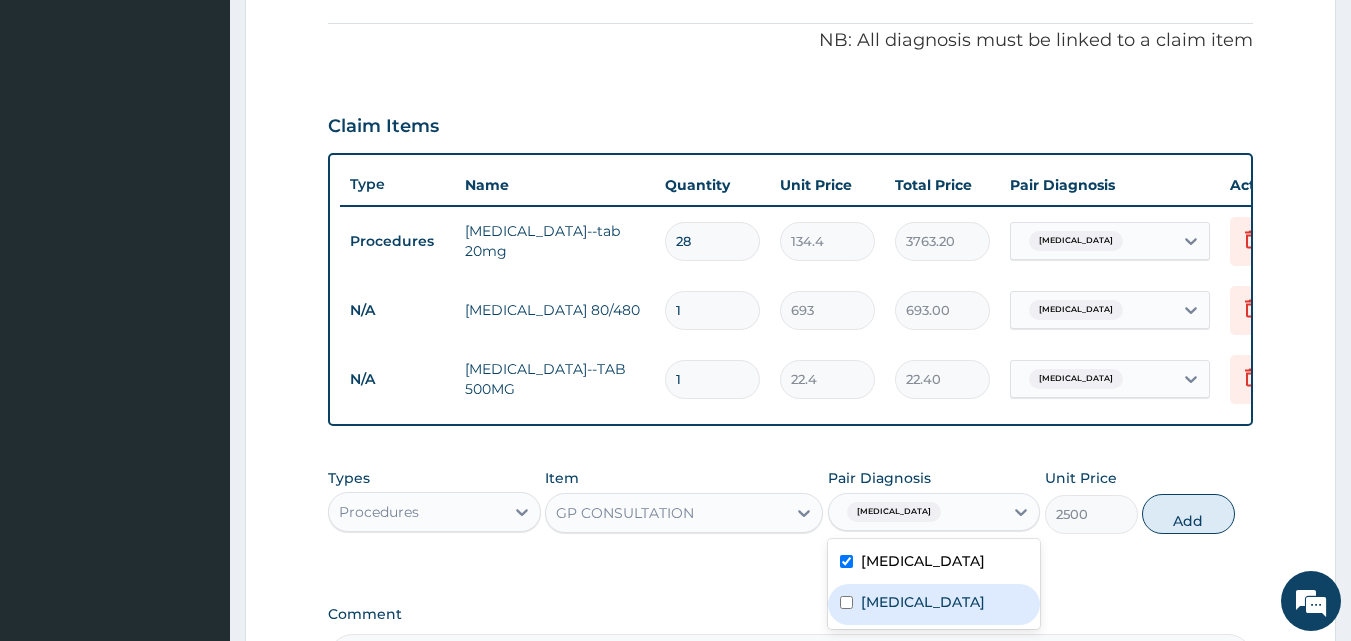 click on "Malaria" at bounding box center [934, 604] 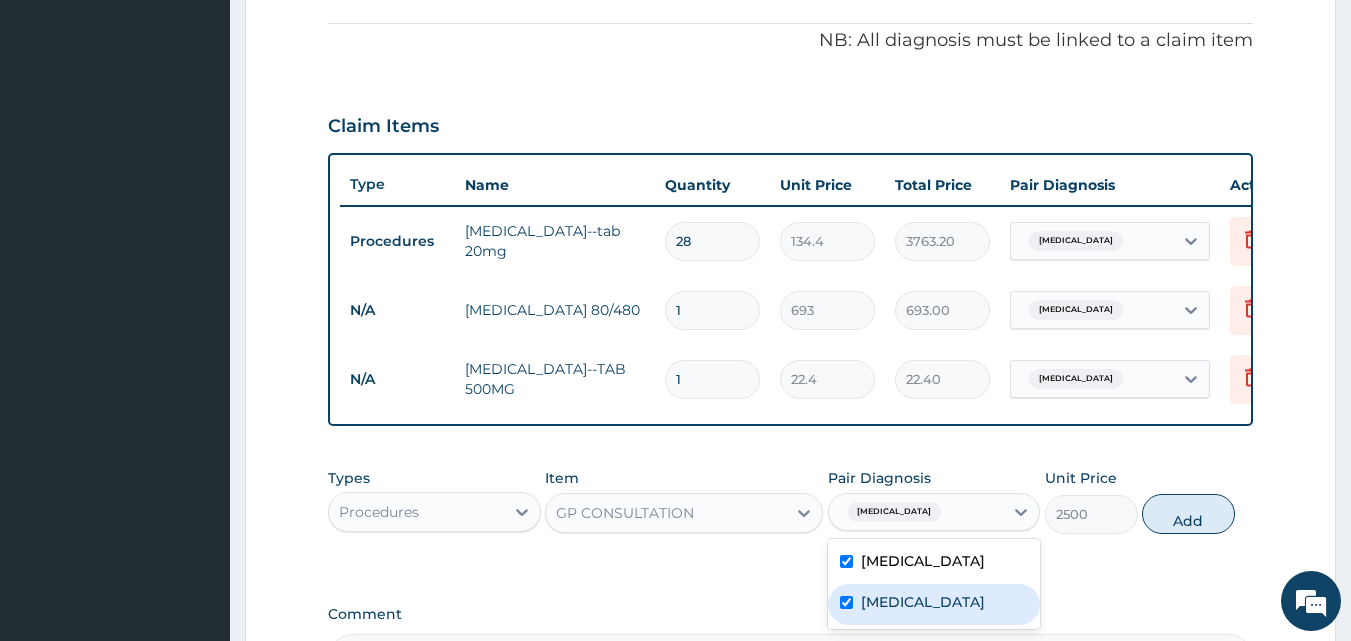 checkbox on "true" 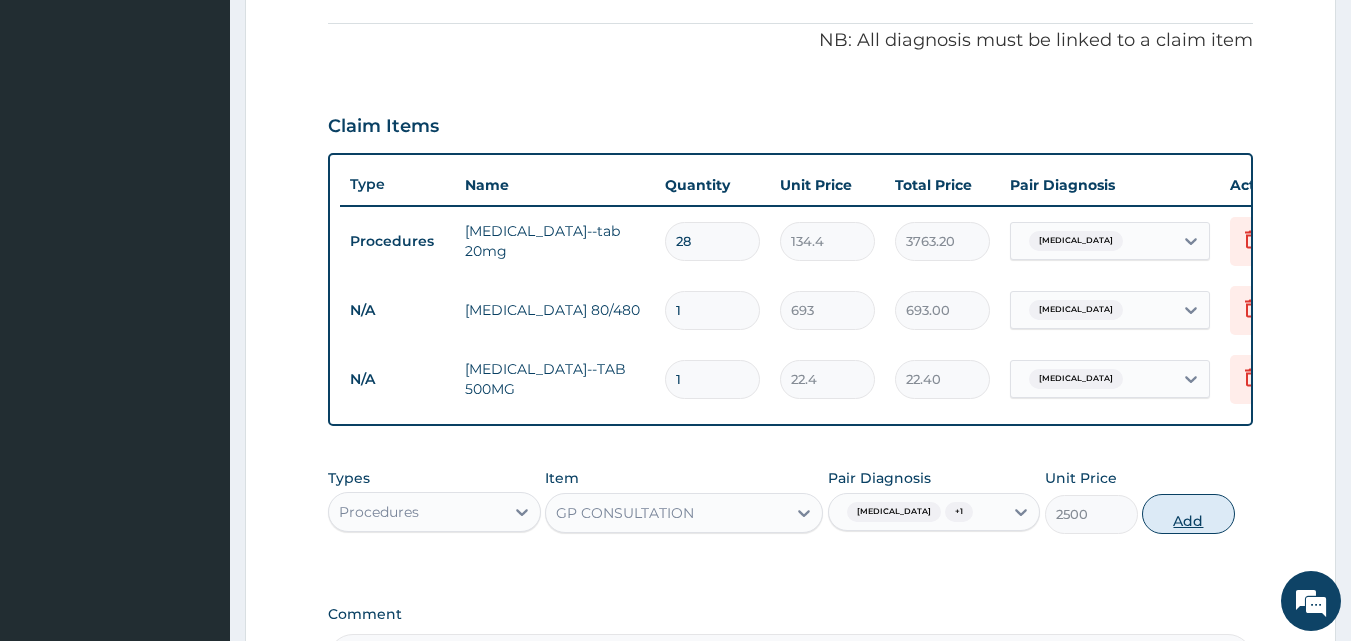 click on "Add" at bounding box center [1188, 514] 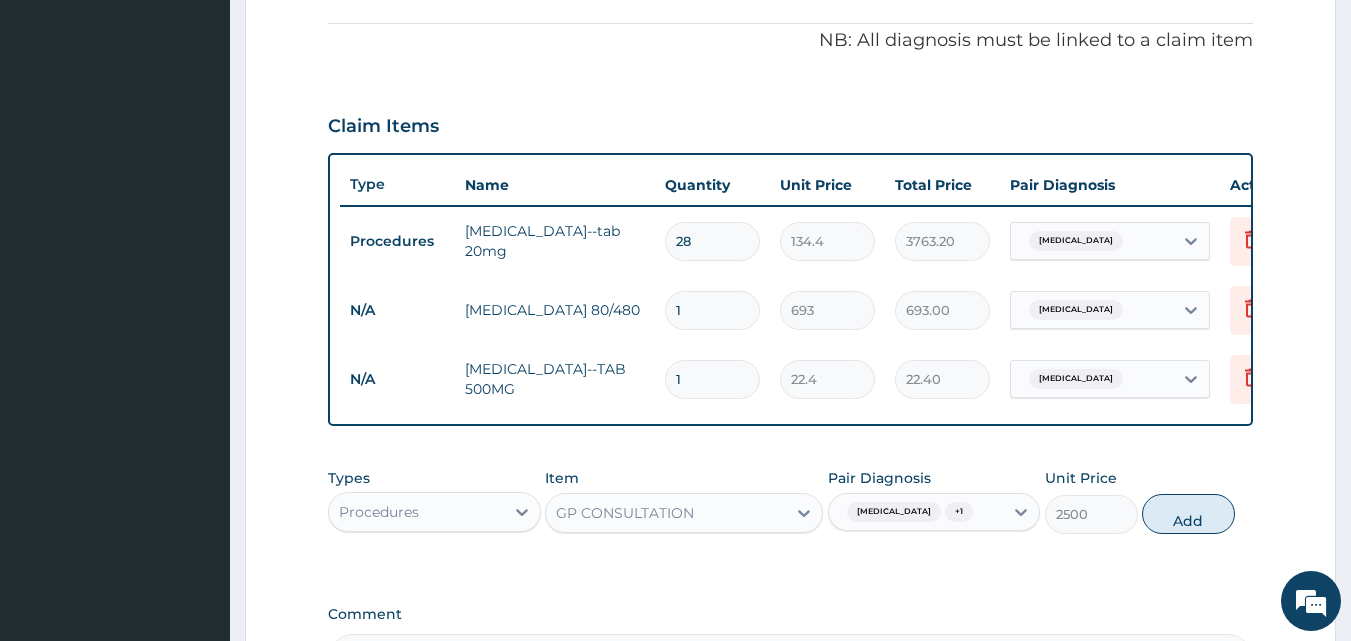 type on "0" 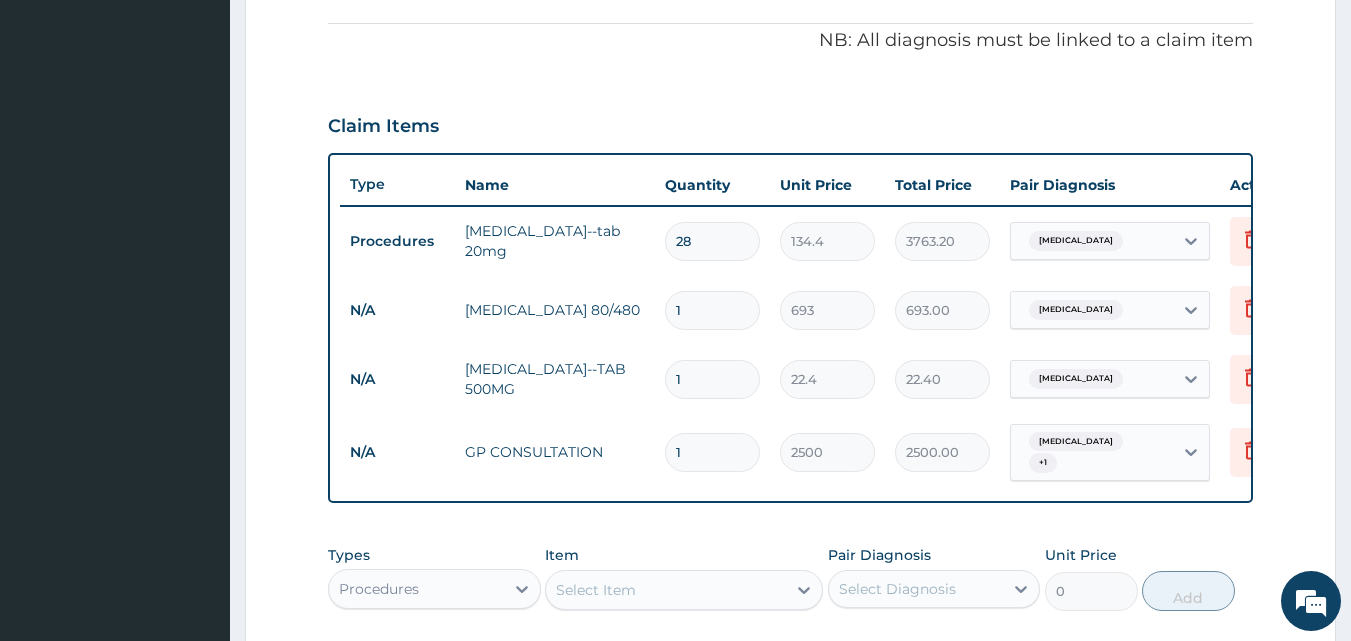 scroll, scrollTop: 625, scrollLeft: 0, axis: vertical 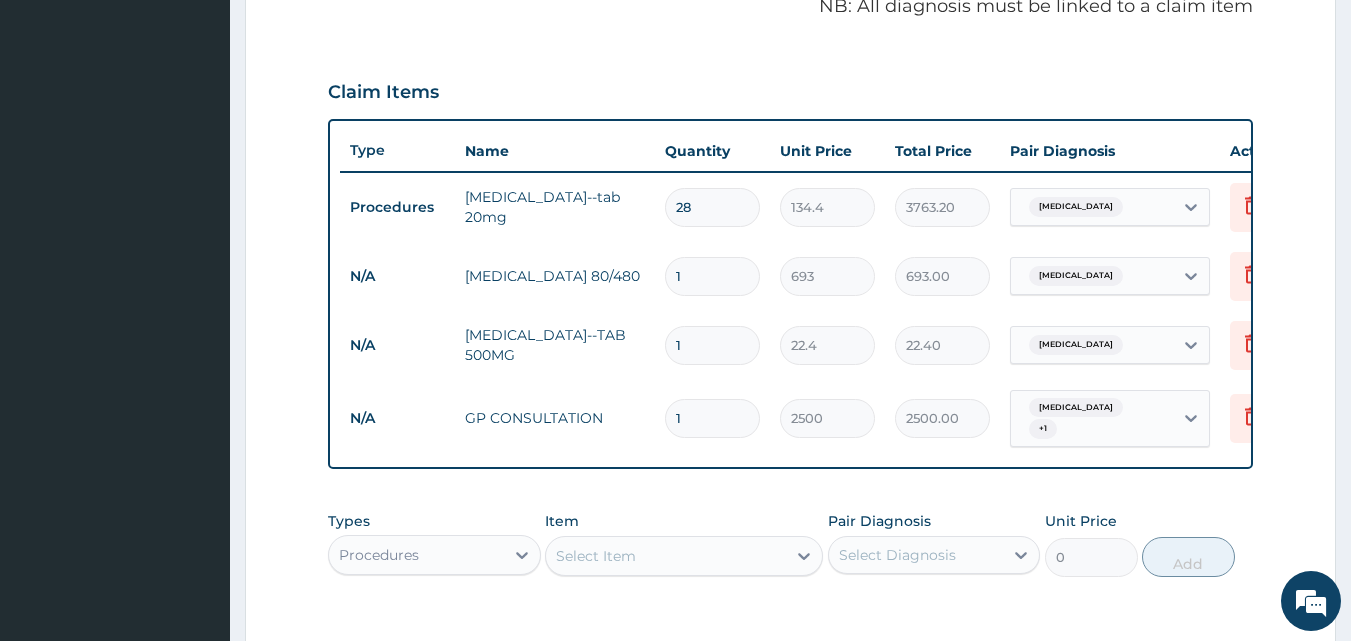 click on "1" at bounding box center [712, 345] 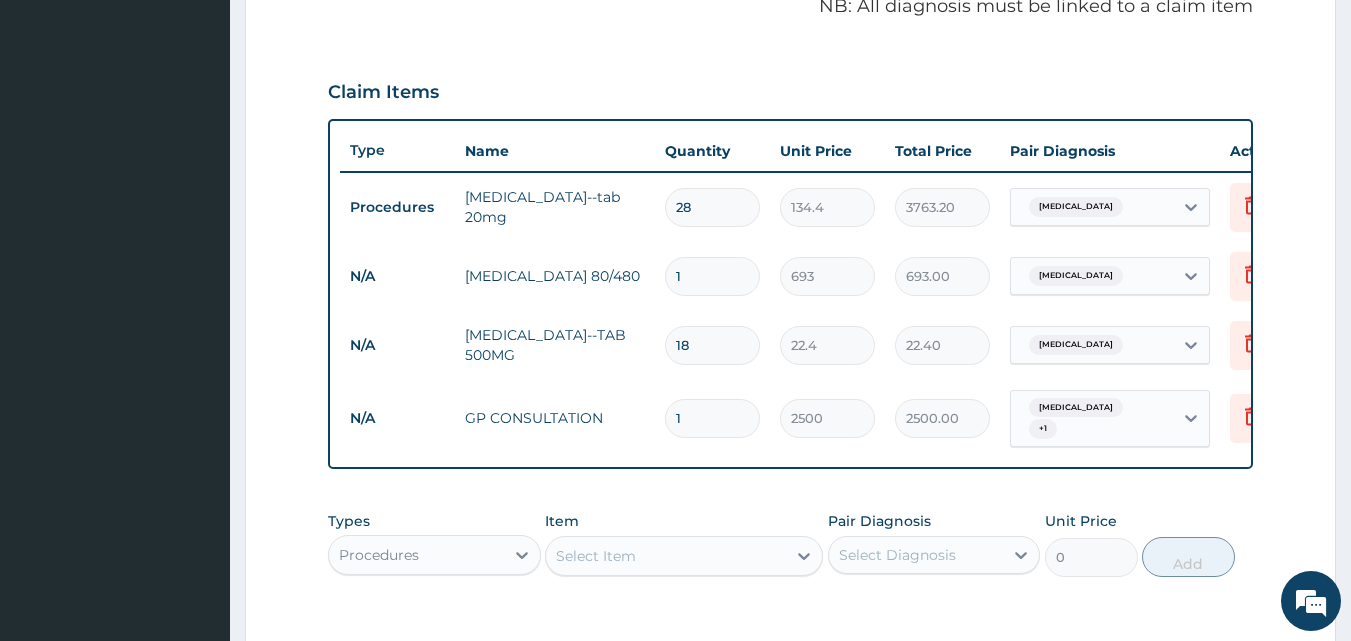 type on "403.20" 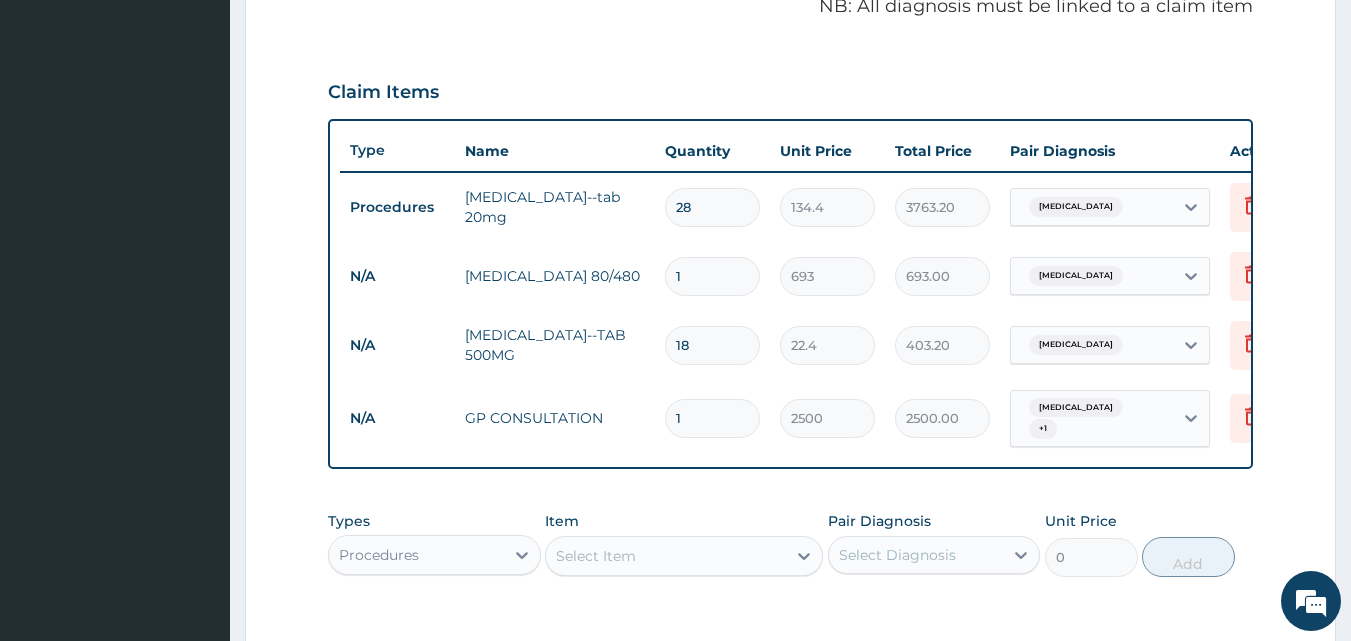 type on "18" 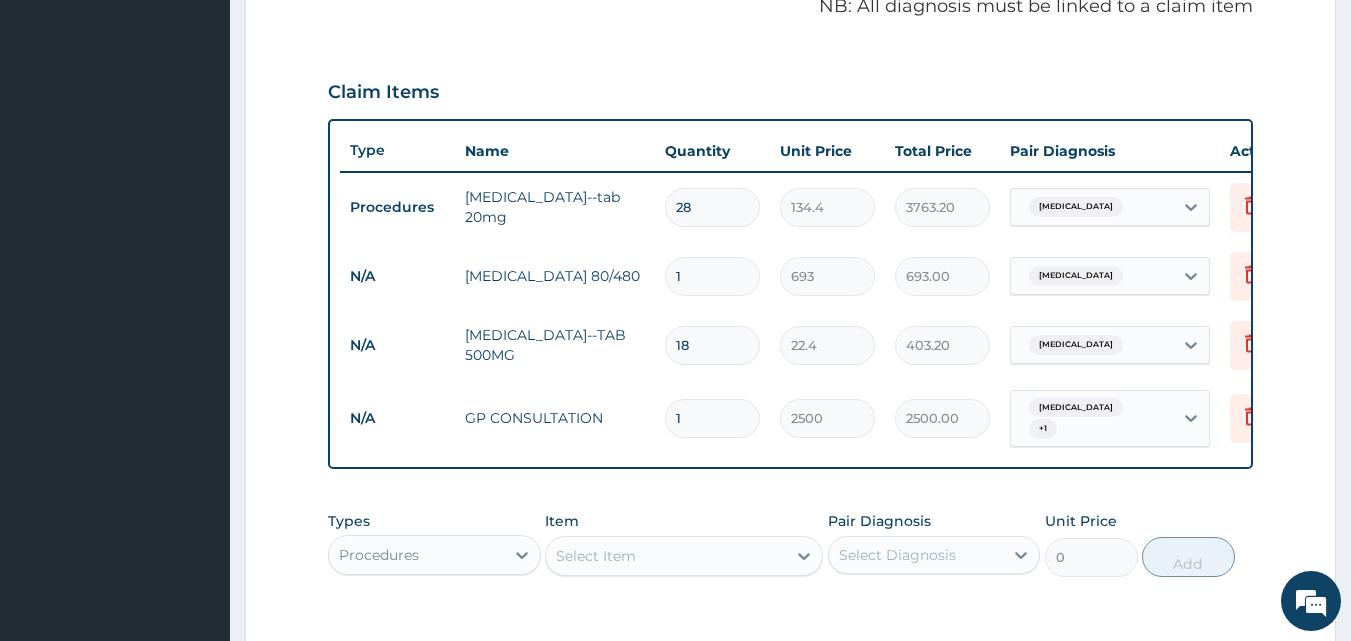 click on "1" at bounding box center [712, 276] 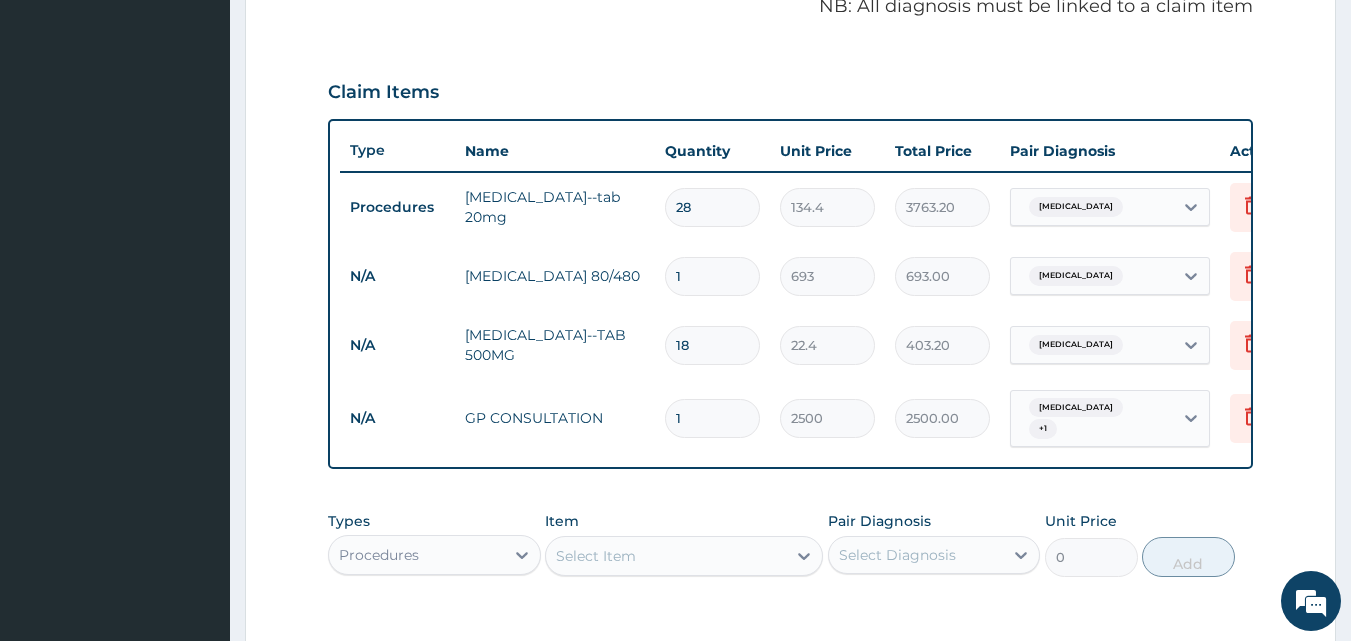 type 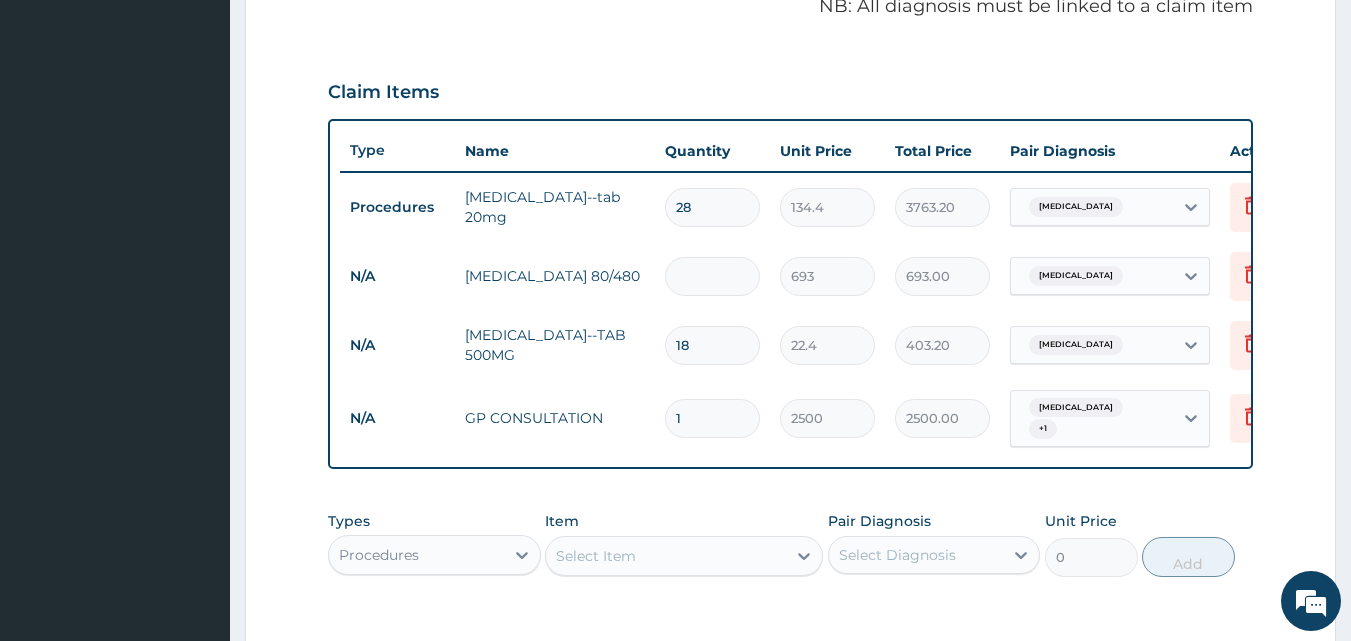 type on "0.00" 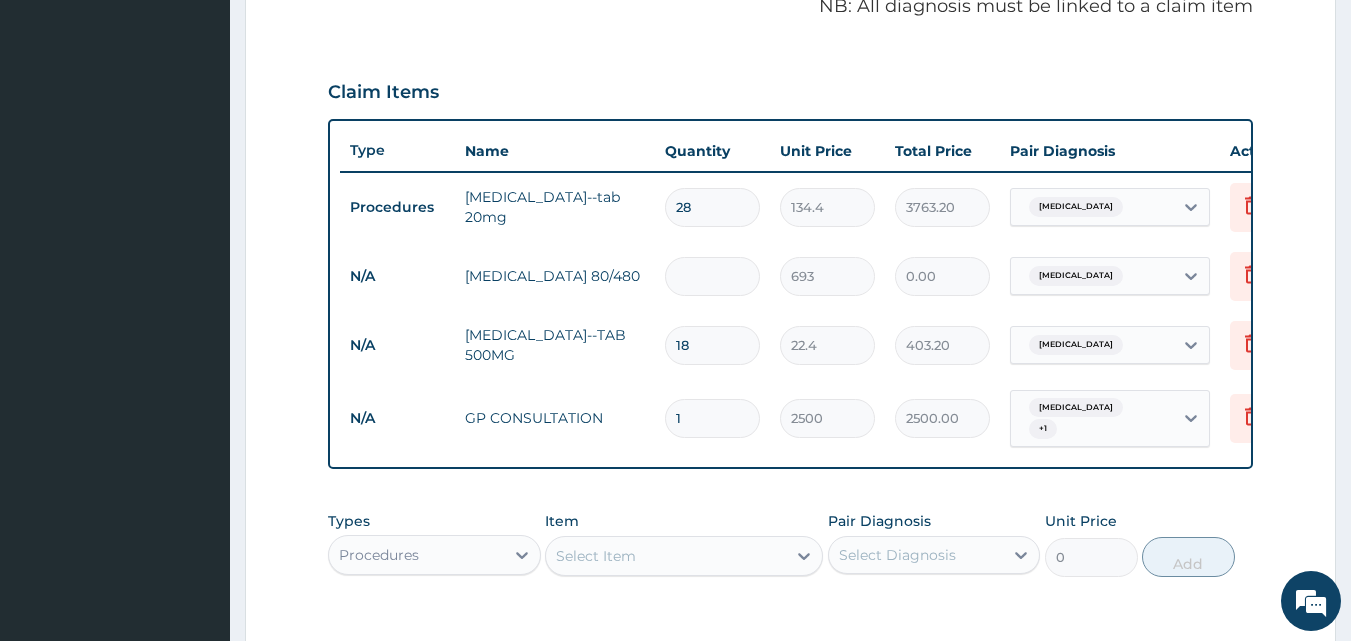 type on "6" 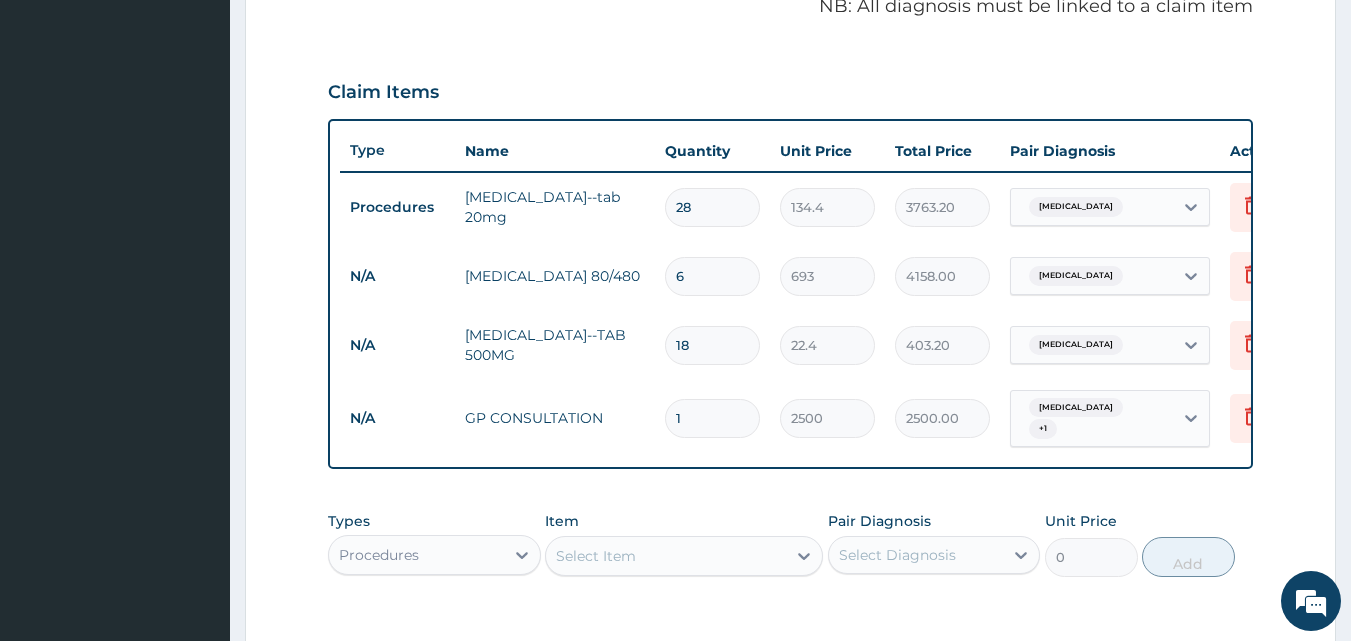 type on "6" 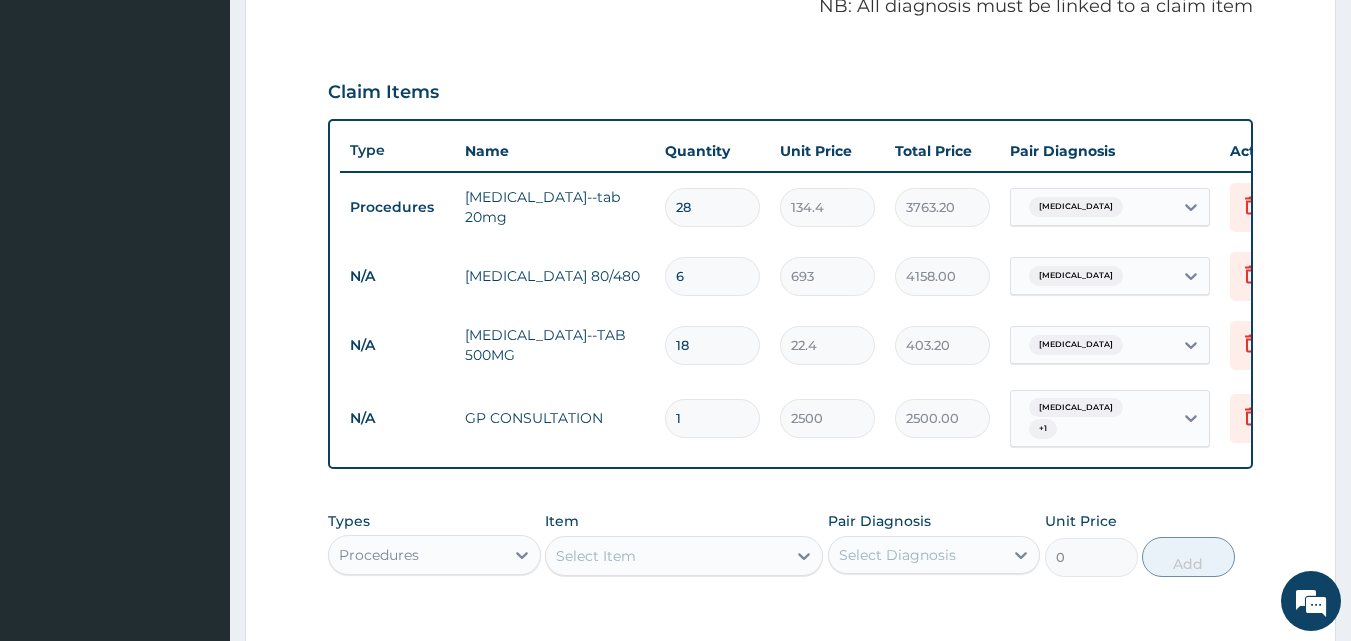 click on "Claim Items" at bounding box center (791, 88) 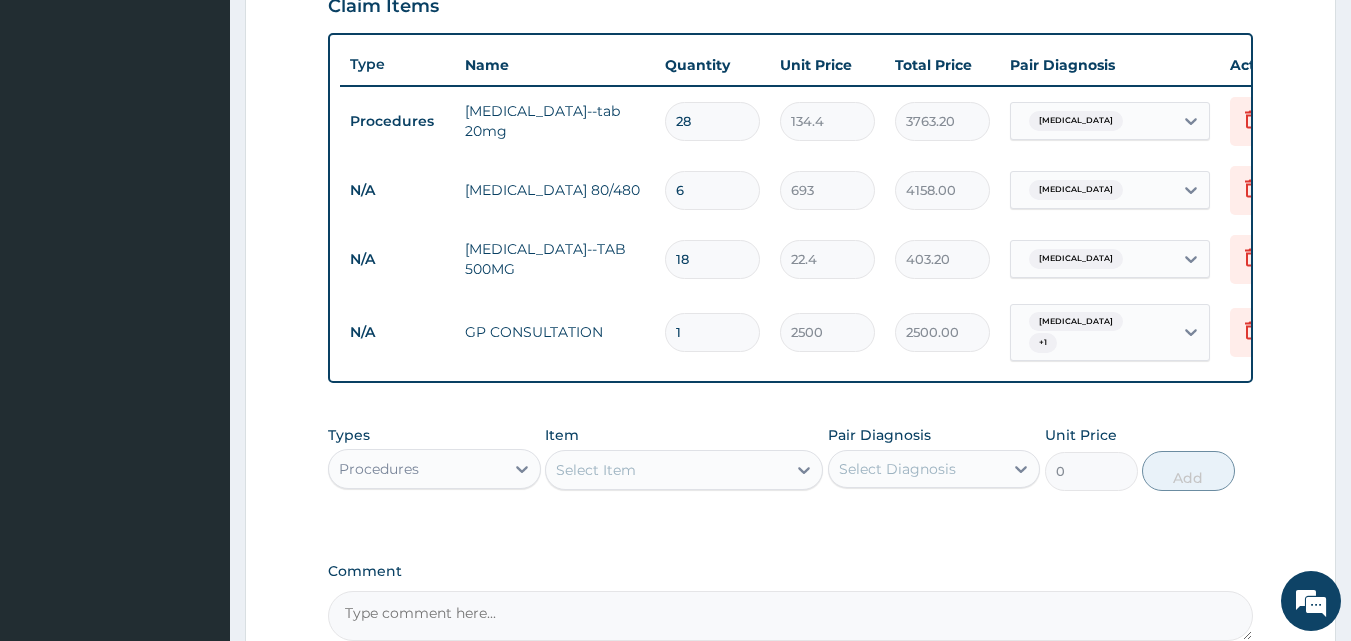 scroll, scrollTop: 936, scrollLeft: 0, axis: vertical 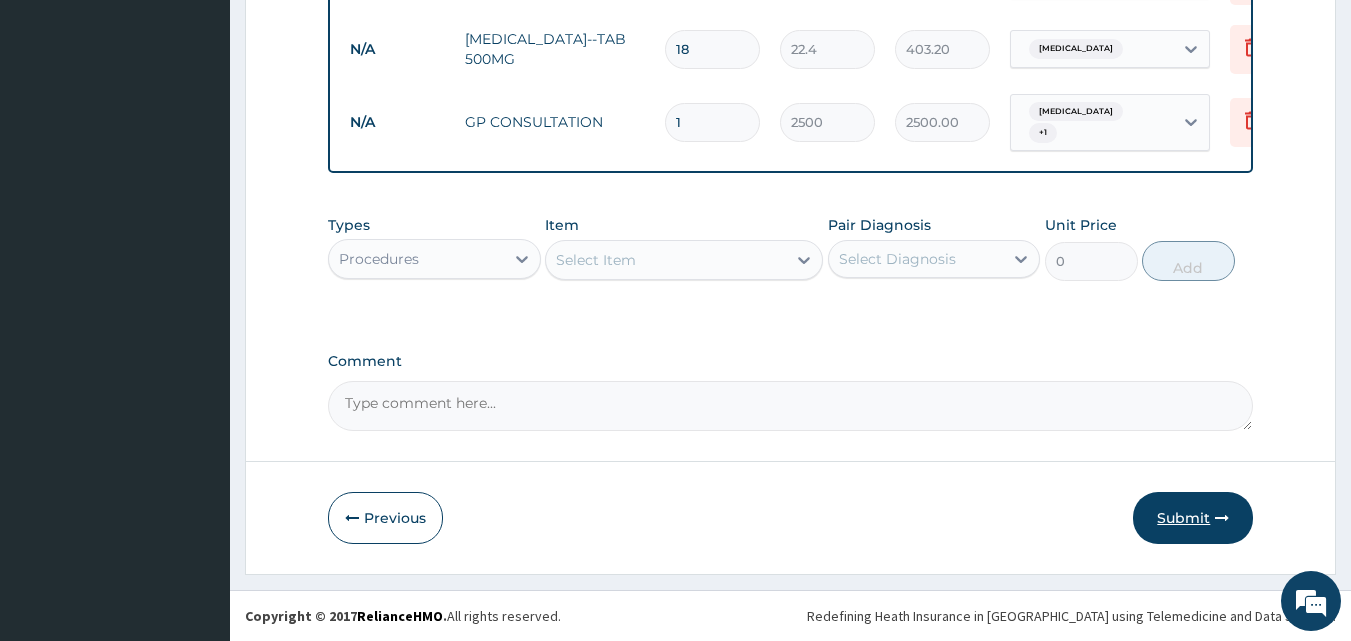click on "Submit" at bounding box center (1193, 518) 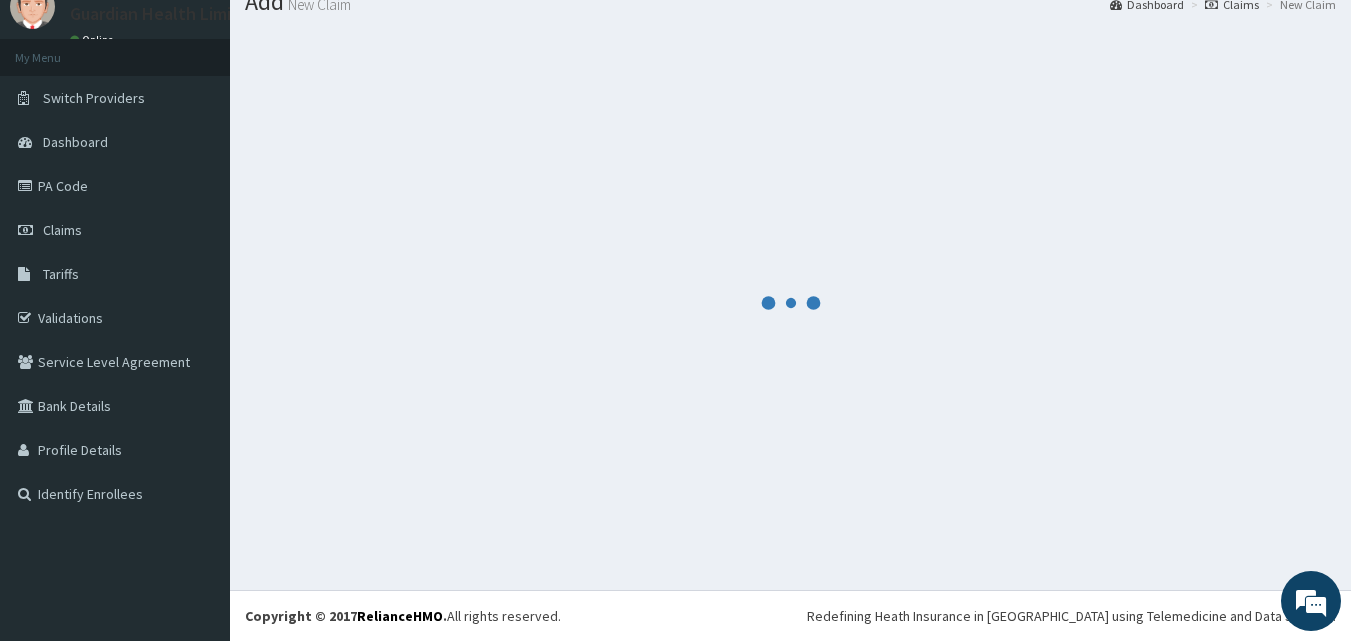 scroll, scrollTop: 936, scrollLeft: 0, axis: vertical 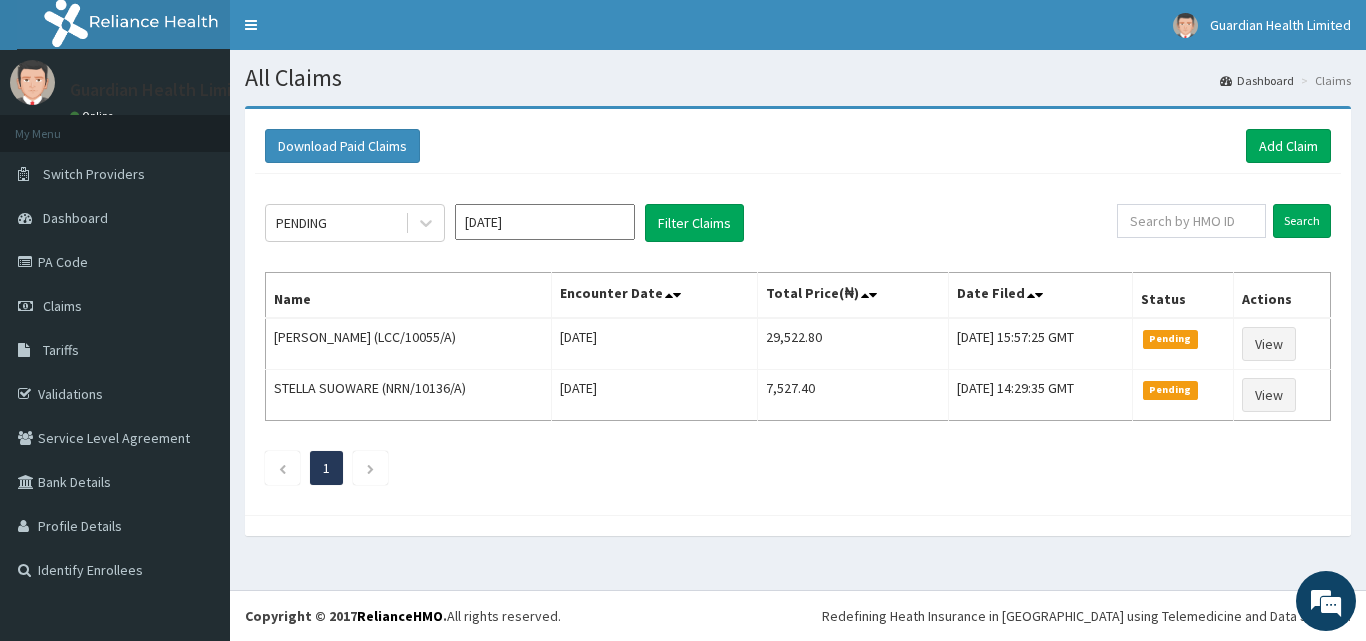 click on "Download Paid Claims Add Claim" at bounding box center [798, 146] 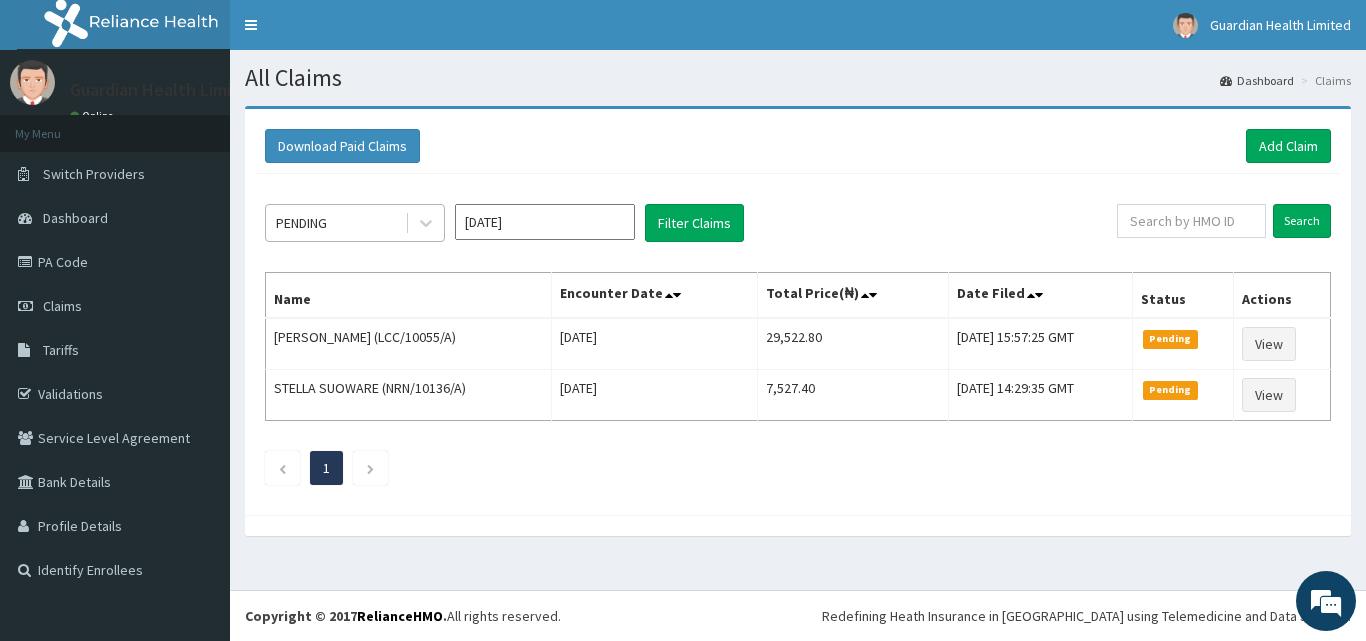 click on "PENDING" at bounding box center [335, 223] 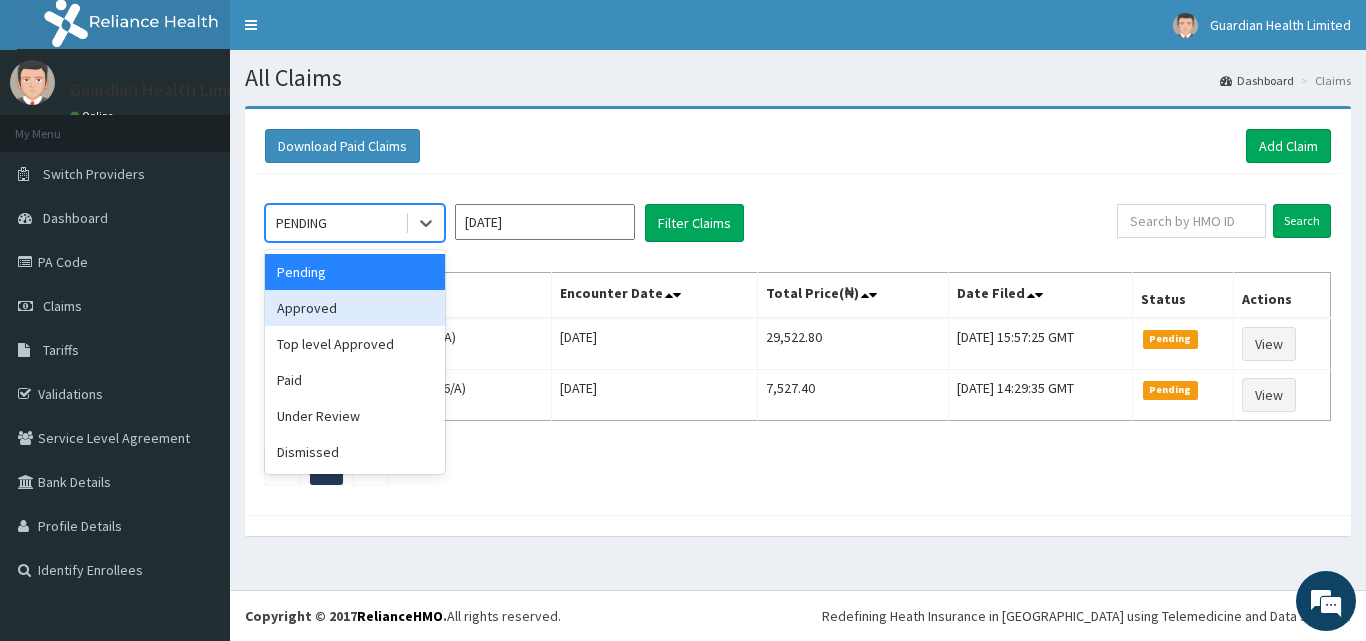 click on "Approved" at bounding box center (355, 308) 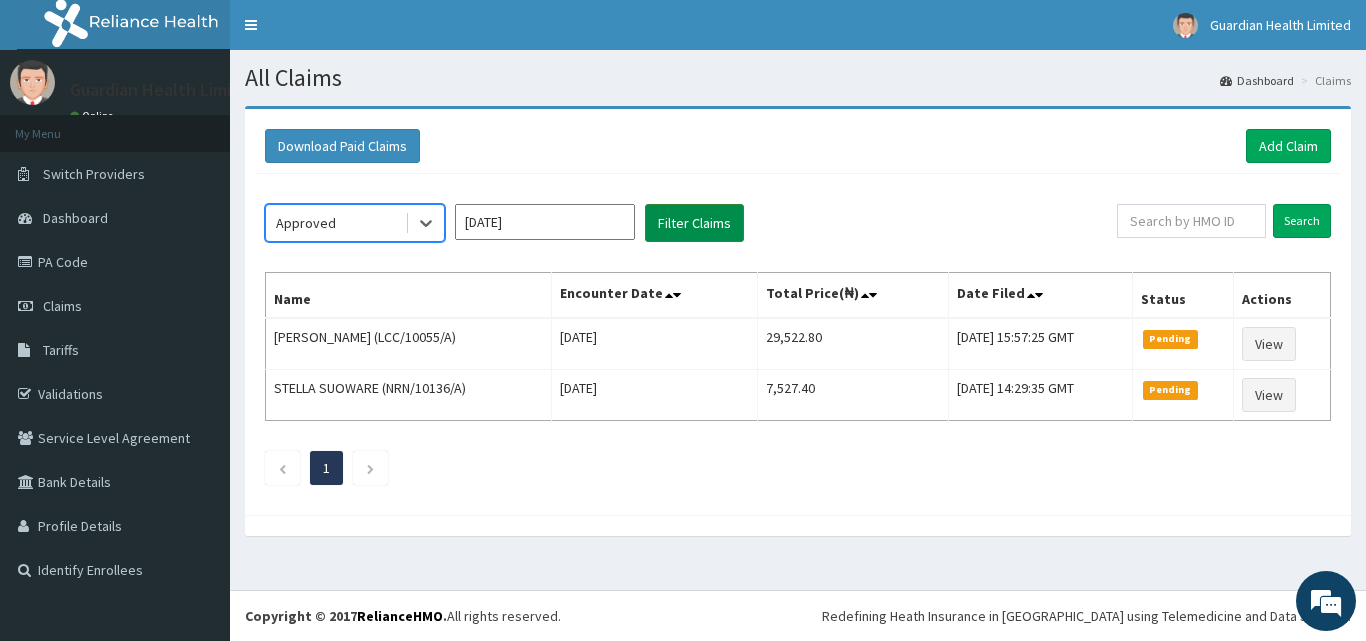 click on "Filter Claims" at bounding box center [694, 223] 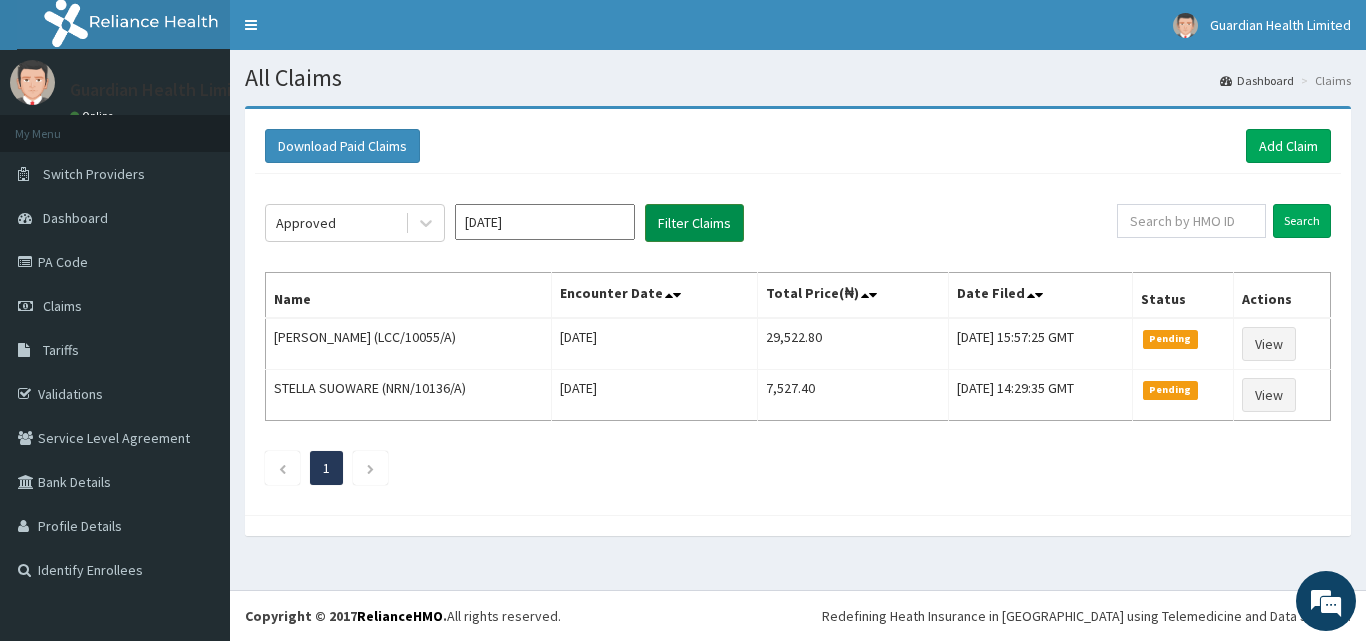 click on "Filter Claims" at bounding box center (694, 223) 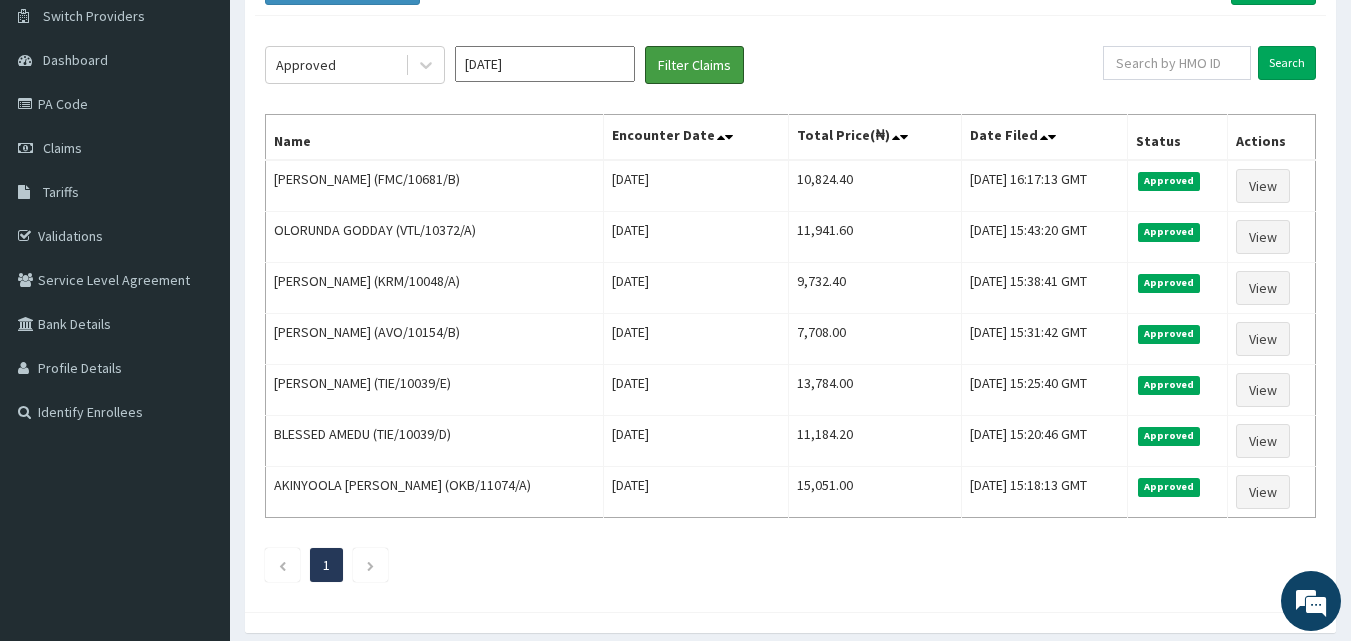 scroll, scrollTop: 159, scrollLeft: 0, axis: vertical 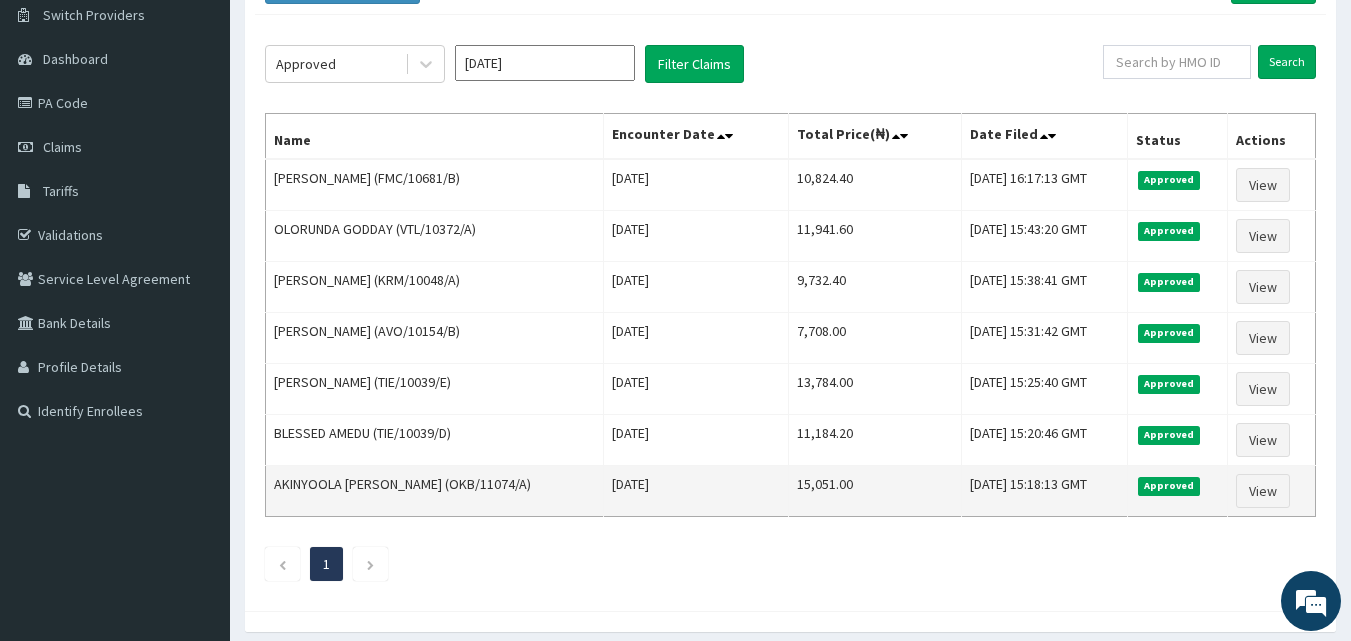click on "AKINYOOLA [PERSON_NAME] (OKB/11074/A)" at bounding box center [435, 491] 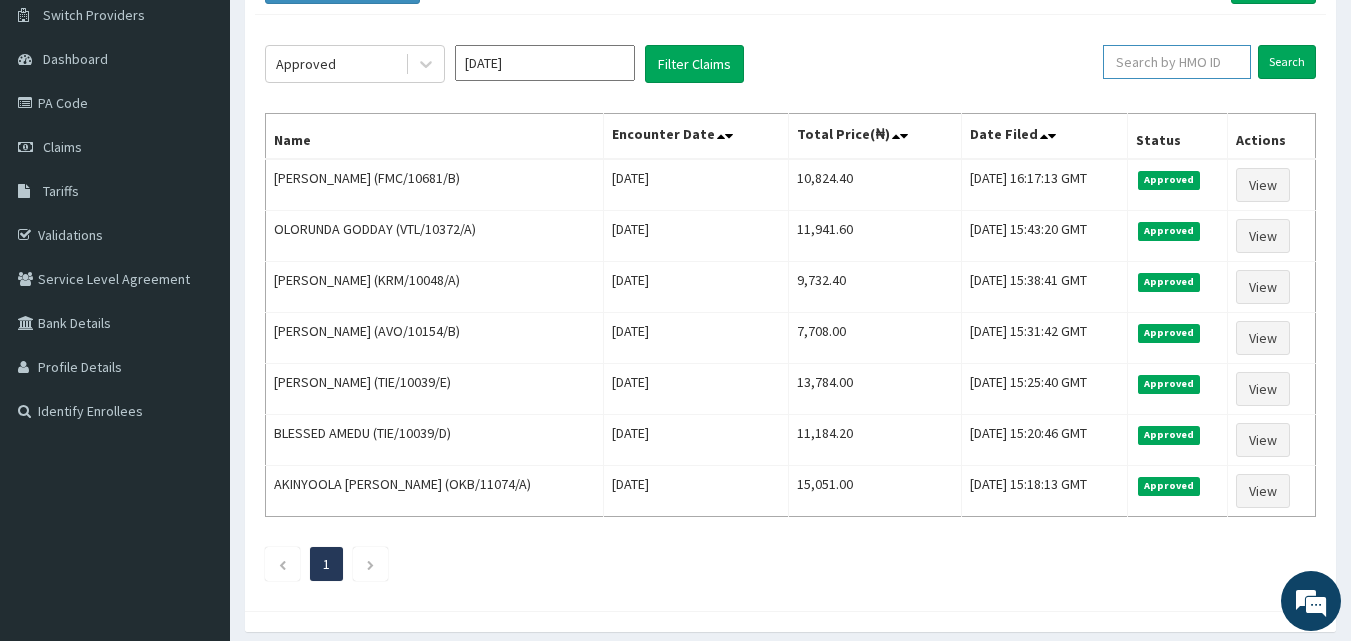 click at bounding box center [1177, 62] 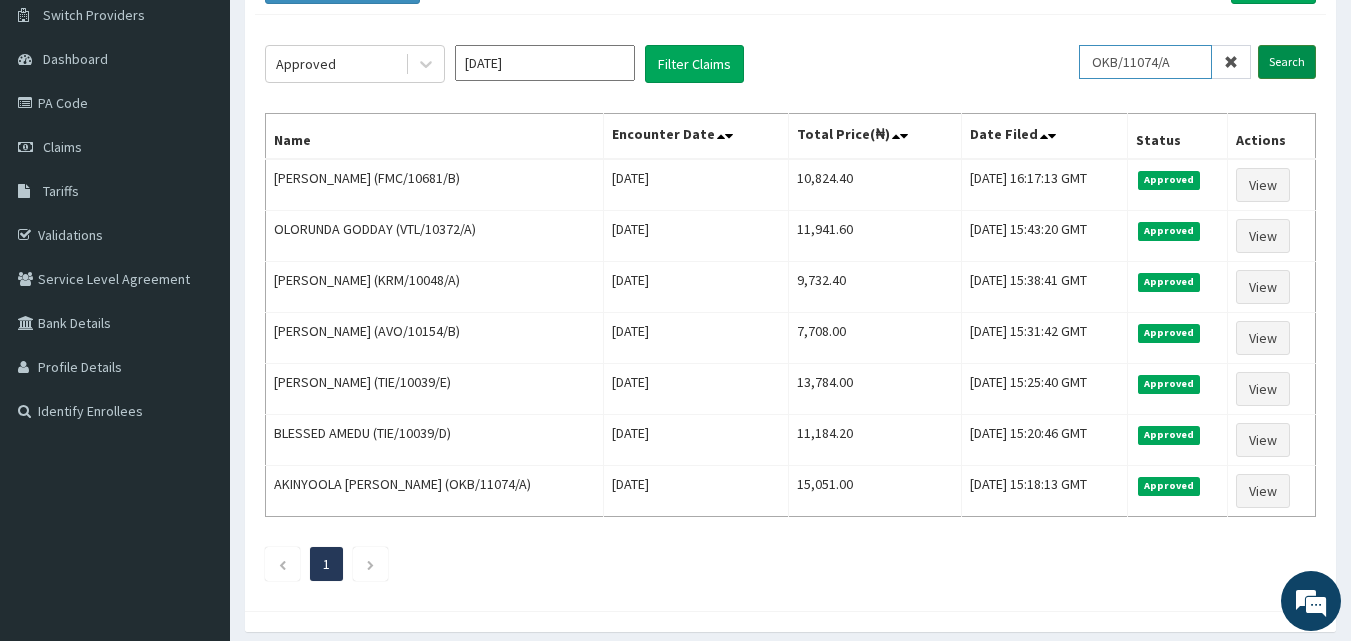 type on "OKB/11074/A" 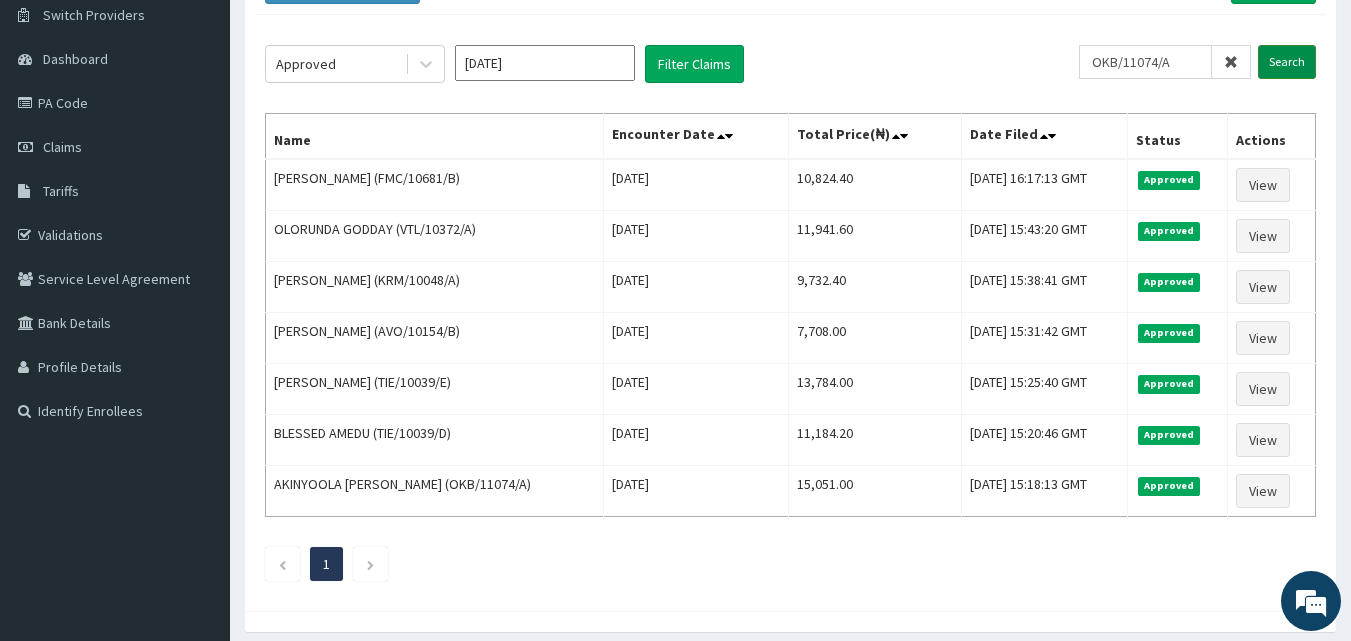 click on "Search" at bounding box center [1287, 62] 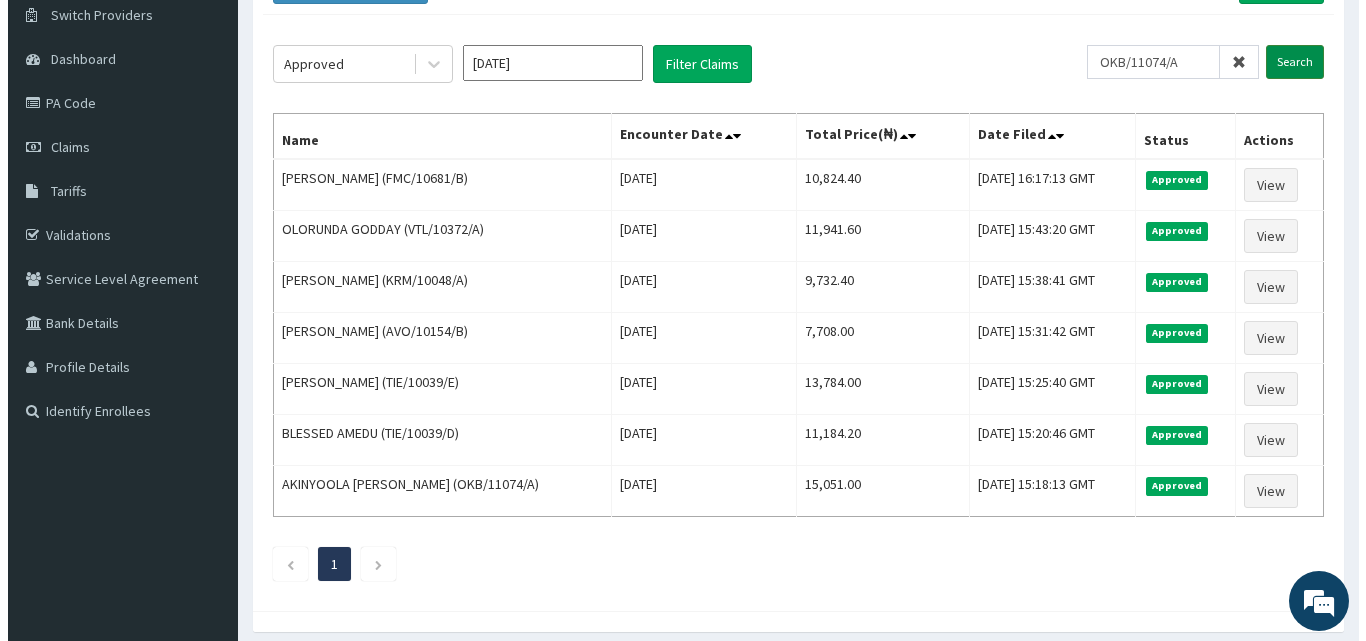 scroll, scrollTop: 0, scrollLeft: 0, axis: both 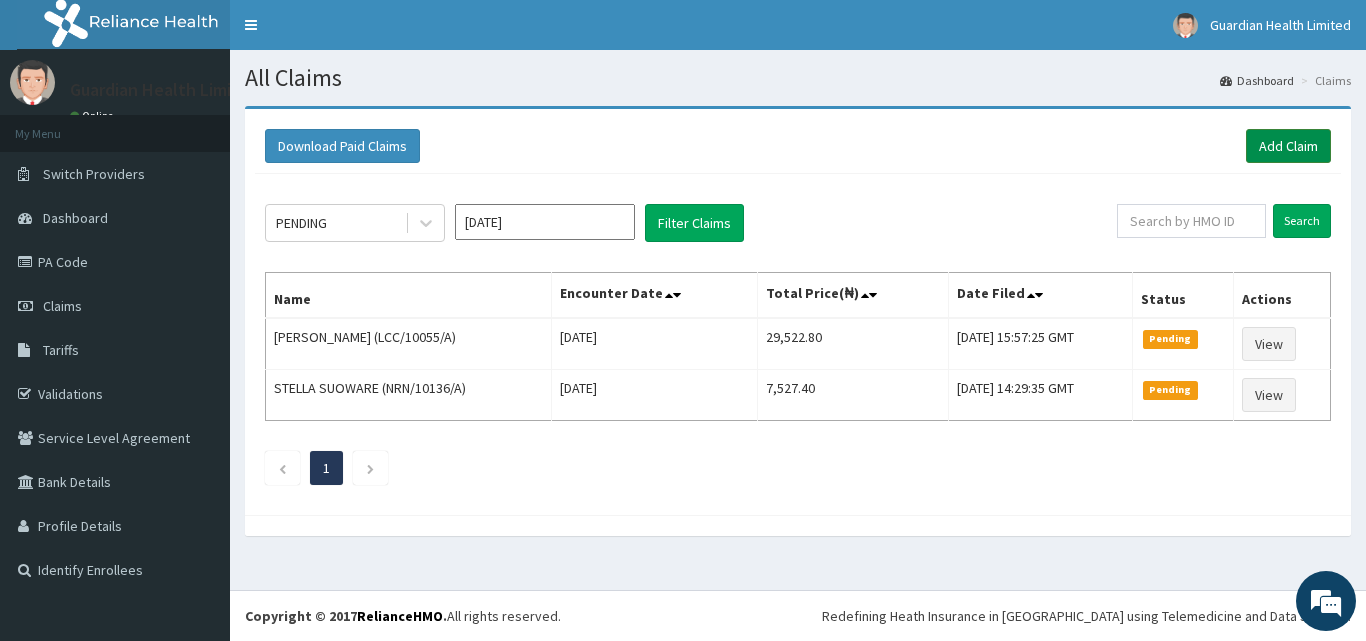 click on "Add Claim" at bounding box center (1288, 146) 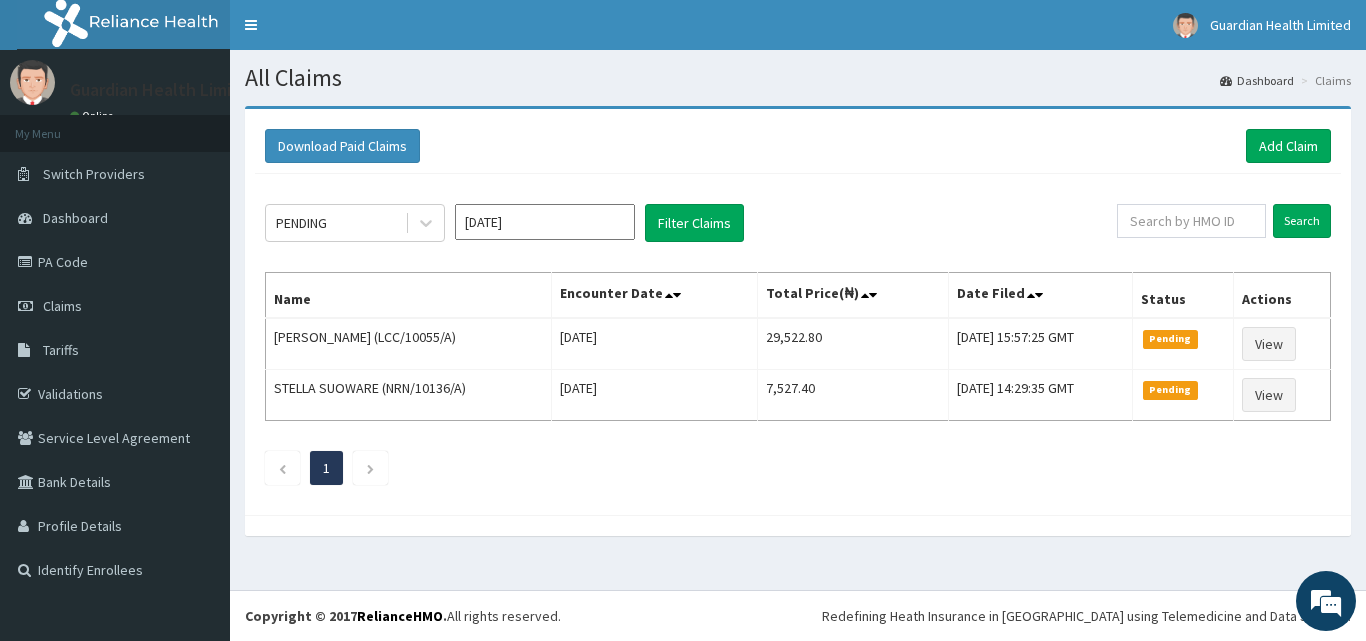 scroll, scrollTop: 0, scrollLeft: 0, axis: both 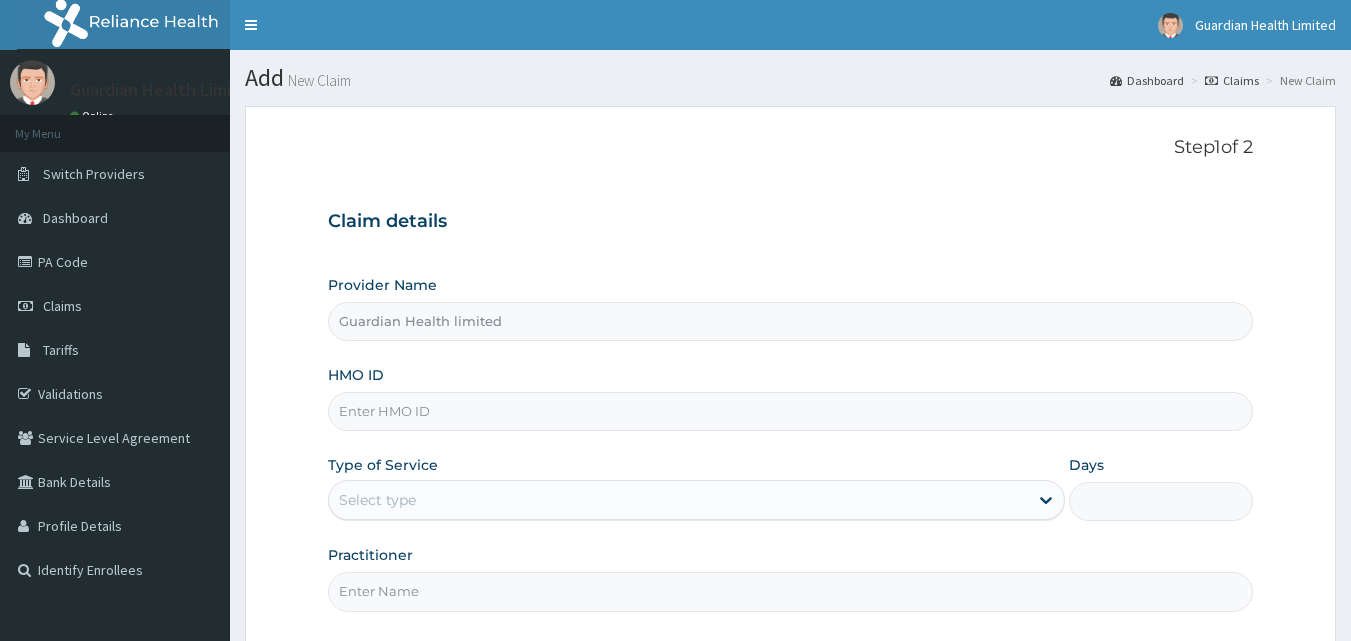 type on "Guardian Health limited" 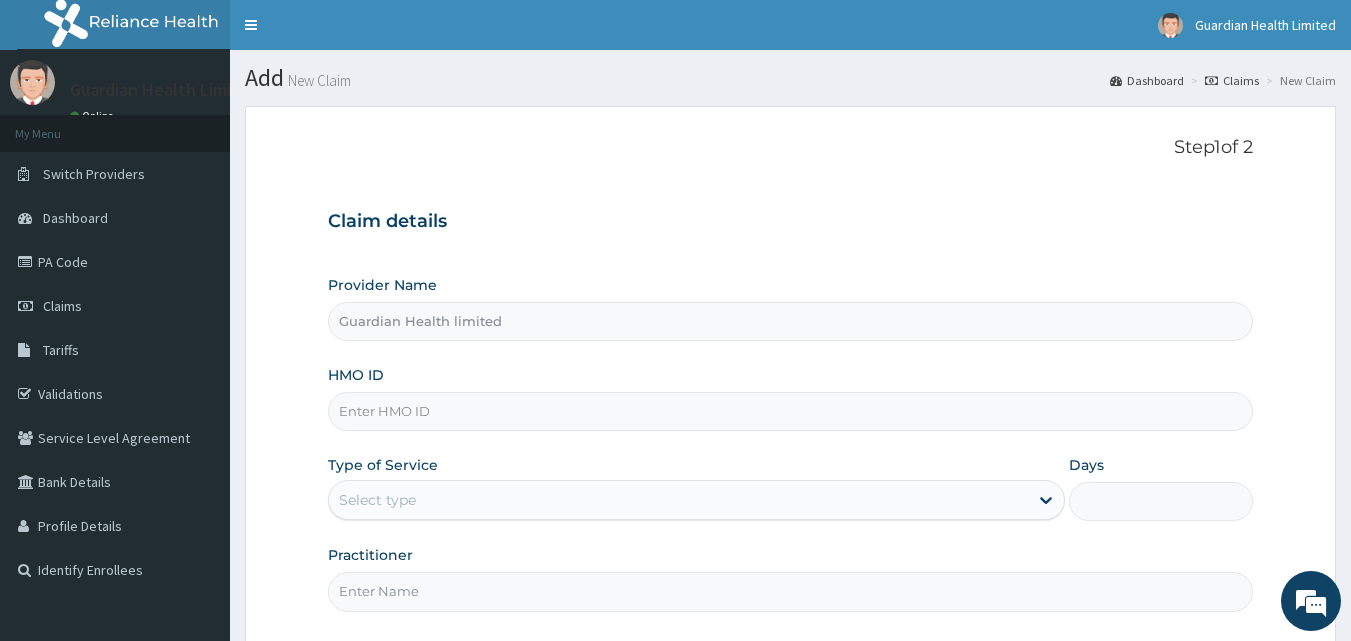 scroll, scrollTop: 0, scrollLeft: 0, axis: both 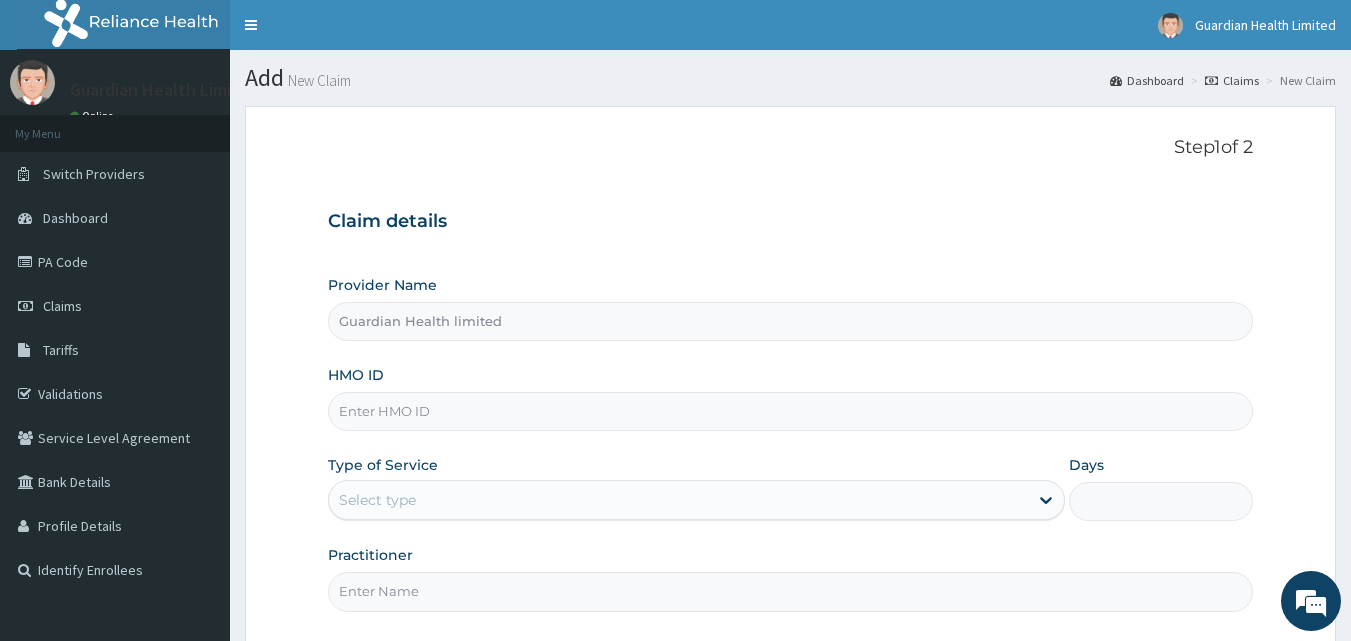 click on "Select type" at bounding box center (678, 500) 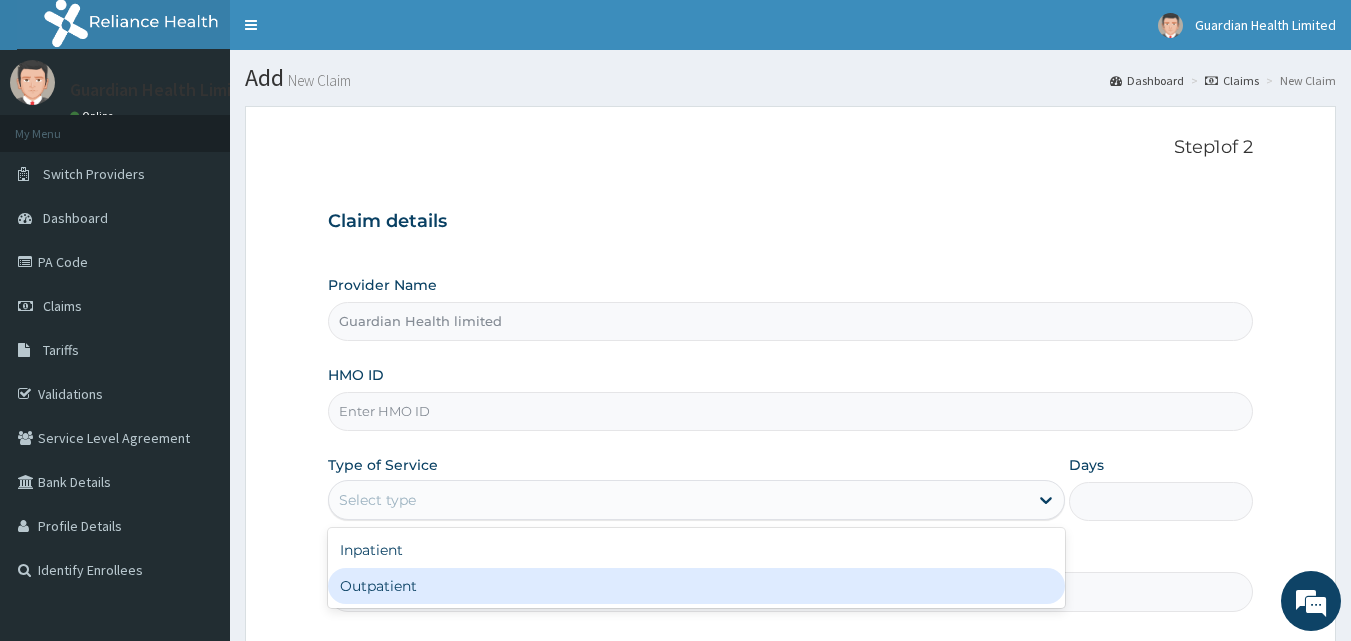 click on "Practitioner" at bounding box center [791, 591] 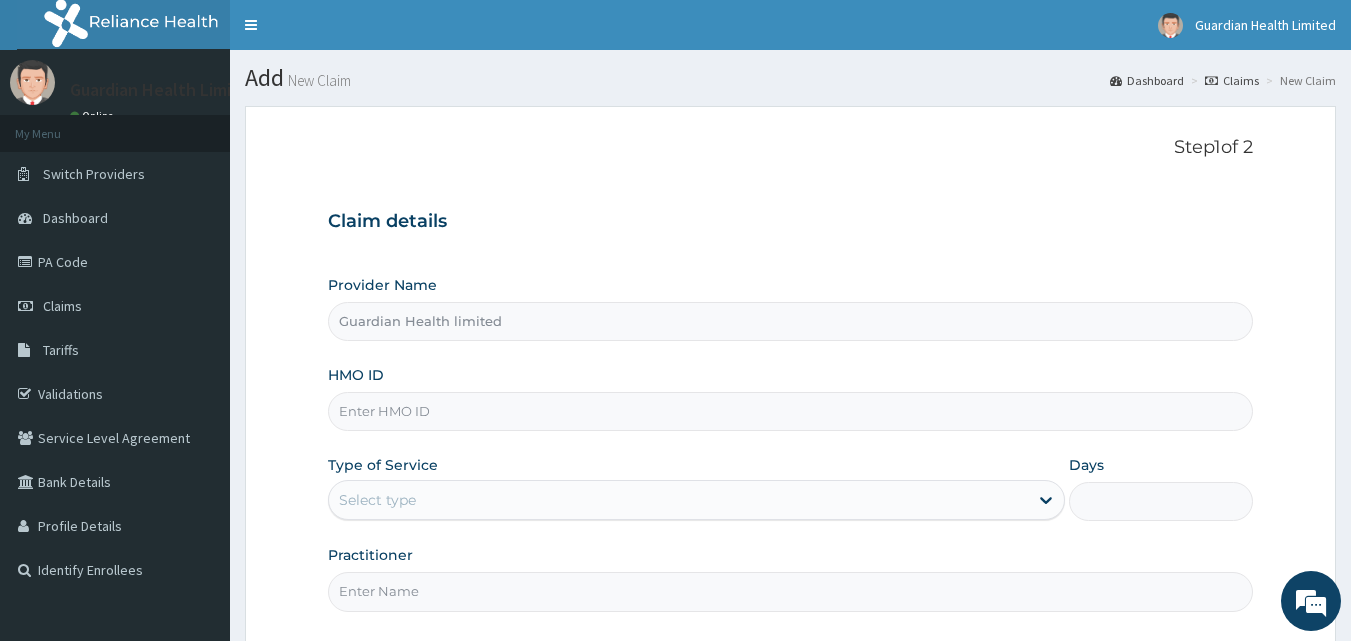 paste on "PA/E4869C" 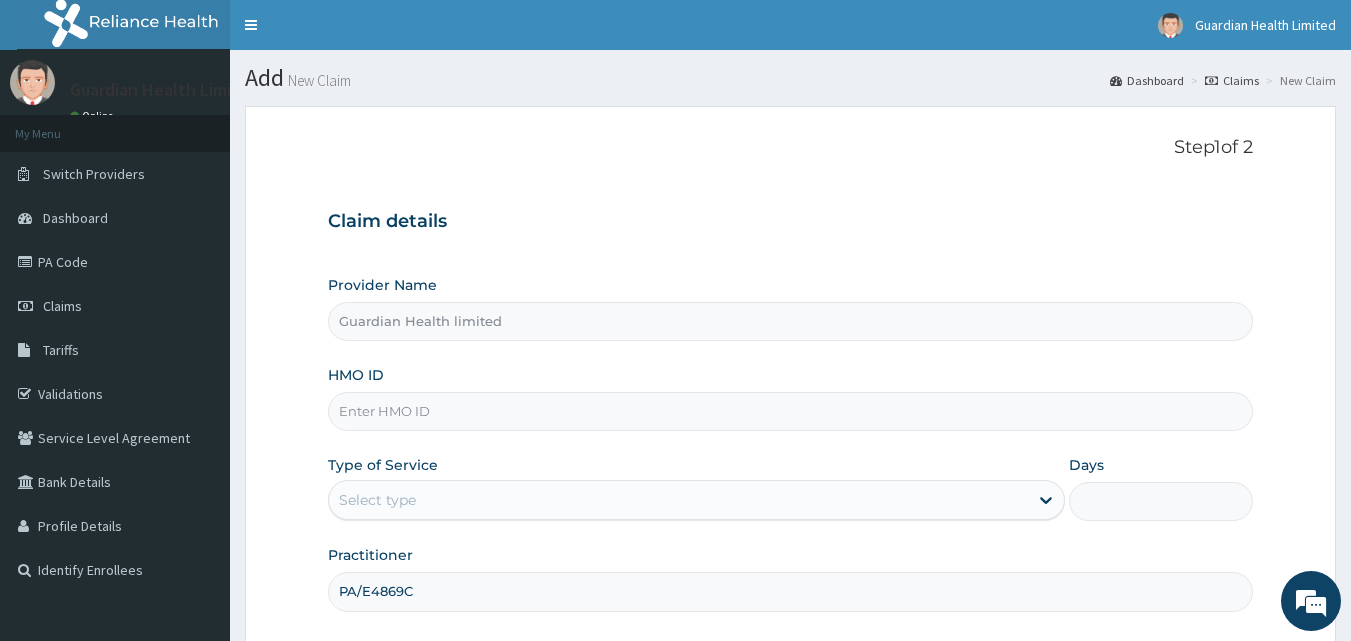 type on "PA/E4869C" 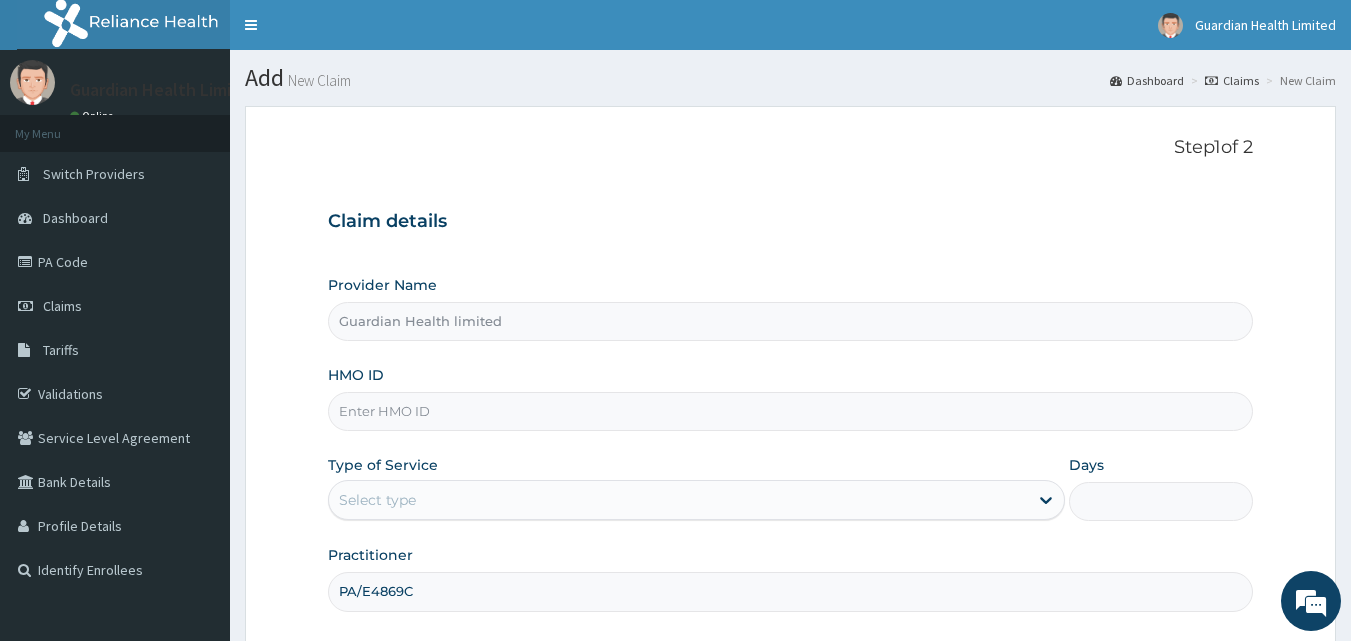 paste on "OKB/11074/A" 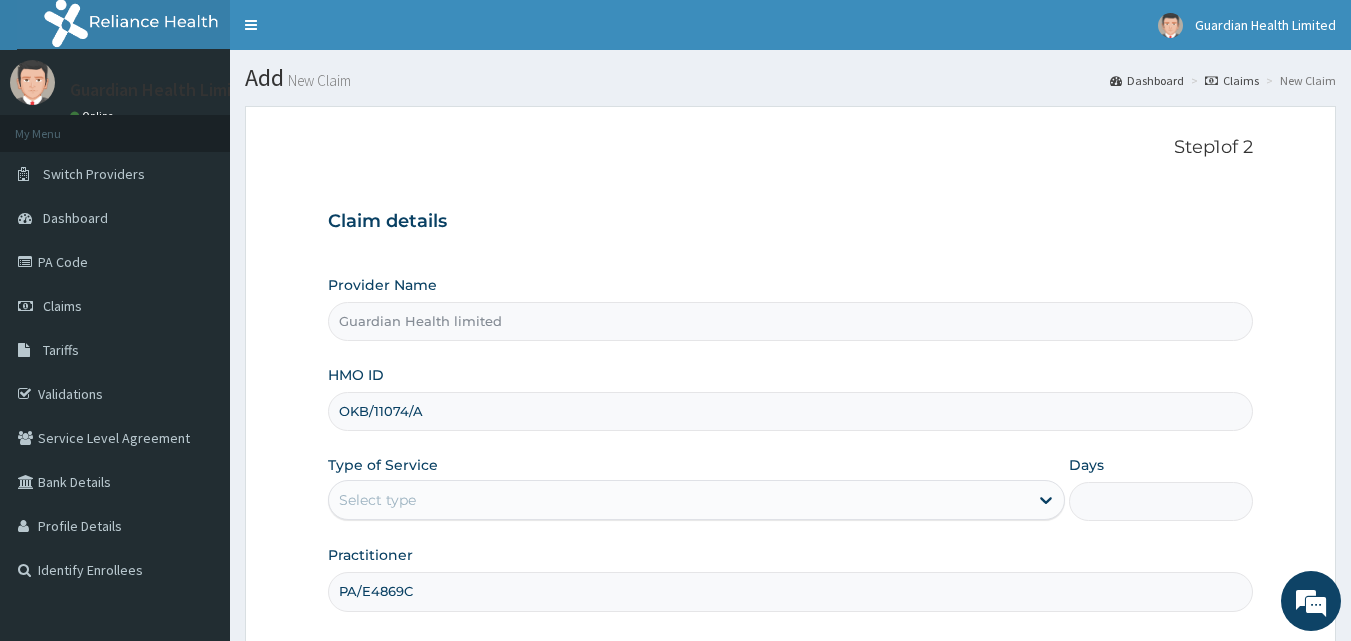 type on "OKB/11074/A" 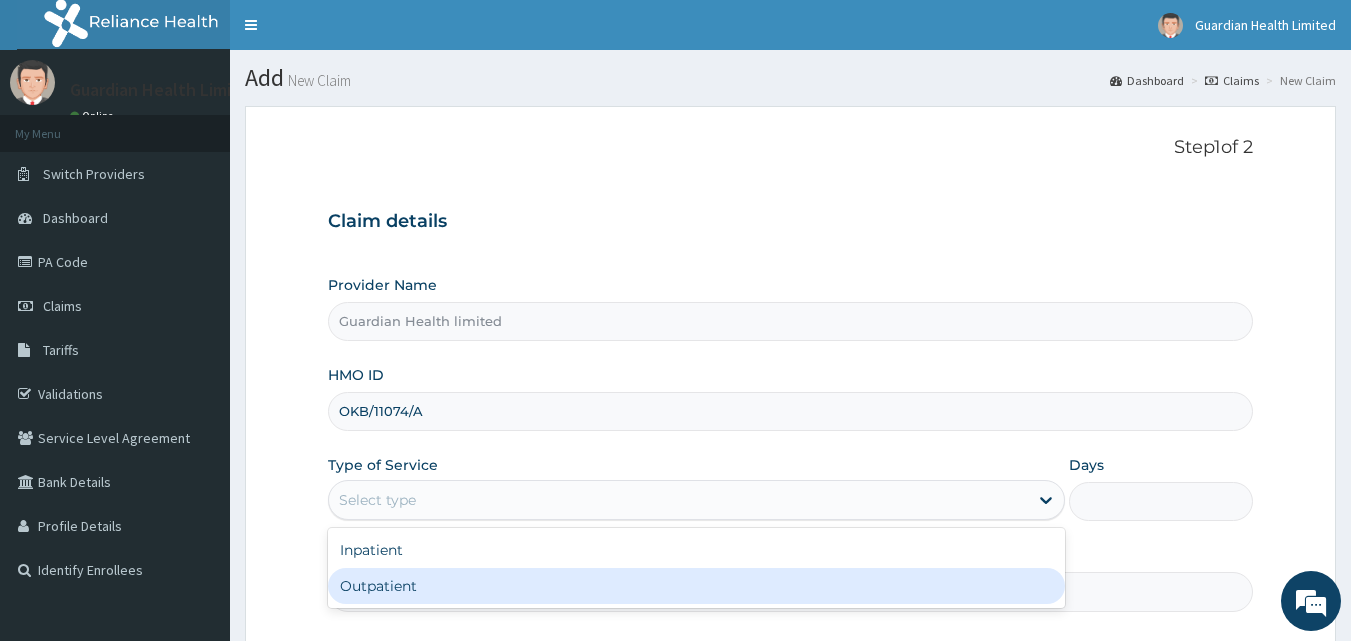 click on "Outpatient" at bounding box center (696, 586) 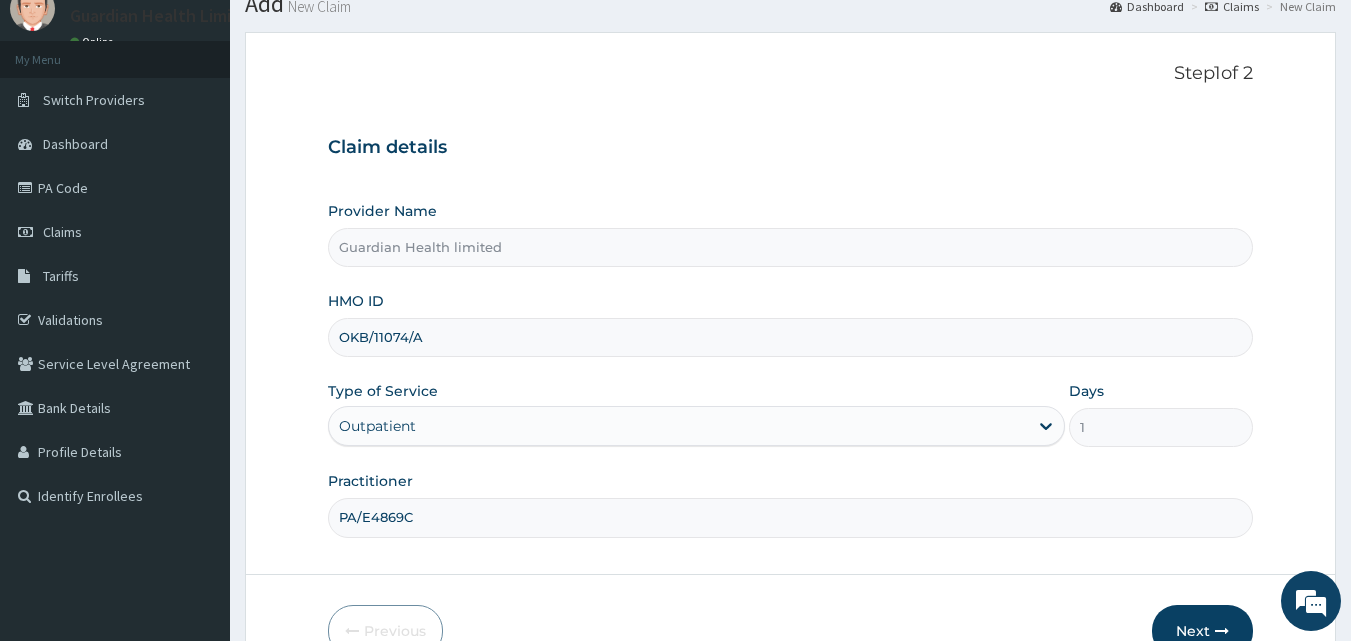 scroll, scrollTop: 187, scrollLeft: 0, axis: vertical 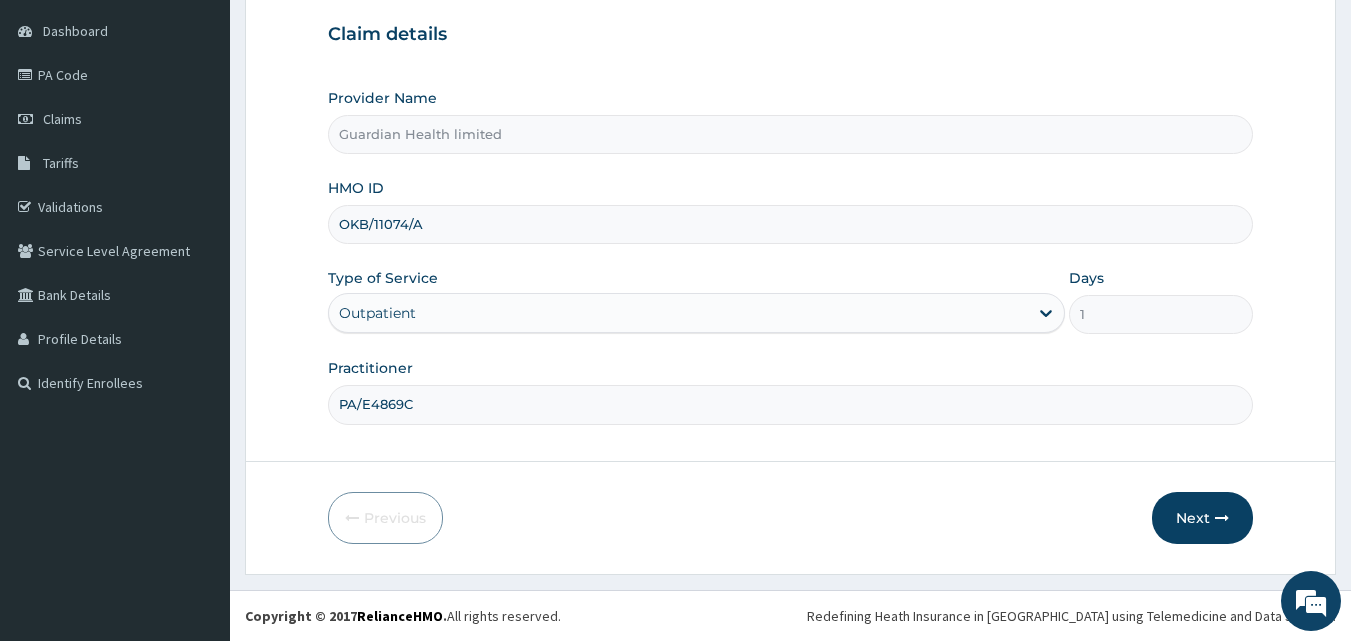 drag, startPoint x: 475, startPoint y: 397, endPoint x: 309, endPoint y: 406, distance: 166.24379 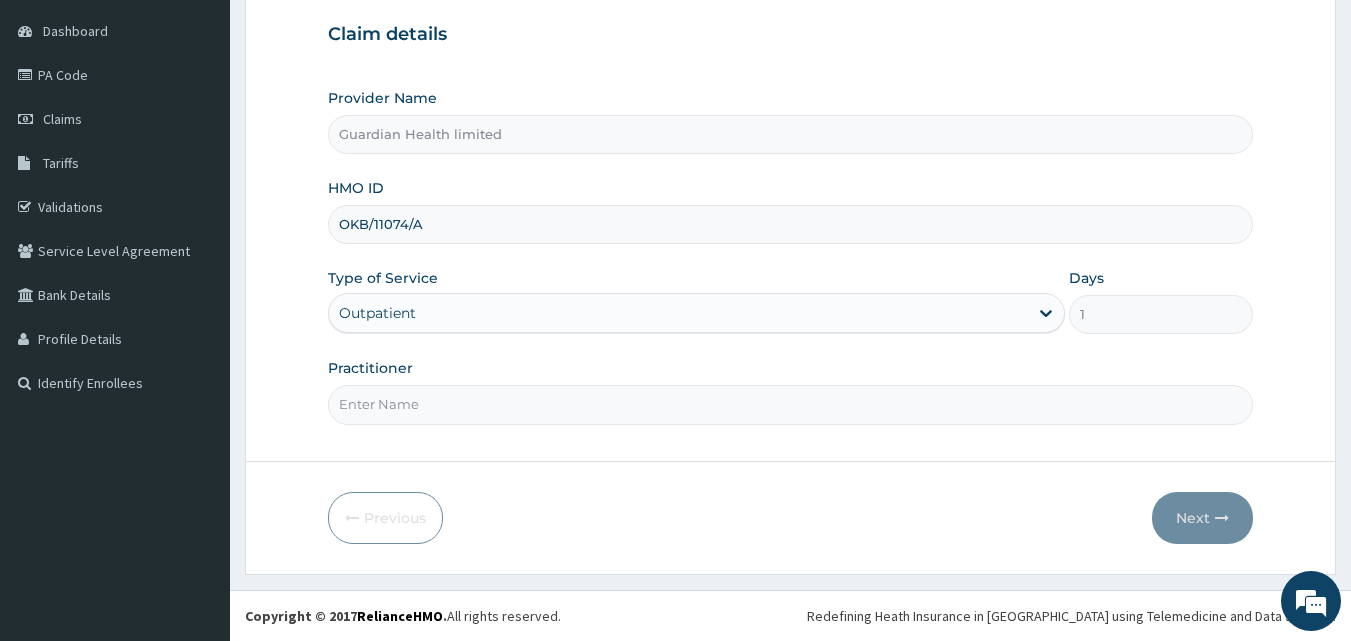 click on "Practitioner" at bounding box center (791, 404) 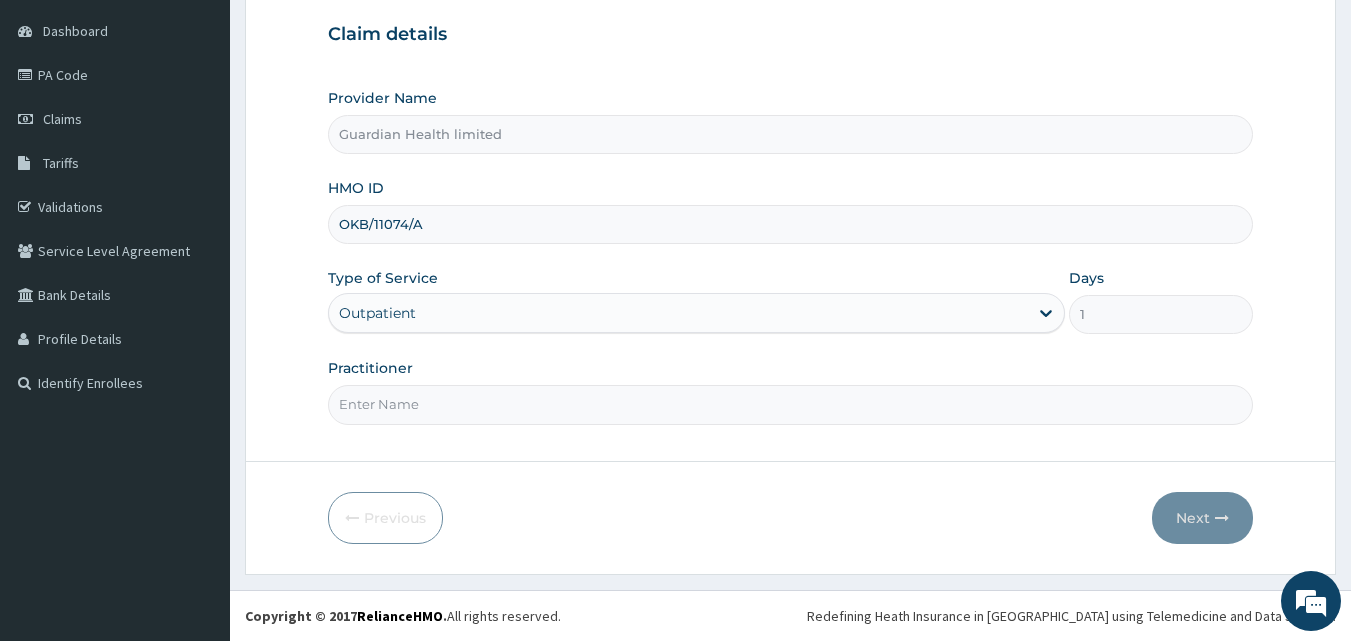type on "DR OMISAKIN" 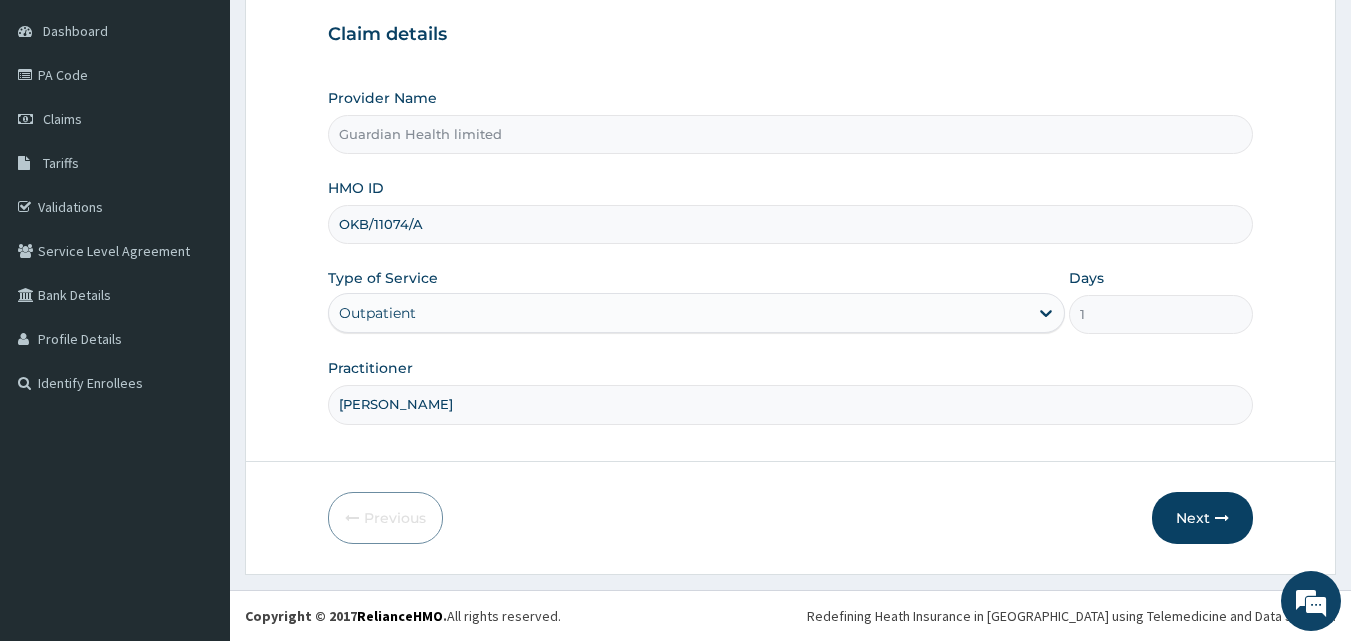 click on "Step  1  of 2 Claim details Provider Name Guardian Health limited HMO ID OKB/11074/A Type of Service Outpatient Days 1 Practitioner DR OMISAKIN     Previous   Next" at bounding box center (790, 247) 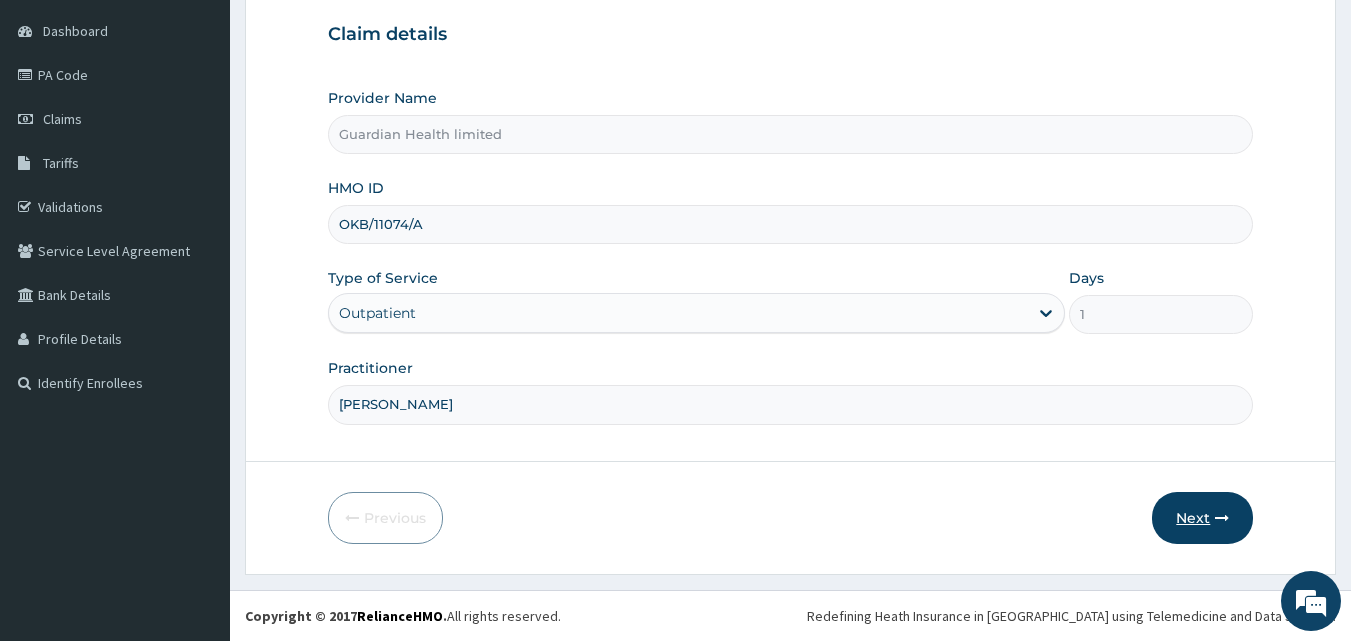 click on "Next" at bounding box center [1202, 518] 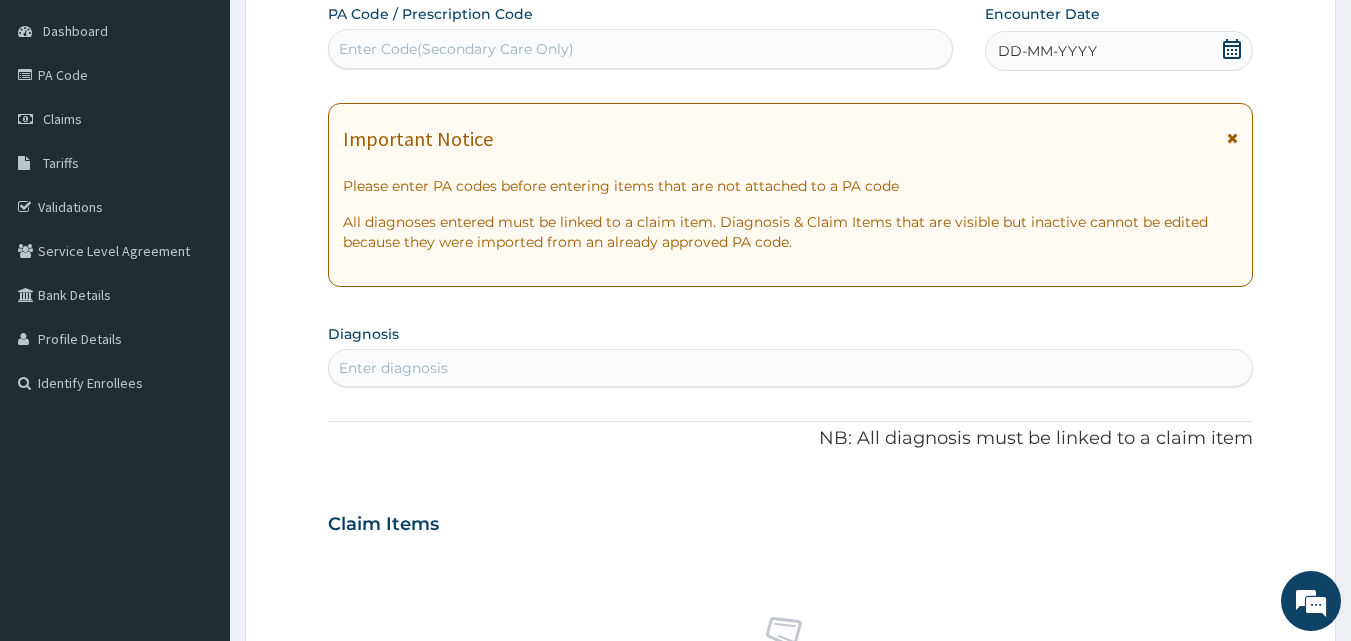 click on "Enter Code(Secondary Care Only)" at bounding box center (456, 49) 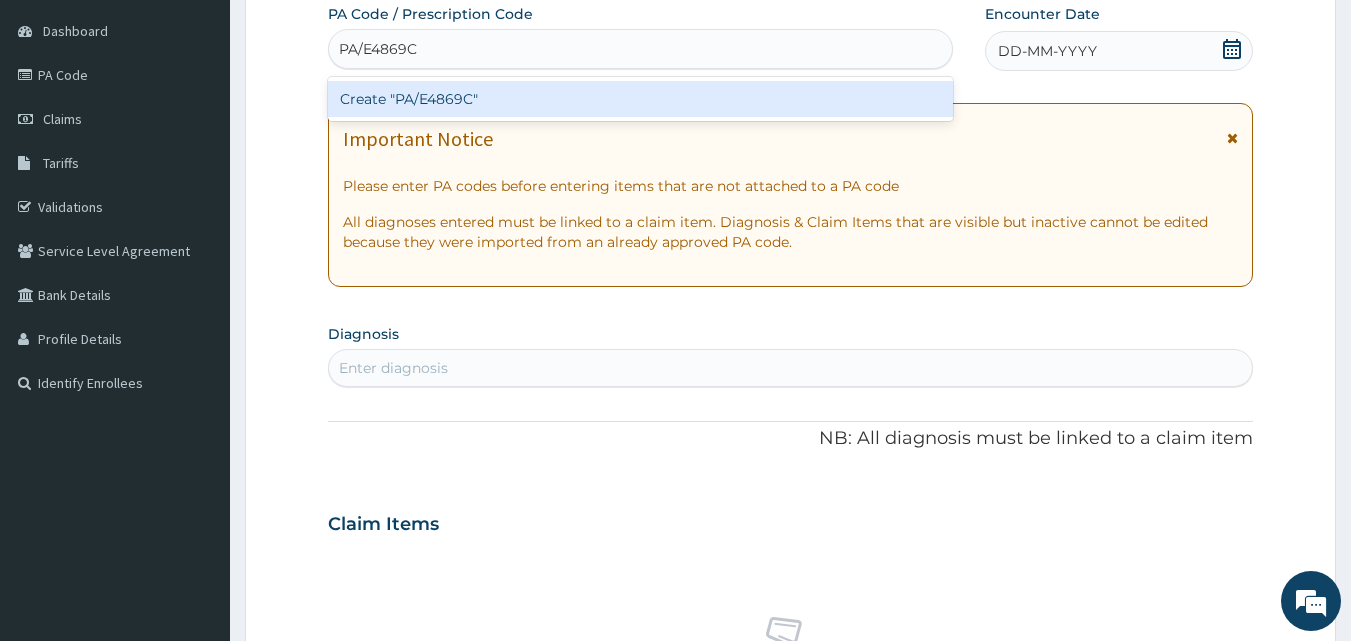 click on "Create "PA/E4869C"" at bounding box center [641, 99] 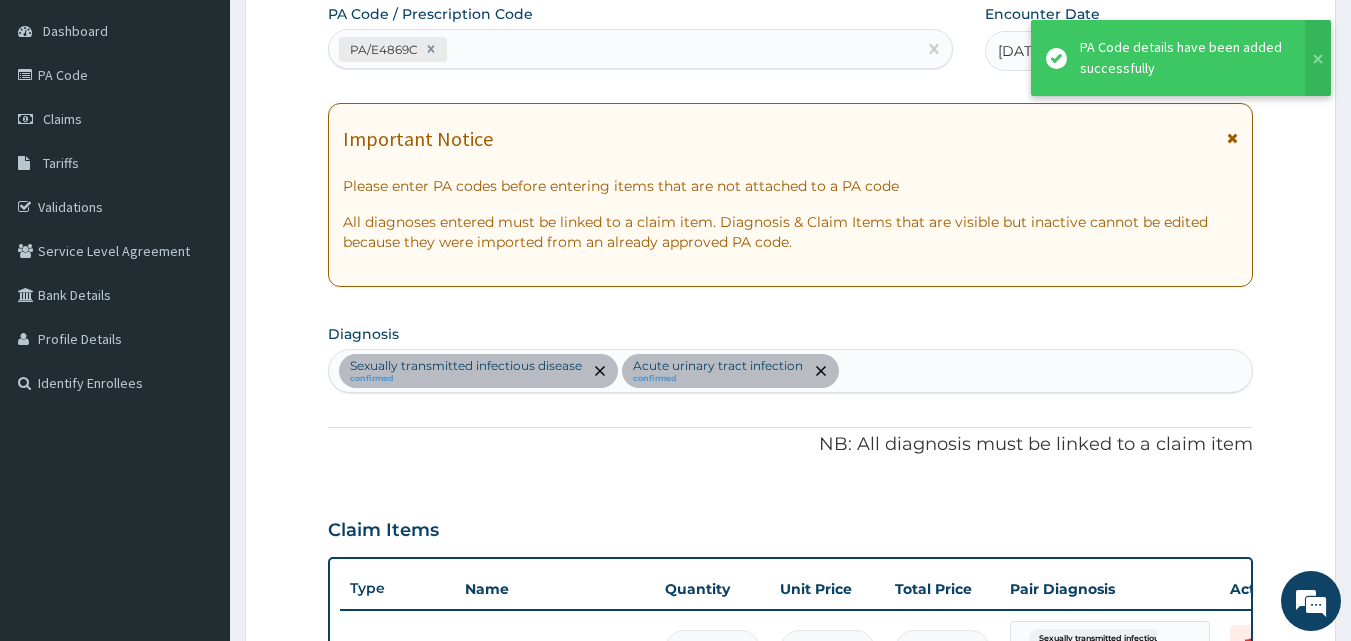 scroll, scrollTop: 215, scrollLeft: 0, axis: vertical 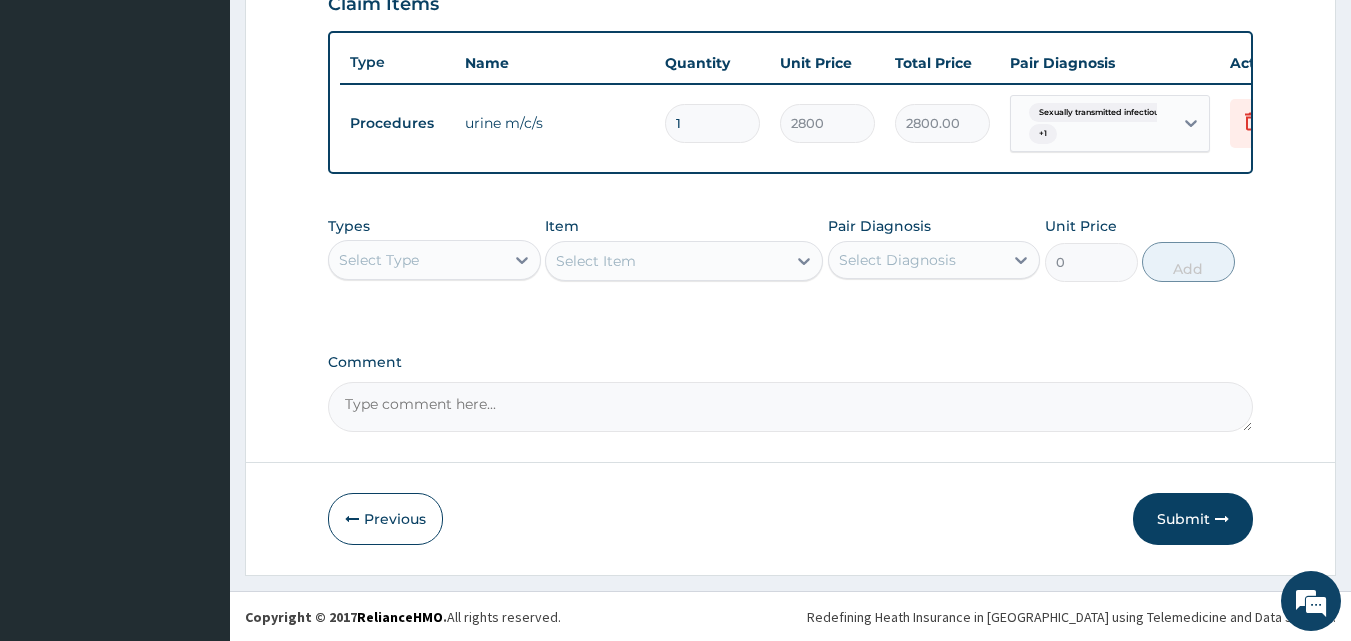 click on "Select Type" at bounding box center (434, 260) 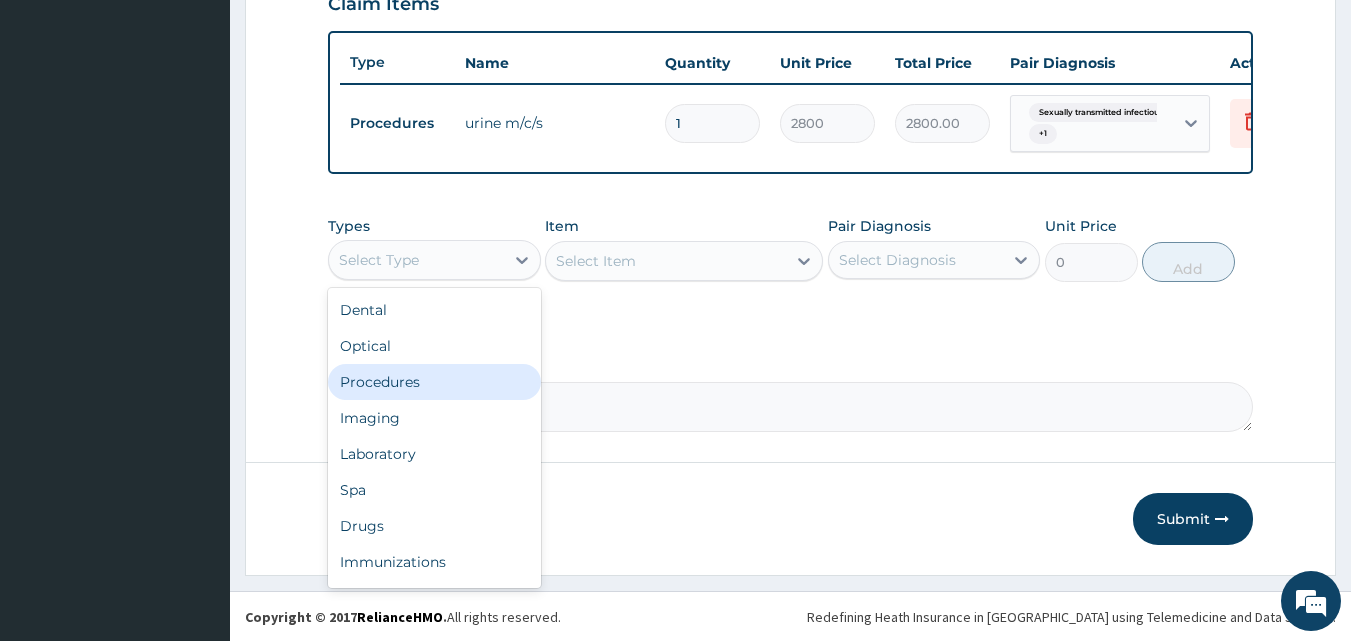 click on "Procedures" at bounding box center [434, 382] 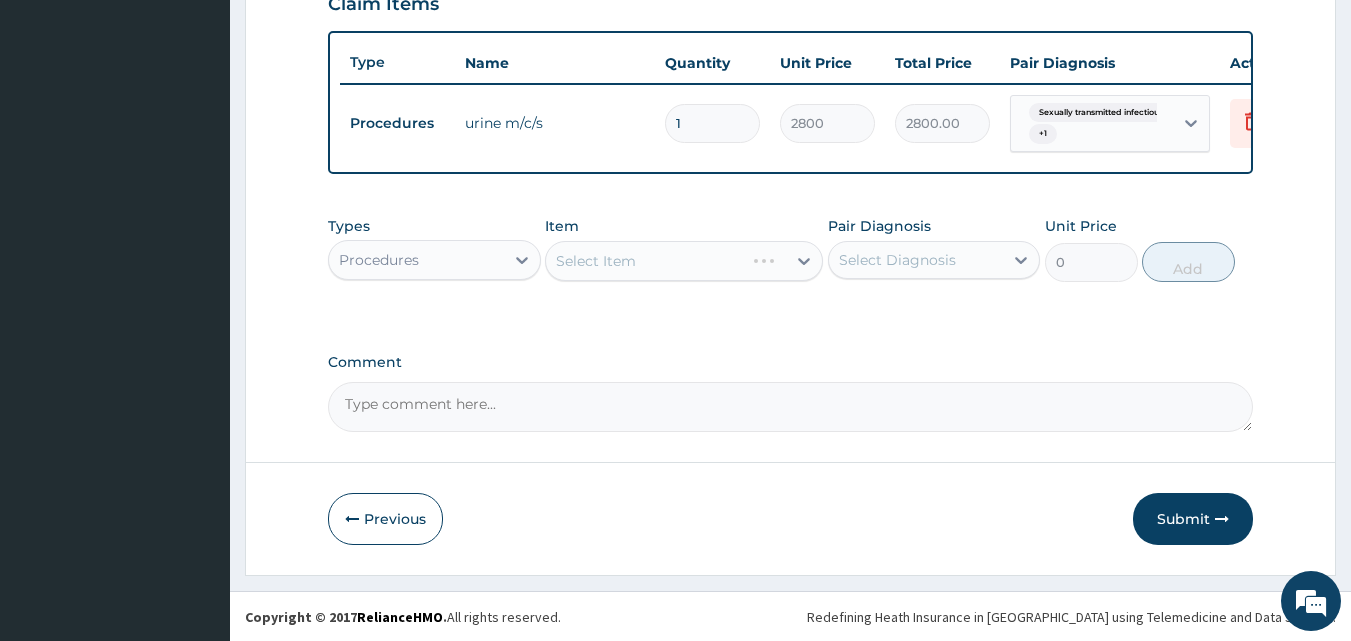 click on "Select Diagnosis" at bounding box center [897, 260] 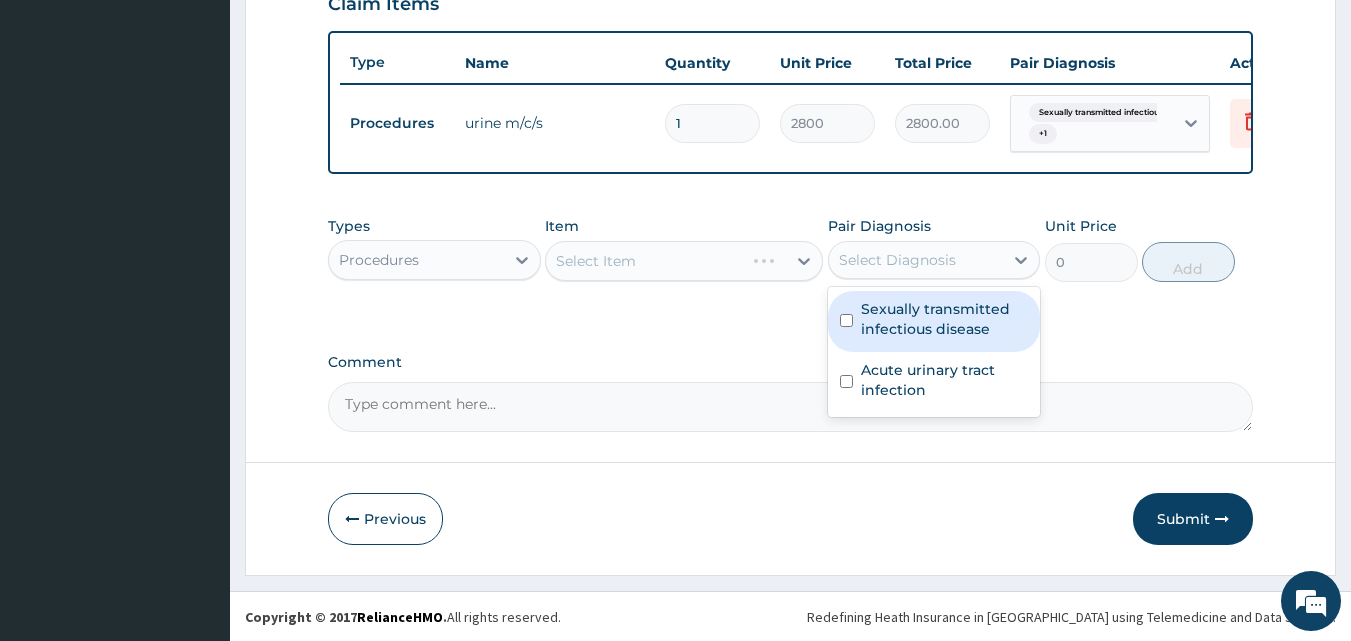 click on "Sexually transmitted infectious disease" at bounding box center [945, 319] 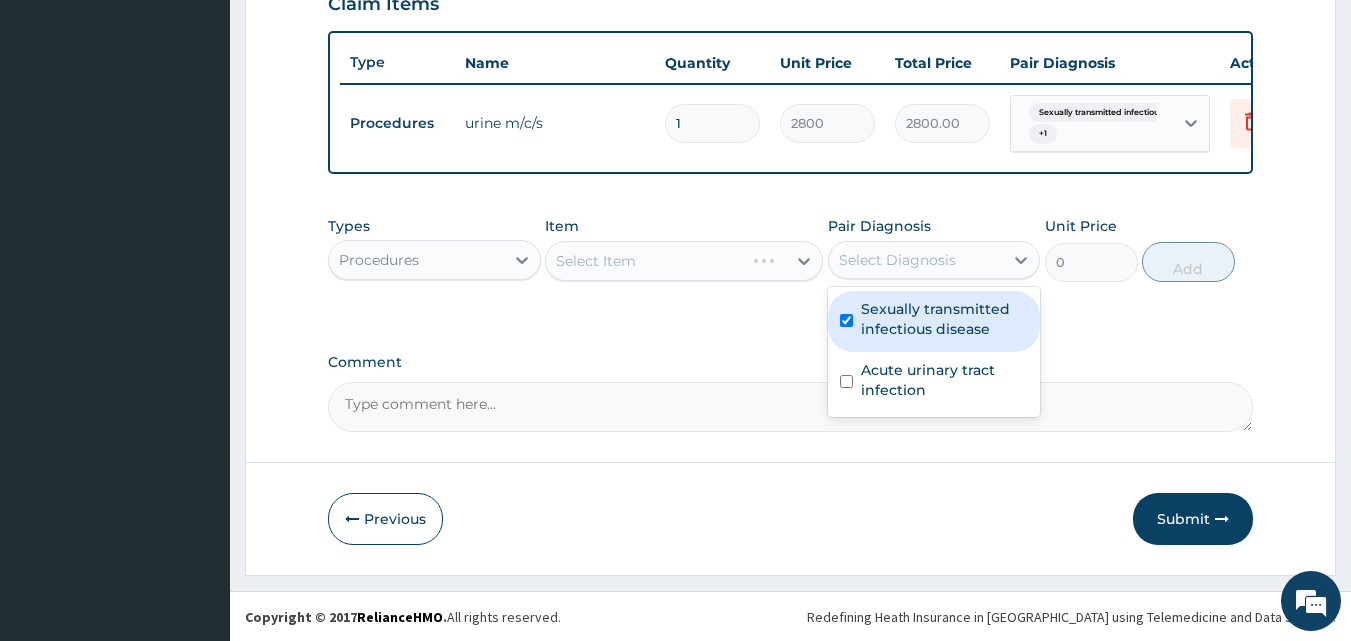 checkbox on "true" 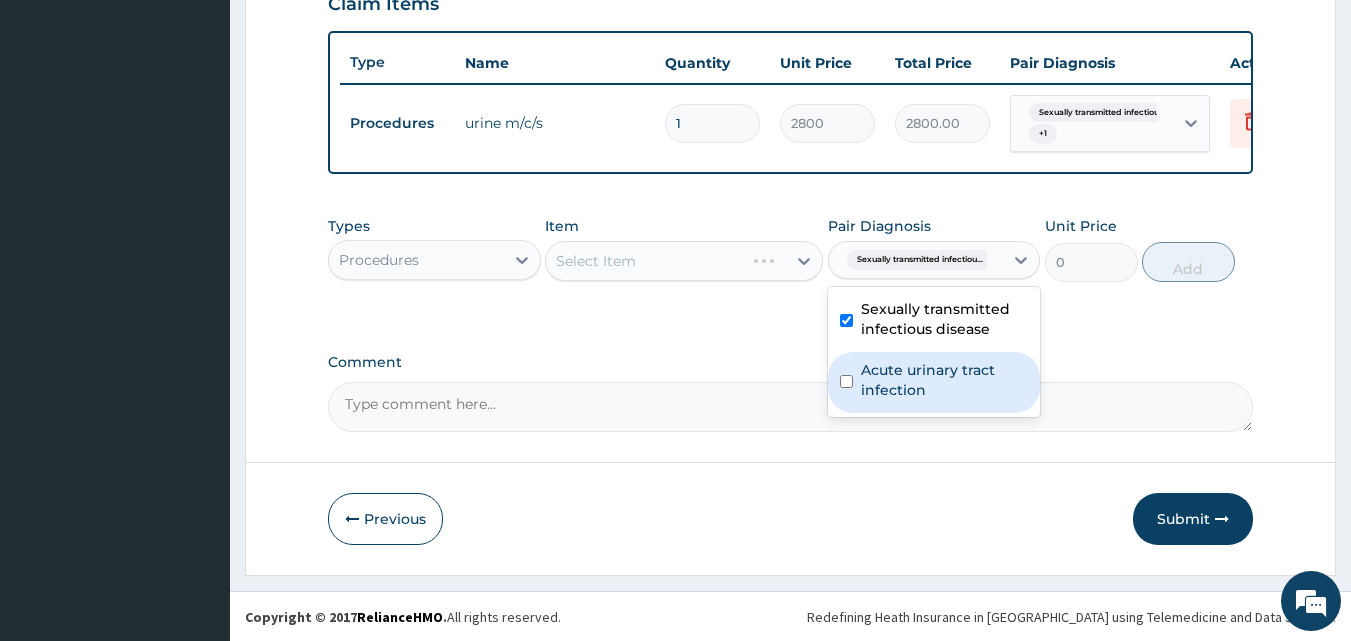 click on "Acute urinary tract infection" at bounding box center (945, 380) 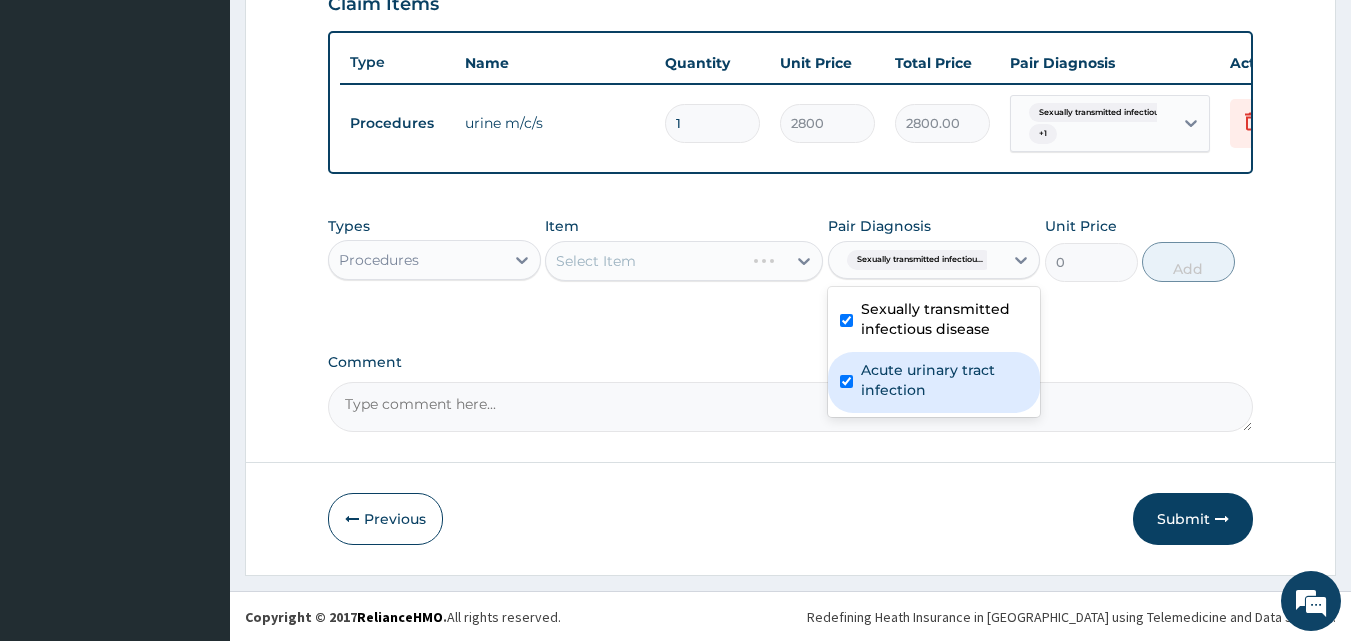 checkbox on "true" 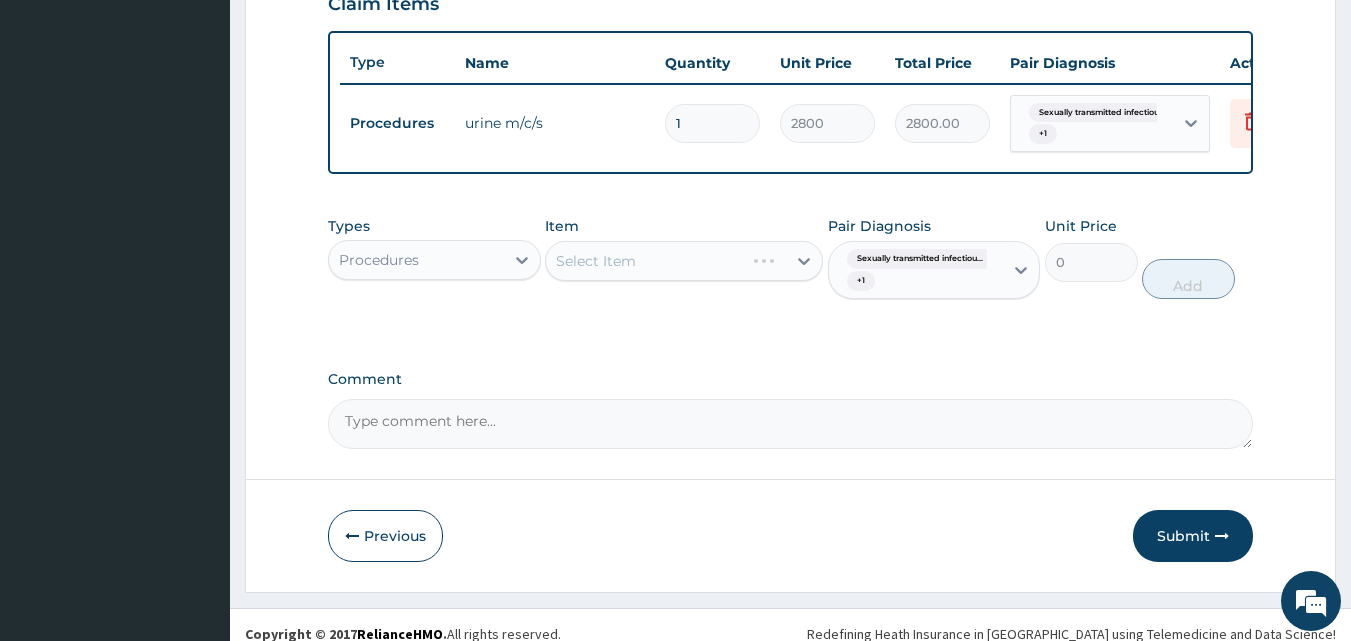 click on "Select Item" at bounding box center (684, 261) 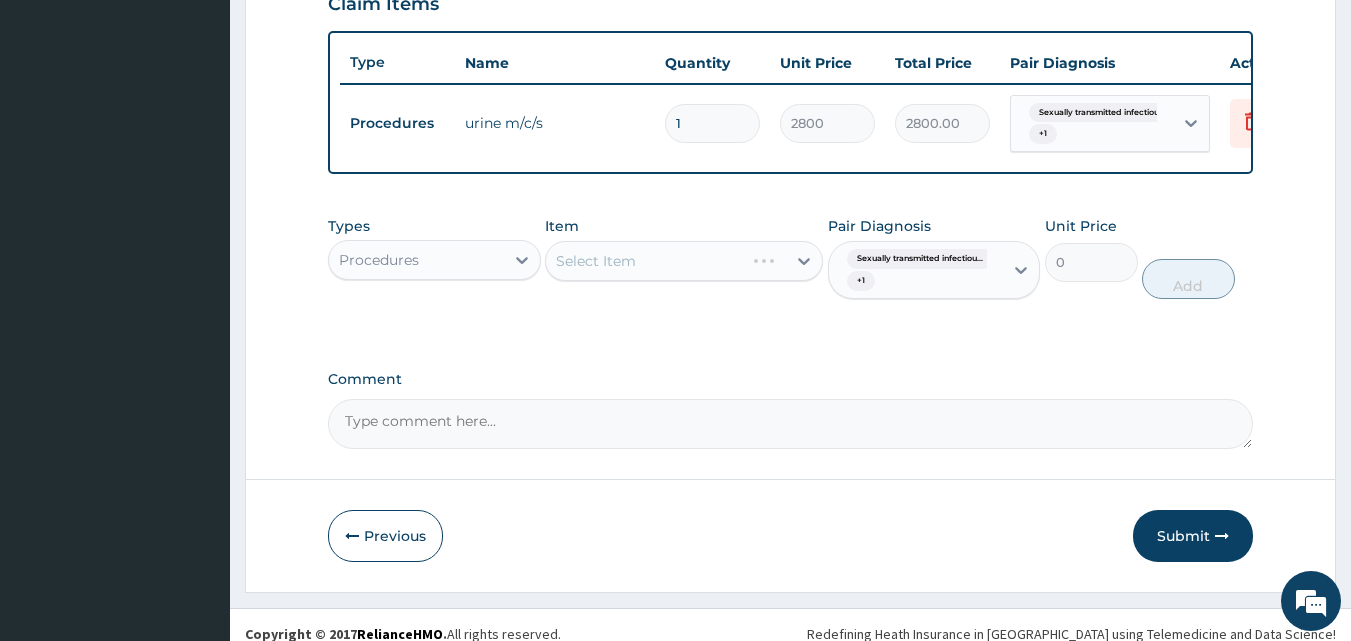 click on "Select Item" at bounding box center (684, 261) 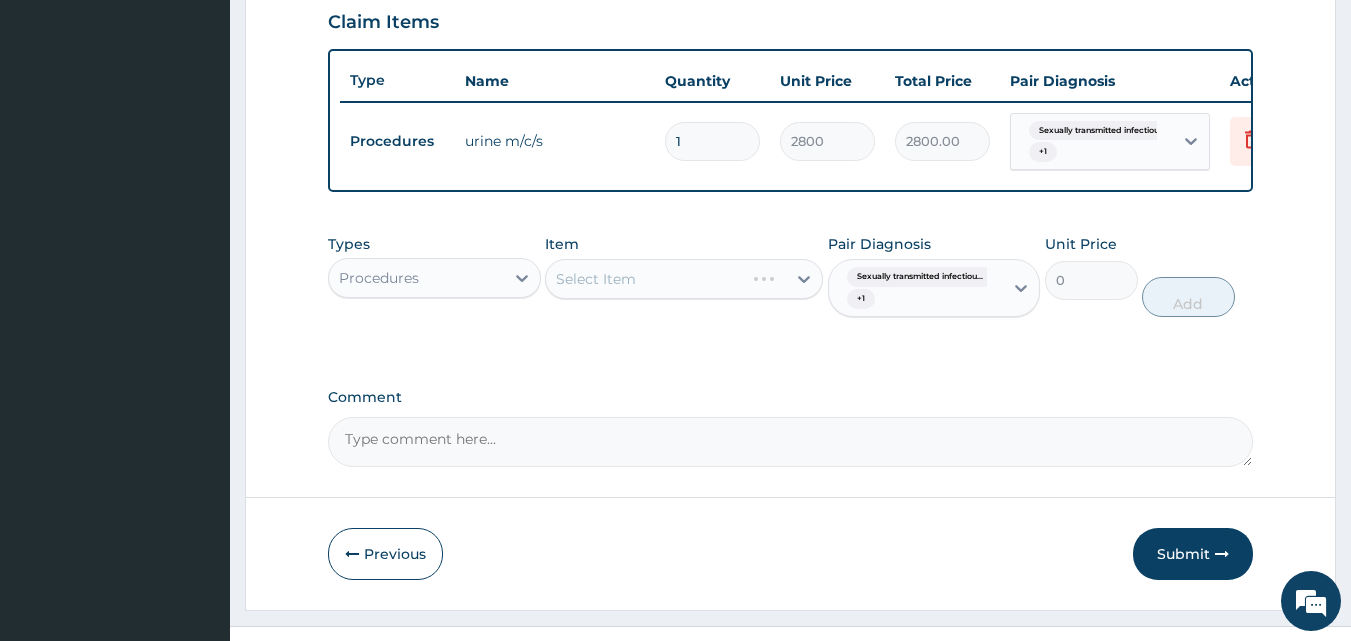 scroll, scrollTop: 709, scrollLeft: 0, axis: vertical 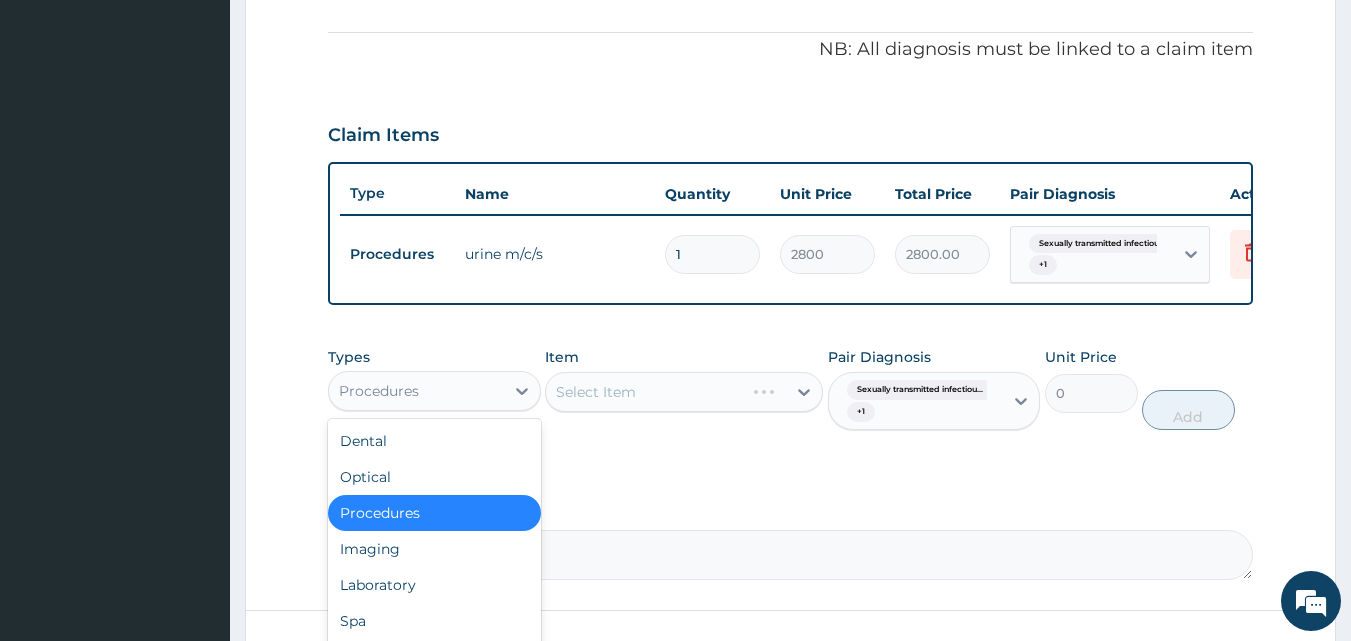 click on "Procedures" at bounding box center [416, 391] 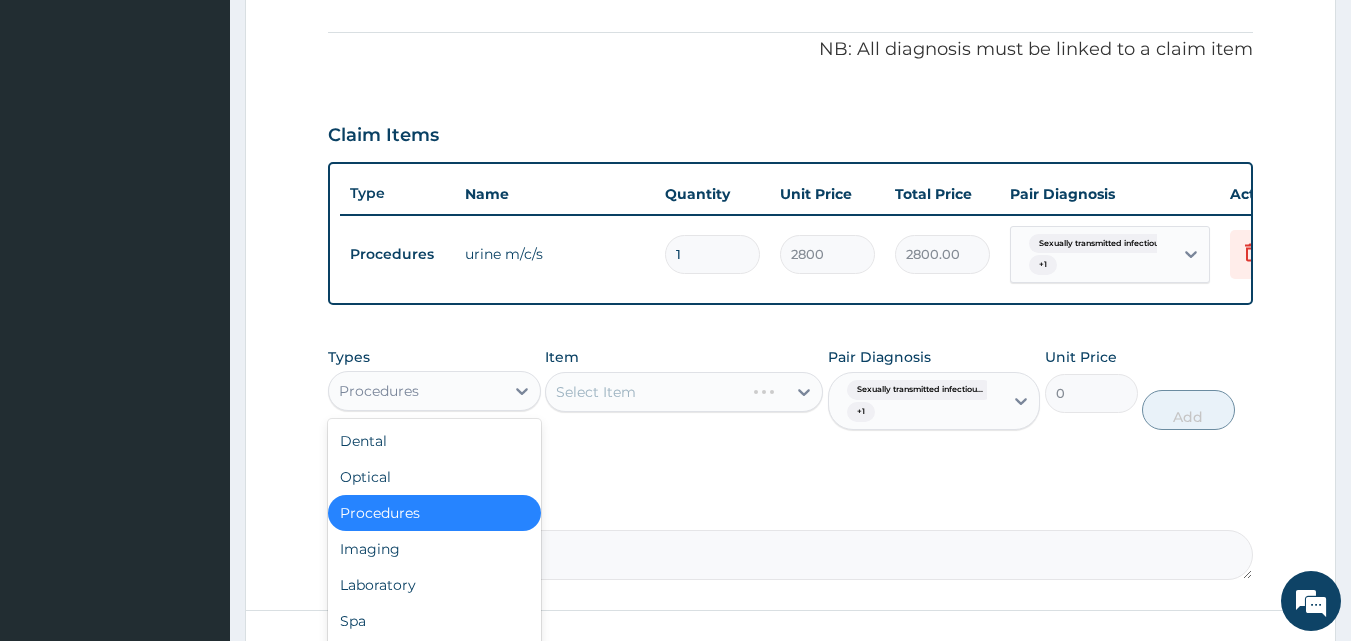 click on "Procedures" at bounding box center (434, 513) 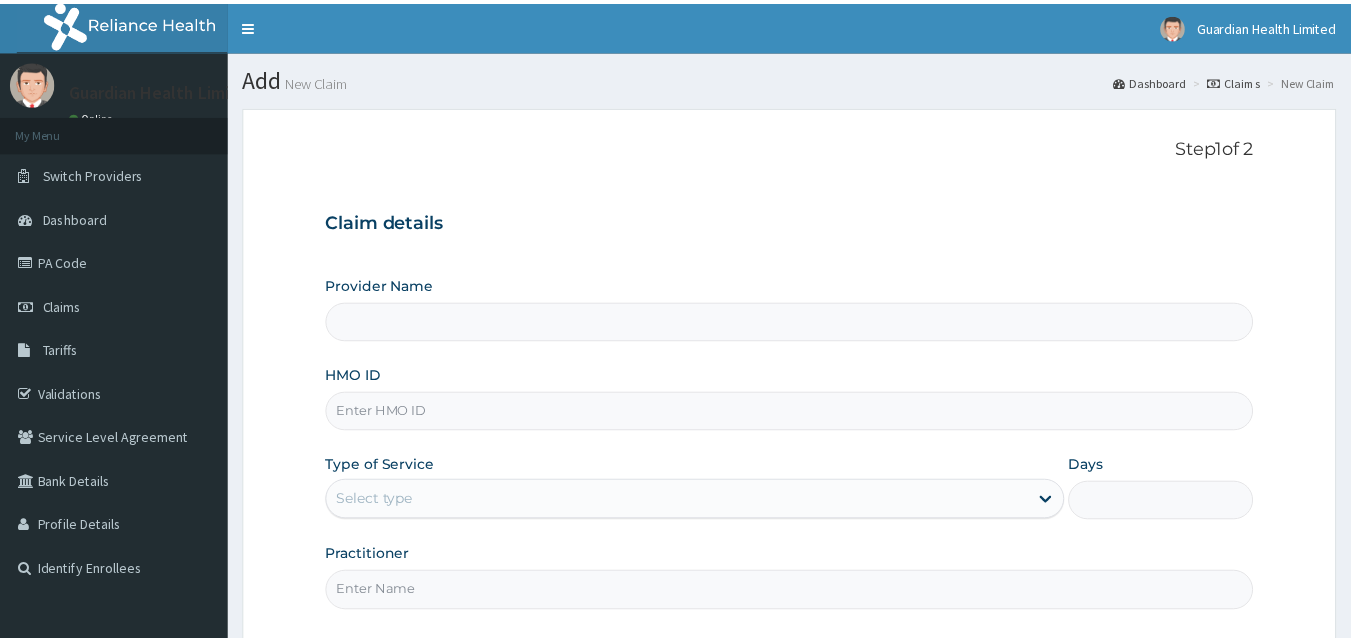 scroll, scrollTop: 0, scrollLeft: 0, axis: both 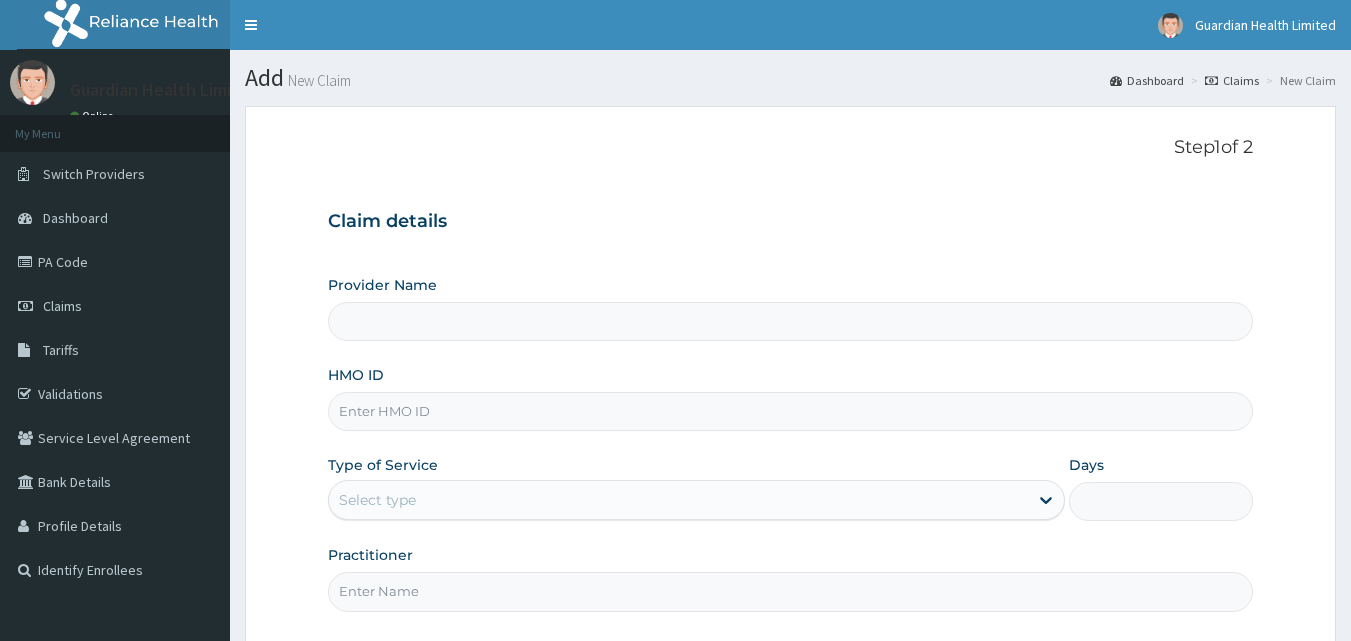 type on "Guardian Health limited" 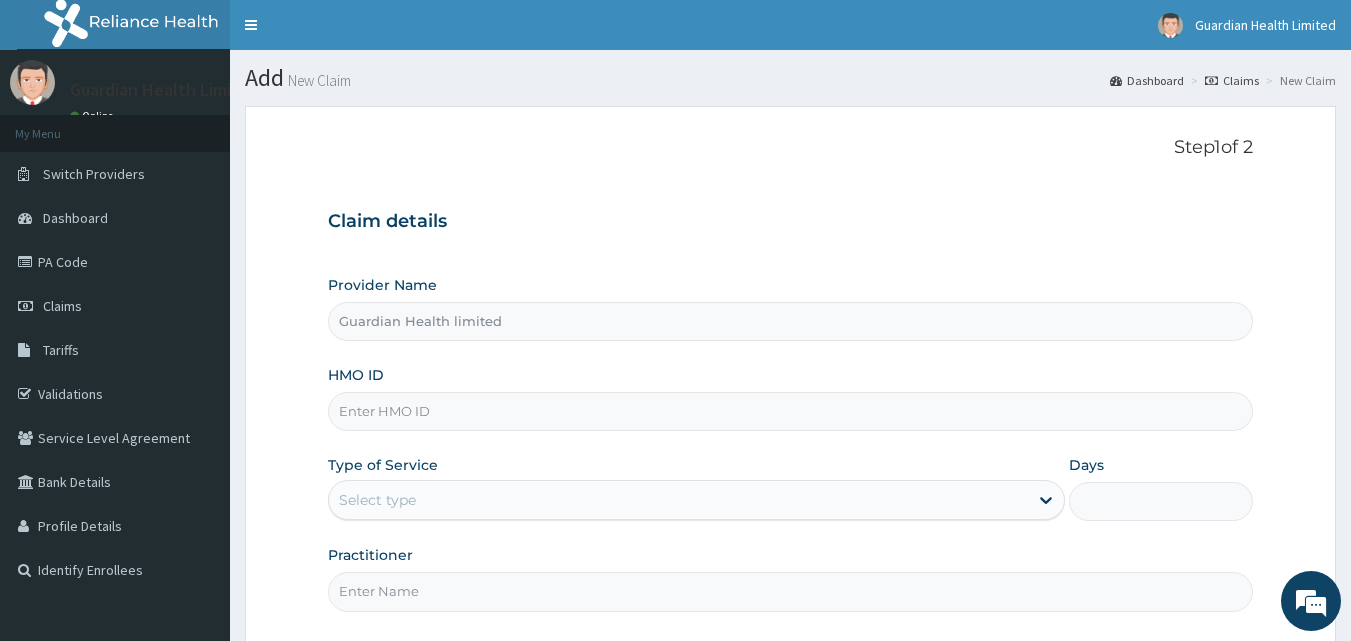 scroll, scrollTop: 187, scrollLeft: 0, axis: vertical 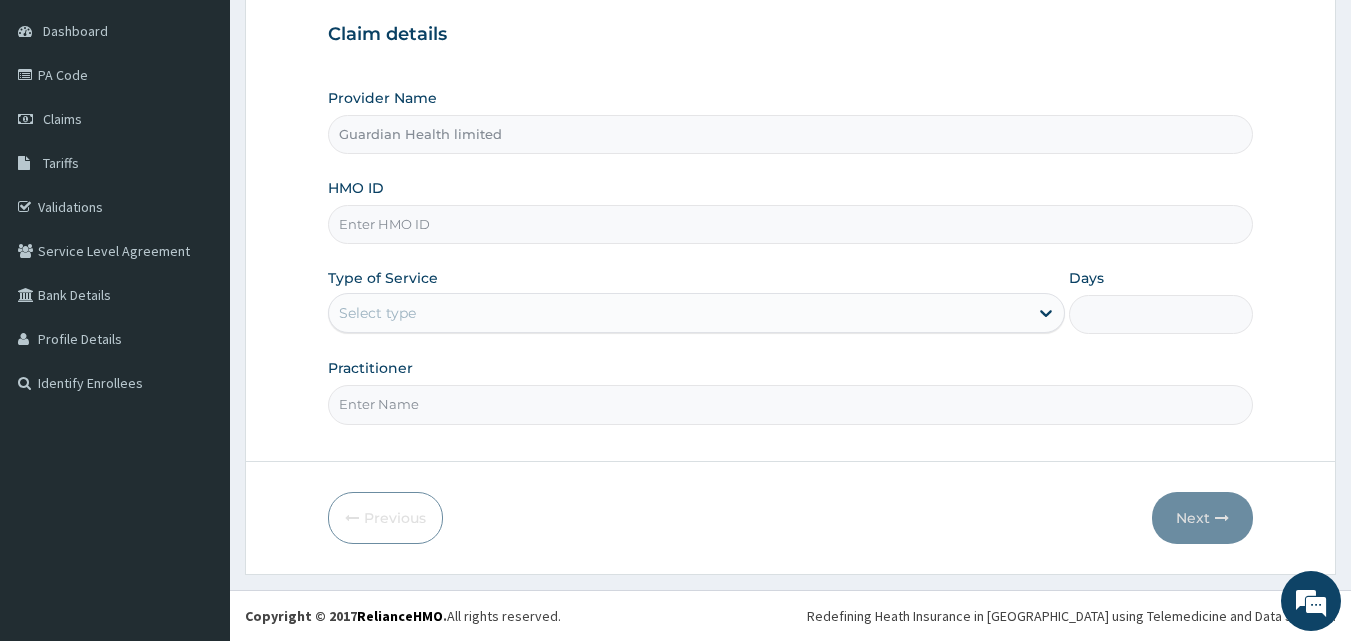 click on "HMO ID" at bounding box center (791, 224) 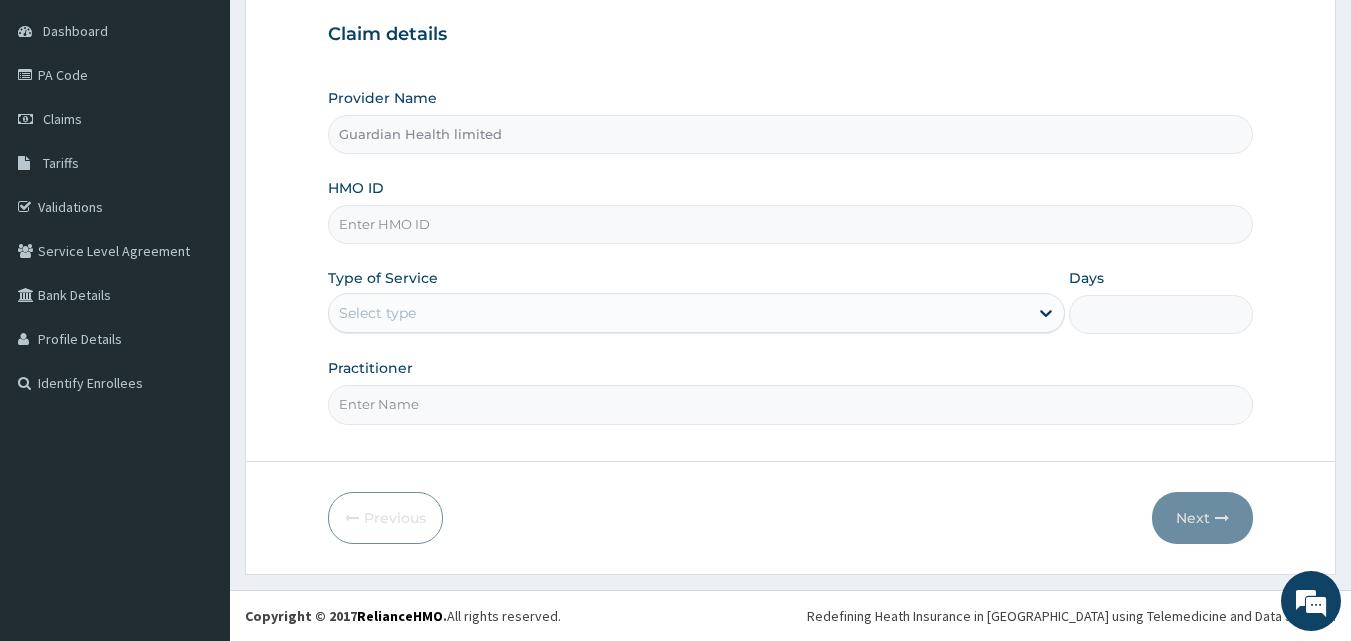 paste on "OKB/11074/A" 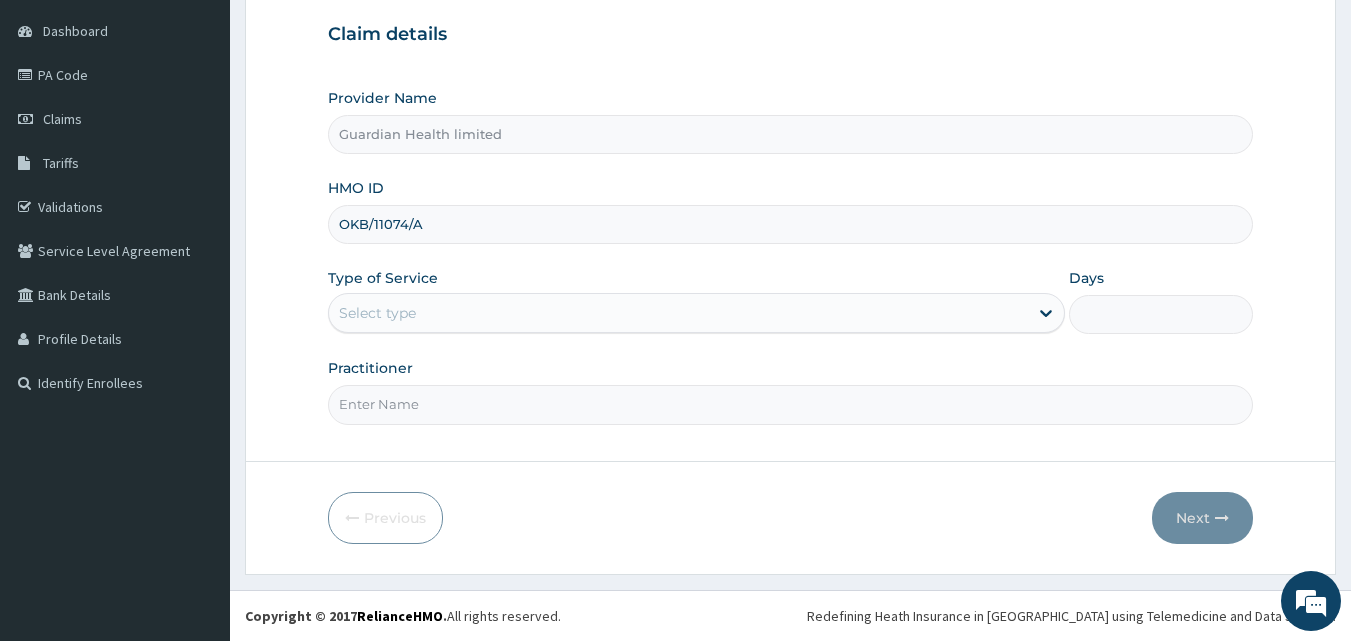 type on "OKB/11074/A" 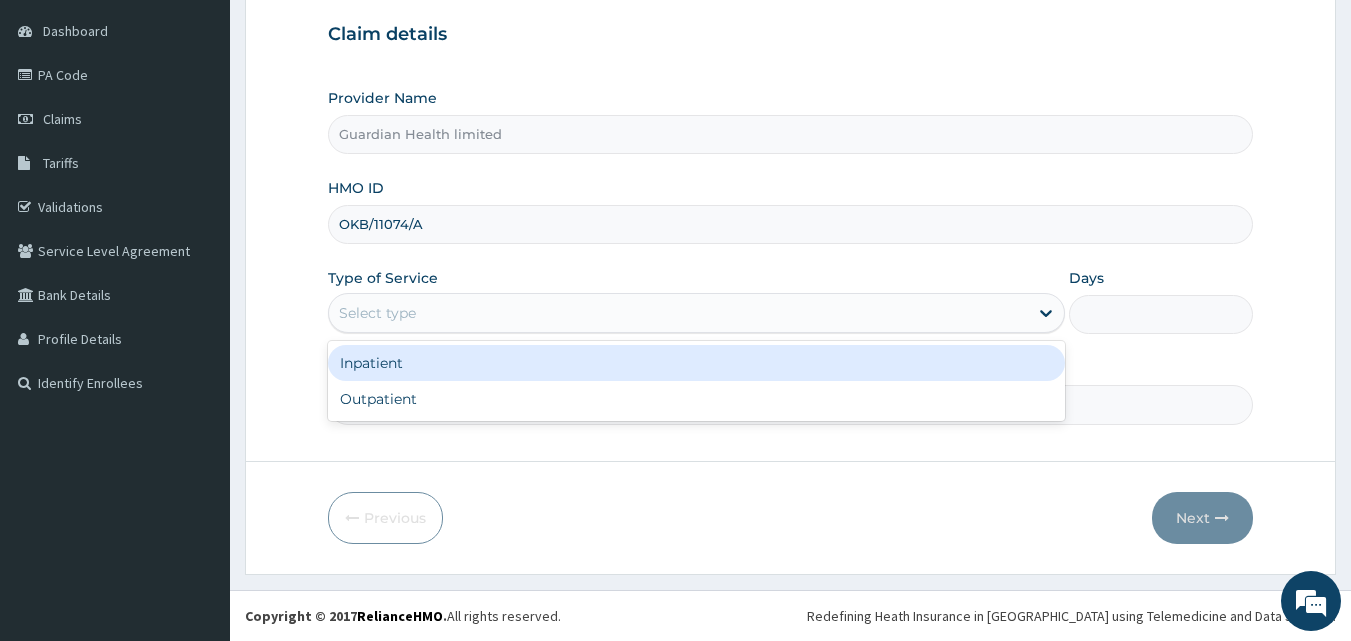 click on "Select type" at bounding box center (696, 313) 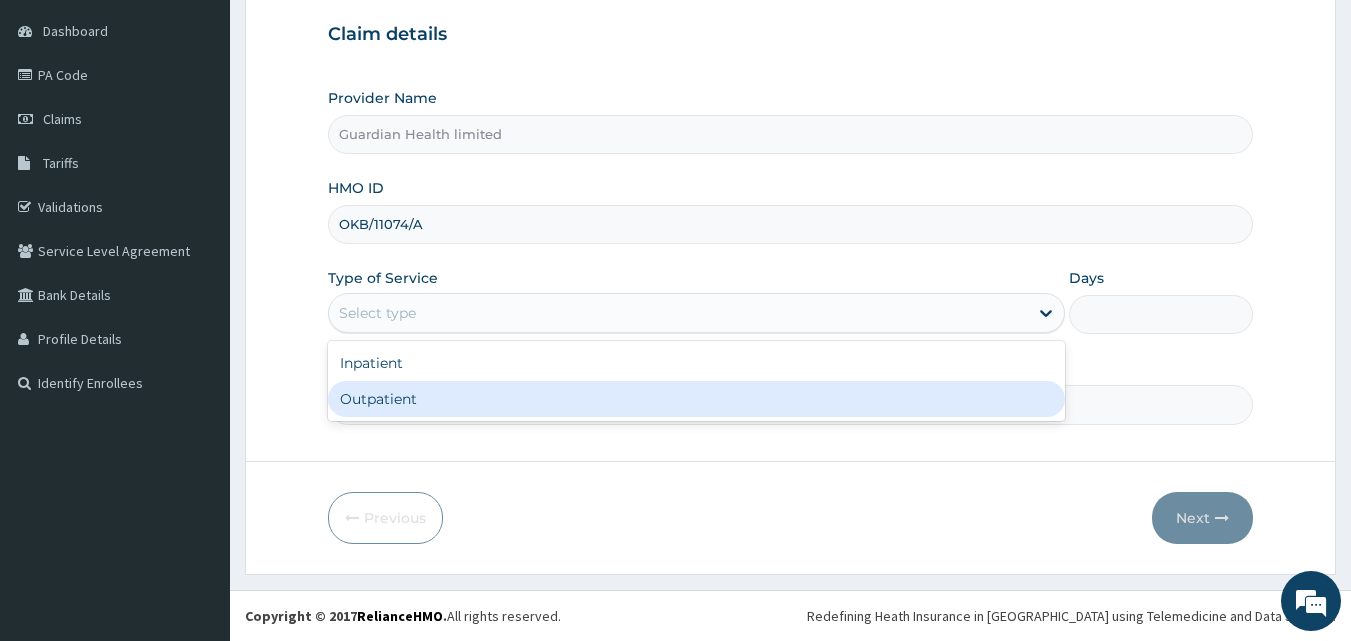 click on "Outpatient" at bounding box center (696, 399) 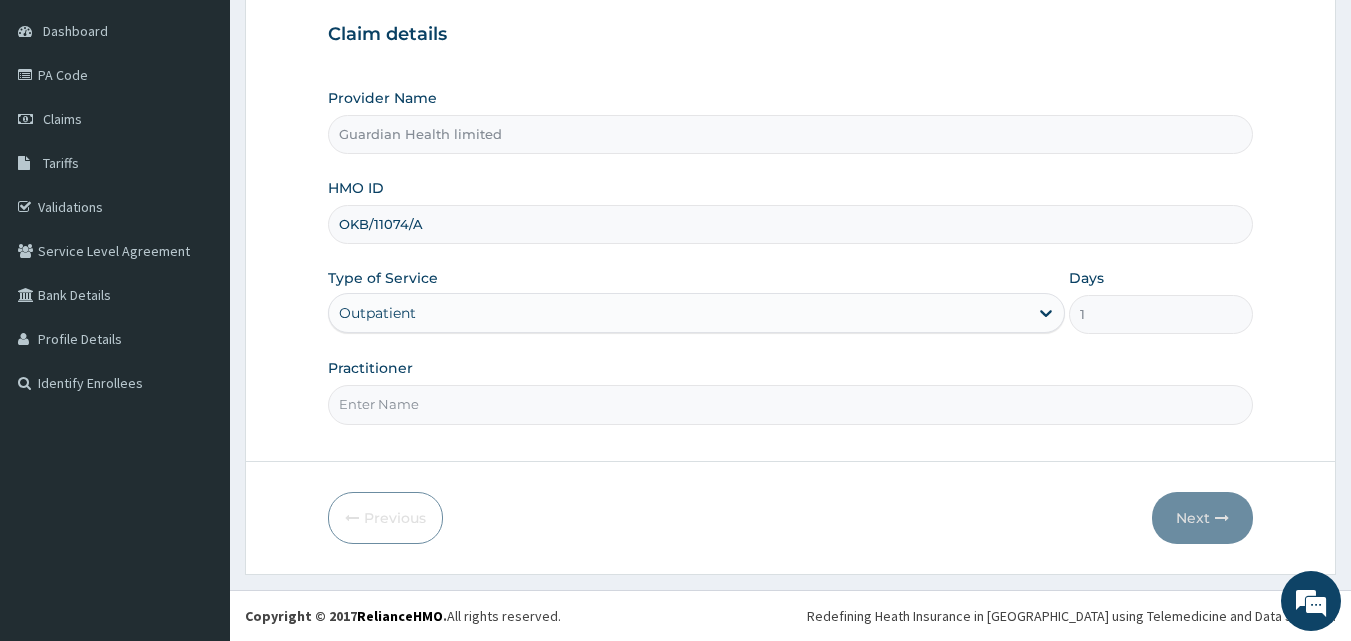 click on "Practitioner" at bounding box center (791, 404) 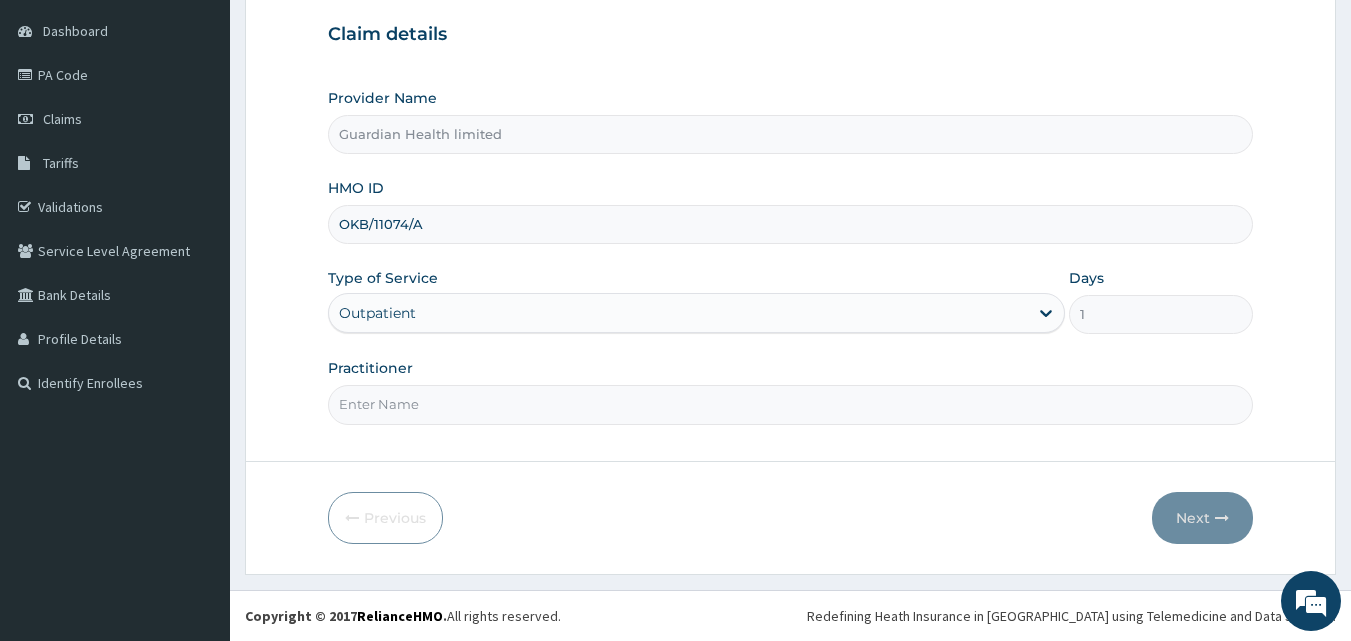 type on "DR OMISAKIN" 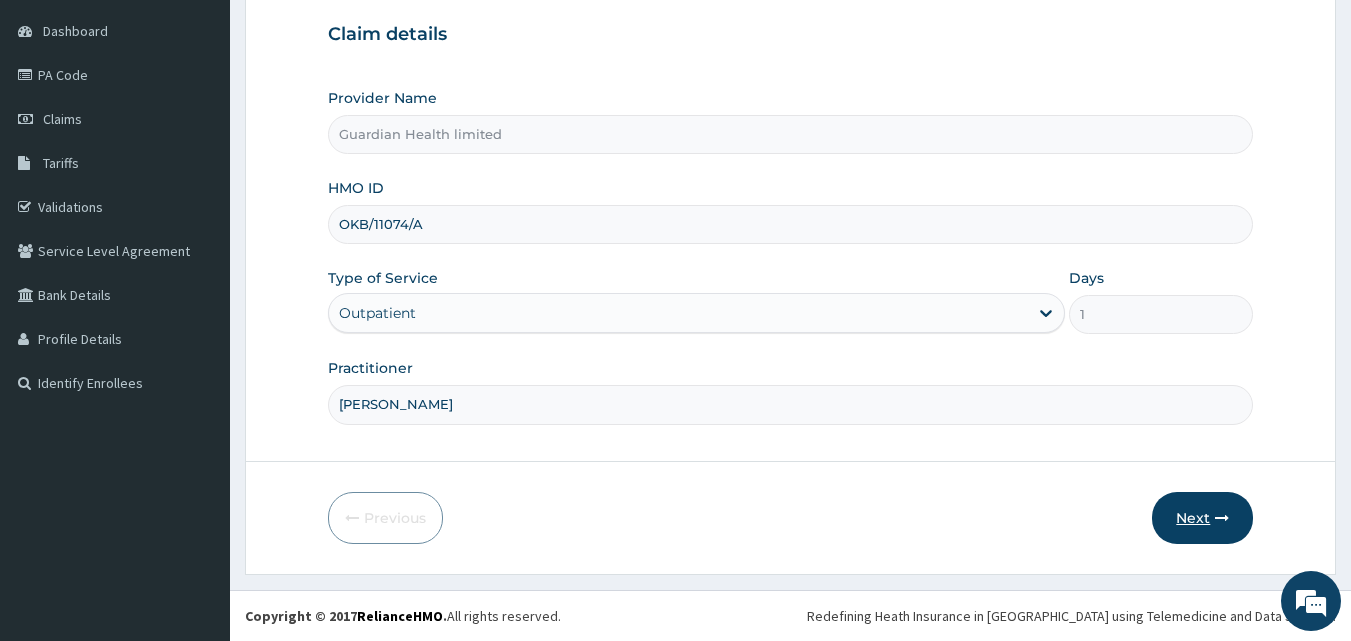click on "Next" at bounding box center (1202, 518) 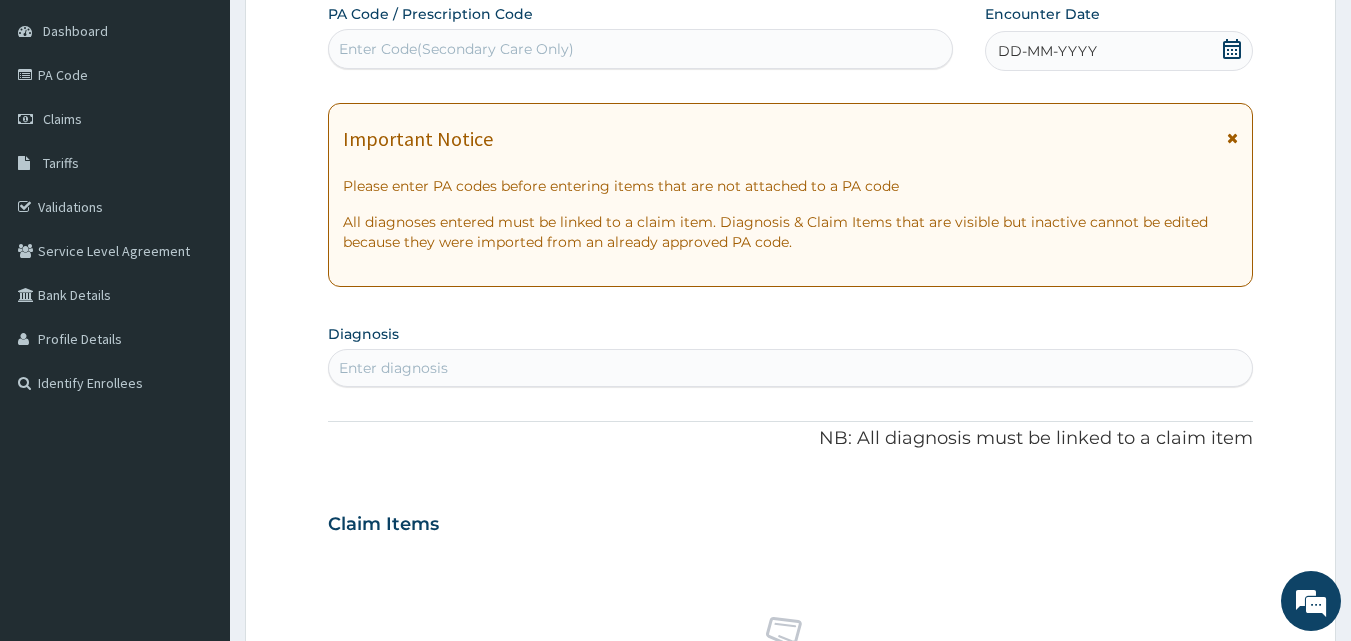 click on "Enter Code(Secondary Care Only)" at bounding box center [641, 49] 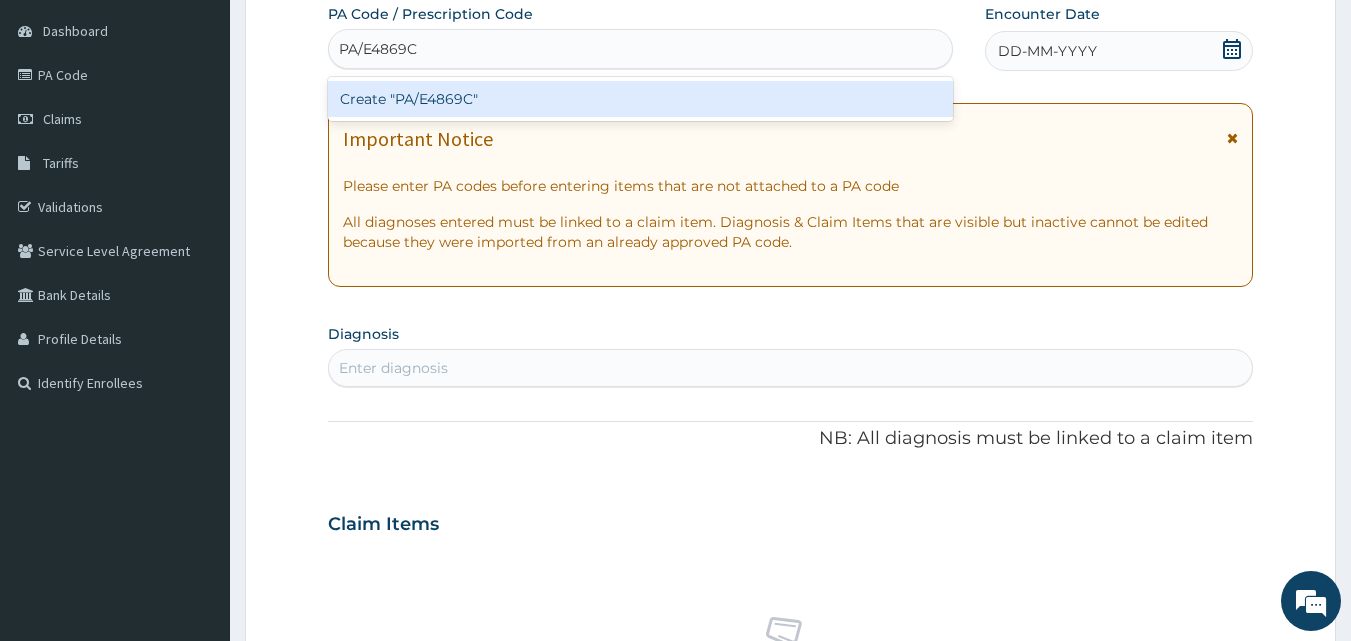 click on "Create "PA/E4869C"" at bounding box center (641, 99) 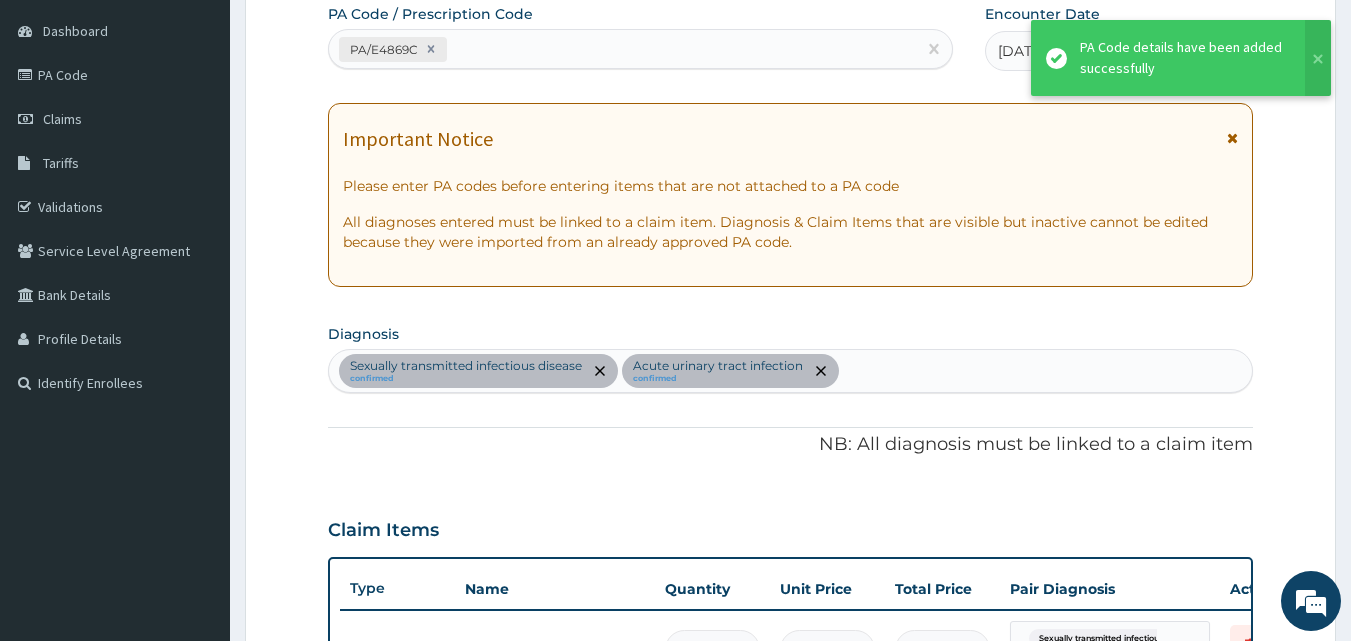scroll, scrollTop: 215, scrollLeft: 0, axis: vertical 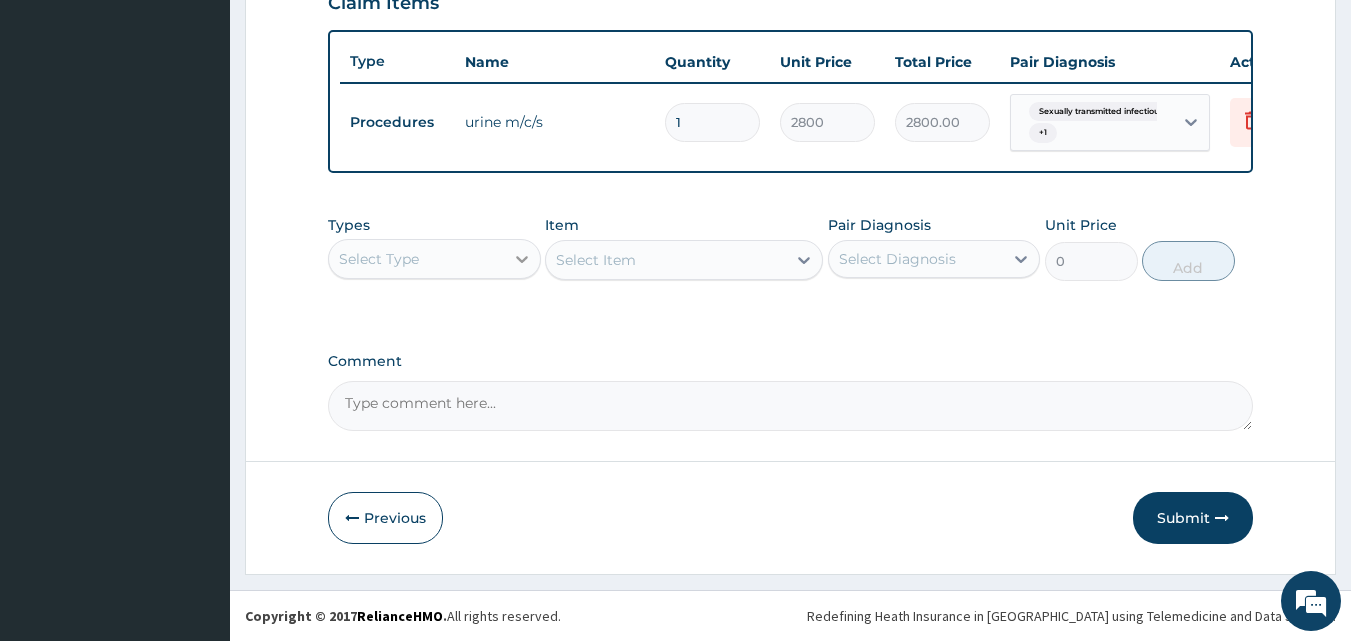 click at bounding box center (522, 259) 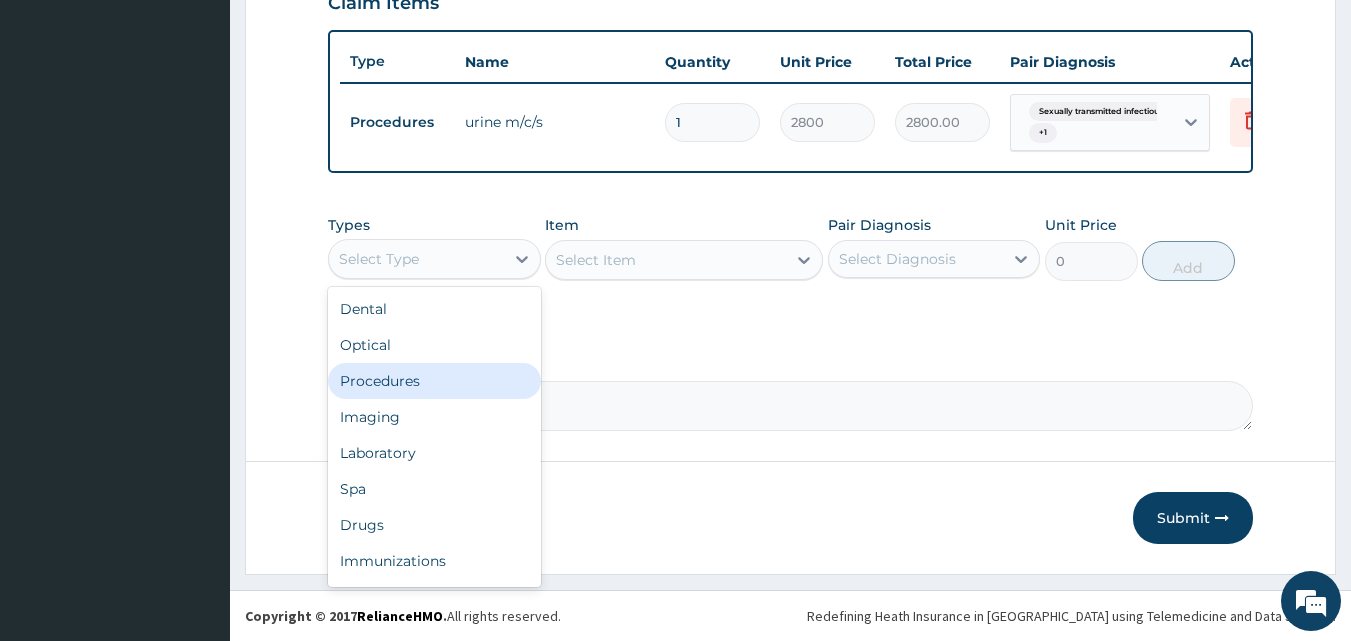 drag, startPoint x: 458, startPoint y: 405, endPoint x: 458, endPoint y: 392, distance: 13 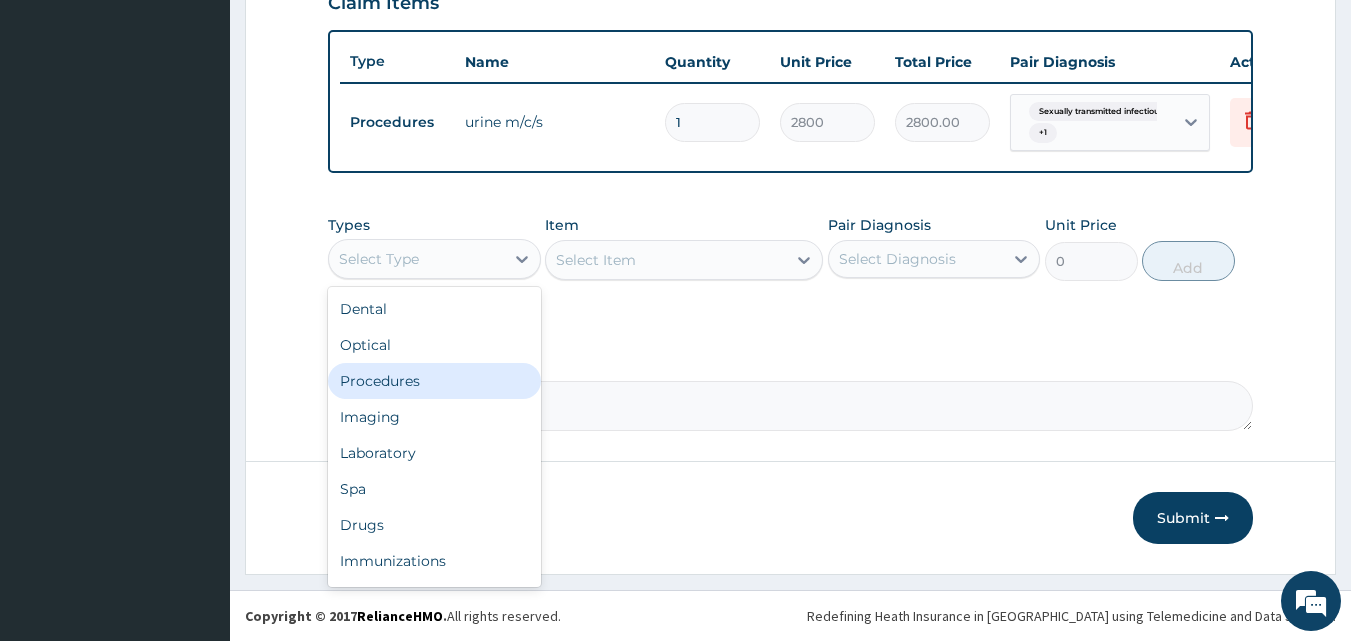 click on "Dental Optical Procedures Imaging Laboratory Spa Drugs Immunizations Others Gym" at bounding box center [434, 437] 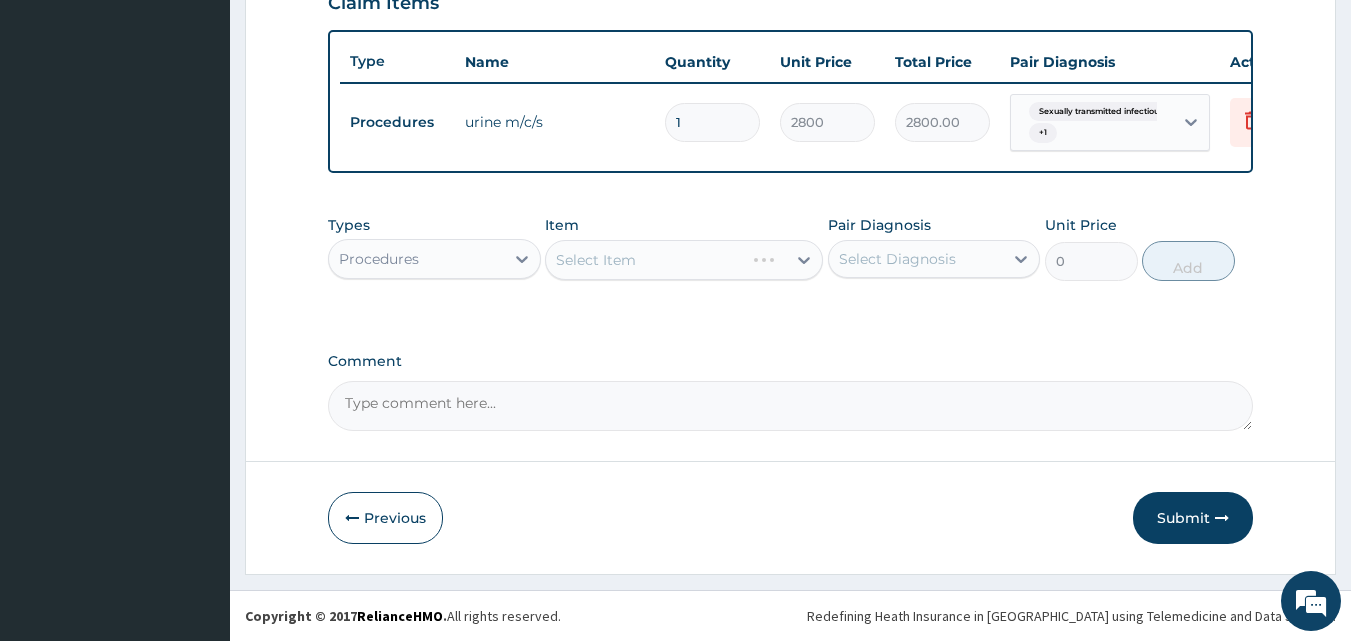 click on "Select Diagnosis" at bounding box center [897, 259] 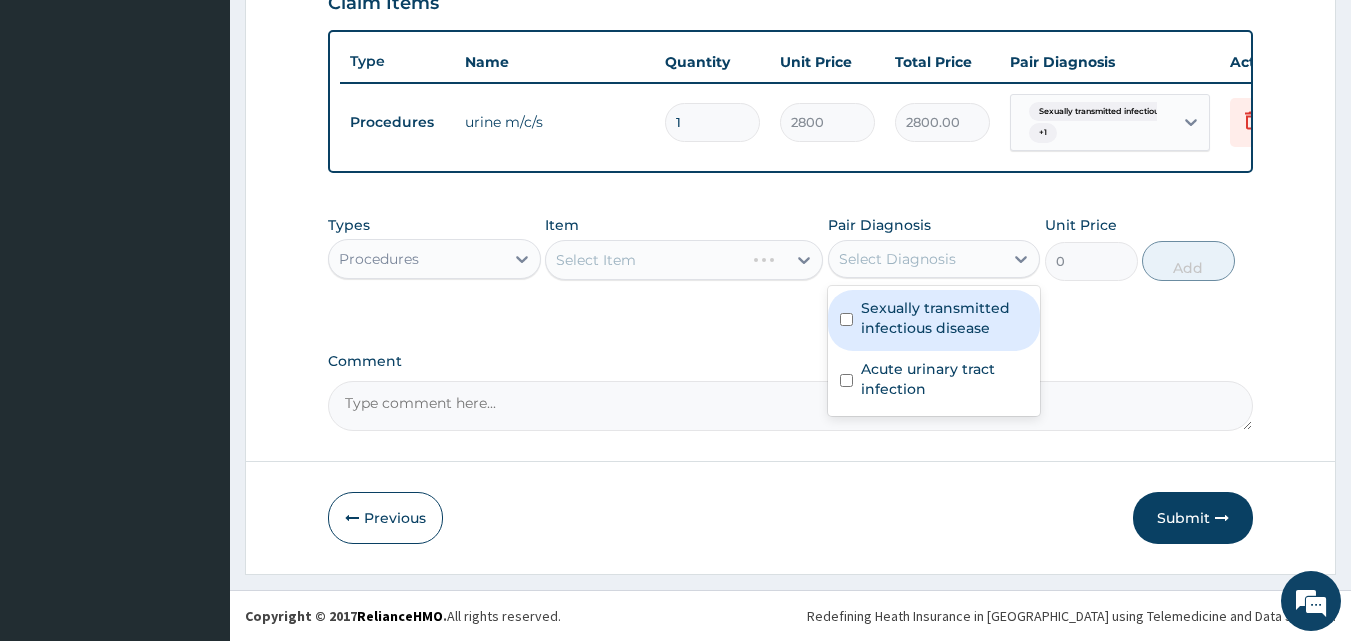 click on "Sexually transmitted infectious disease" at bounding box center [934, 320] 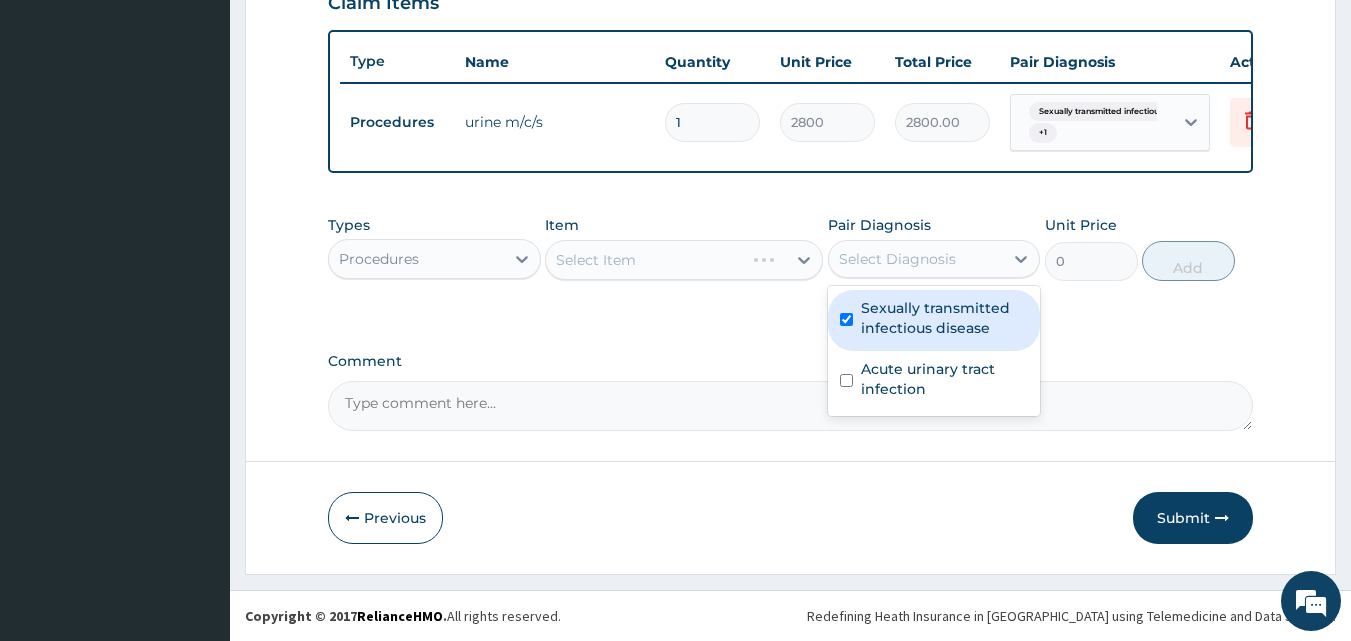 checkbox on "true" 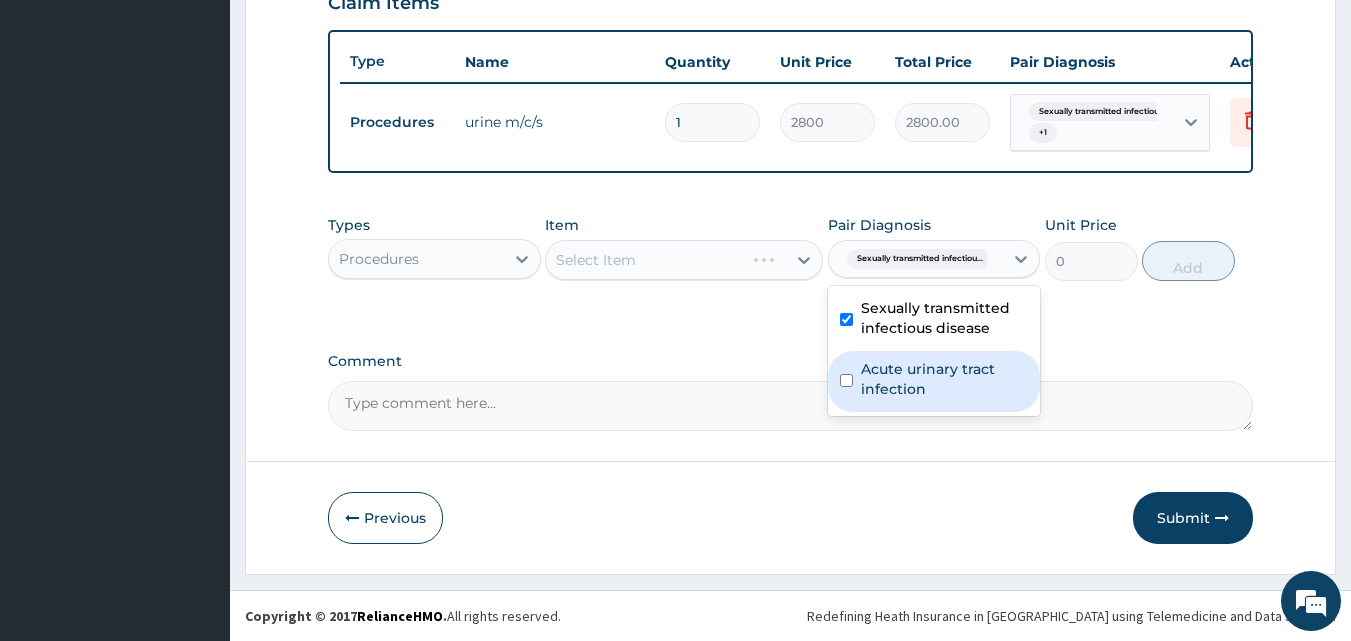 click on "Acute urinary tract infection" at bounding box center [945, 379] 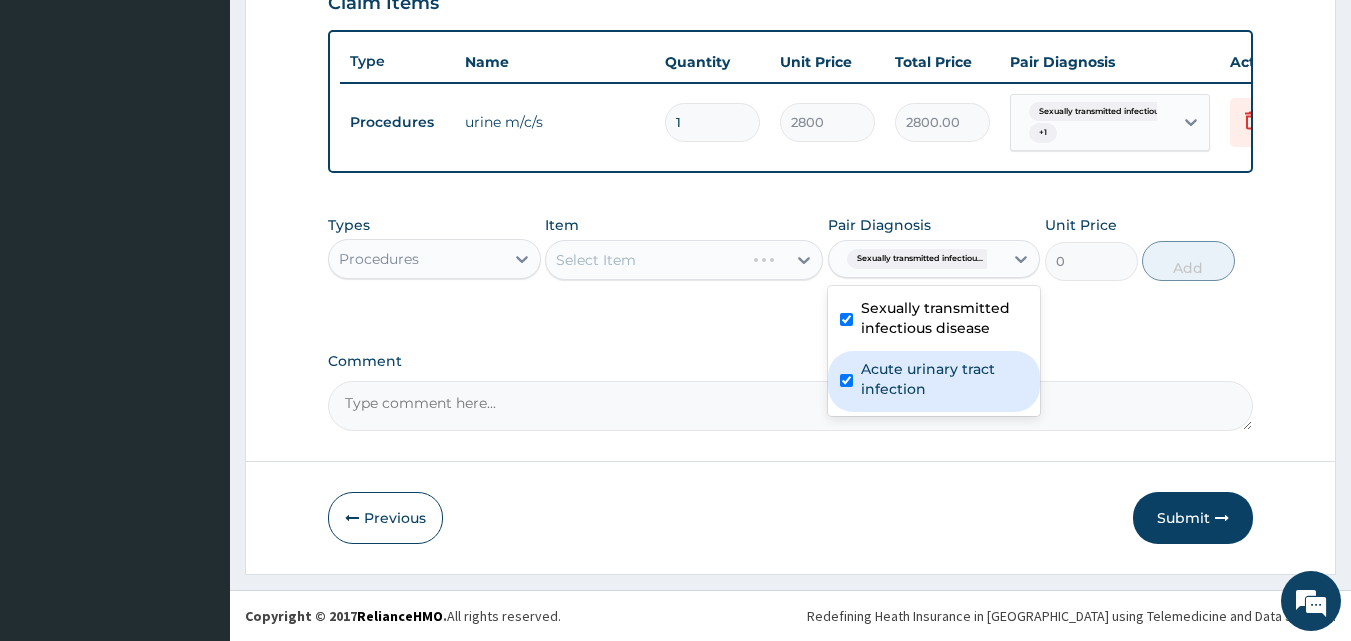 checkbox on "true" 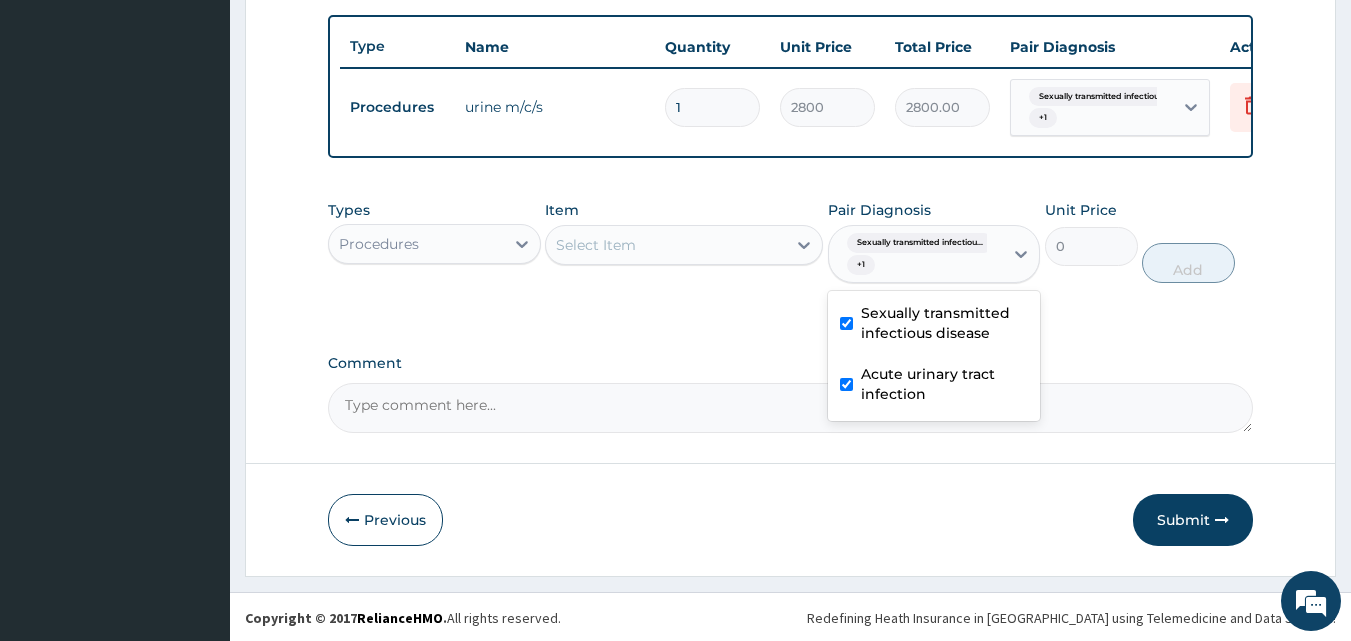 click on "Select Item" at bounding box center (666, 245) 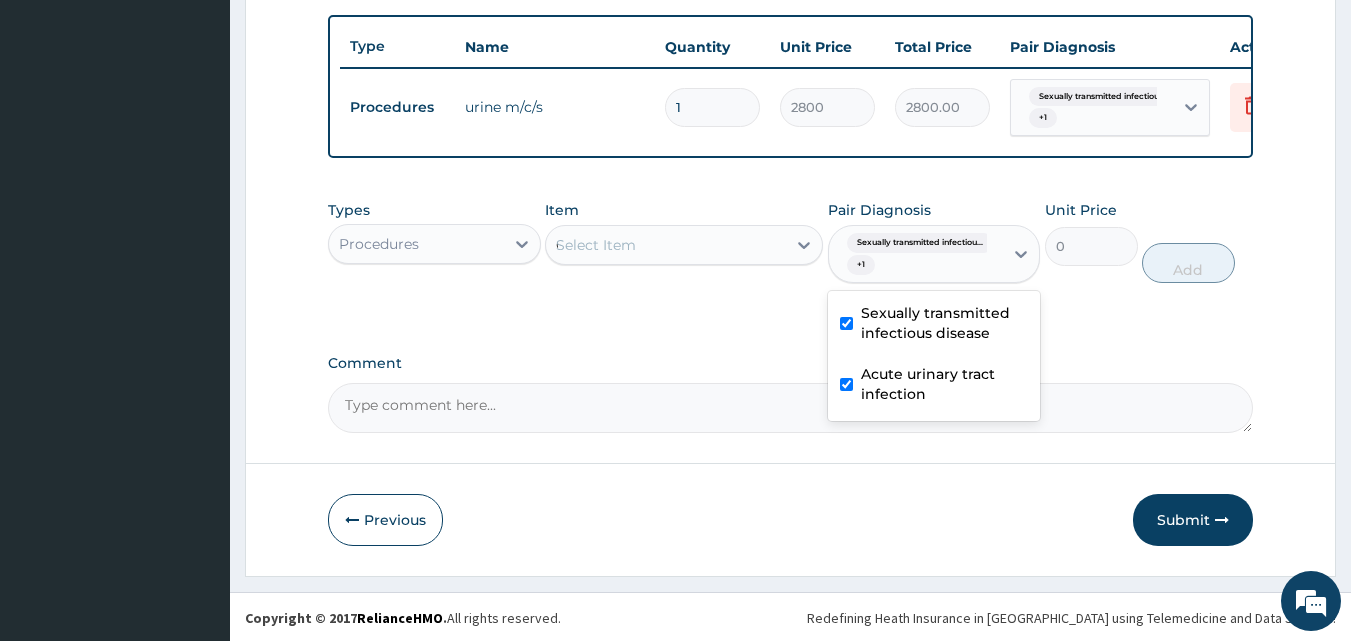 type on "GP" 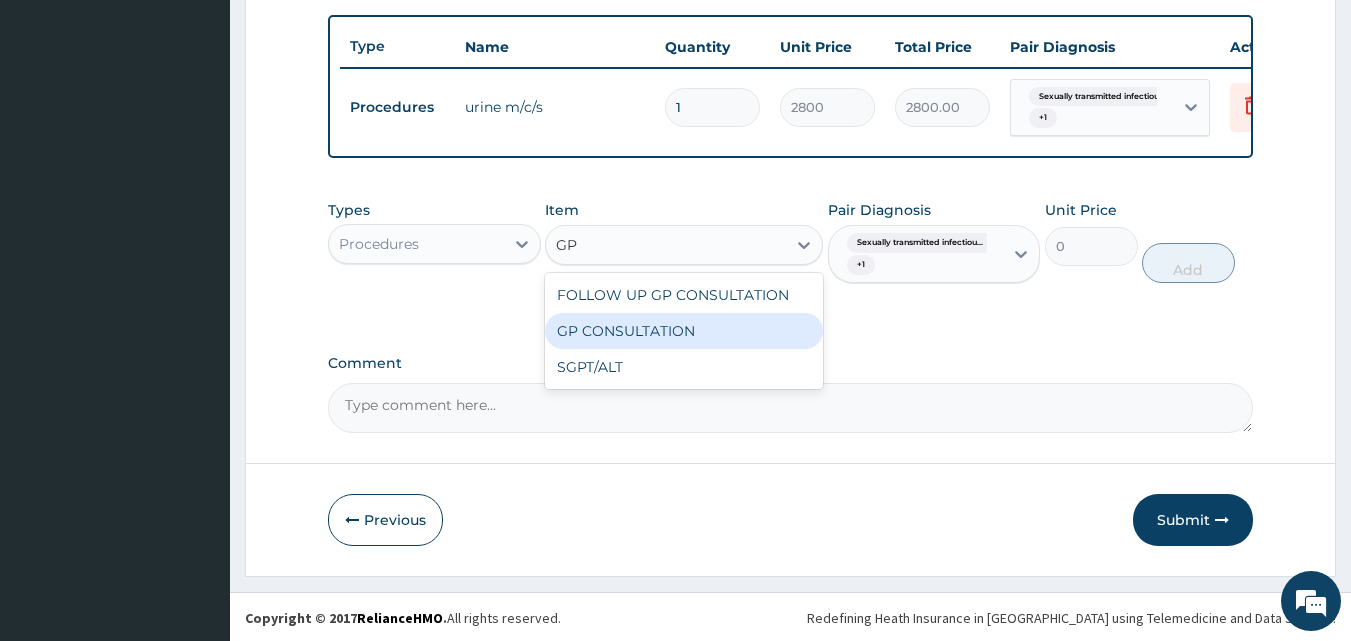 click on "GP CONSULTATION" at bounding box center (684, 331) 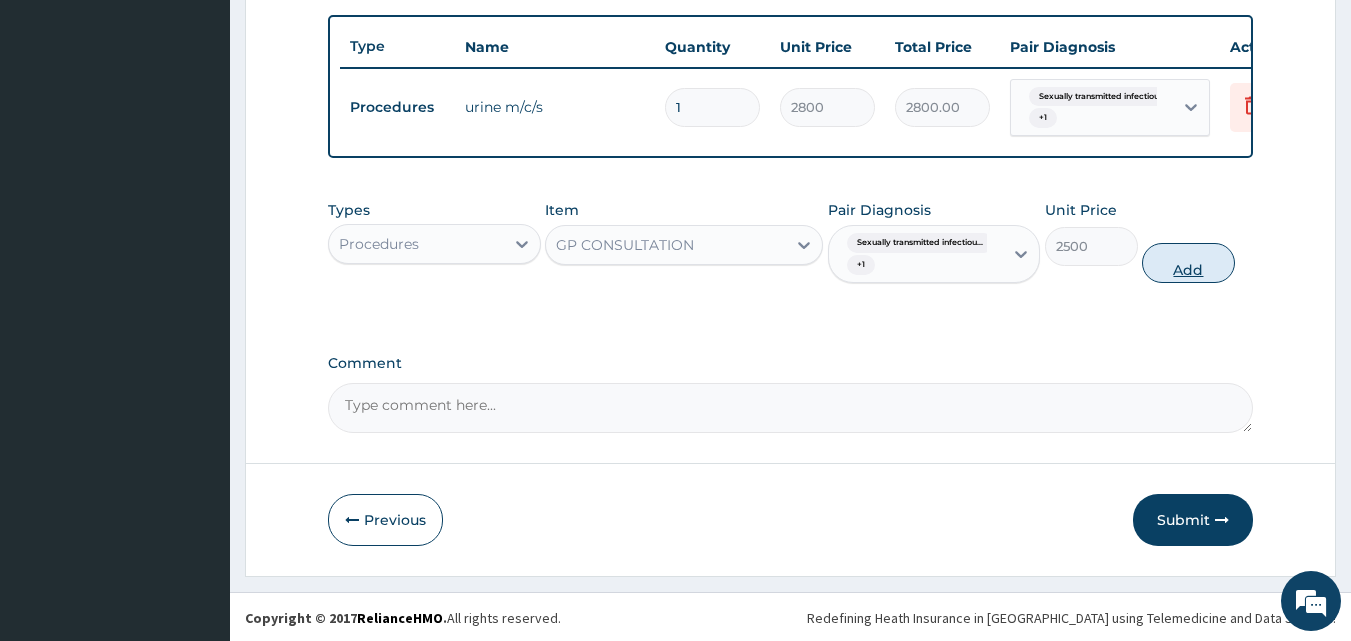 click on "Add" at bounding box center (1188, 263) 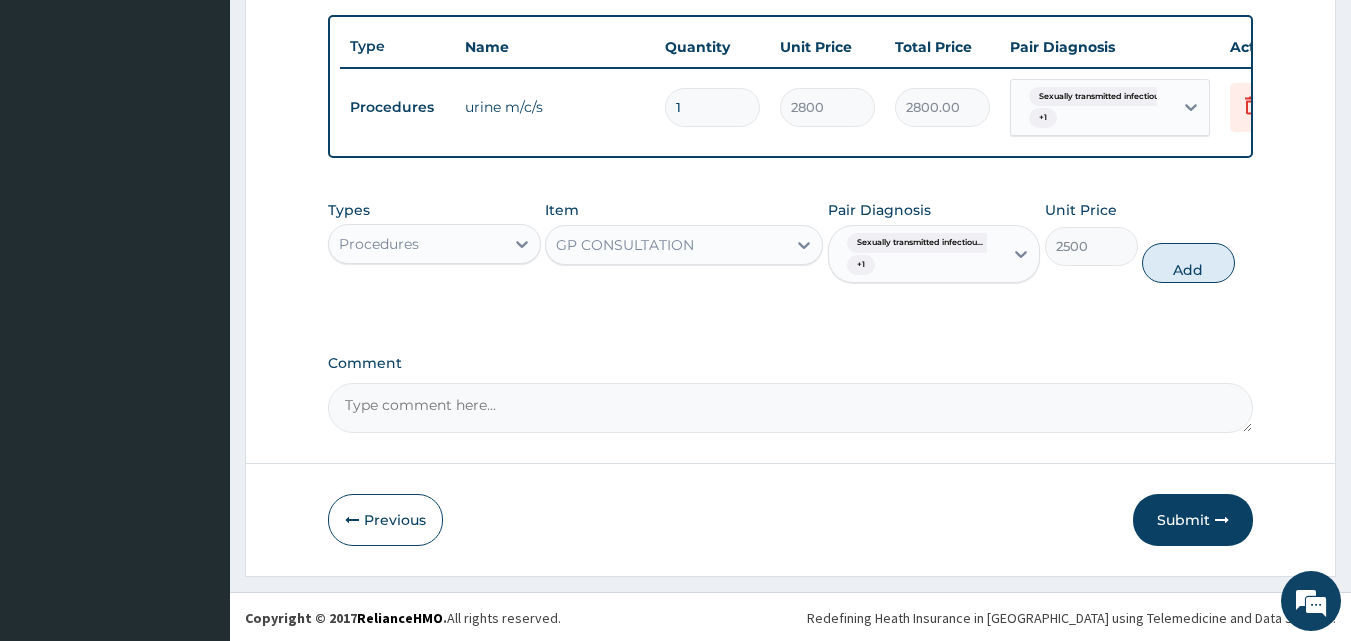 type on "0" 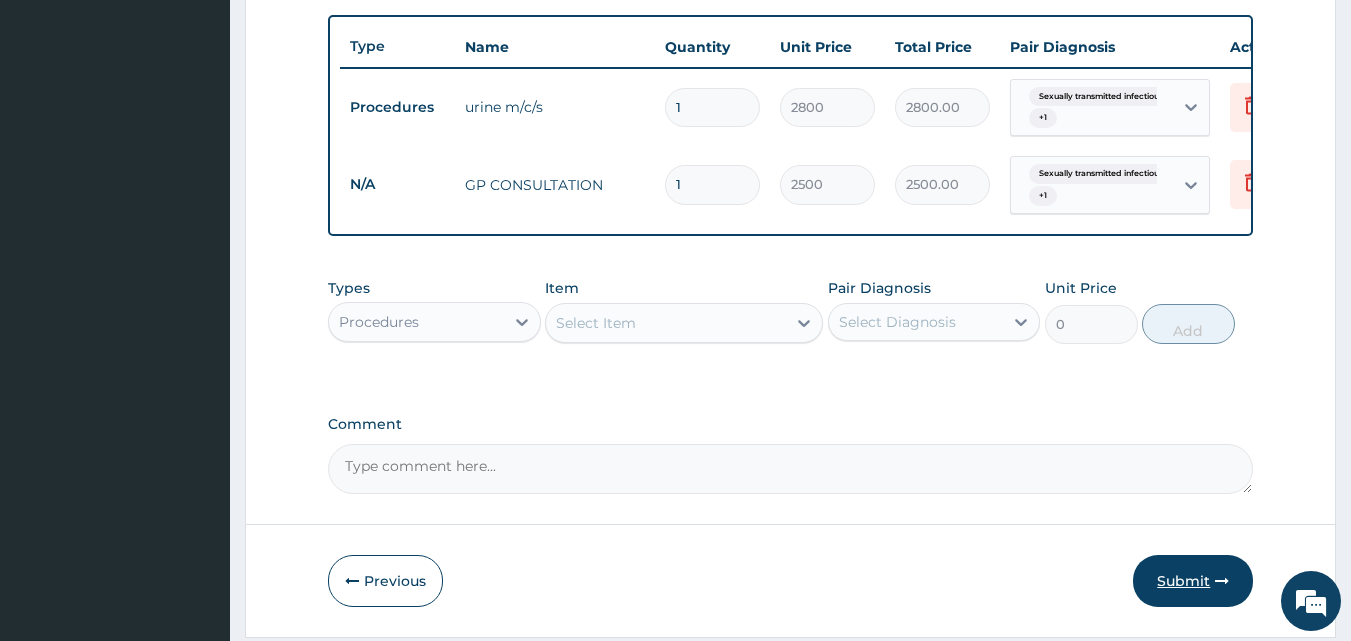 click on "Submit" at bounding box center [1193, 581] 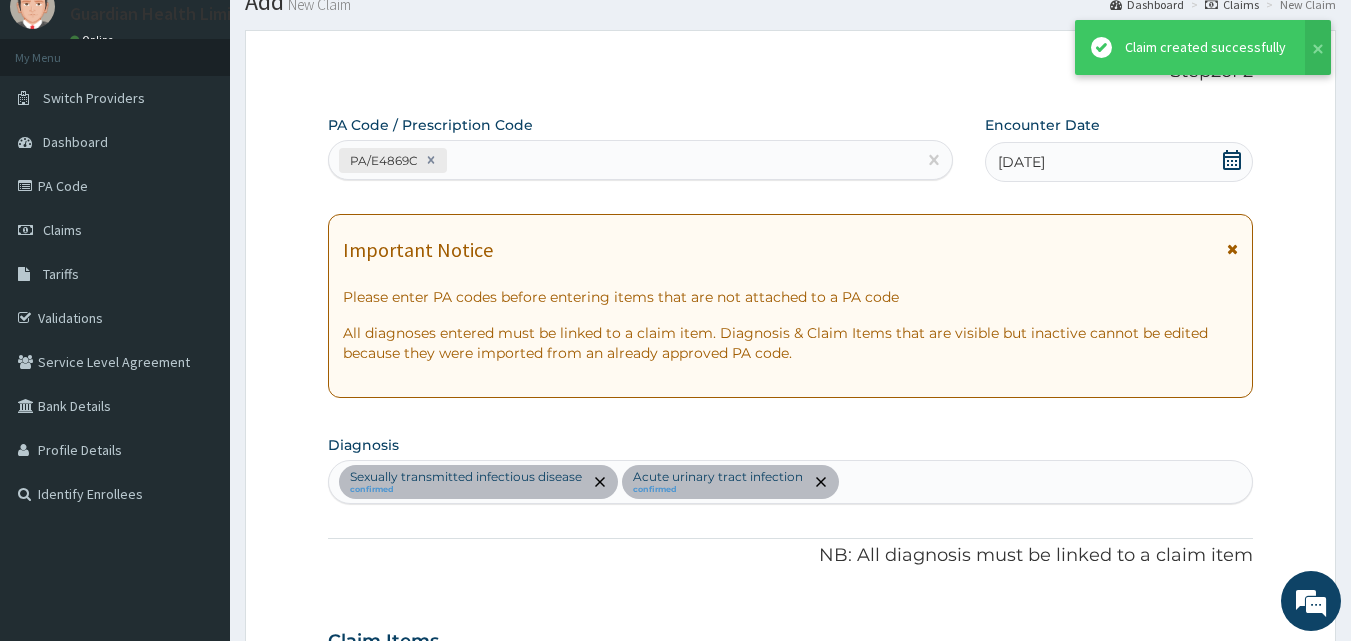 scroll, scrollTop: 729, scrollLeft: 0, axis: vertical 